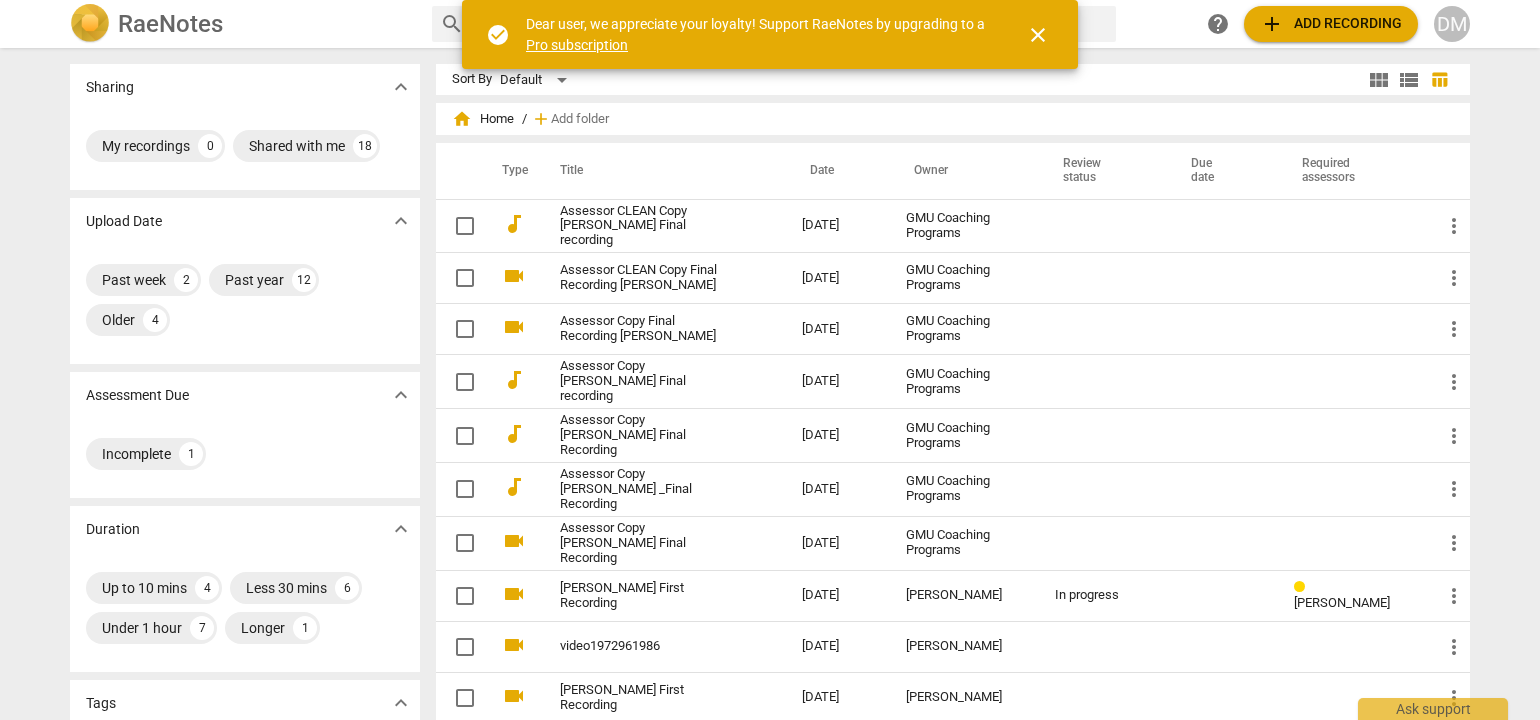 scroll, scrollTop: 0, scrollLeft: 0, axis: both 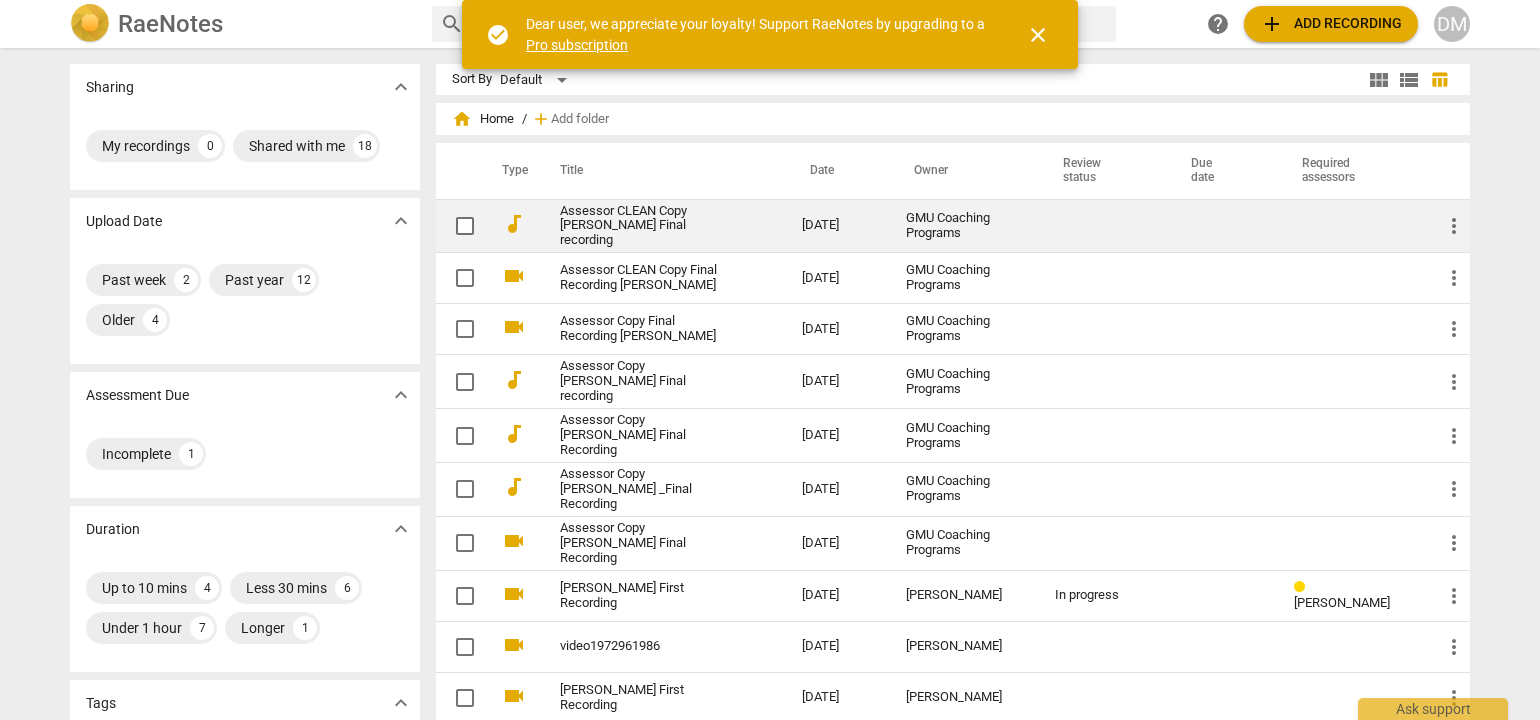 click on "Assessor CLEAN Copy [PERSON_NAME] Final recording" at bounding box center [645, 226] 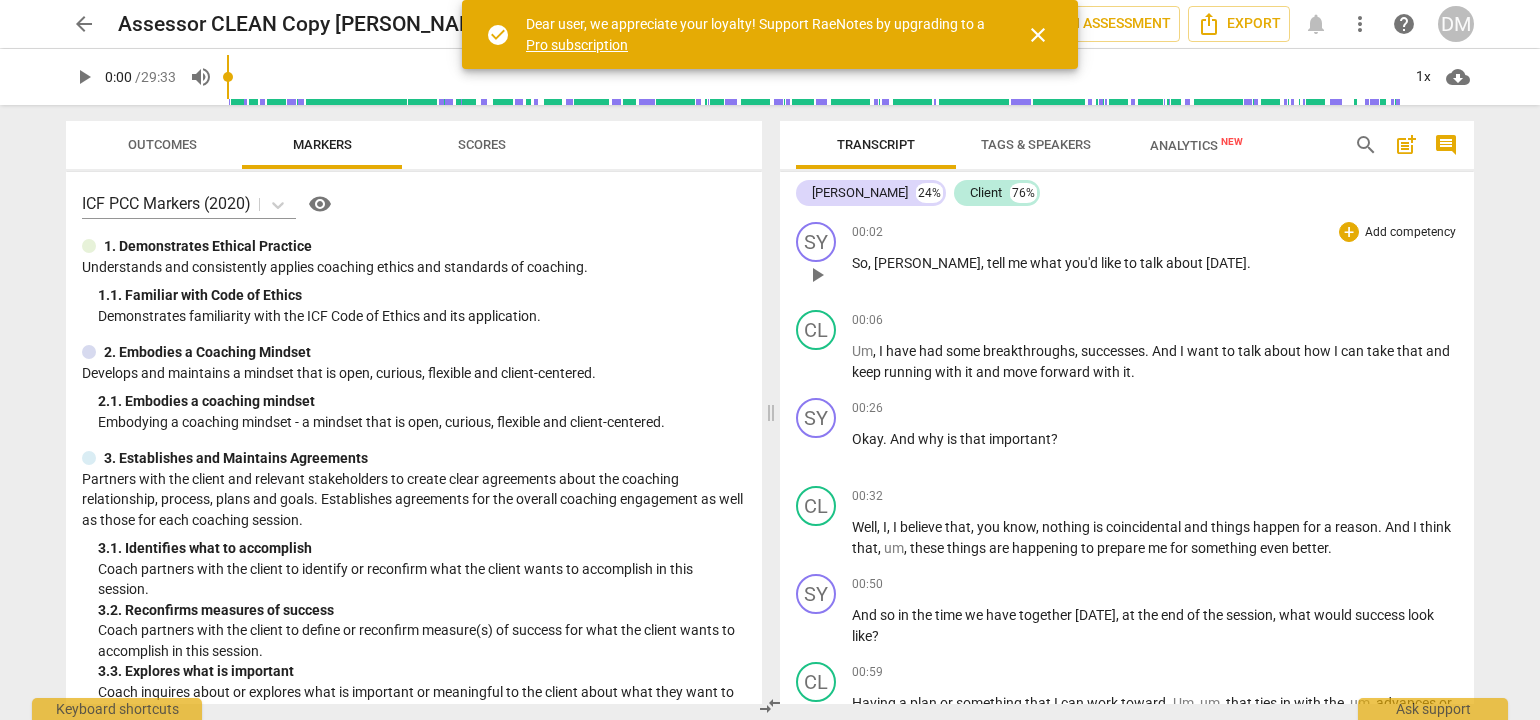 click on "Add competency" at bounding box center [1410, 233] 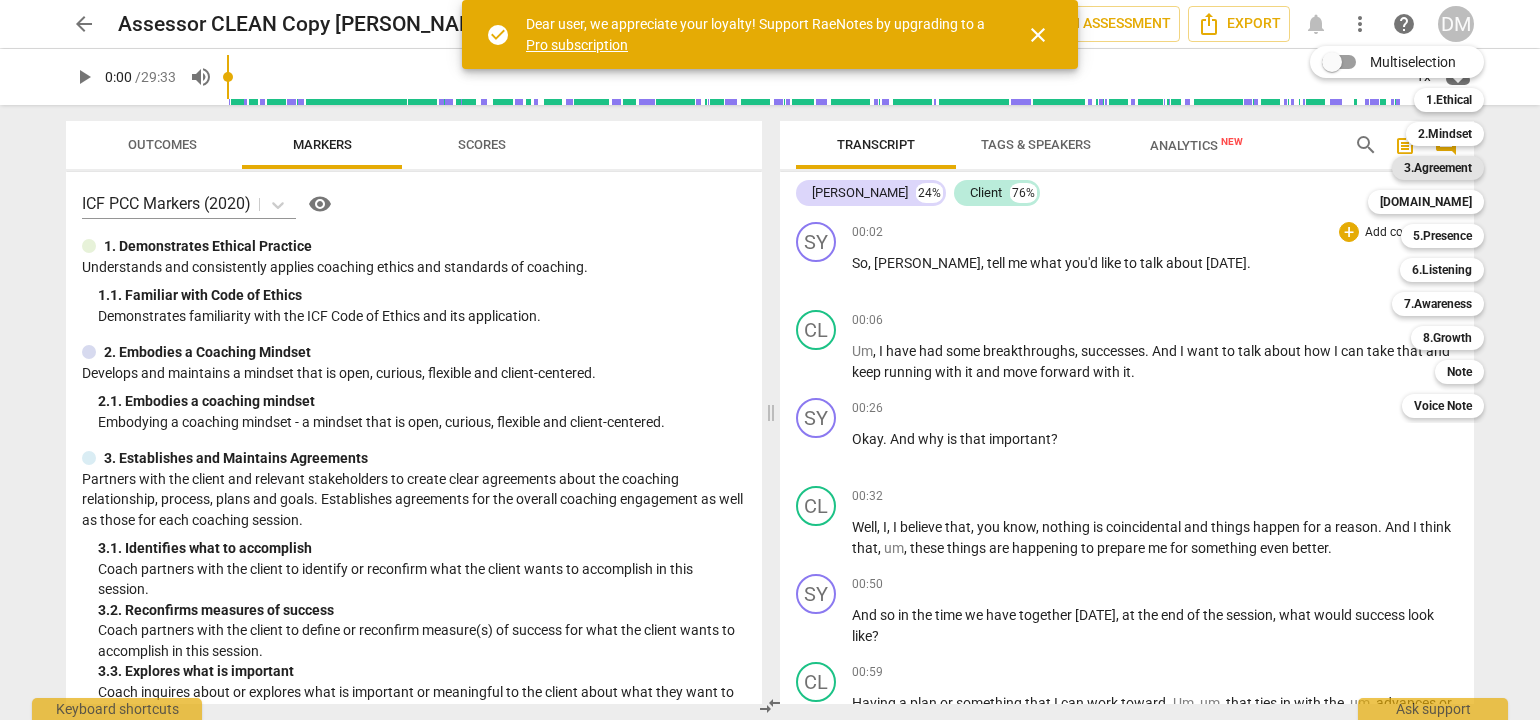click on "3.Agreement" at bounding box center [1438, 168] 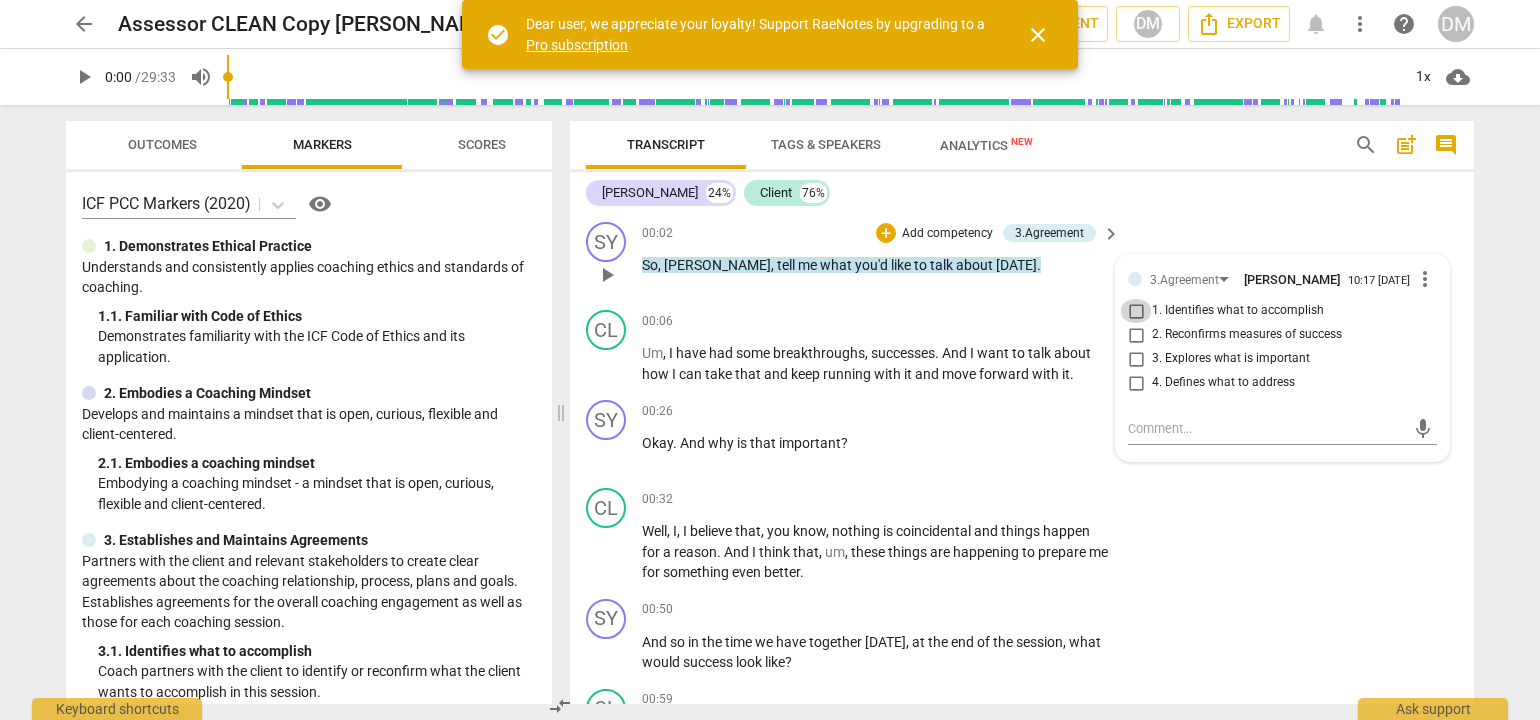 click on "1. Identifies what to accomplish" at bounding box center [1136, 311] 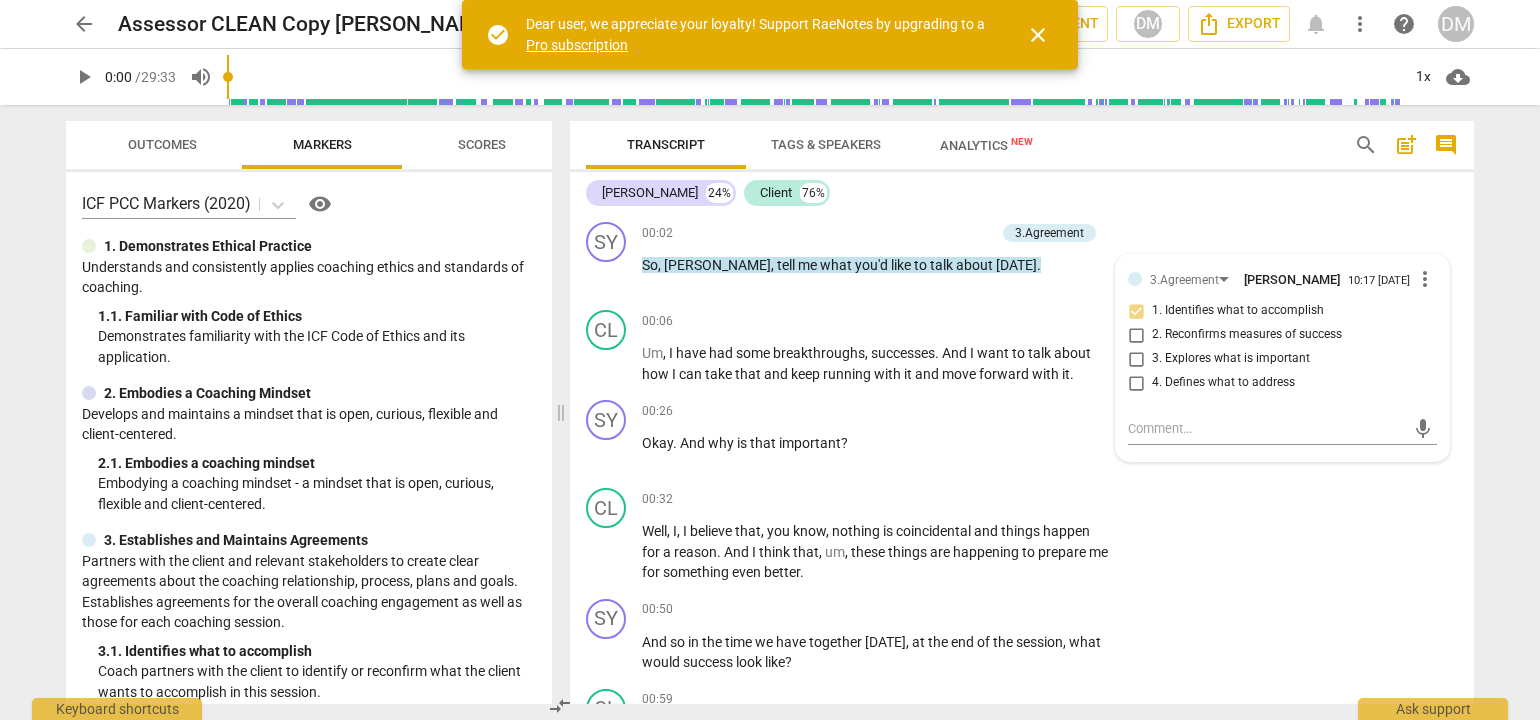 click on "arrow_back Assessor CLEAN Copy [PERSON_NAME] Final recording Saved edit star    Assessment   auto_fix_high    AI Assessment DM    Export notifications more_vert help DM play_arrow 0:00   /  29:33 volume_up 1x cloud_download Outcomes Markers Scores ICF PCC Markers (2020) visibility 1. Demonstrates Ethical Practice Understands and consistently applies coaching ethics and standards of coaching. 1. 1. Familiar with Code of Ethics Demonstrates familiarity with the ICF Code of Ethics and its application. 2. Embodies a Coaching Mindset Develops and maintains a mindset that is open, curious, flexible and client-centered. 2. 1. Embodies a coaching mindset Embodying a coaching mindset - a mindset that is open, curious, flexible and client-centered. 3. Establishes and Maintains Agreements 3. 1. Identifies what to accomplish Coach partners with the client to identify or reconfirm what the client wants to accomplish in this session. 3. 2. Reconfirms measures of success 3. 3. Explores what is important 3. 4. 4. 4." at bounding box center [770, 360] 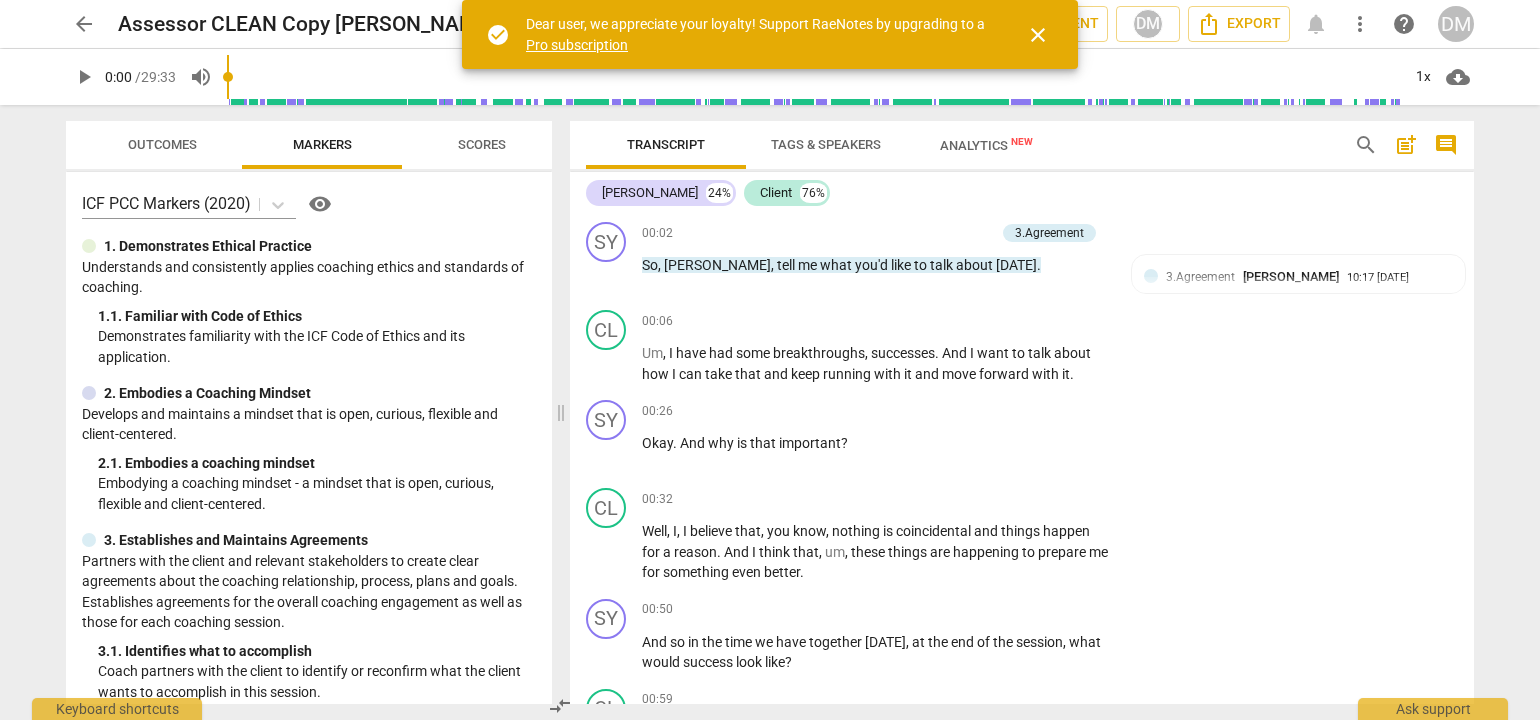 click on "play_arrow" at bounding box center (84, 77) 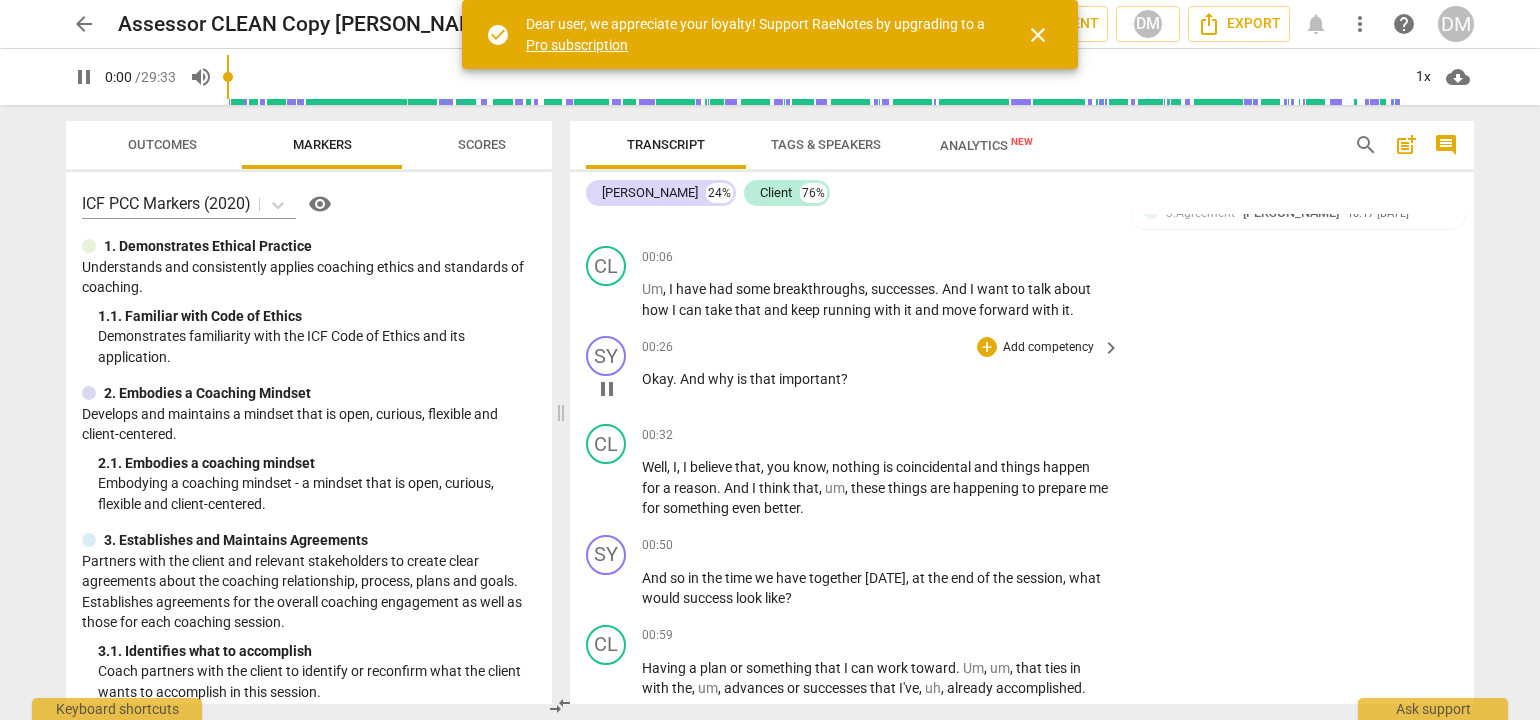 scroll, scrollTop: 100, scrollLeft: 0, axis: vertical 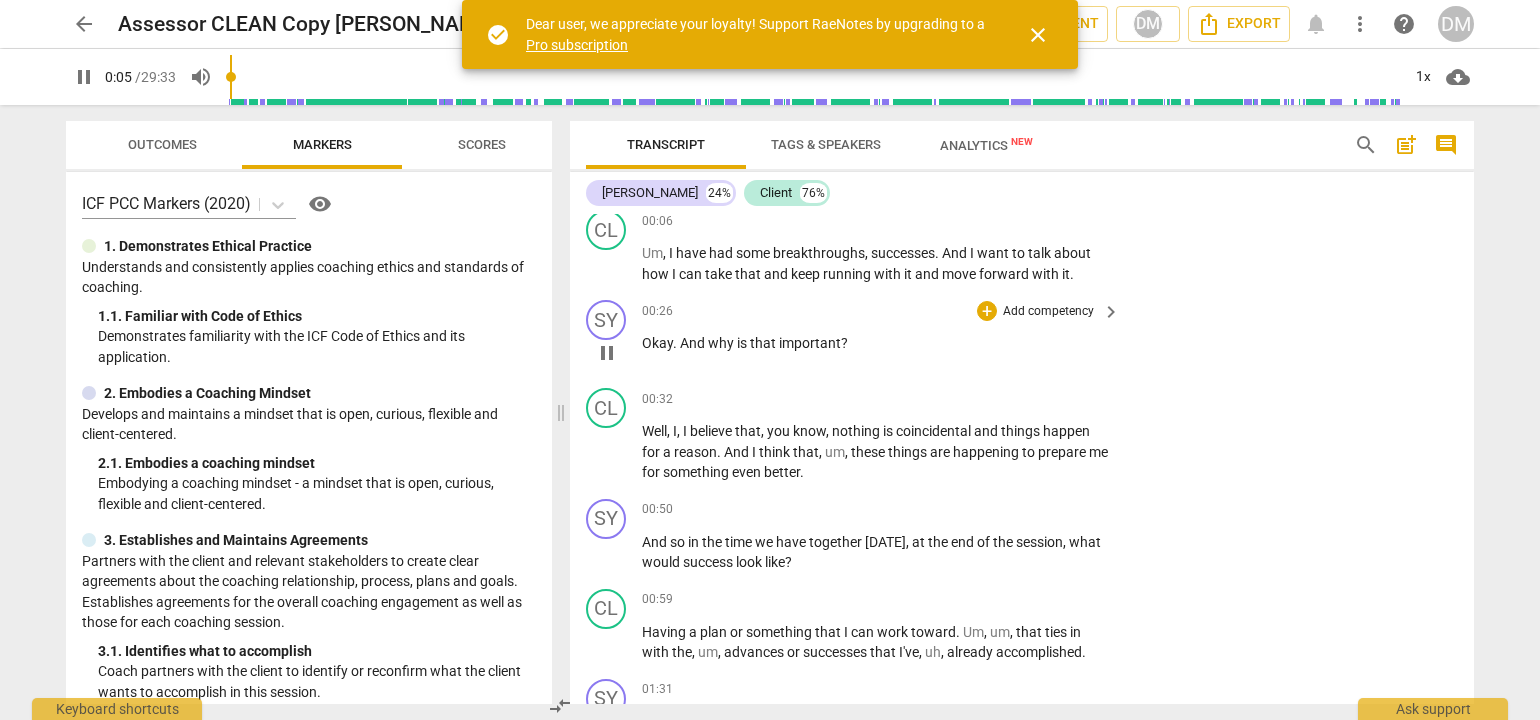 click on "Add competency" at bounding box center [1048, 312] 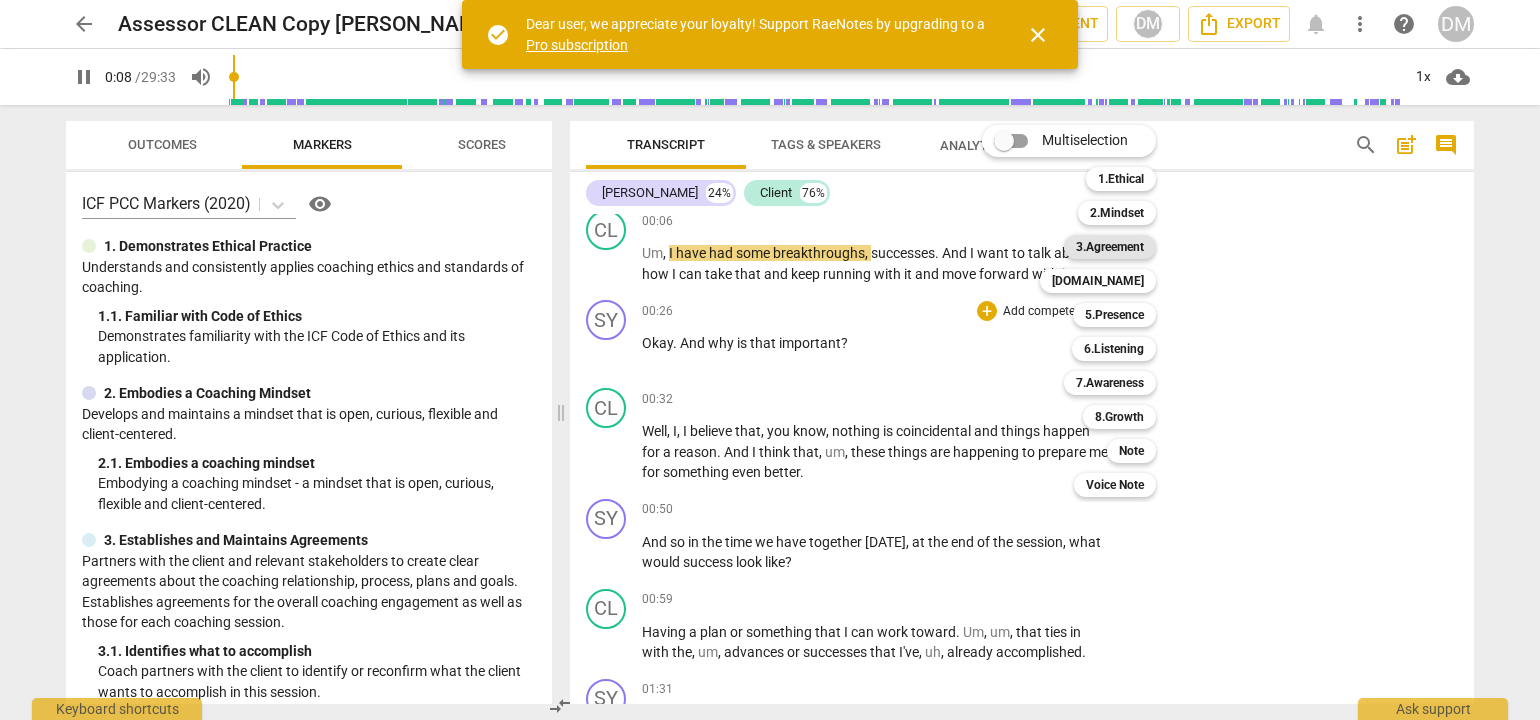 click on "3.Agreement" at bounding box center (1110, 247) 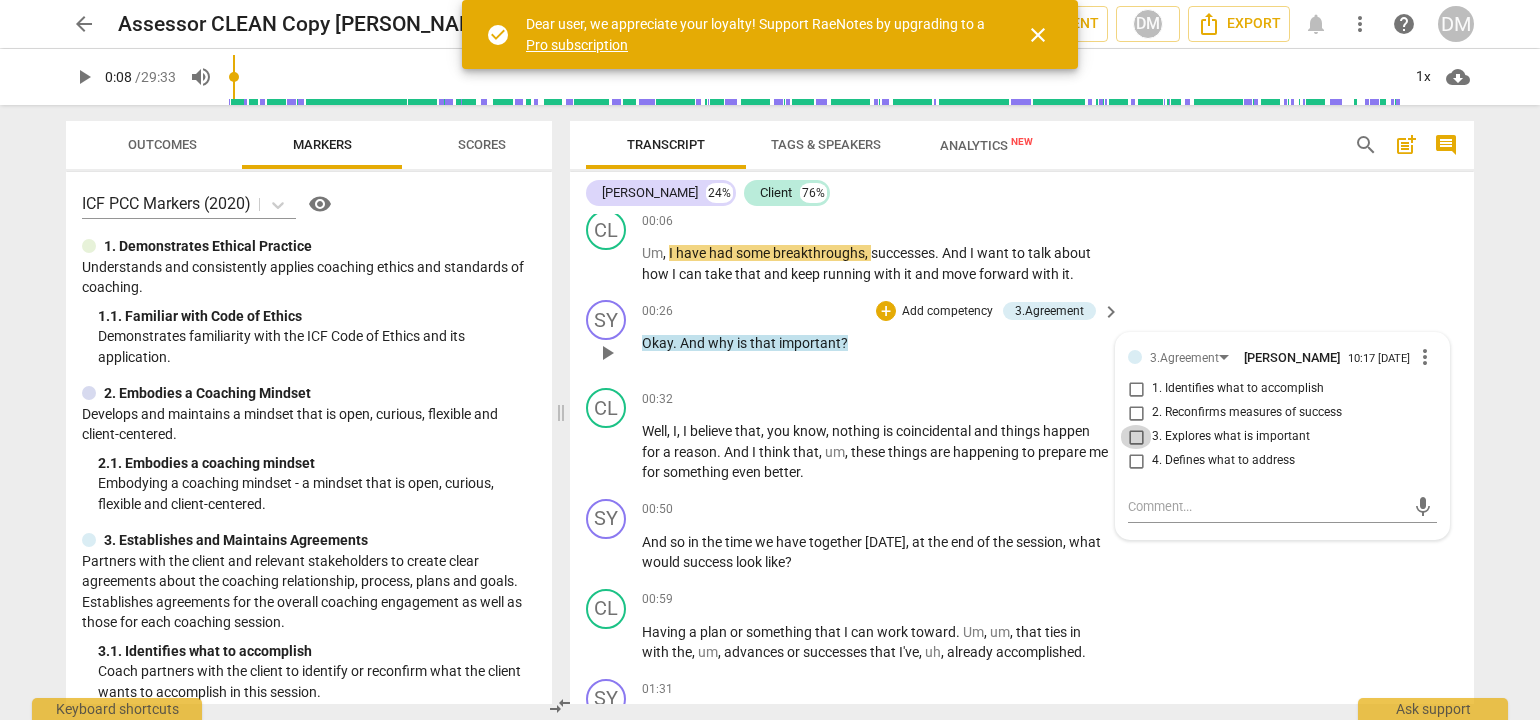 click on "3. Explores what is important" at bounding box center [1136, 437] 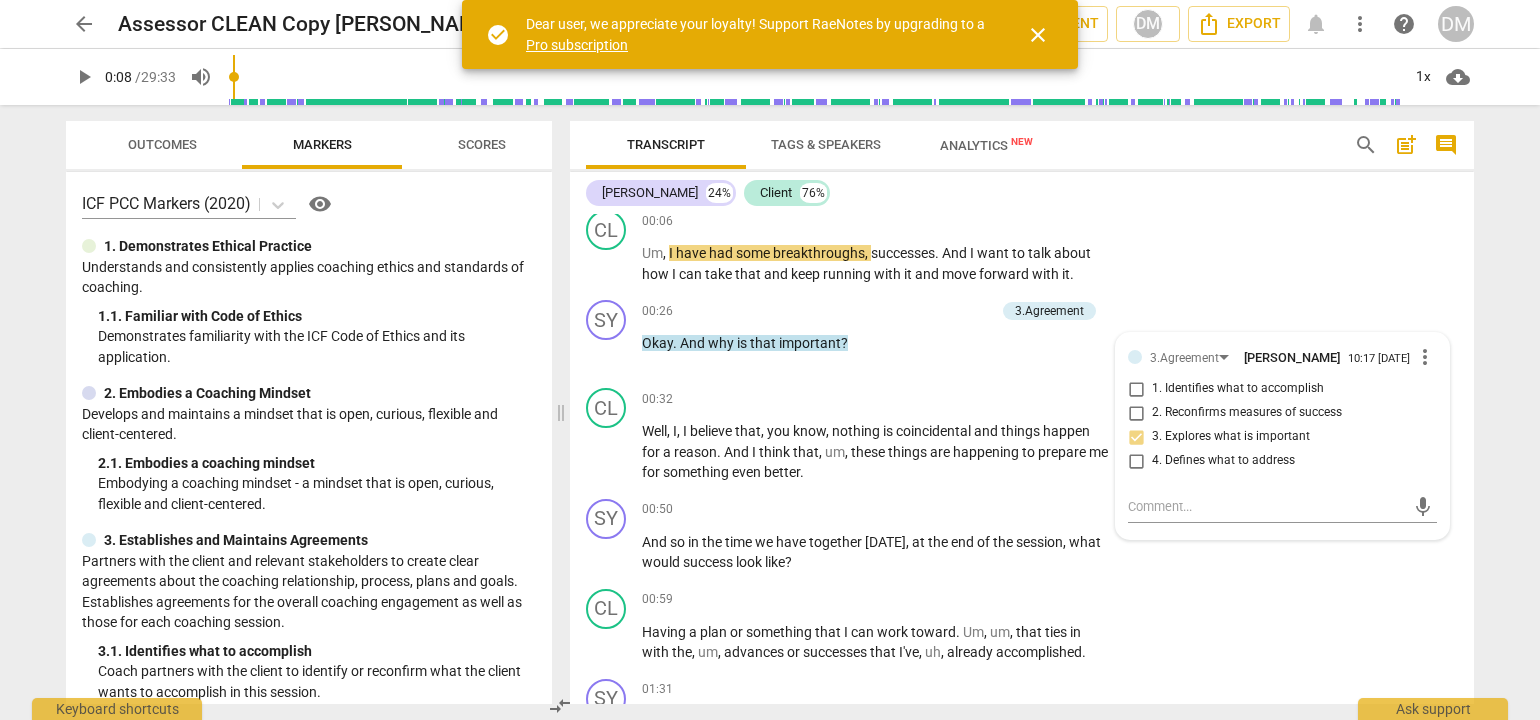 click on "arrow_back Assessor CLEAN Copy [PERSON_NAME] Final recording Saved edit star    Assessment   auto_fix_high    AI Assessment DM    Export notifications more_vert help DM play_arrow 0:08   /  29:33 volume_up 1x cloud_download Outcomes Markers Scores ICF PCC Markers (2020) visibility 1. Demonstrates Ethical Practice Understands and consistently applies coaching ethics and standards of coaching. 1. 1. Familiar with Code of Ethics Demonstrates familiarity with the ICF Code of Ethics and its application. 2. Embodies a Coaching Mindset Develops and maintains a mindset that is open, curious, flexible and client-centered. 2. 1. Embodies a coaching mindset Embodying a coaching mindset - a mindset that is open, curious, flexible and client-centered. 3. Establishes and Maintains Agreements 3. 1. Identifies what to accomplish Coach partners with the client to identify or reconfirm what the client wants to accomplish in this session. 3. 2. Reconfirms measures of success 3. 3. Explores what is important 3. 4. 4. 4." at bounding box center (770, 360) 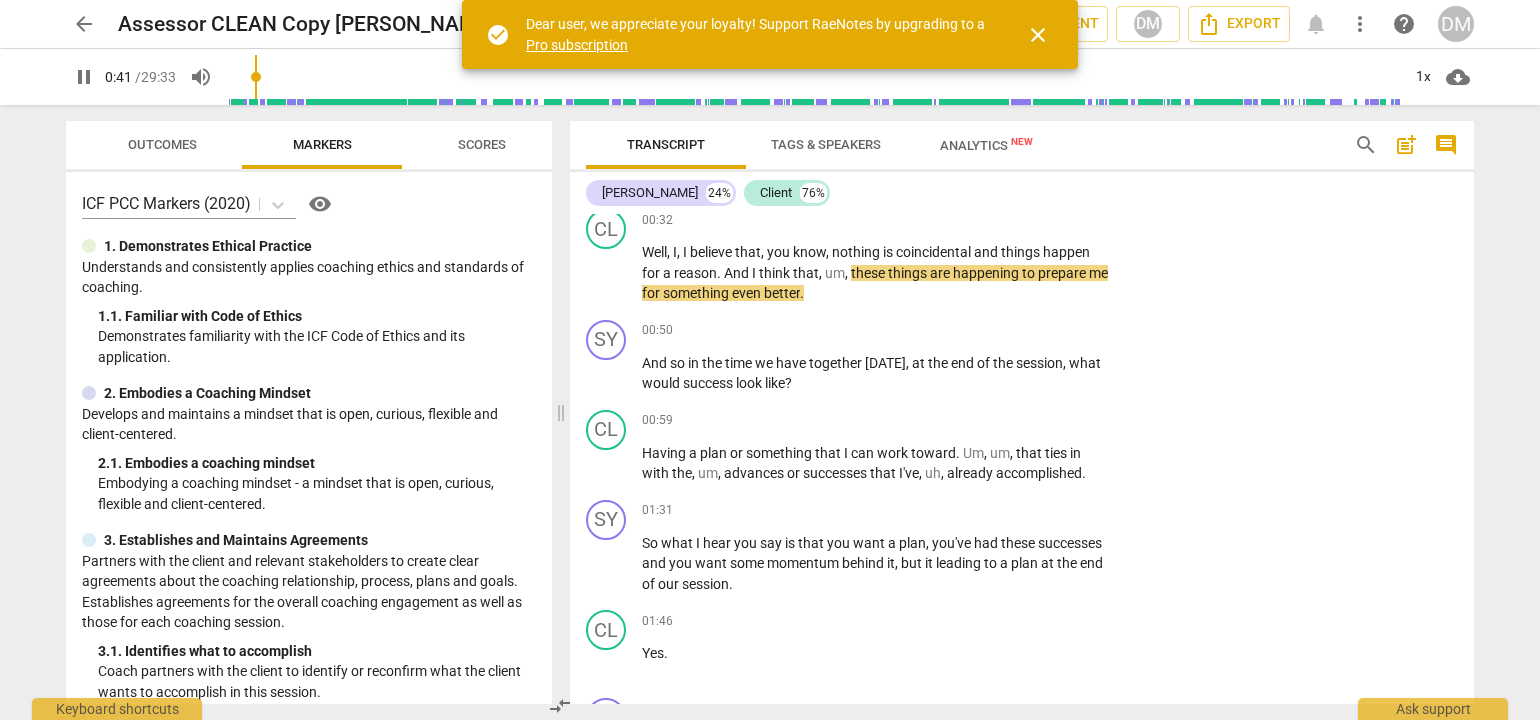 scroll, scrollTop: 338, scrollLeft: 0, axis: vertical 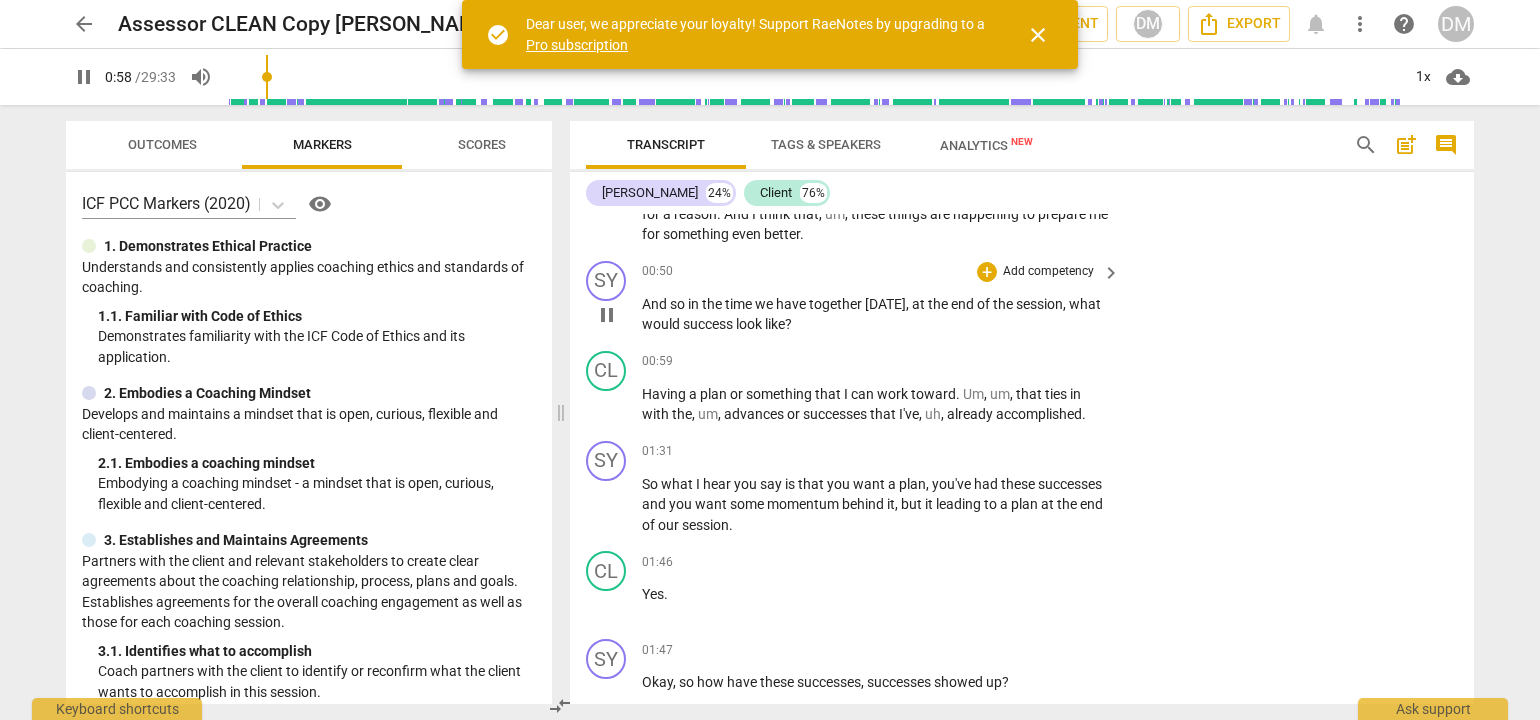 click on "Add competency" at bounding box center [1048, 272] 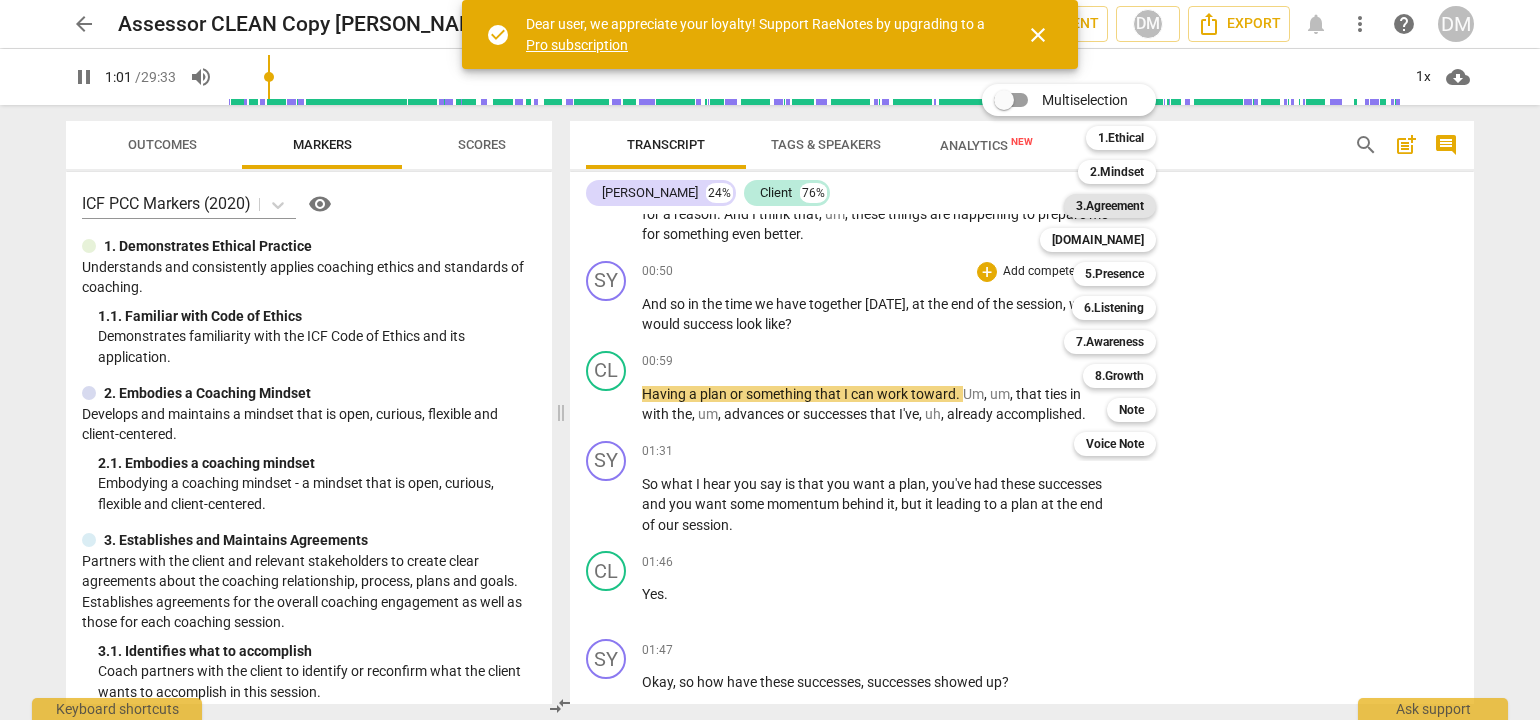 click on "3.Agreement" at bounding box center [1110, 206] 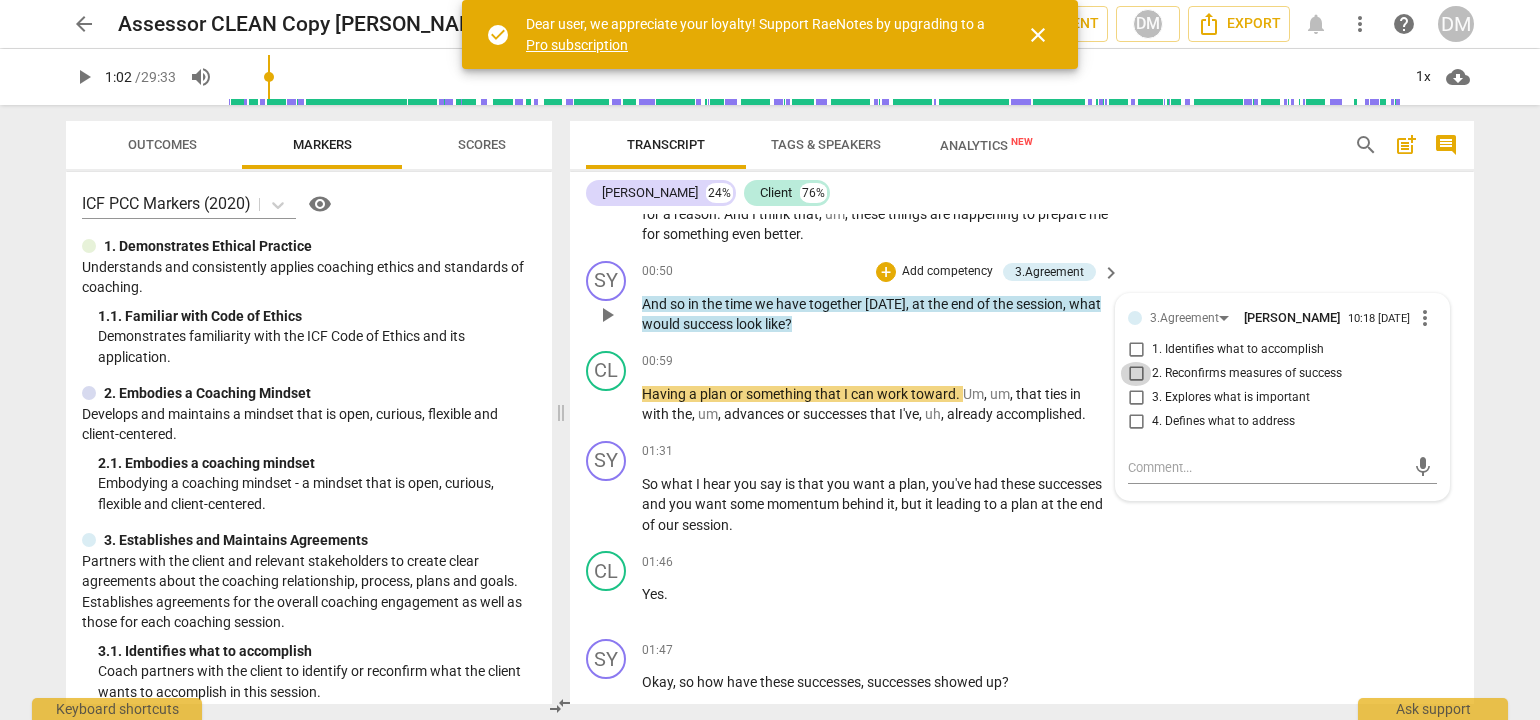 click on "2. Reconfirms measures of success" at bounding box center [1136, 374] 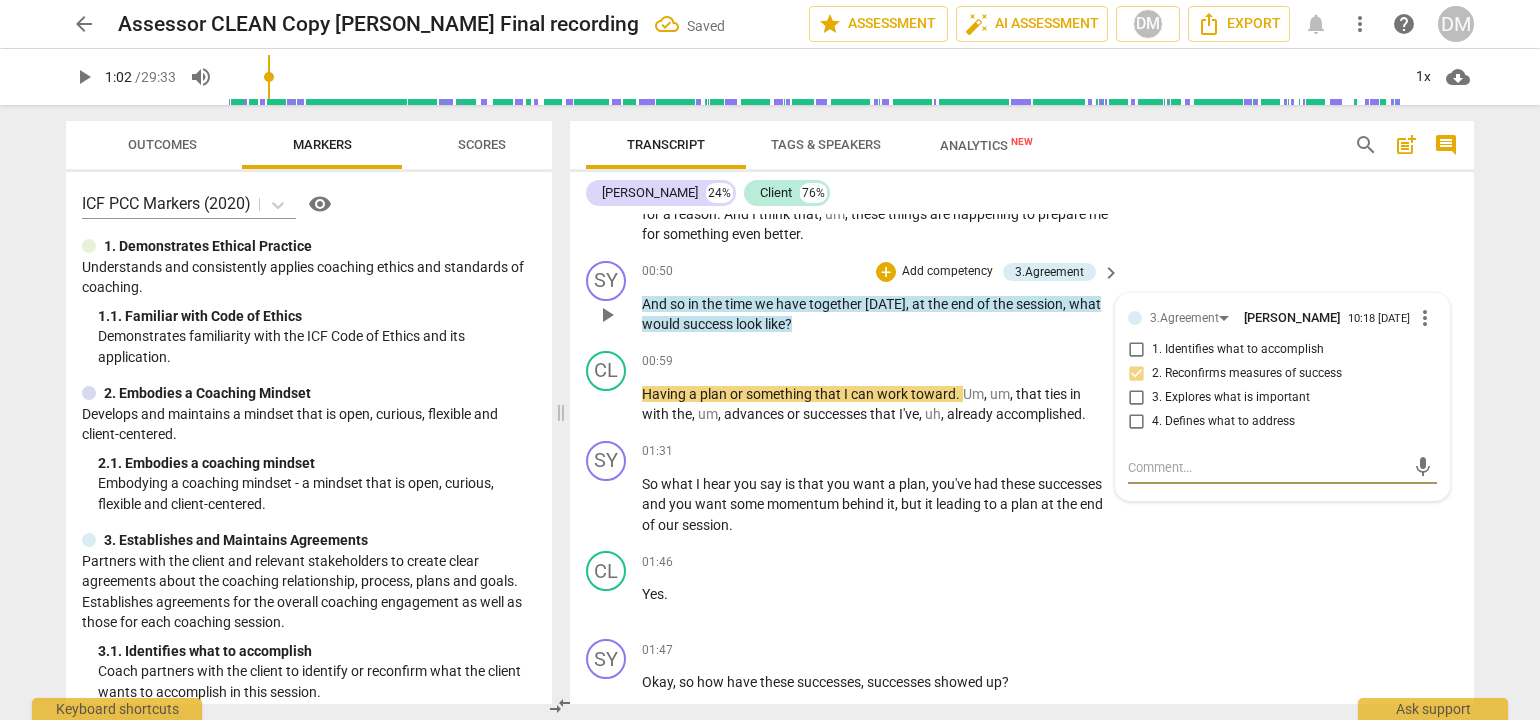 click at bounding box center [1266, 467] 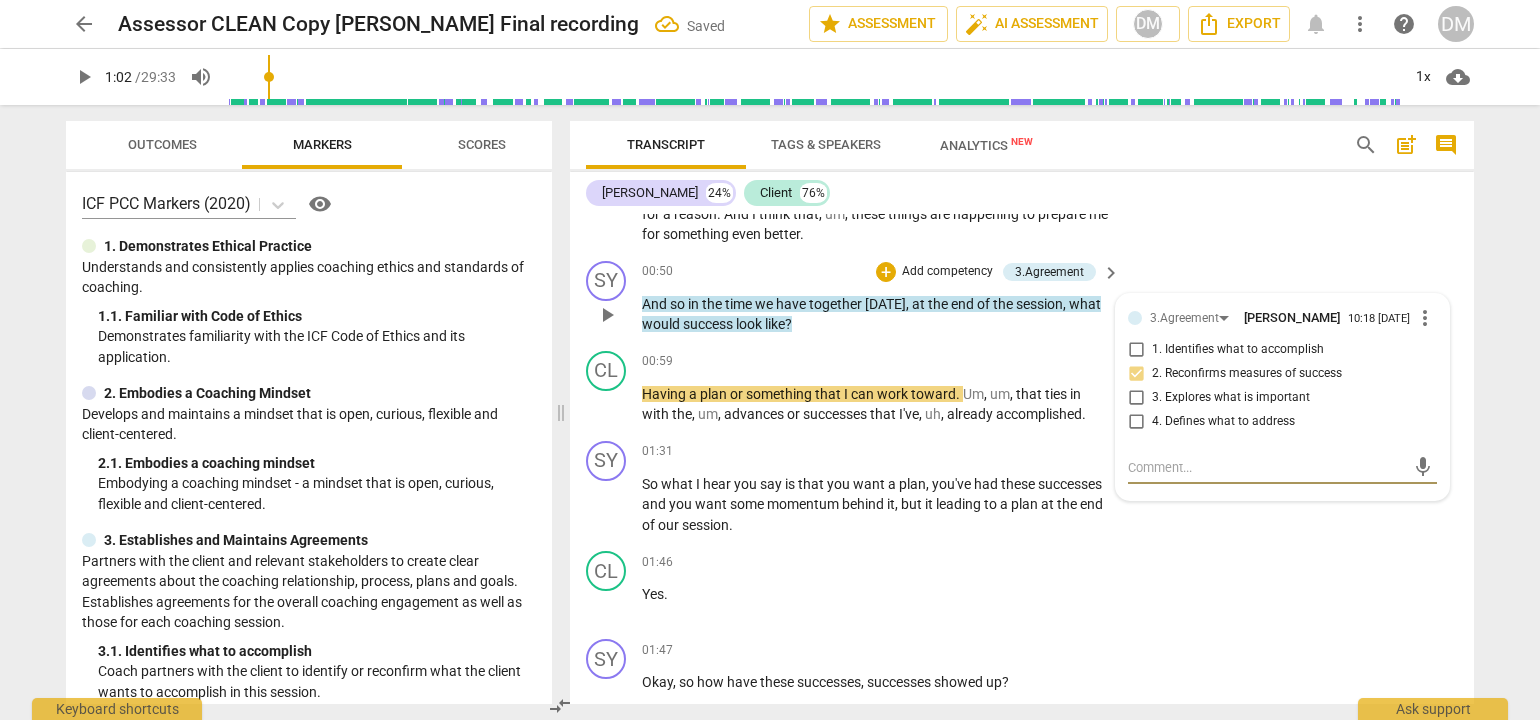 type on "A" 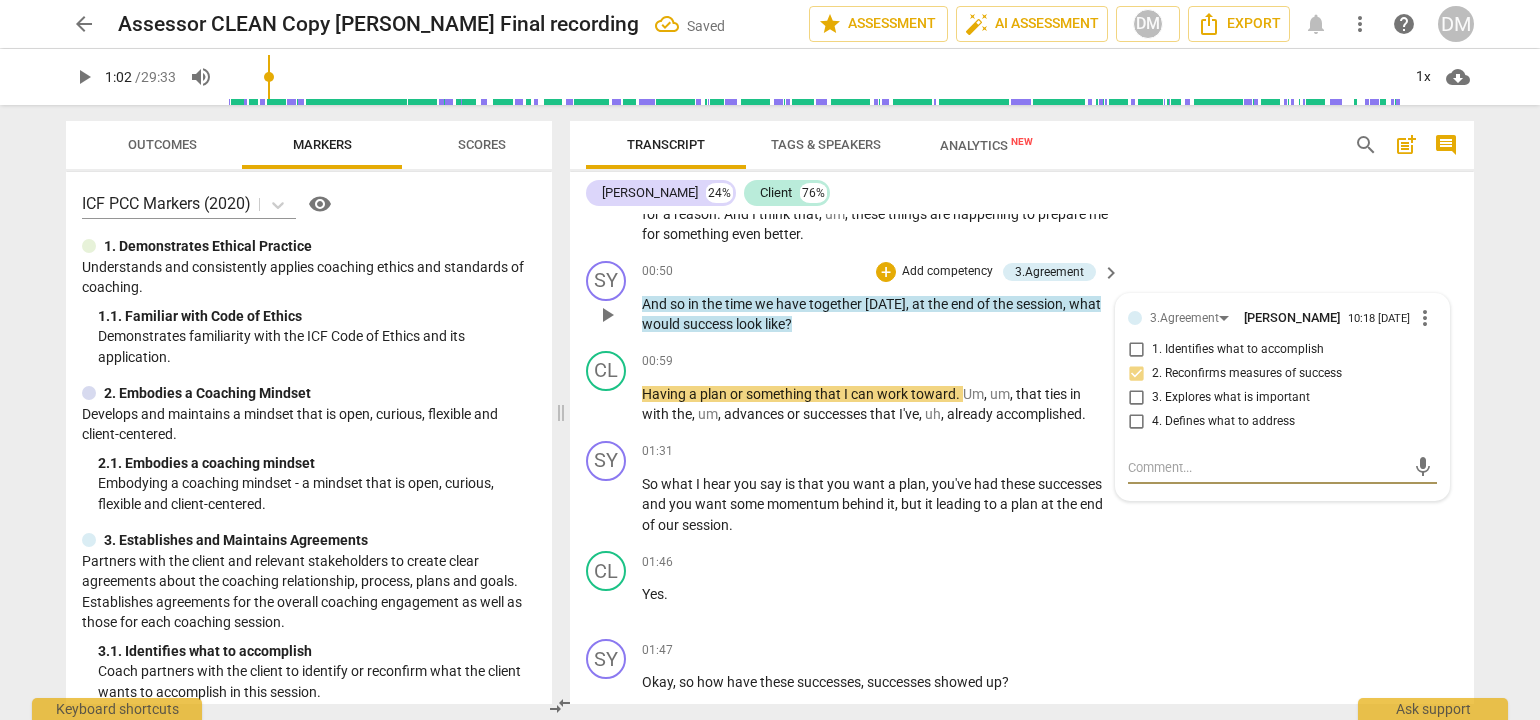 type on "A" 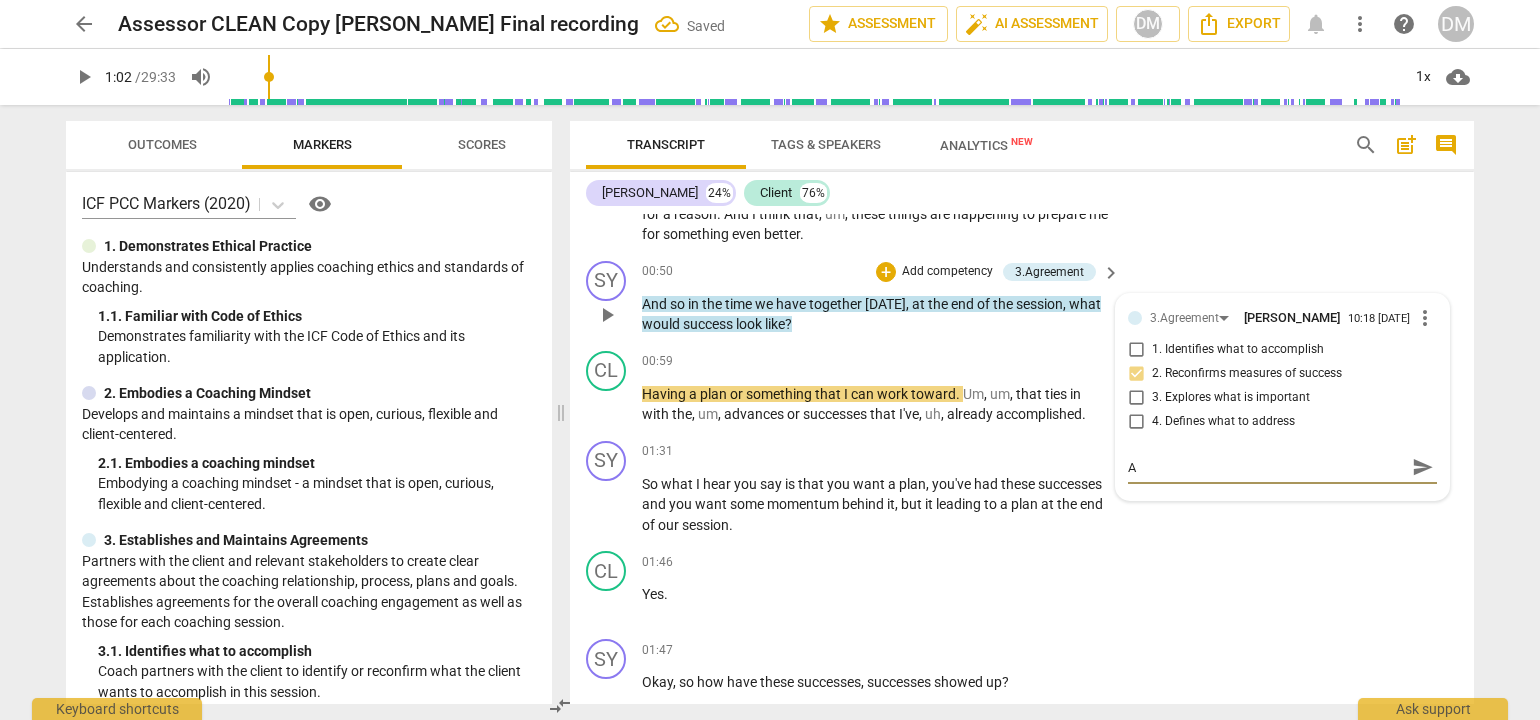 type on "Al" 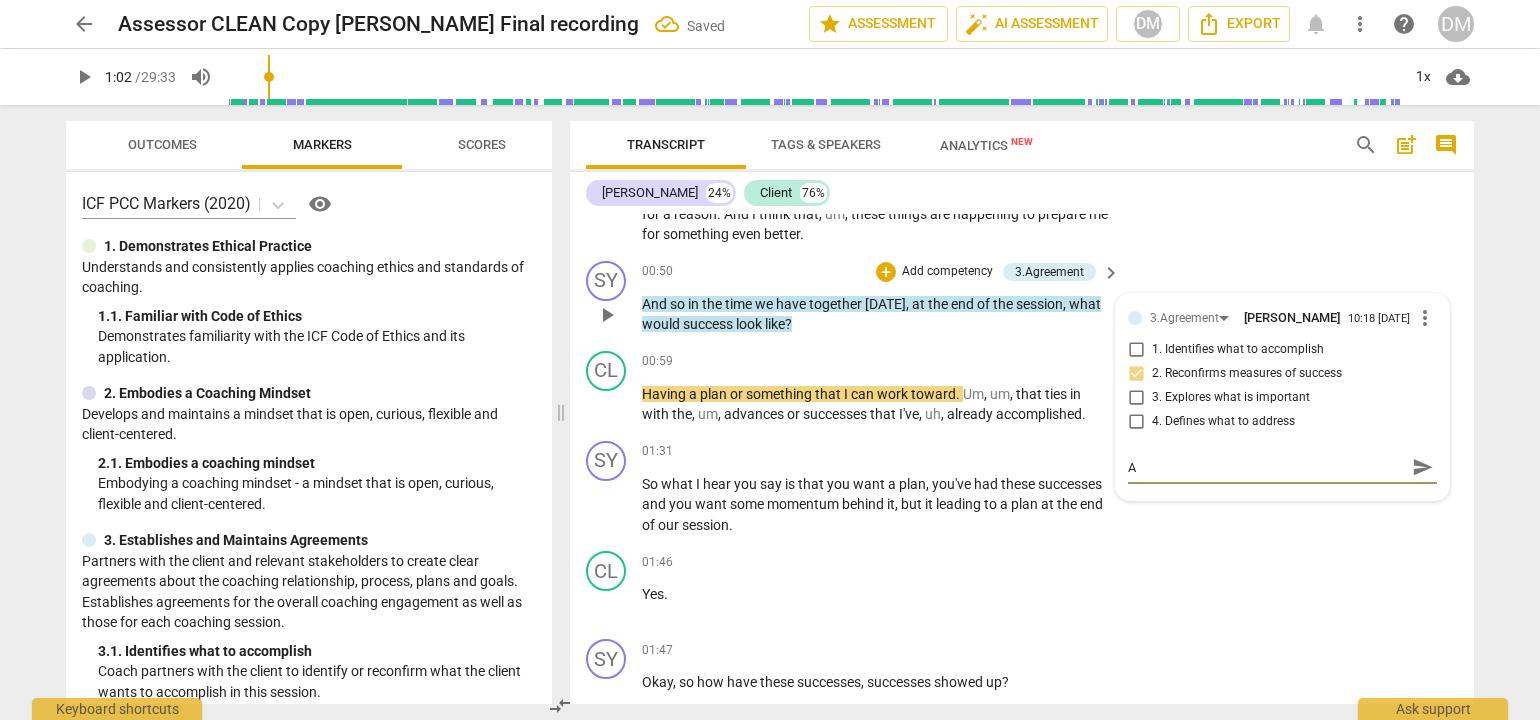 type on "Al" 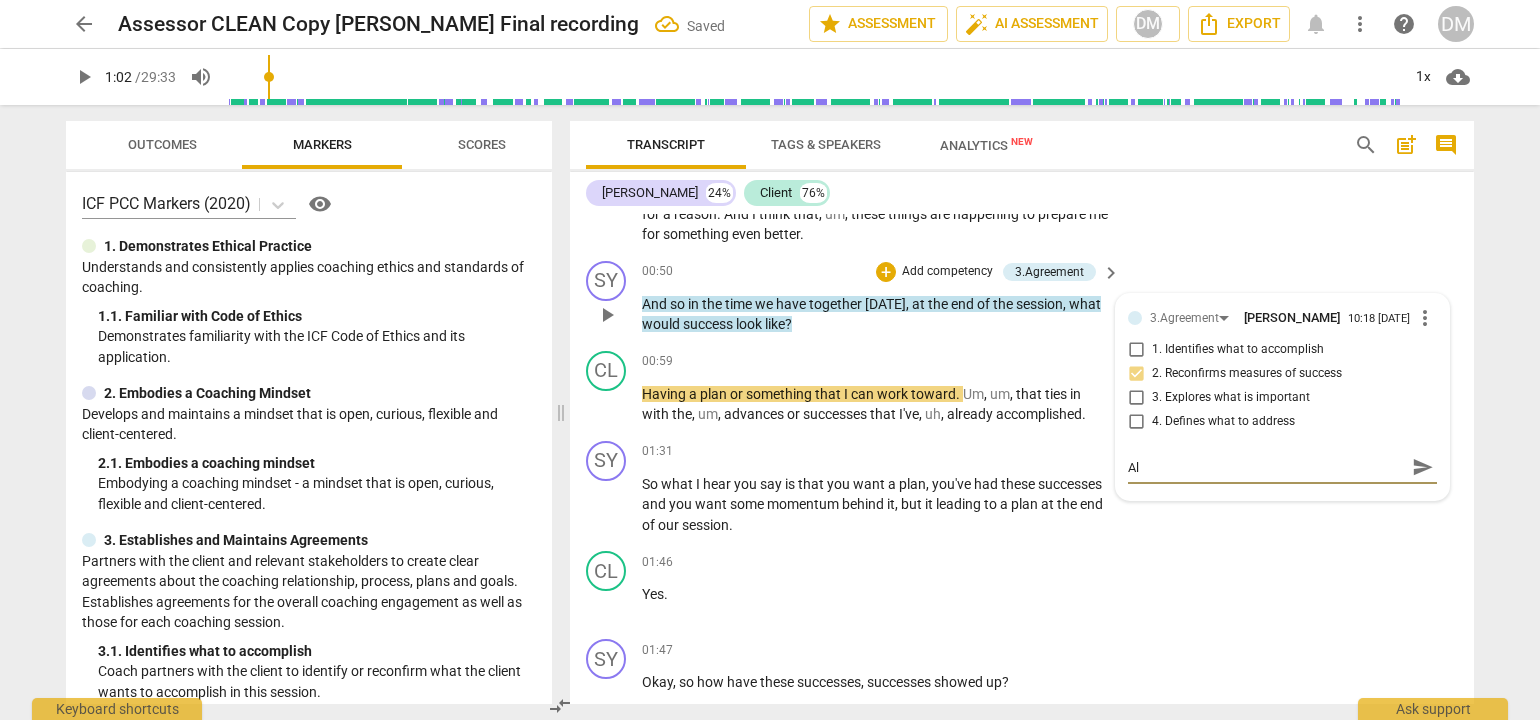 type on "Als" 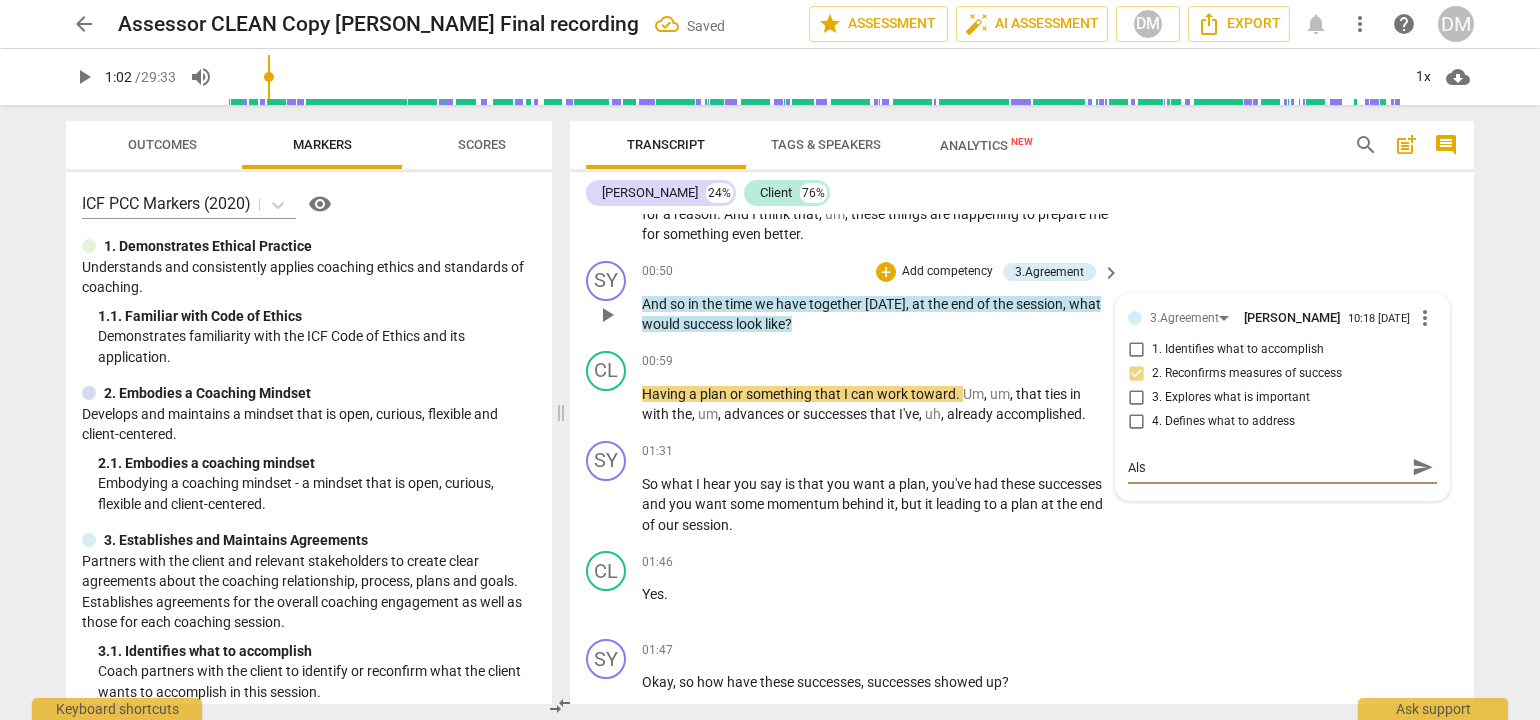 type on "Also" 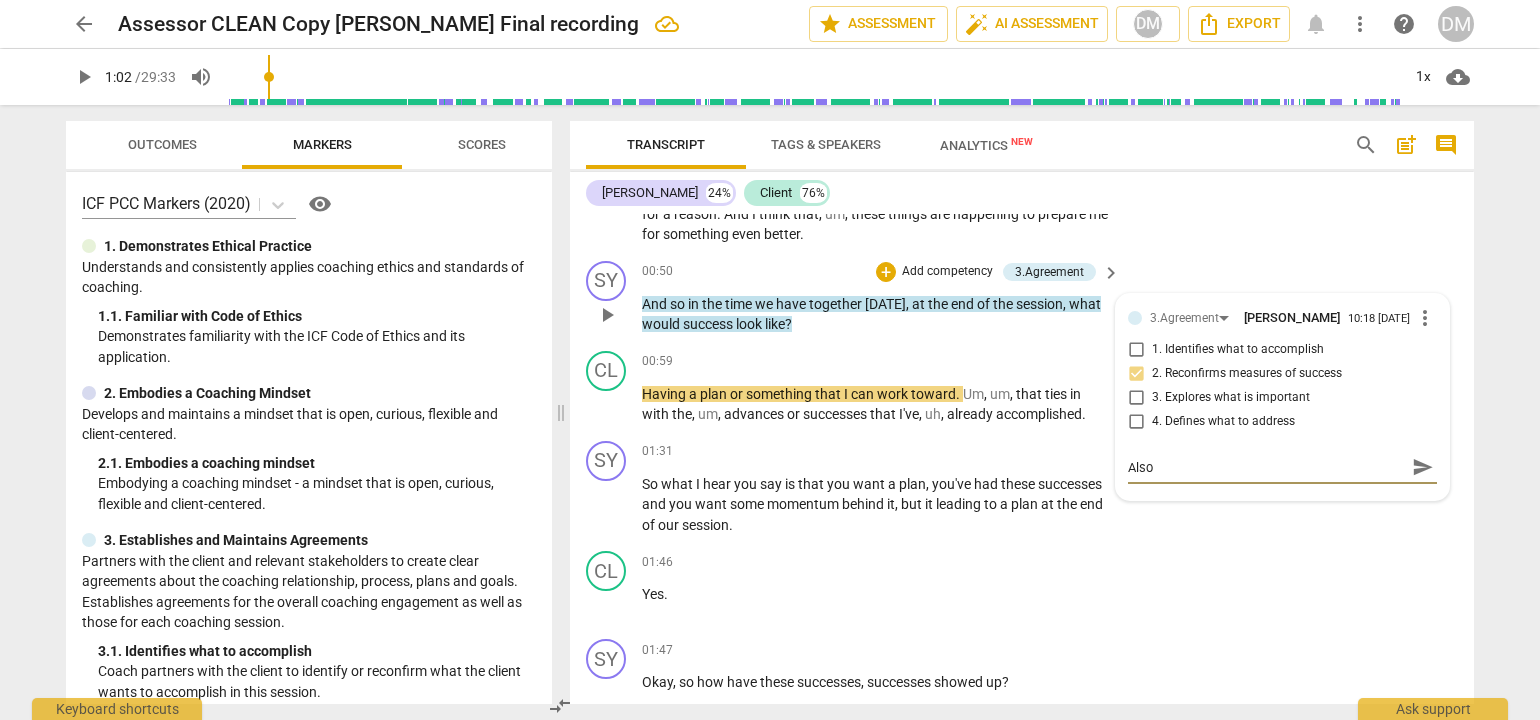 type on "Also" 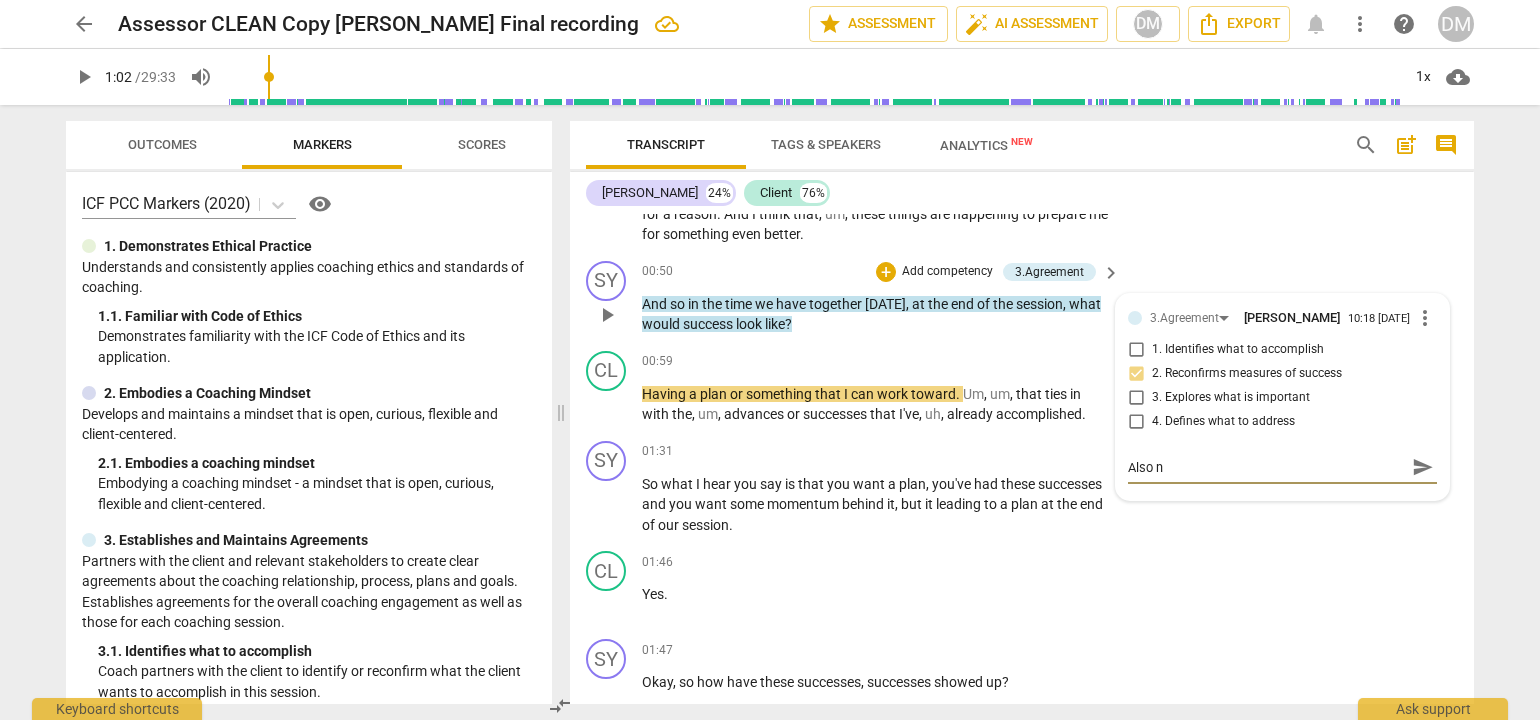 type on "Also no" 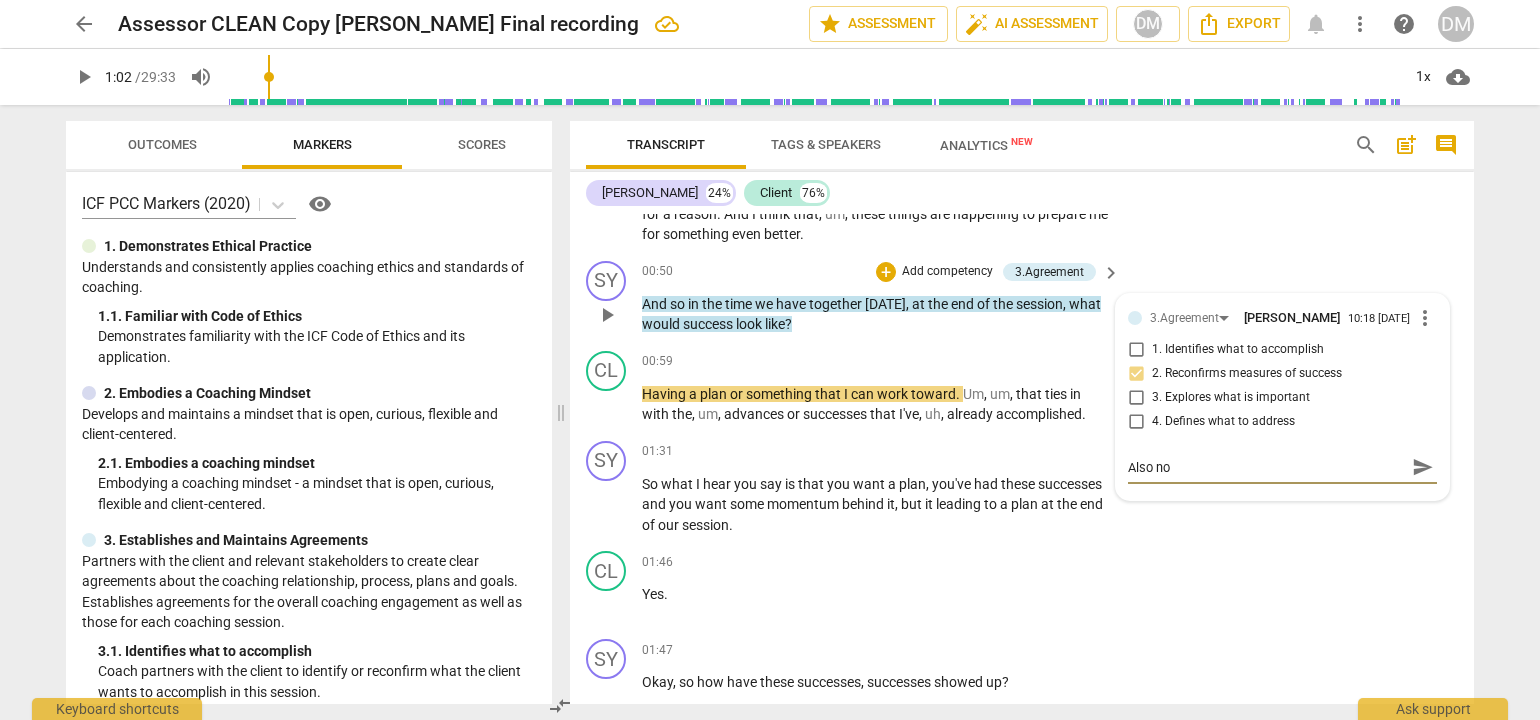 type on "Also not" 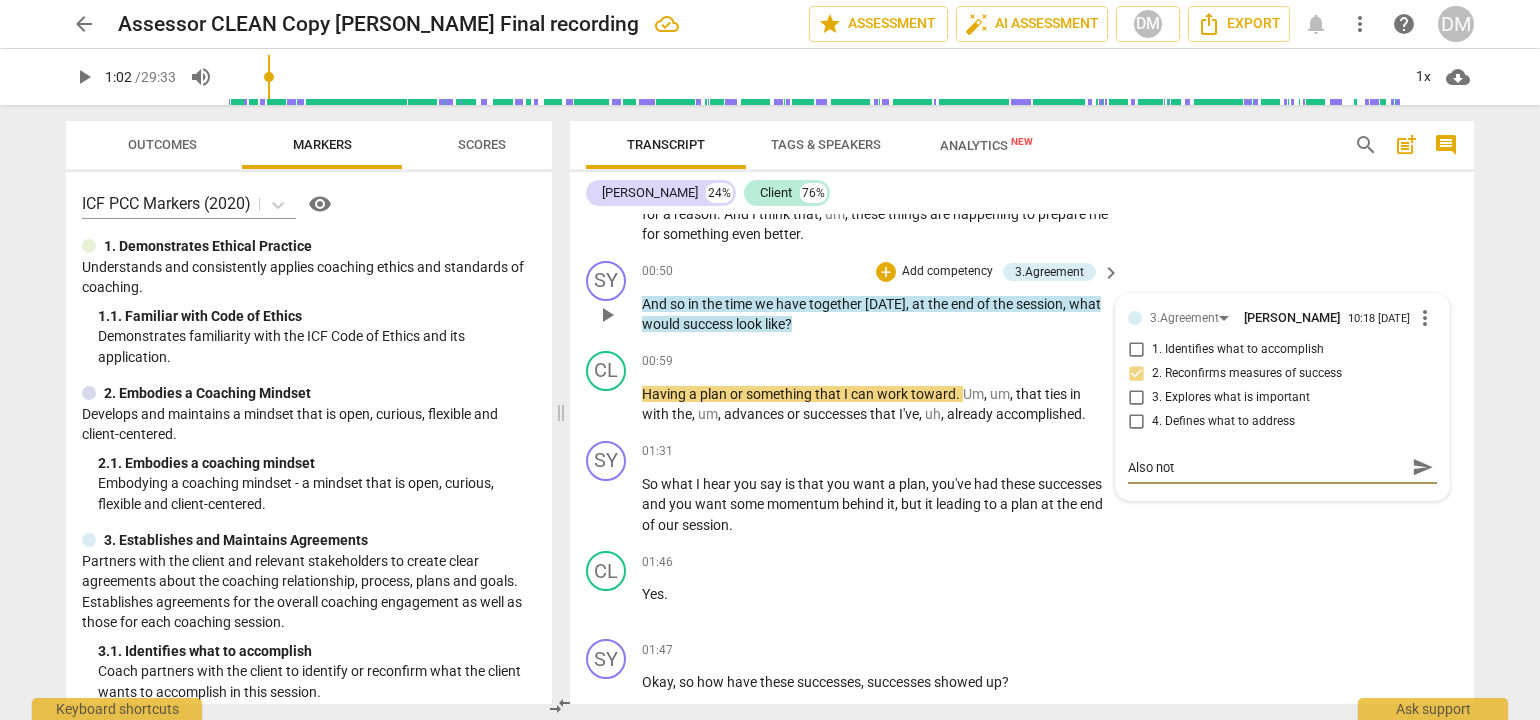 type on "Also note" 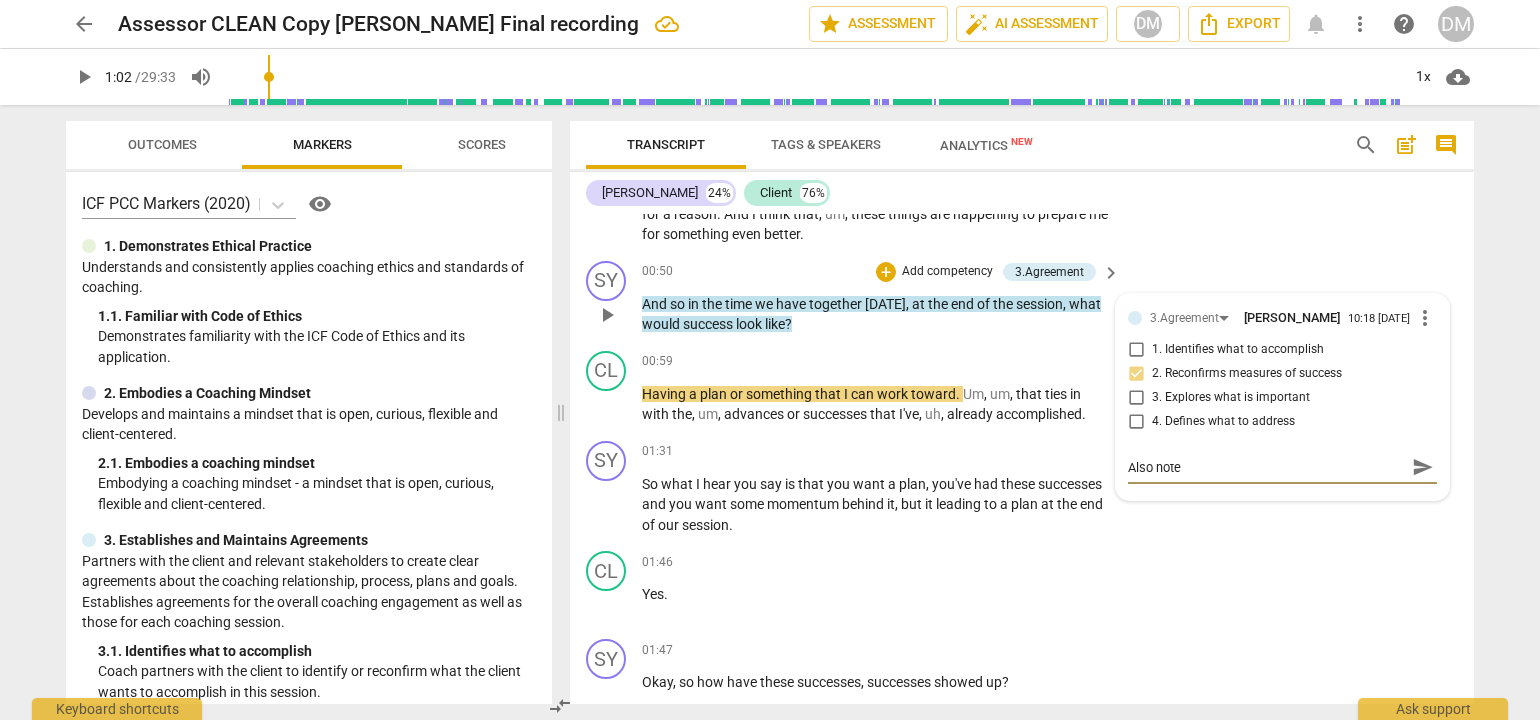 type on "Also note," 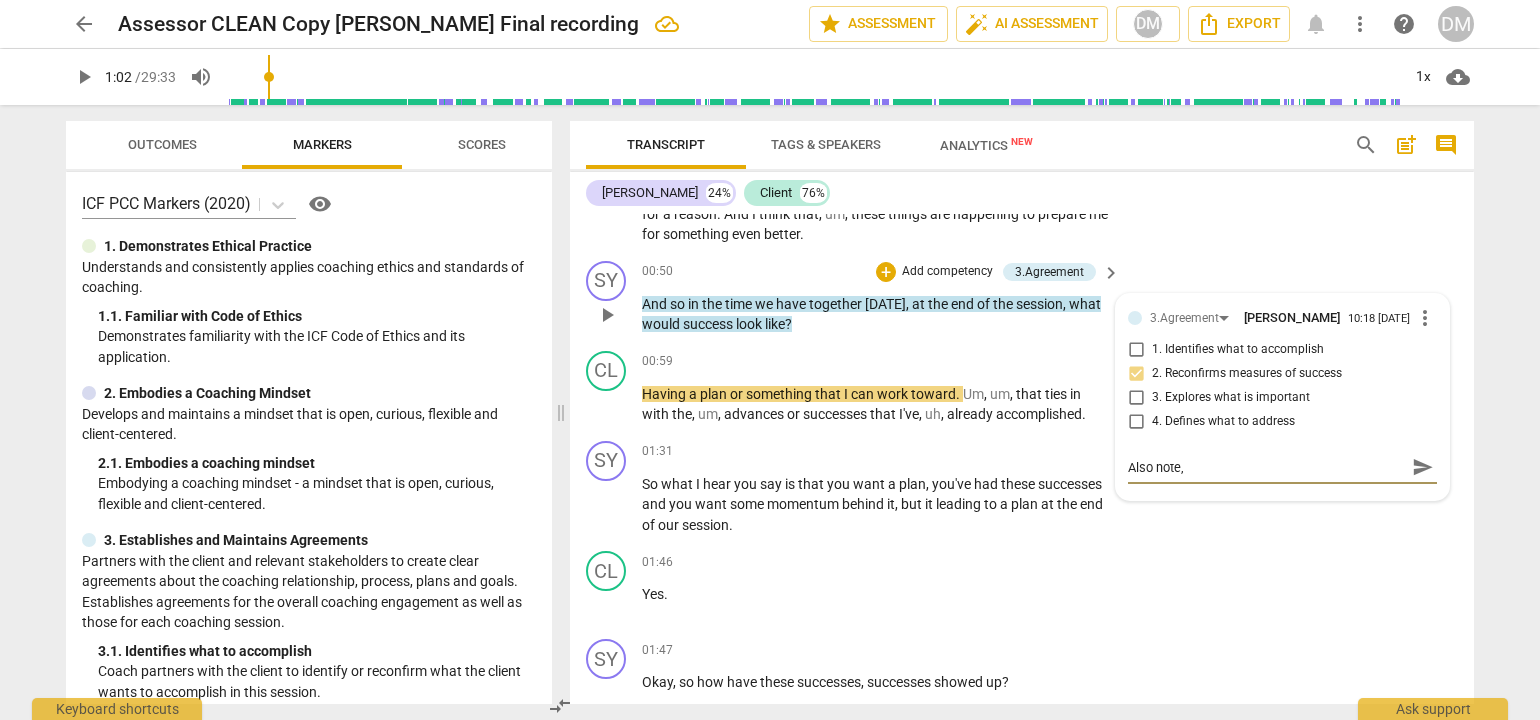 type on "Also note," 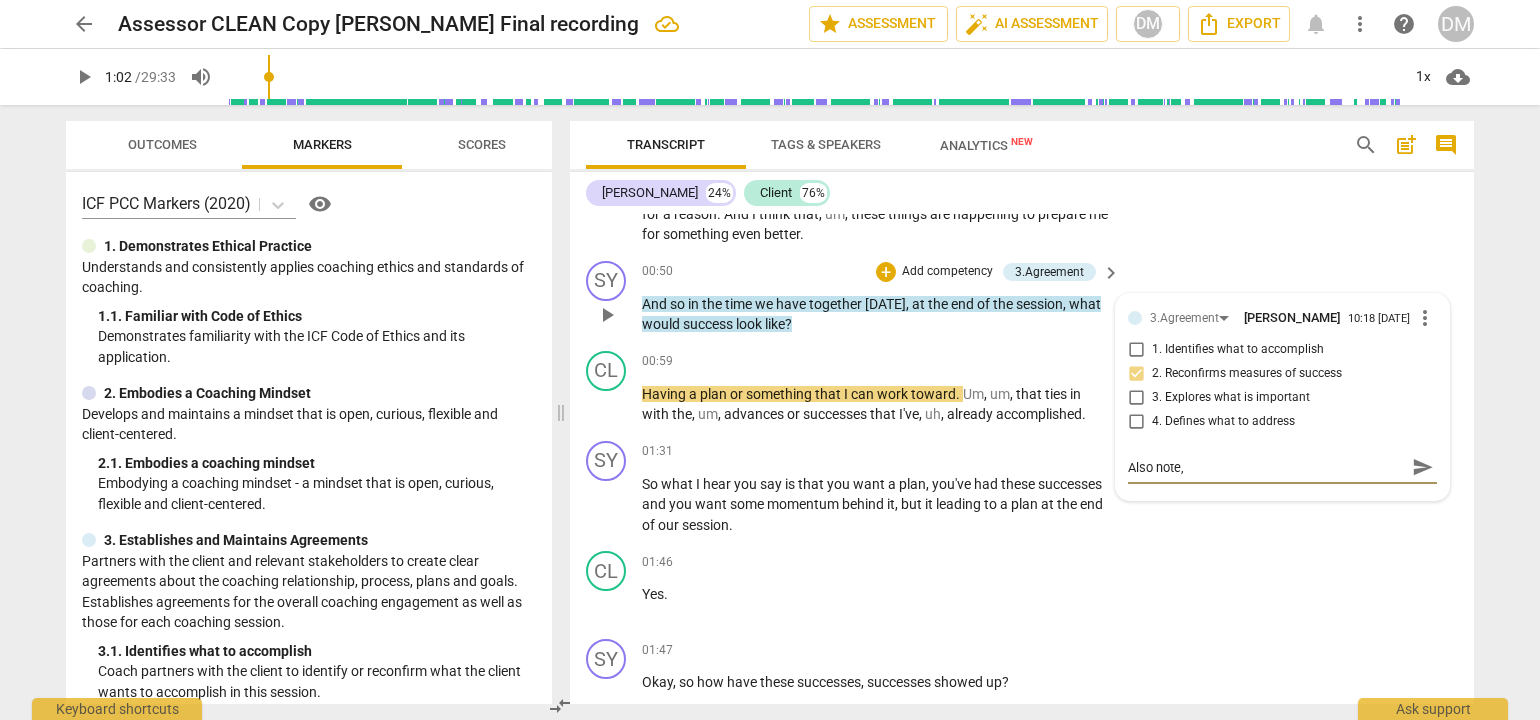 type on "Also note, c" 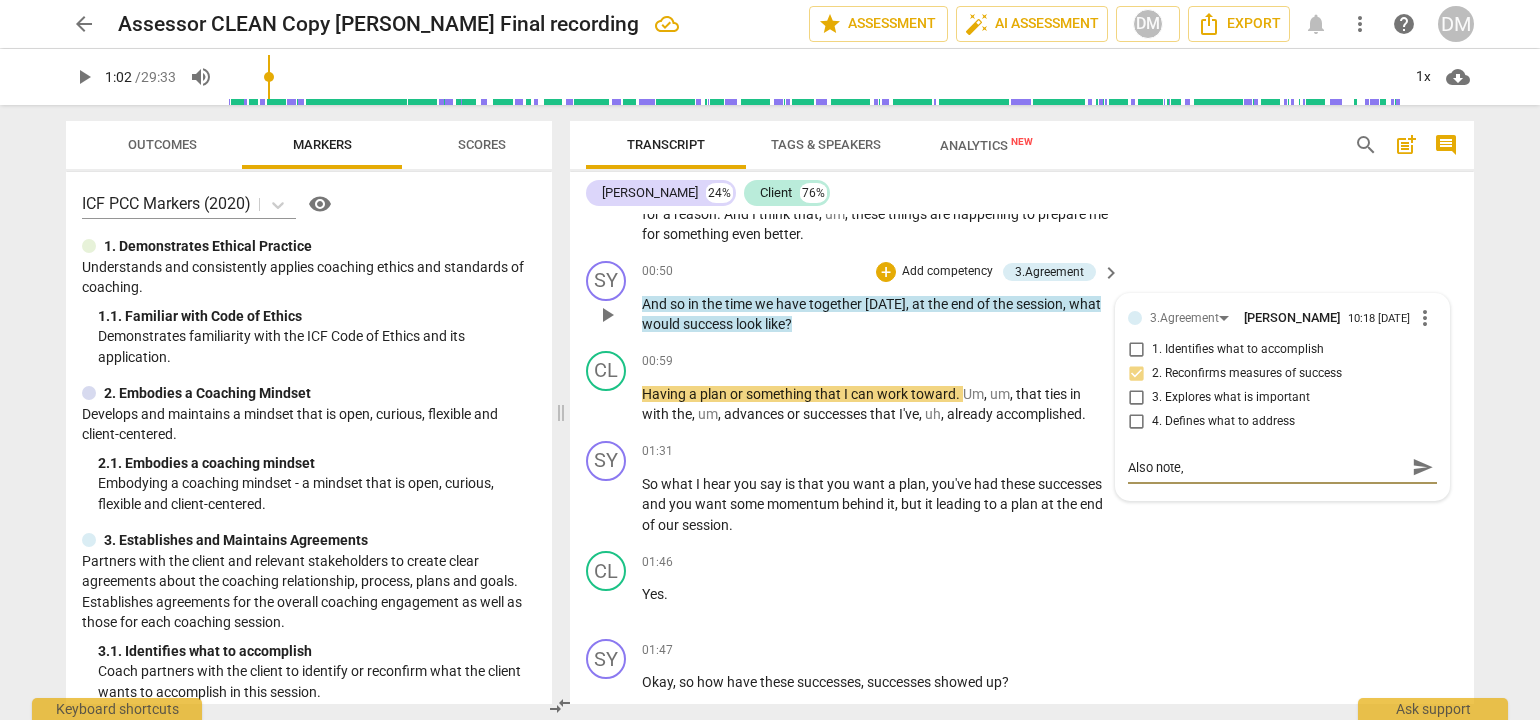 type on "Also note, c" 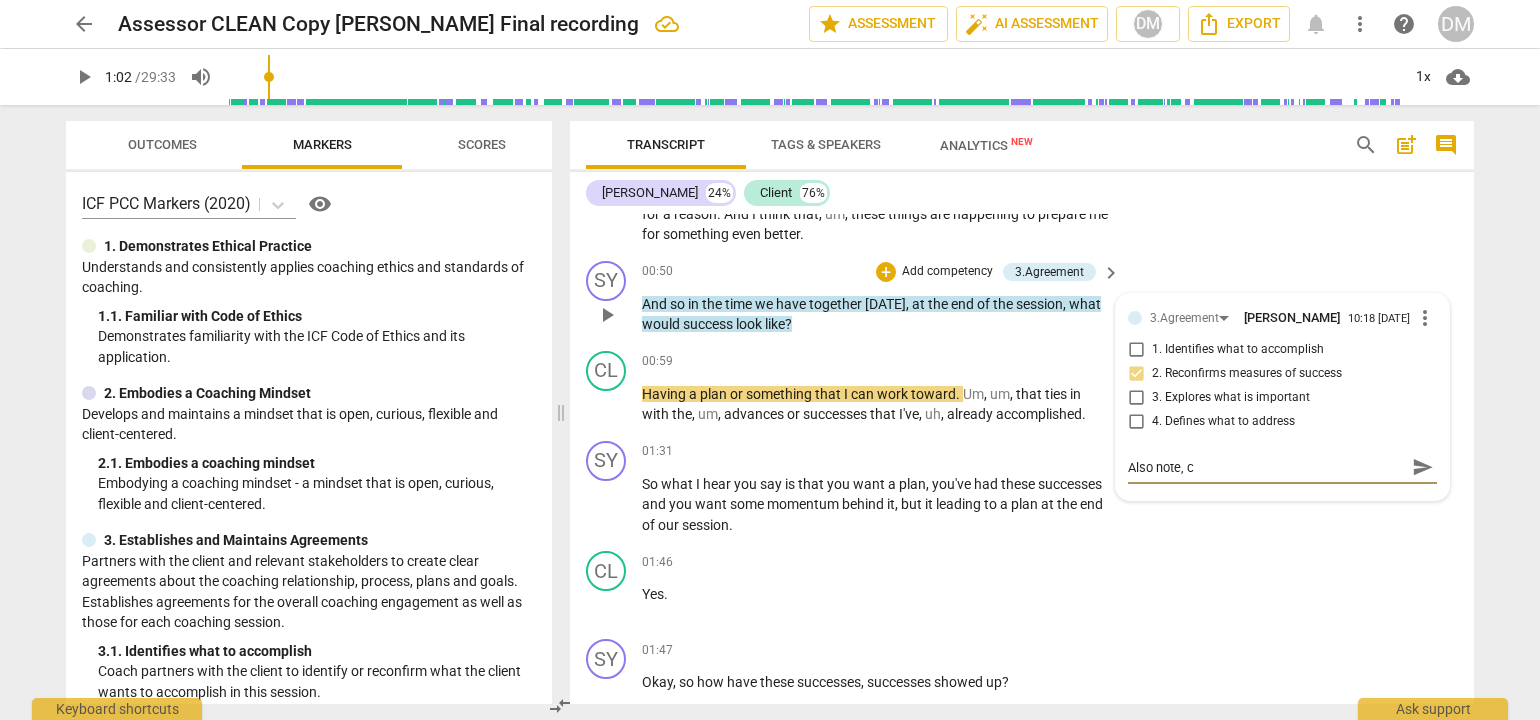 type on "Also note, cl" 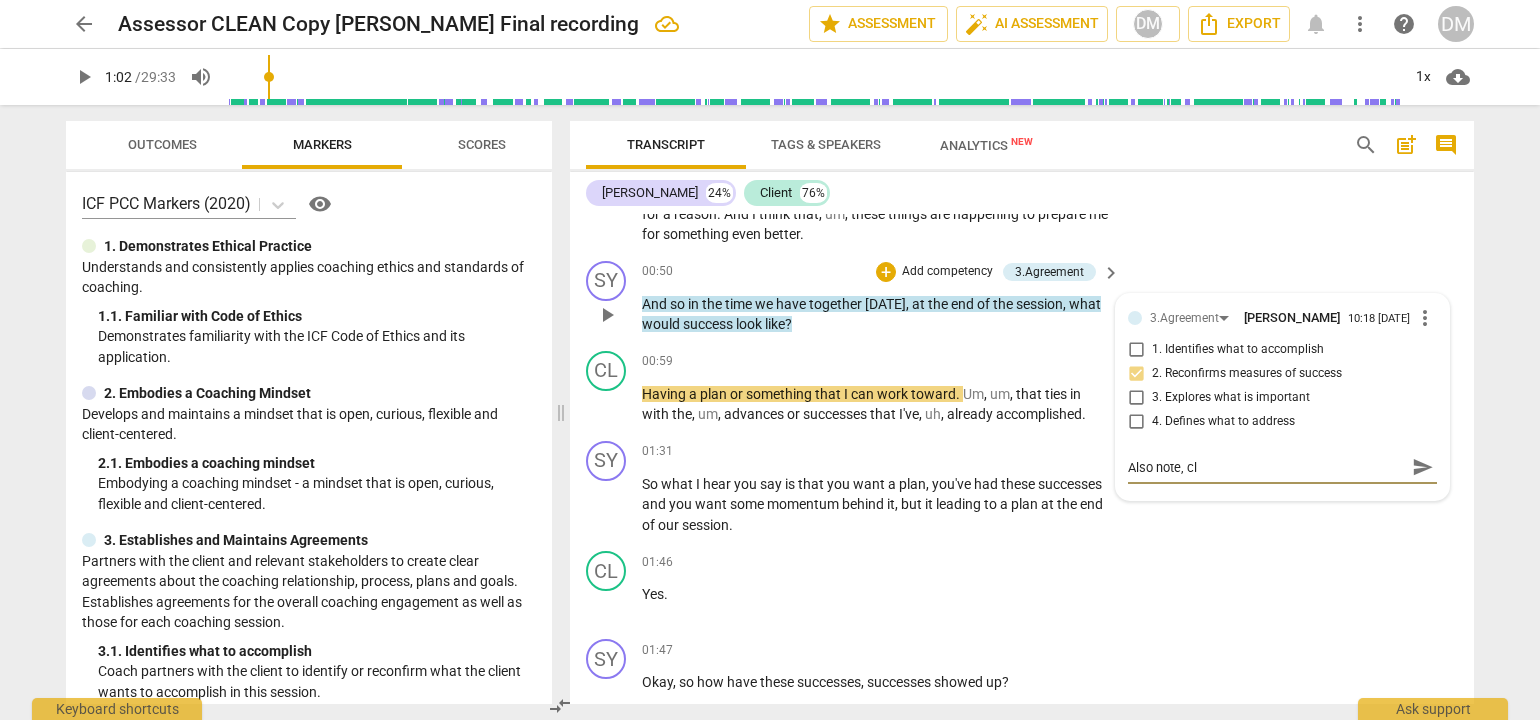 type on "Also note, cli" 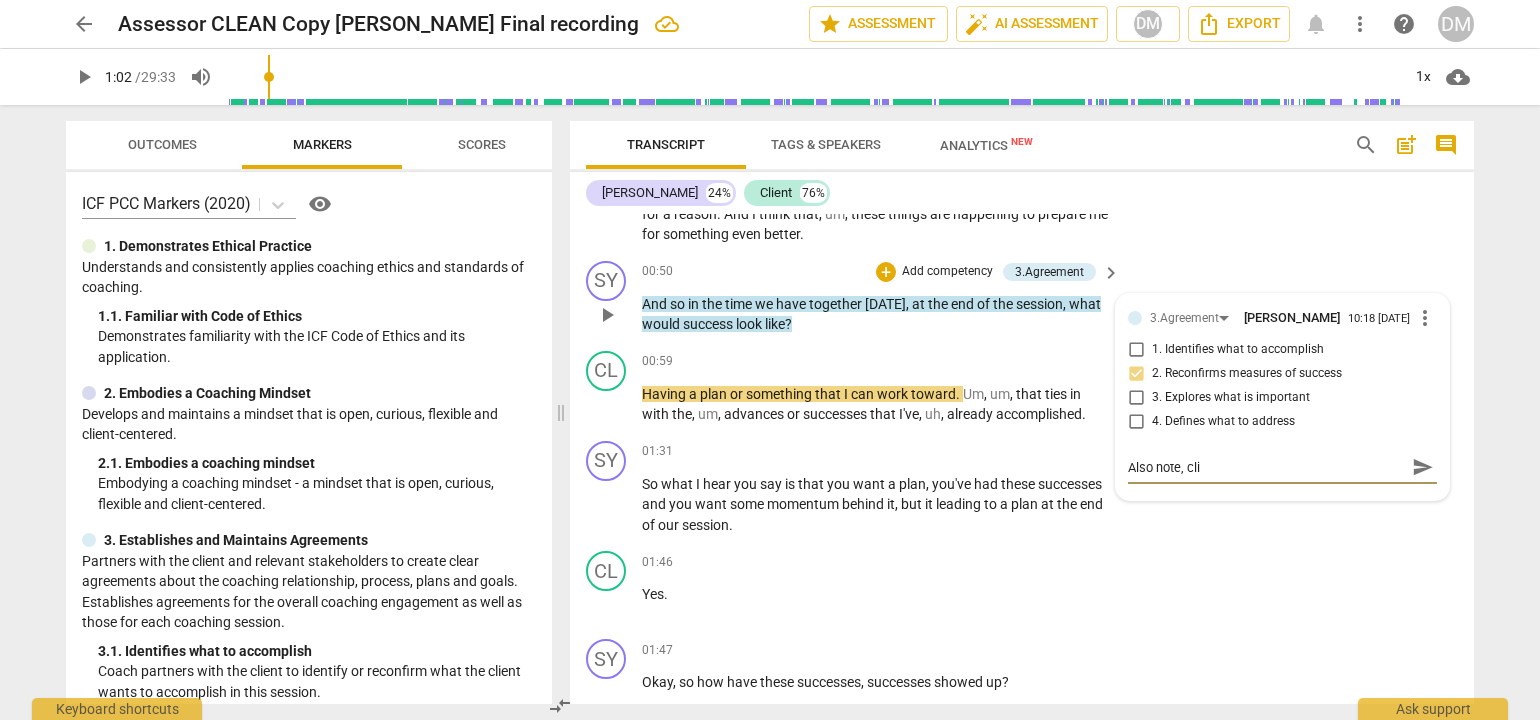 type on "Also note, clie" 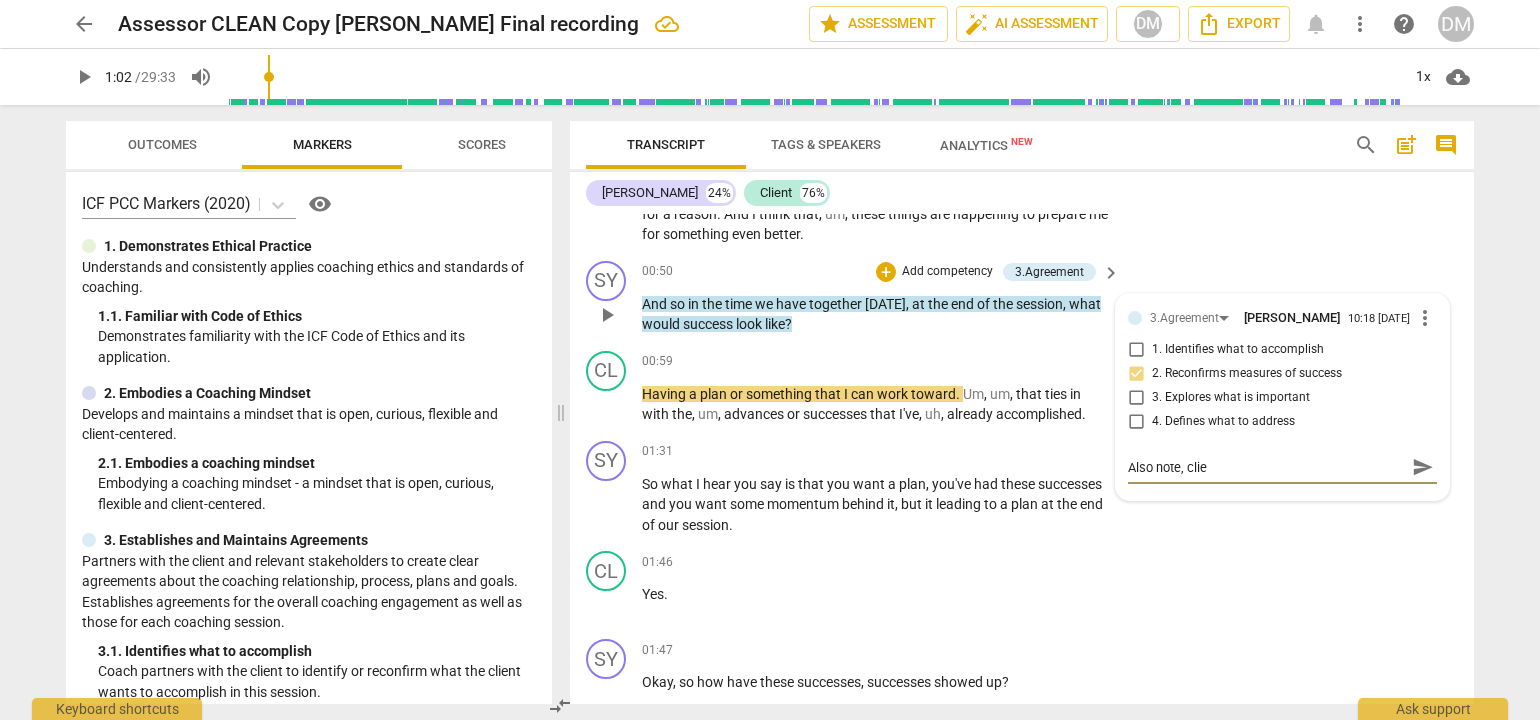 type on "Also note, clien" 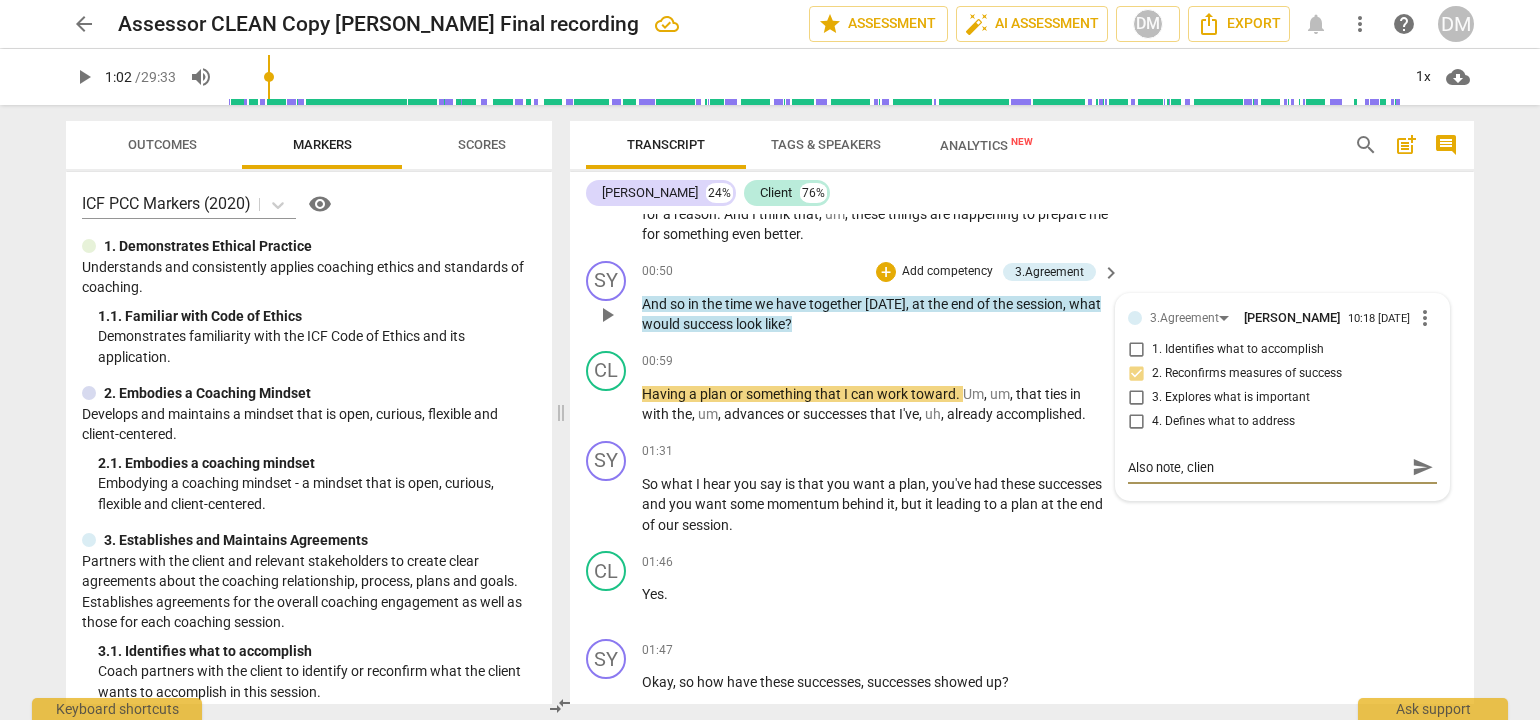 type on "Also note, client" 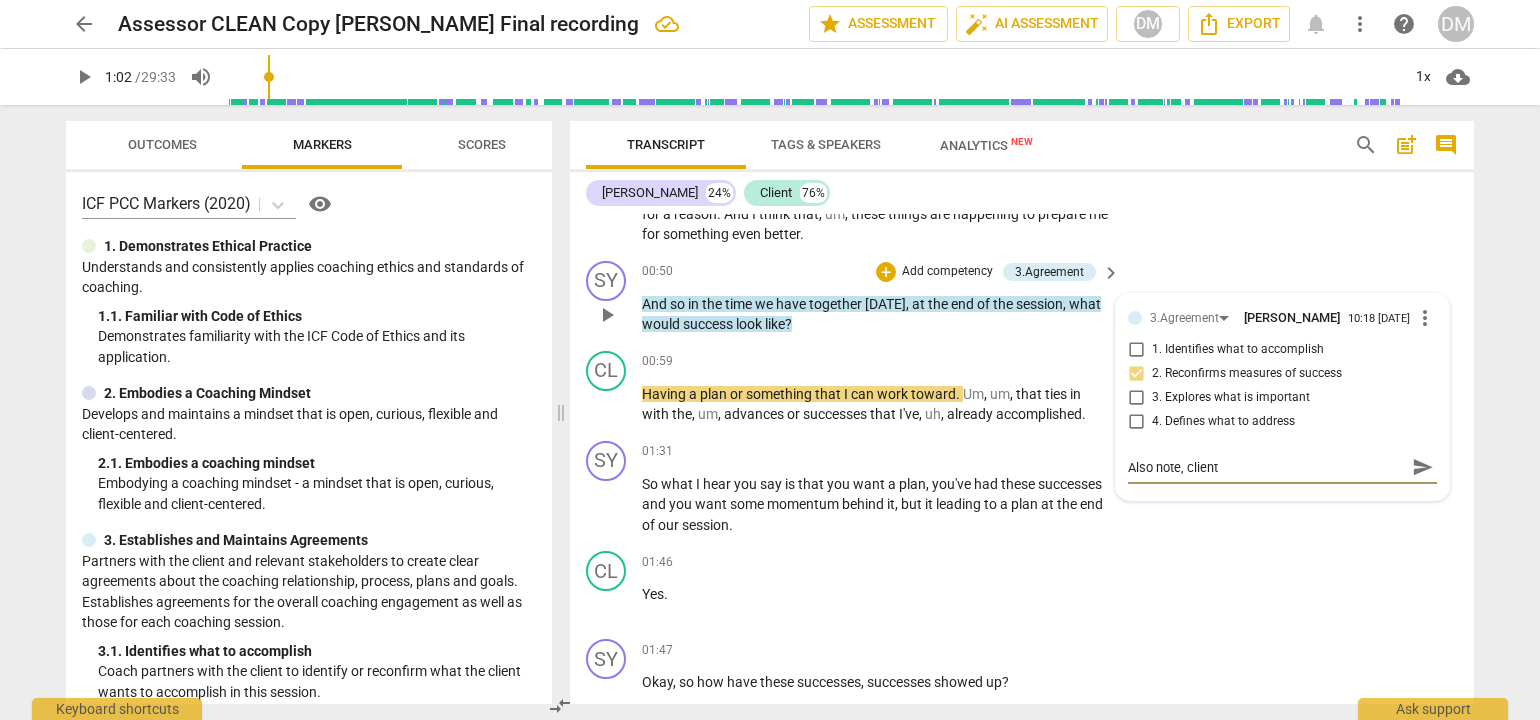 type on "Also note, client'" 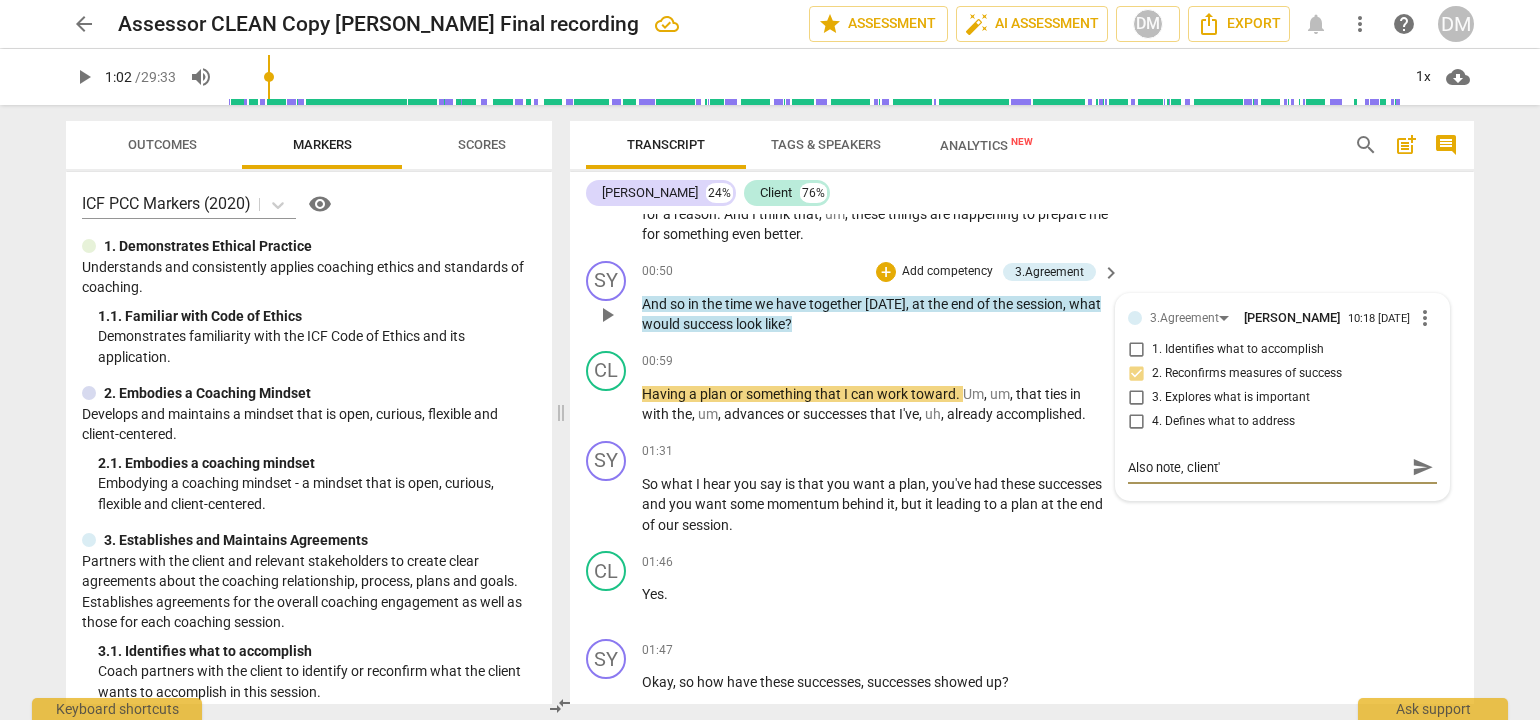 type on "Also note, client's" 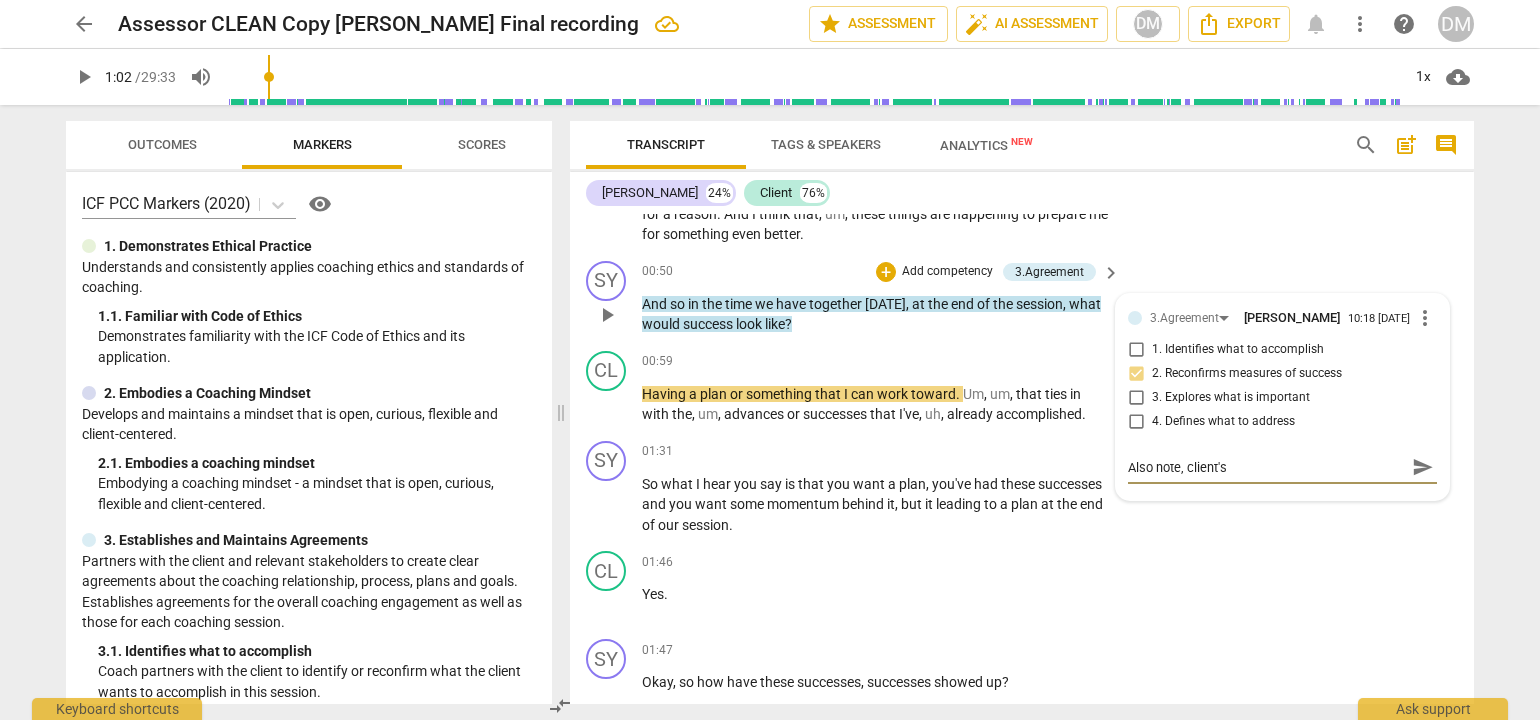 type on "Also note, client's" 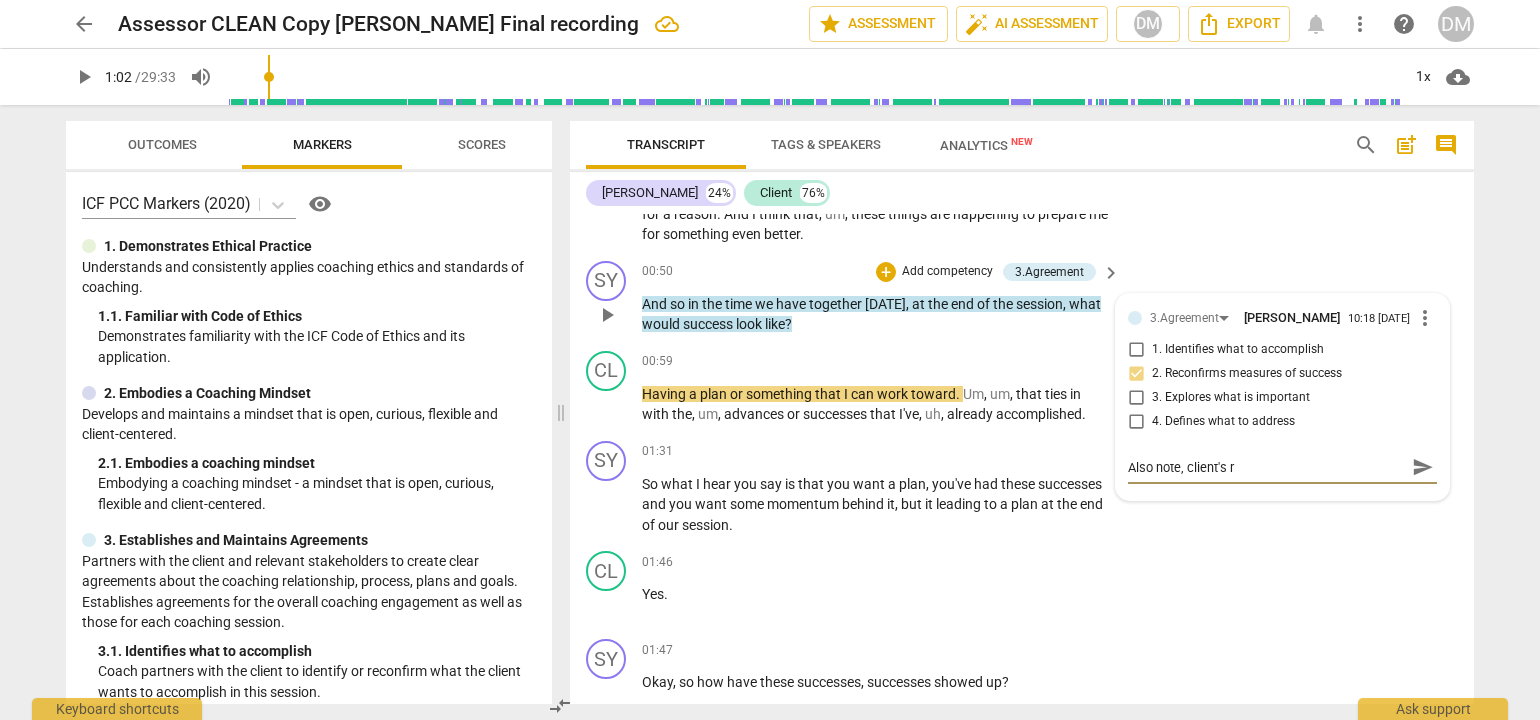 type on "Also note, client's re" 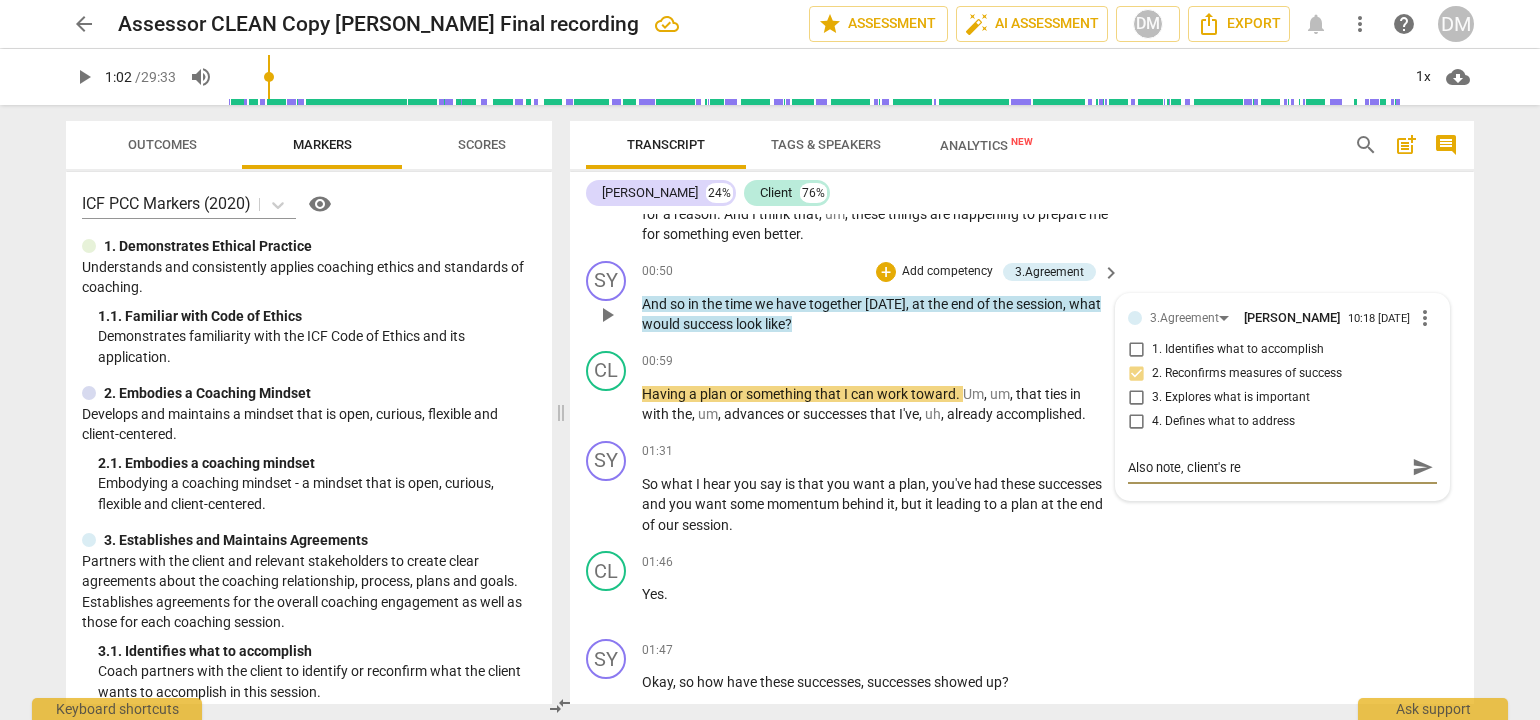type on "Also note, client's res" 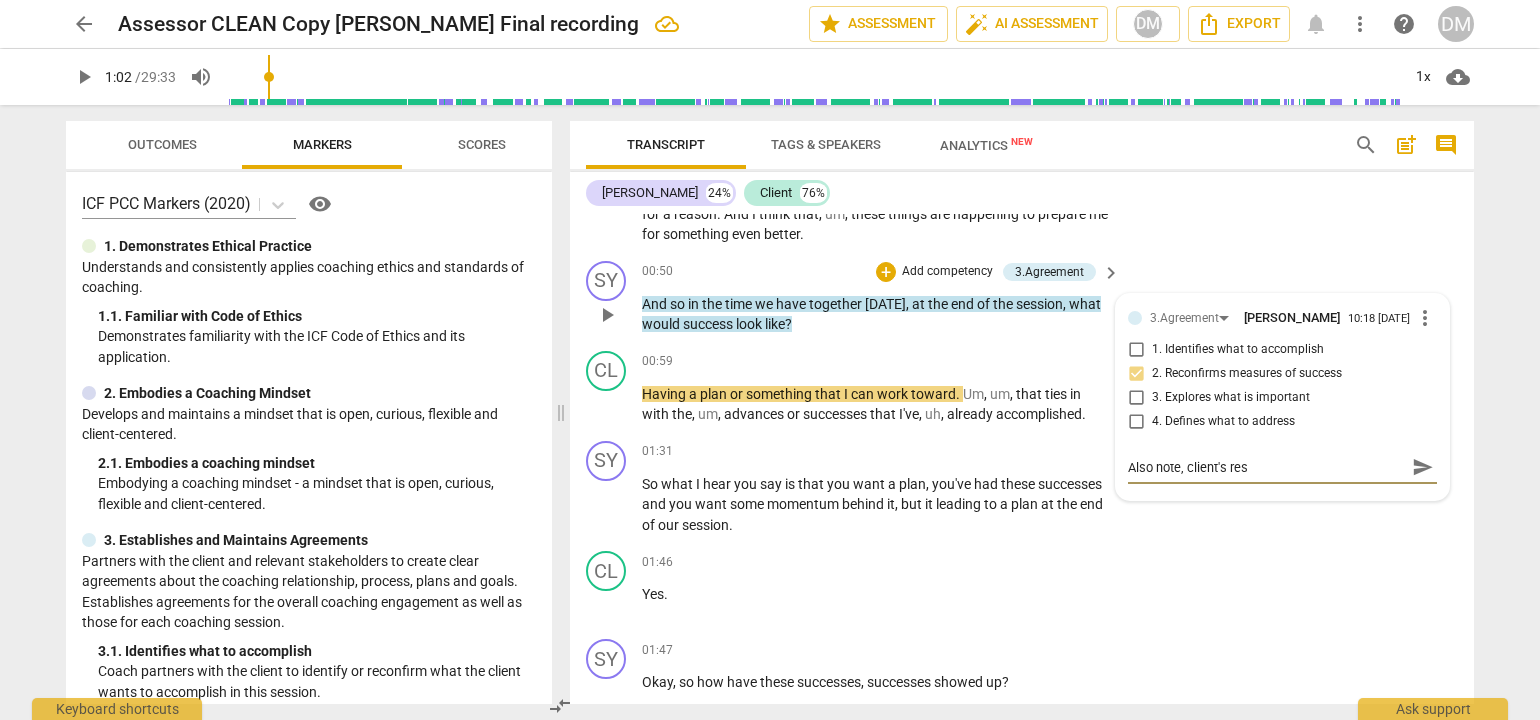 type on "Also note, client's resp" 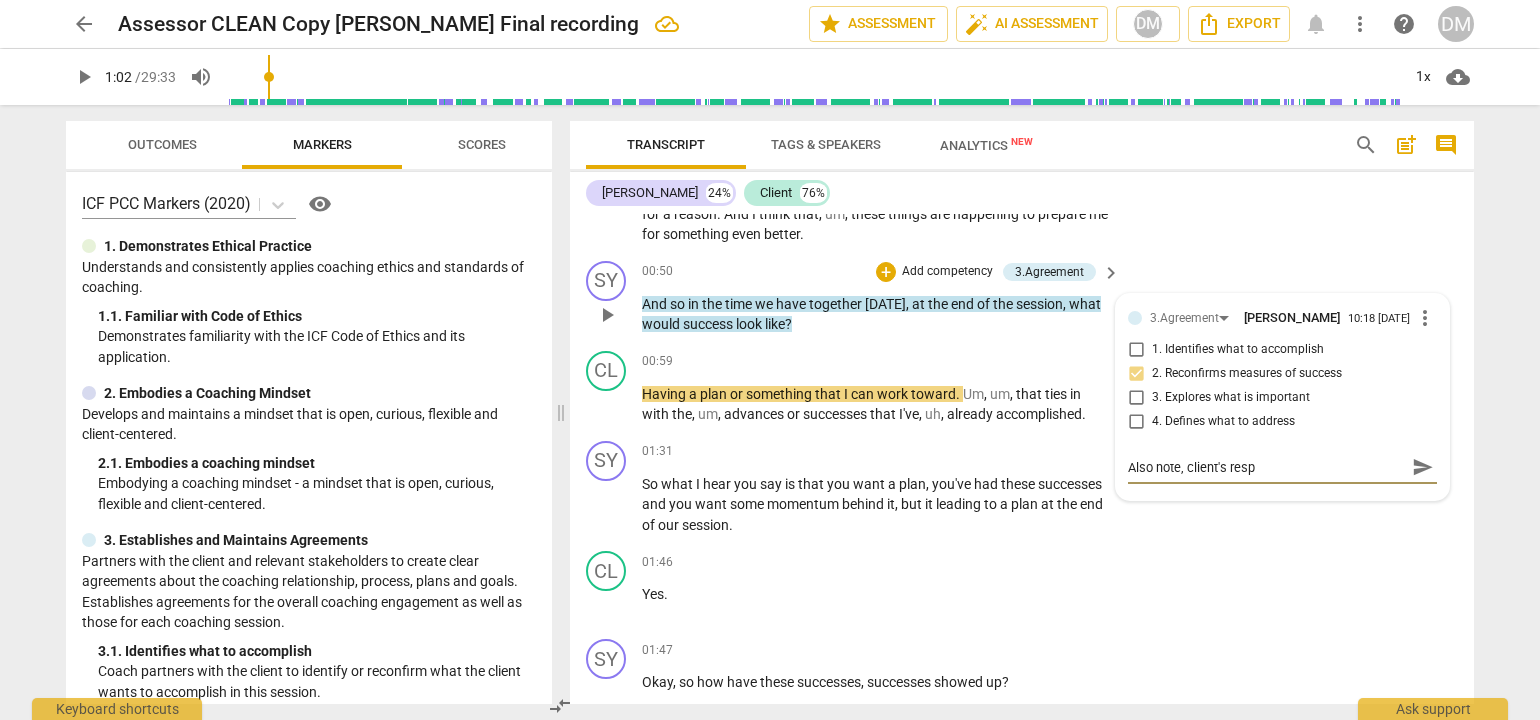 type on "Also note, client's respo" 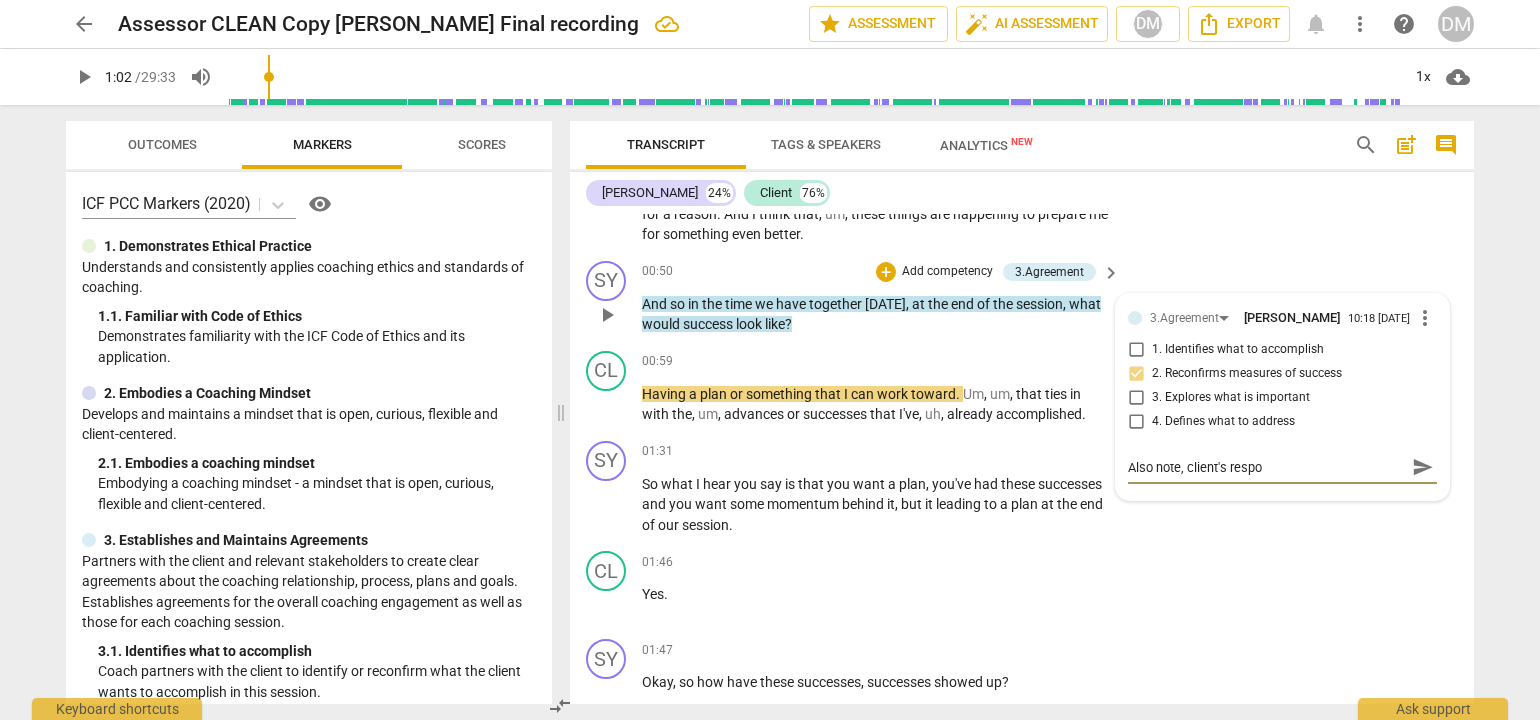 type on "Also note, client's respon" 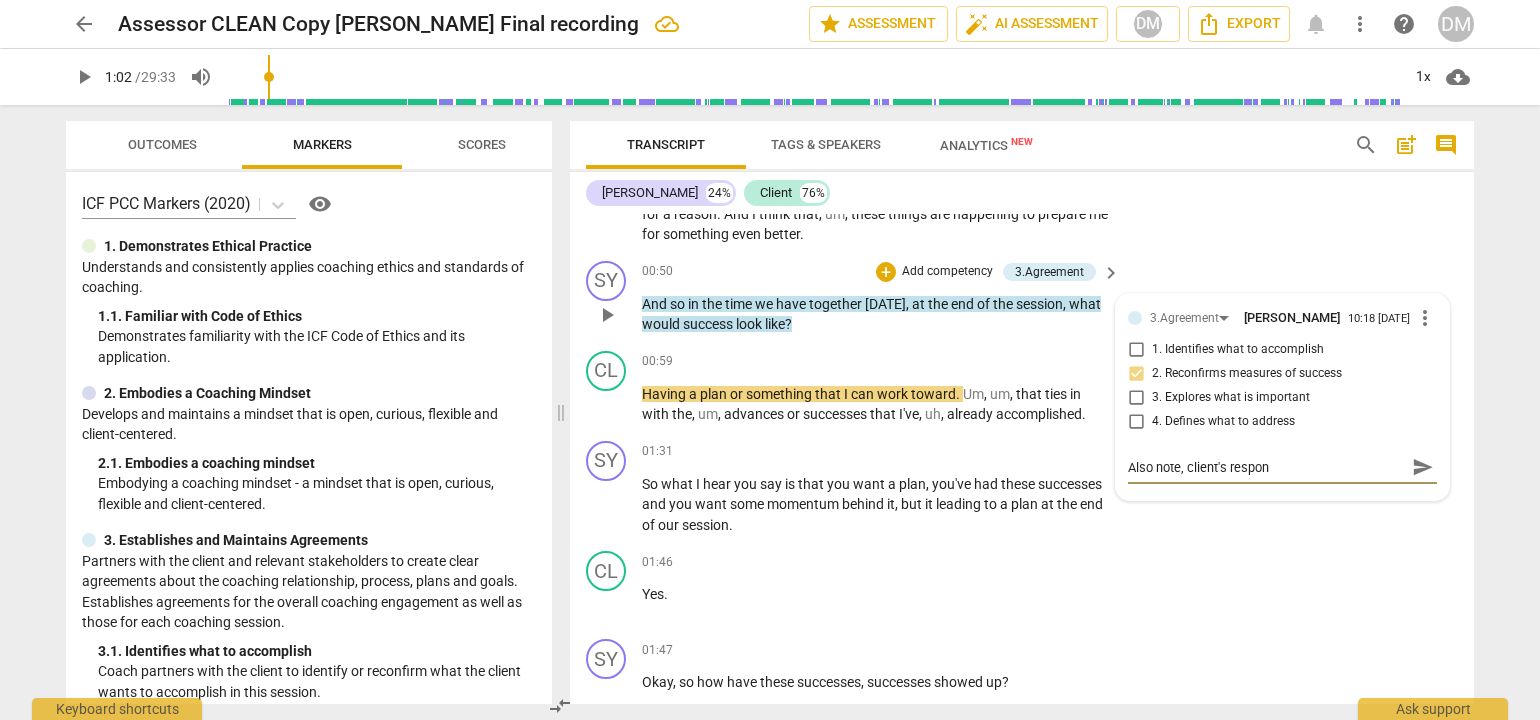 type on "Also note, client's respons" 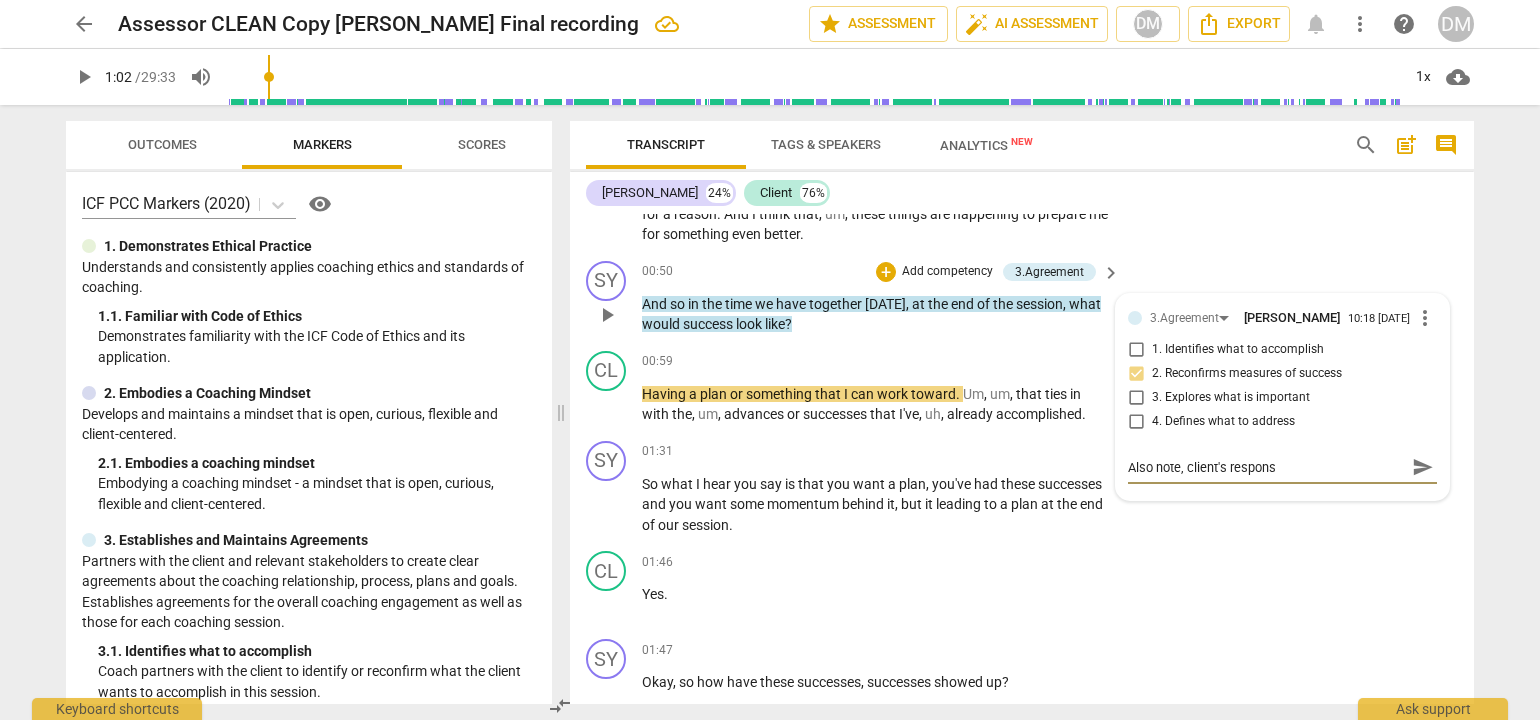 type on "Also note, client's response" 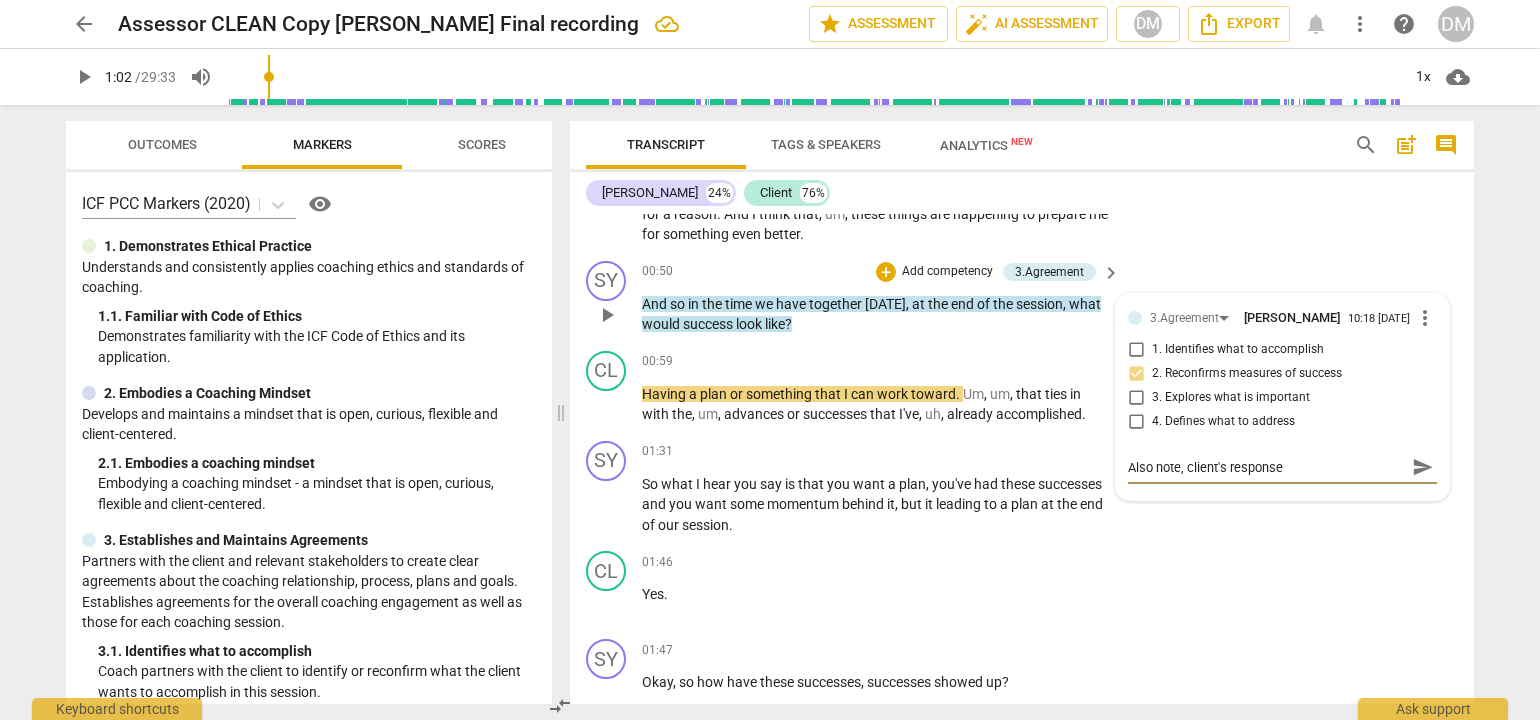 type on "Also note, client's response" 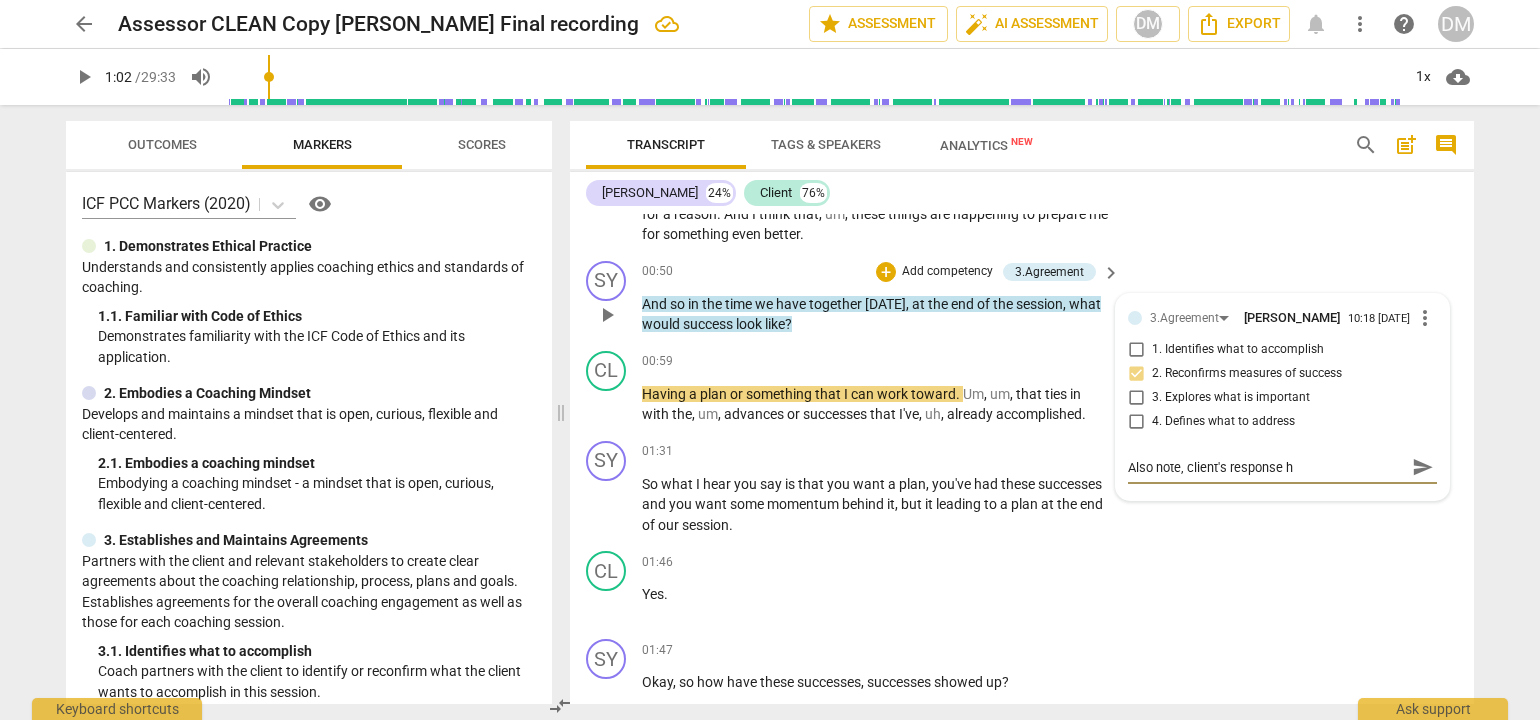 type on "Also note, client's response ha" 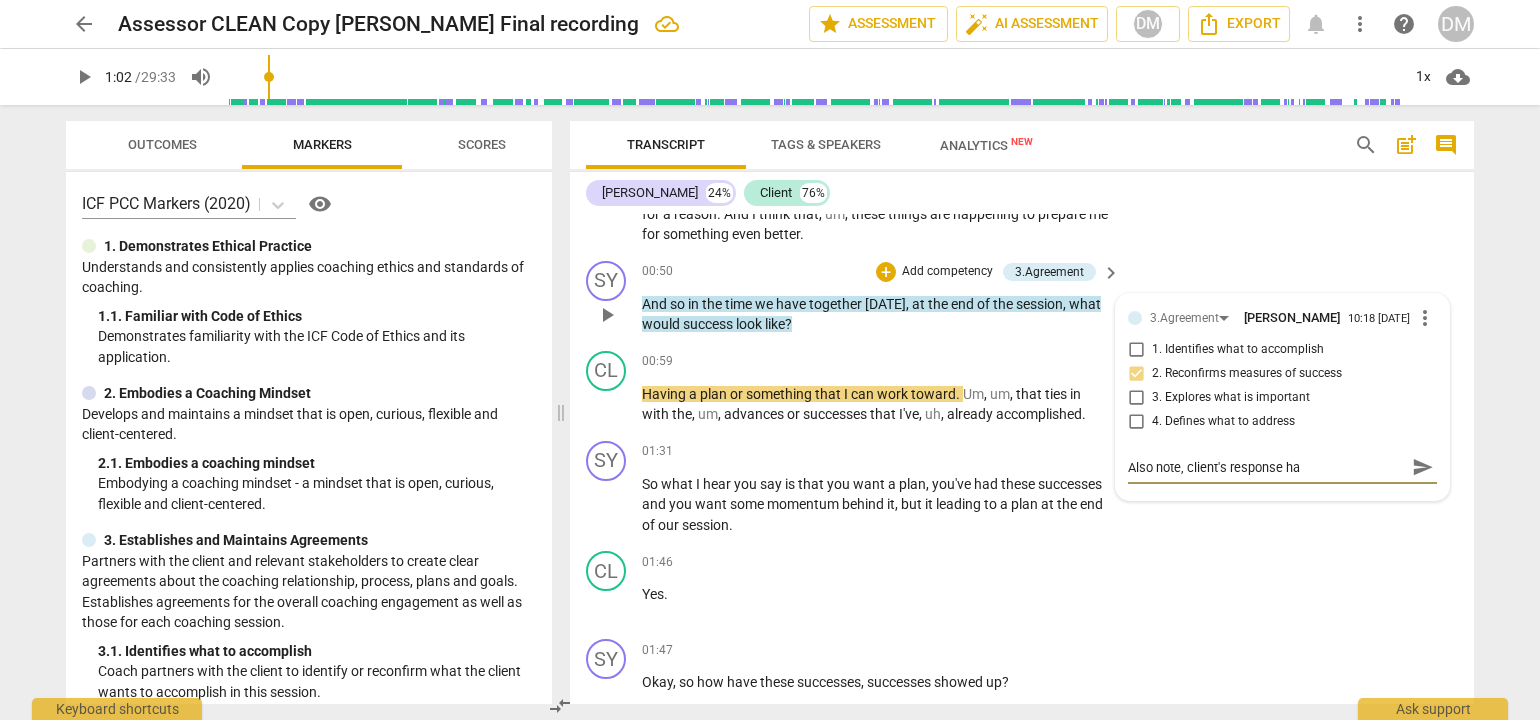 type on "Also note, client's response had" 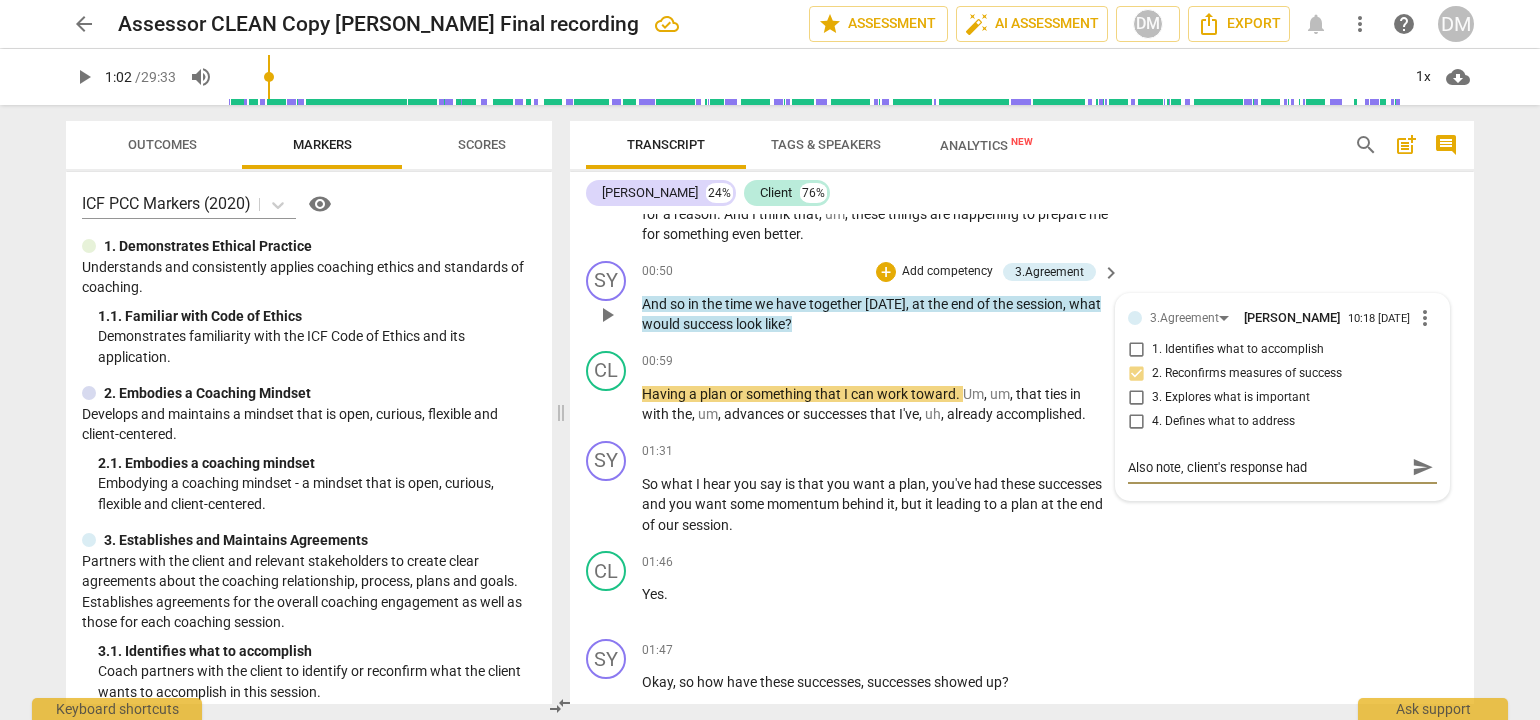 type on "Also note, client's response had" 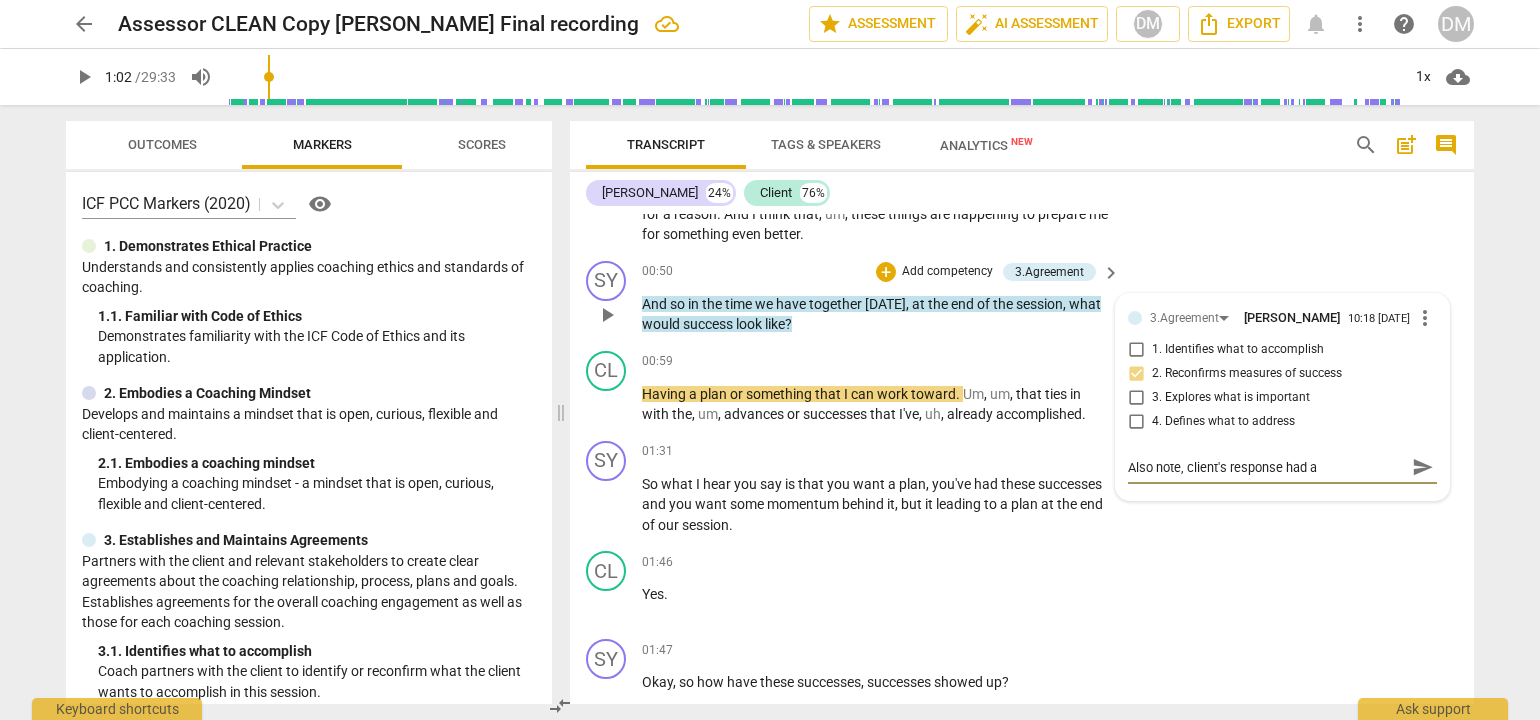 type on "Also note, client's response had a" 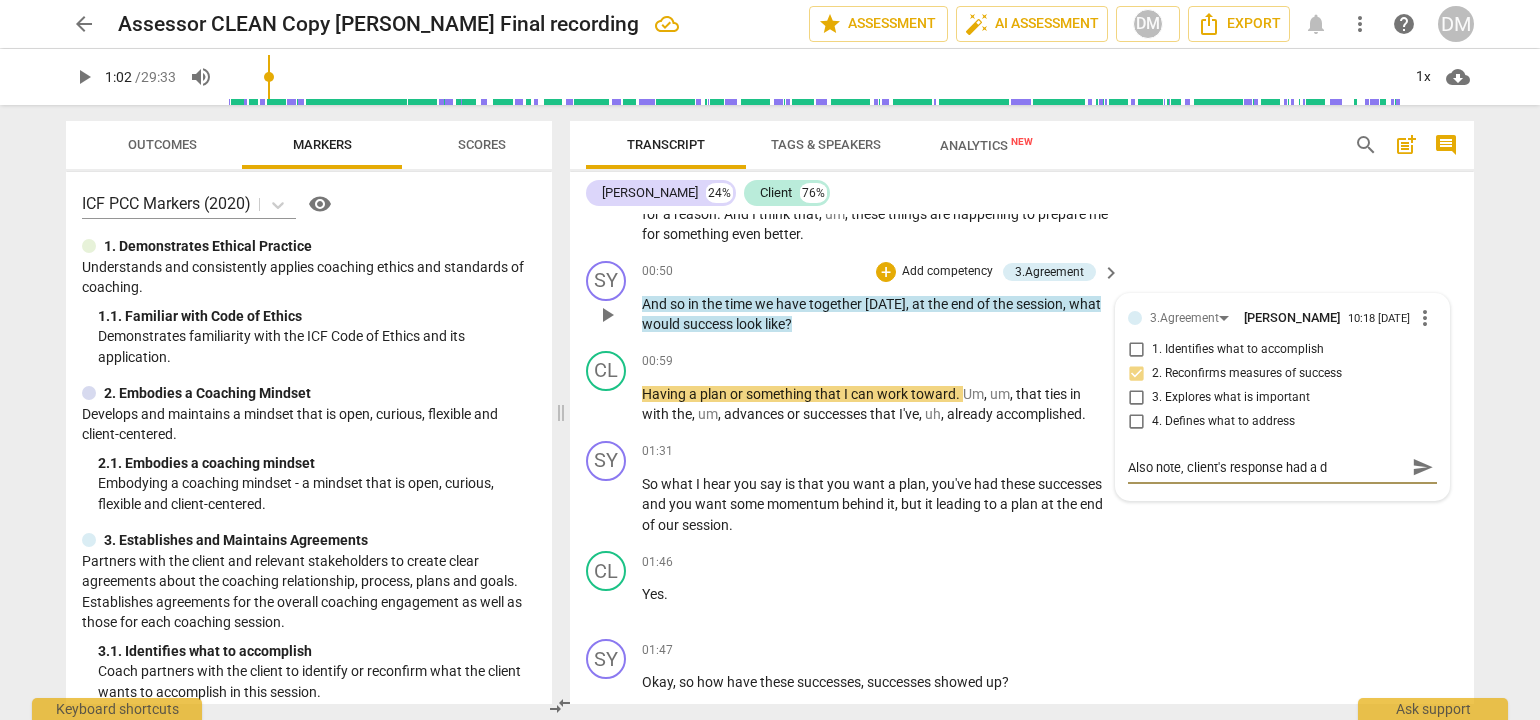 type on "Also note, client's response had a di" 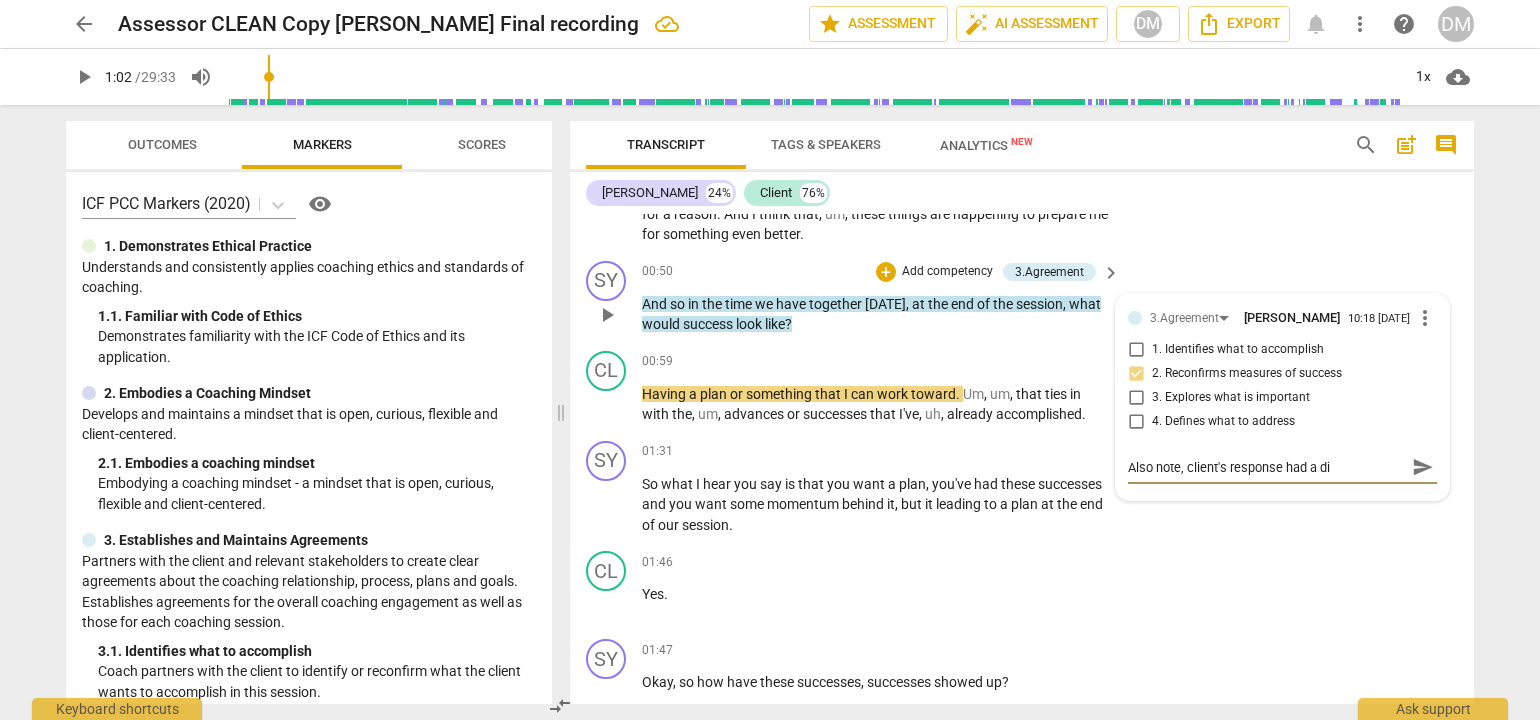 type on "Also note, client's response had a dis" 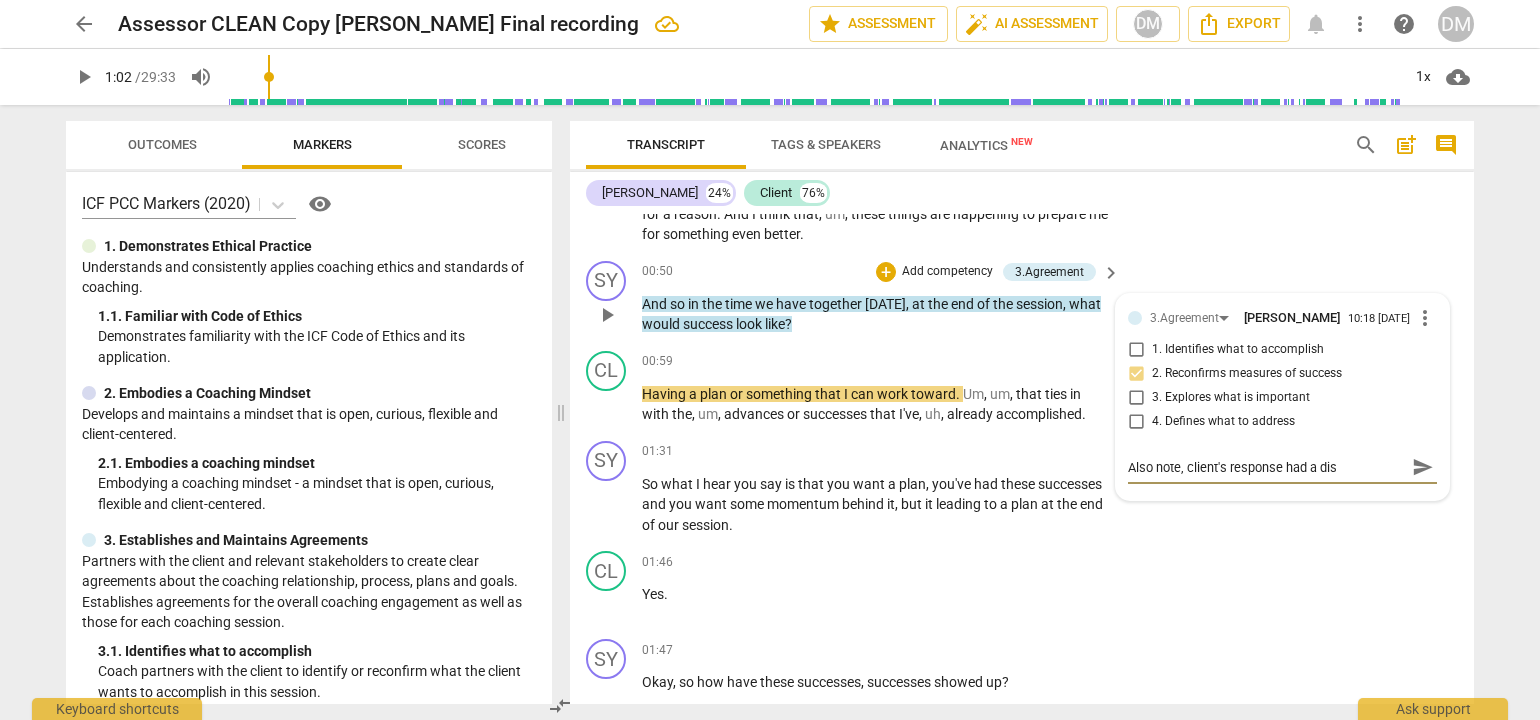 type on "Also note, client's response had a dist" 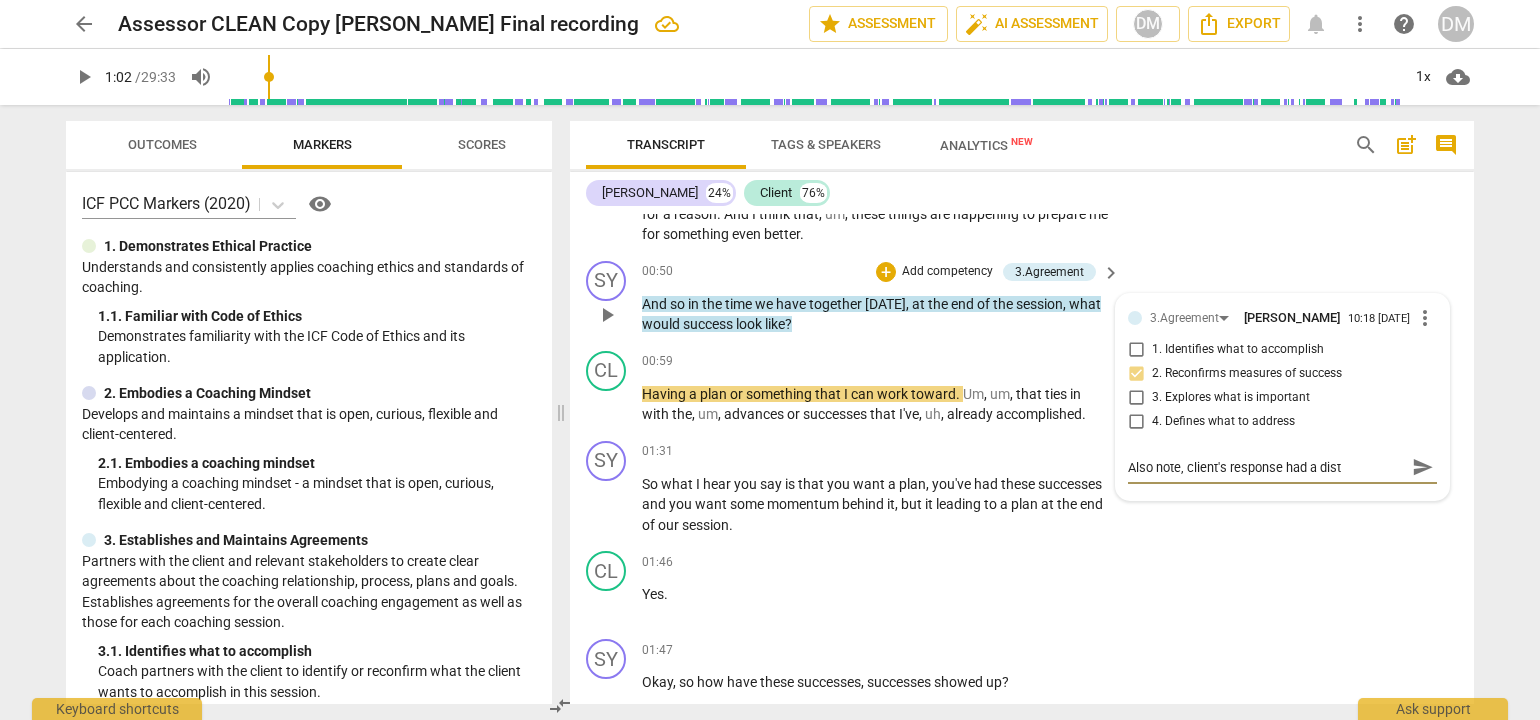 type on "Also note, client's response had a disti" 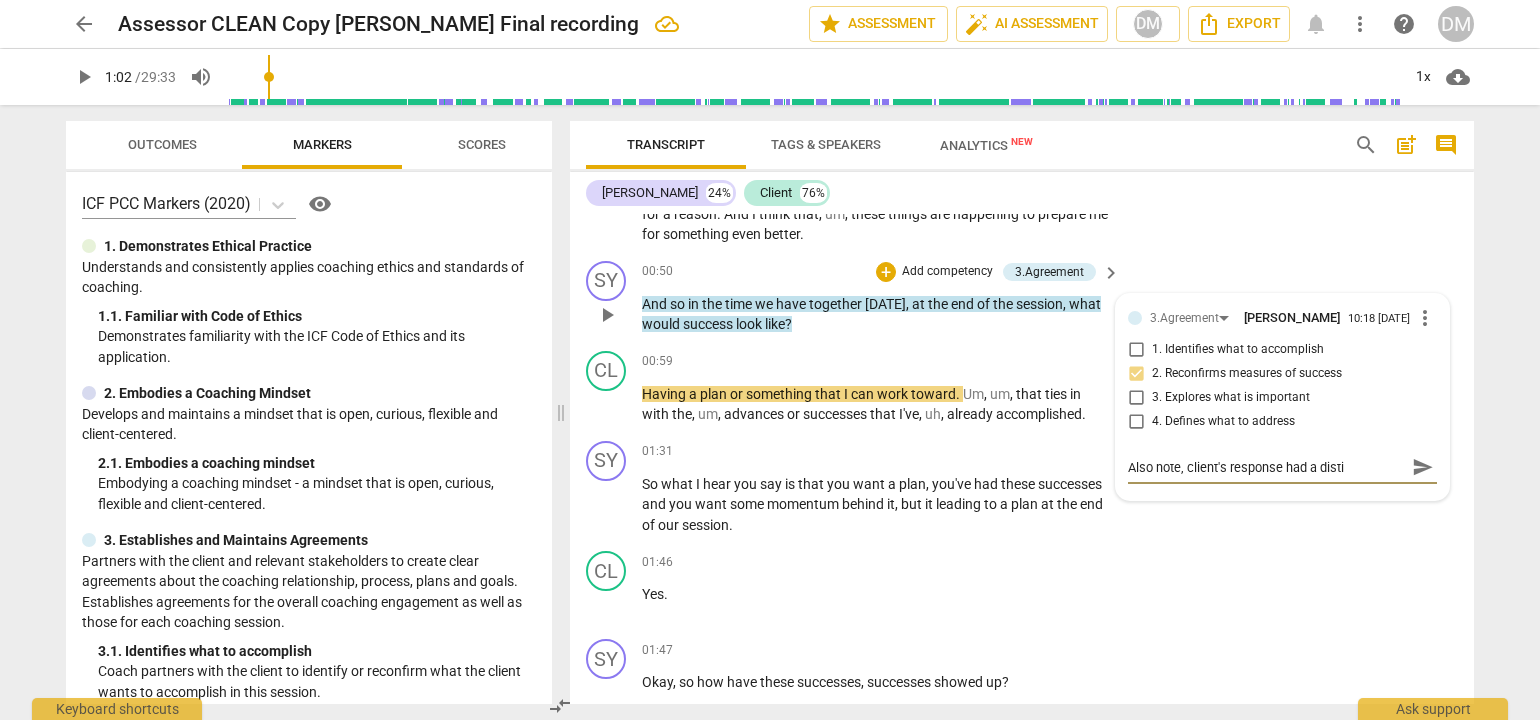 type on "Also note, client's response had a distin" 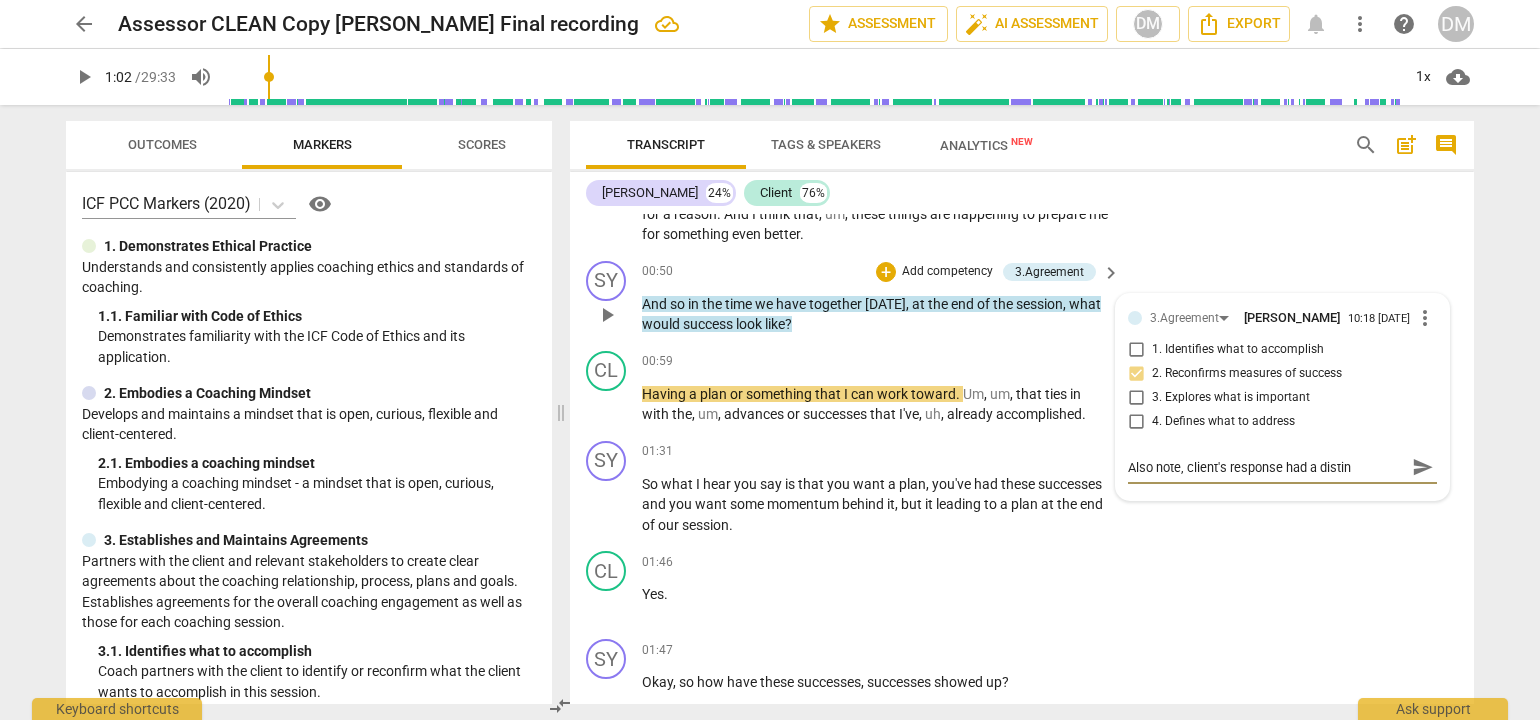 type on "Also note, client's response had a distinc" 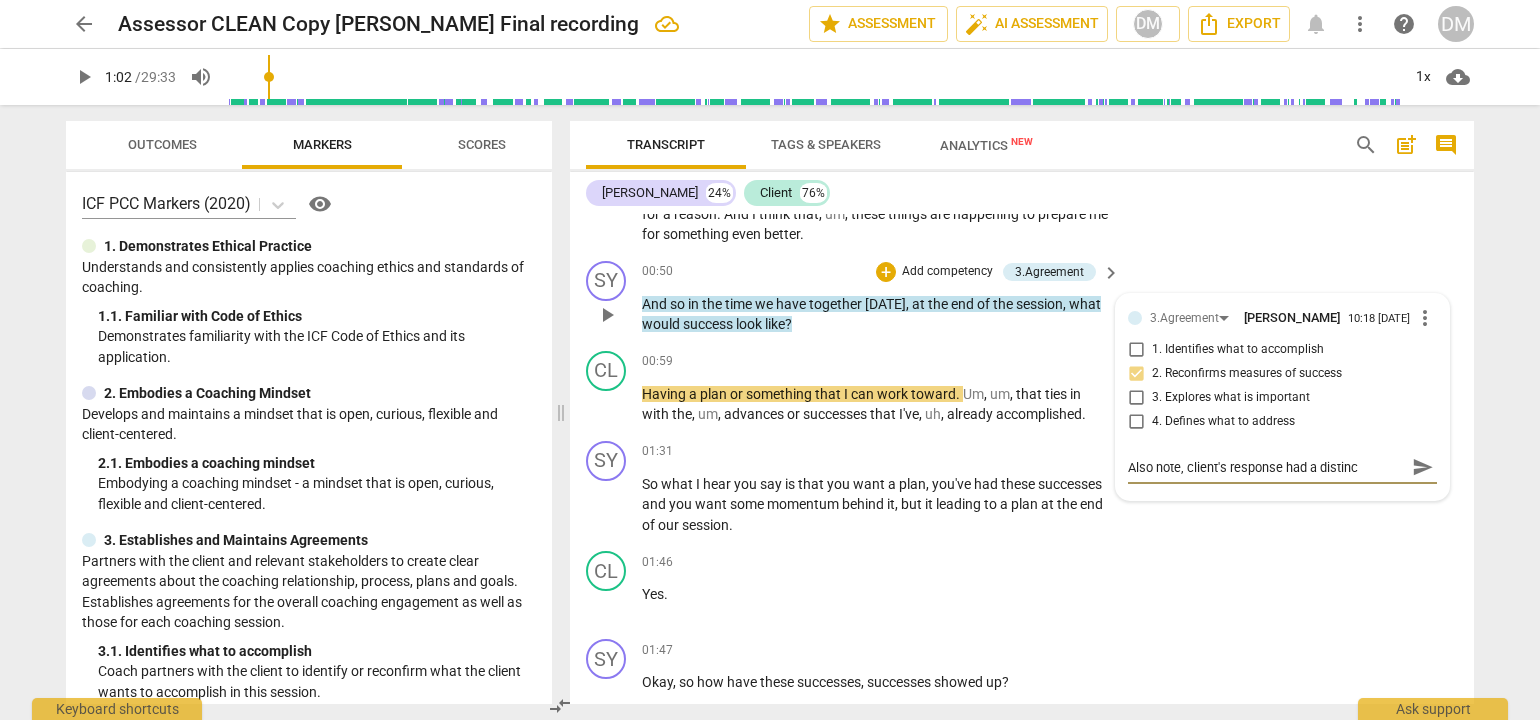 type on "Also note, client's response had a distinct" 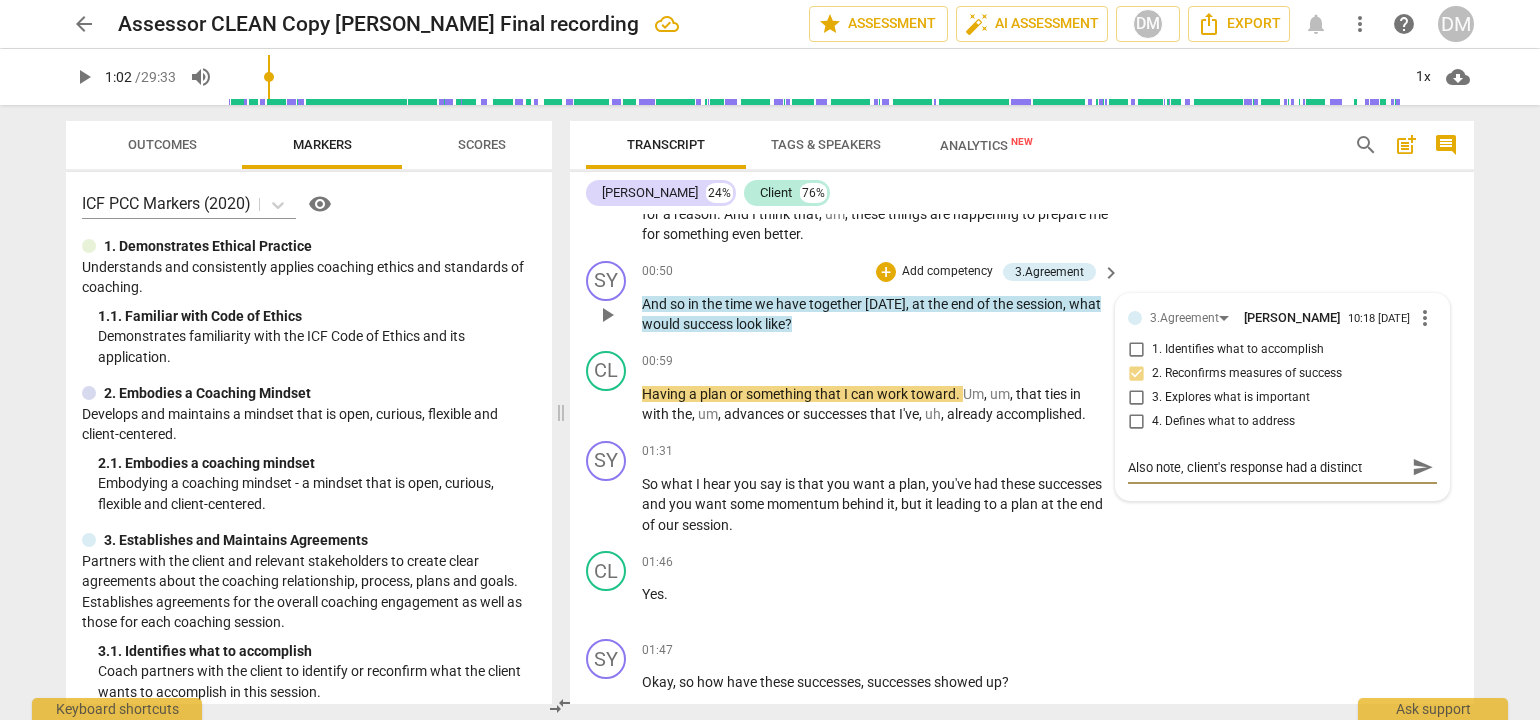 type on "Also note, client's response had a distinct" 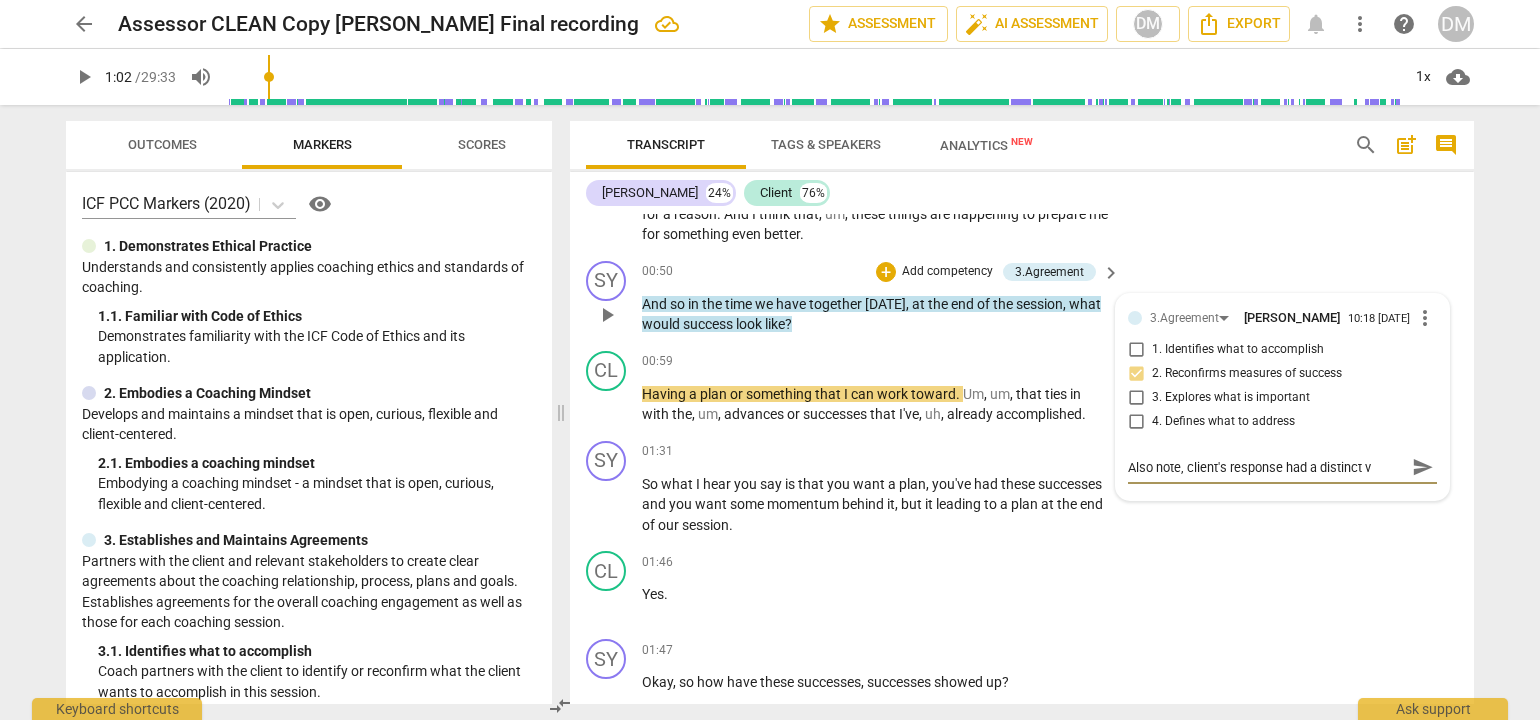 type on "Also note, client's response had a distinct vo" 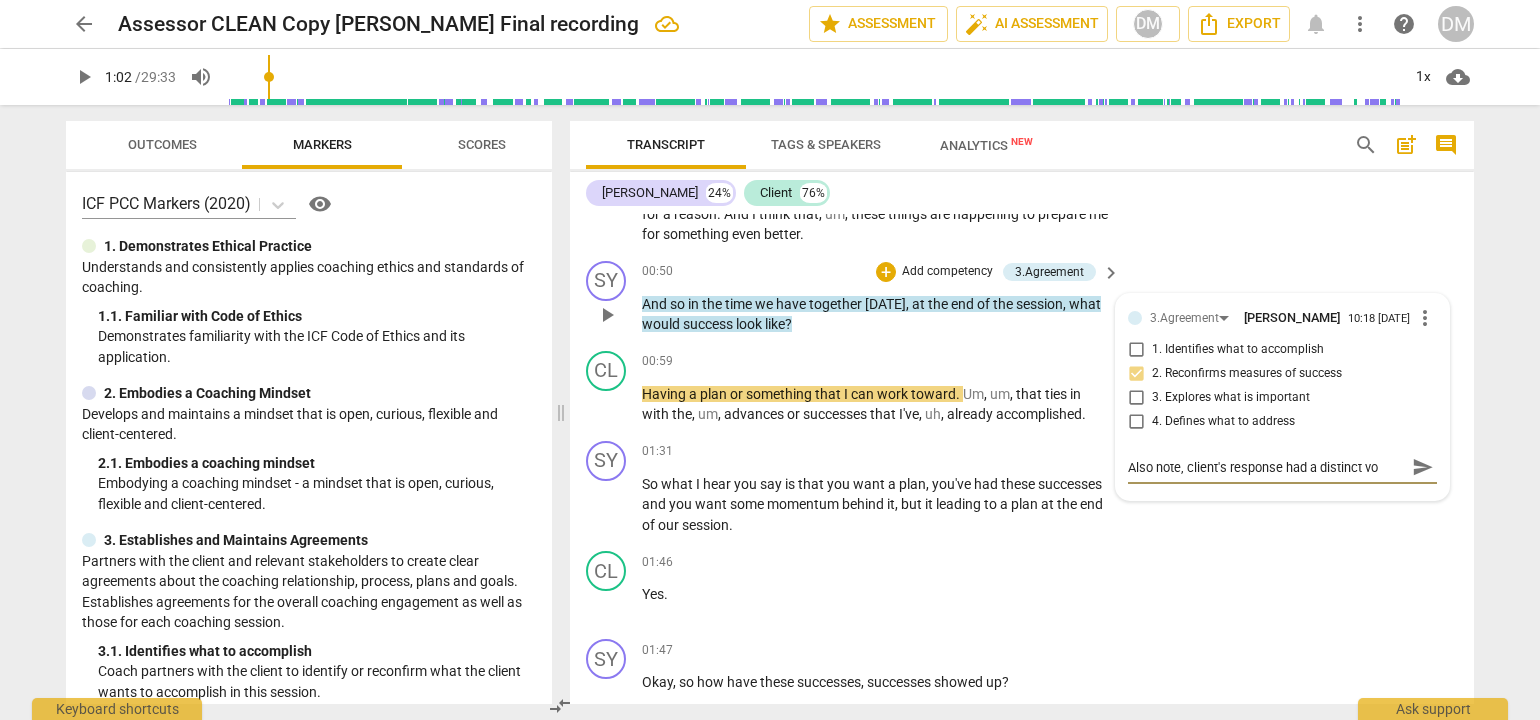 type on "Also note, client's response had a distinct voc" 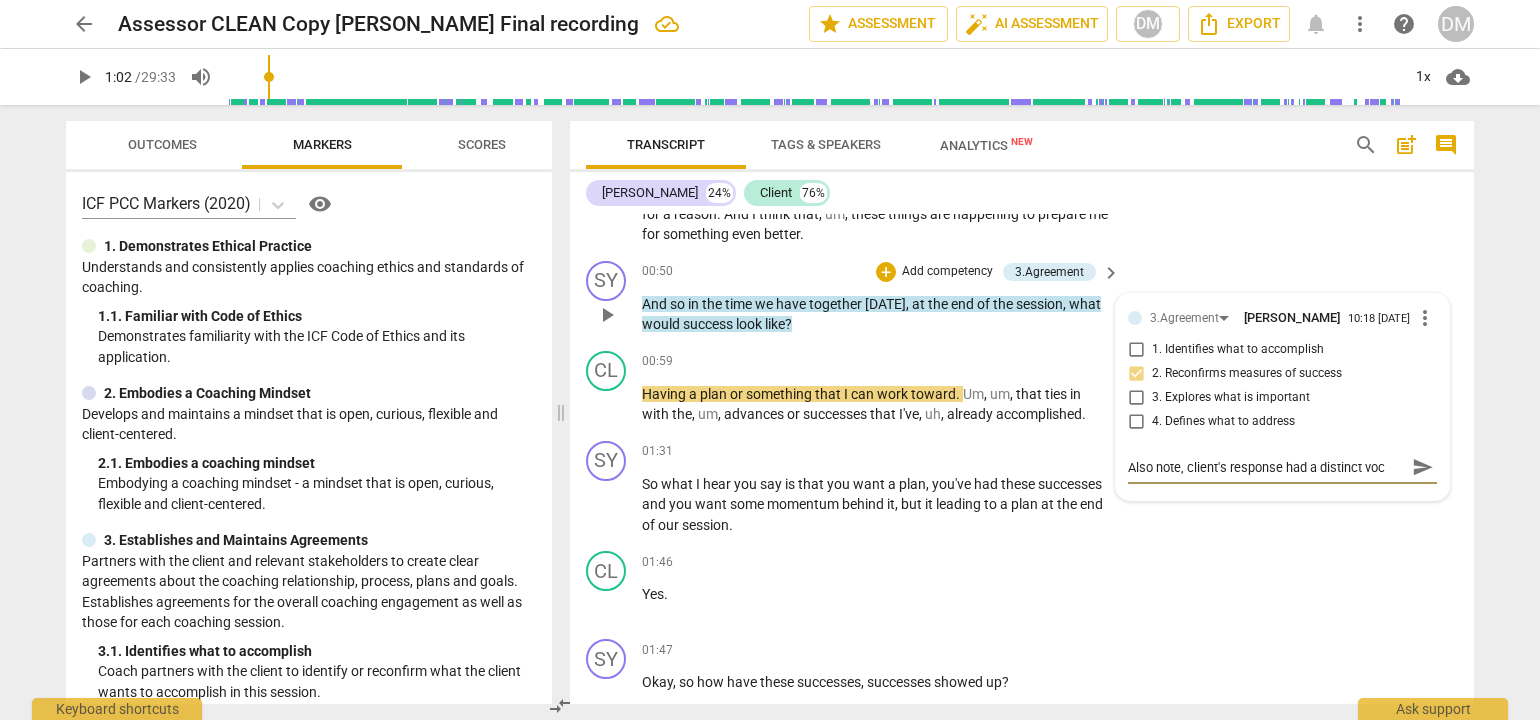 type on "Also note, client's response had a distinct voca" 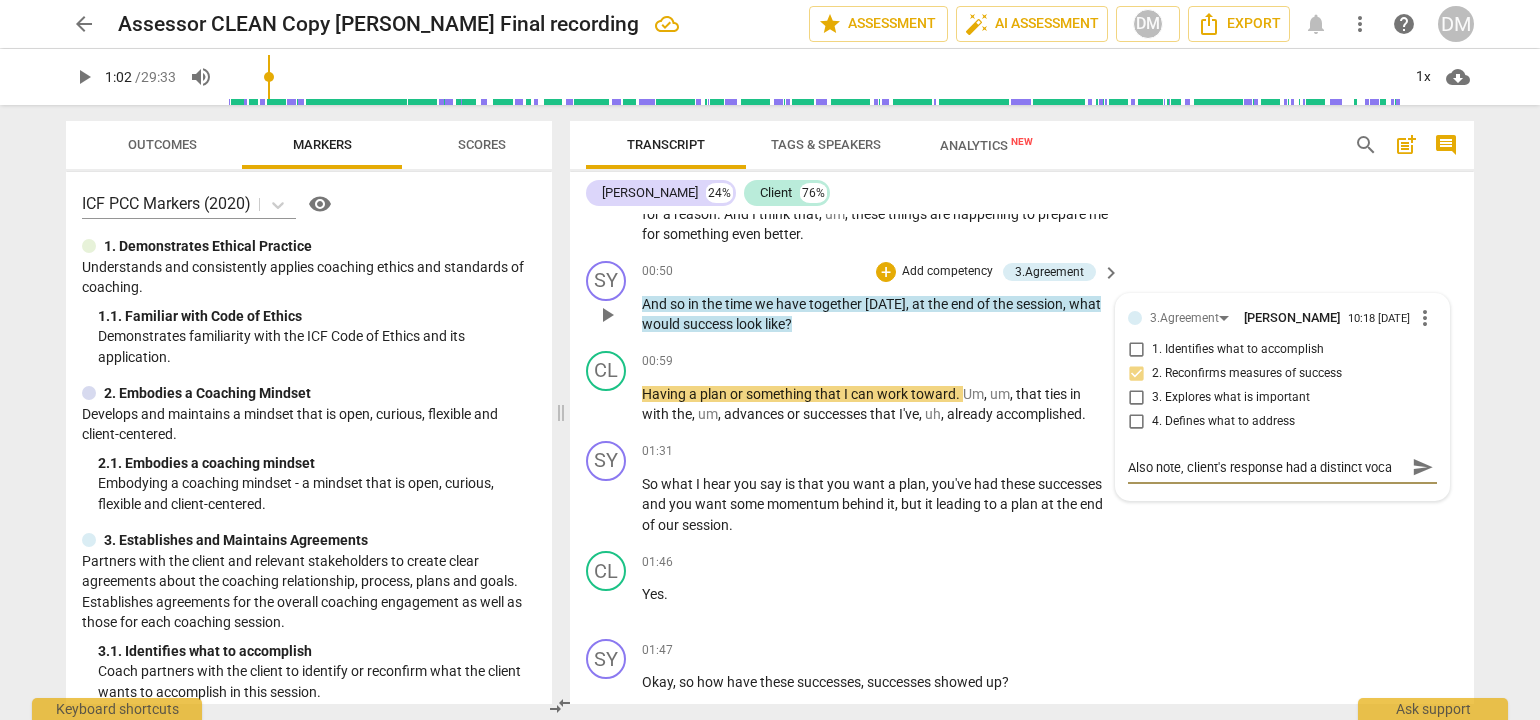 type on "Also note, client's response had a distinct vocal" 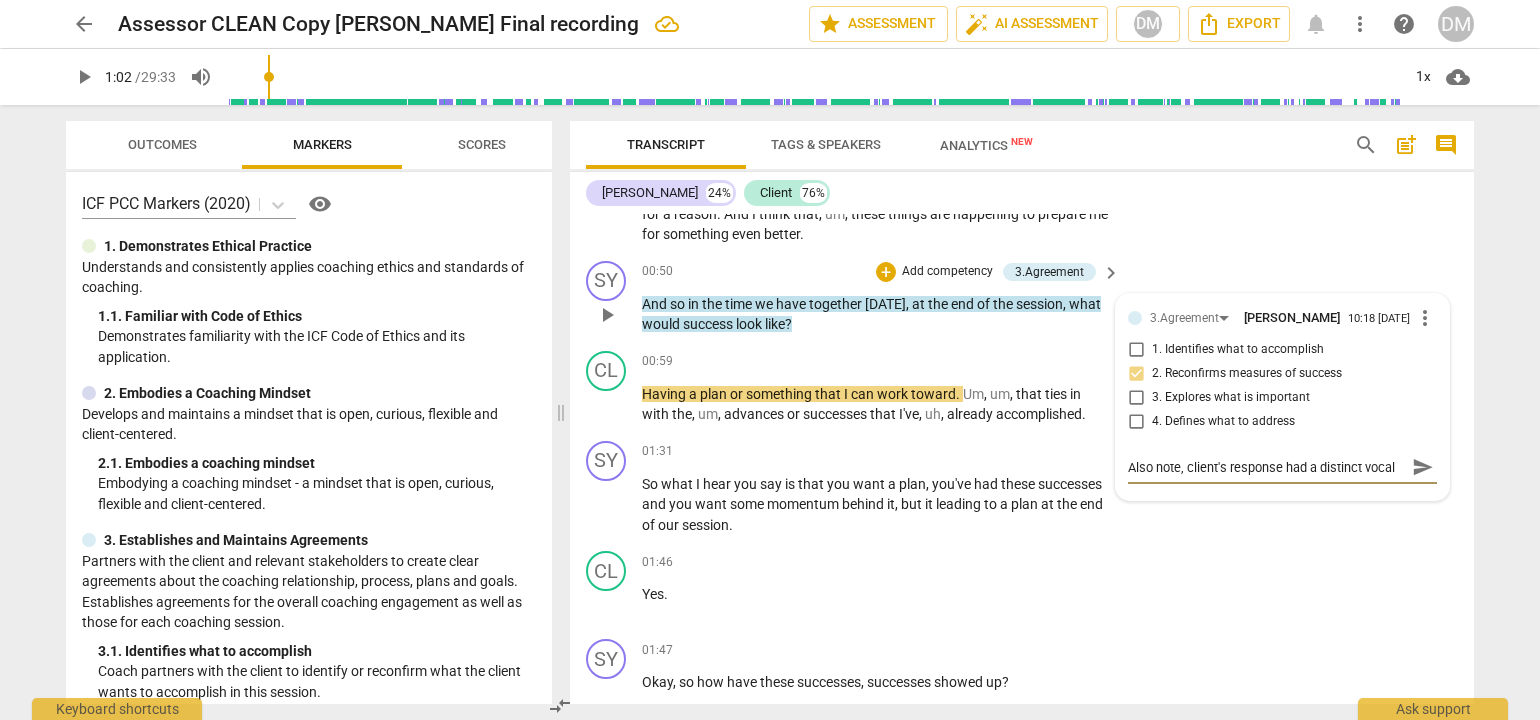 type on "Also note, client's response had a distinct vocal" 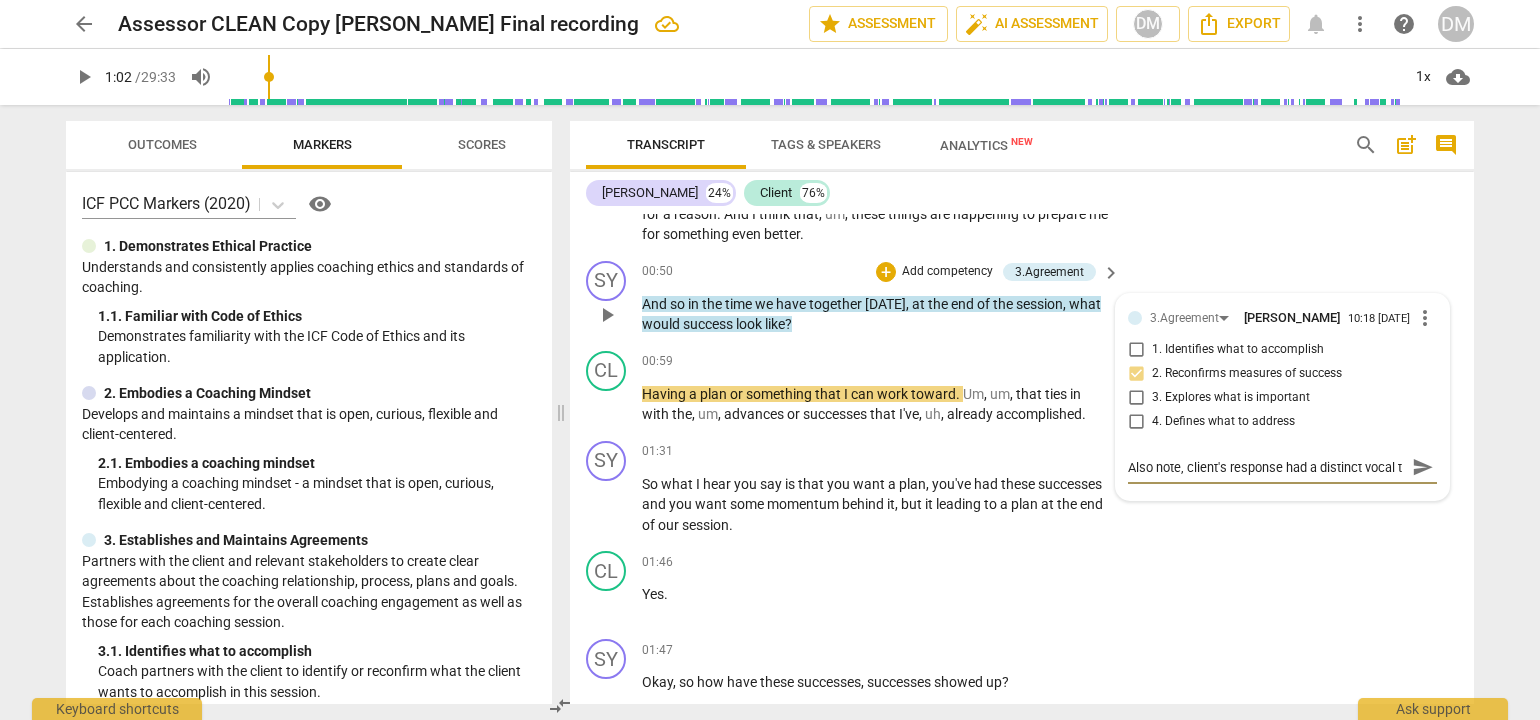 scroll, scrollTop: 16, scrollLeft: 0, axis: vertical 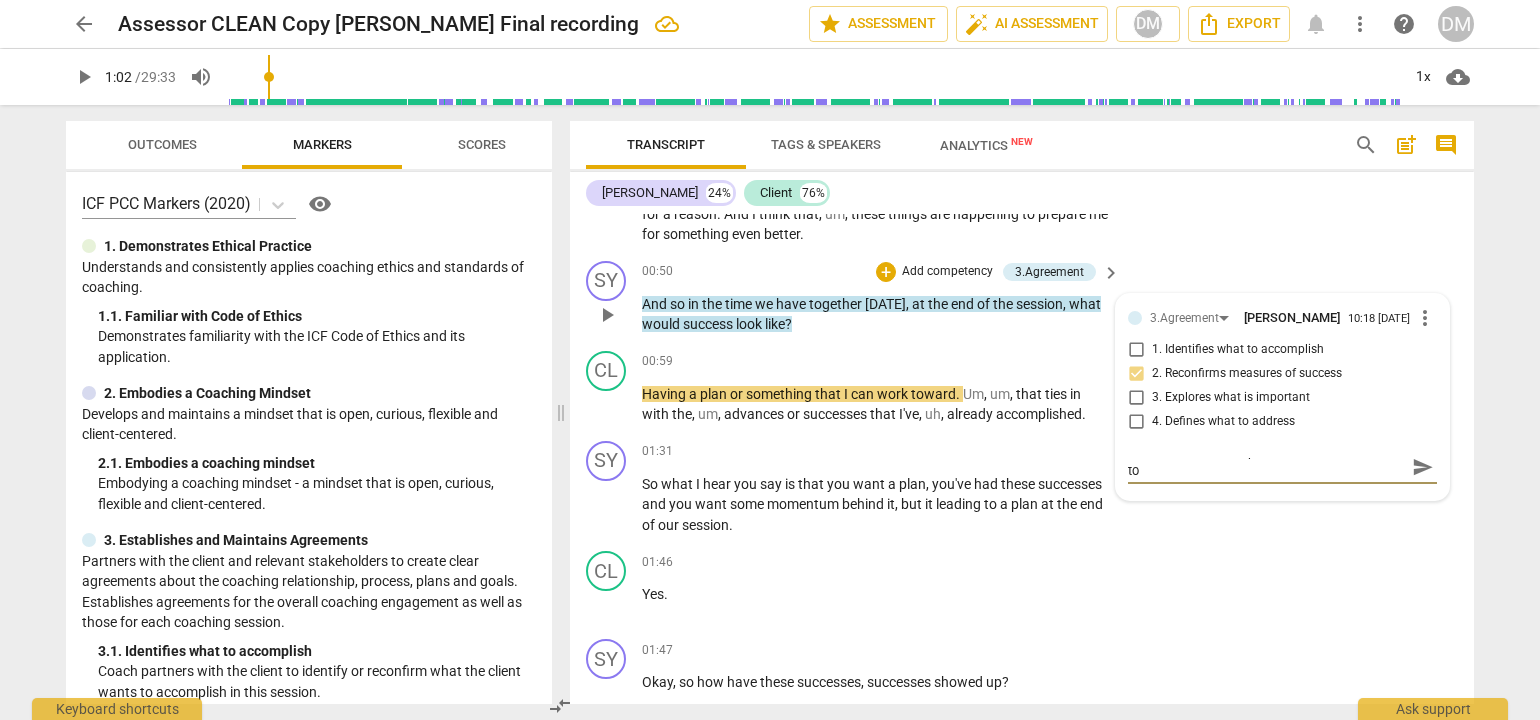 type on "Also note, client's response had a distinct vocal ton" 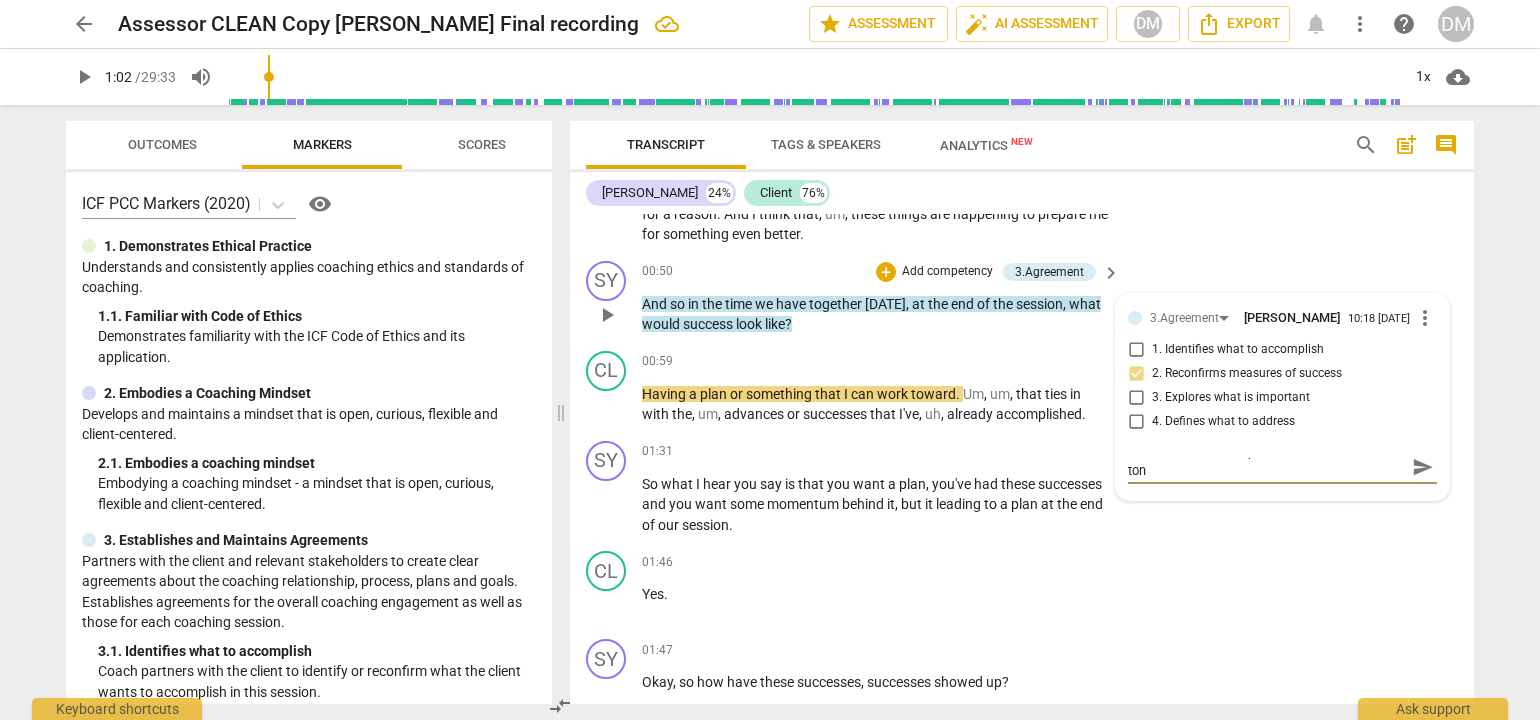 type on "Also note, client's response had a distinct vocal tone" 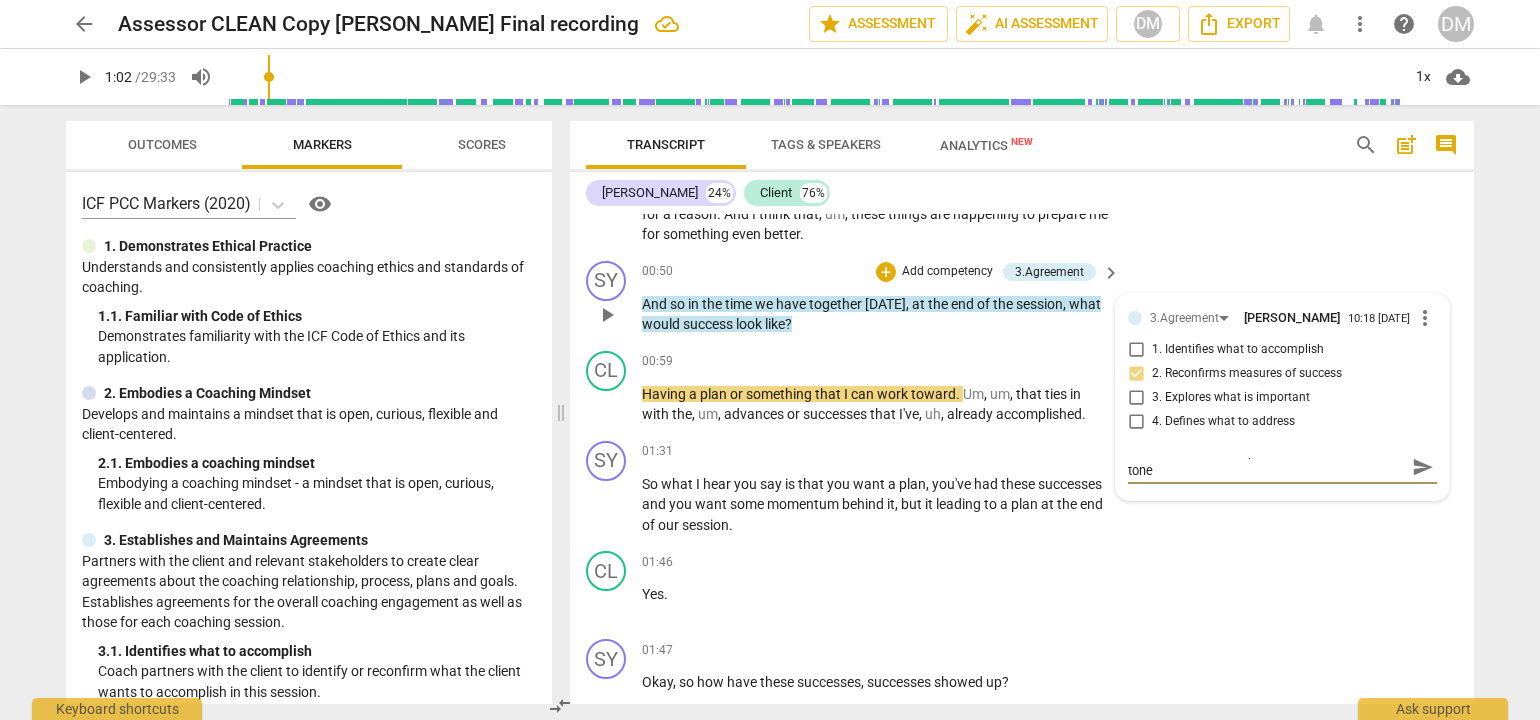 type on "Also note, client's response had a distinct vocal tone" 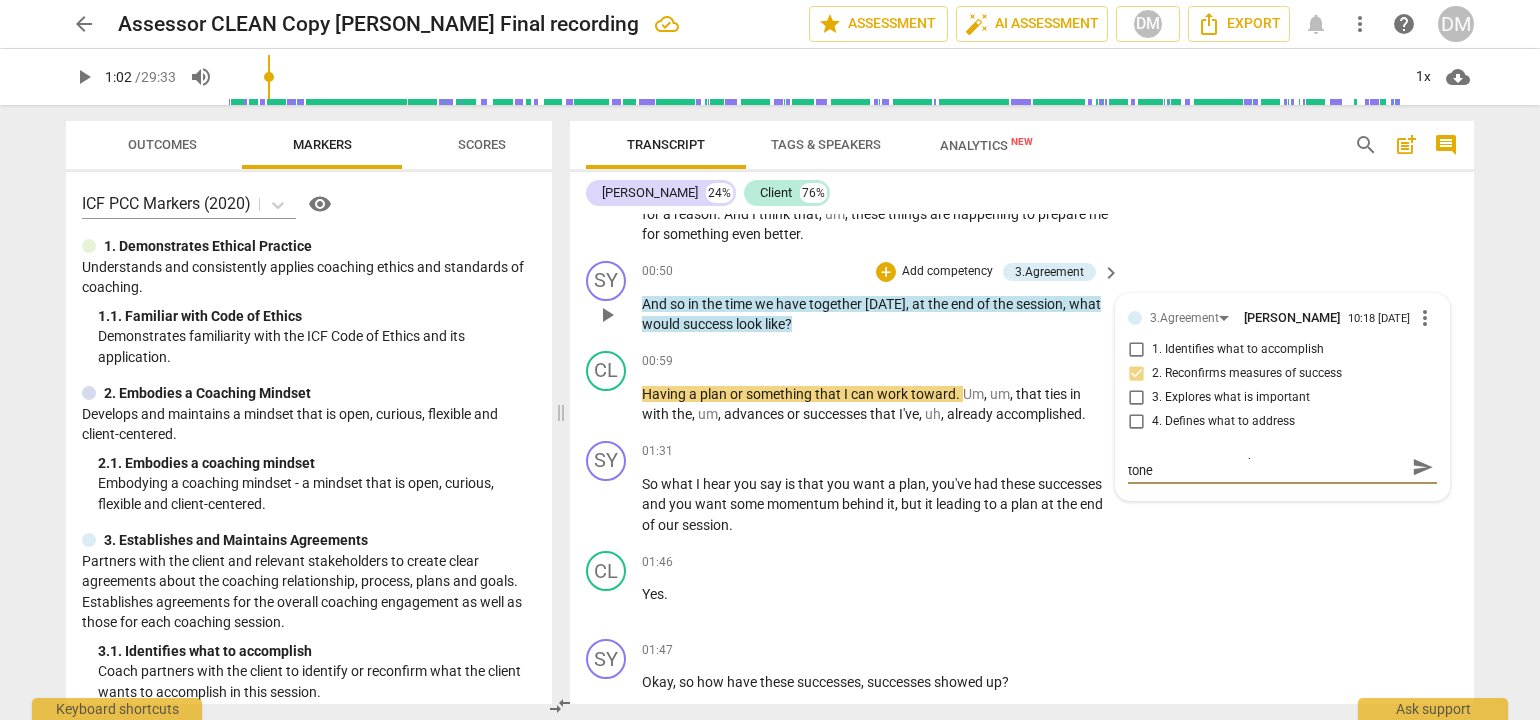 type on "Also note, client's response had a distinct vocal tone s" 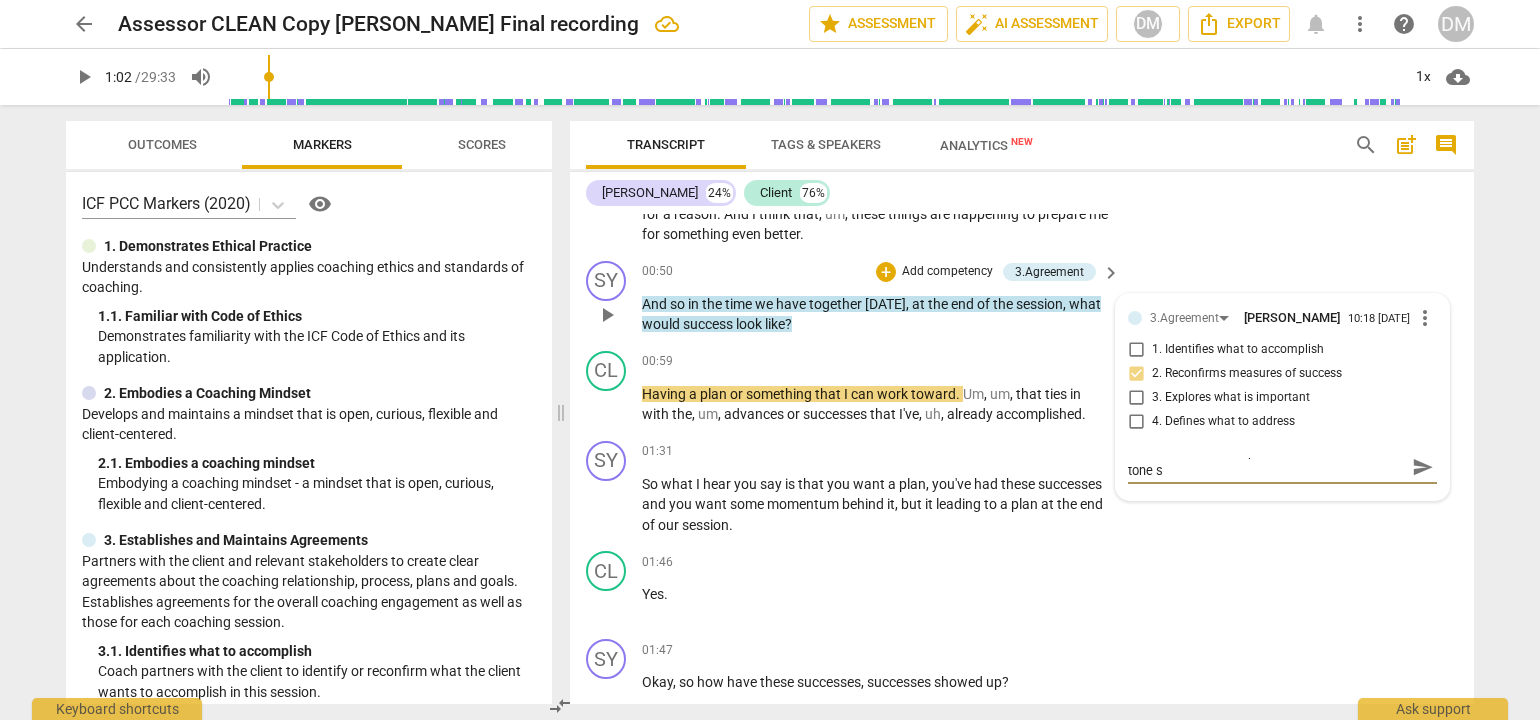 type on "Also note, client's response had a distinct vocal tone sh" 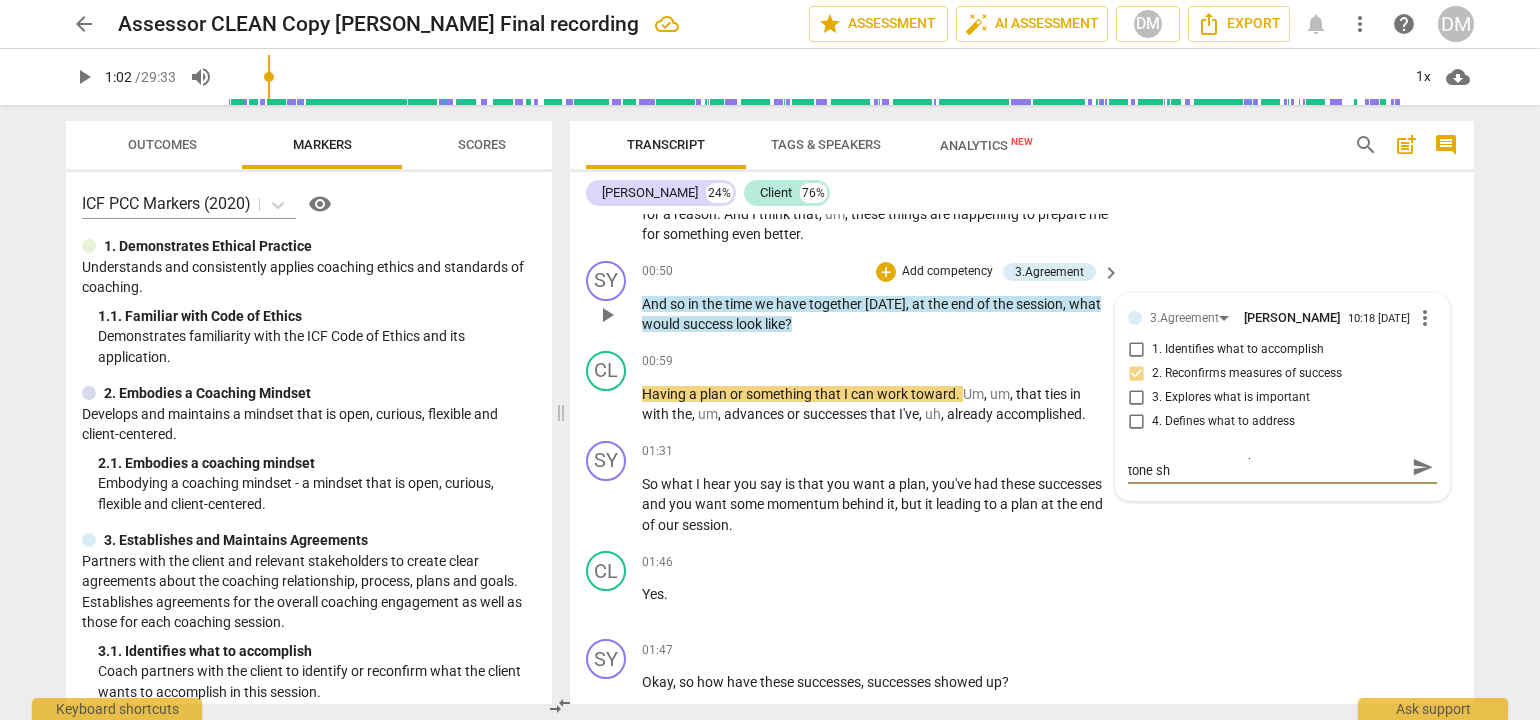 scroll, scrollTop: 0, scrollLeft: 0, axis: both 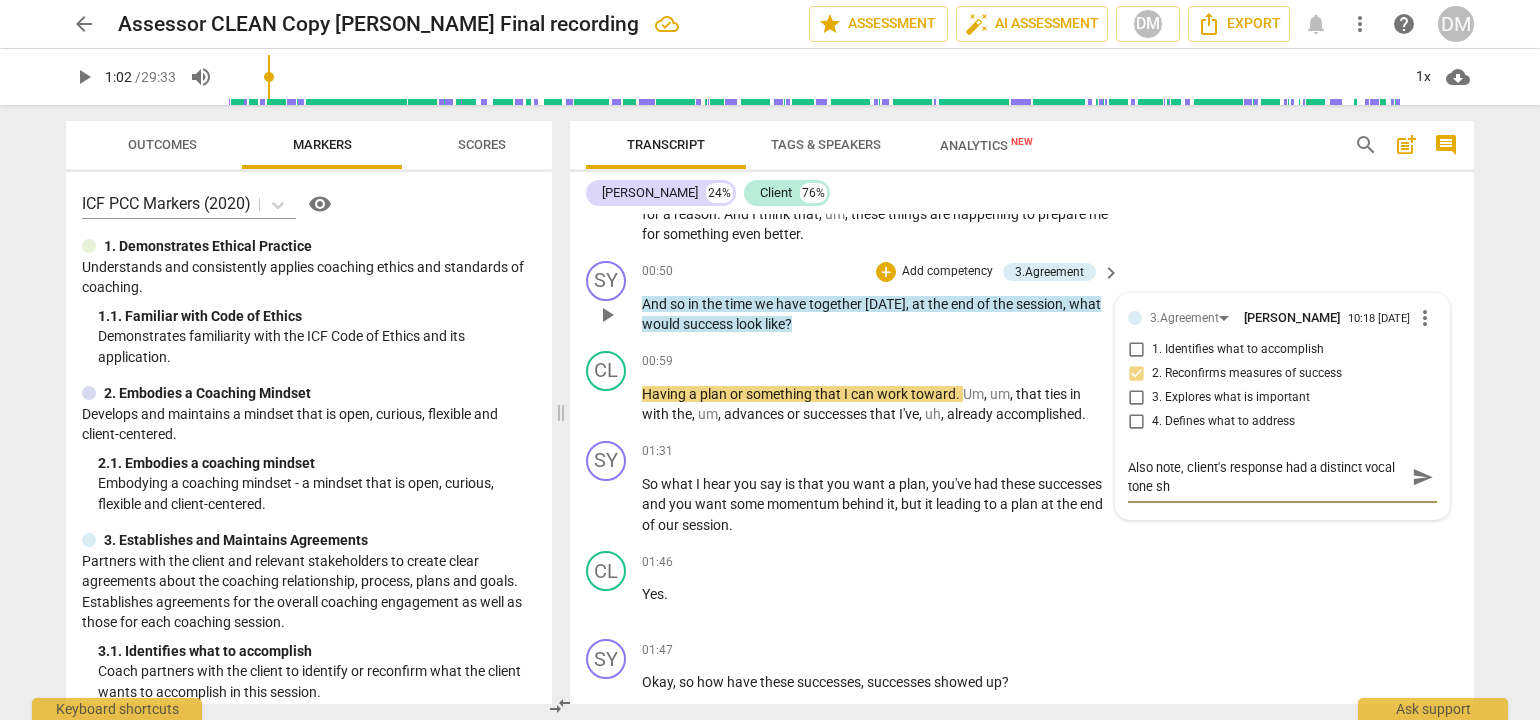 type on "Also note, client's response had a distinct vocal tone shi" 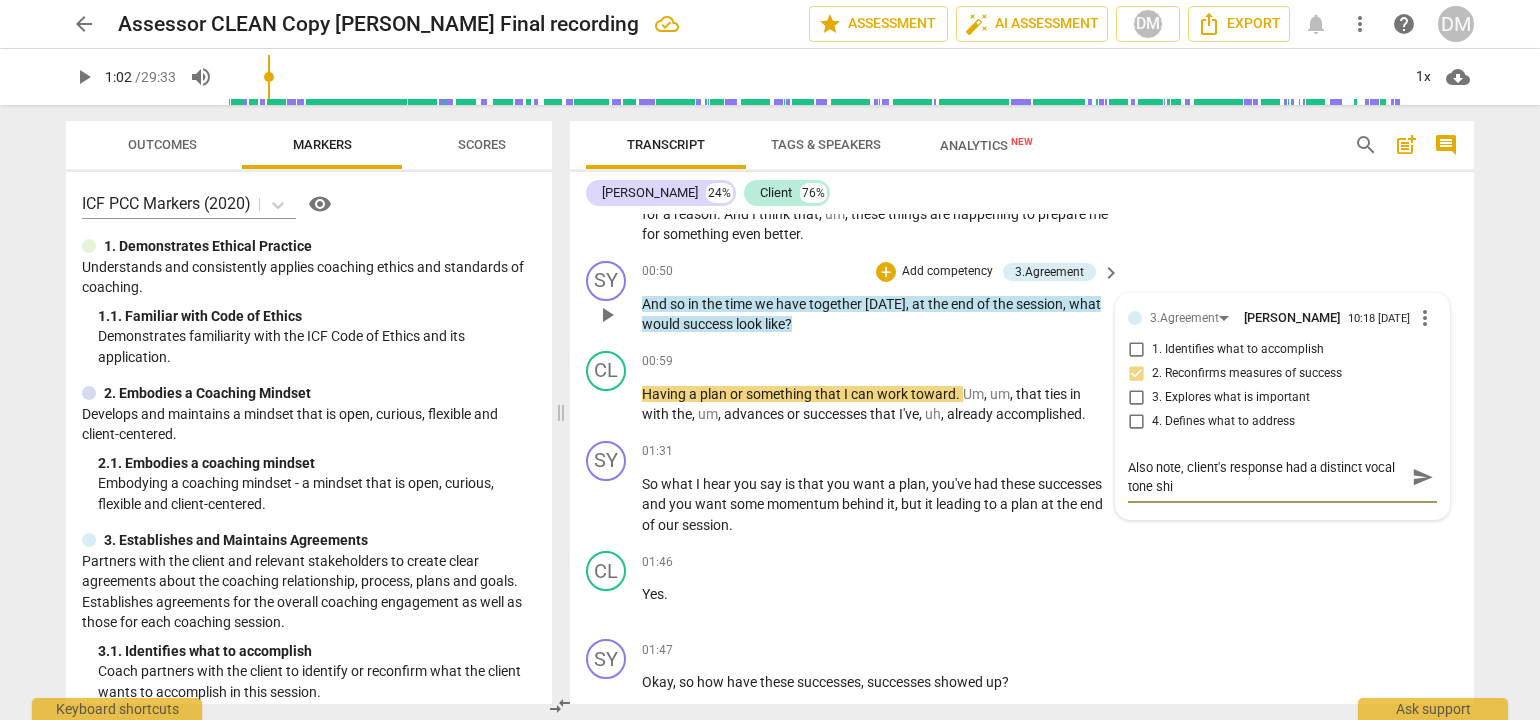 type on "Also note, client's response had a distinct vocal tone shif" 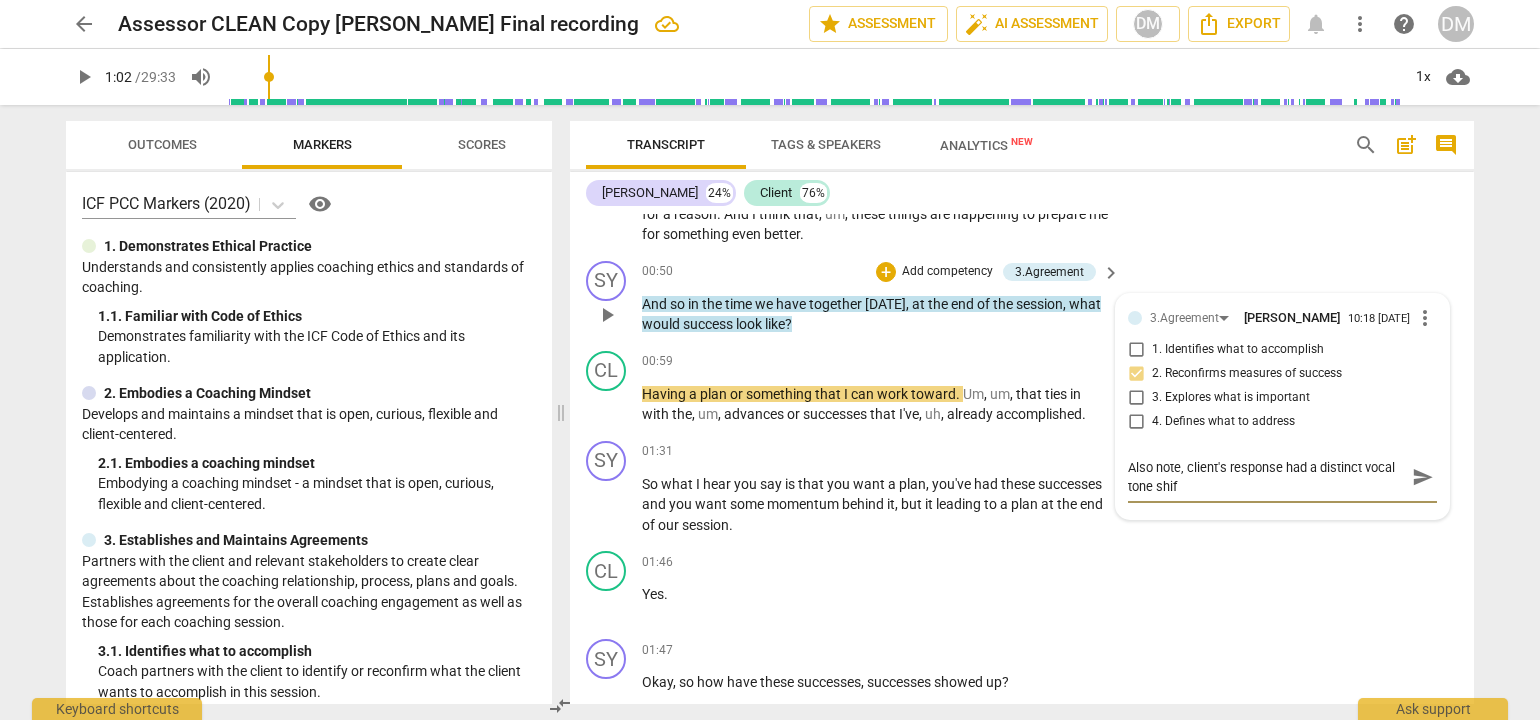 type on "Also note, client's response had a distinct vocal tone shift" 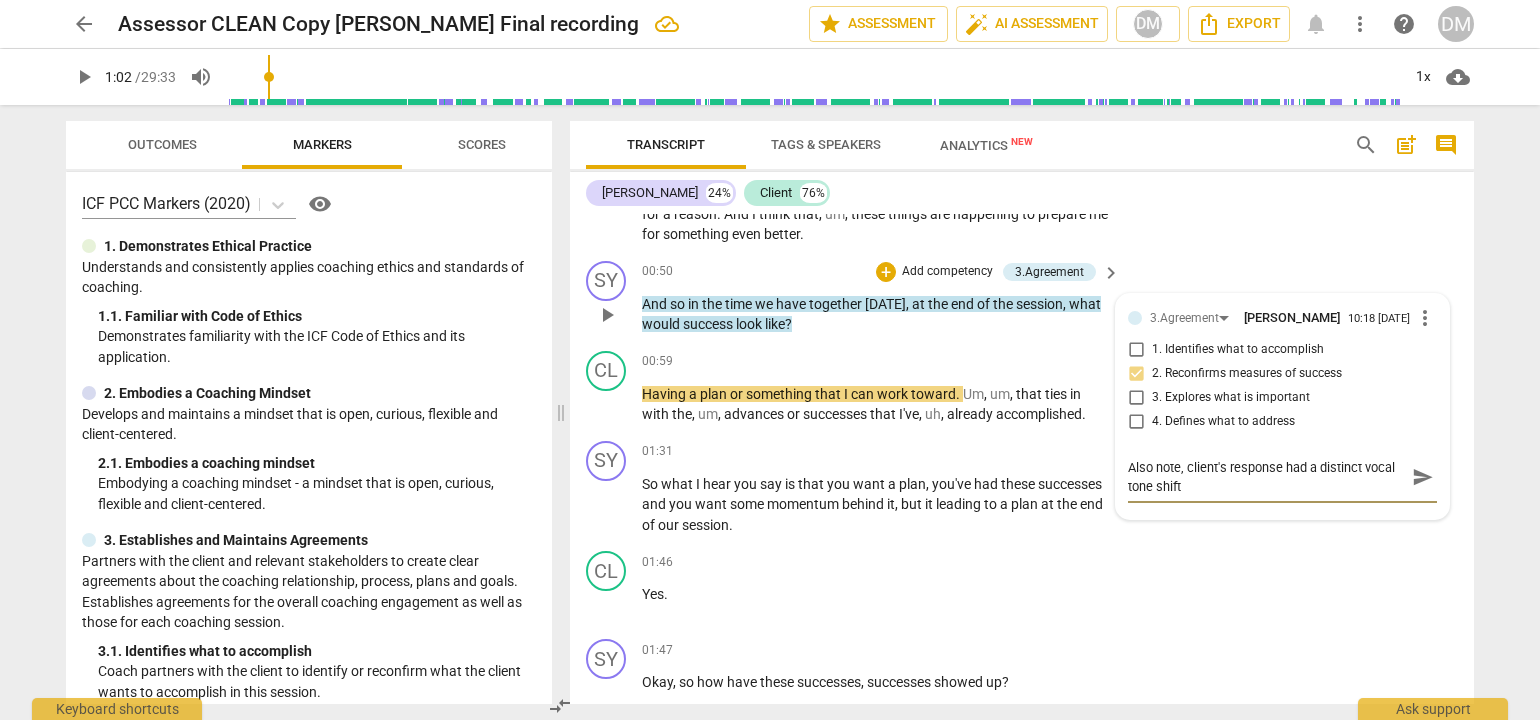 type on "Also note, client's response had a distinct vocal tone shift." 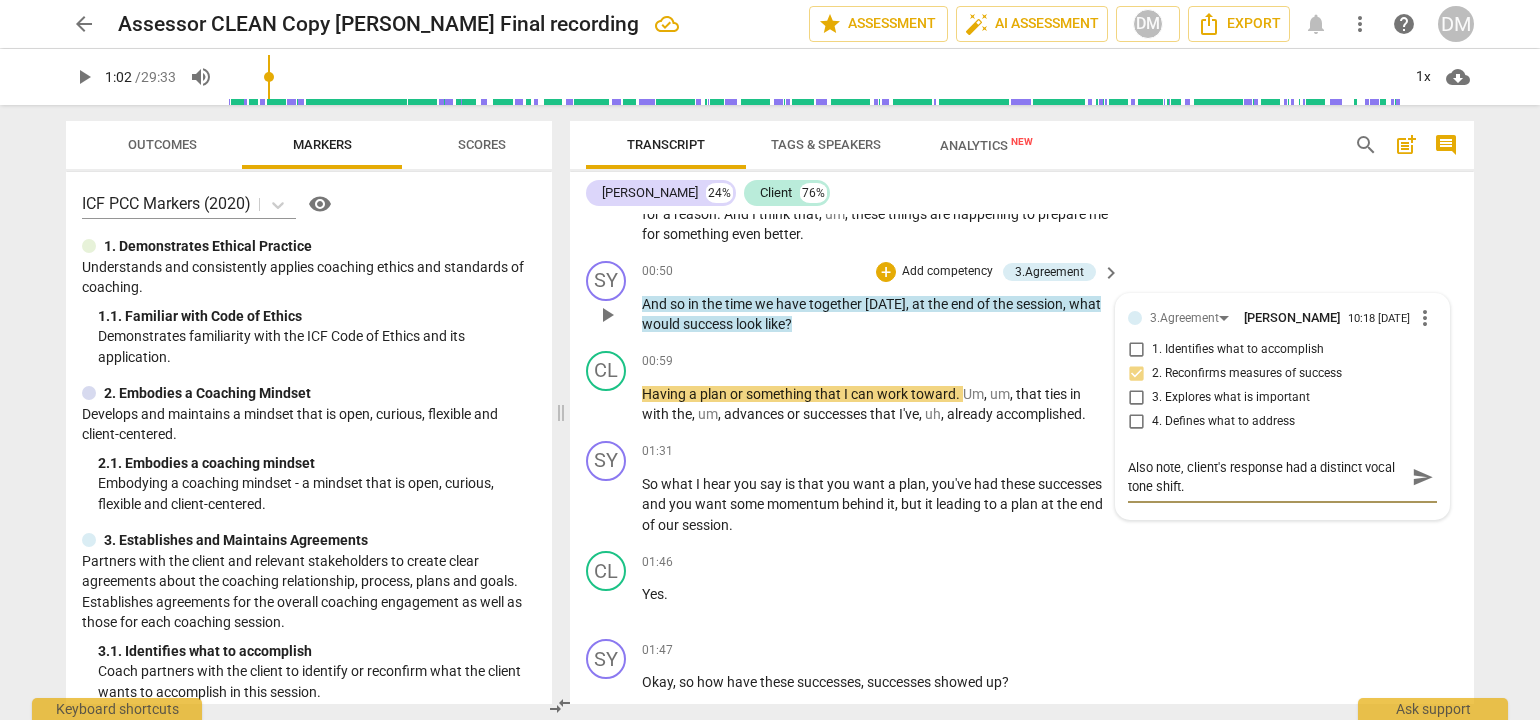 type on "Also note, client's response had a distinct vocal tone shift." 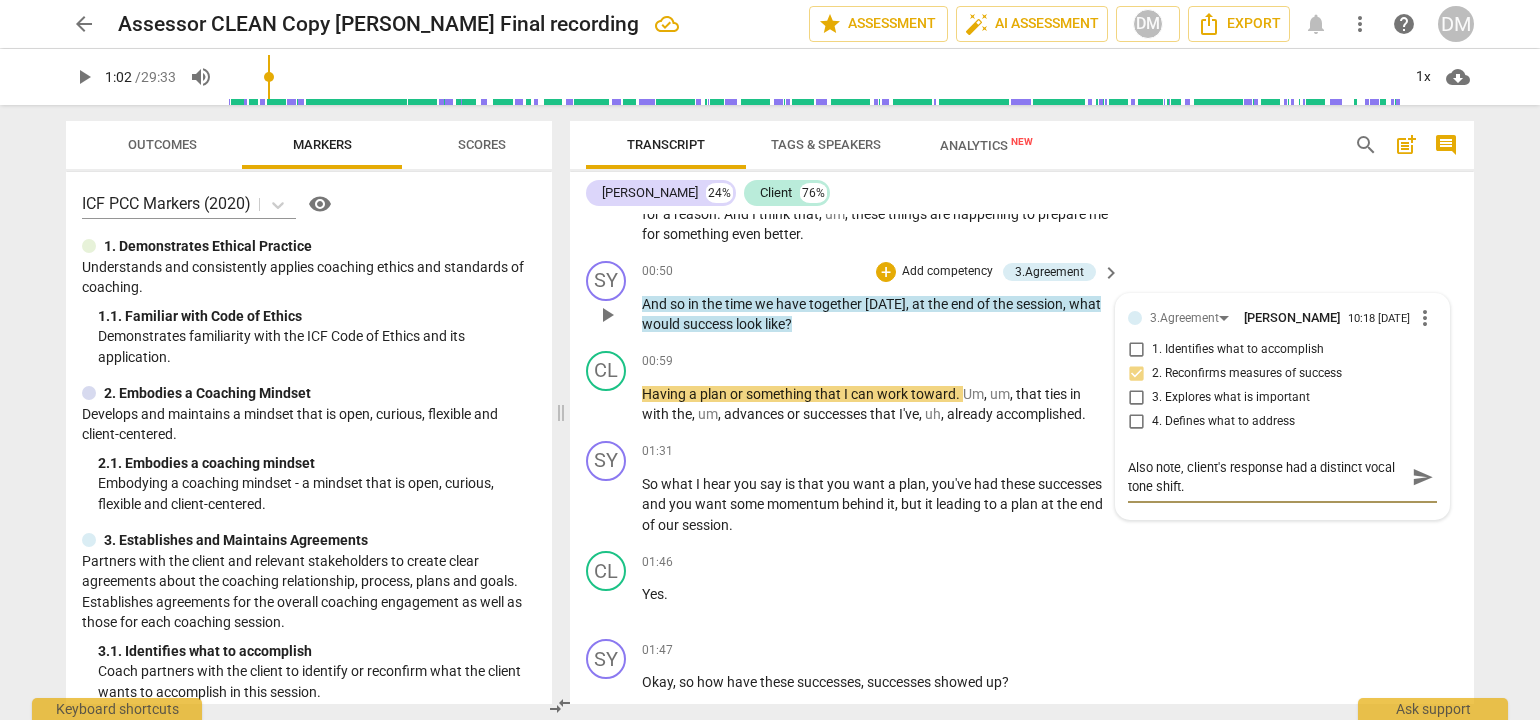 type on "Also note, client's response had a distinct vocal tone shift. I" 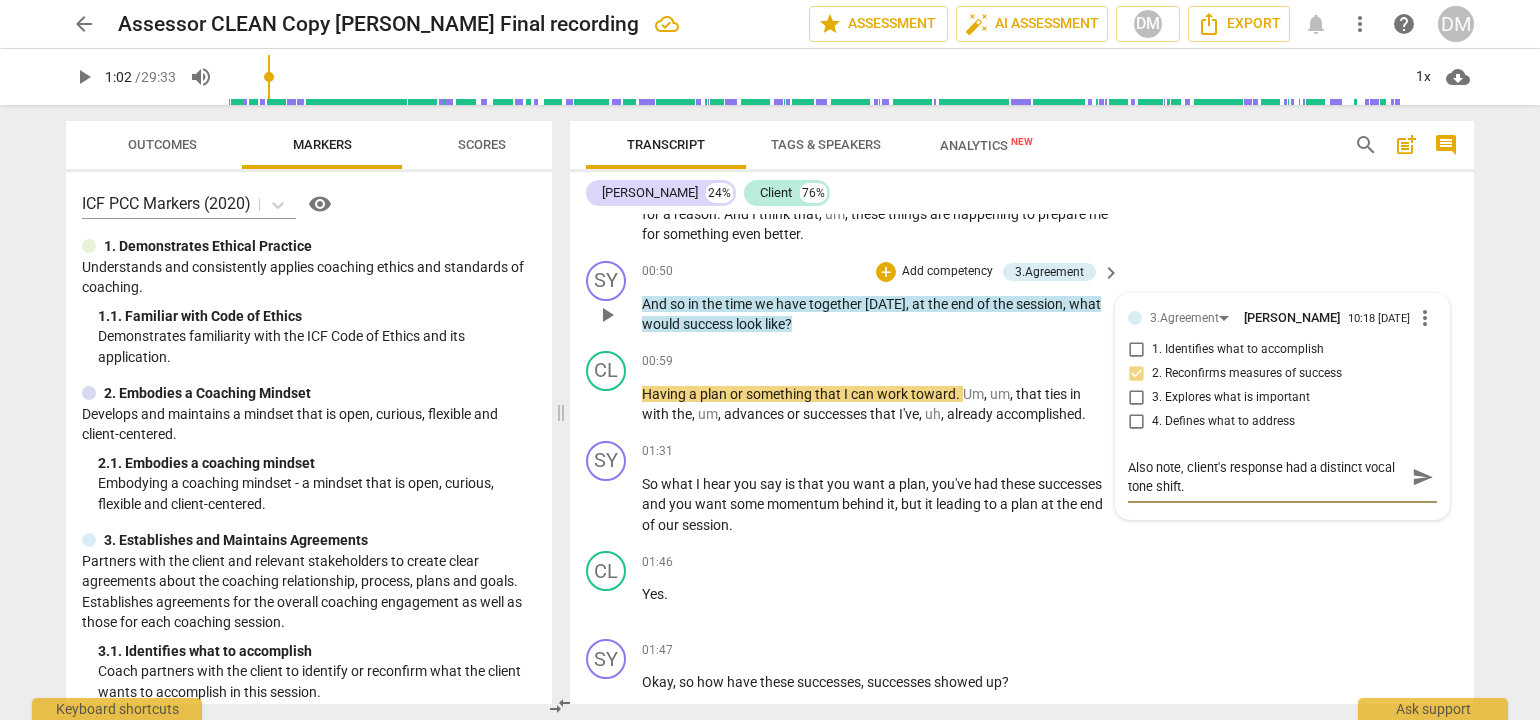 type on "Also note, client's response had a distinct vocal tone shift. I" 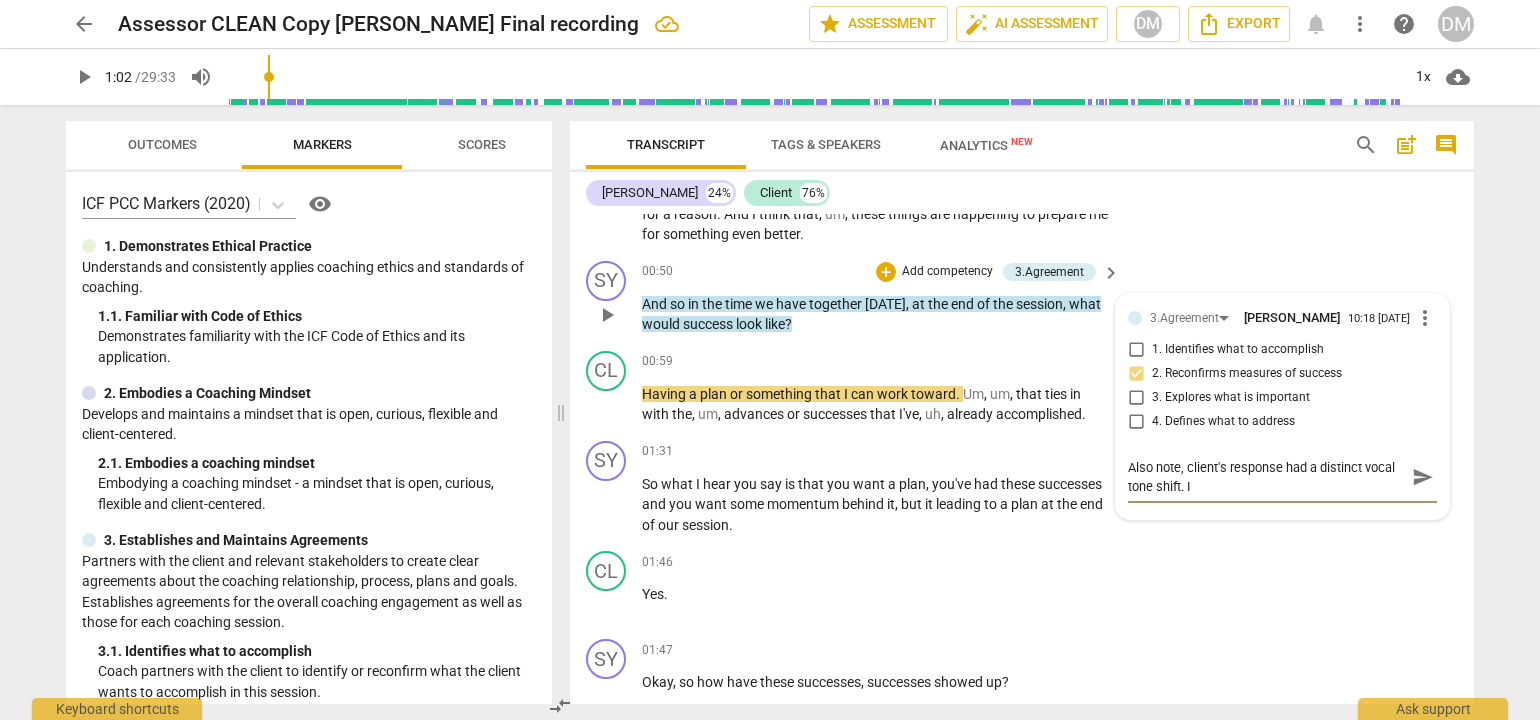 type on "Also note, client's response had a distinct vocal tone shift." 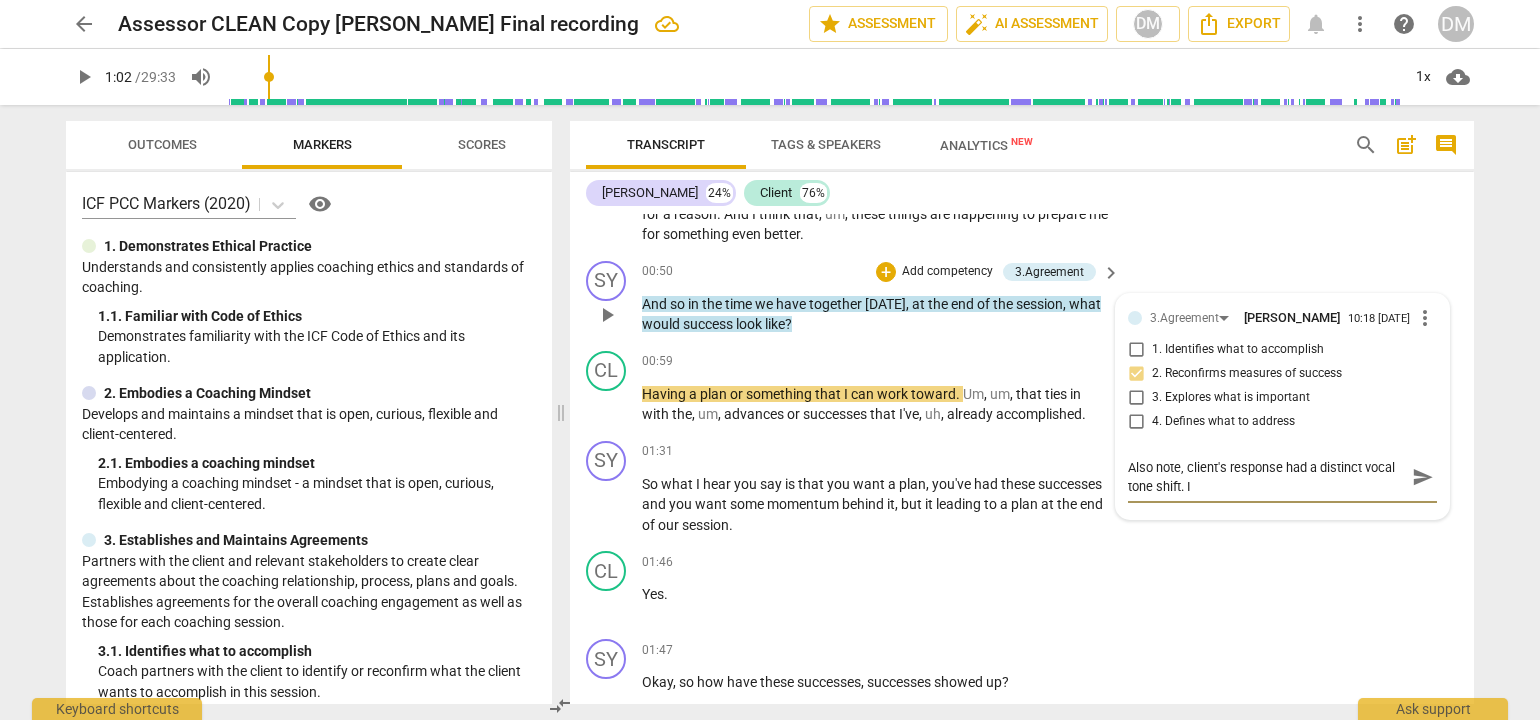 type on "Also note, client's response had a distinct vocal tone shift." 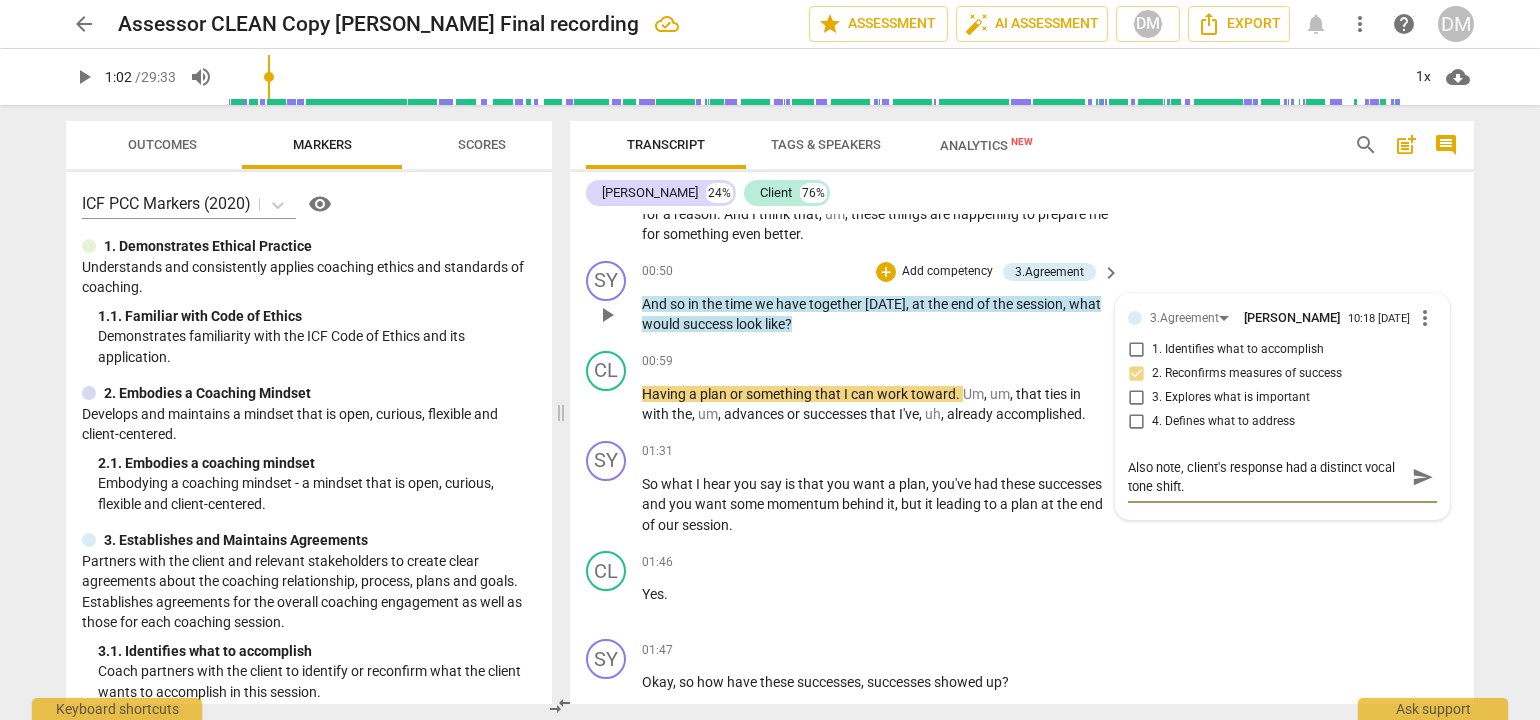 type on "Also note, client's response had a distinct vocal tone shift. T" 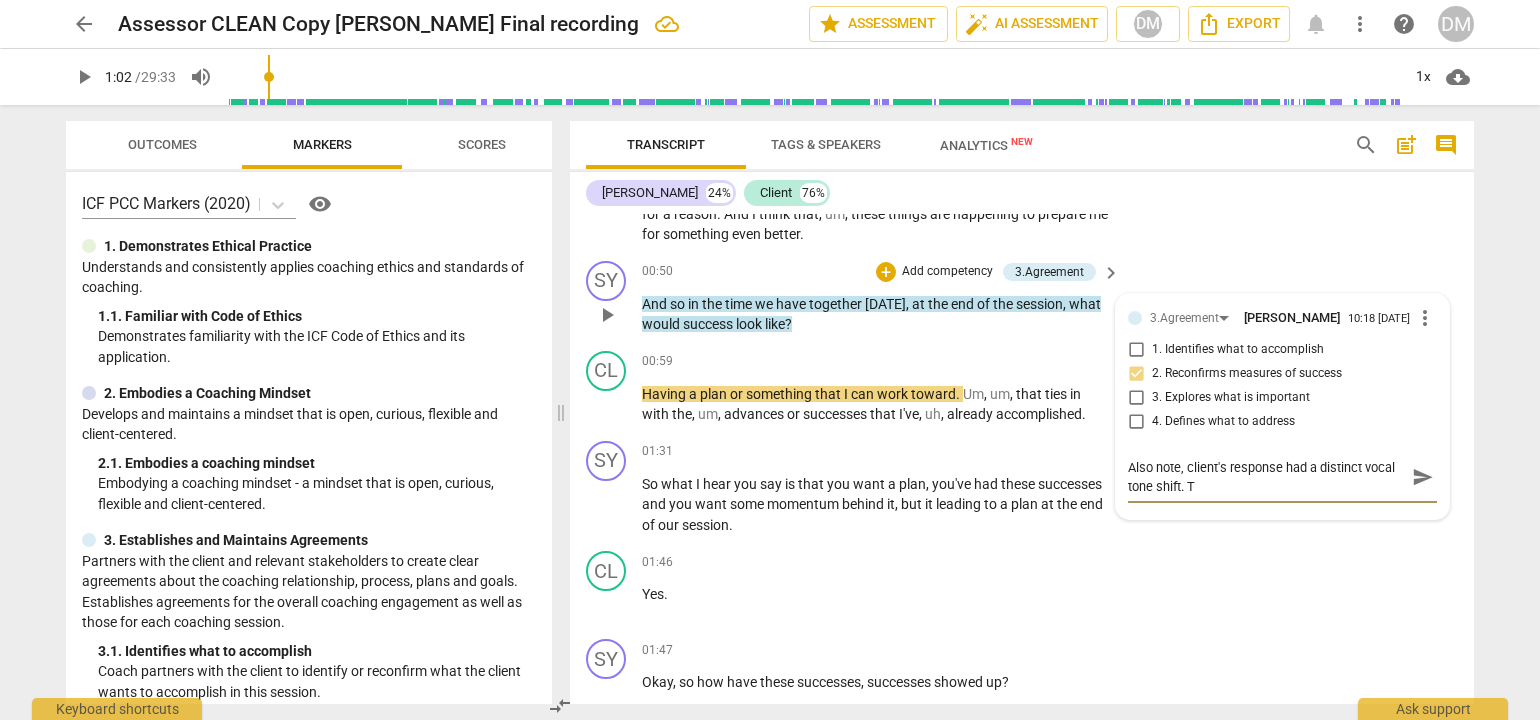 type on "Also note, client's response had a distinct vocal tone shift. Th" 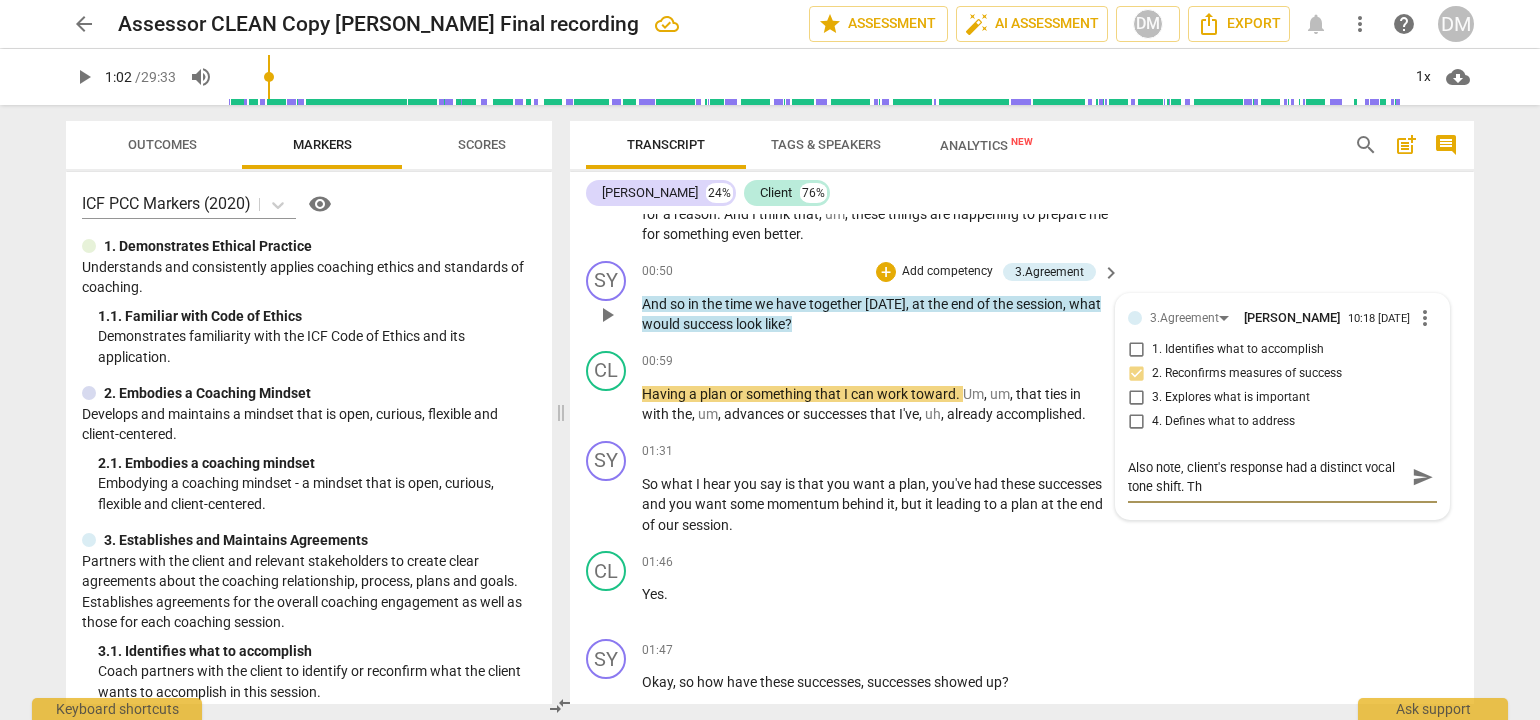 type on "Also note, client's response had a distinct vocal tone shift. Thi" 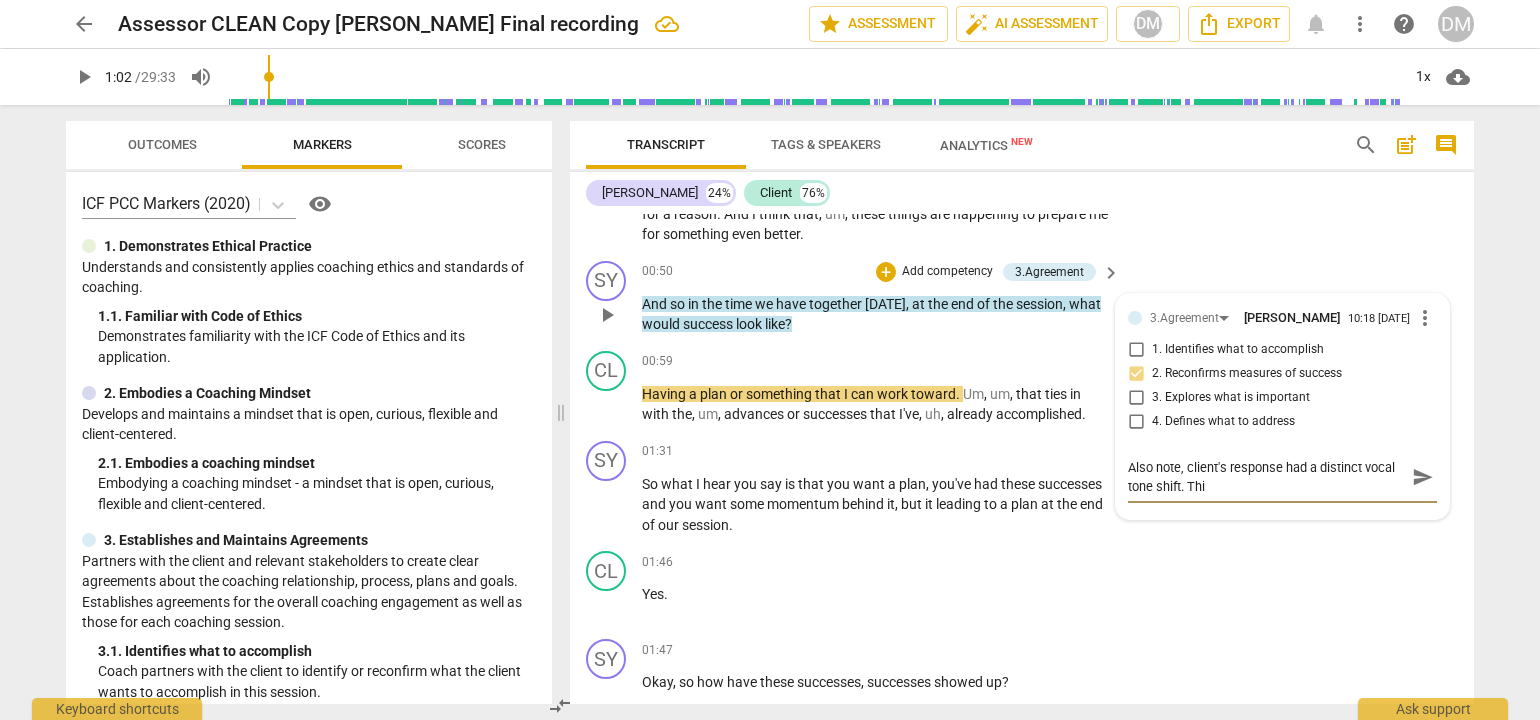 type on "Also note, client's response had a distinct vocal tone shift. This" 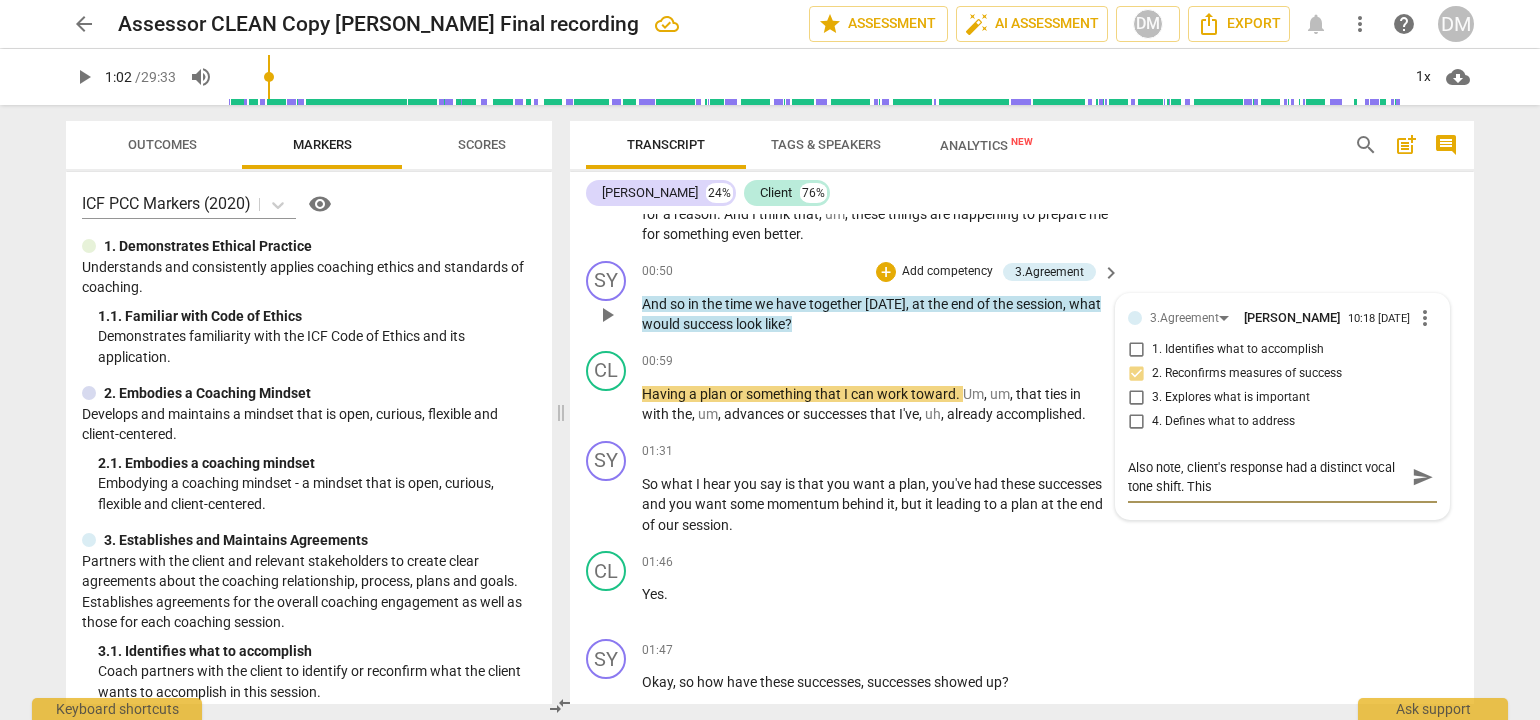 type on "Also note, client's response had a distinct vocal tone shift. This" 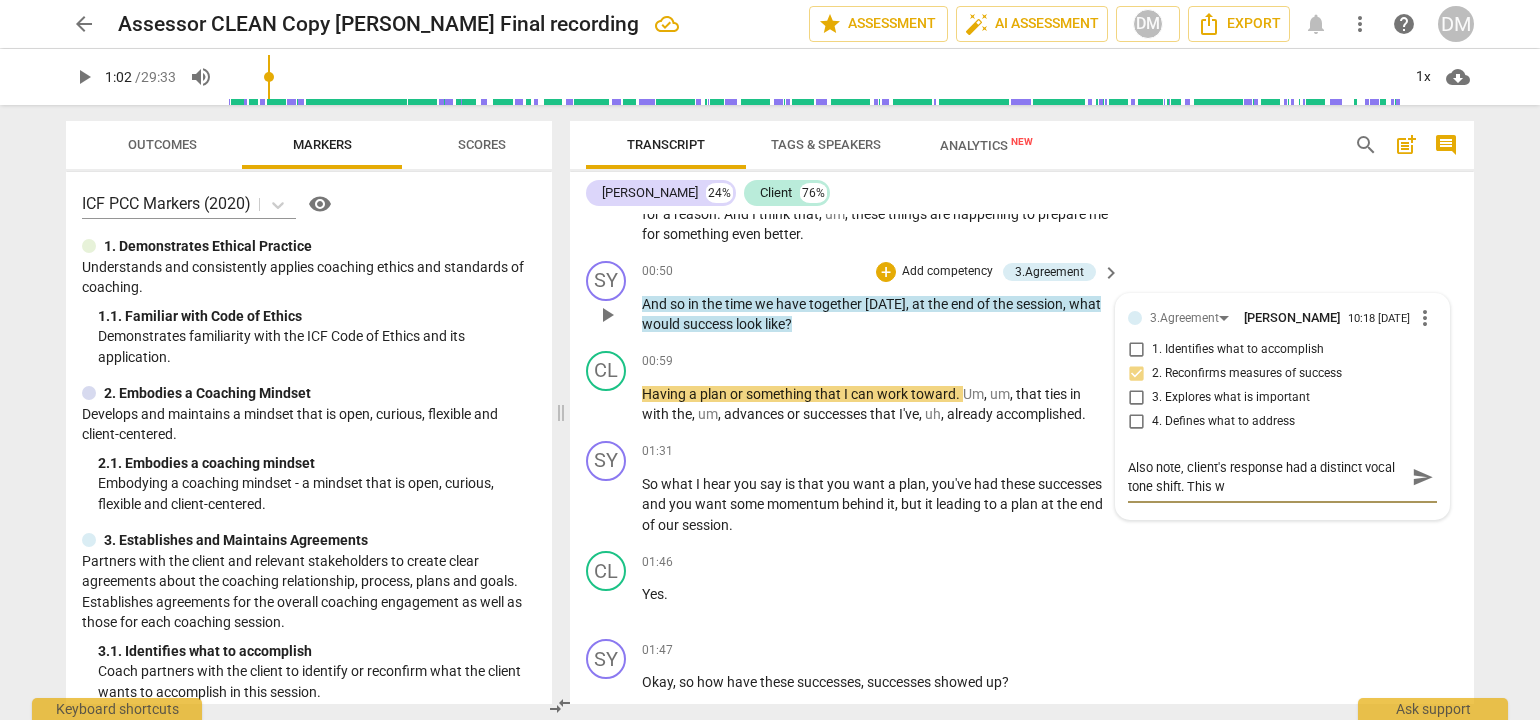 type on "Also note, client's response had a distinct vocal tone shift. This wa" 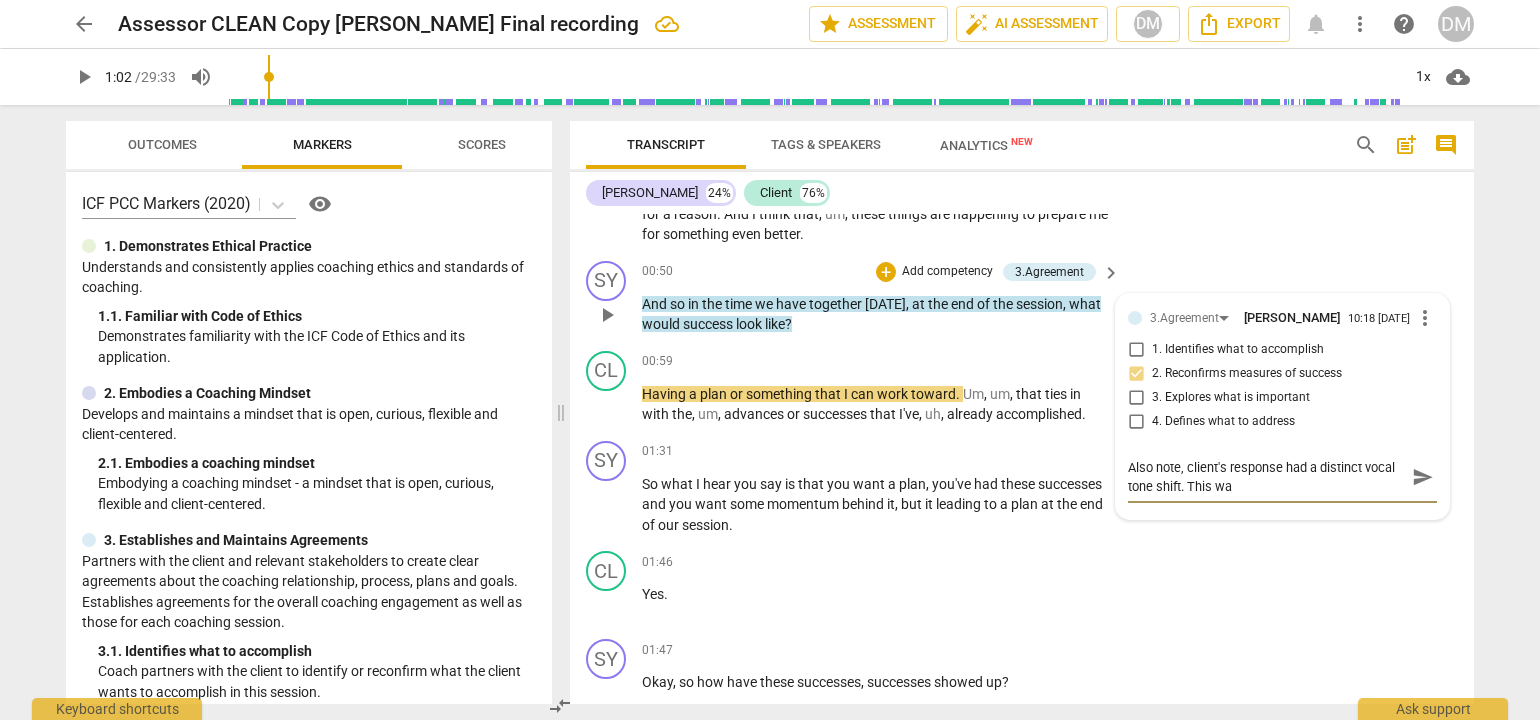 type on "Also note, client's response had a distinct vocal tone shift. This was" 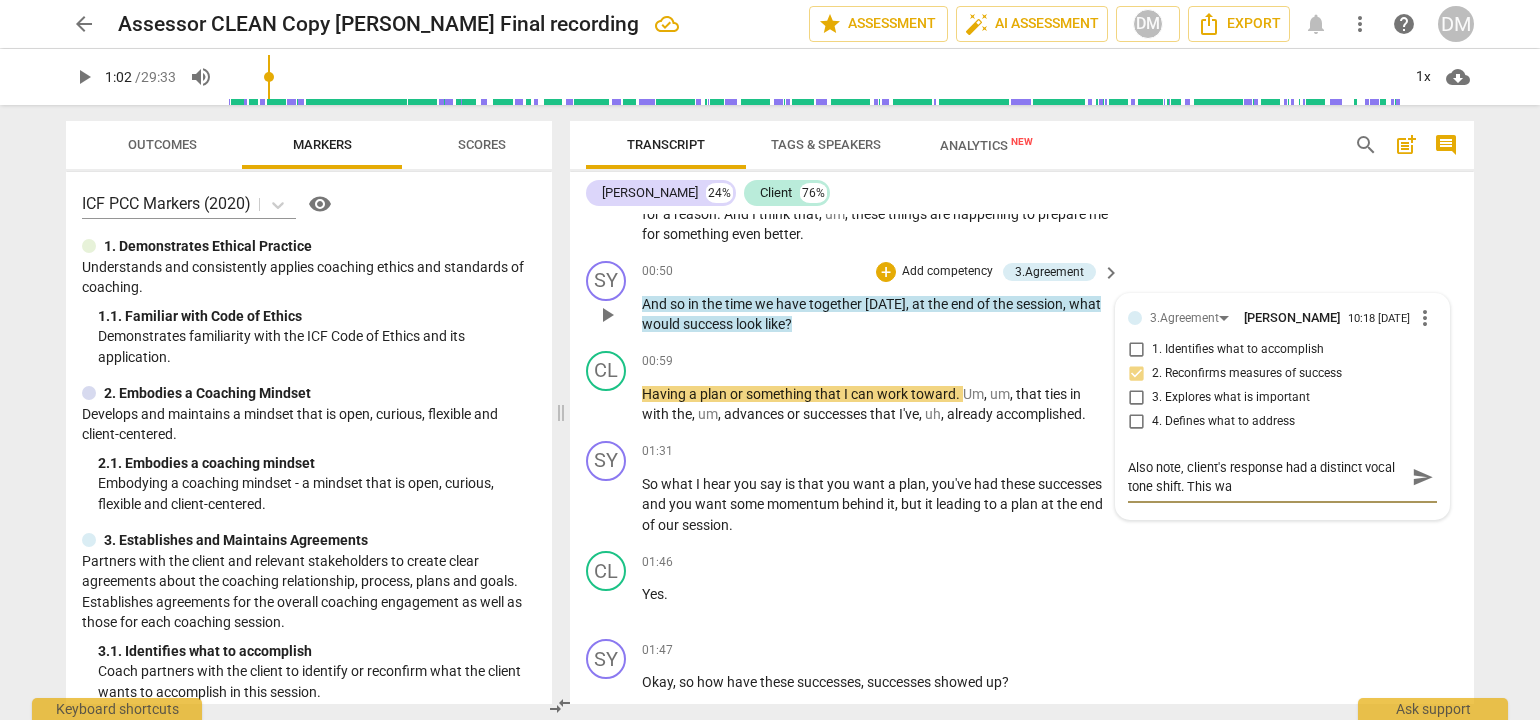 type on "Also note, client's response had a distinct vocal tone shift. This was" 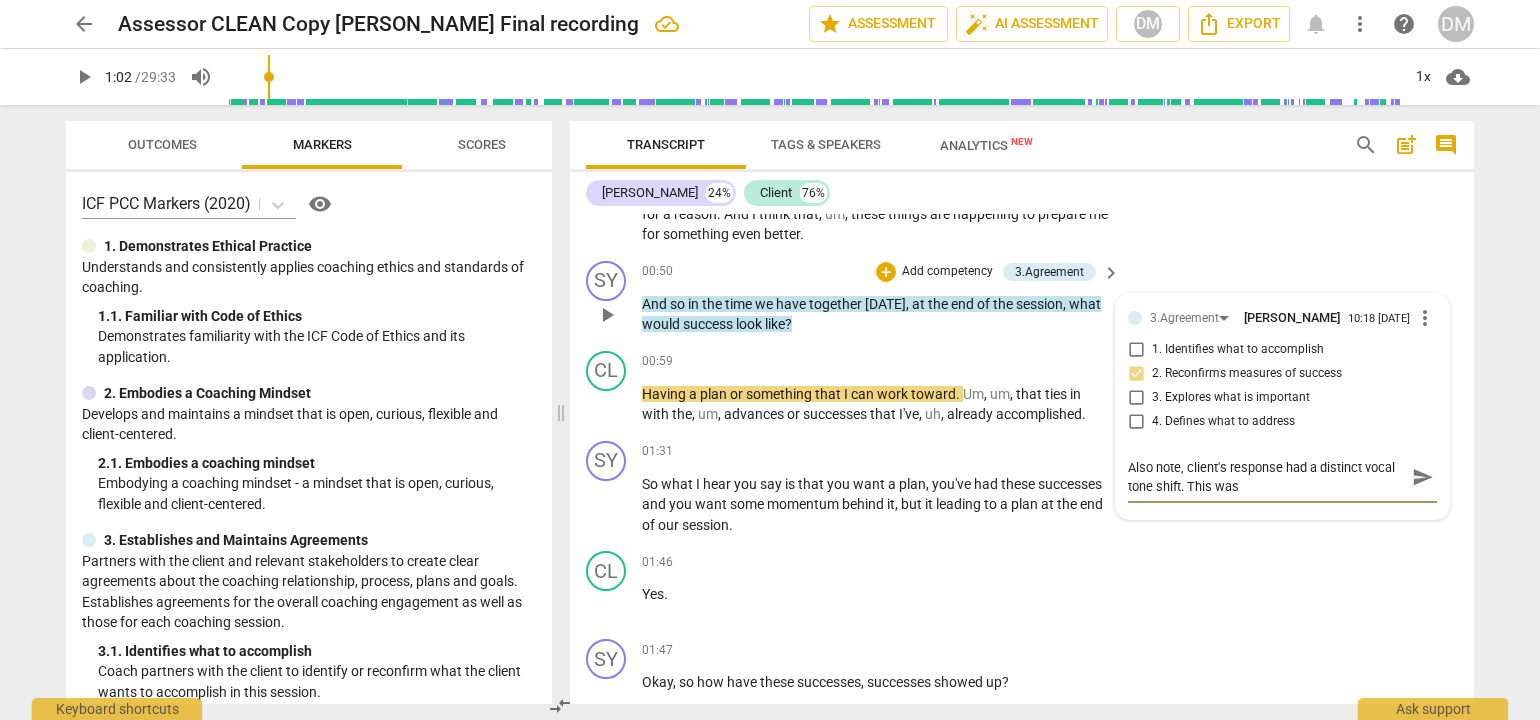type on "Also note, client's response had a distinct vocal tone shift. This was" 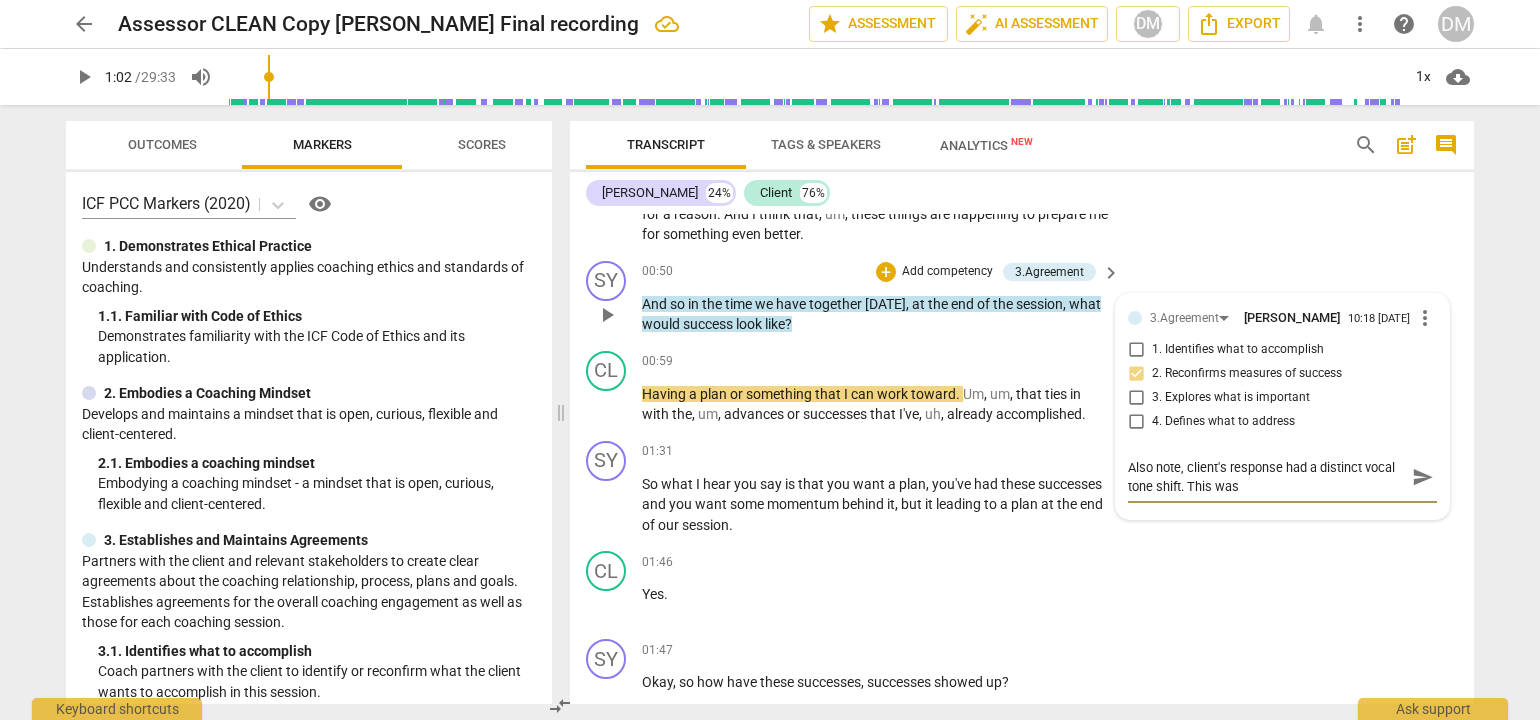 type on "Also note, client's response had a distinct vocal tone shift. This was a" 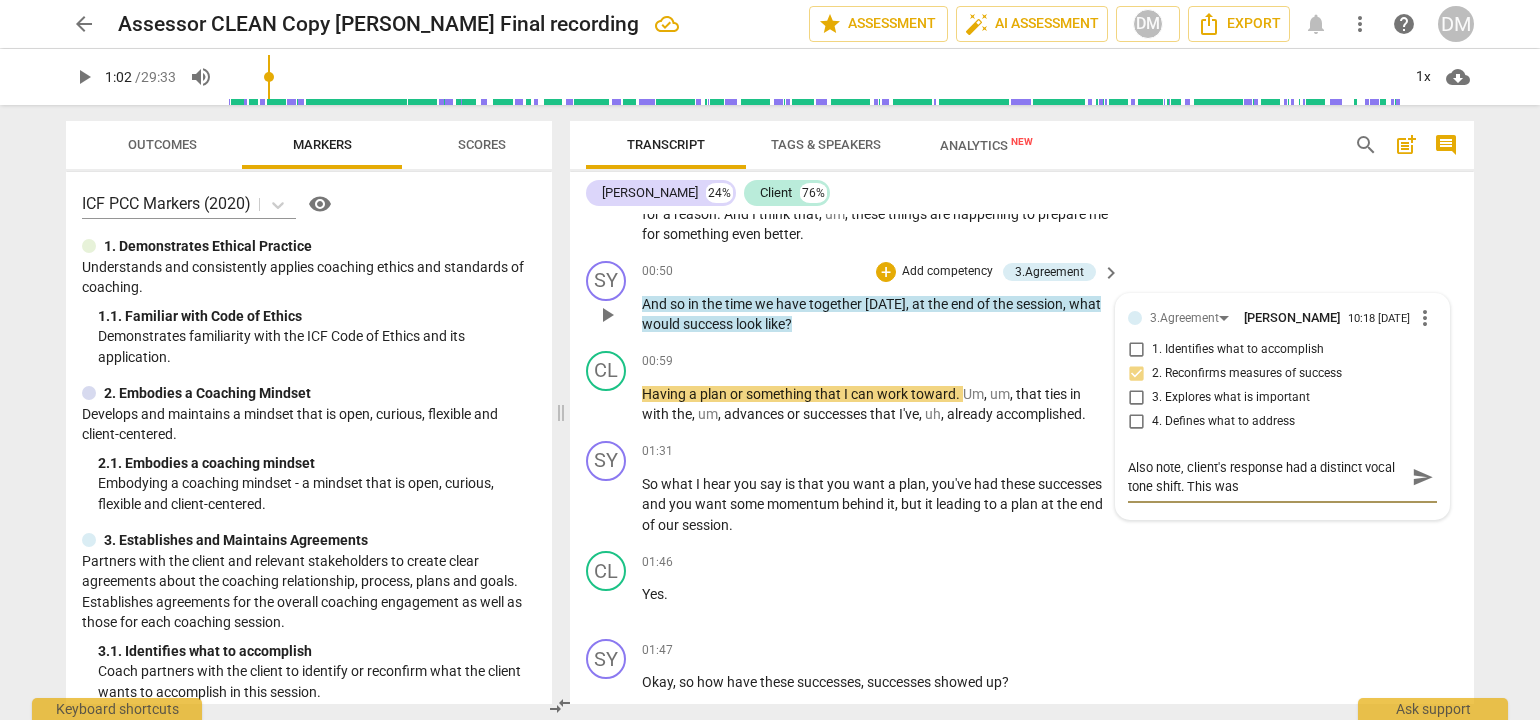 type on "Also note, client's response had a distinct vocal tone shift. This was a" 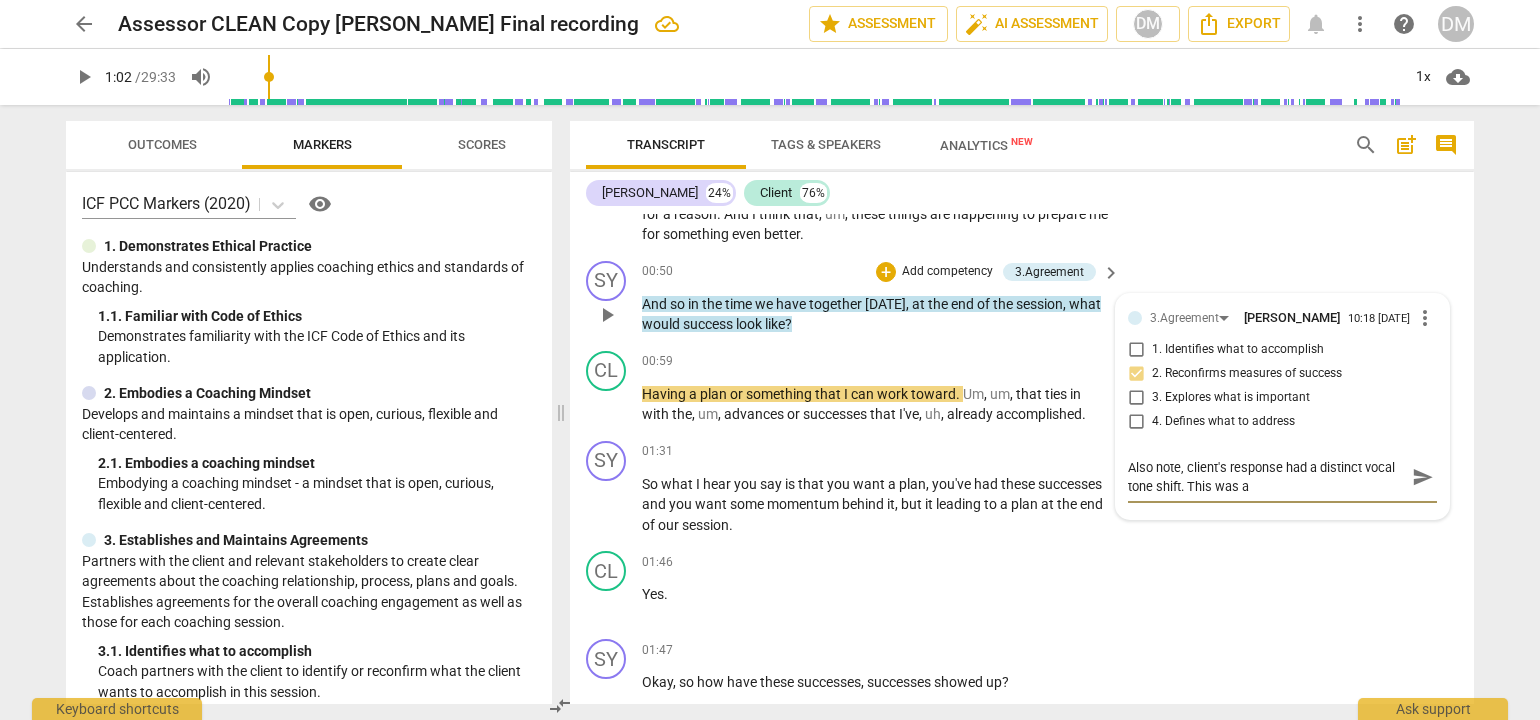 type on "Also note, client's response had a distinct vocal tone shift. This was an" 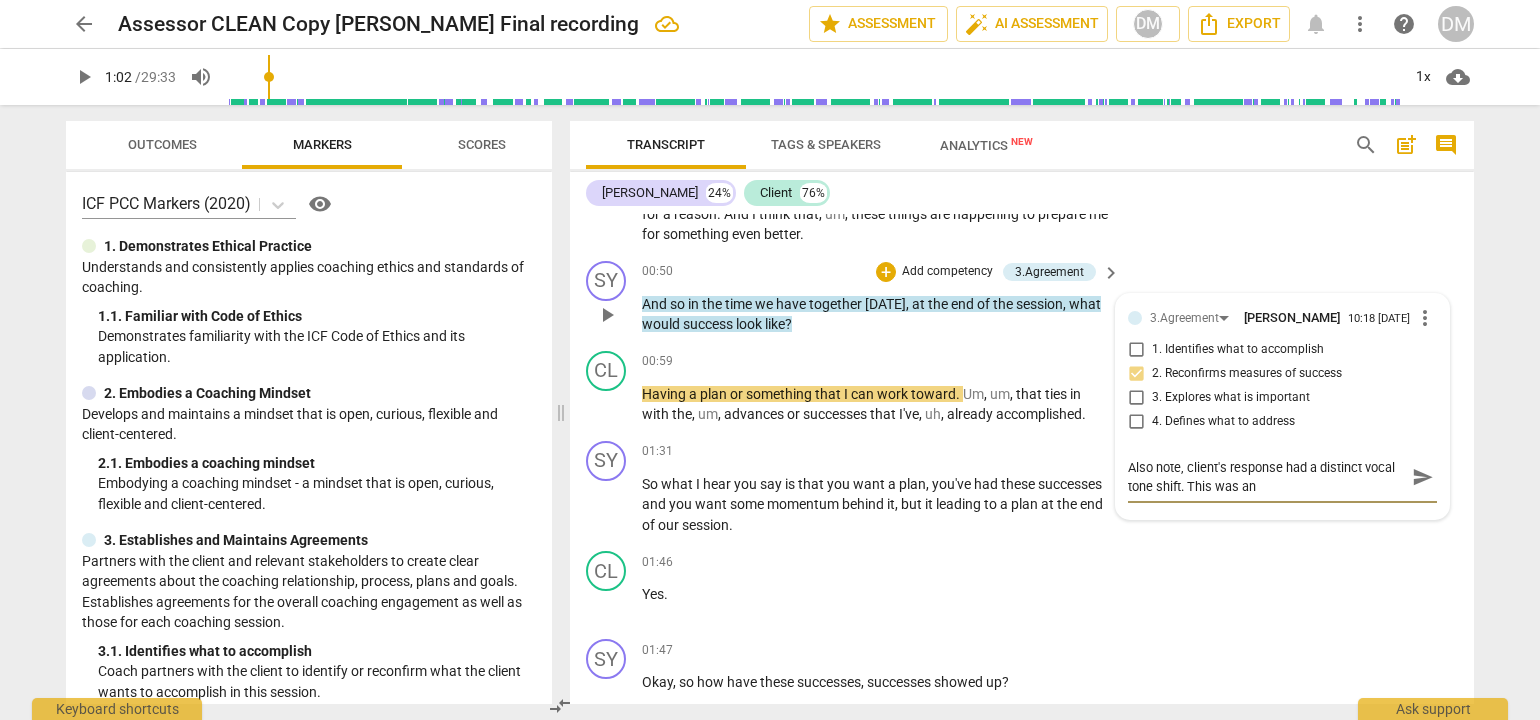 type on "Also note, client's response had a distinct vocal tone shift. This was an" 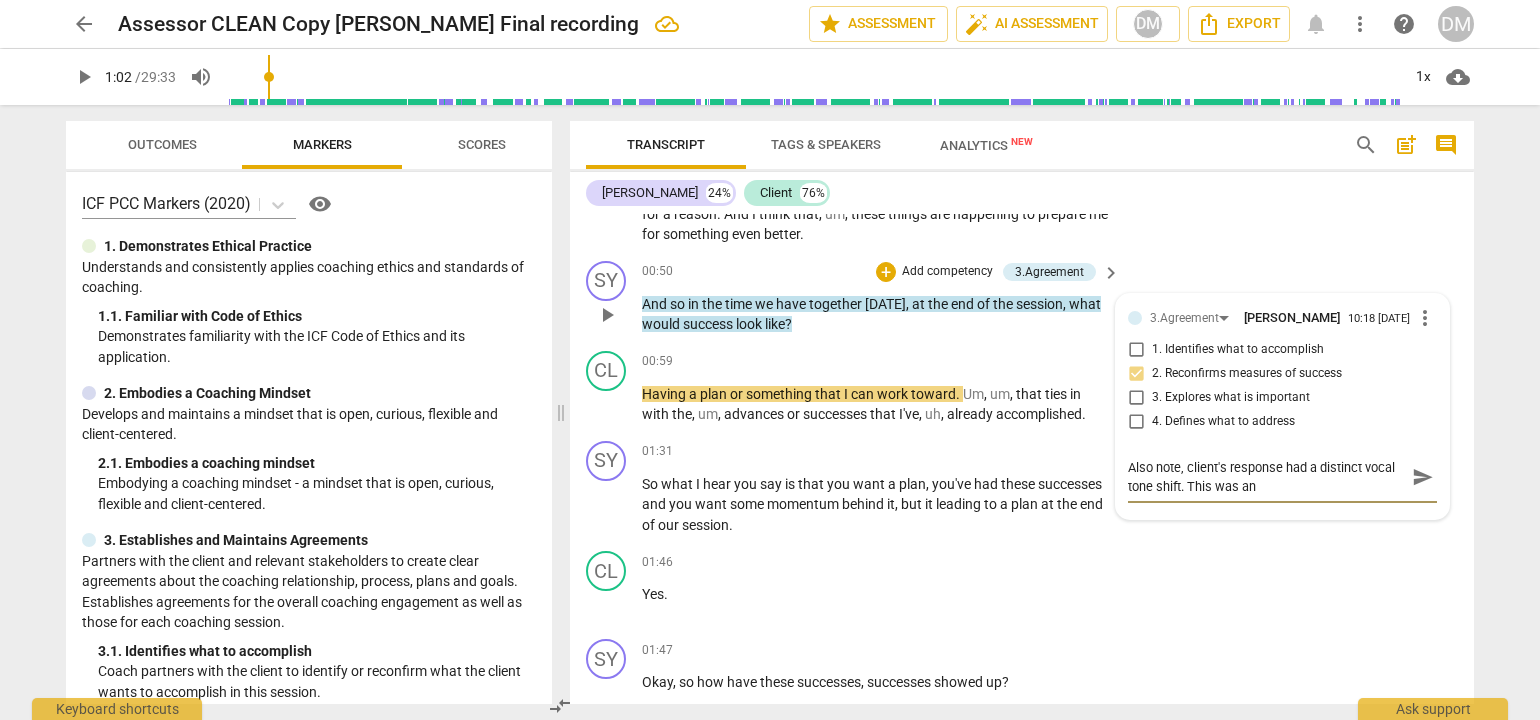 type on "Also note, client's response had a distinct vocal tone shift. This was an" 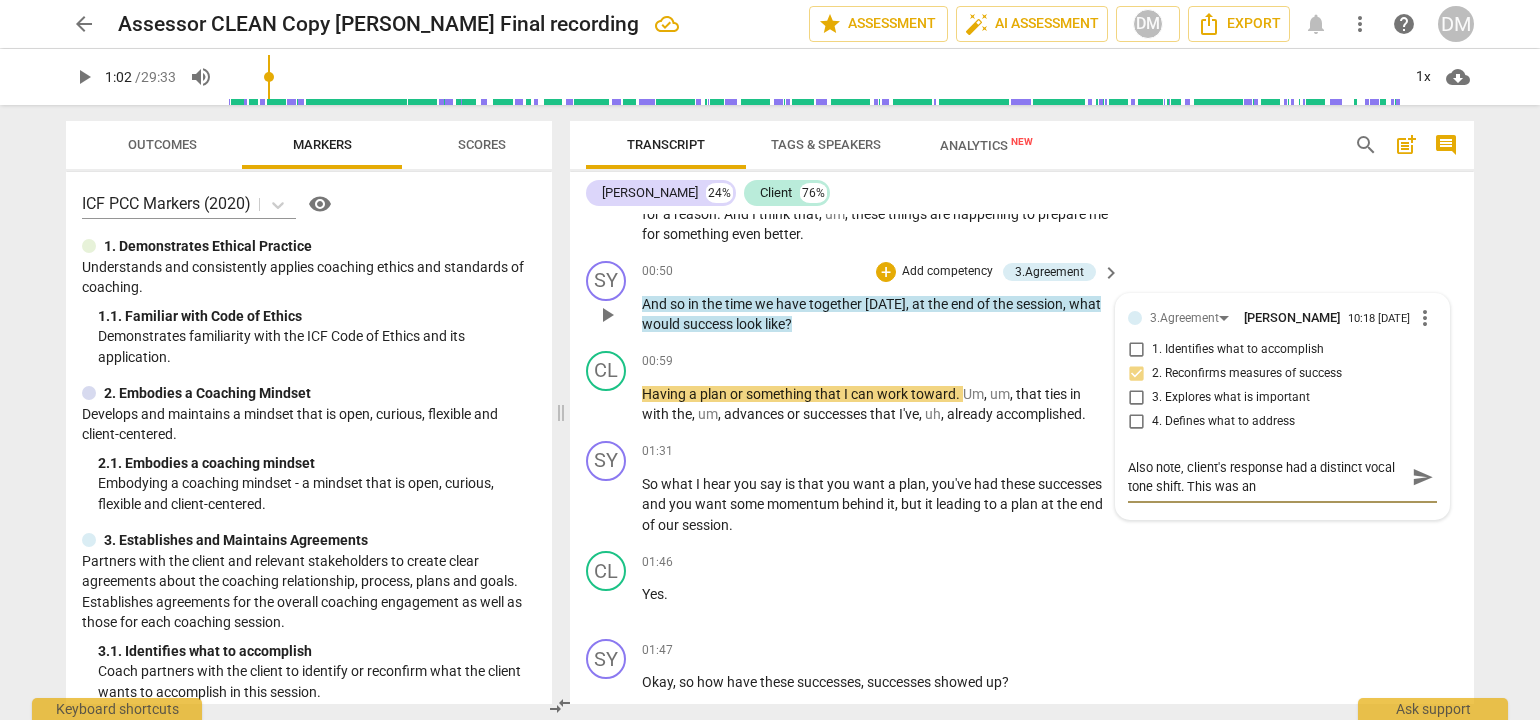 type on "Also note, client's response had a distinct vocal tone shift. This was an a" 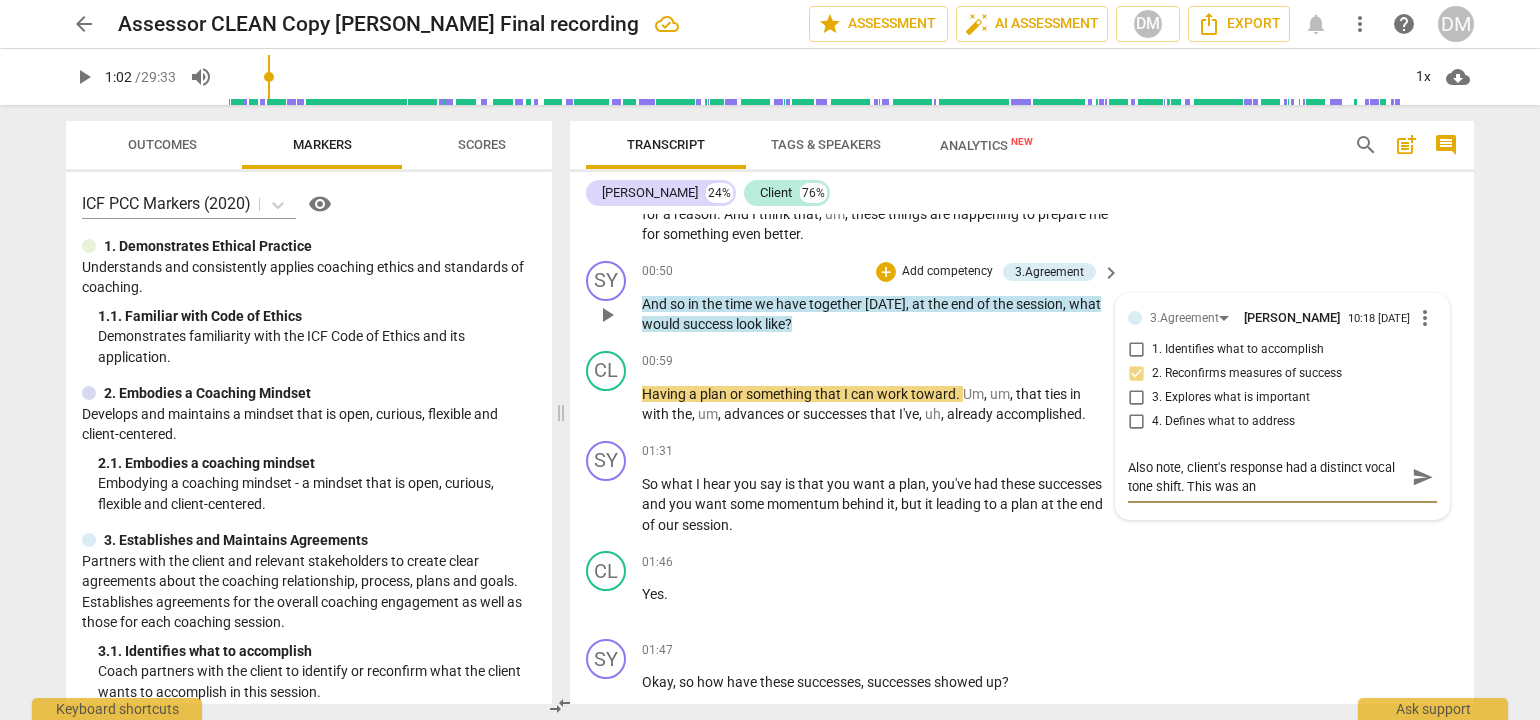 type on "Also note, client's response had a distinct vocal tone shift. This was an a" 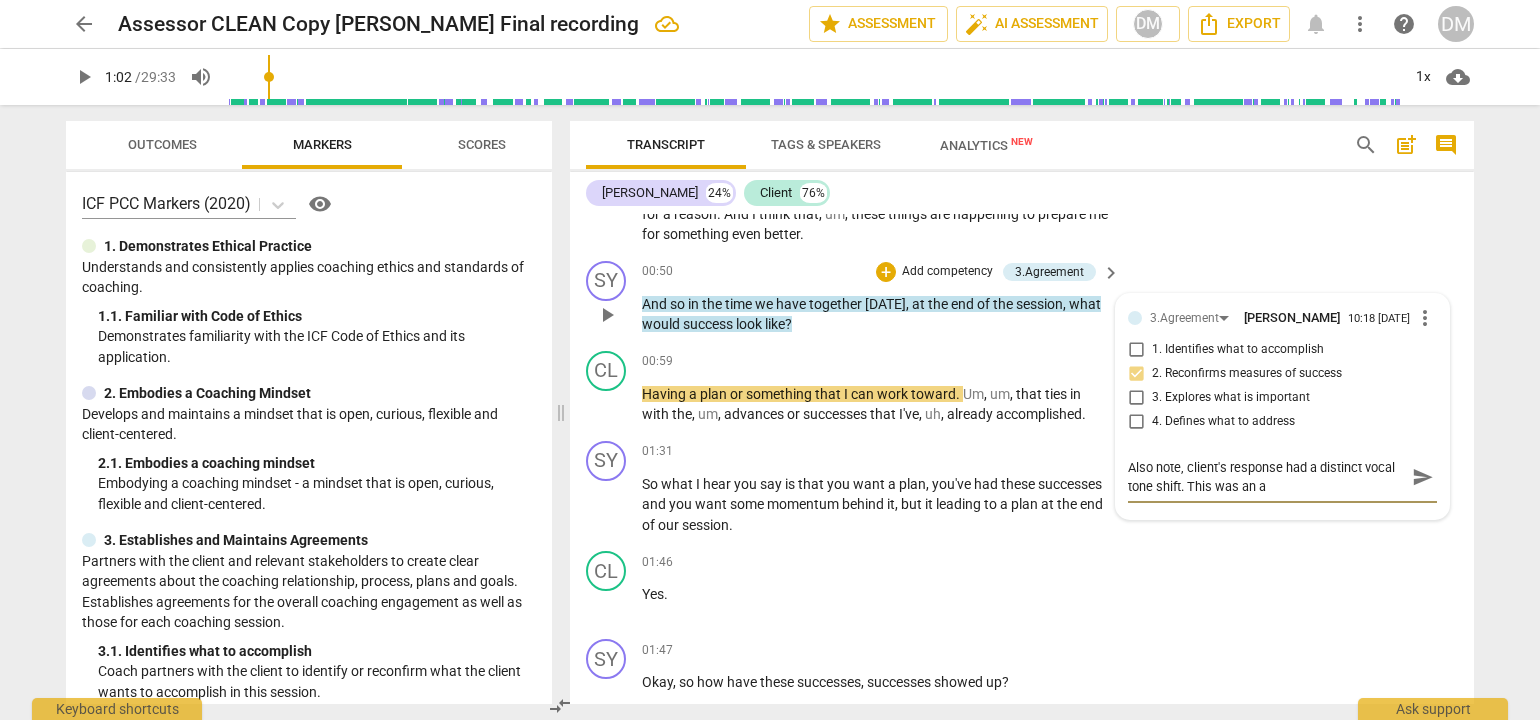 type on "Also note, client's response had a distinct vocal tone shift. This was an ac" 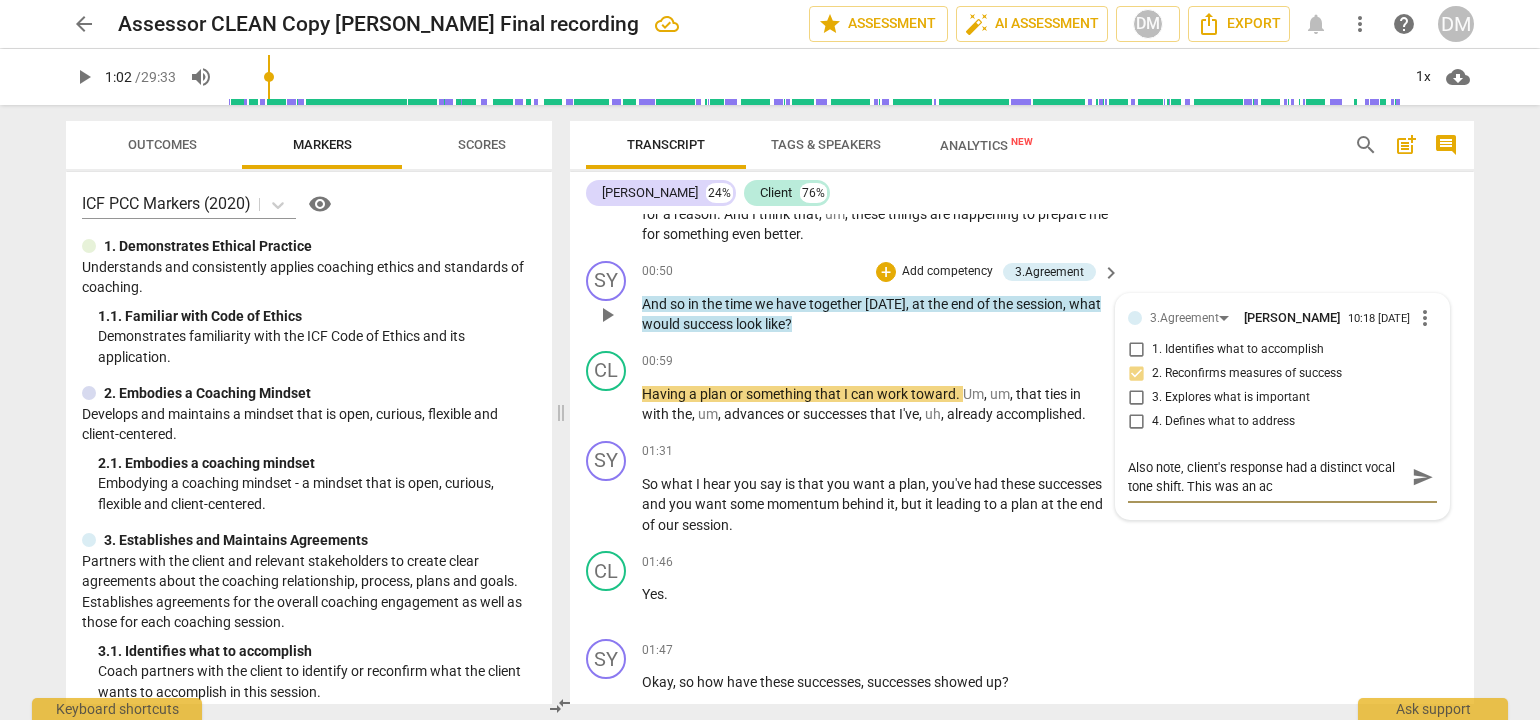 type on "Also note, client's response had a distinct vocal tone shift. This was an ack" 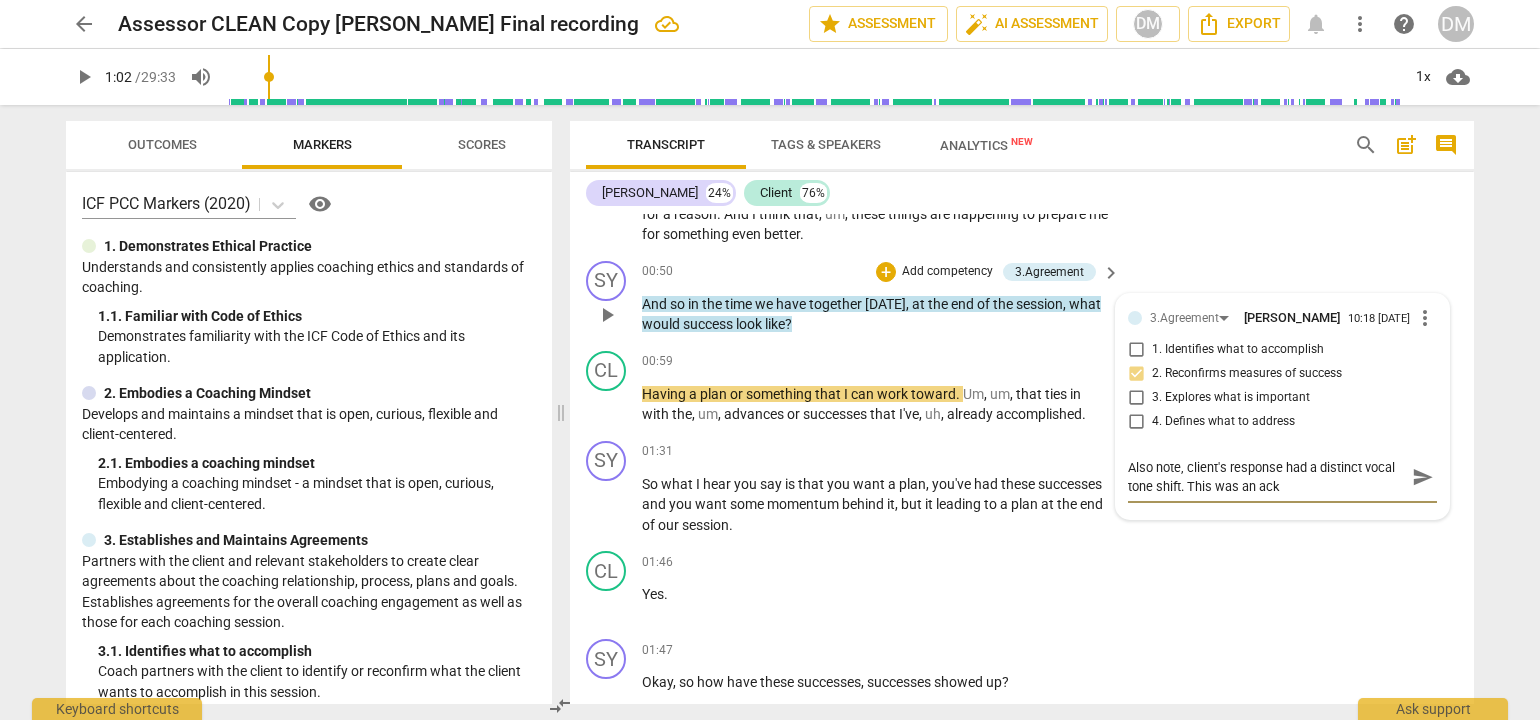 type on "Also note, client's response had a distinct vocal tone shift. This was an ackn" 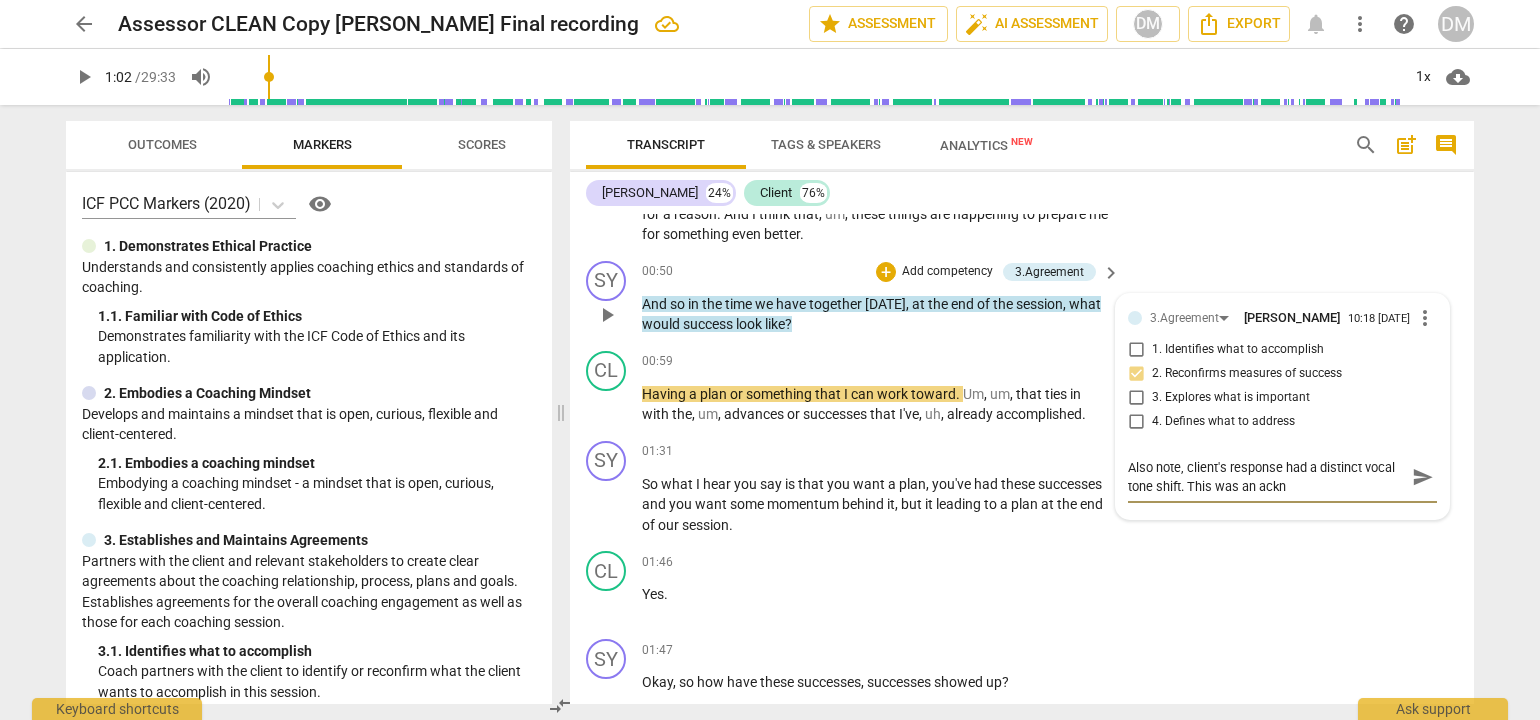 type on "Also note, client's response had a distinct vocal tone shift. This was an ackno" 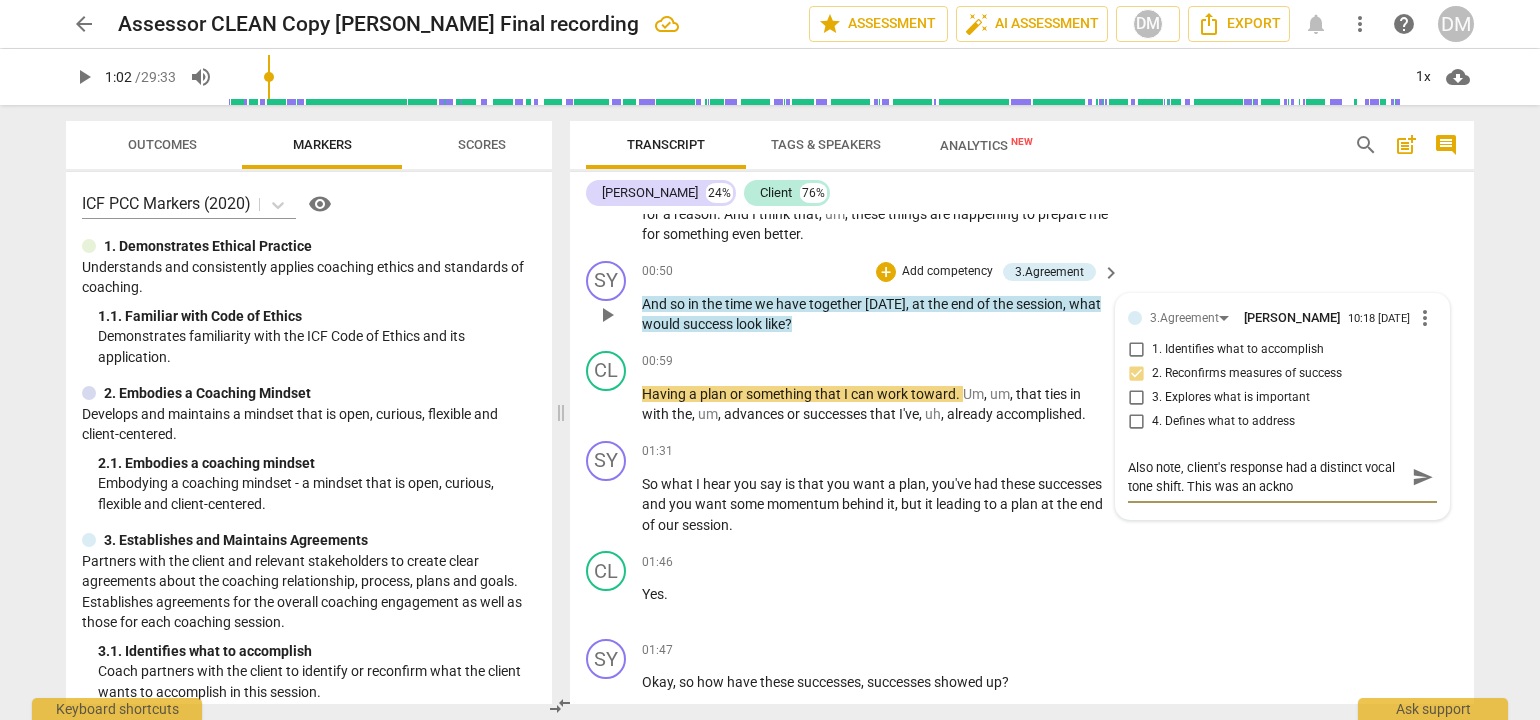 type on "Also note, client's response had a distinct vocal tone shift. This was an acknow" 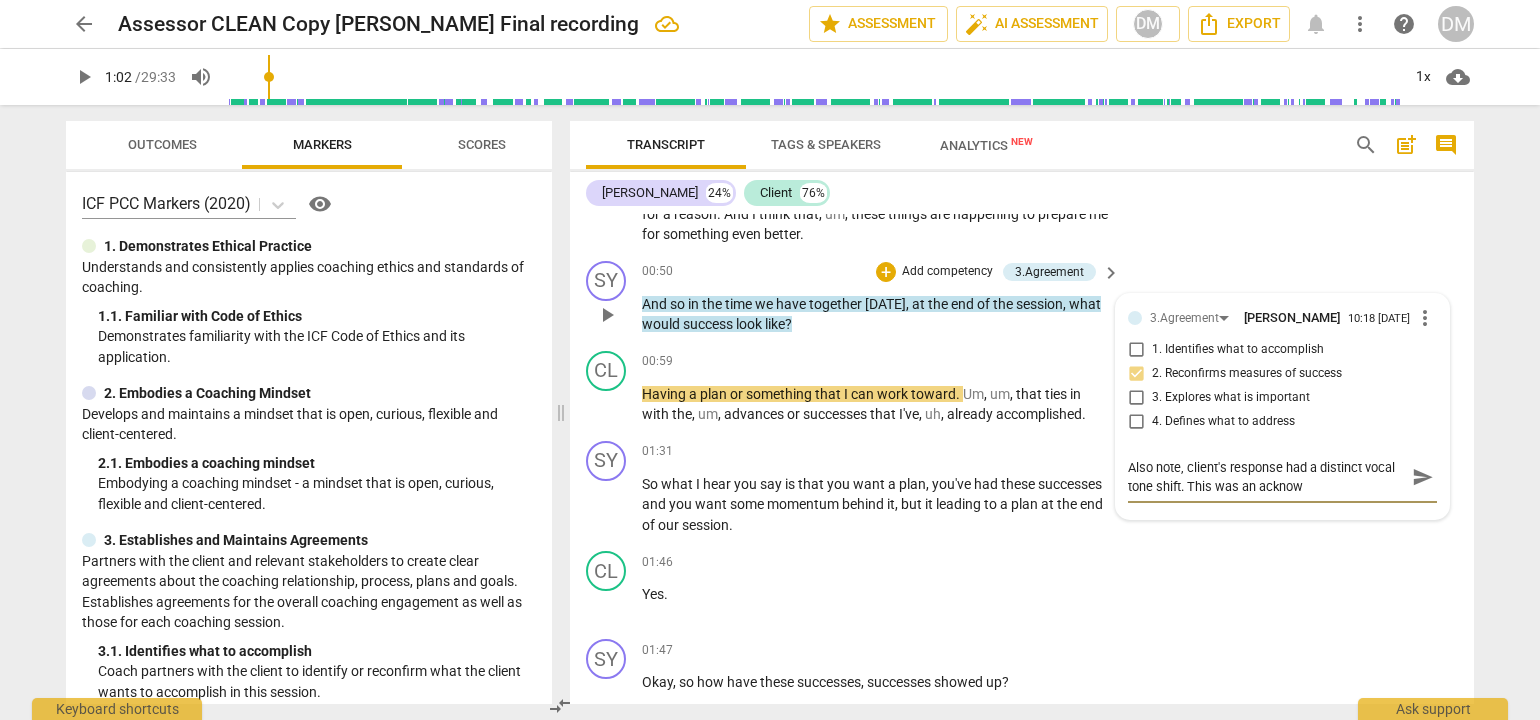 type on "Also note, client's response had a distinct vocal tone shift. This was an acknowl" 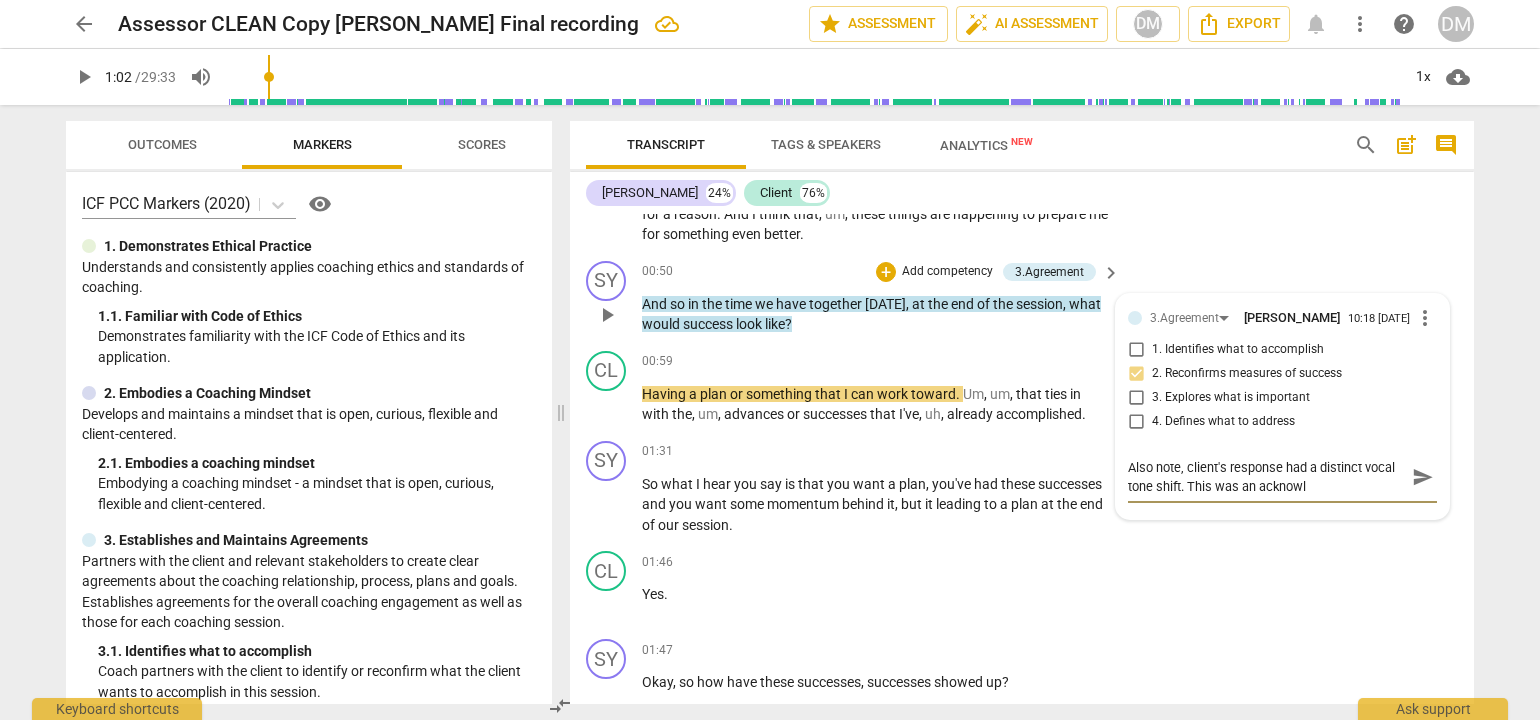 type on "Also note, client's response had a distinct vocal tone shift. This was an acknowle" 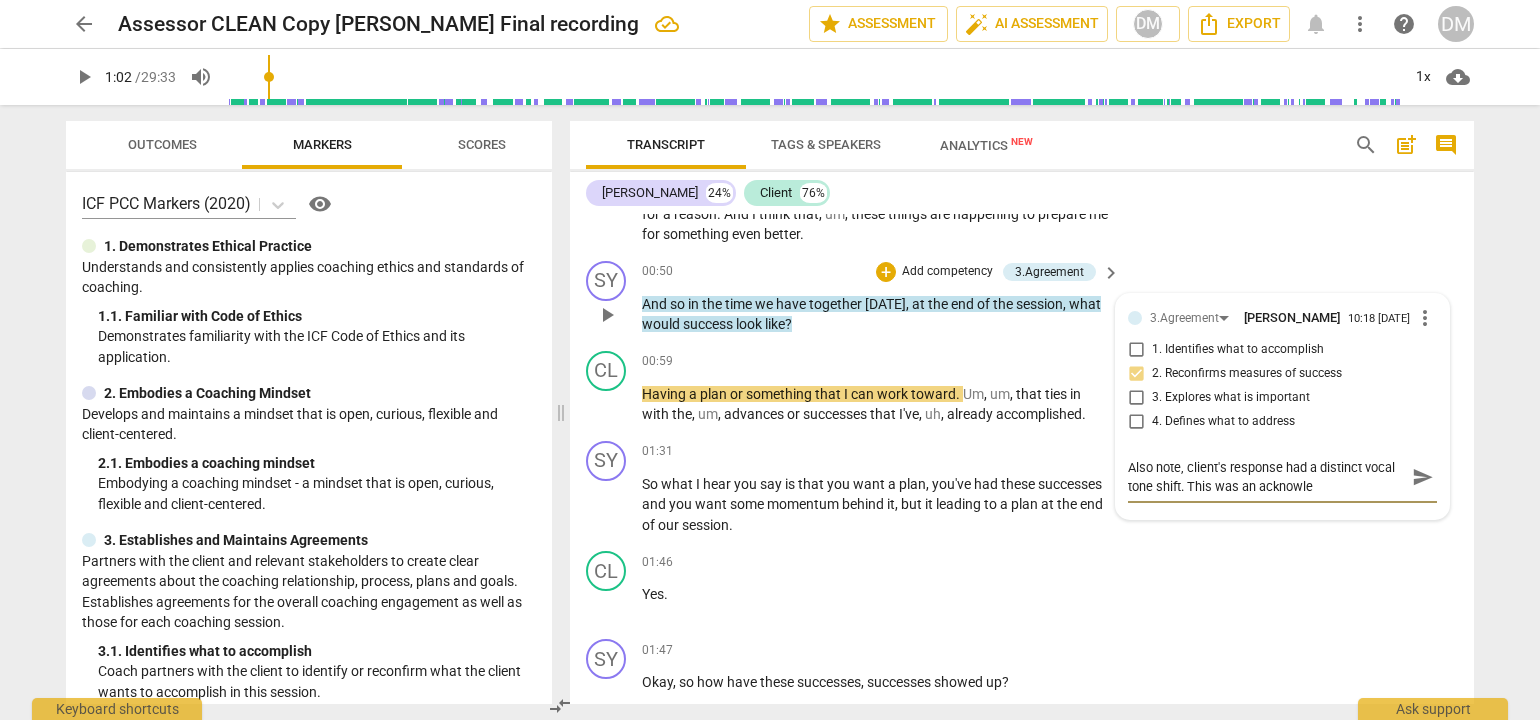 type on "Also note, client's response had a distinct vocal tone shift. This was an acknowled" 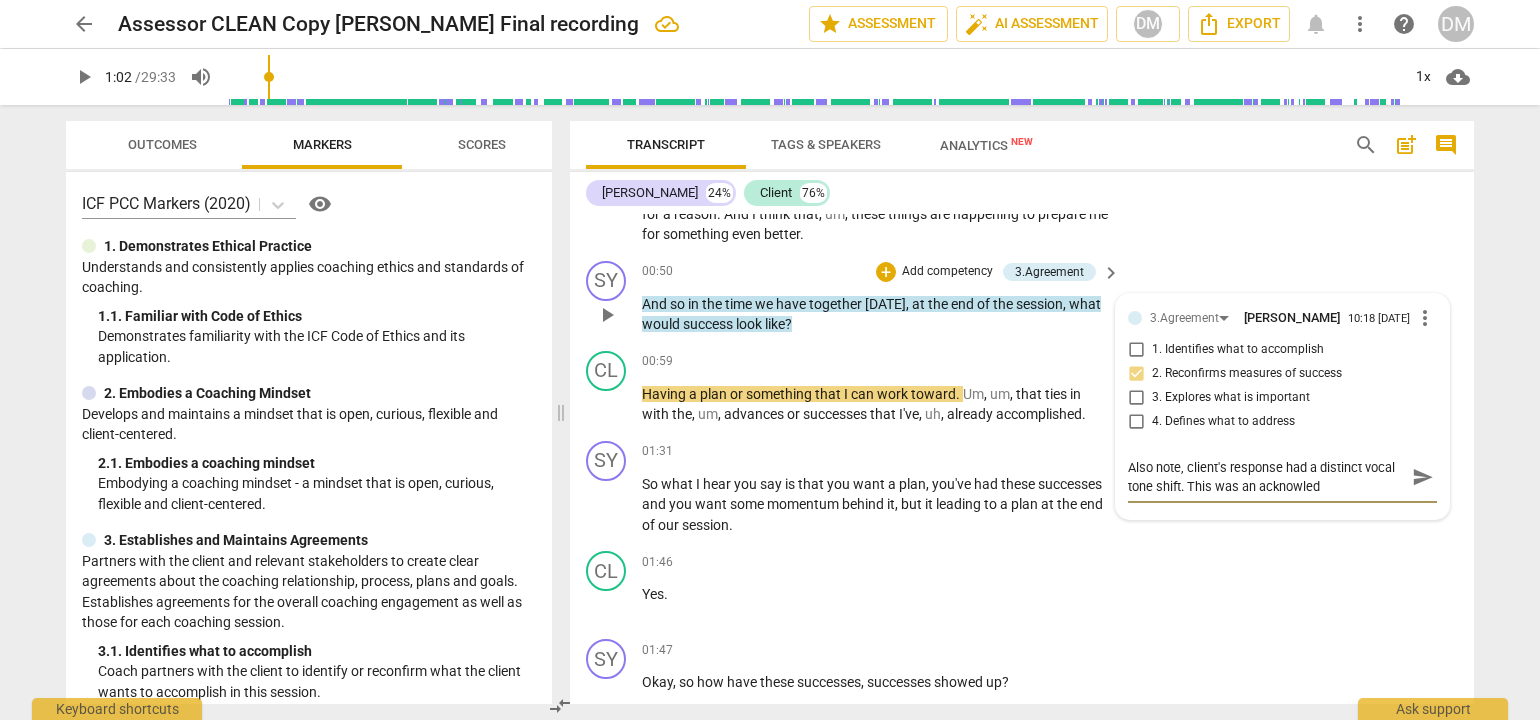 type on "Also note, client's response had a distinct vocal tone shift. This was an acknowledg" 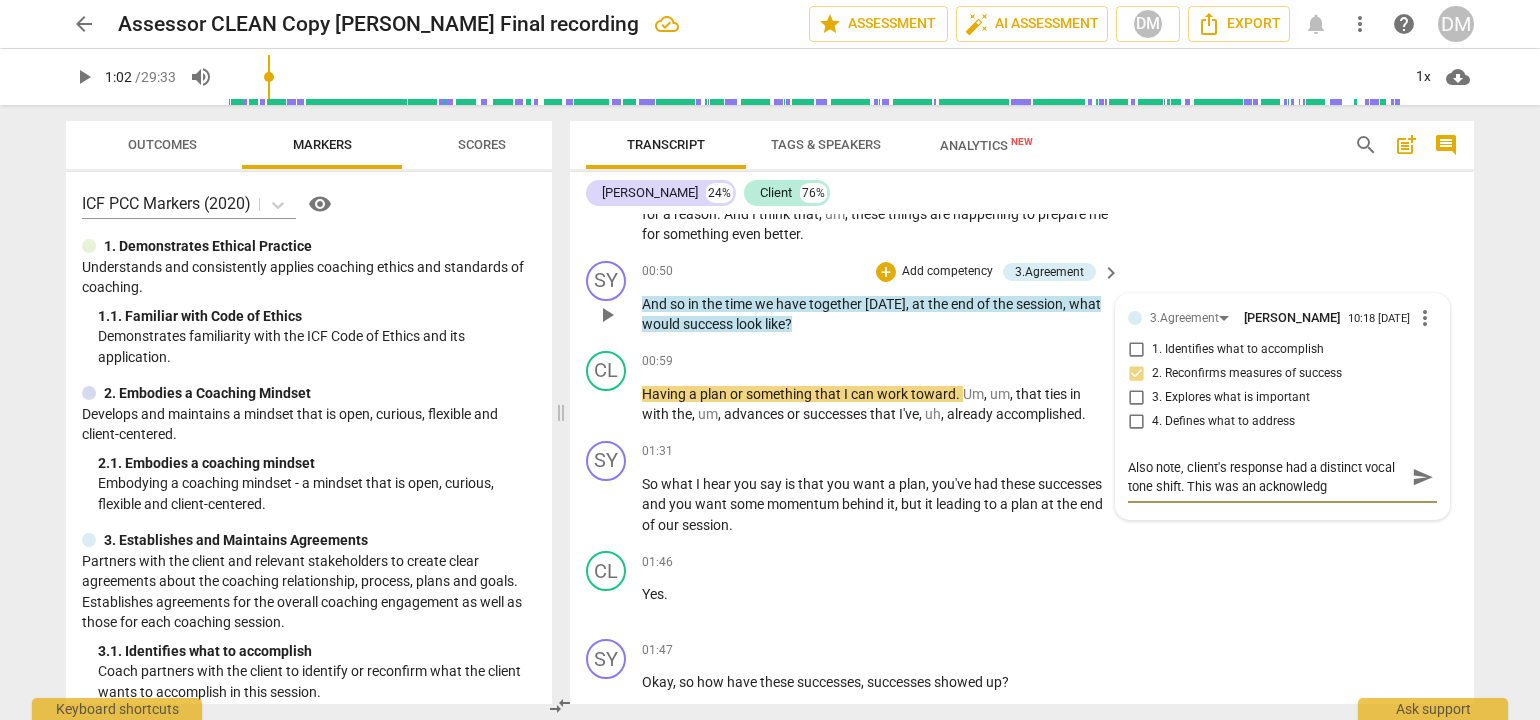 type on "Also note, client's response had a distinct vocal tone shift. This was an acknowledge" 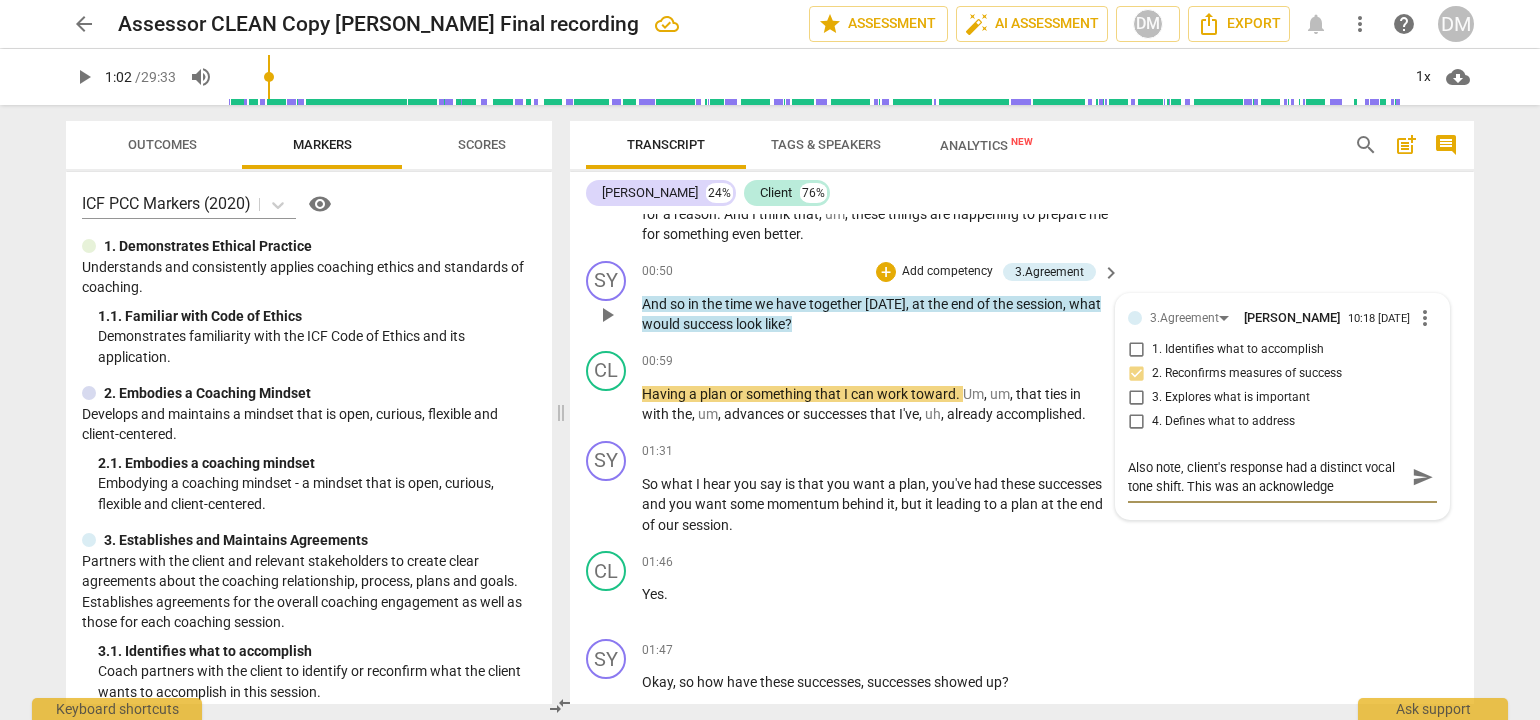 type on "Also note, client's response had a distinct vocal tone shift. This was an acknowledgem" 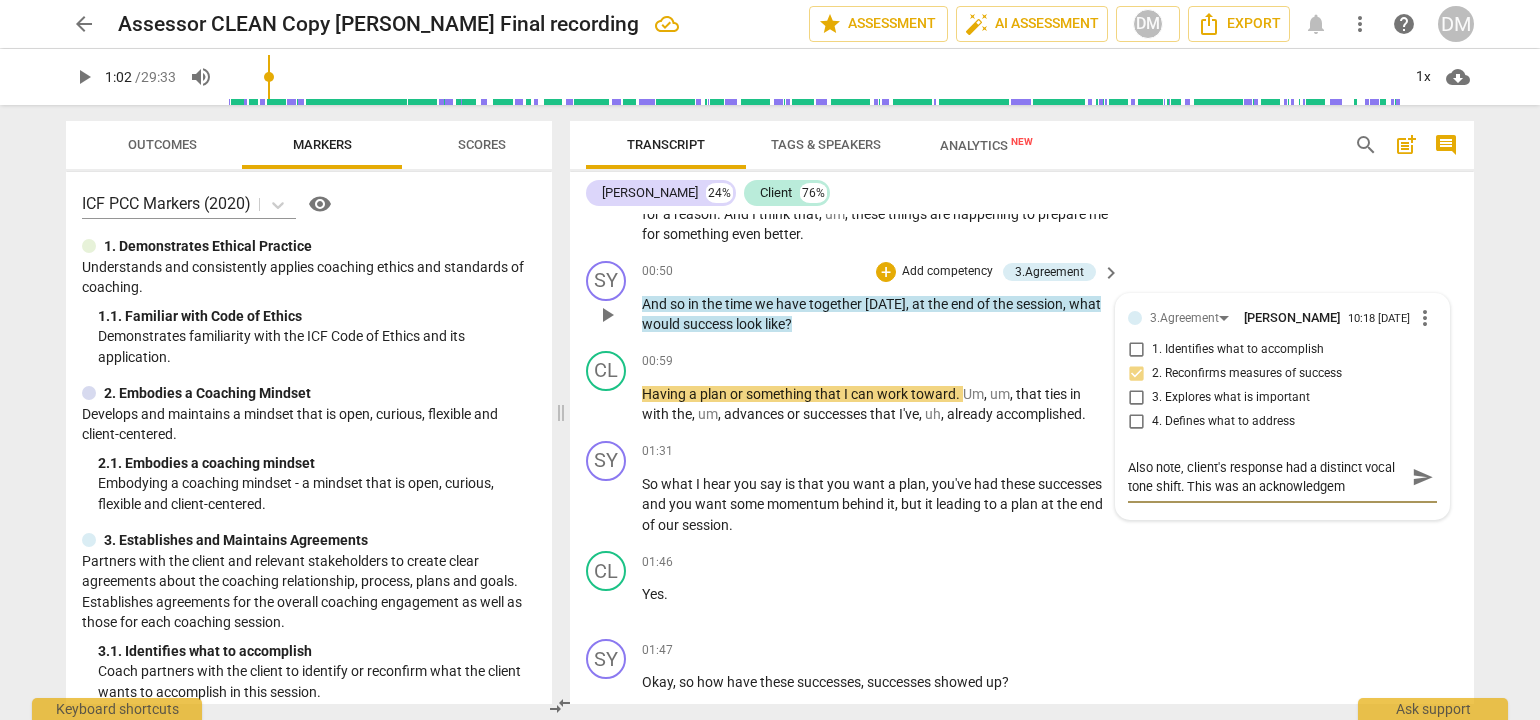 type on "Also note, client's response had a distinct vocal tone shift. This was an acknowledgeme" 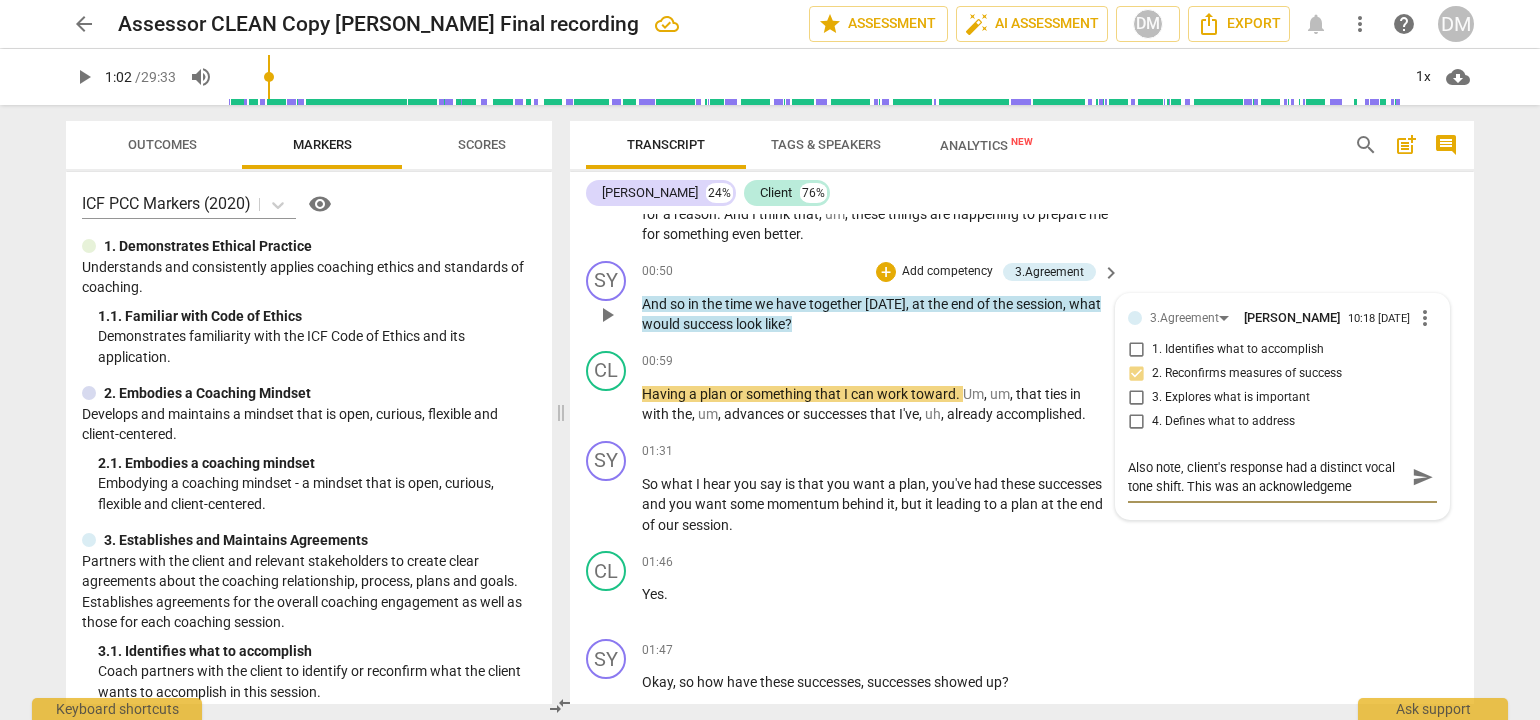 type on "Also note, client's response had a distinct vocal tone shift. This was an acknowledgemen" 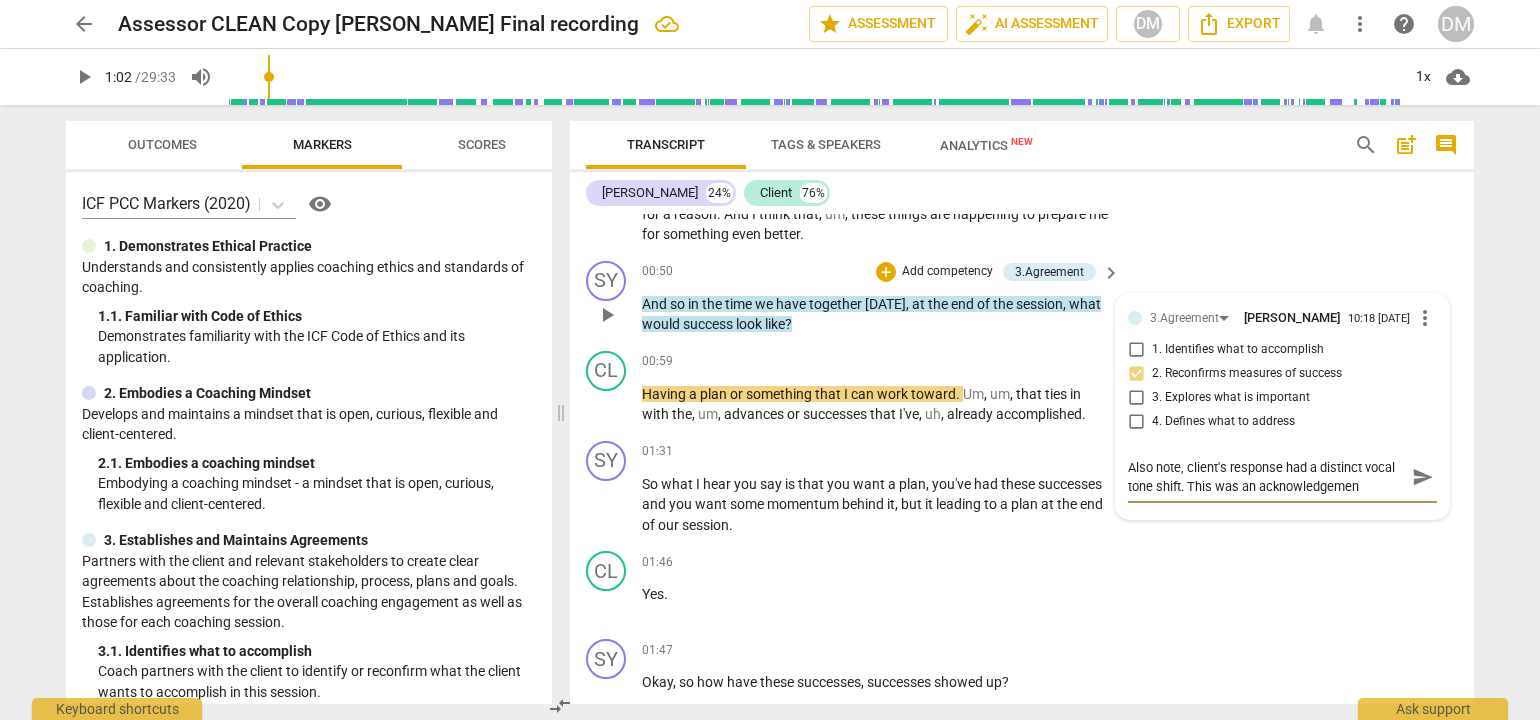 type on "Also note, client's response had a distinct vocal tone shift. This was an acknowledgement" 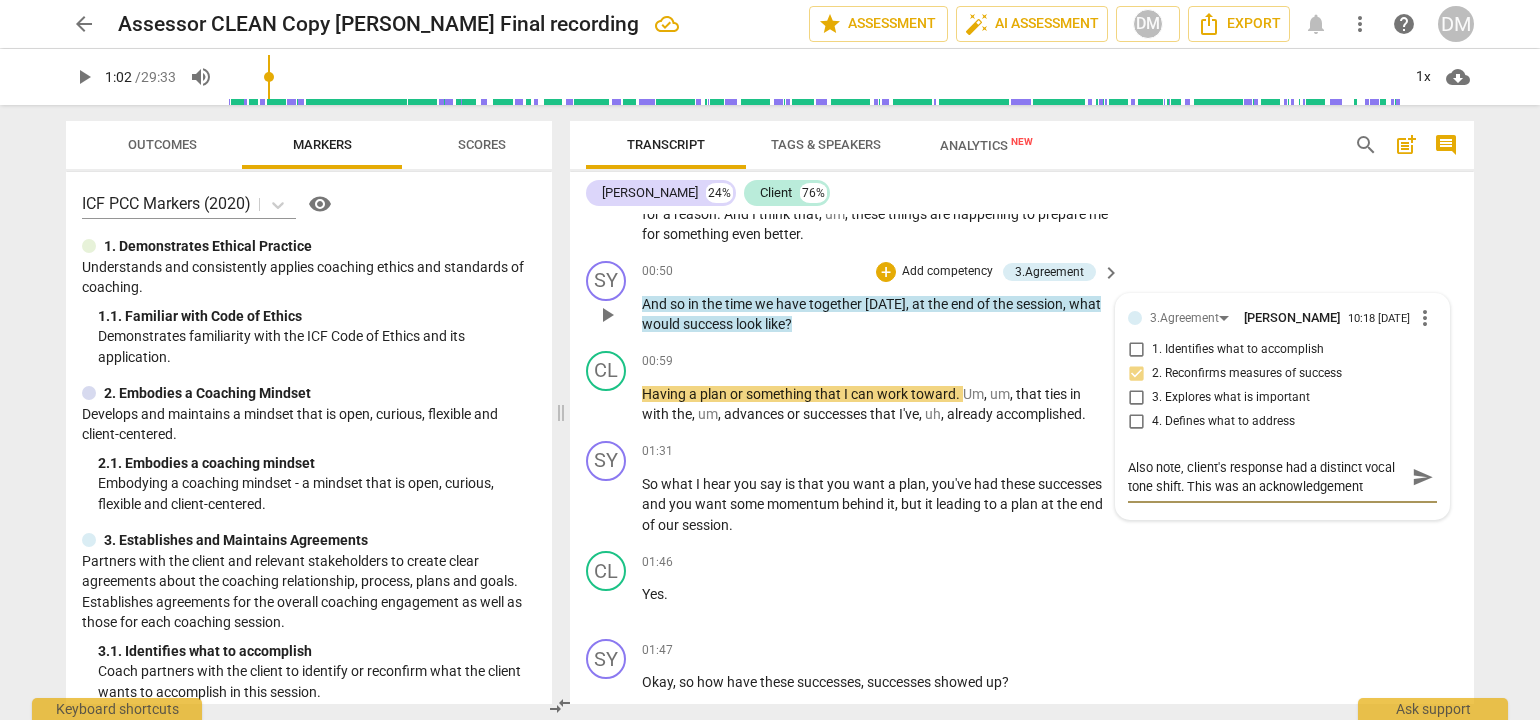 type on "Also note, client's response had a distinct vocal tone shift. This was an acknowledgement" 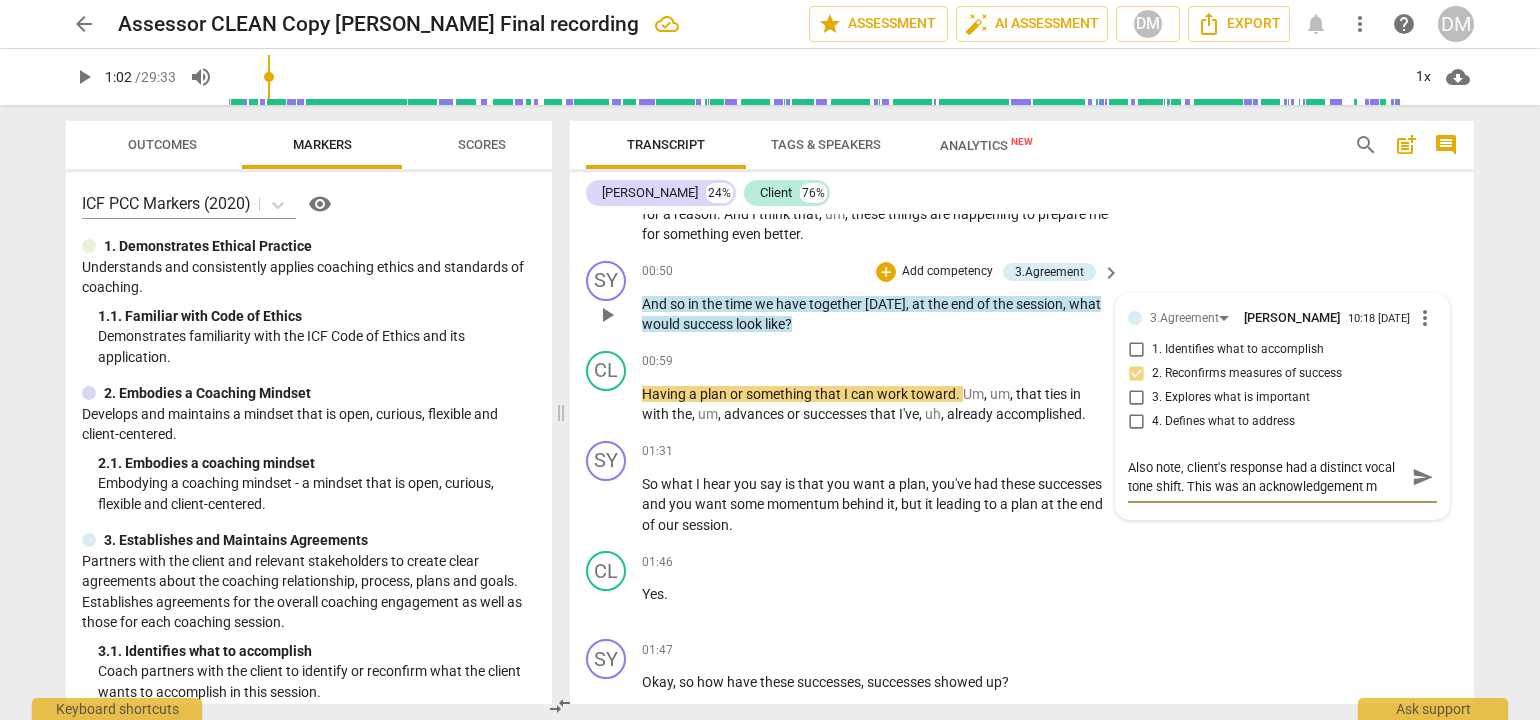 type on "Also note, client's response had a distinct vocal tone shift. This was an acknowledgement mo" 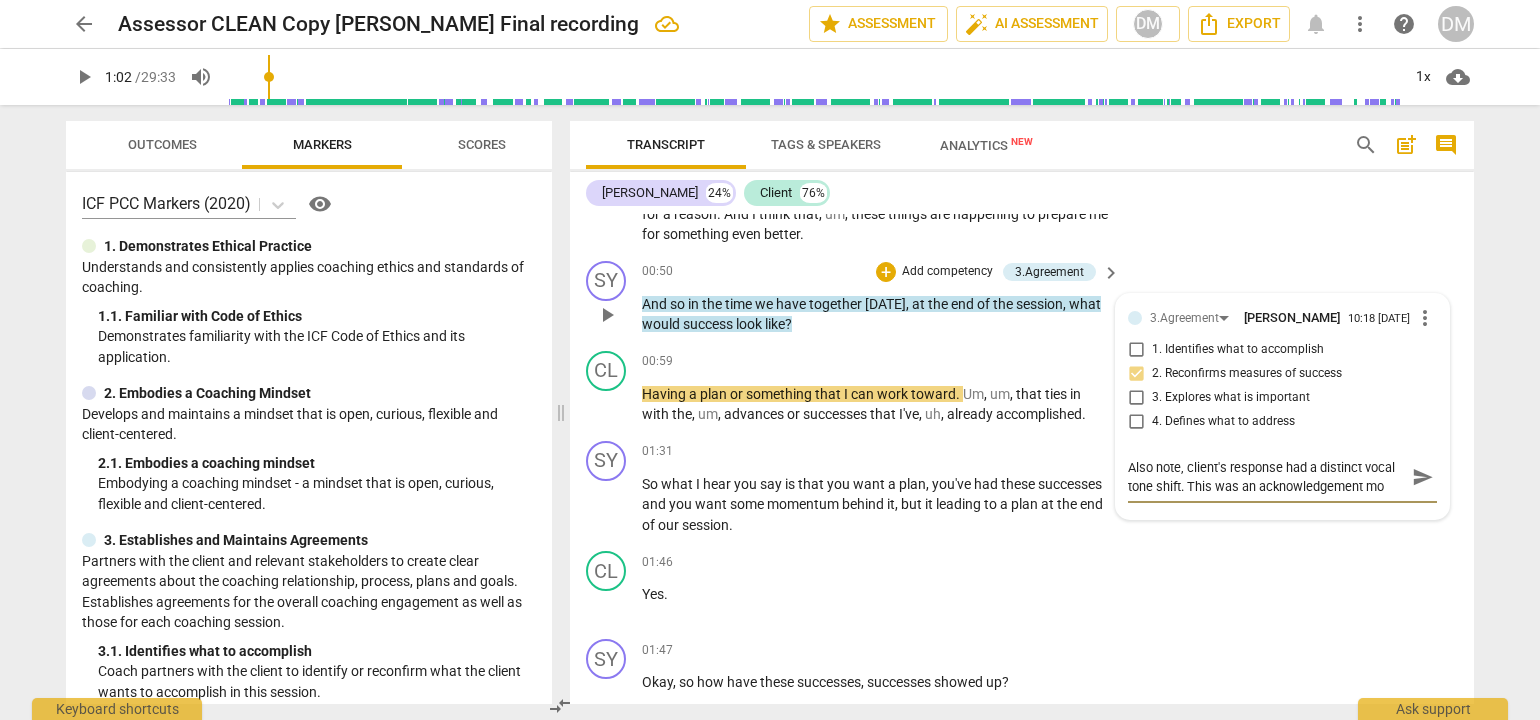 type on "Also note, client's response had a distinct vocal tone shift. This was an acknowledgement mom" 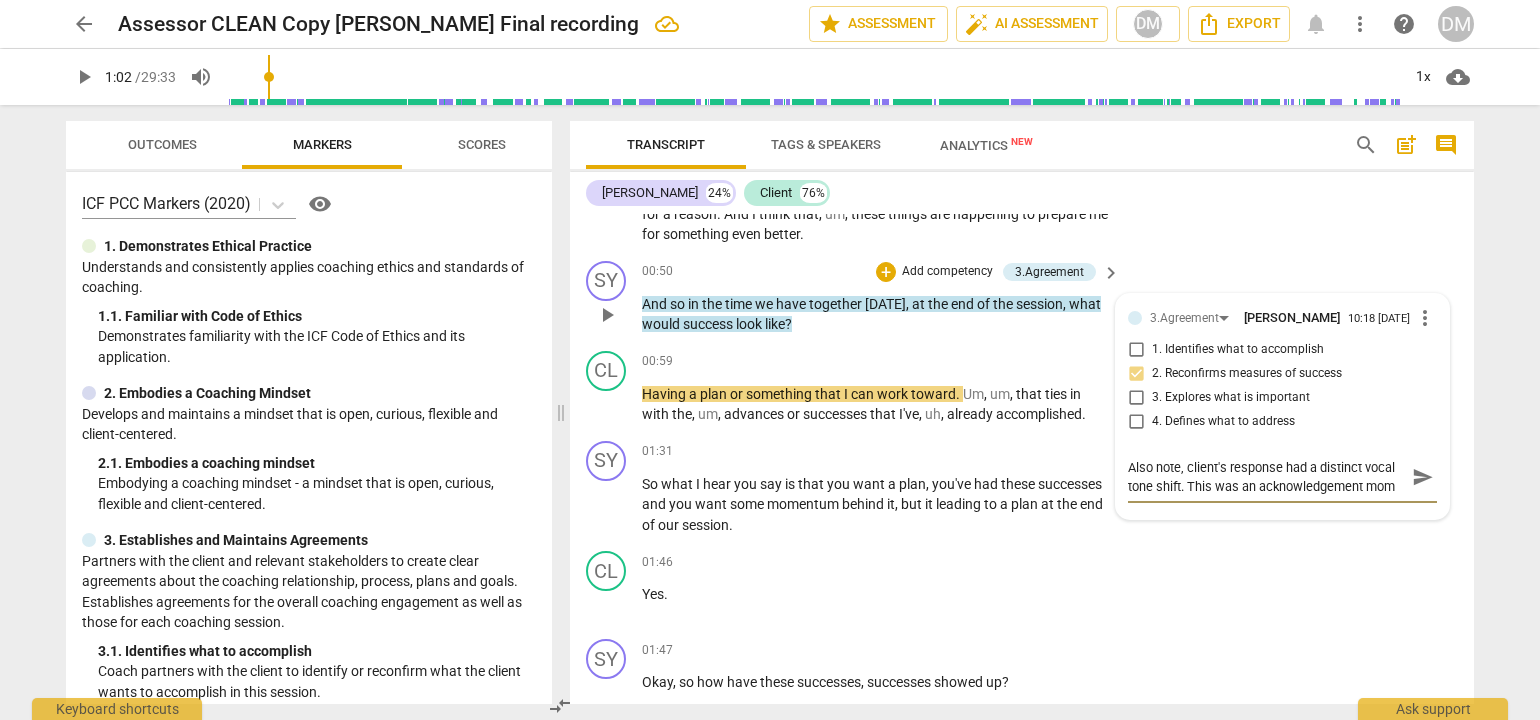 type on "Also note, client's response had a distinct vocal tone shift. This was an acknowledgement mome" 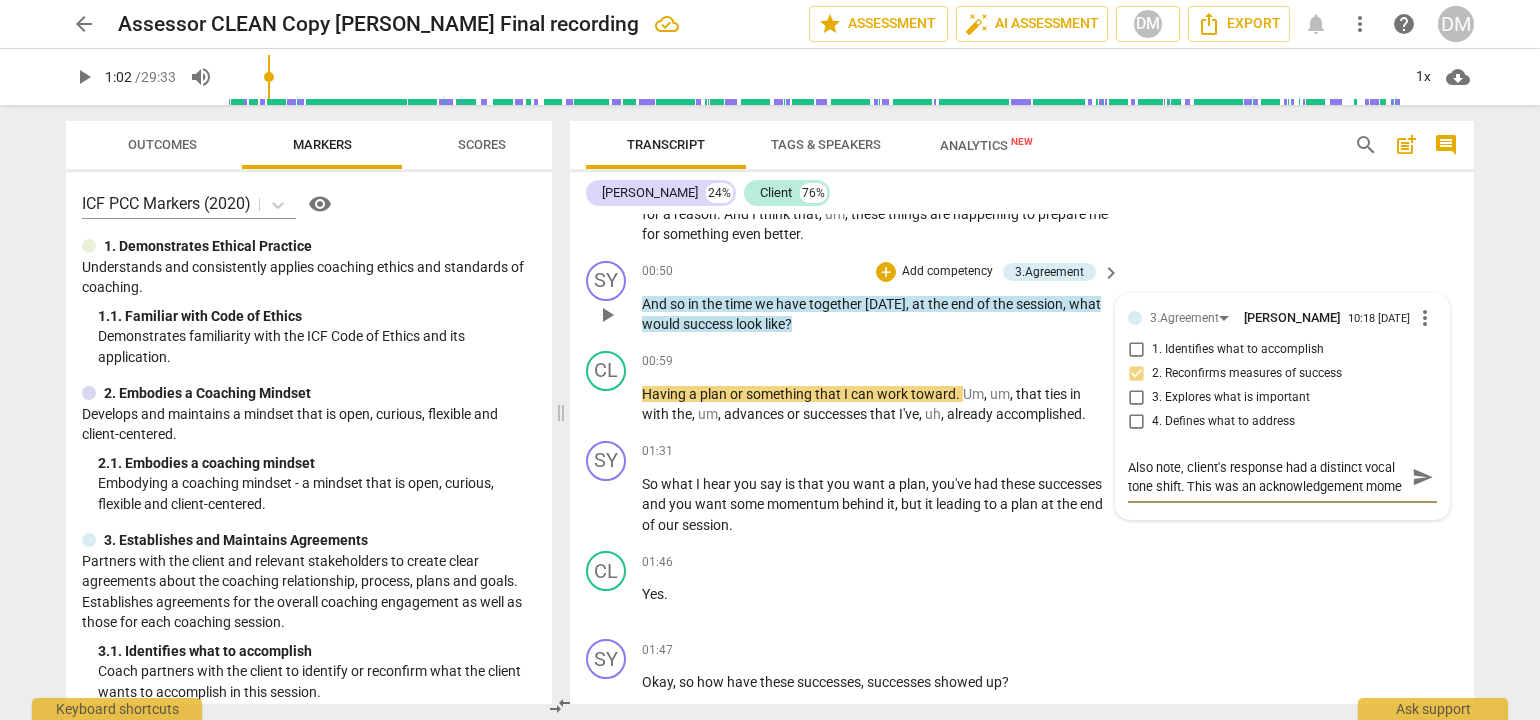 scroll, scrollTop: 17, scrollLeft: 0, axis: vertical 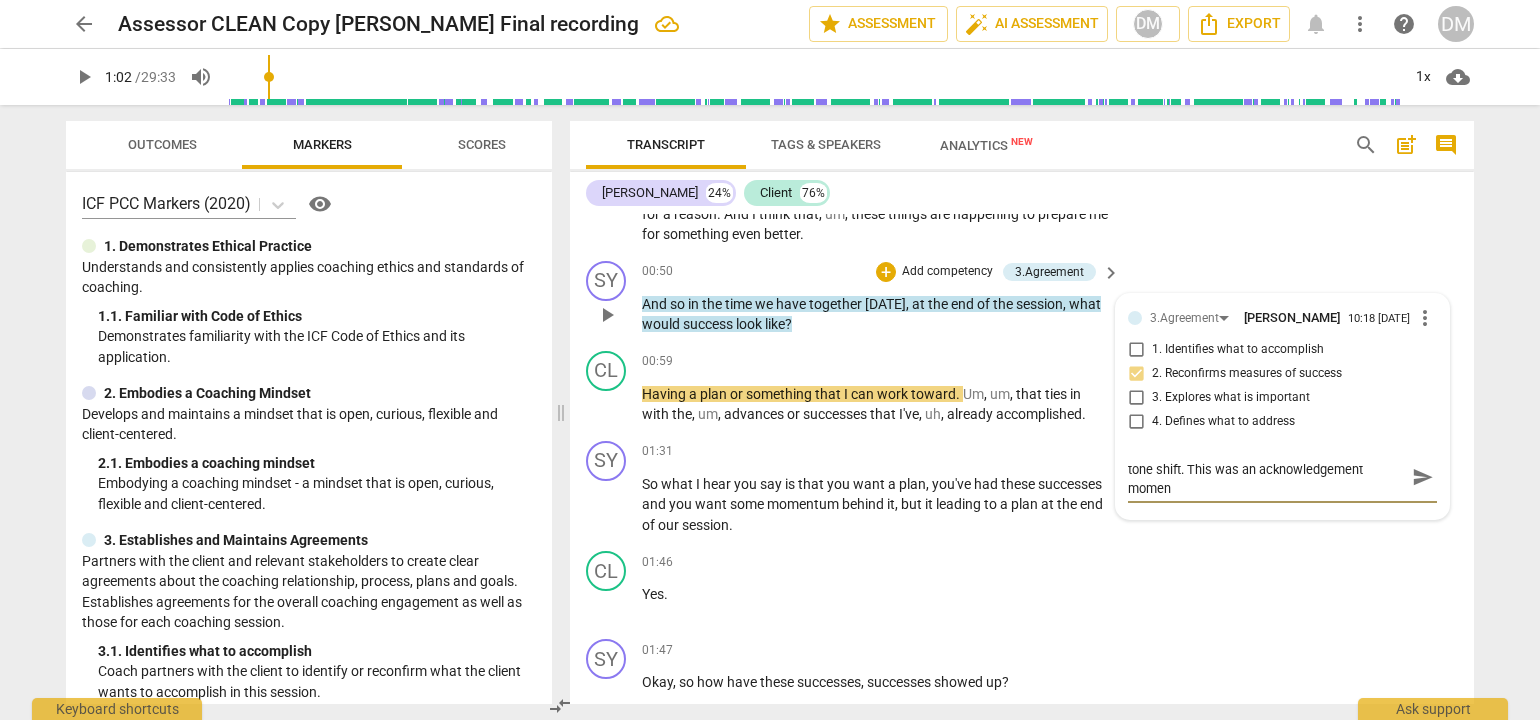 type on "Also note, client's response had a distinct vocal tone shift. This was an acknowledgement moment" 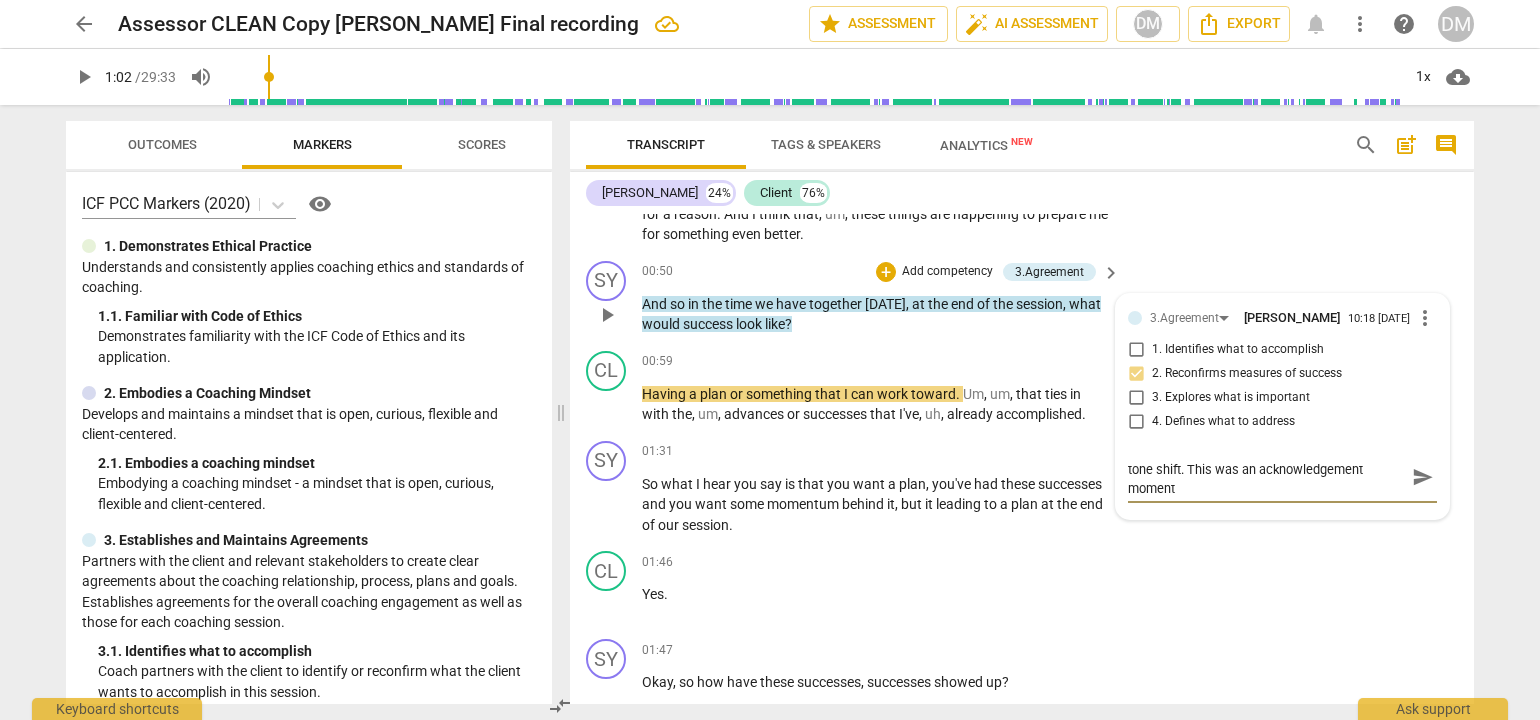 type on "Also note, client's response had a distinct vocal tone shift. This was an acknowledgement moment" 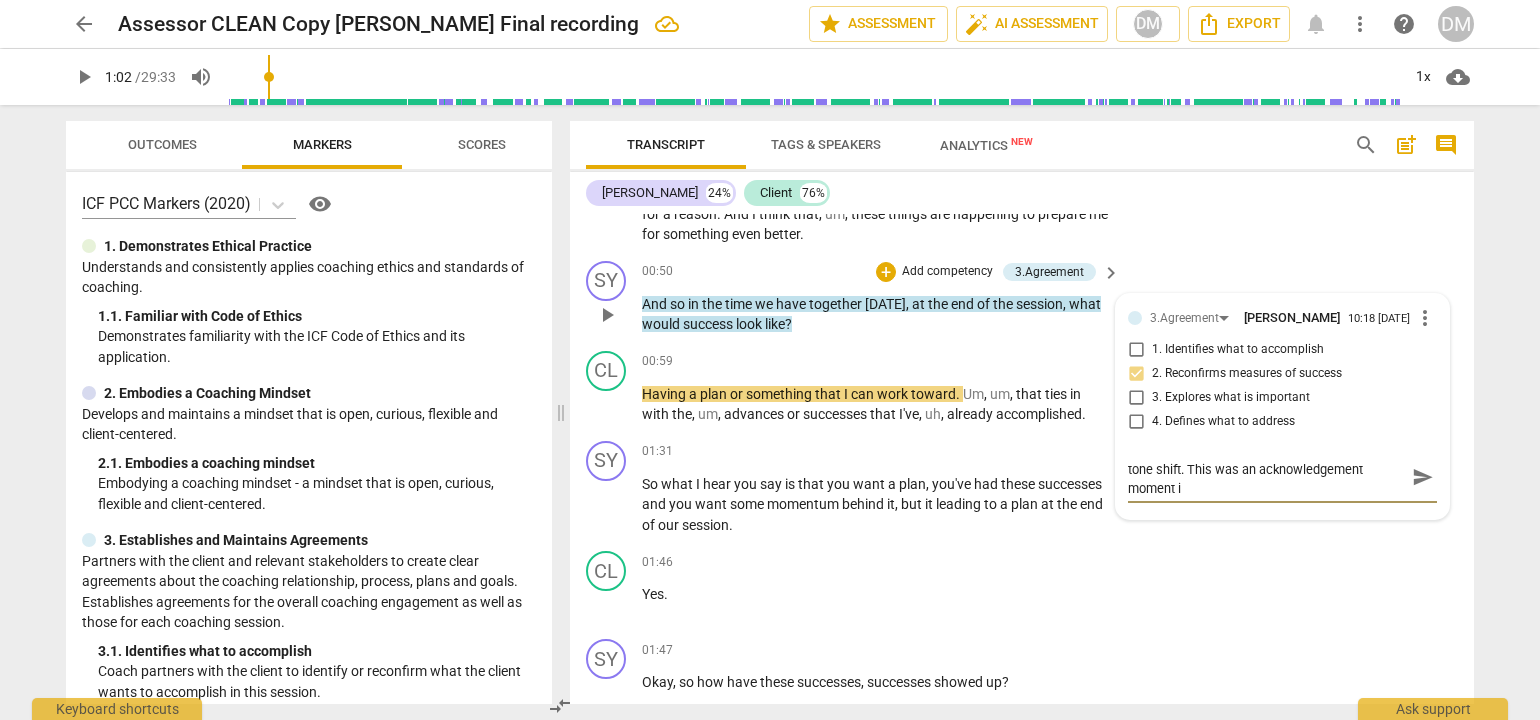 type on "Also note, client's response had a distinct vocal tone shift. This was an acknowledgement moment in" 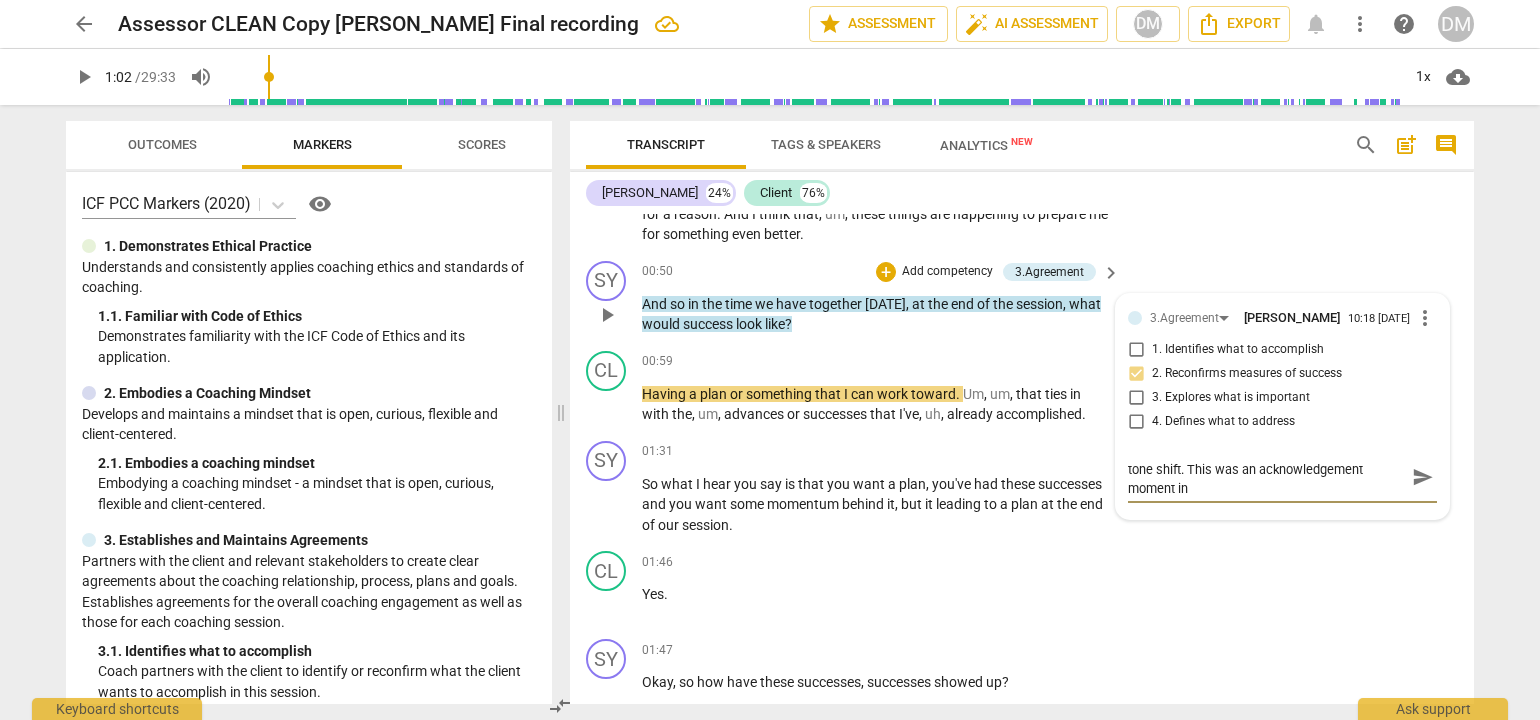 type on "Also note, client's response had a distinct vocal tone shift. This was an acknowledgement moment in" 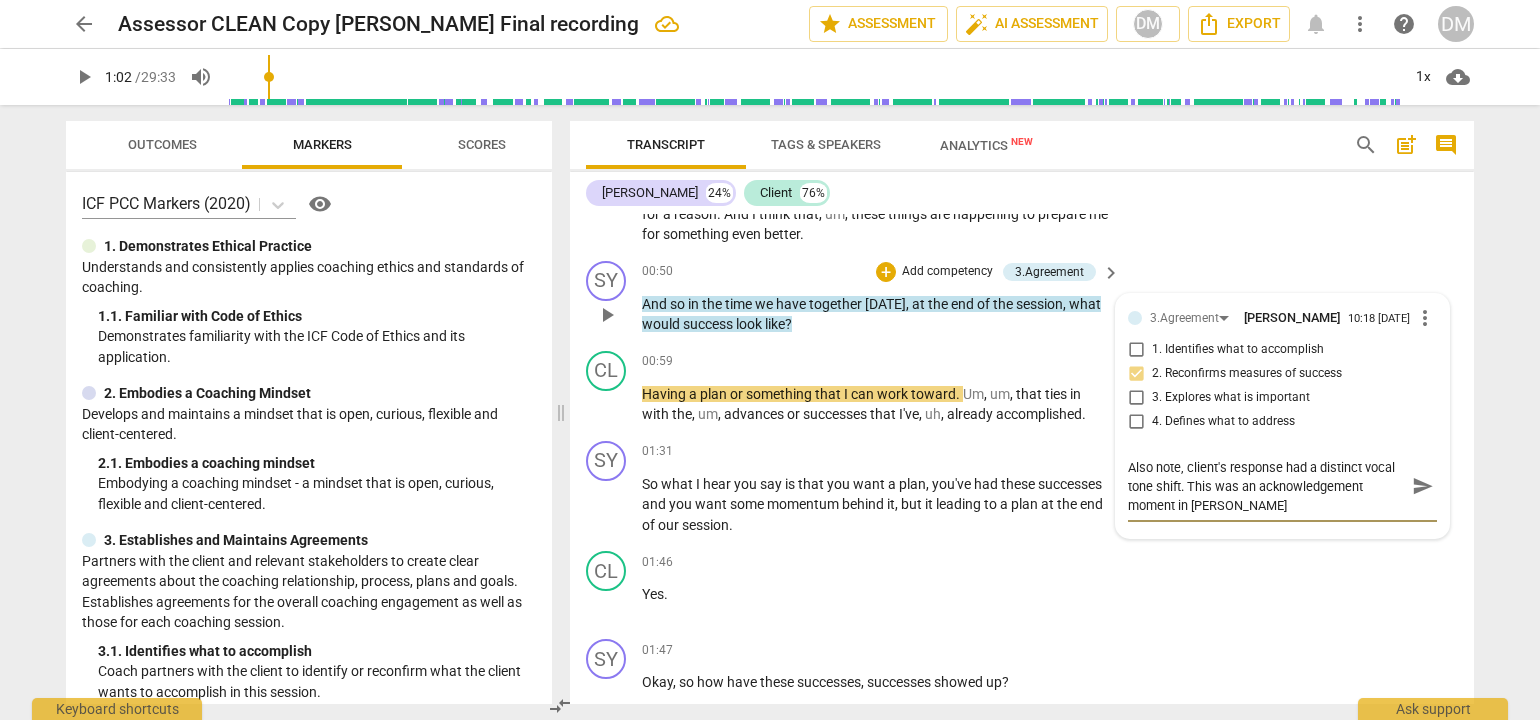 scroll, scrollTop: 0, scrollLeft: 0, axis: both 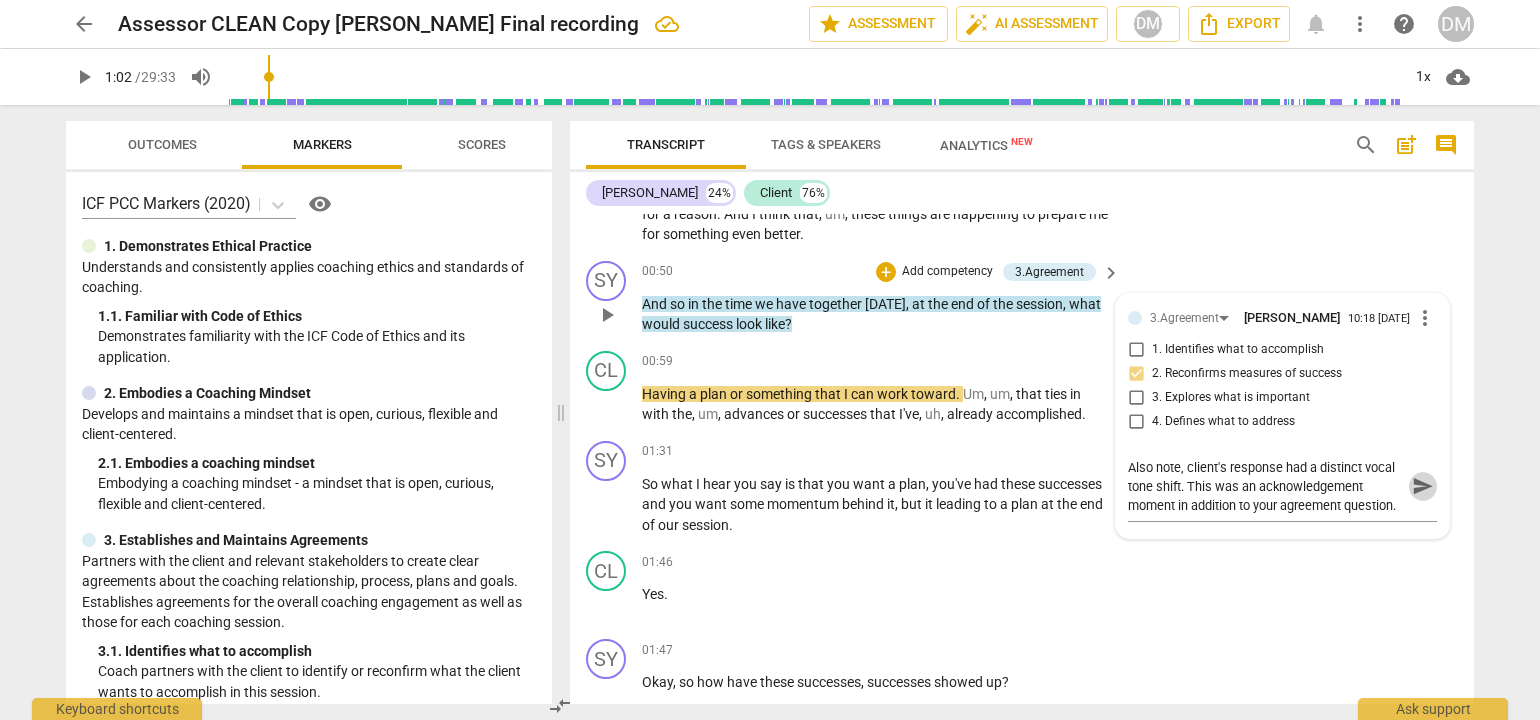 click on "send" at bounding box center (1423, 486) 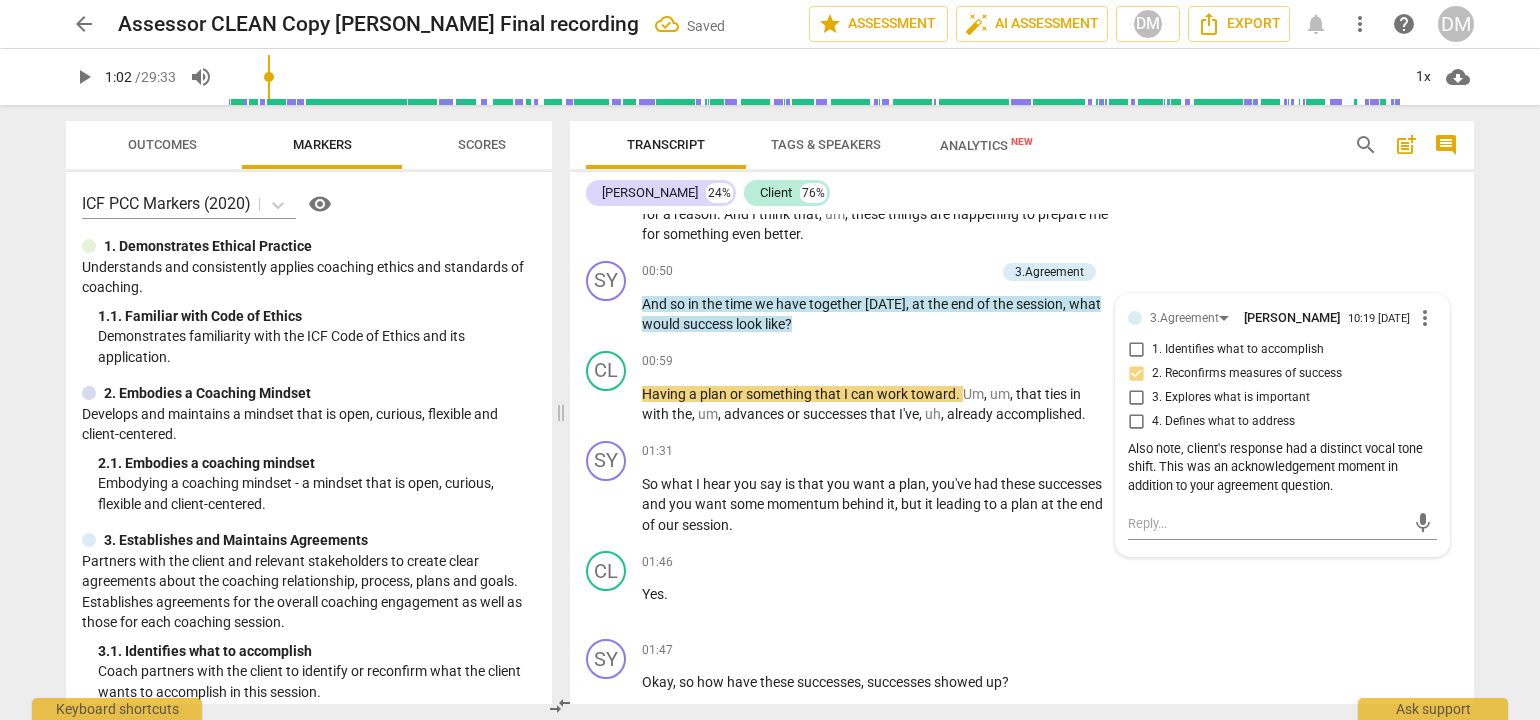click on "arrow_back Assessor CLEAN Copy [PERSON_NAME] Final recording Saved edit star    Assessment   auto_fix_high    AI Assessment DM    Export notifications more_vert help DM play_arrow 1:02   /  29:33 volume_up 1x cloud_download Outcomes Markers Scores ICF PCC Markers (2020) visibility 1. Demonstrates Ethical Practice Understands and consistently applies coaching ethics and standards of coaching. 1. 1. Familiar with Code of Ethics Demonstrates familiarity with the ICF Code of Ethics and its application. 2. Embodies a Coaching Mindset Develops and maintains a mindset that is open, curious, flexible and client-centered. 2. 1. Embodies a coaching mindset Embodying a coaching mindset - a mindset that is open, curious, flexible and client-centered. 3. Establishes and Maintains Agreements 3. 1. Identifies what to accomplish Coach partners with the client to identify or reconfirm what the client wants to accomplish in this session. 3. 2. Reconfirms measures of success 3. 3. Explores what is important 3. 4. 4. 4." at bounding box center [770, 360] 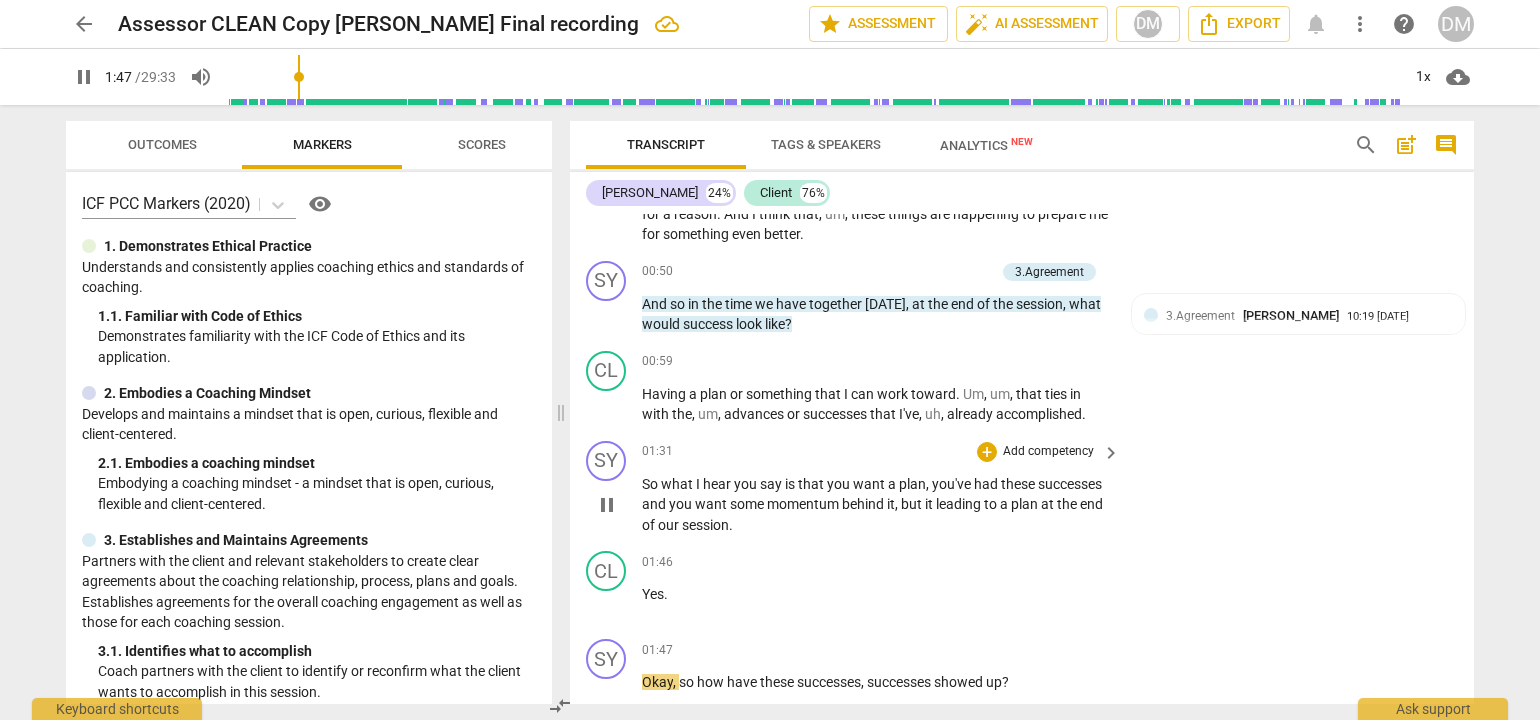 click on "Add competency" at bounding box center [1048, 452] 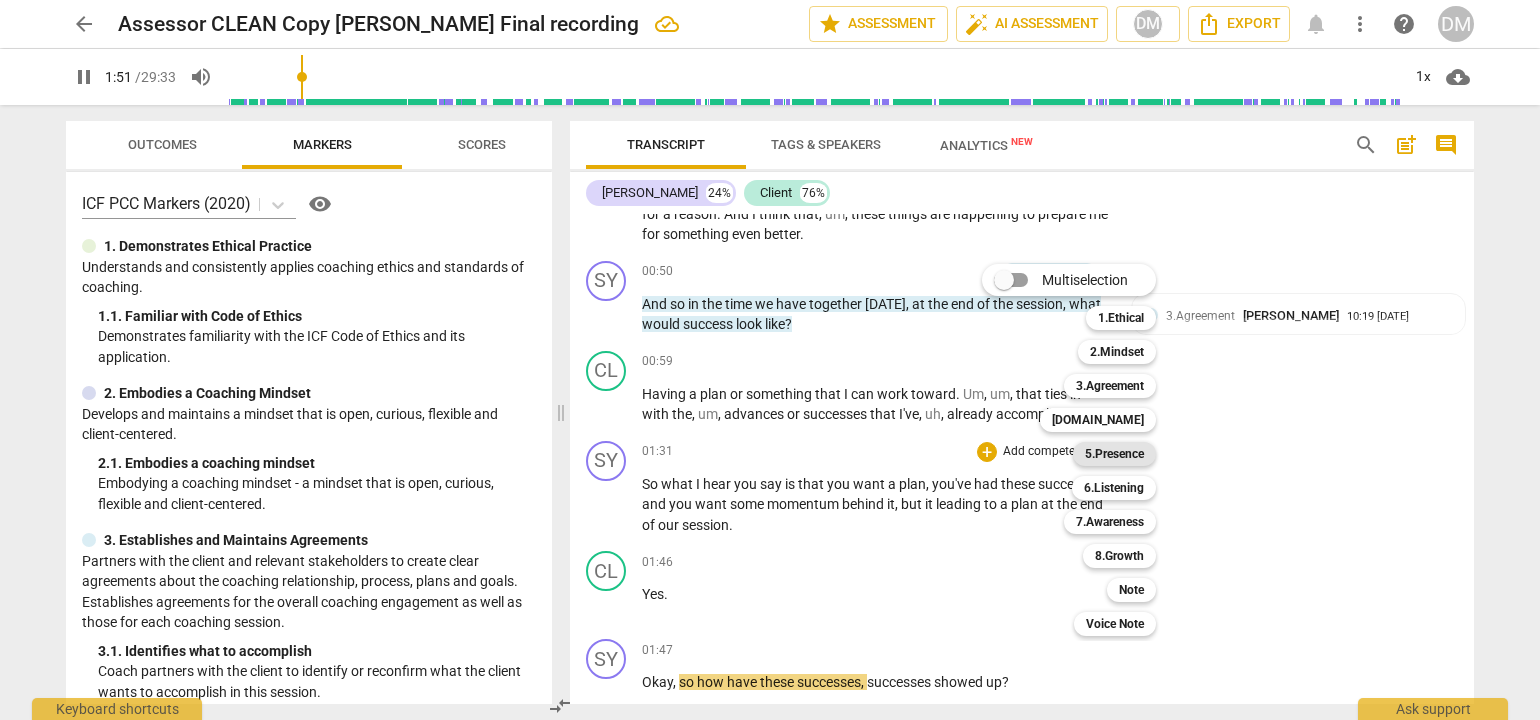 click on "5.Presence" at bounding box center [1114, 454] 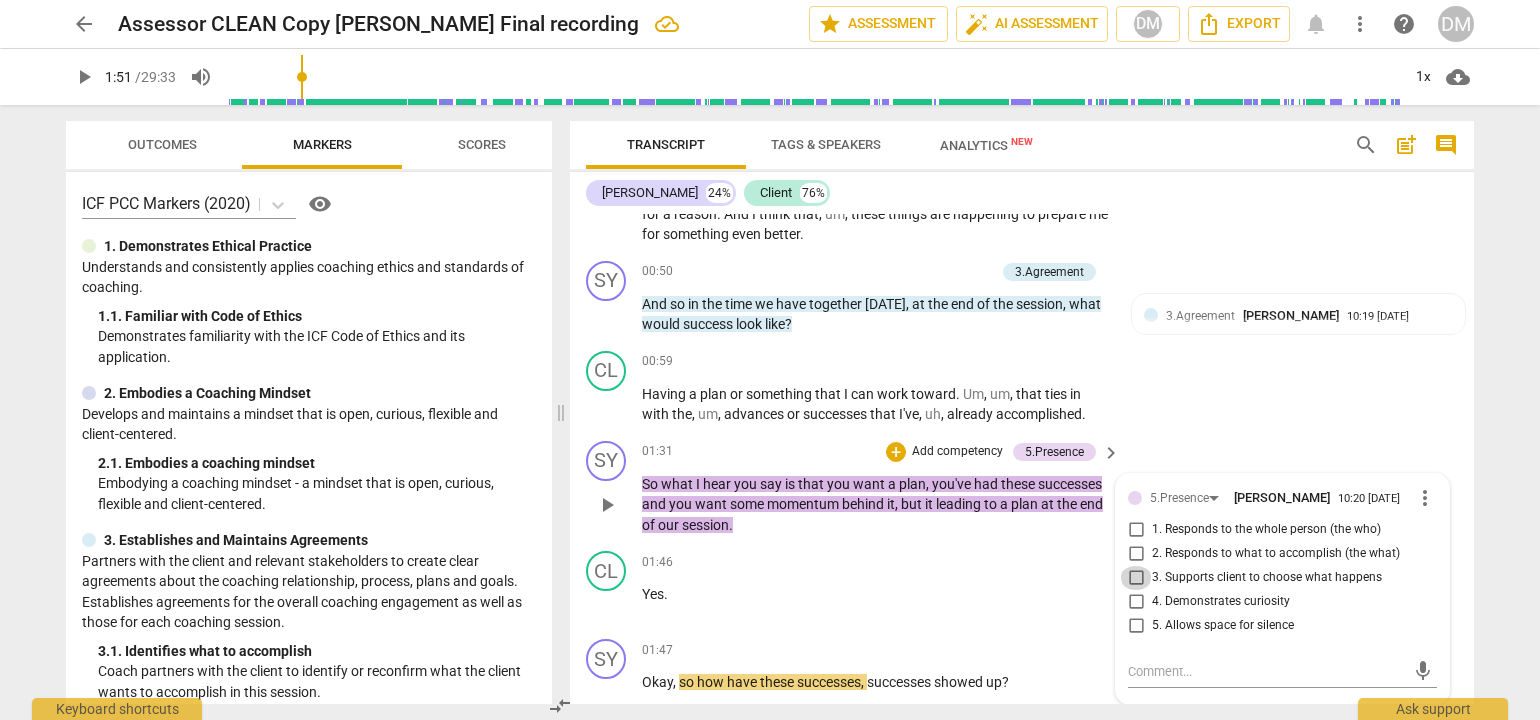 click on "3. Supports client to choose what happens" at bounding box center (1136, 578) 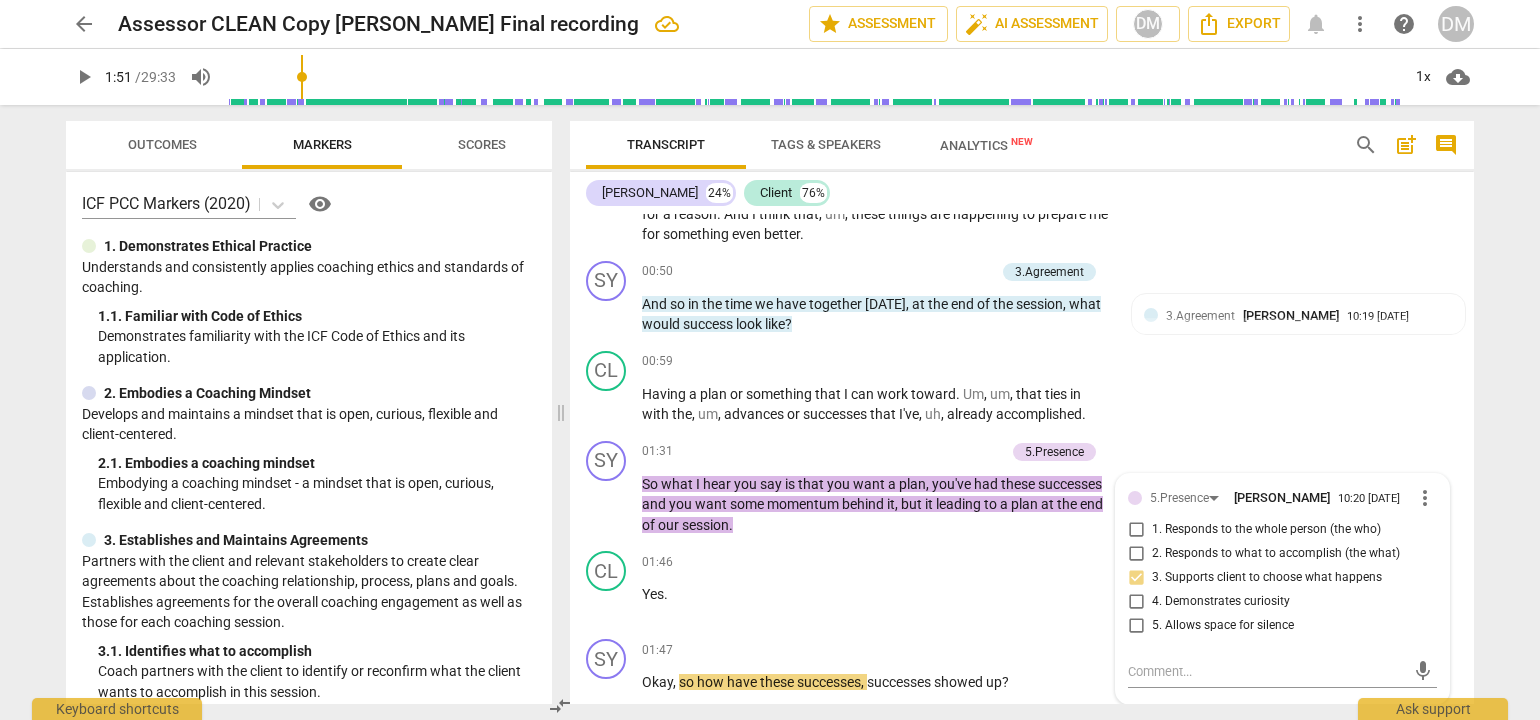 click on "arrow_back Assessor CLEAN Copy [PERSON_NAME] Final recording edit star    Assessment   auto_fix_high    AI Assessment DM    Export notifications more_vert help DM play_arrow 1:51   /  29:33 volume_up 1x cloud_download Outcomes Markers Scores ICF PCC Markers (2020) visibility 1. Demonstrates Ethical Practice Understands and consistently applies coaching ethics and standards of coaching. 1. 1. Familiar with Code of Ethics Demonstrates familiarity with the ICF Code of Ethics and its application. 2. Embodies a Coaching Mindset Develops and maintains a mindset that is open, curious, flexible and client-centered. 2. 1. Embodies a coaching mindset Embodying a coaching mindset - a mindset that is open, curious, flexible and client-centered. 3. Establishes and Maintains Agreements 3. 1. Identifies what to accomplish Coach partners with the client to identify or reconfirm what the client wants to accomplish in this session. 3. 2. Reconfirms measures of success 3. 3. Explores what is important 3. 4. 4. 4. 4. 5." at bounding box center [770, 360] 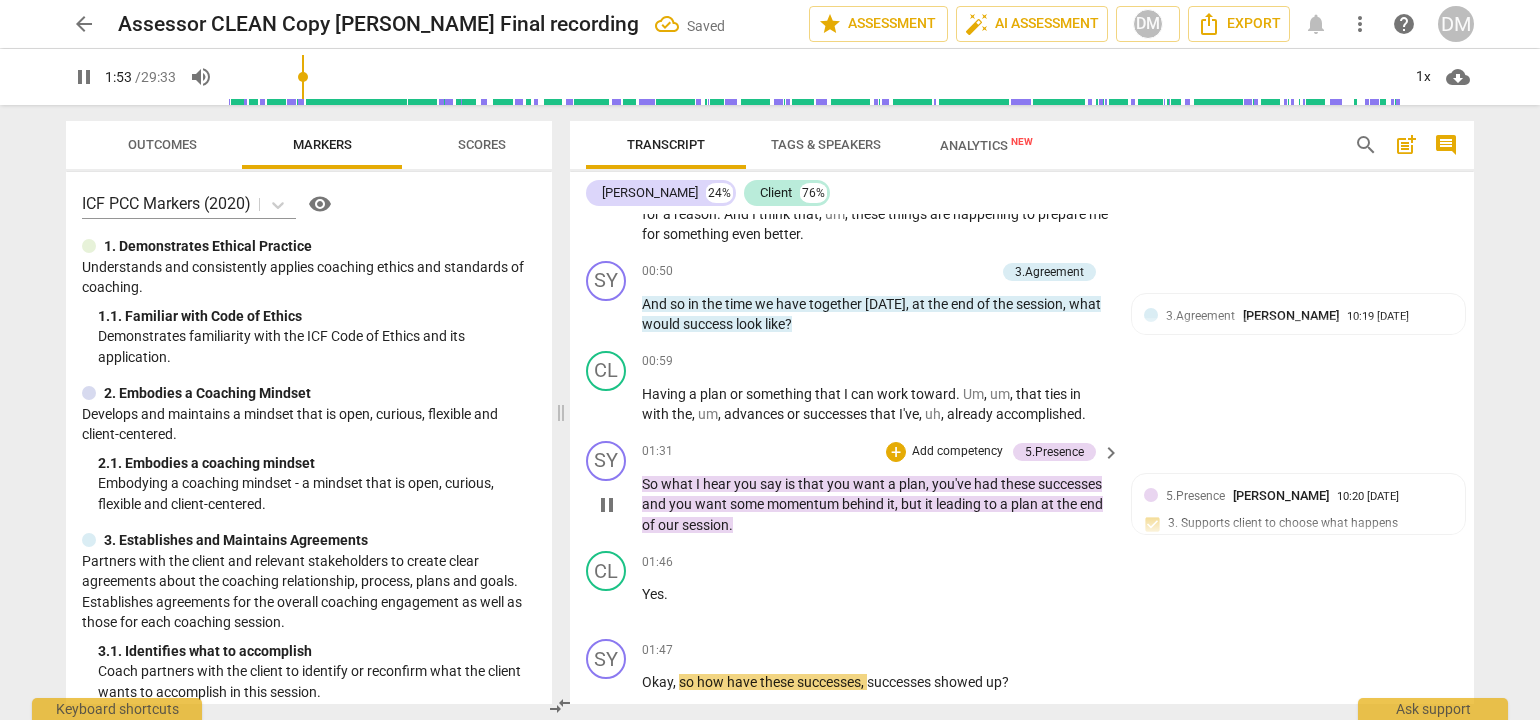 click on "Add competency" at bounding box center [957, 452] 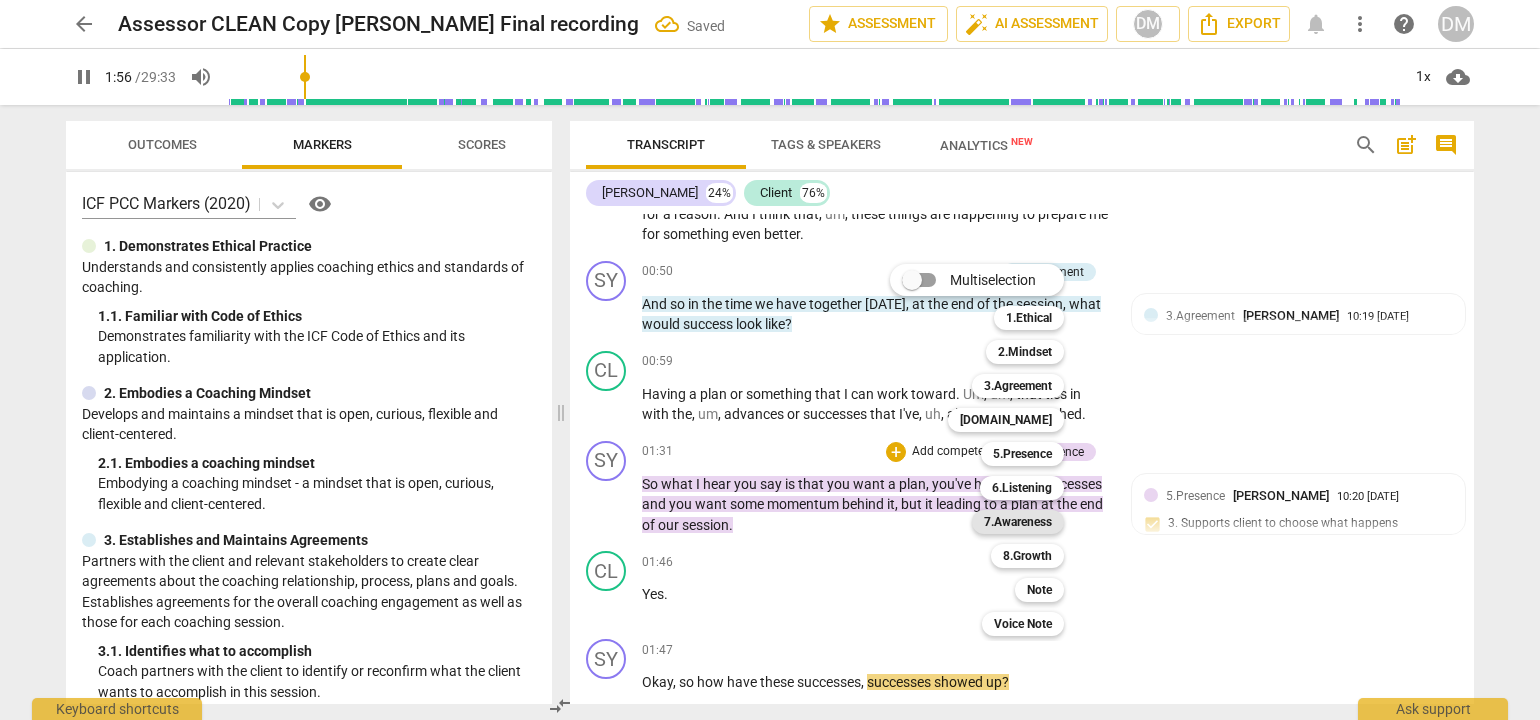 click on "7.Awareness" at bounding box center (1018, 522) 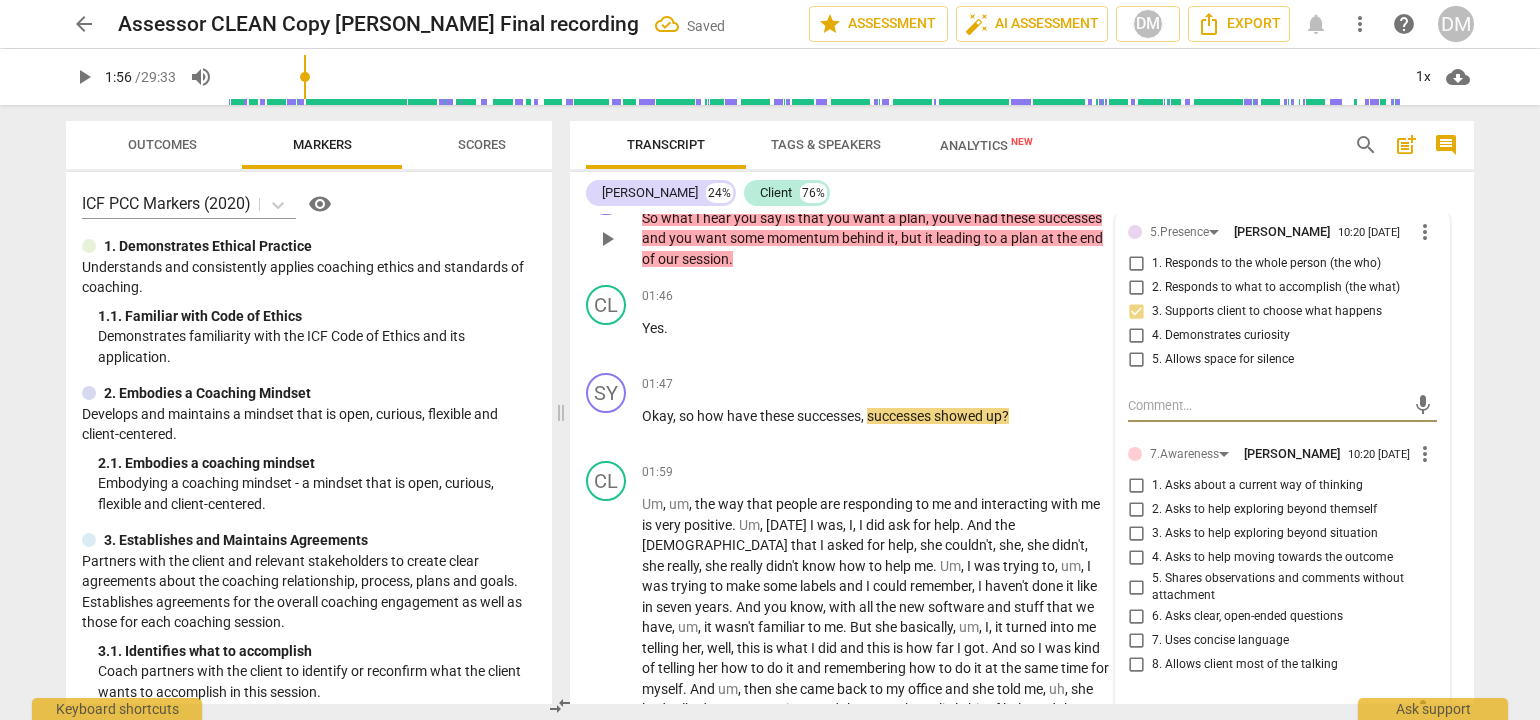 scroll, scrollTop: 738, scrollLeft: 0, axis: vertical 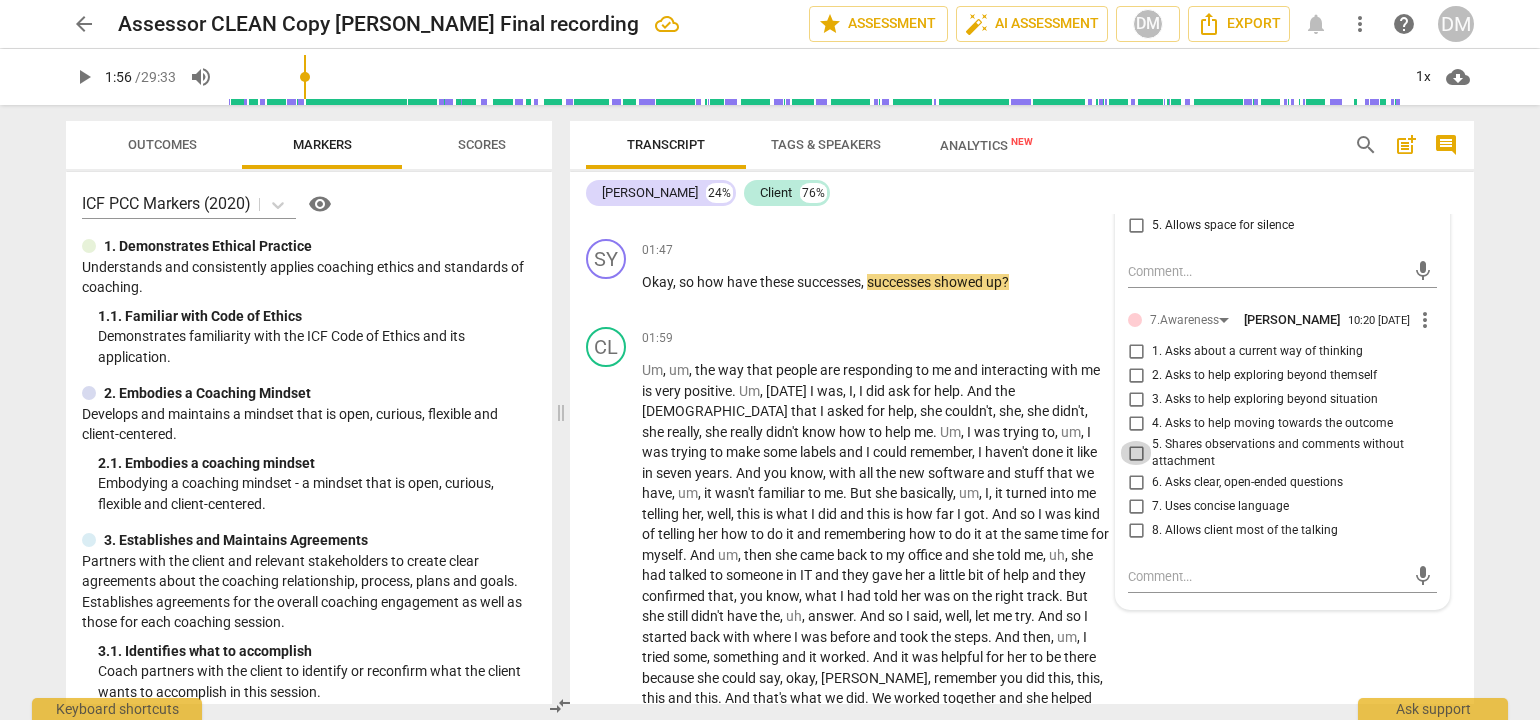 click on "5. Shares observations and comments without attachment" at bounding box center [1136, 453] 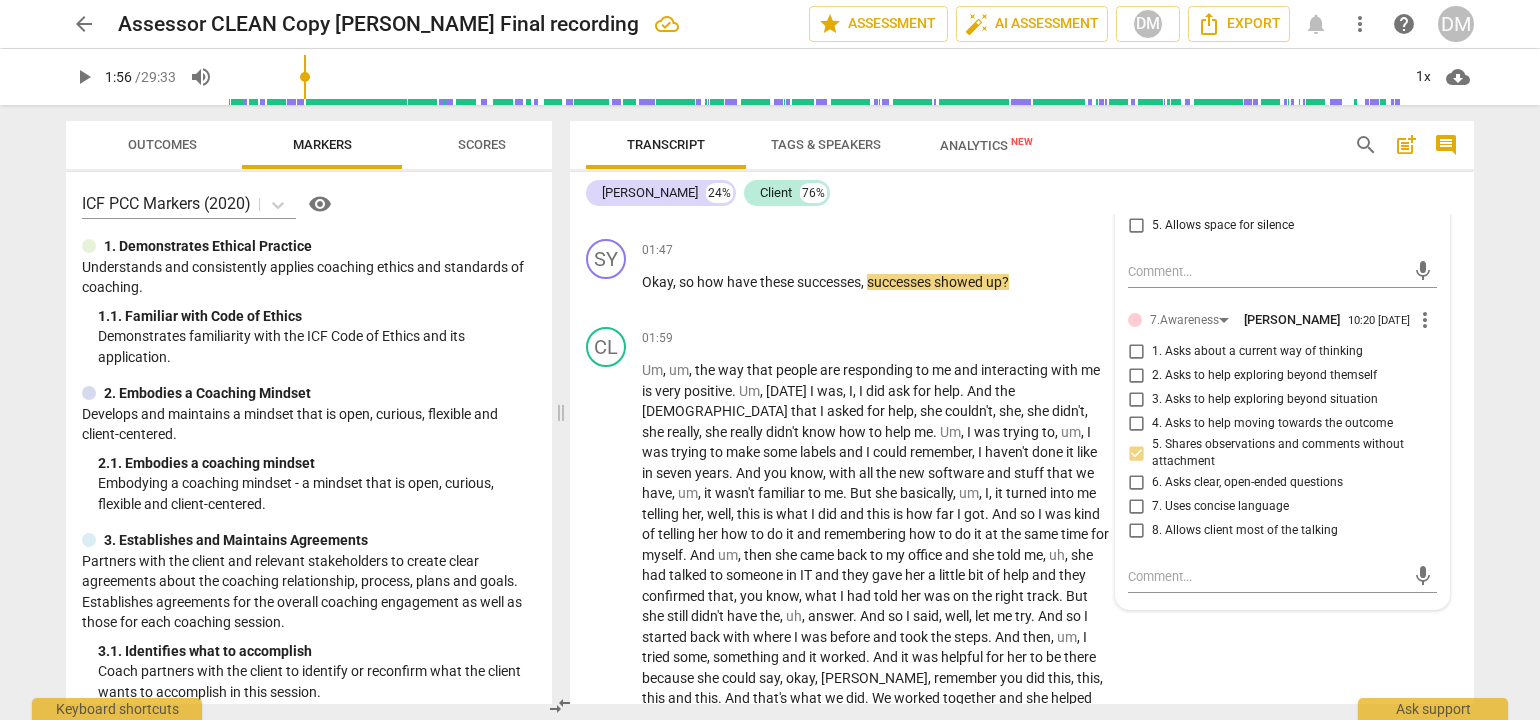 click on "arrow_back Assessor CLEAN Copy [PERSON_NAME] Final recording edit star    Assessment   auto_fix_high    AI Assessment DM    Export notifications more_vert help DM play_arrow 1:56   /  29:33 volume_up 1x cloud_download Outcomes Markers Scores ICF PCC Markers (2020) visibility 1. Demonstrates Ethical Practice Understands and consistently applies coaching ethics and standards of coaching. 1. 1. Familiar with Code of Ethics Demonstrates familiarity with the ICF Code of Ethics and its application. 2. Embodies a Coaching Mindset Develops and maintains a mindset that is open, curious, flexible and client-centered. 2. 1. Embodies a coaching mindset Embodying a coaching mindset - a mindset that is open, curious, flexible and client-centered. 3. Establishes and Maintains Agreements 3. 1. Identifies what to accomplish Coach partners with the client to identify or reconfirm what the client wants to accomplish in this session. 3. 2. Reconfirms measures of success 3. 3. Explores what is important 3. 4. 4. 4. 4. 5." at bounding box center [770, 360] 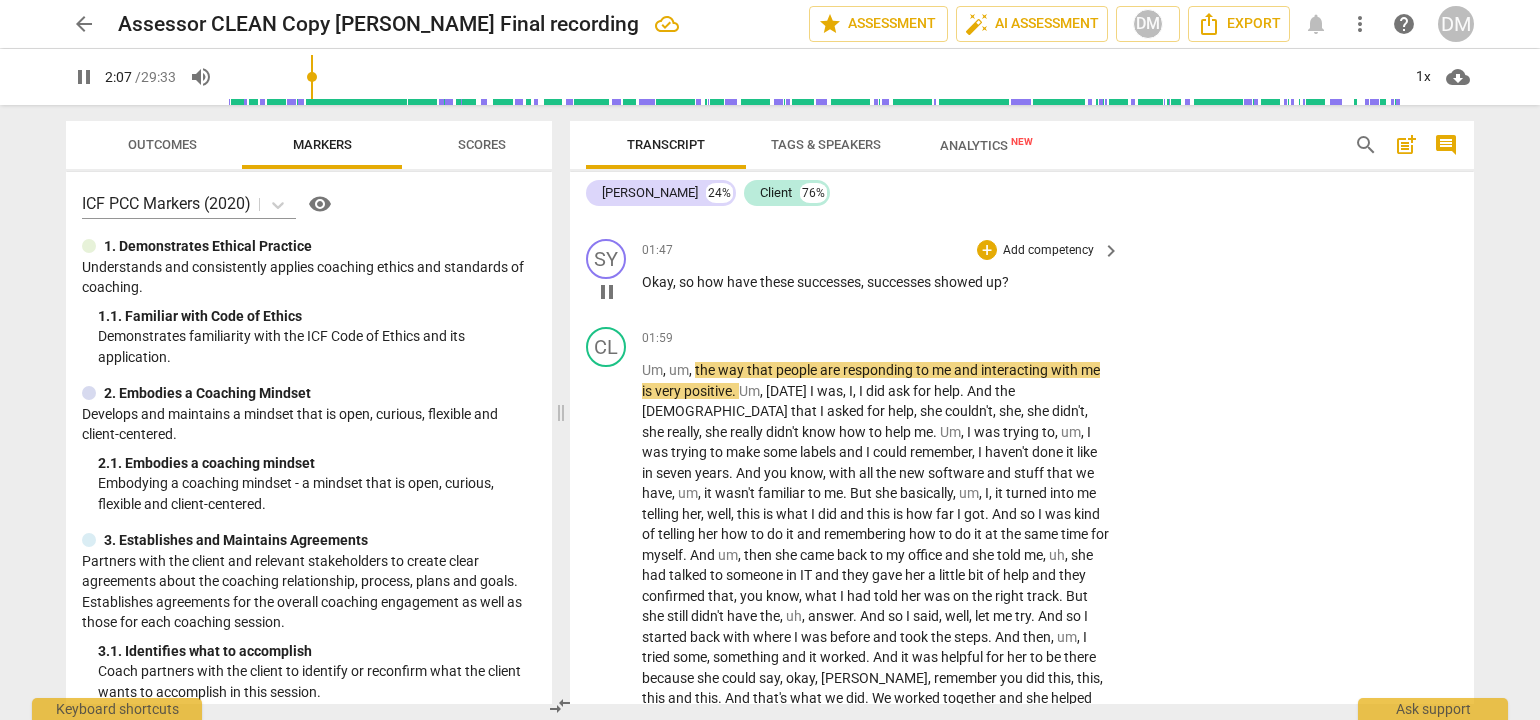click on "Add competency" at bounding box center [1048, 251] 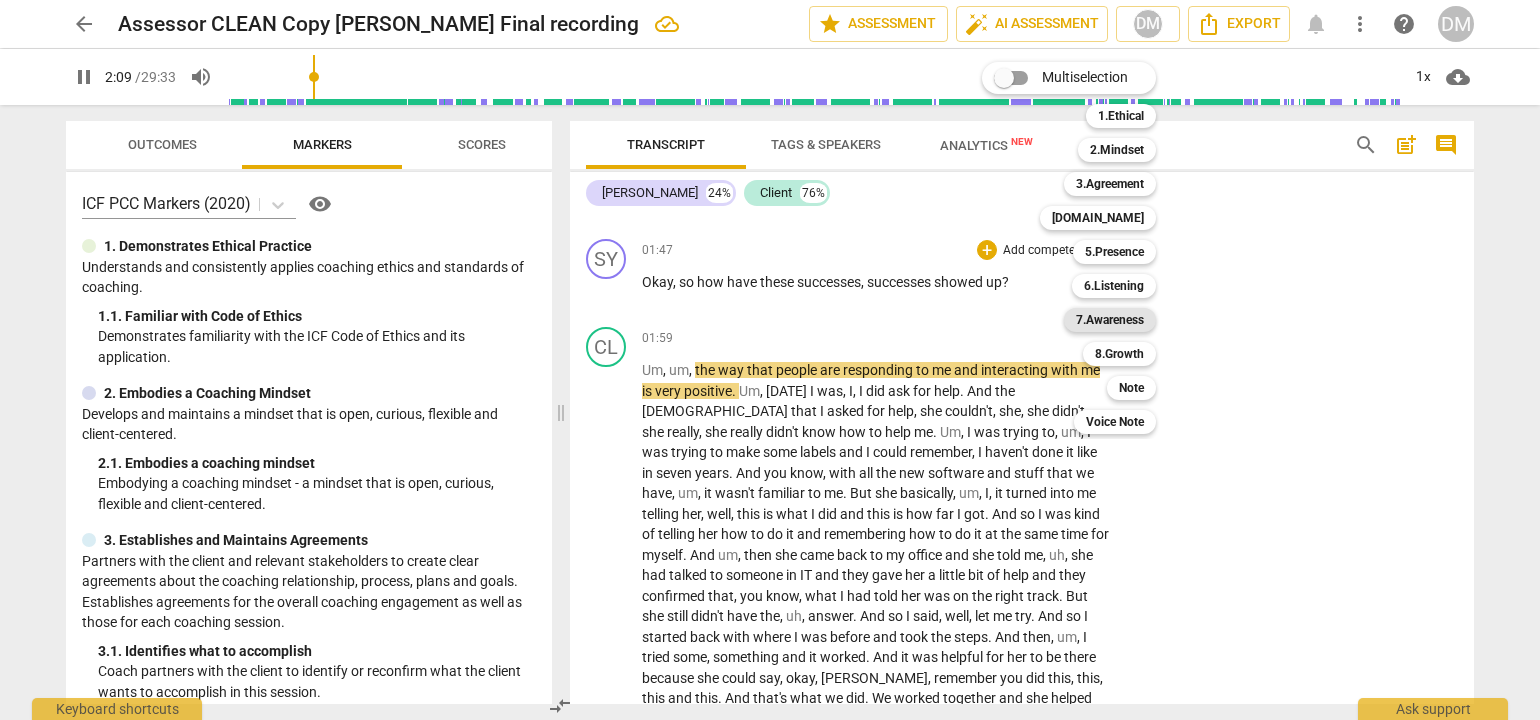 click on "7.Awareness" at bounding box center [1110, 320] 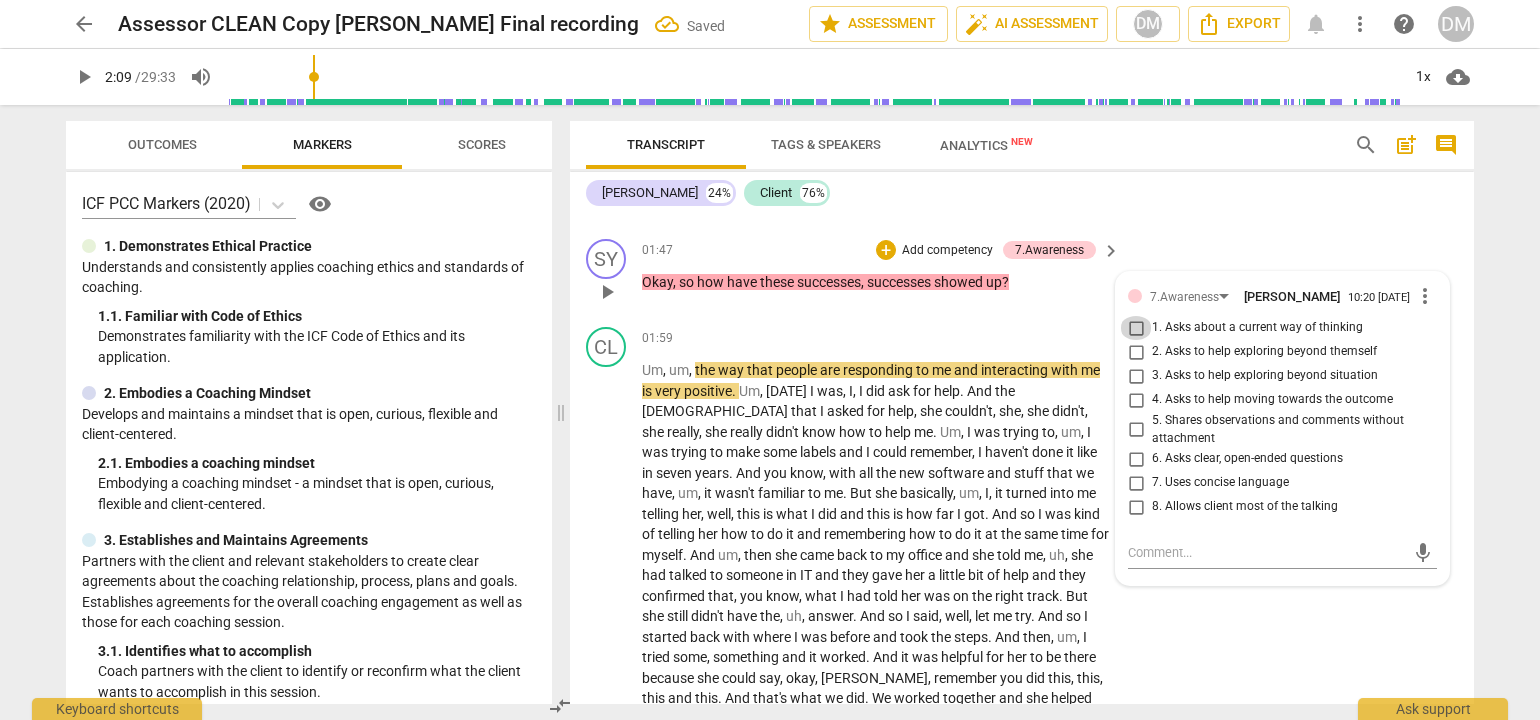 click on "1. Asks about a current way of thinking" at bounding box center (1136, 328) 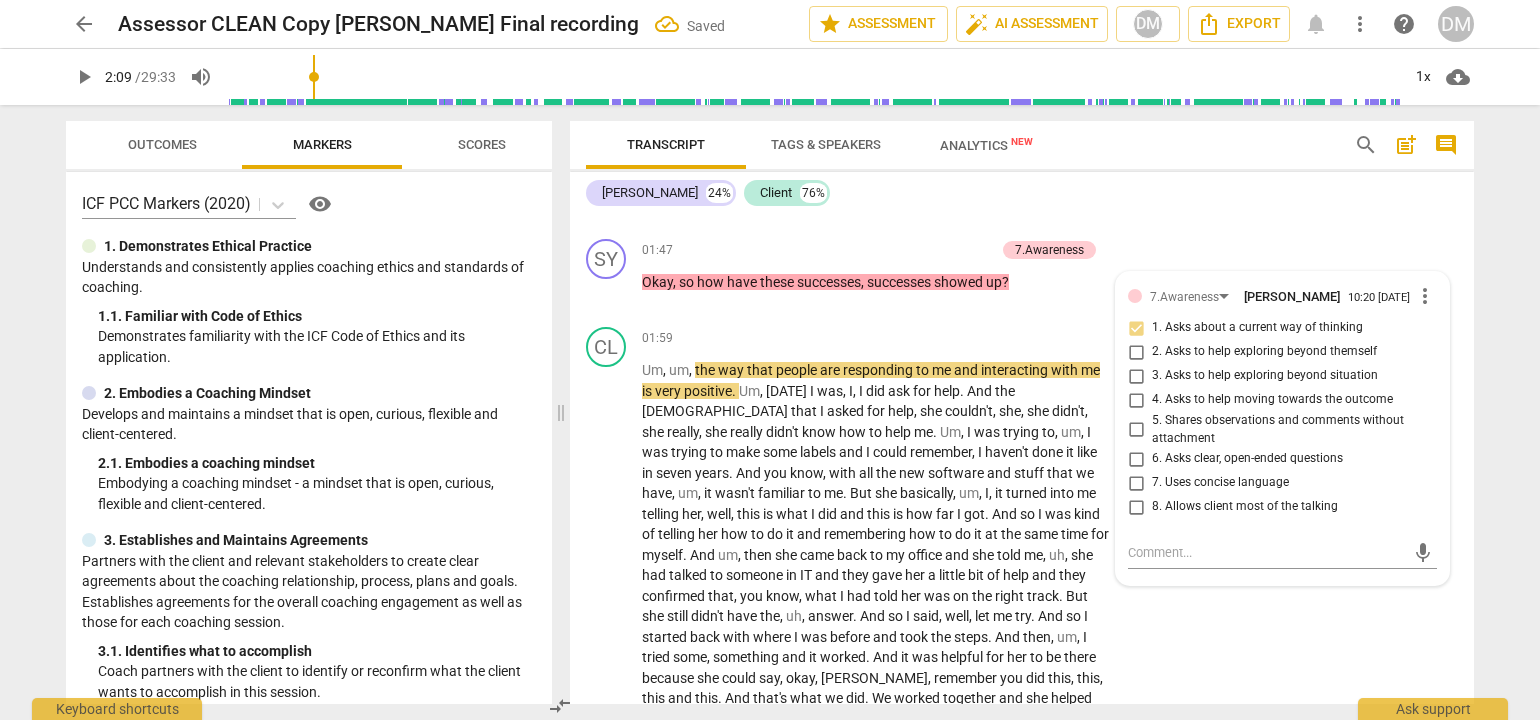 click on "arrow_back Assessor CLEAN Copy [PERSON_NAME] Final recording Saved edit star    Assessment   auto_fix_high    AI Assessment DM    Export notifications more_vert help DM play_arrow 2:09   /  29:33 volume_up 1x cloud_download Outcomes Markers Scores ICF PCC Markers (2020) visibility 1. Demonstrates Ethical Practice Understands and consistently applies coaching ethics and standards of coaching. 1. 1. Familiar with Code of Ethics Demonstrates familiarity with the ICF Code of Ethics and its application. 2. Embodies a Coaching Mindset Develops and maintains a mindset that is open, curious, flexible and client-centered. 2. 1. Embodies a coaching mindset Embodying a coaching mindset - a mindset that is open, curious, flexible and client-centered. 3. Establishes and Maintains Agreements 3. 1. Identifies what to accomplish Coach partners with the client to identify or reconfirm what the client wants to accomplish in this session. 3. 2. Reconfirms measures of success 3. 3. Explores what is important 3. 4. 4. 4." at bounding box center [770, 360] 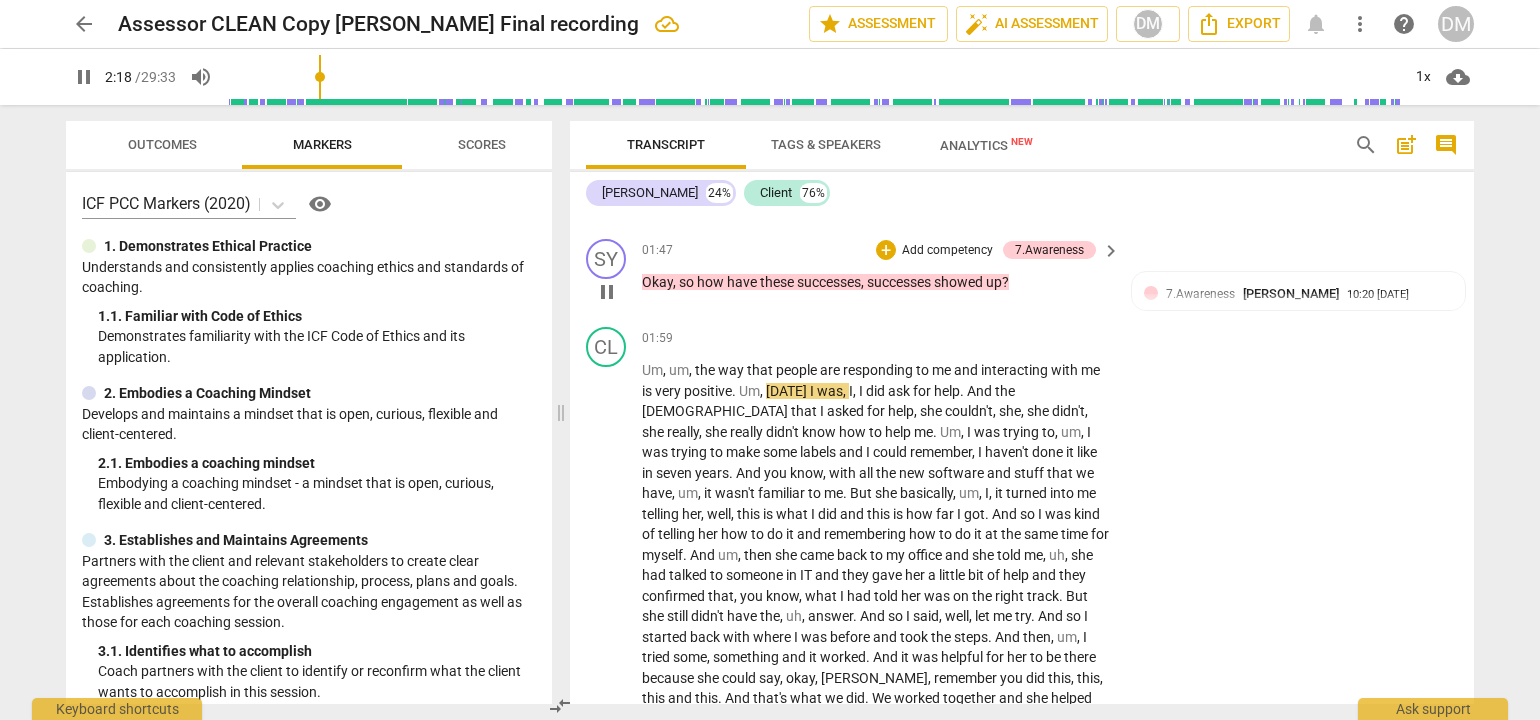 click on "Add competency" at bounding box center (947, 251) 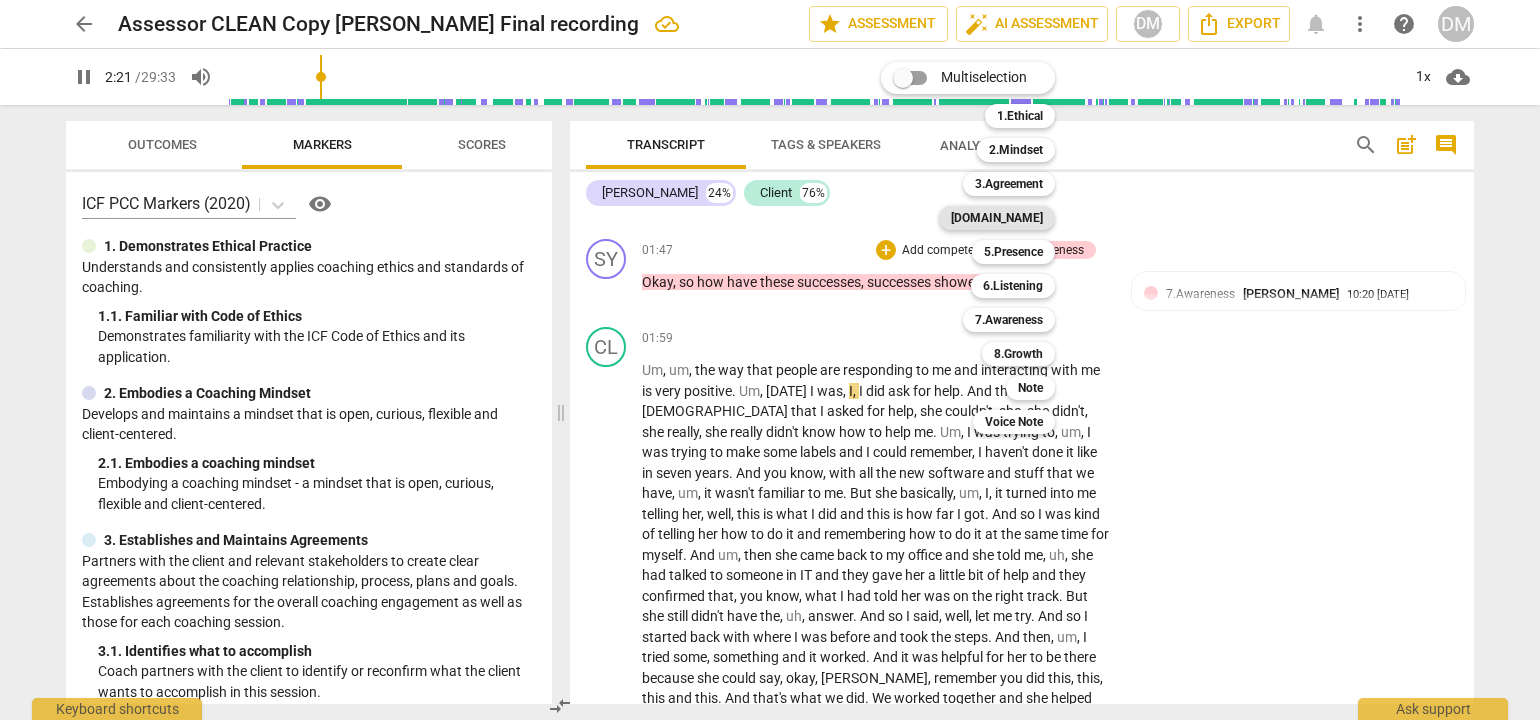 click on "[DOMAIN_NAME]" at bounding box center (997, 218) 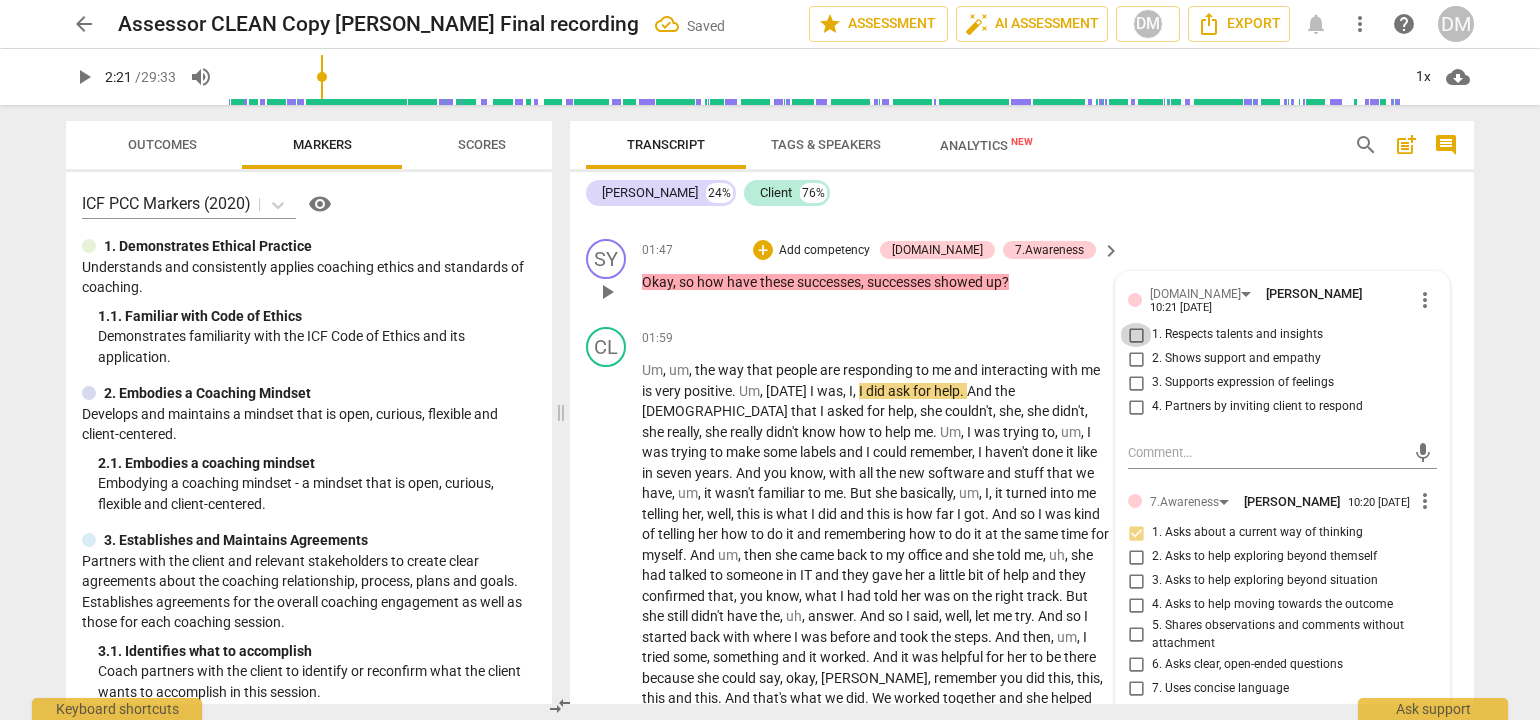 click on "1. Respects talents and insights" at bounding box center [1136, 335] 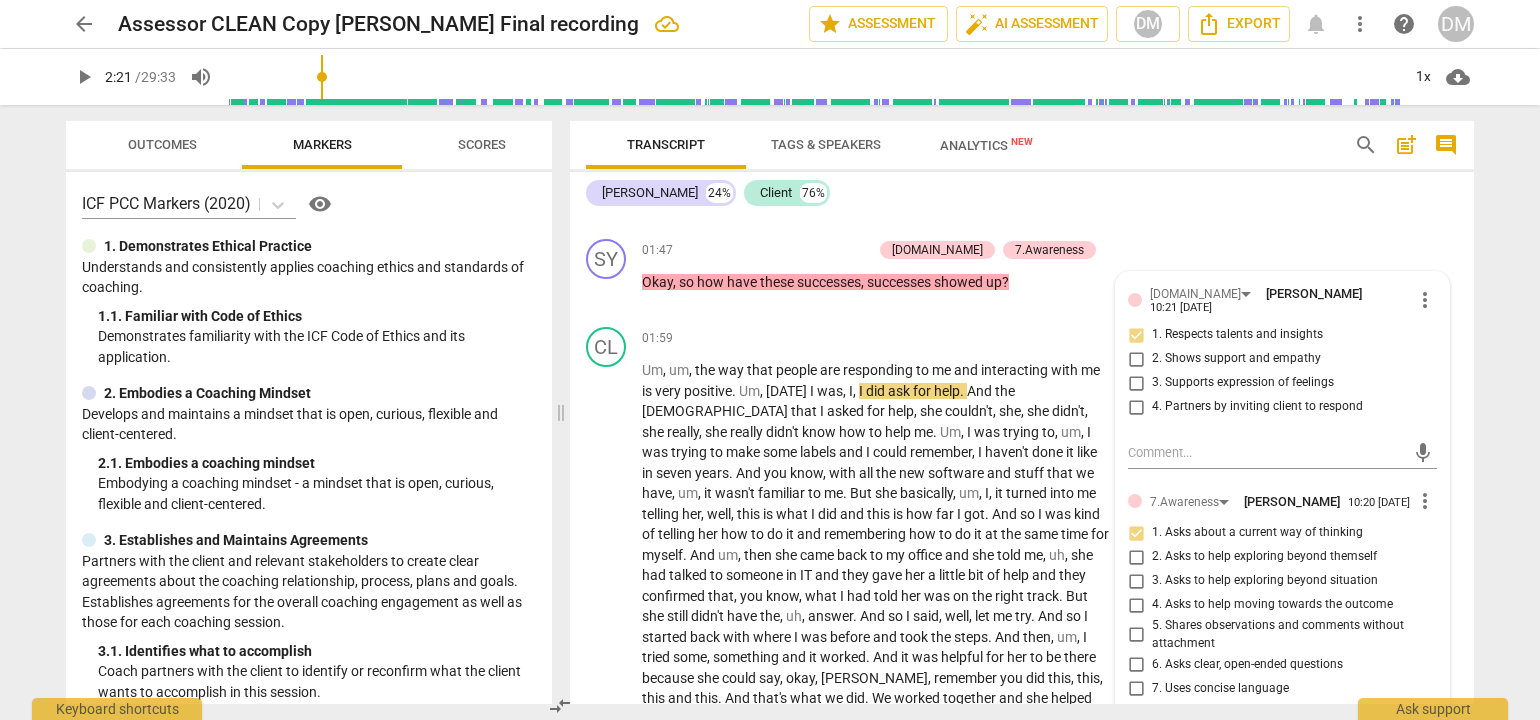 click on "arrow_back Assessor CLEAN Copy [PERSON_NAME] Final recording edit star    Assessment   auto_fix_high    AI Assessment DM    Export notifications more_vert help DM play_arrow 2:21   /  29:33 volume_up 1x cloud_download Outcomes Markers Scores ICF PCC Markers (2020) visibility 1. Demonstrates Ethical Practice Understands and consistently applies coaching ethics and standards of coaching. 1. 1. Familiar with Code of Ethics Demonstrates familiarity with the ICF Code of Ethics and its application. 2. Embodies a Coaching Mindset Develops and maintains a mindset that is open, curious, flexible and client-centered. 2. 1. Embodies a coaching mindset Embodying a coaching mindset - a mindset that is open, curious, flexible and client-centered. 3. Establishes and Maintains Agreements 3. 1. Identifies what to accomplish Coach partners with the client to identify or reconfirm what the client wants to accomplish in this session. 3. 2. Reconfirms measures of success 3. 3. Explores what is important 3. 4. 4. 4. 4. 5." at bounding box center [770, 360] 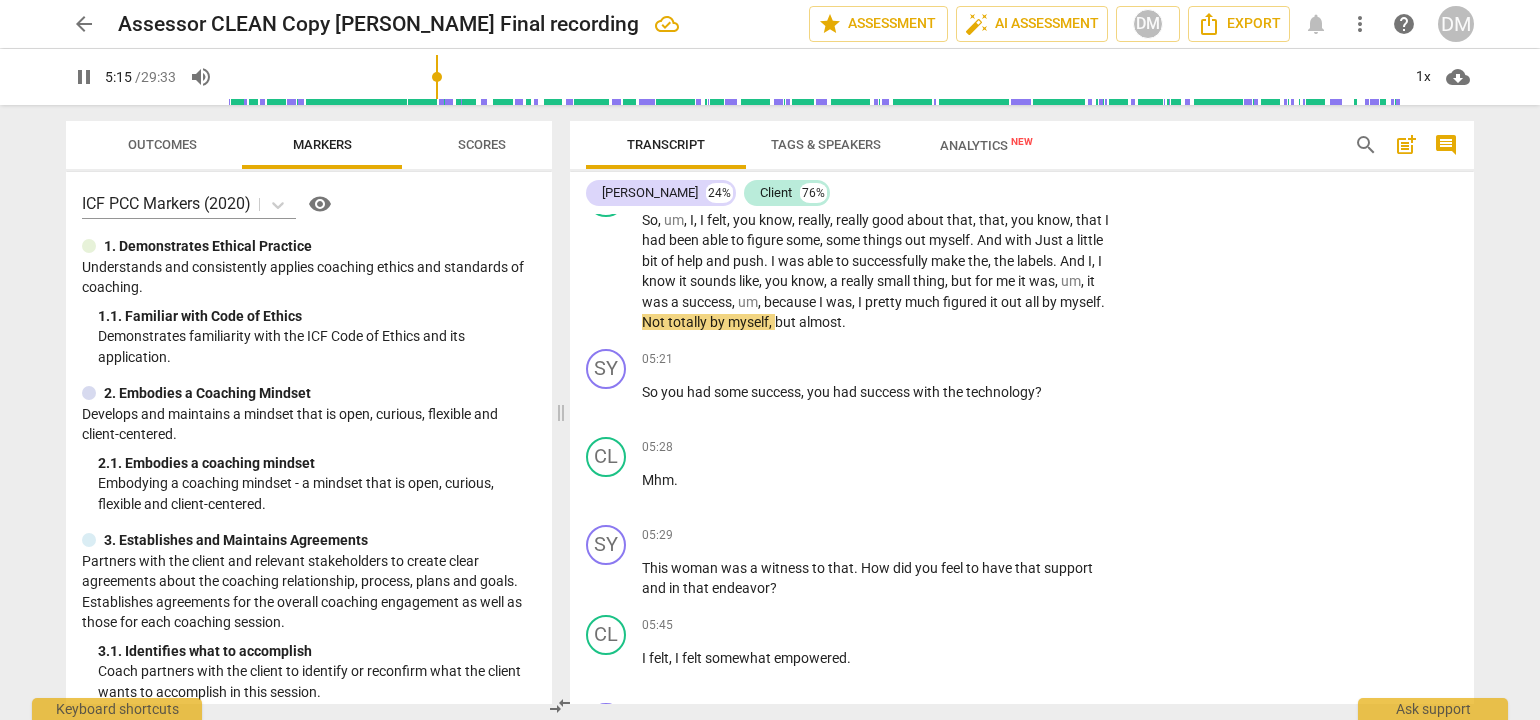 scroll, scrollTop: 1431, scrollLeft: 0, axis: vertical 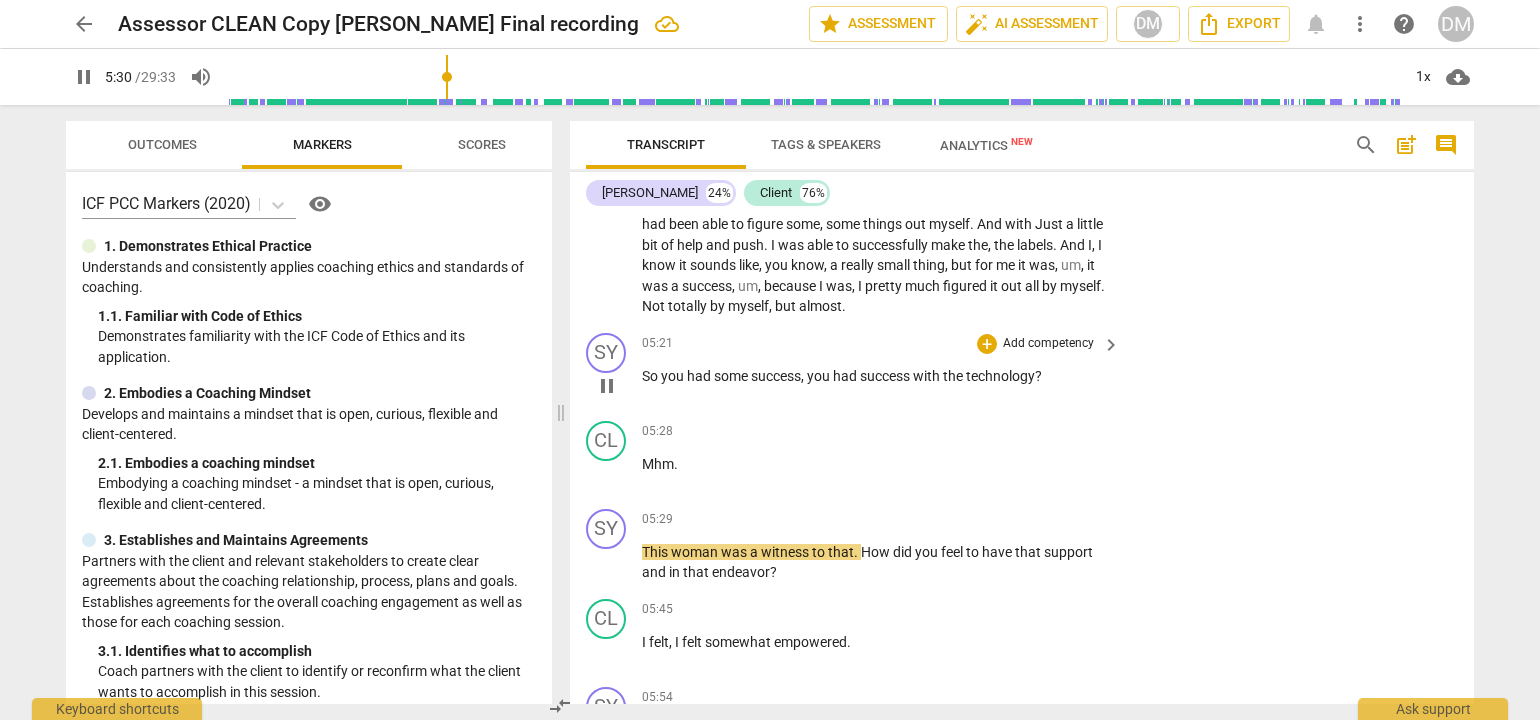 click on "Add competency" at bounding box center (1048, 344) 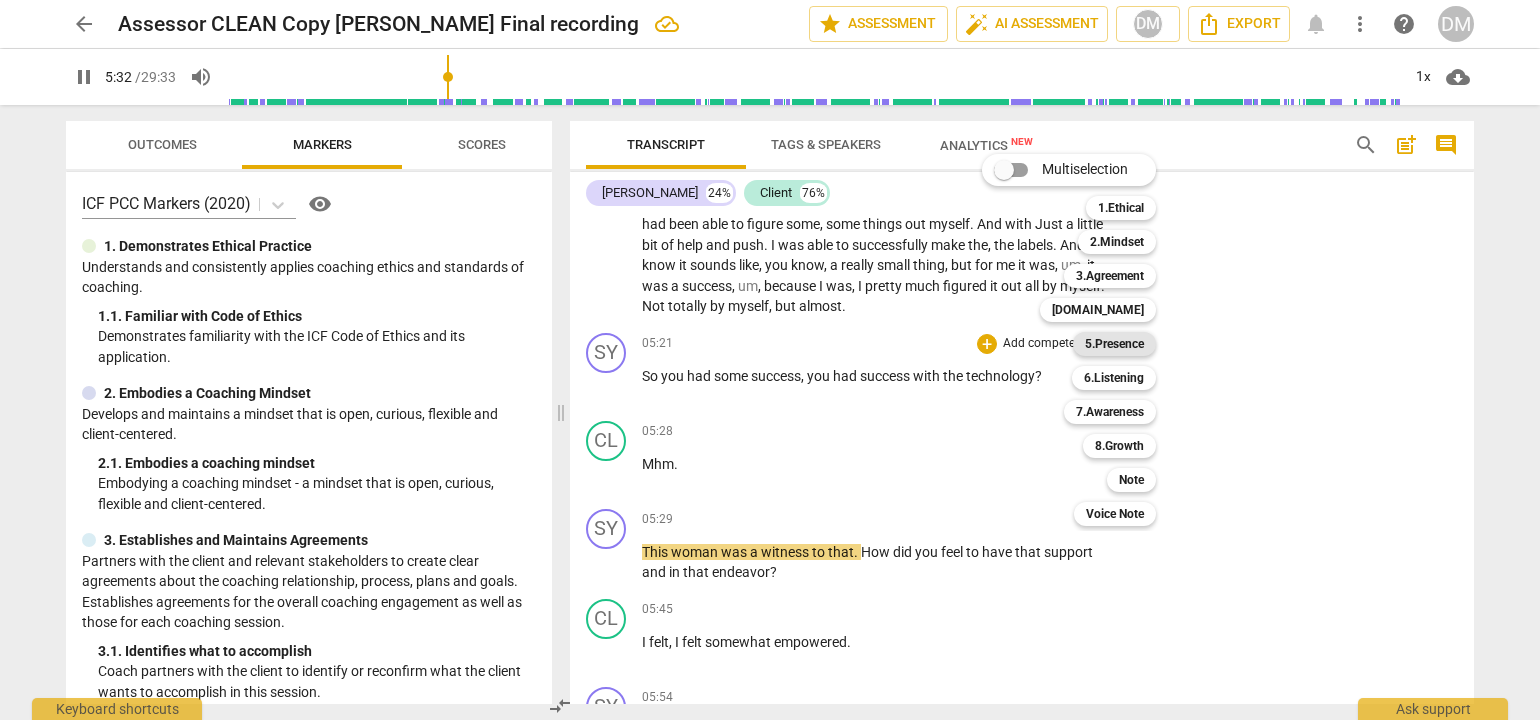click on "5.Presence" at bounding box center [1114, 344] 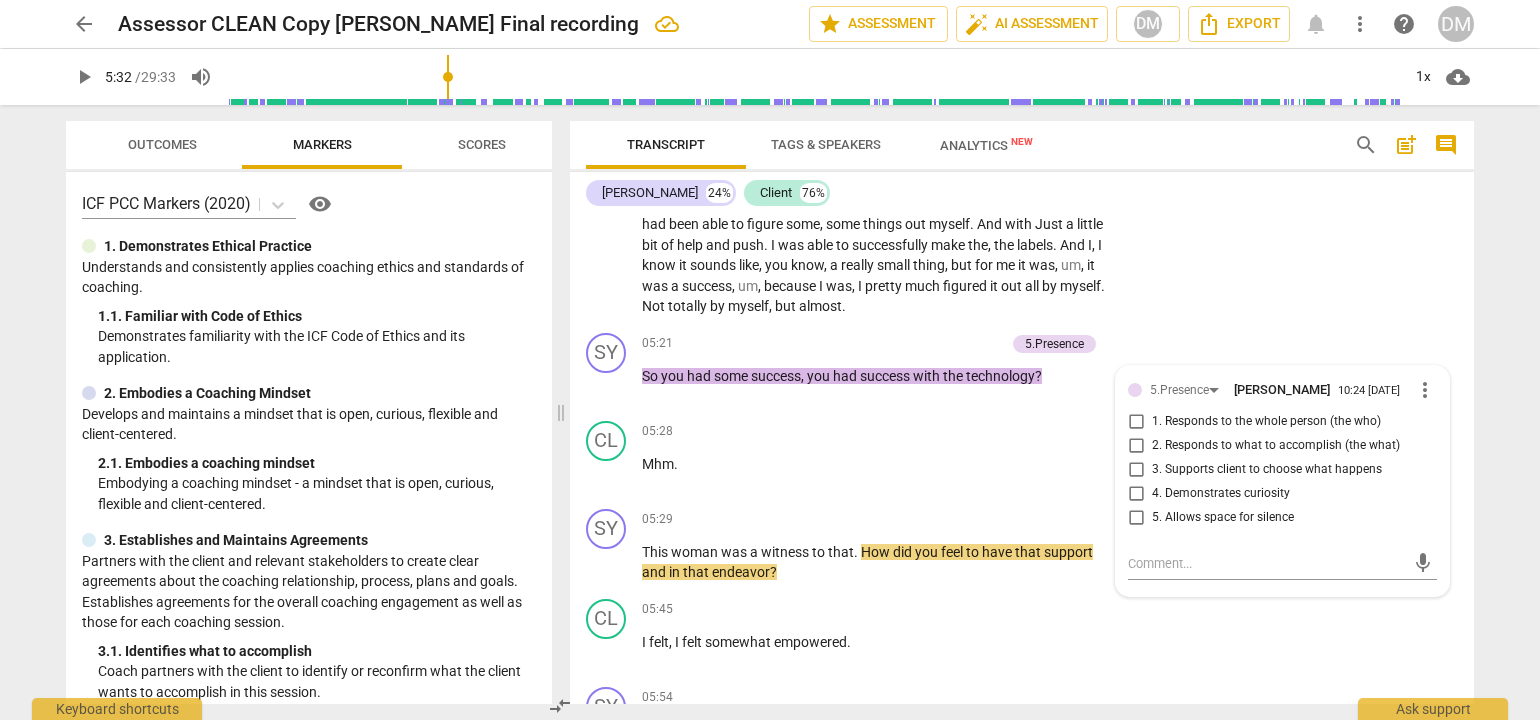 click on "arrow_back Assessor CLEAN Copy [PERSON_NAME] Final recording edit star    Assessment   auto_fix_high    AI Assessment DM    Export notifications more_vert help DM play_arrow 5:32   /  29:33 volume_up 1x cloud_download Outcomes Markers Scores ICF PCC Markers (2020) visibility 1. Demonstrates Ethical Practice Understands and consistently applies coaching ethics and standards of coaching. 1. 1. Familiar with Code of Ethics Demonstrates familiarity with the ICF Code of Ethics and its application. 2. Embodies a Coaching Mindset Develops and maintains a mindset that is open, curious, flexible and client-centered. 2. 1. Embodies a coaching mindset Embodying a coaching mindset - a mindset that is open, curious, flexible and client-centered. 3. Establishes and Maintains Agreements 3. 1. Identifies what to accomplish Coach partners with the client to identify or reconfirm what the client wants to accomplish in this session. 3. 2. Reconfirms measures of success 3. 3. Explores what is important 3. 4. 4. 4. 4. 5." at bounding box center [770, 360] 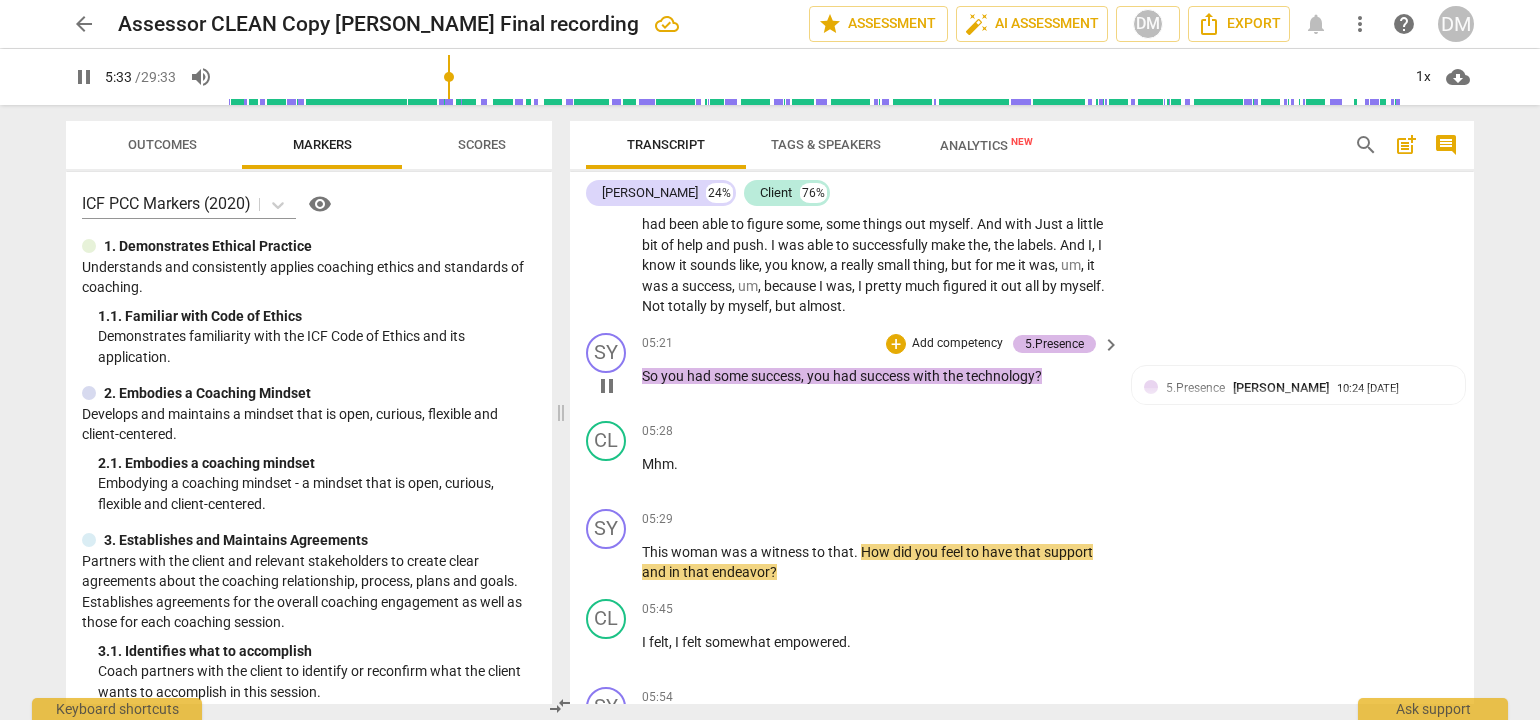 click on "5.Presence" at bounding box center [1054, 344] 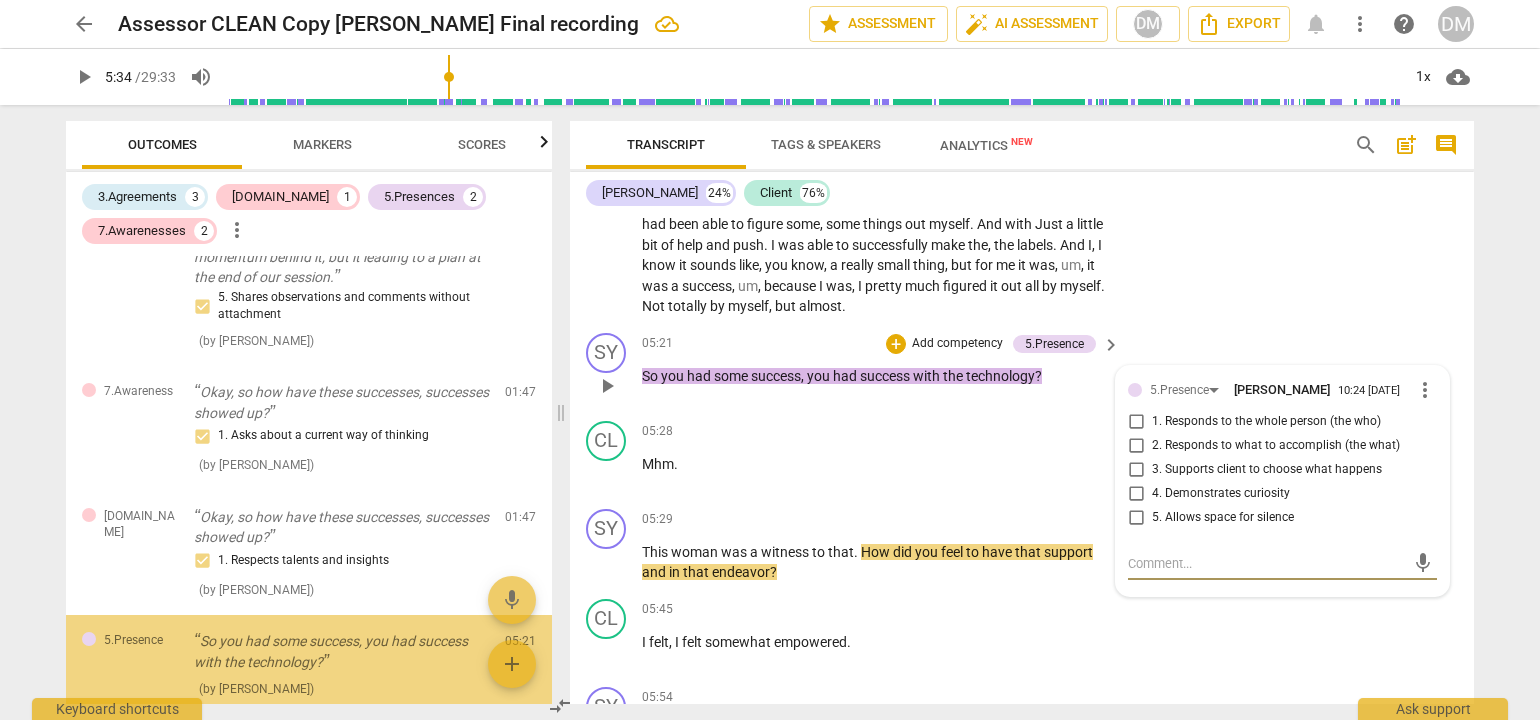 scroll, scrollTop: 777, scrollLeft: 0, axis: vertical 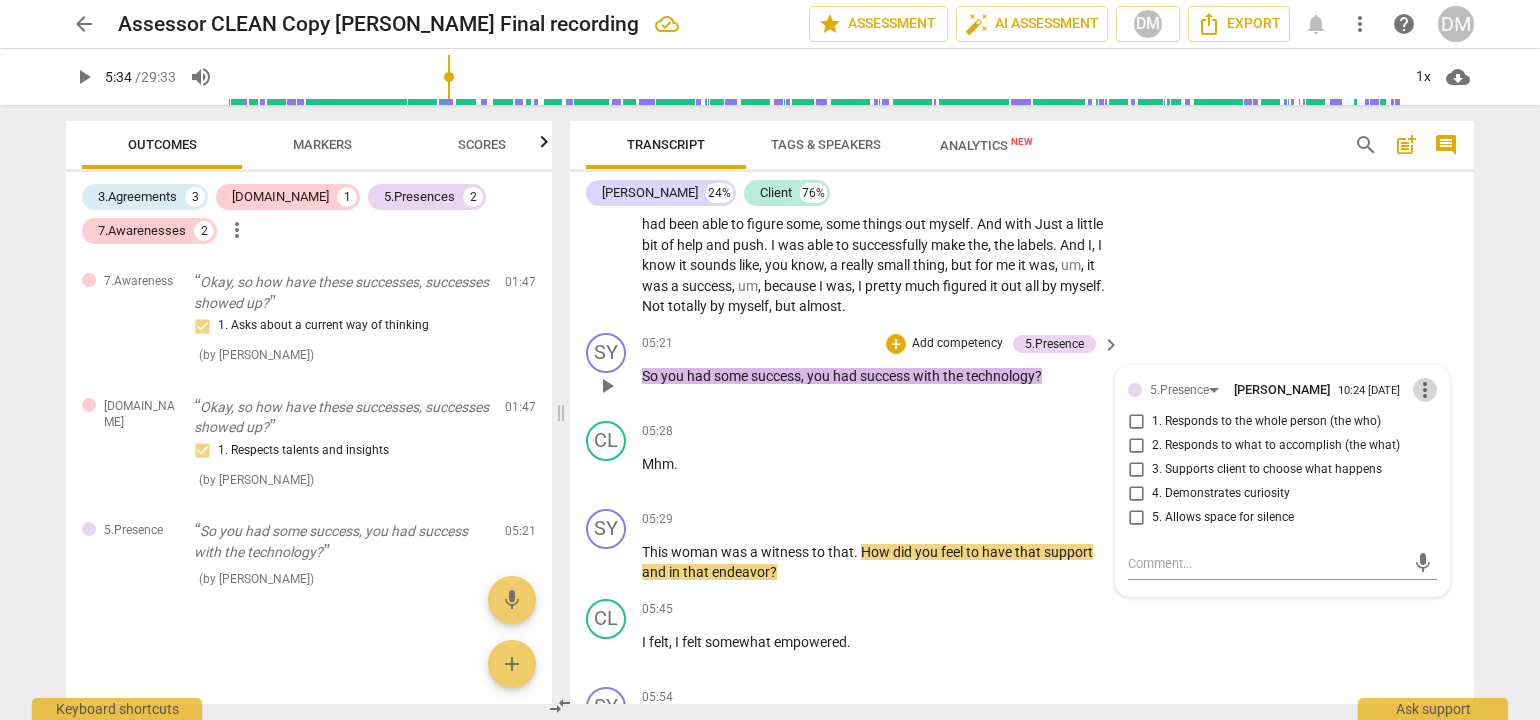 click on "more_vert" at bounding box center [1425, 390] 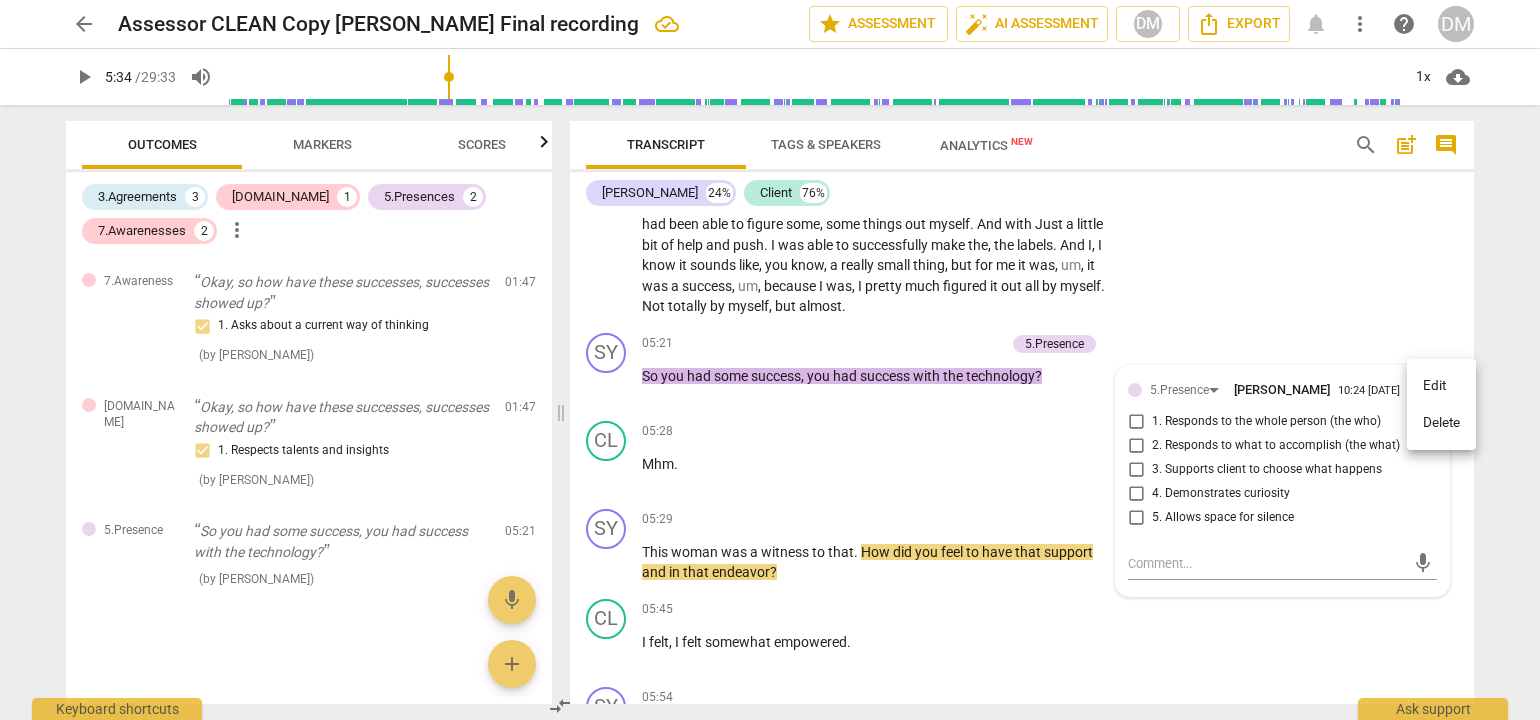 drag, startPoint x: 1448, startPoint y: 425, endPoint x: 841, endPoint y: 71, distance: 702.68414 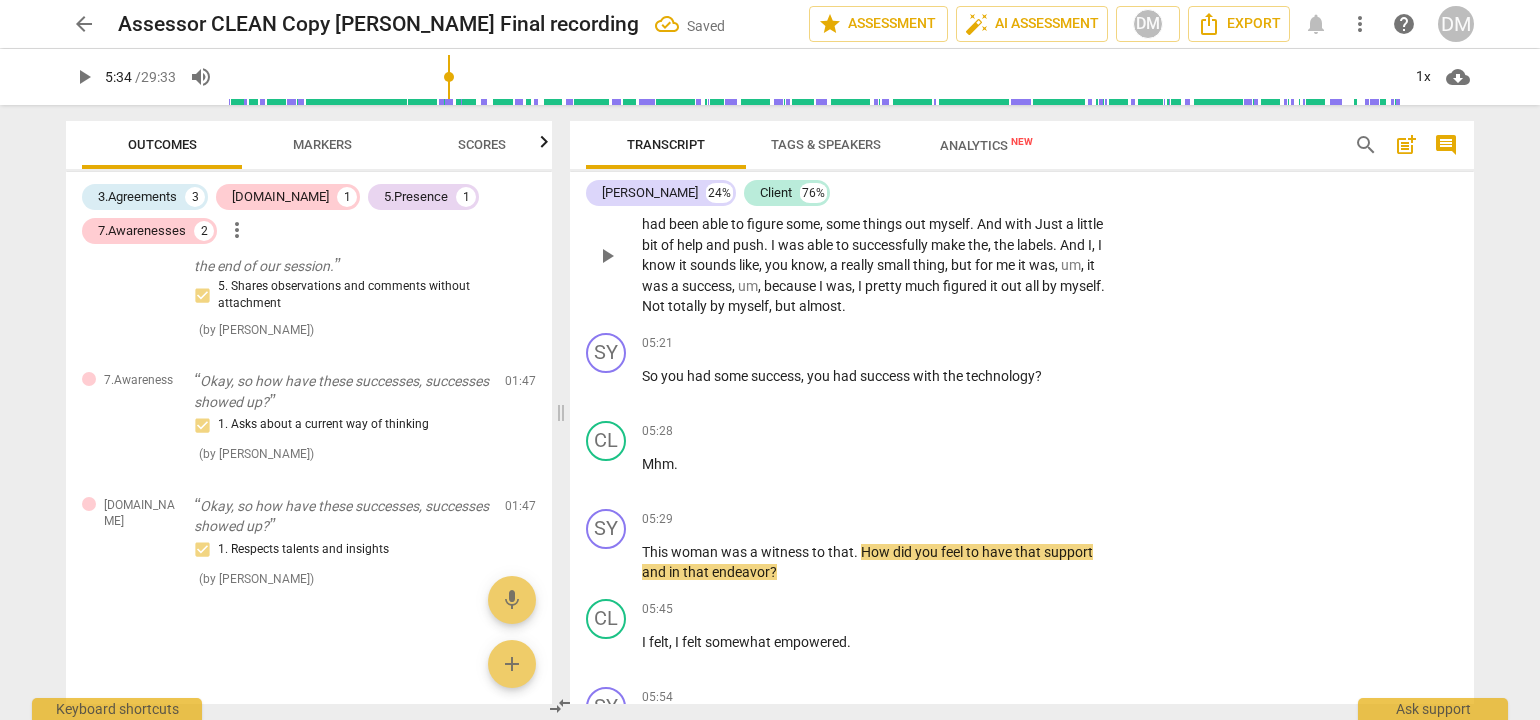 scroll, scrollTop: 678, scrollLeft: 0, axis: vertical 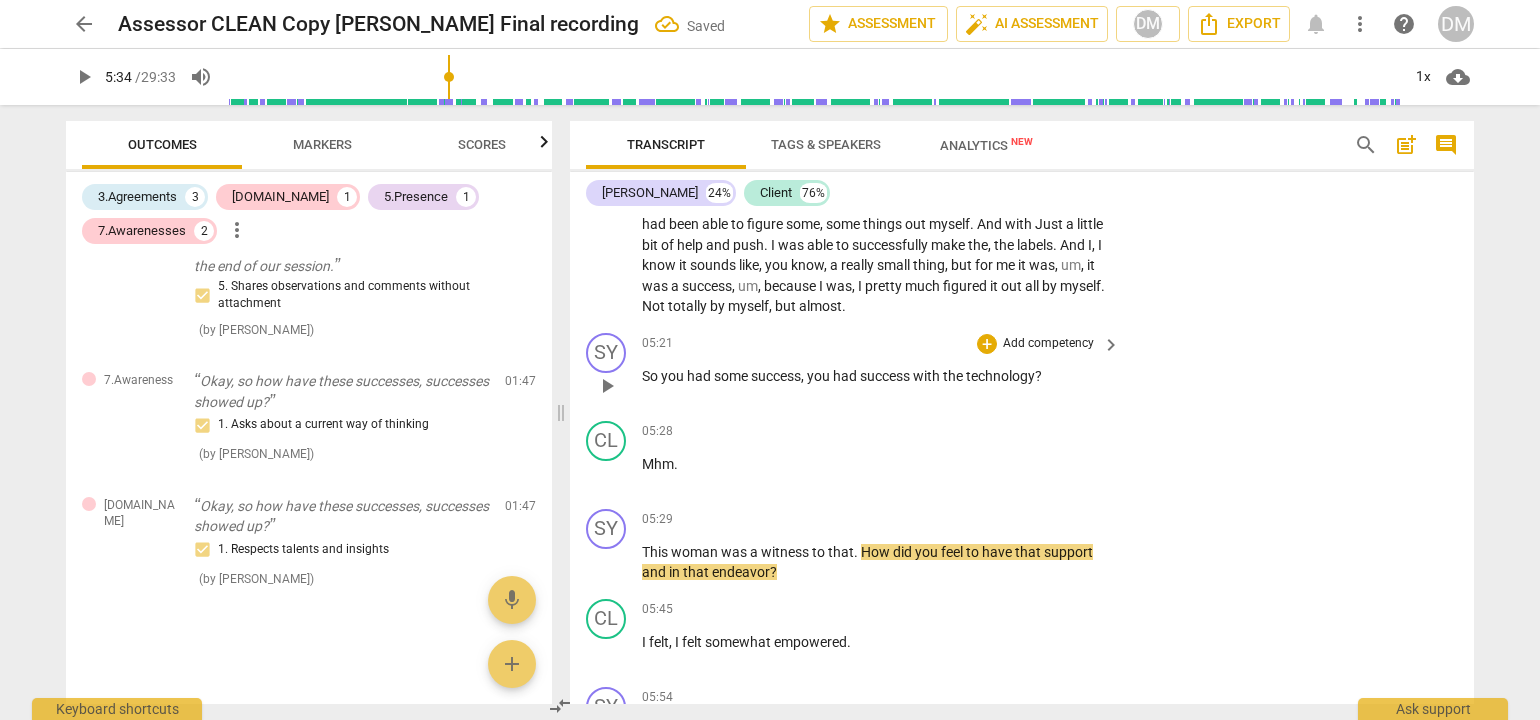 click on "Add competency" at bounding box center (1048, 344) 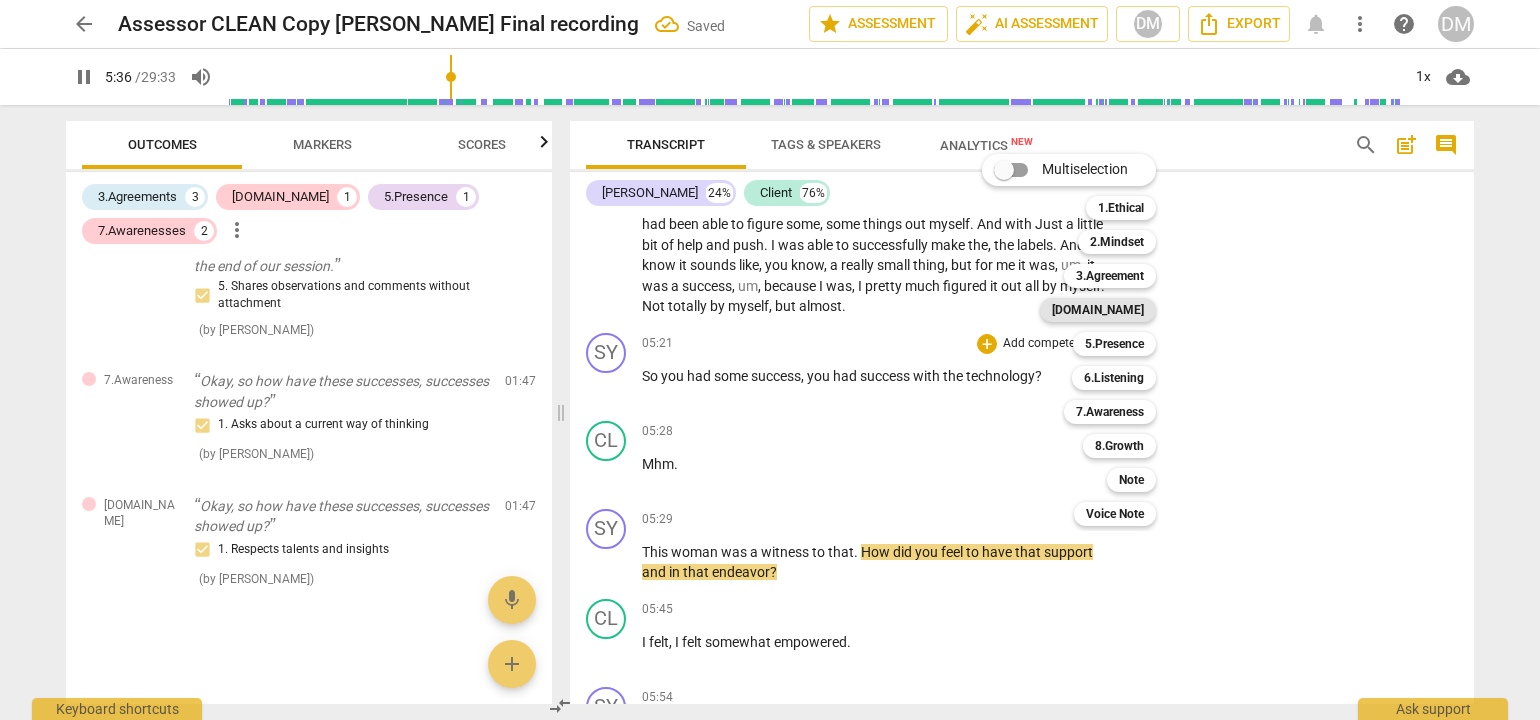 click on "[DOMAIN_NAME]" at bounding box center (1098, 310) 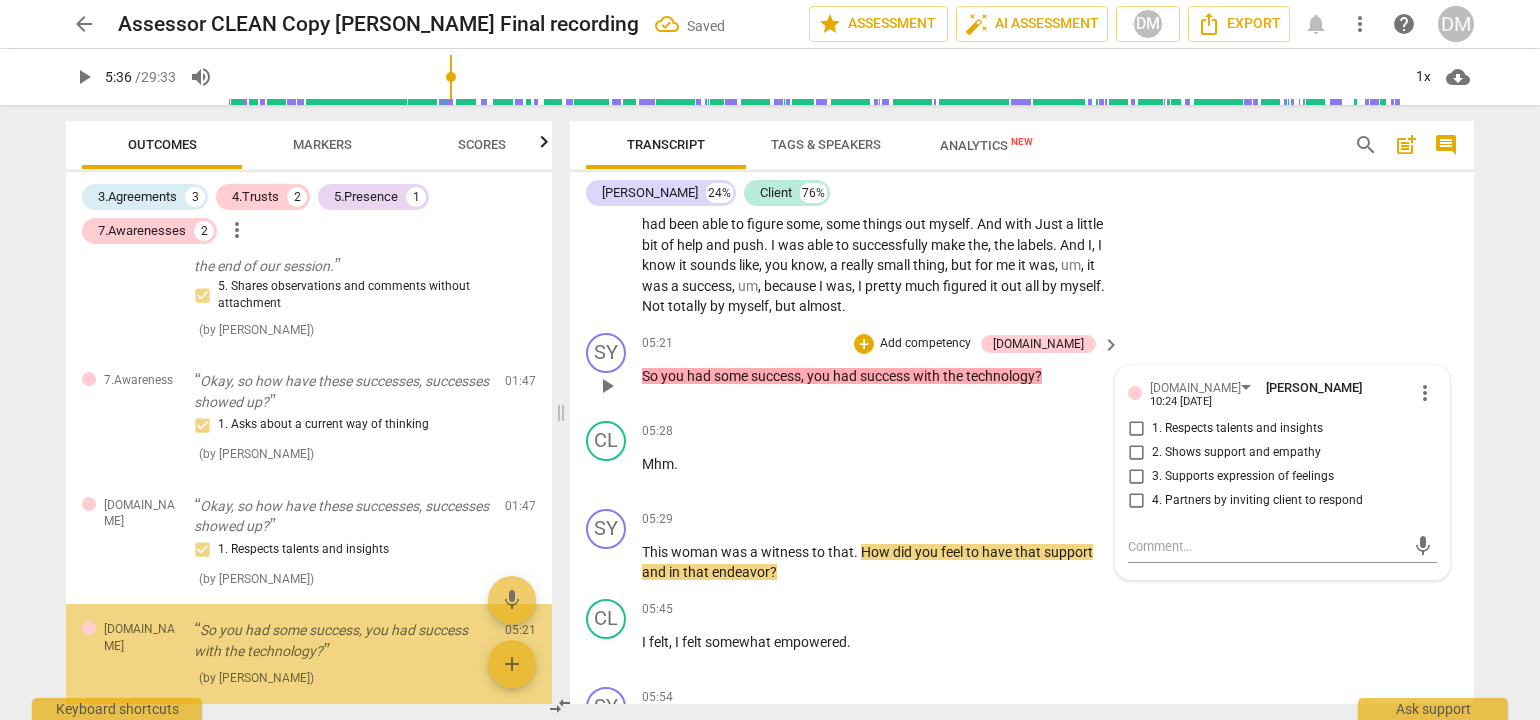 scroll, scrollTop: 777, scrollLeft: 0, axis: vertical 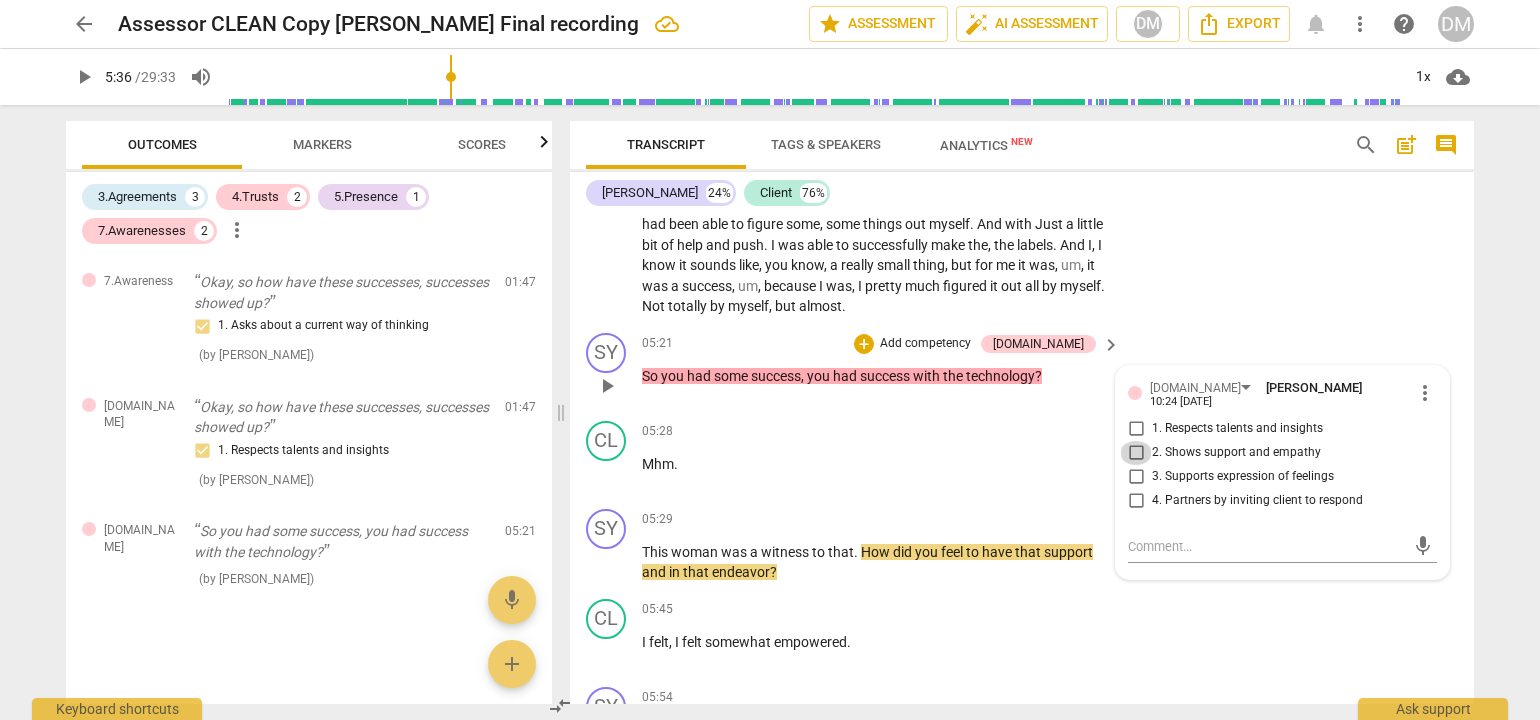 click on "2. Shows support and empathy" at bounding box center (1136, 453) 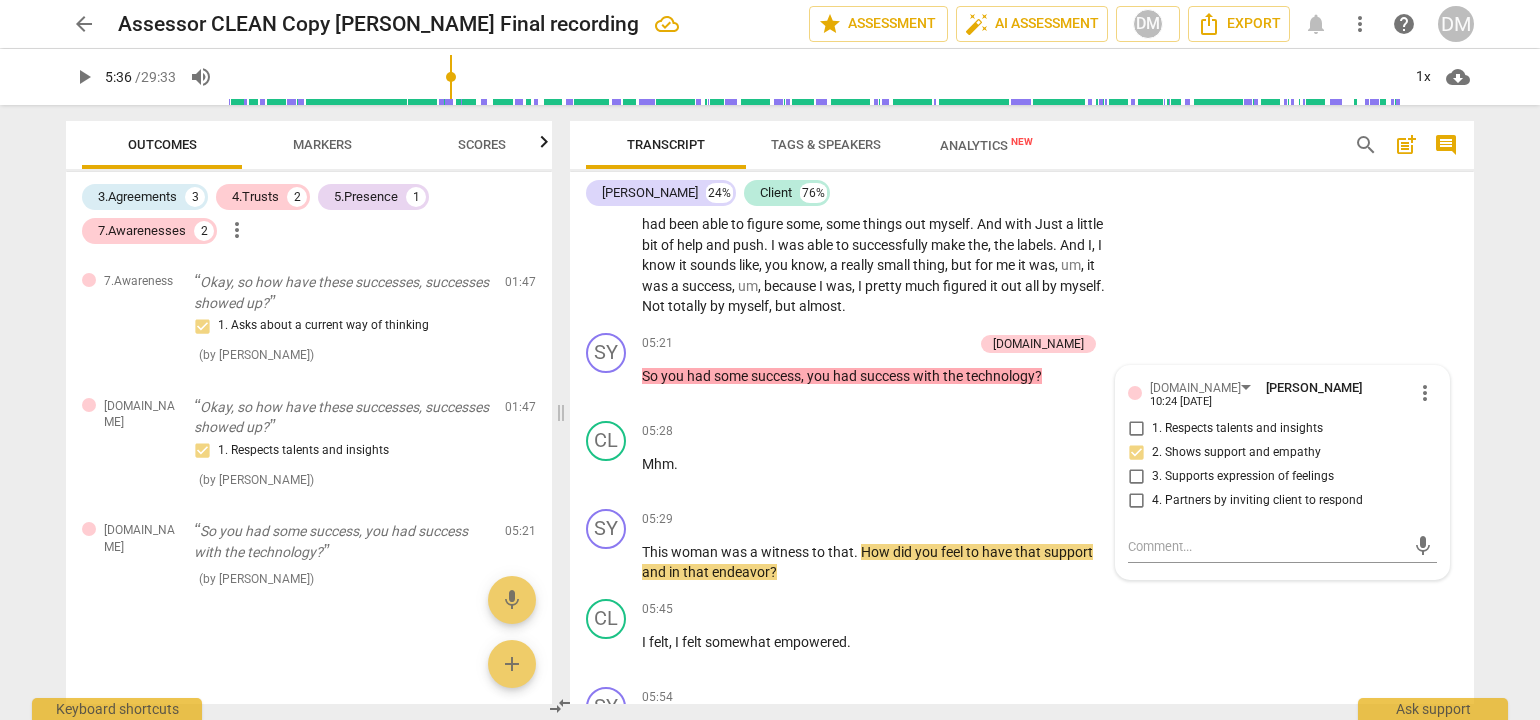 click on "arrow_back Assessor CLEAN Copy [PERSON_NAME] Final recording edit star    Assessment   auto_fix_high    AI Assessment DM    Export notifications more_vert help DM play_arrow 5:36   /  29:33 volume_up 1x cloud_download Outcomes Markers Scores 3.Agreements 3 4.Trusts 2 5.Presence 1 7.Awarenesses 2 more_vert 3.Agreement So, [PERSON_NAME], tell me what you'd like to talk about [DATE]. 1. Identifies what to accomplish ( by [PERSON_NAME] ) 00:02 edit delete 3.Agreement Okay. And why is that important? 3. Explores what is important ( by [PERSON_NAME] ) 00:26 edit delete 3.Agreement And so in the time we have together [DATE], at the end of the session, what would success look like? 2. Reconfirms measures of success Also note, client's response had a distinct vocal tone shift. This was an acknowledgement moment in addition to your agreement question. ( by [PERSON_NAME] ) 00:50 edit delete 5.Presence 3. Supports client to choose what happens ( by [PERSON_NAME] ) 01:31 edit delete 7.Awareness ( by [PERSON_NAME] ) 01:31" at bounding box center [770, 360] 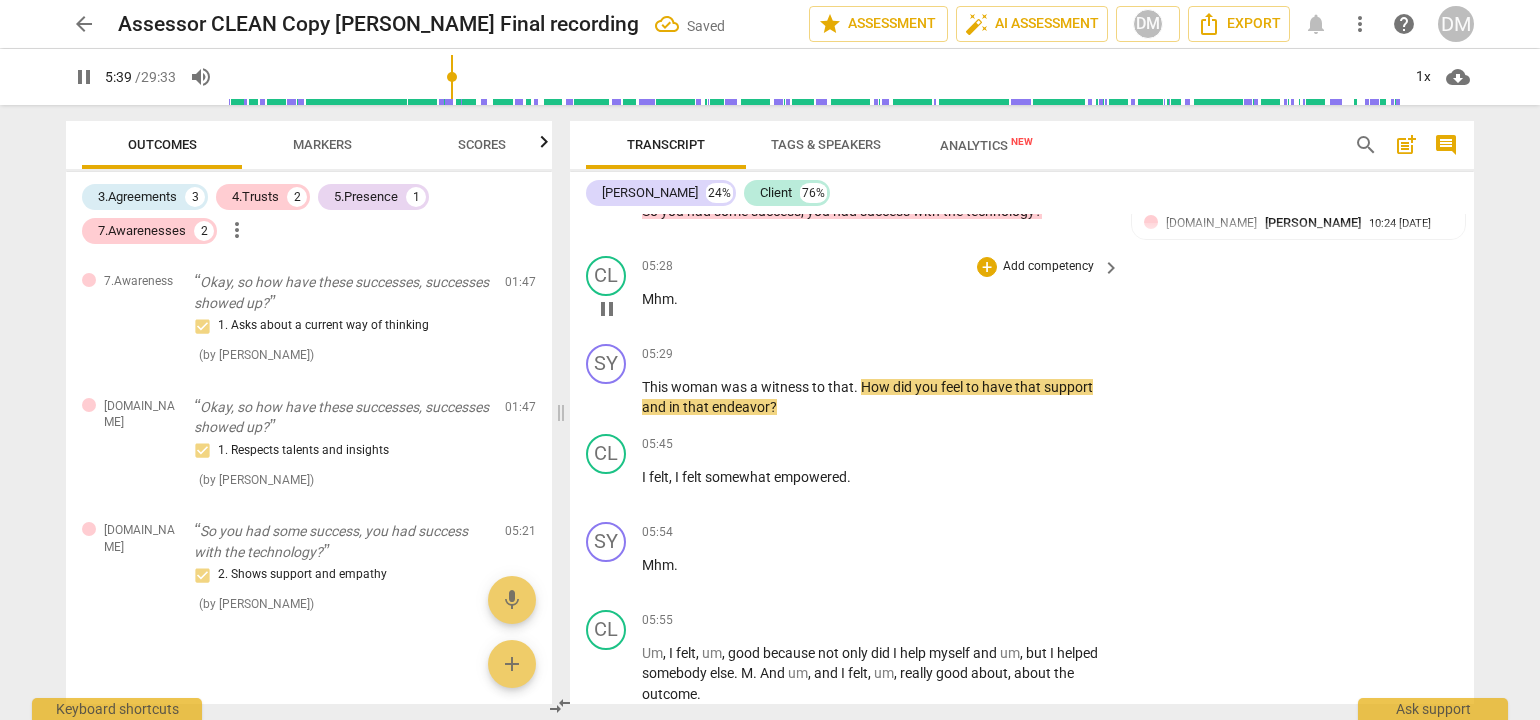 scroll, scrollTop: 1631, scrollLeft: 0, axis: vertical 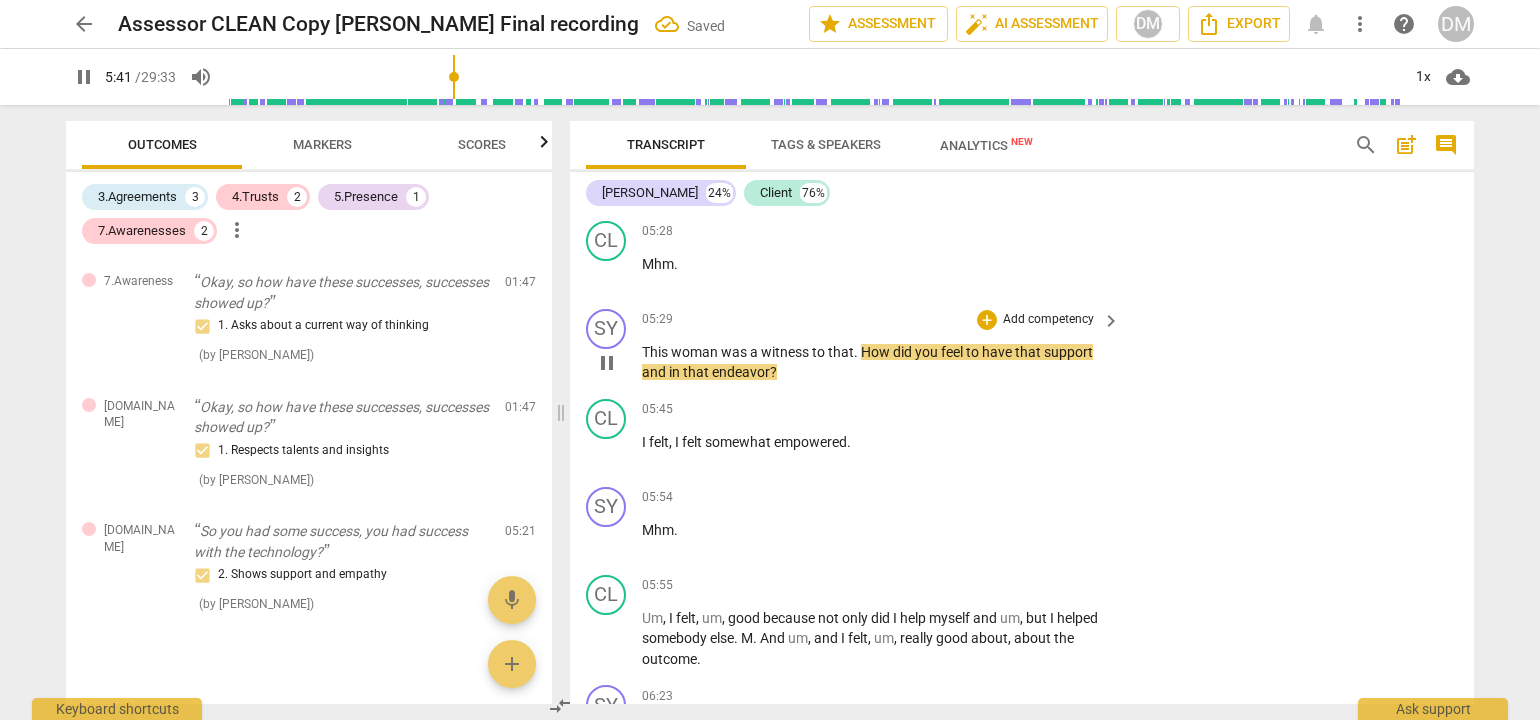 click on "Add competency" at bounding box center [1048, 320] 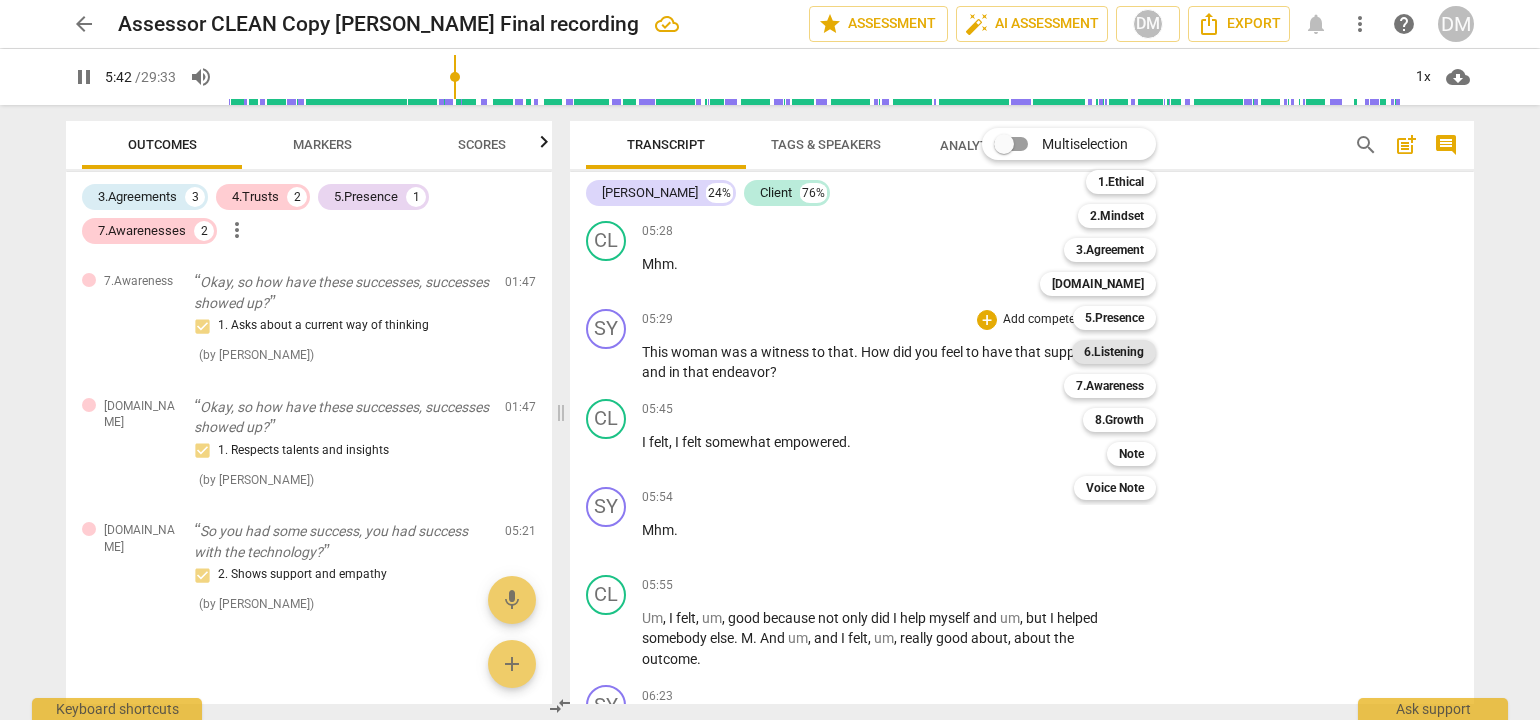 click on "6.Listening" at bounding box center [1114, 352] 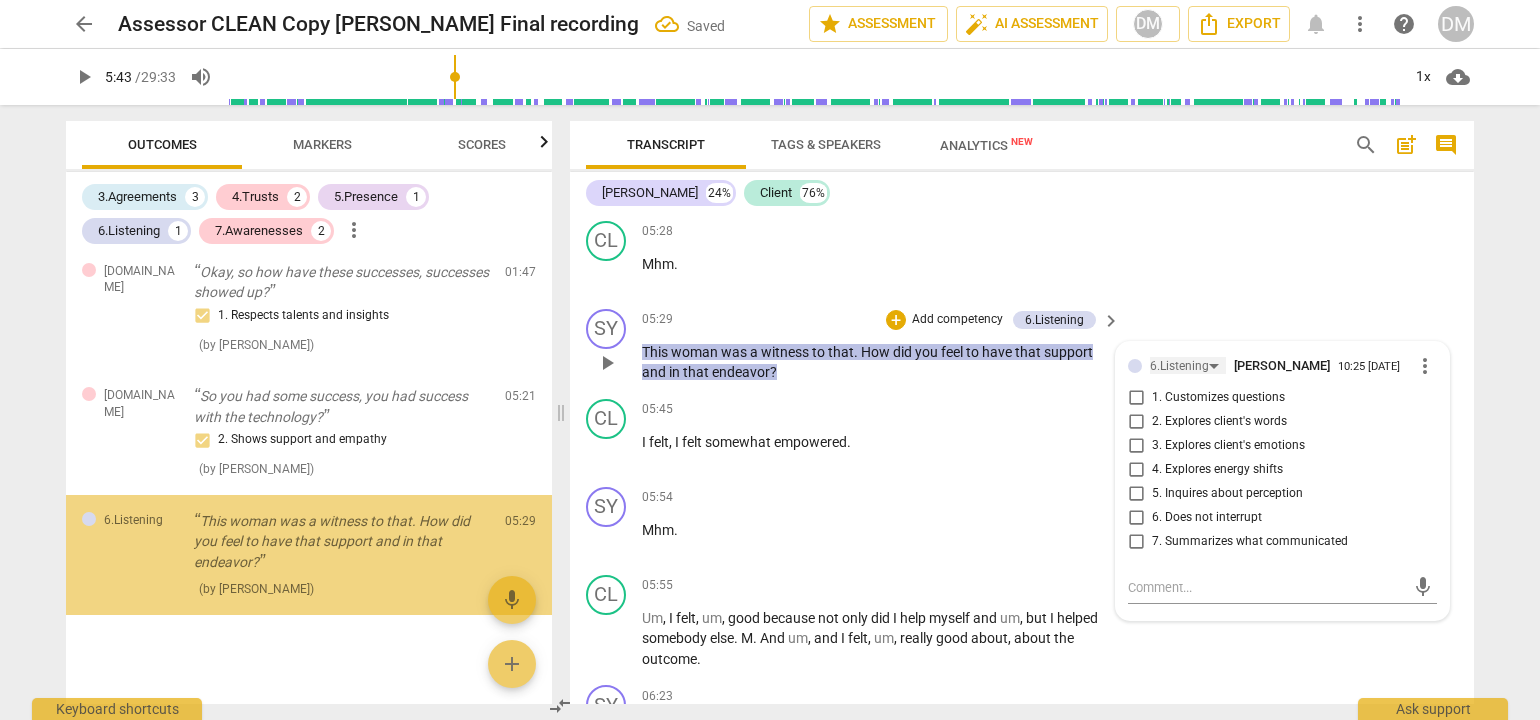 scroll, scrollTop: 922, scrollLeft: 0, axis: vertical 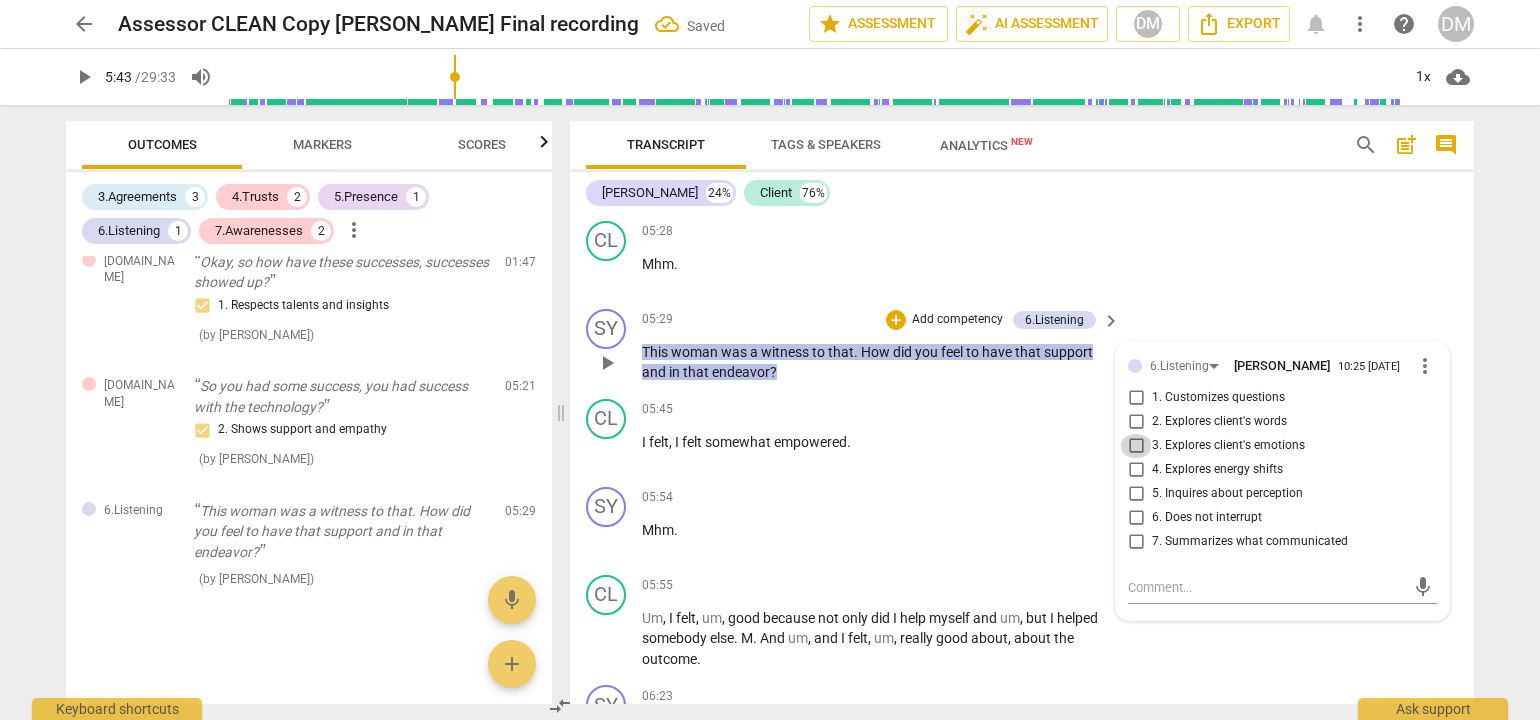 click on "3. Explores client's emotions" at bounding box center (1136, 446) 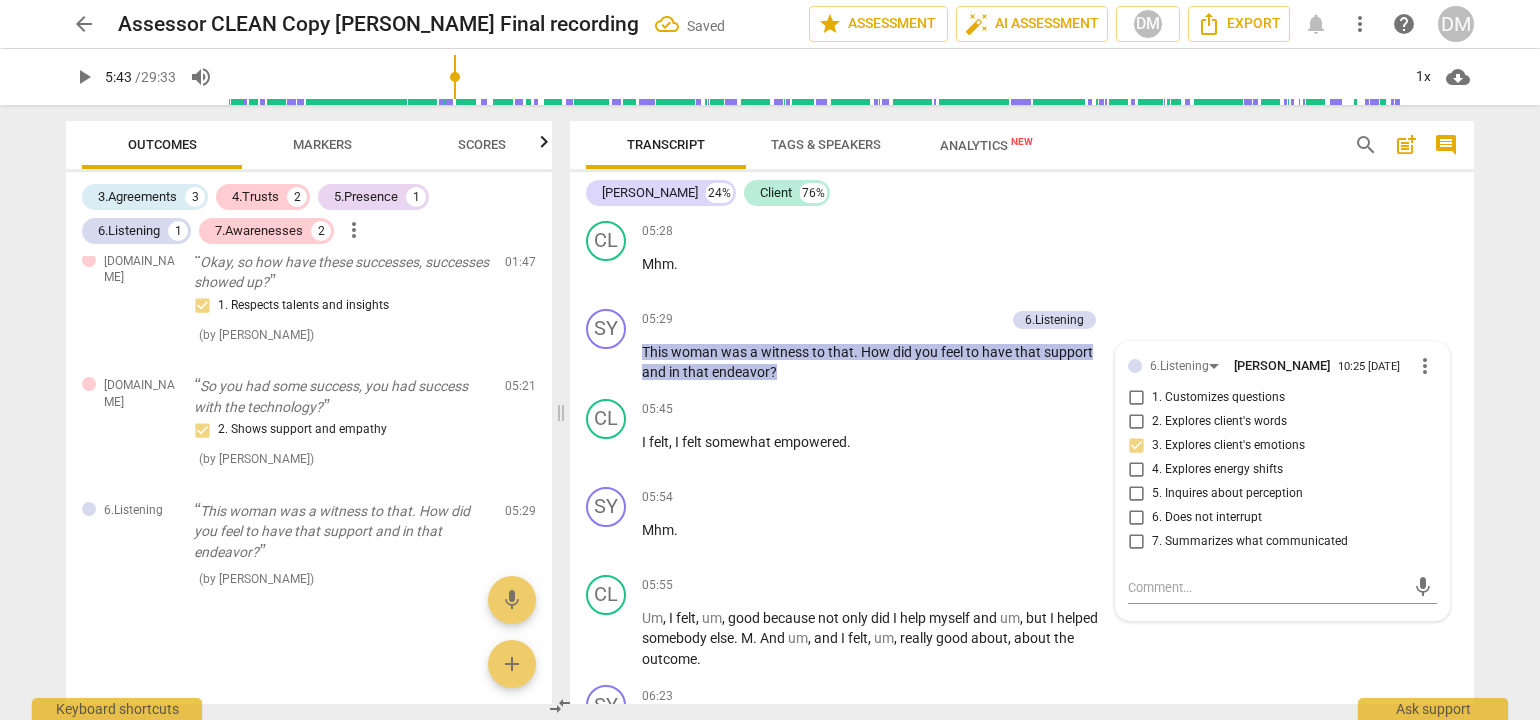 click on "arrow_back Assessor CLEAN Copy [PERSON_NAME] Final recording Saved edit star    Assessment   auto_fix_high    AI Assessment DM    Export notifications more_vert help DM play_arrow 5:43   /  29:33 volume_up 1x cloud_download Outcomes Markers Scores 3.Agreements 3 4.Trusts 2 5.Presence 1 6.Listening 1 7.Awarenesses 2 more_vert 3.Agreement So, [PERSON_NAME], tell me what you'd like to talk about [DATE]. 1. Identifies what to accomplish ( by [PERSON_NAME] ) 00:02 edit delete 3.Agreement Okay. And why is that important? 3. Explores what is important ( by [PERSON_NAME] ) 00:26 edit delete 3.Agreement And so in the time we have together [DATE], at the end of the session, what would success look like? 2. Reconfirms measures of success Also note, client's response had a distinct vocal tone shift. This was an acknowledgement moment in addition to your agreement question. ( by [PERSON_NAME] ) 00:50 edit delete 5.Presence 3. Supports client to choose what happens ( by [PERSON_NAME] ) 01:31 edit delete 7.Awareness ( ) (" at bounding box center [770, 360] 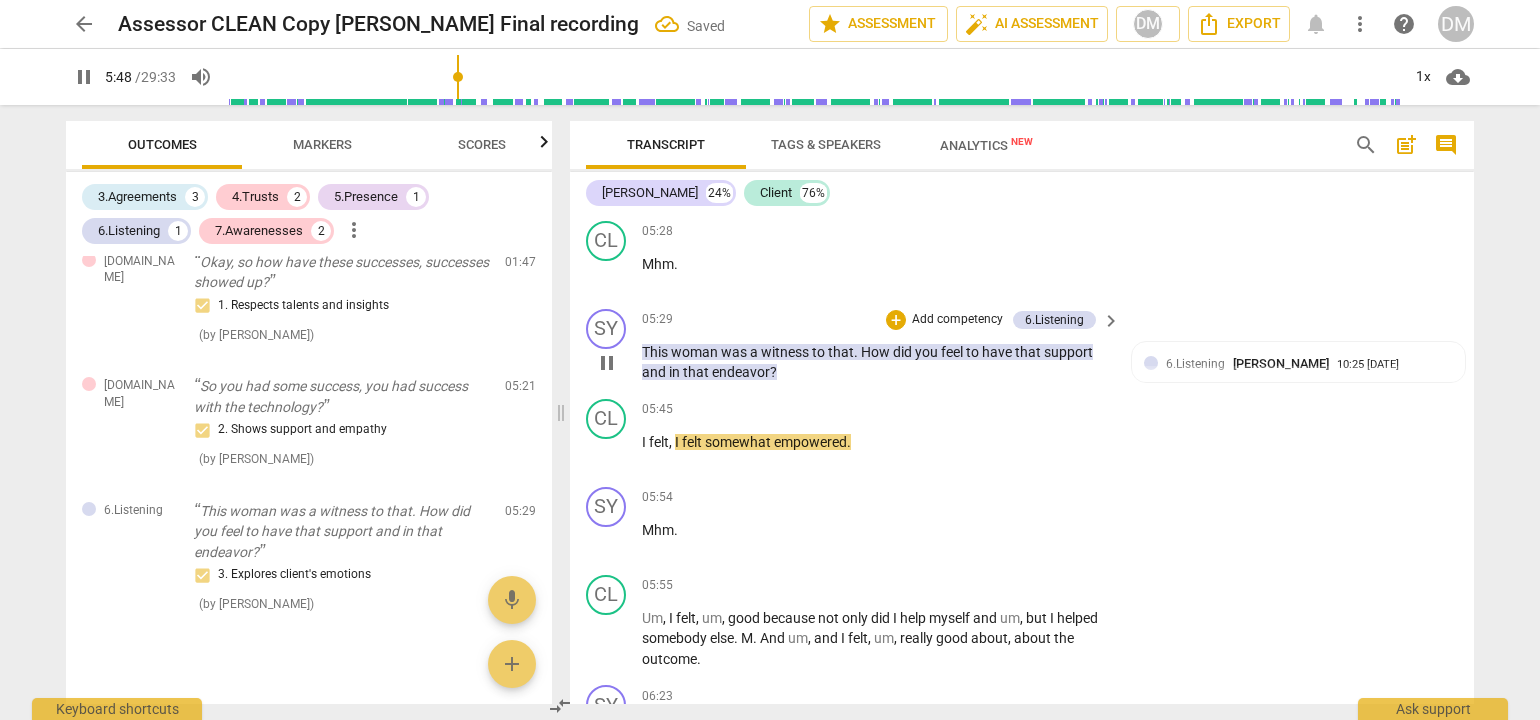 click on "Add competency" at bounding box center (957, 320) 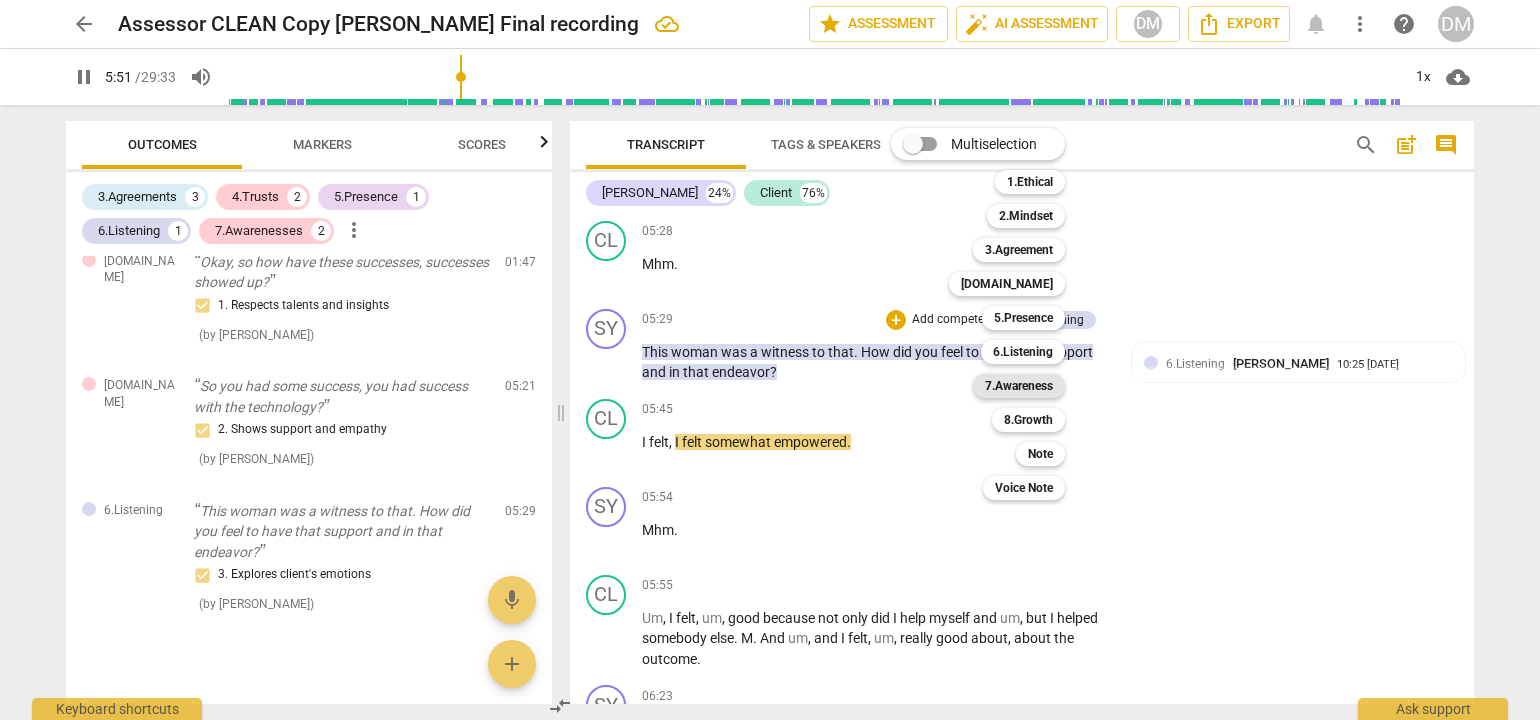 click on "7.Awareness" at bounding box center (1019, 386) 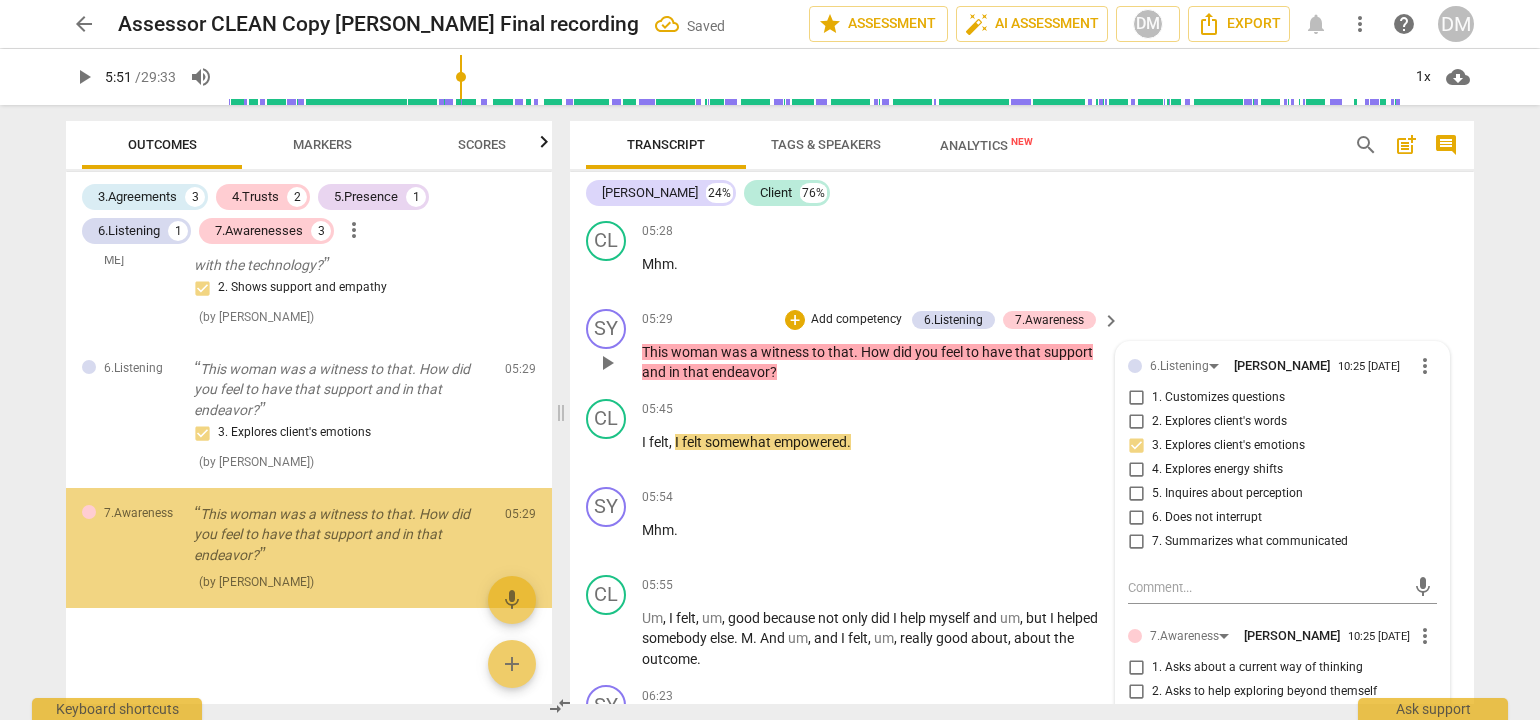 scroll, scrollTop: 1068, scrollLeft: 0, axis: vertical 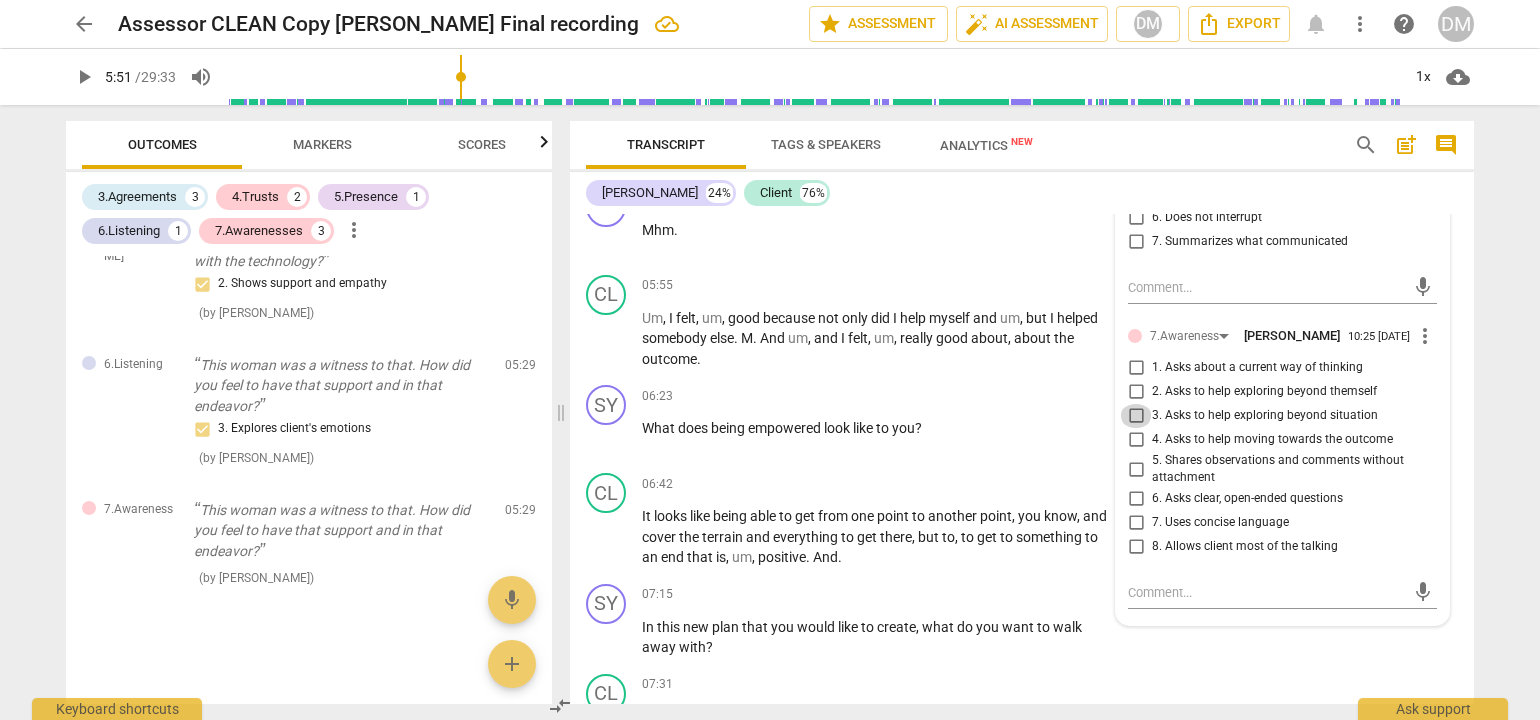 click on "3. Asks to help exploring beyond situation" at bounding box center (1136, 416) 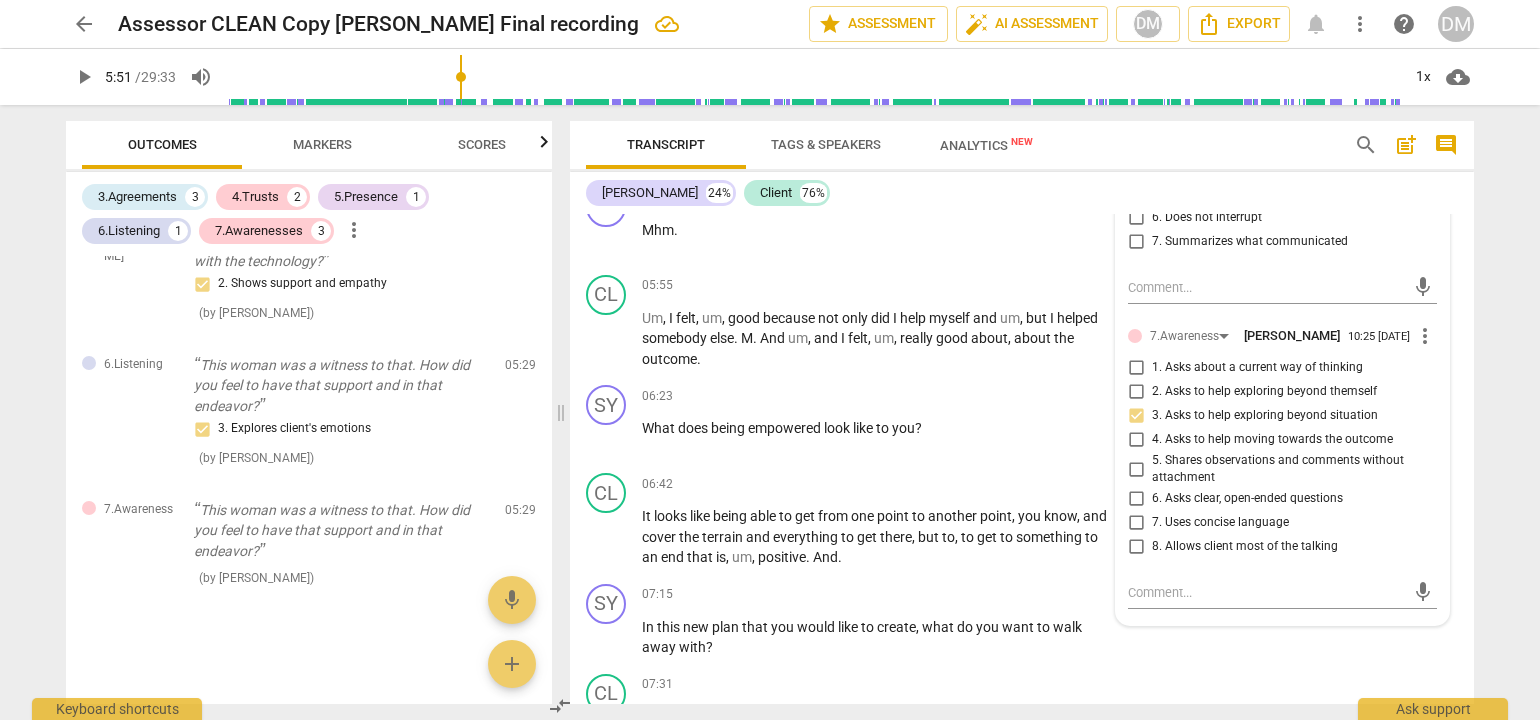 click on "arrow_back Assessor CLEAN Copy [PERSON_NAME] Final recording edit star    Assessment   auto_fix_high    AI Assessment DM    Export notifications more_vert help DM play_arrow 5:51   /  29:33 volume_up 1x cloud_download Outcomes Markers Scores 3.Agreements 3 4.Trusts 2 5.Presence 1 6.Listening 1 7.Awarenesses 3 more_vert 3.Agreement So, [PERSON_NAME], tell me what you'd like to talk about [DATE]. 1. Identifies what to accomplish ( by [PERSON_NAME] ) 00:02 edit delete 3.Agreement Okay. And why is that important? 3. Explores what is important ( by [PERSON_NAME] ) 00:26 edit delete 3.Agreement And so in the time we have together [DATE], at the end of the session, what would success look like? 2. Reconfirms measures of success Also note, client's response had a distinct vocal tone shift. This was an acknowledgement moment in addition to your agreement question. ( by [PERSON_NAME] ) 00:50 edit delete 5.Presence 3. Supports client to choose what happens ( by [PERSON_NAME] ) 01:31 edit delete 7.Awareness ( ) 01:31 (" at bounding box center (770, 360) 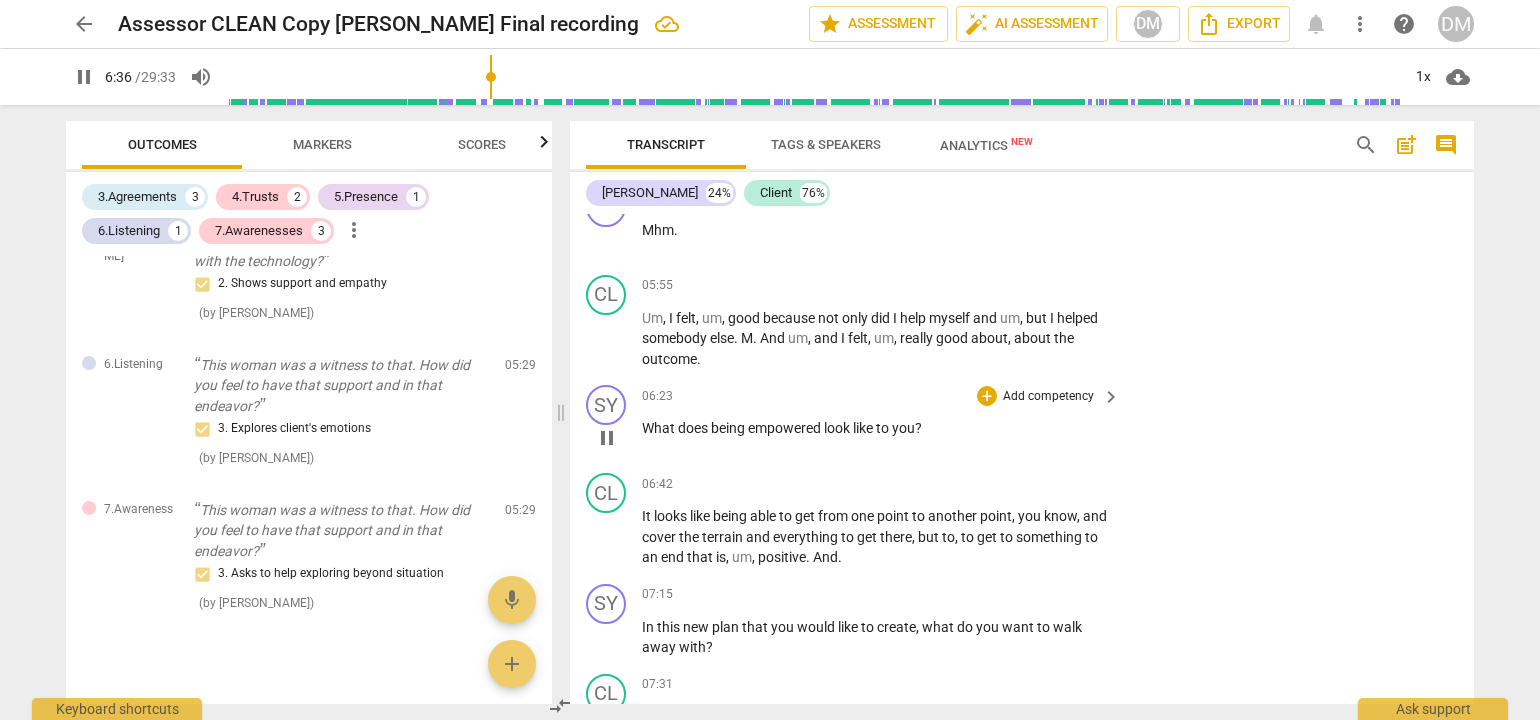 click on "Add competency" at bounding box center (1048, 397) 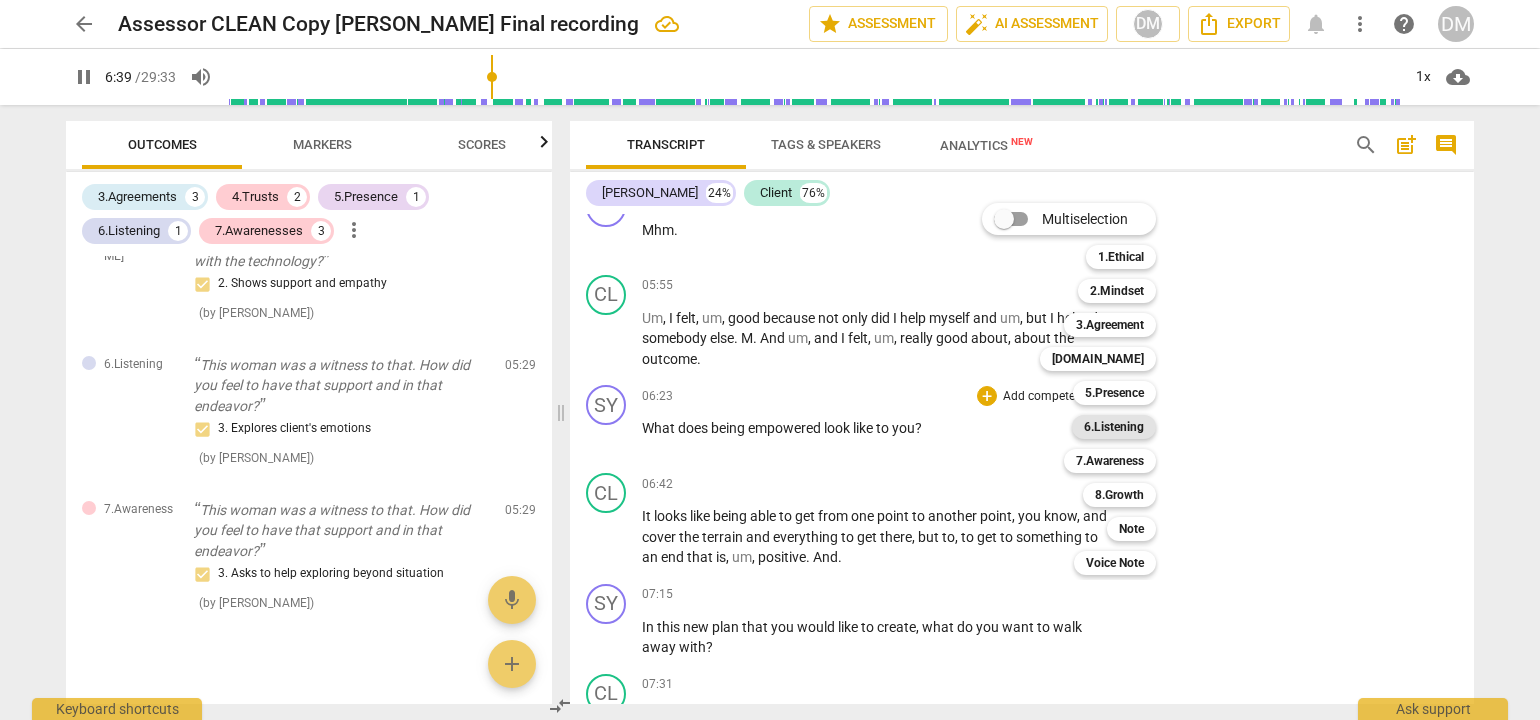 click on "6.Listening" at bounding box center [1114, 427] 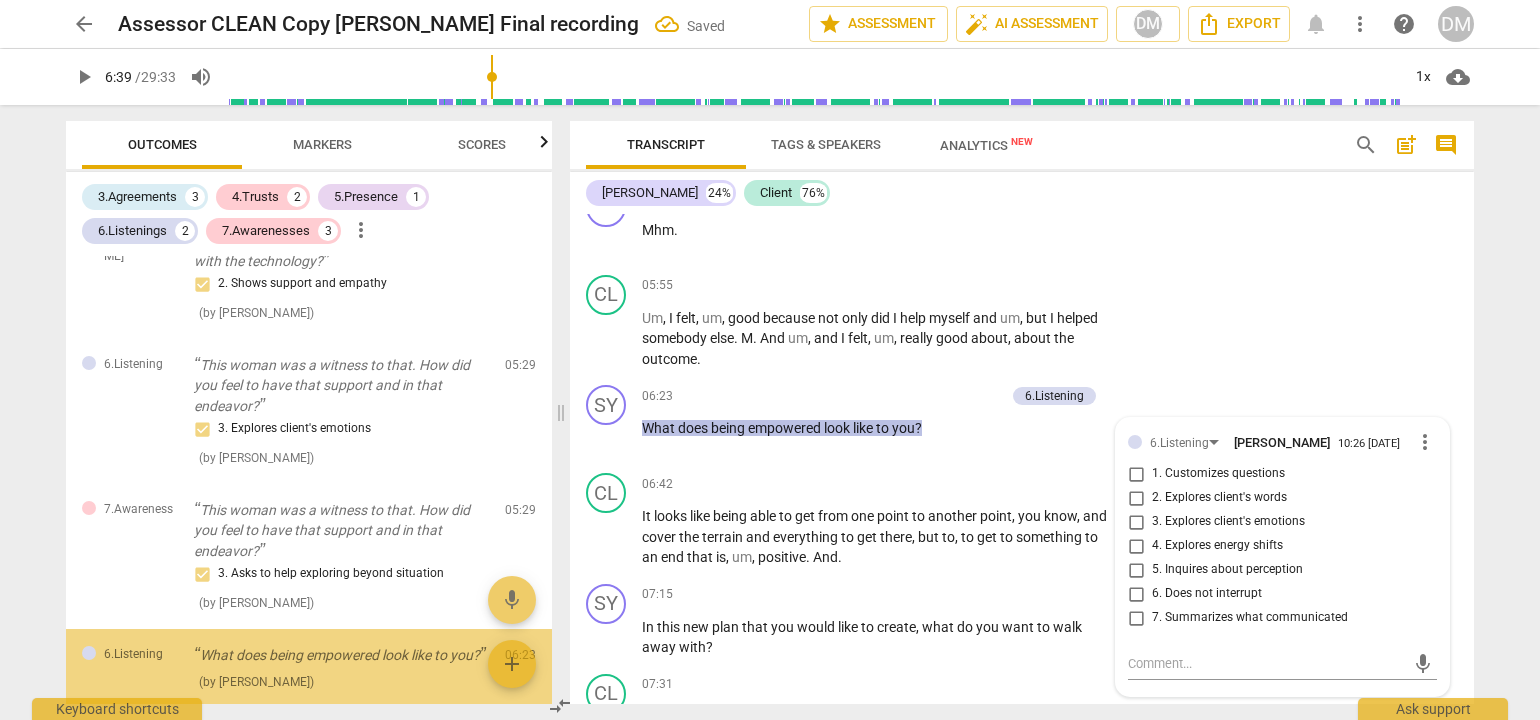 scroll, scrollTop: 1192, scrollLeft: 0, axis: vertical 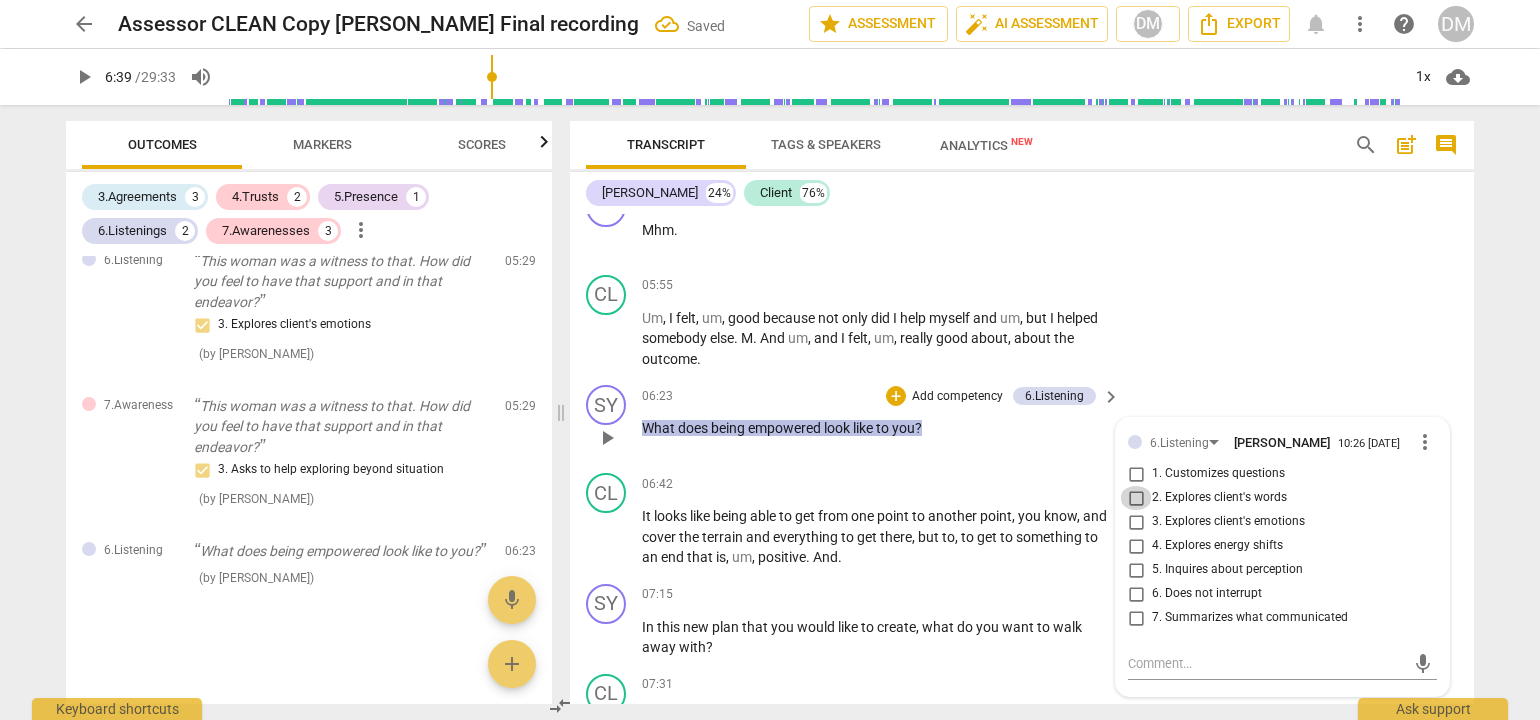 click on "2. Explores client's words" at bounding box center [1136, 498] 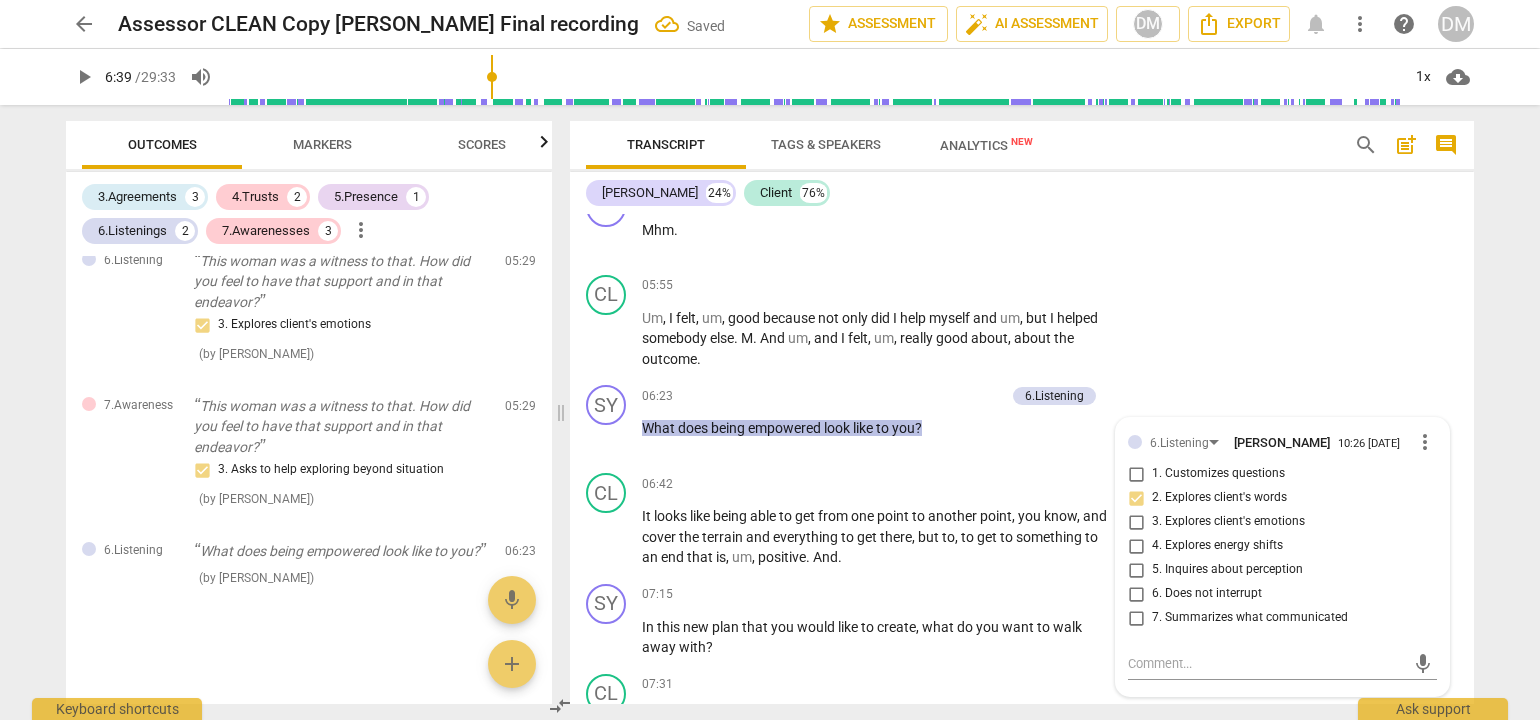 click on "arrow_back Assessor CLEAN Copy [PERSON_NAME] Final recording Saved edit star    Assessment   auto_fix_high    AI Assessment DM    Export notifications more_vert help DM play_arrow 6:39   /  29:33 volume_up 1x cloud_download Outcomes Markers Scores 3.Agreements 3 4.Trusts 2 5.Presence 1 6.Listenings 2 7.Awarenesses 3 more_vert 3.Agreement So, [PERSON_NAME], tell me what you'd like to talk about [DATE]. 1. Identifies what to accomplish ( by [PERSON_NAME] ) 00:02 edit delete 3.Agreement Okay. And why is that important? 3. Explores what is important ( by [PERSON_NAME] ) 00:26 edit delete 3.Agreement And so in the time we have together [DATE], at the end of the session, what would success look like? 2. Reconfirms measures of success Also note, client's response had a distinct vocal tone shift. This was an acknowledgement moment in addition to your agreement question. ( by [PERSON_NAME] ) 00:50 edit delete 5.Presence 3. Supports client to choose what happens ( by [PERSON_NAME] ) 01:31 edit delete 7.Awareness ( ) (" at bounding box center [770, 360] 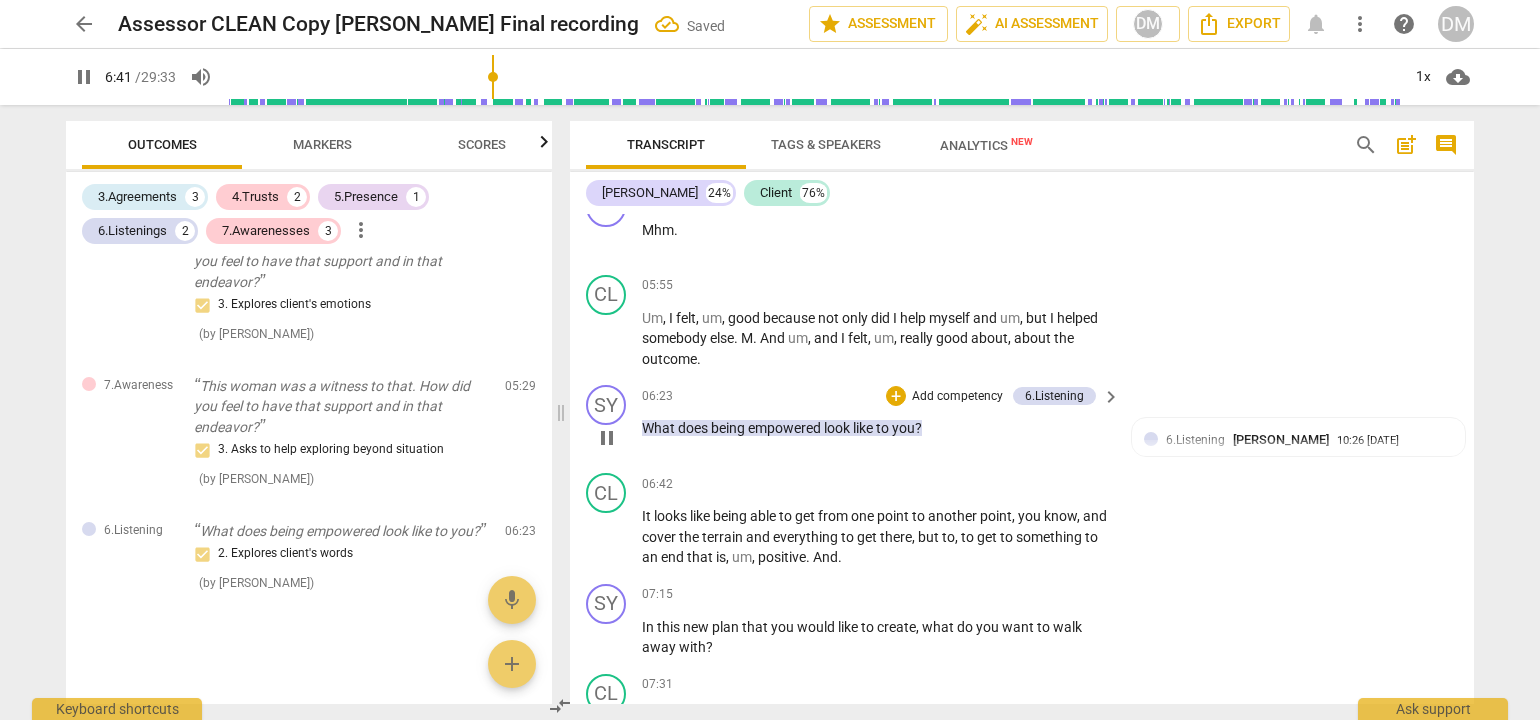 click on "Add competency" at bounding box center (957, 397) 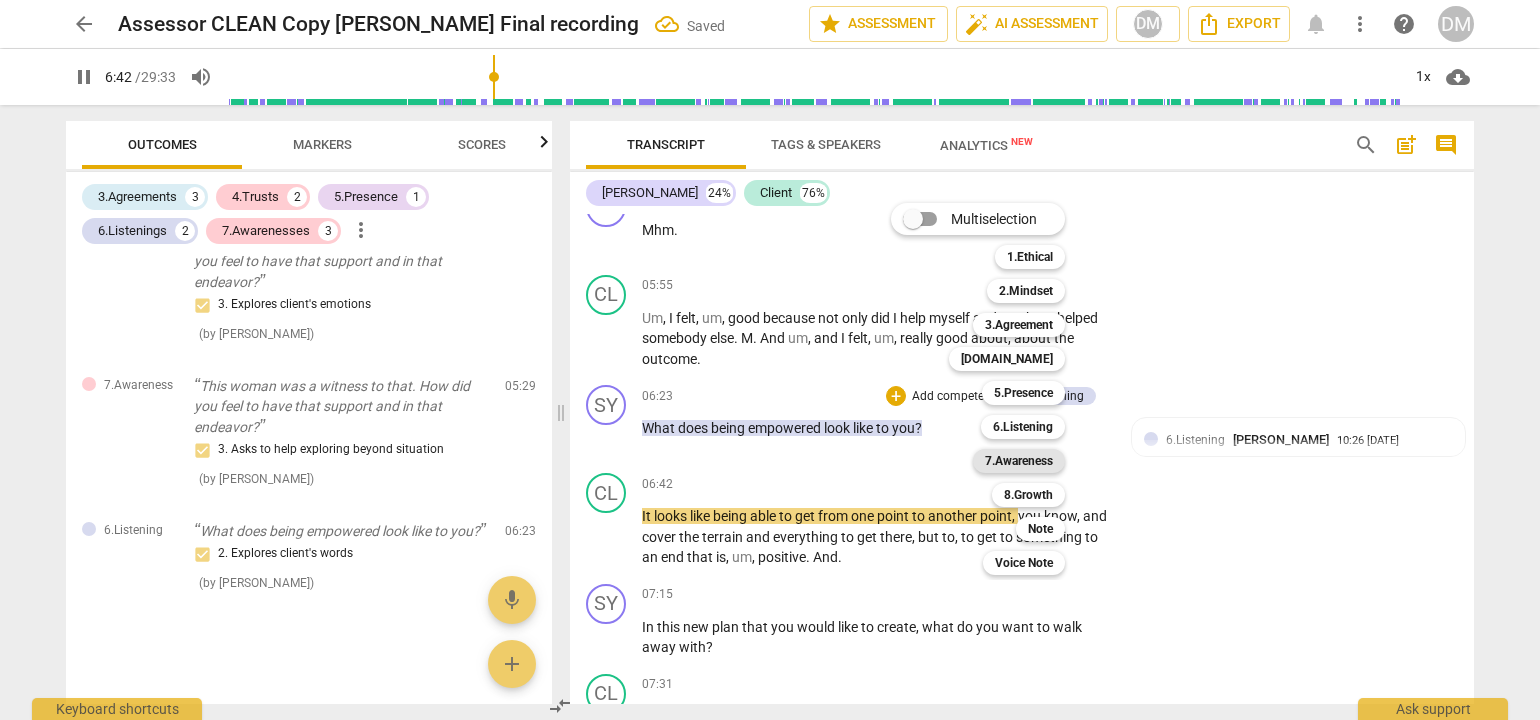 click on "7.Awareness" at bounding box center (1019, 461) 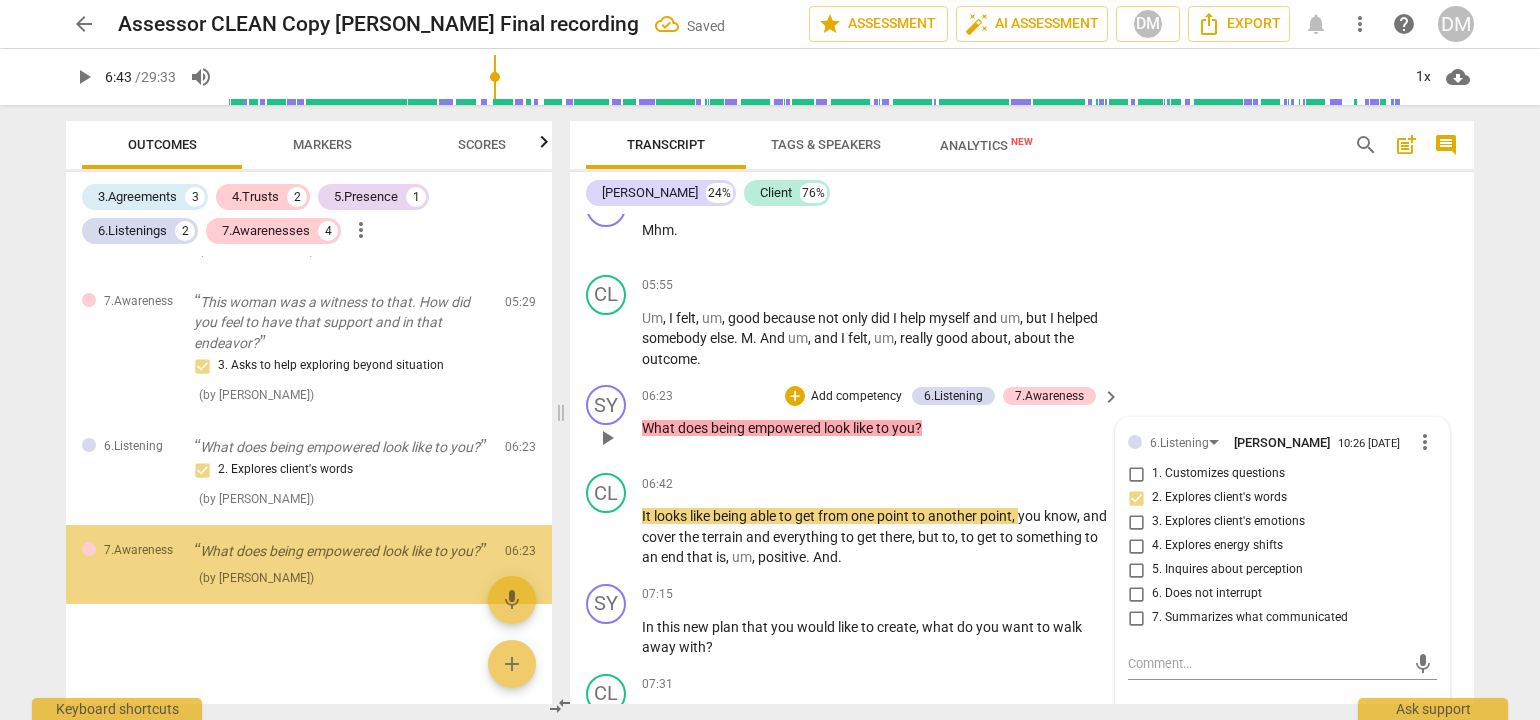 scroll, scrollTop: 1316, scrollLeft: 0, axis: vertical 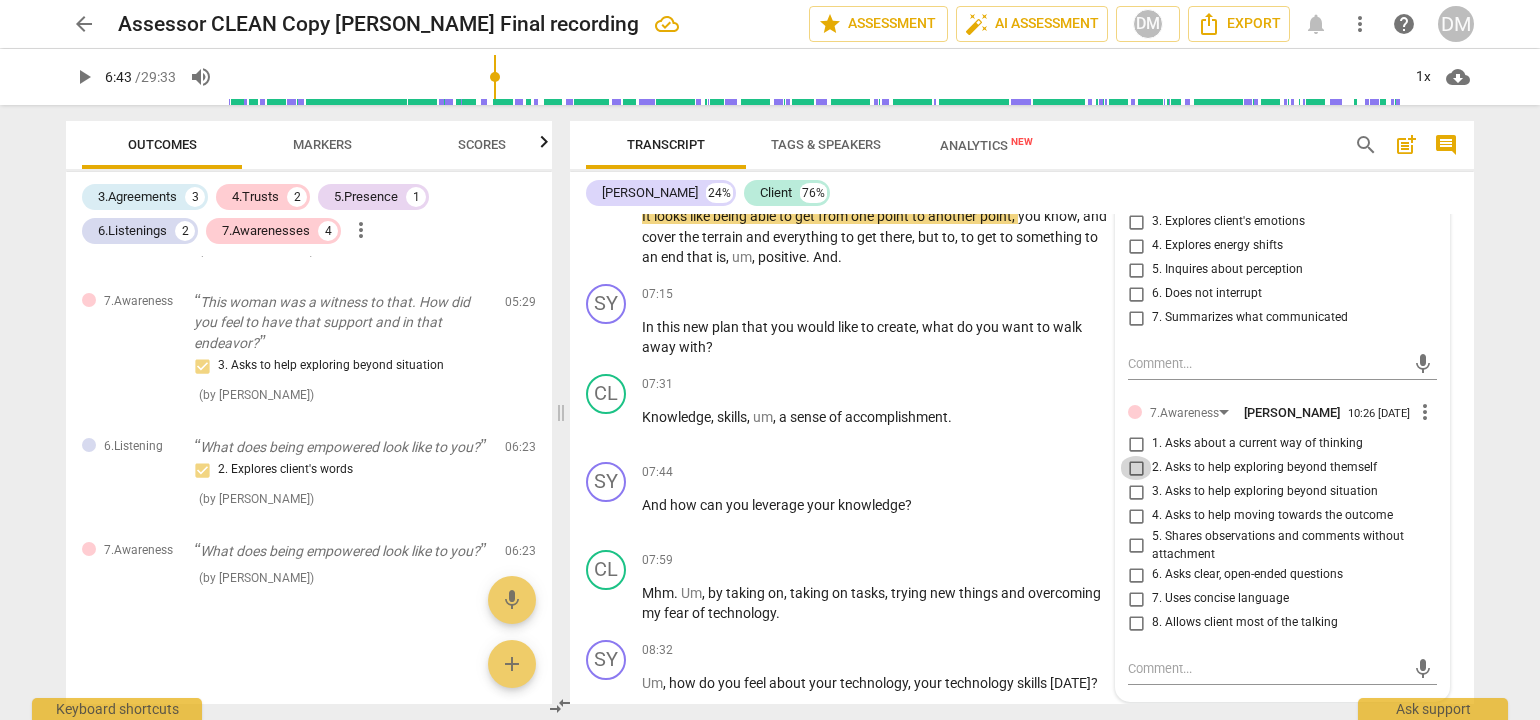 click on "2. Asks to help exploring beyond themself" at bounding box center (1136, 468) 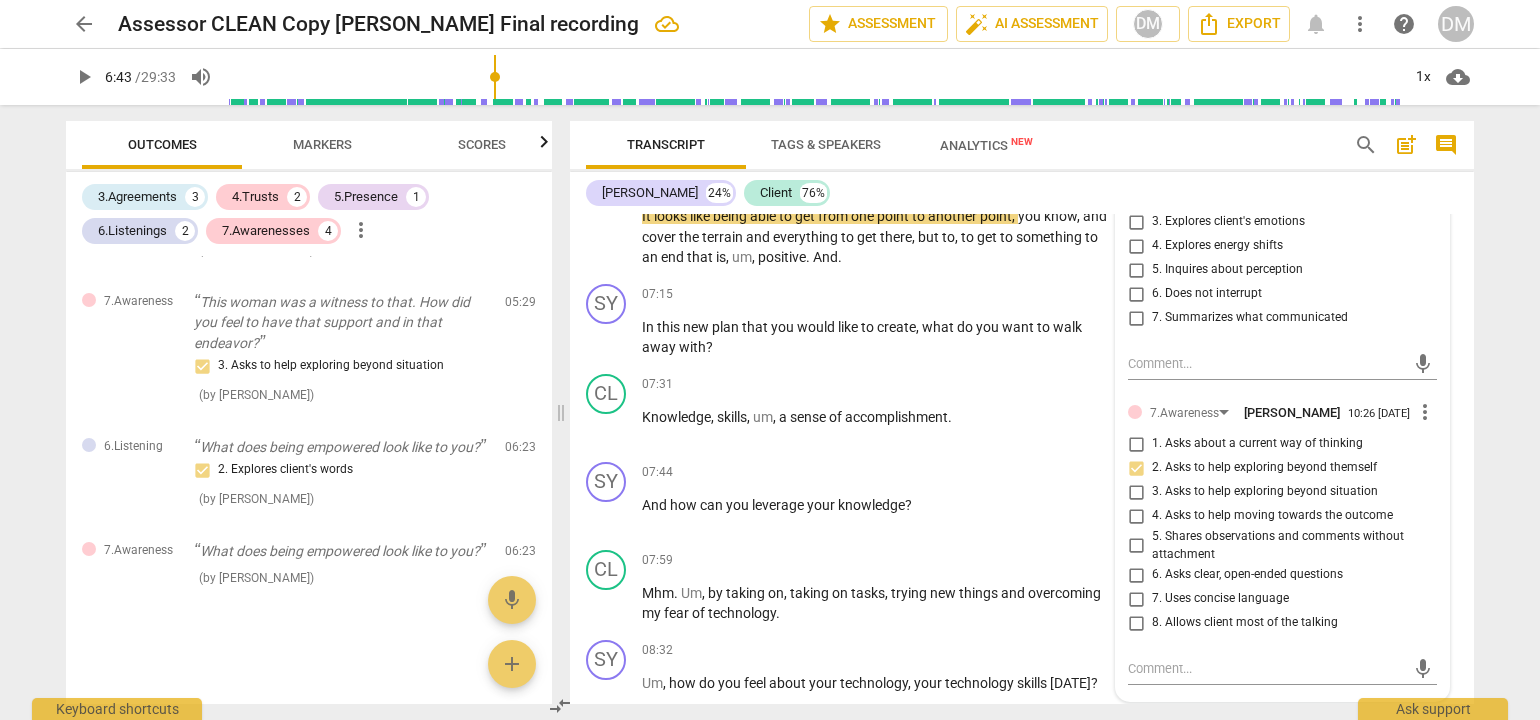 click on "arrow_back Assessor CLEAN Copy [PERSON_NAME] Final recording edit star    Assessment   auto_fix_high    AI Assessment DM    Export notifications more_vert help DM play_arrow 6:43   /  29:33 volume_up 1x cloud_download Outcomes Markers Scores 3.Agreements 3 4.Trusts 2 5.Presence 1 6.Listenings 2 7.Awarenesses 4 more_vert 3.Agreement So, [PERSON_NAME], tell me what you'd like to talk about [DATE]. 1. Identifies what to accomplish ( by [PERSON_NAME] ) 00:02 edit delete 3.Agreement Okay. And why is that important? 3. Explores what is important ( by [PERSON_NAME] ) 00:26 edit delete 3.Agreement And so in the time we have together [DATE], at the end of the session, what would success look like? 2. Reconfirms measures of success Also note, client's response had a distinct vocal tone shift. This was an acknowledgement moment in addition to your agreement question. ( by [PERSON_NAME] ) 00:50 edit delete 5.Presence 3. Supports client to choose what happens ( by [PERSON_NAME] ) 01:31 edit delete 7.Awareness ( ) 01:31 (" at bounding box center [770, 360] 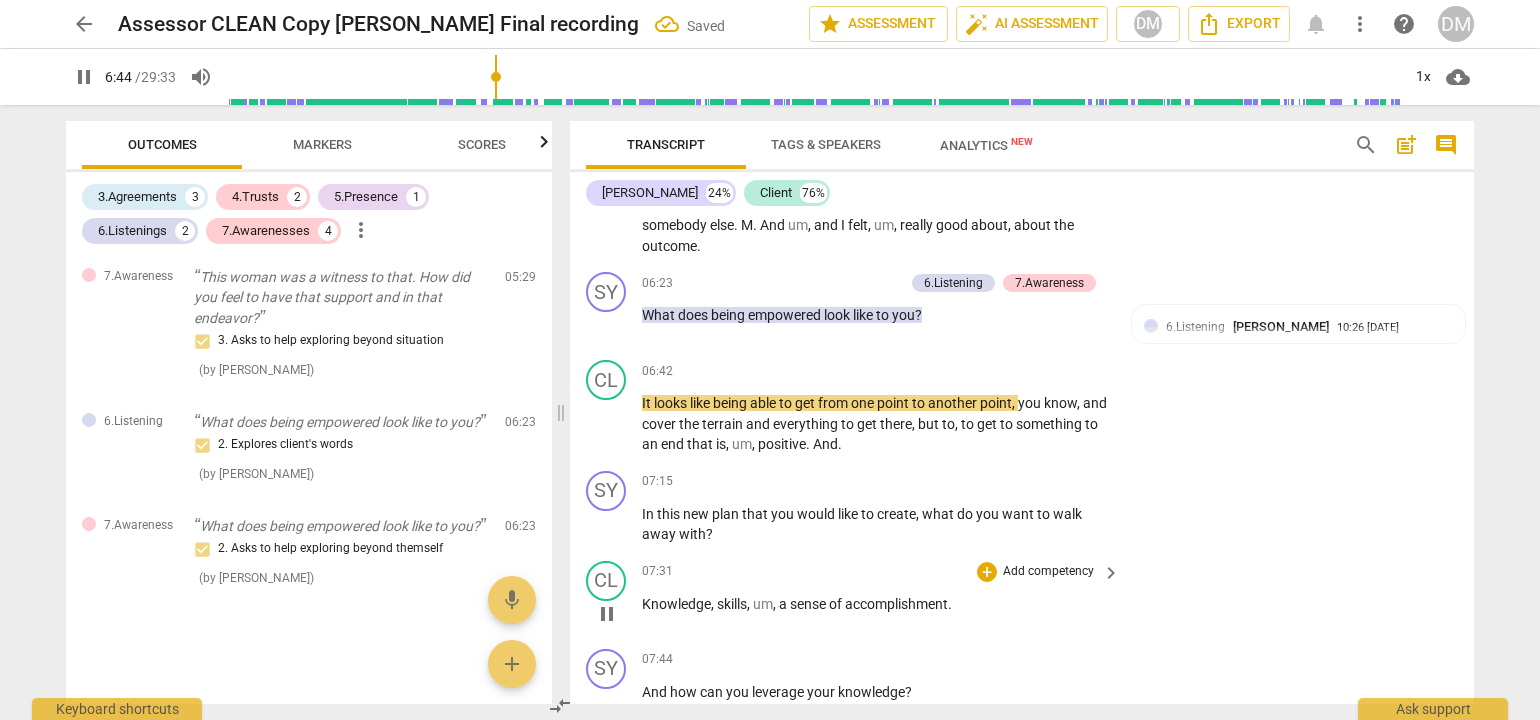 scroll, scrollTop: 2031, scrollLeft: 0, axis: vertical 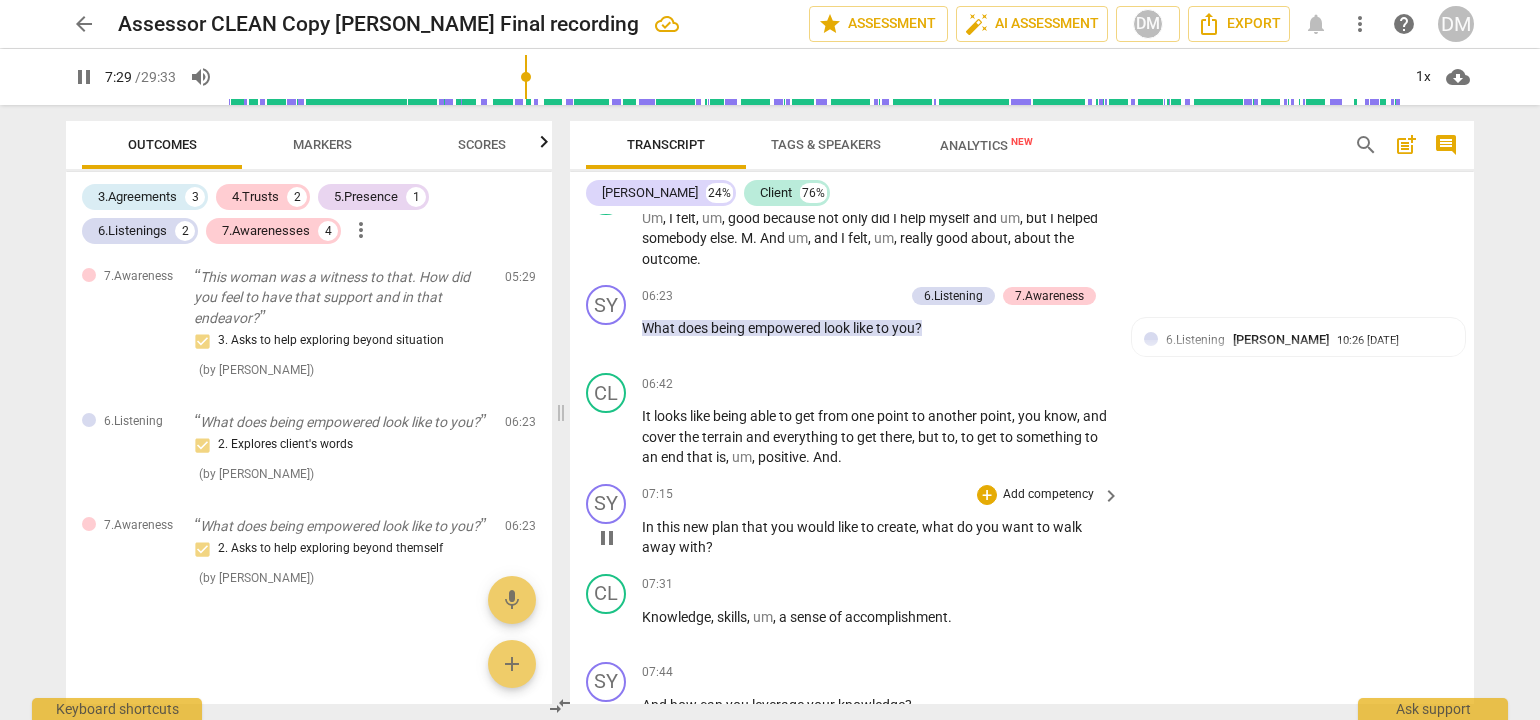 click on "Add competency" at bounding box center (1048, 495) 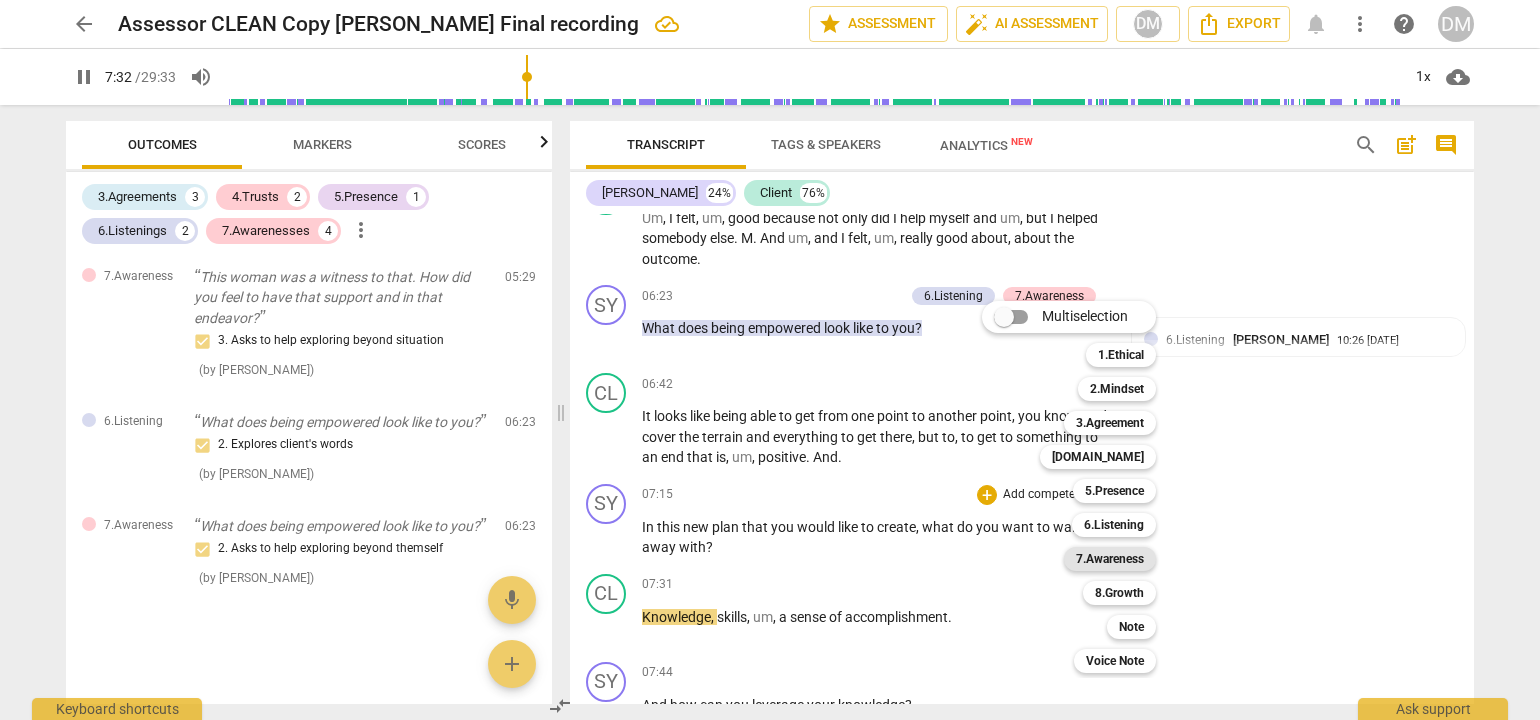 click on "7.Awareness" at bounding box center (1110, 559) 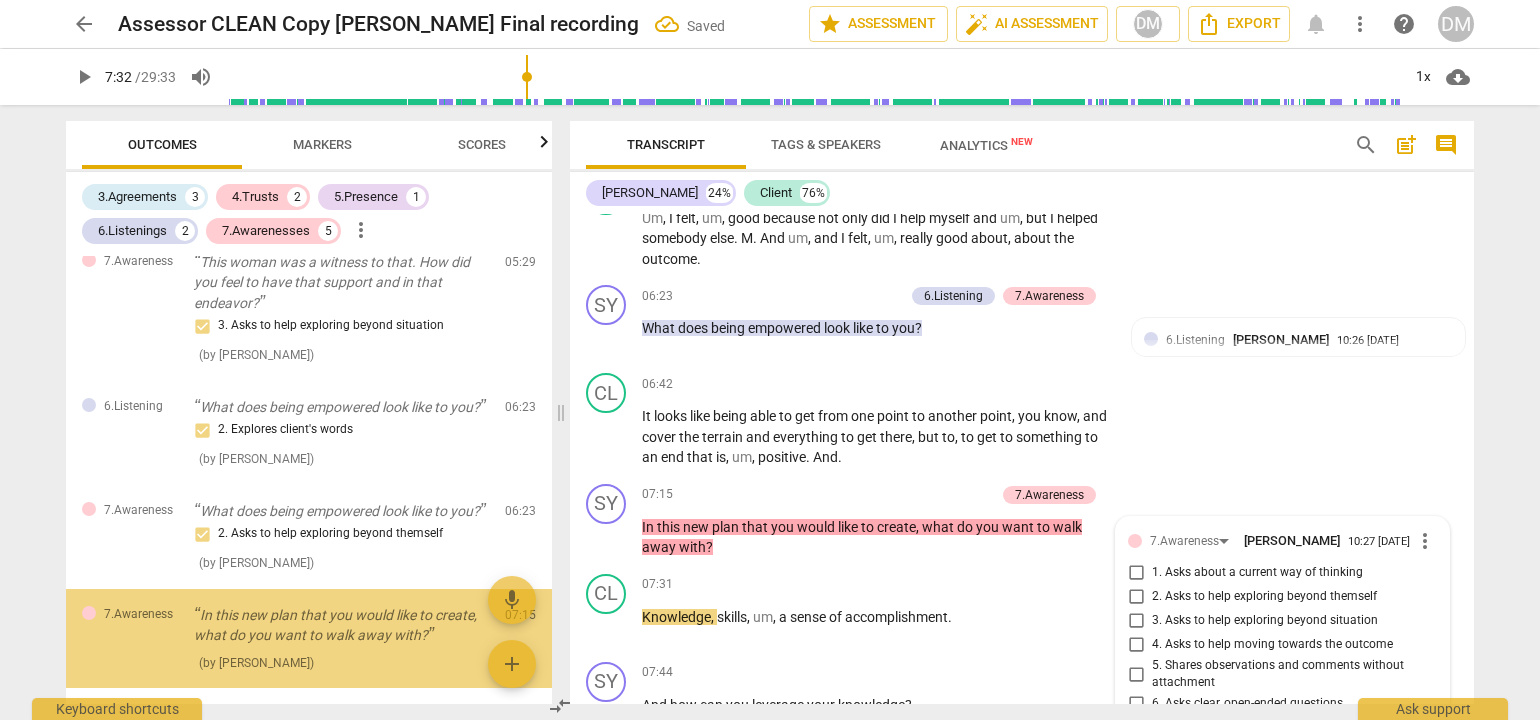 scroll, scrollTop: 2368, scrollLeft: 0, axis: vertical 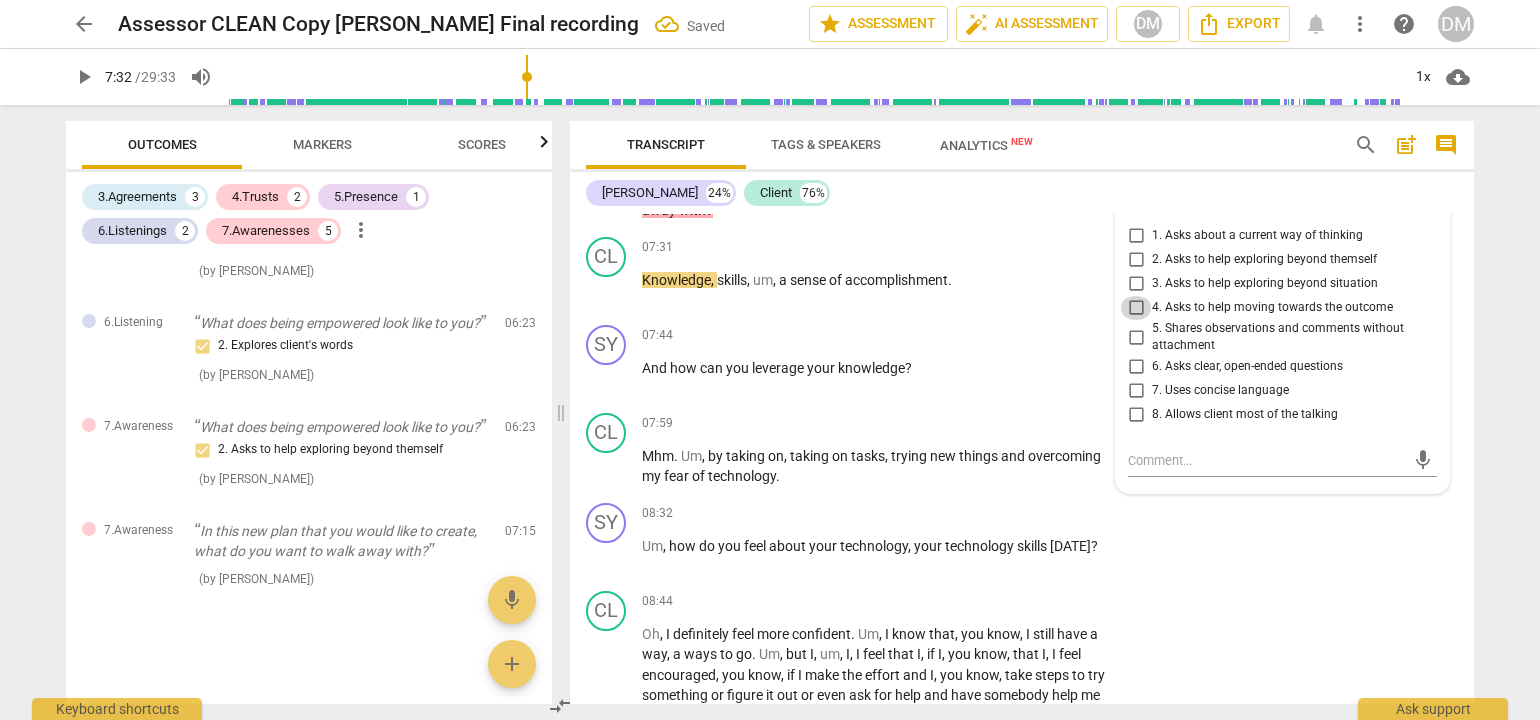 click on "4. Asks to help moving towards the outcome" at bounding box center [1136, 308] 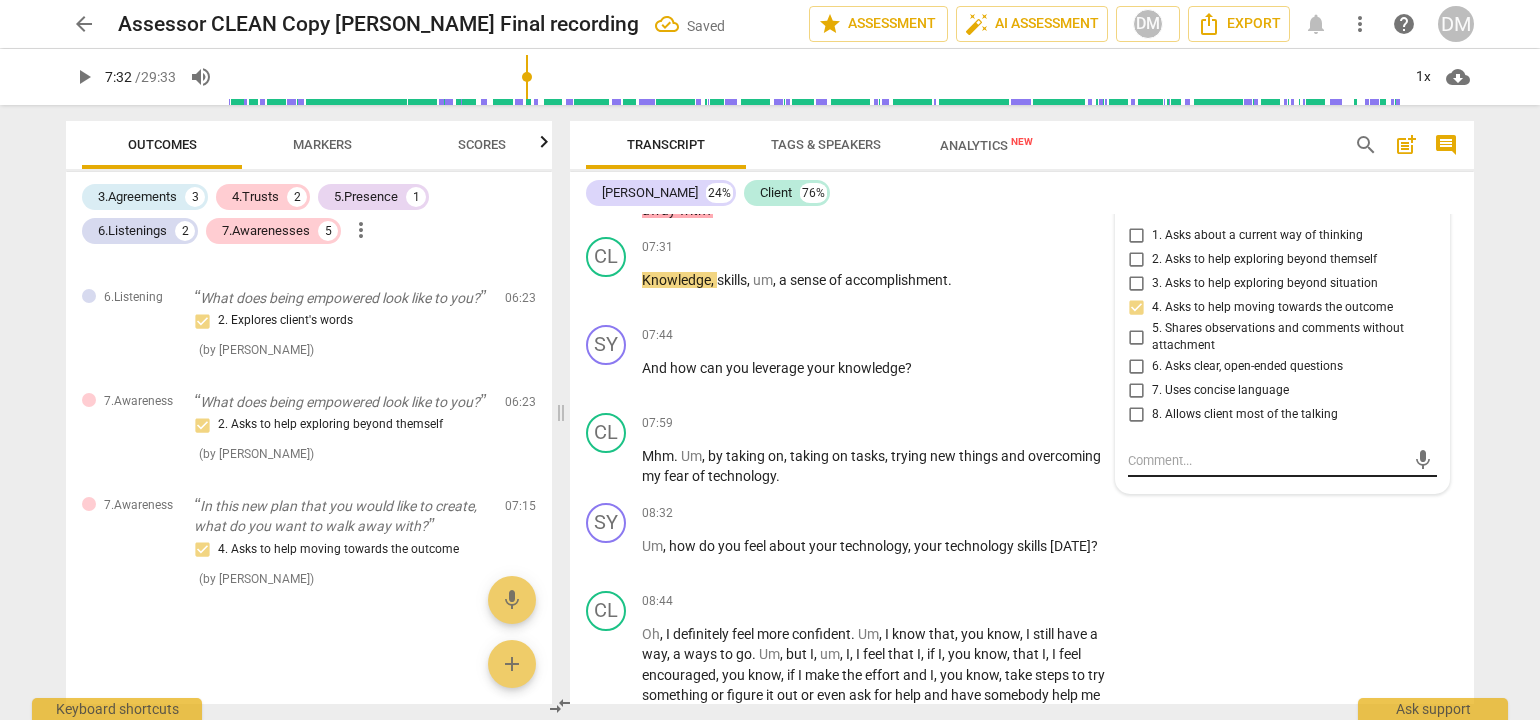 click at bounding box center (1266, 460) 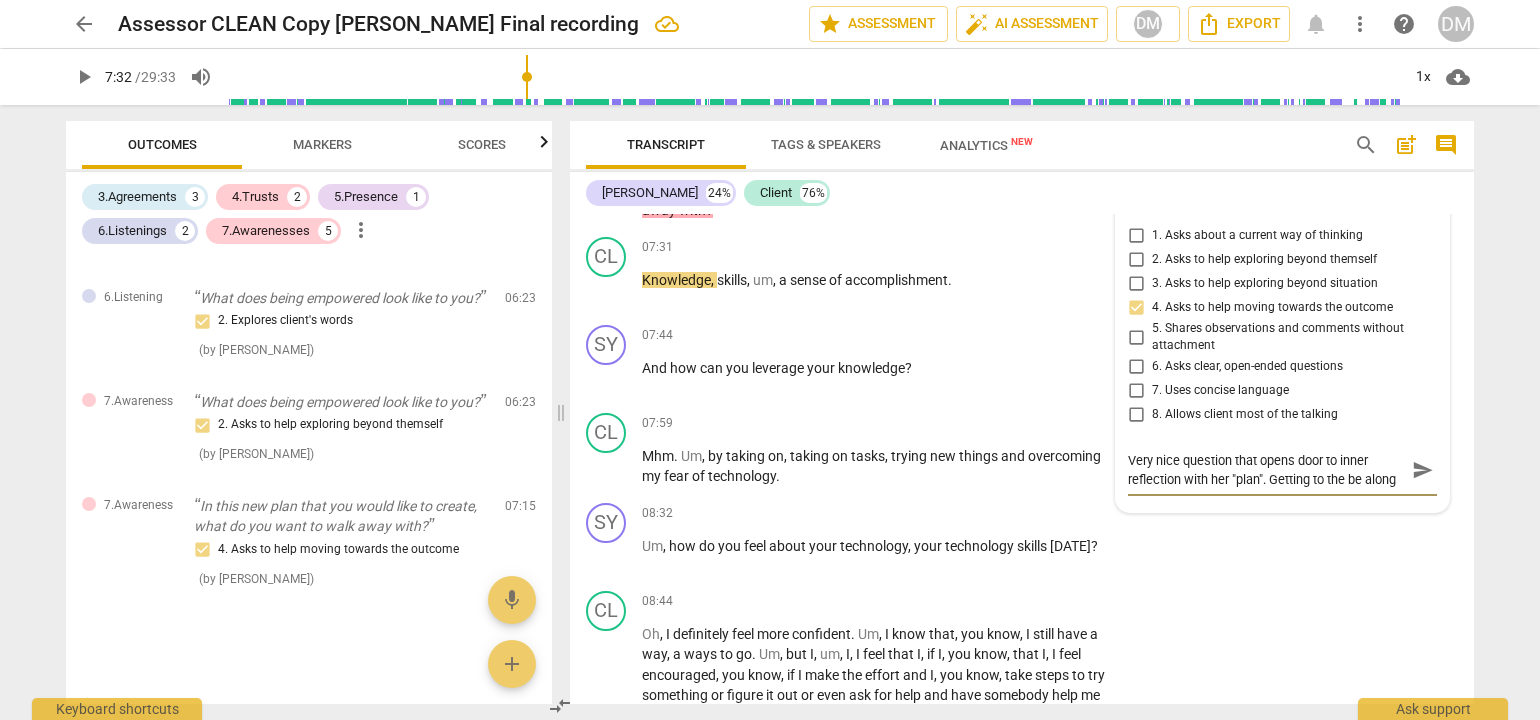 scroll, scrollTop: 17, scrollLeft: 0, axis: vertical 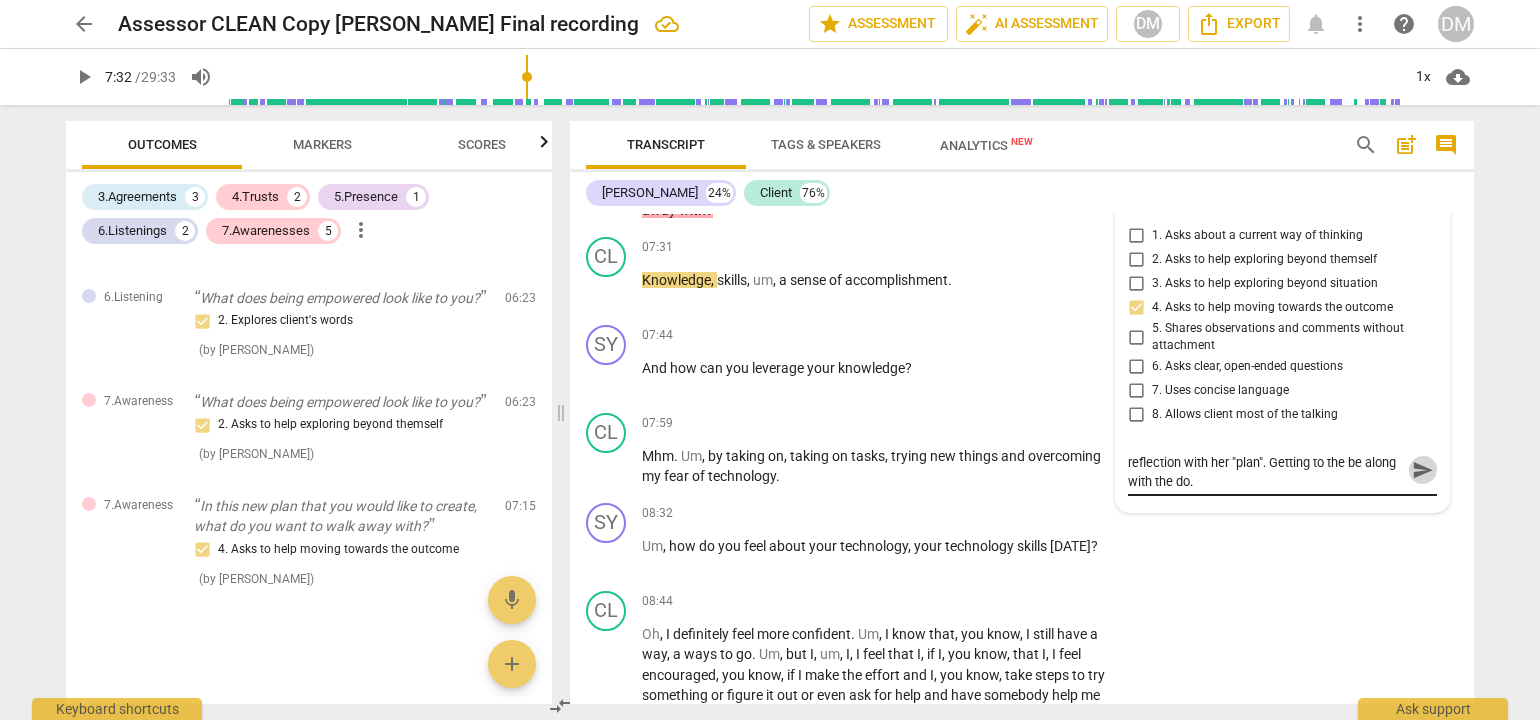 click on "send" at bounding box center (1423, 470) 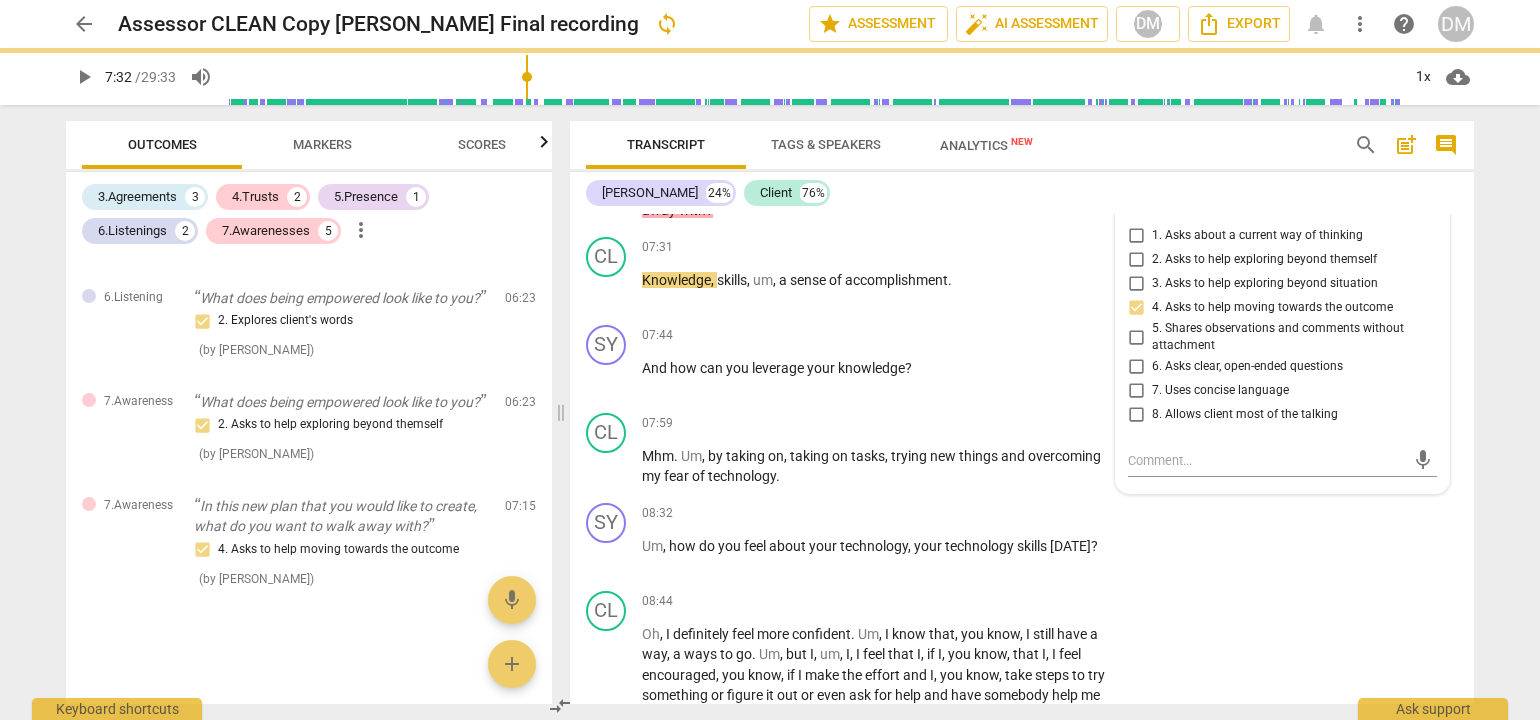 scroll, scrollTop: 0, scrollLeft: 0, axis: both 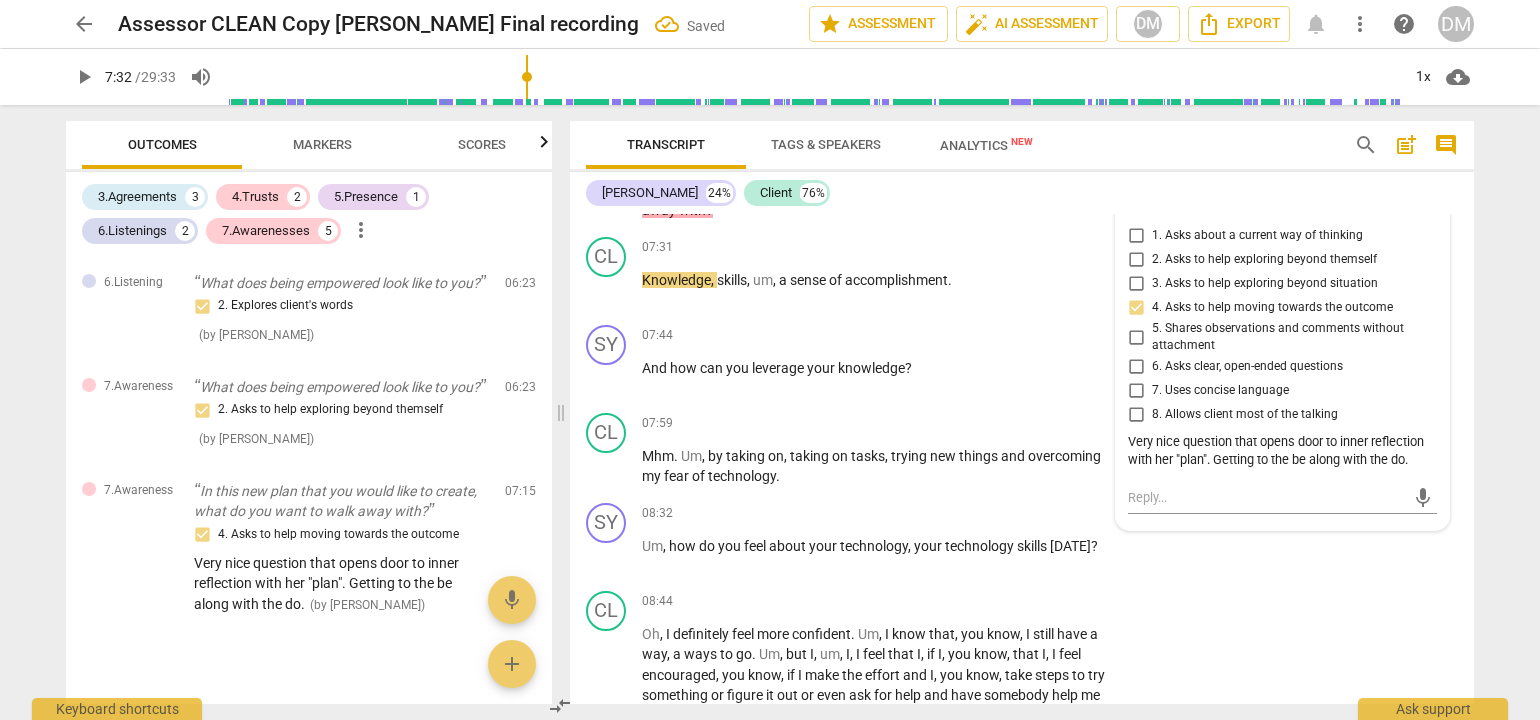 click on "arrow_back Assessor CLEAN Copy [PERSON_NAME] Final recording Saved edit star    Assessment   auto_fix_high    AI Assessment DM    Export notifications more_vert help DM play_arrow 7:32   /  29:33 volume_up 1x cloud_download Outcomes Markers Scores 3.Agreements 3 4.Trusts 2 5.Presence 1 6.Listenings 2 7.Awarenesses 5 more_vert 3.Agreement So, [PERSON_NAME], tell me what you'd like to talk about [DATE]. 1. Identifies what to accomplish ( by [PERSON_NAME] ) 00:02 edit delete 3.Agreement Okay. And why is that important? 3. Explores what is important ( by [PERSON_NAME] ) 00:26 edit delete 3.Agreement And so in the time we have together [DATE], at the end of the session, what would success look like? 2. Reconfirms measures of success Also note, client's response had a distinct vocal tone shift. This was an acknowledgement moment in addition to your agreement question. ( by [PERSON_NAME] ) 00:50 edit delete 5.Presence 3. Supports client to choose what happens ( by [PERSON_NAME] ) 01:31 edit delete 7.Awareness ( ) (" at bounding box center (770, 360) 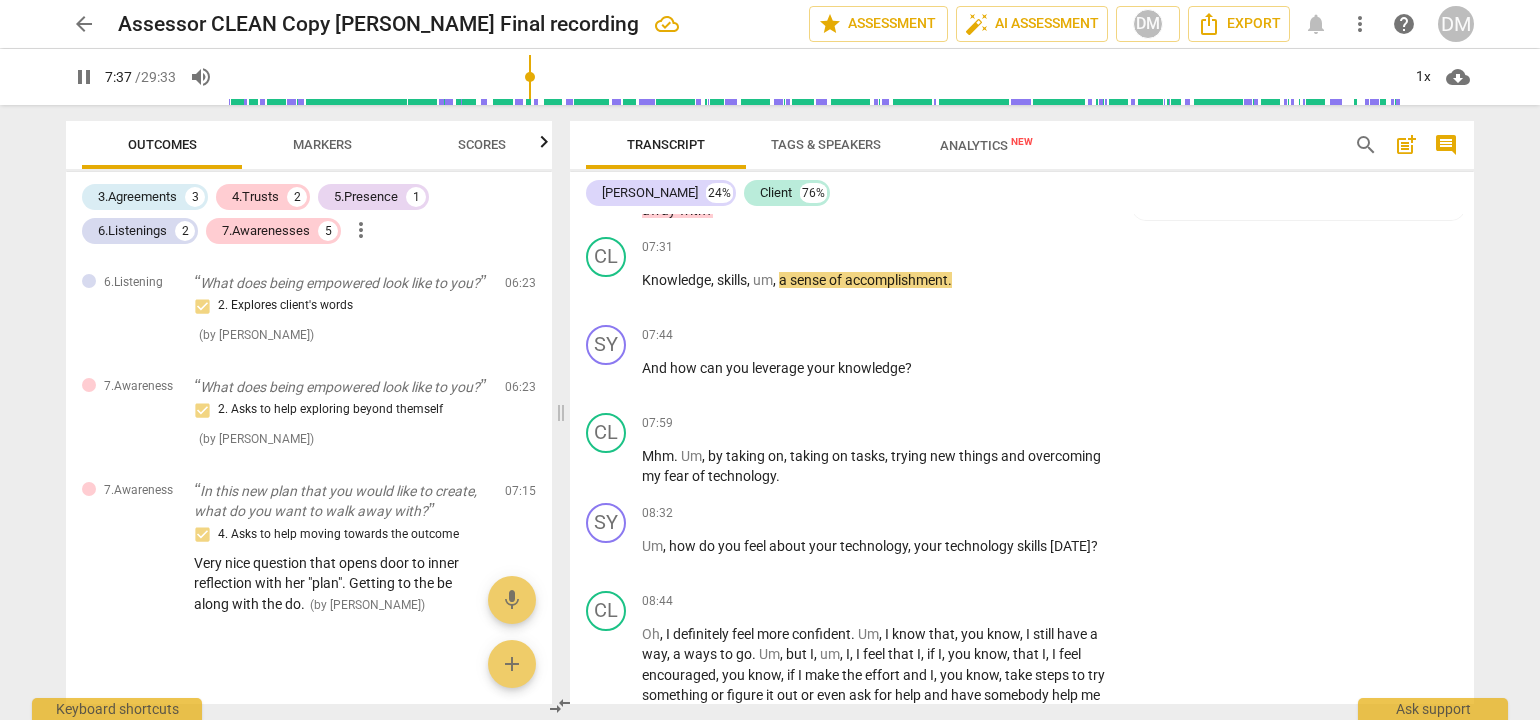 scroll, scrollTop: 2309, scrollLeft: 0, axis: vertical 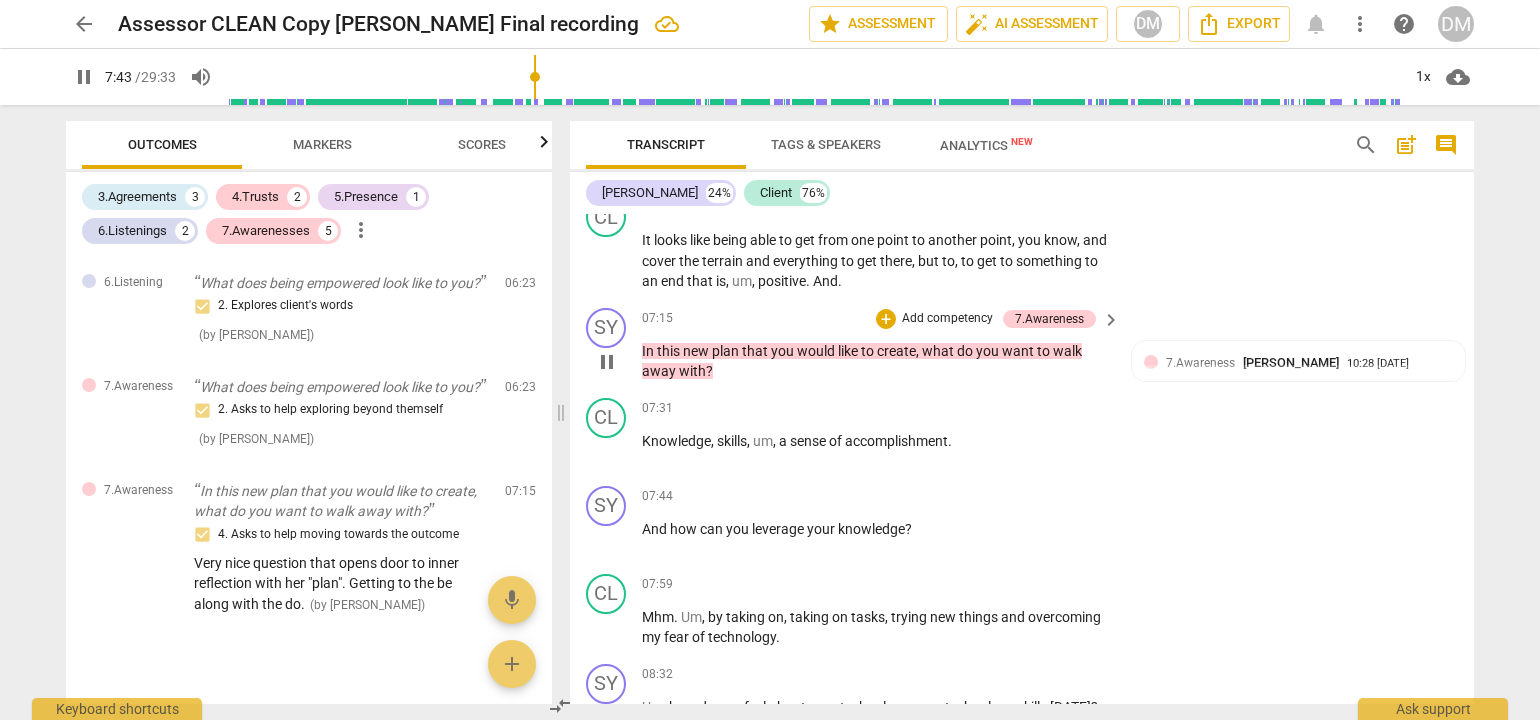 click on "Add competency" at bounding box center (947, 319) 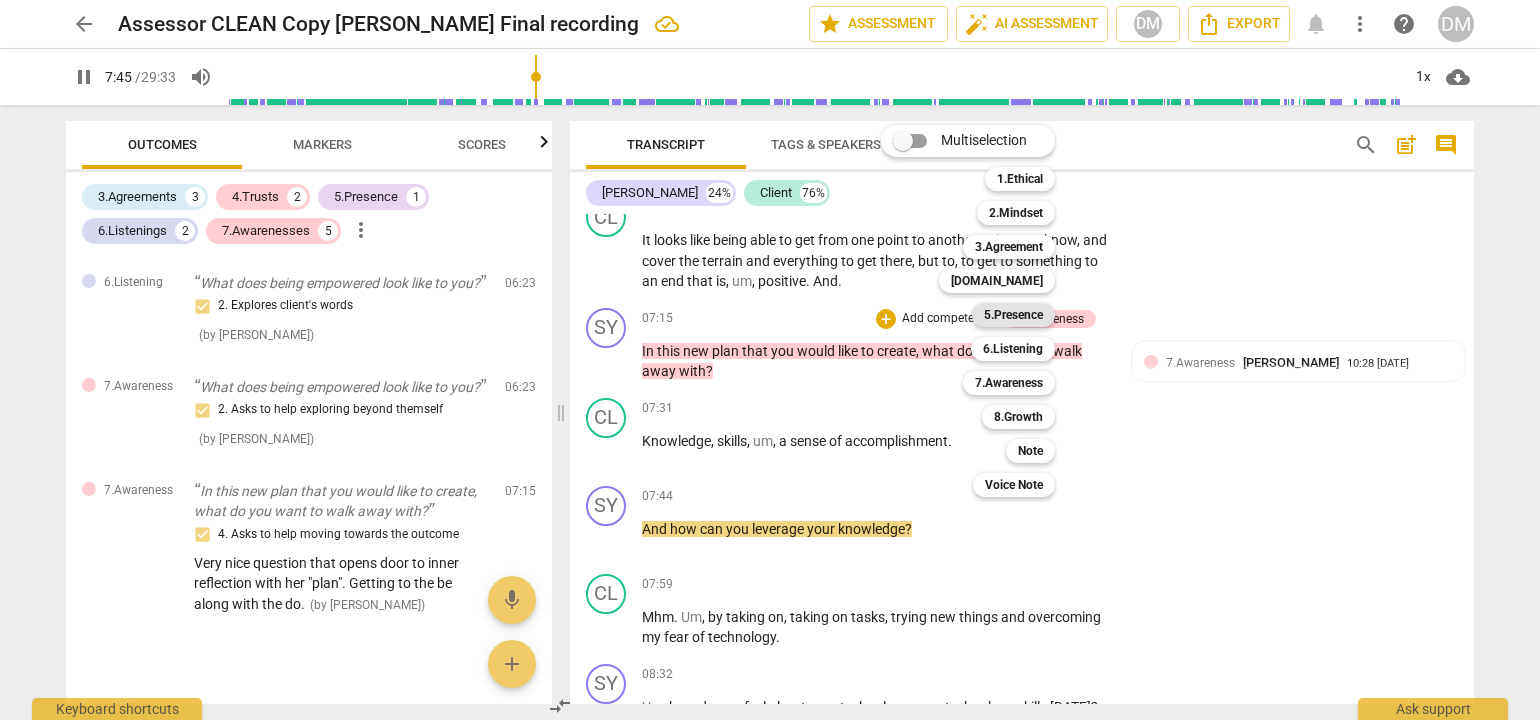 click on "5.Presence" at bounding box center [1013, 315] 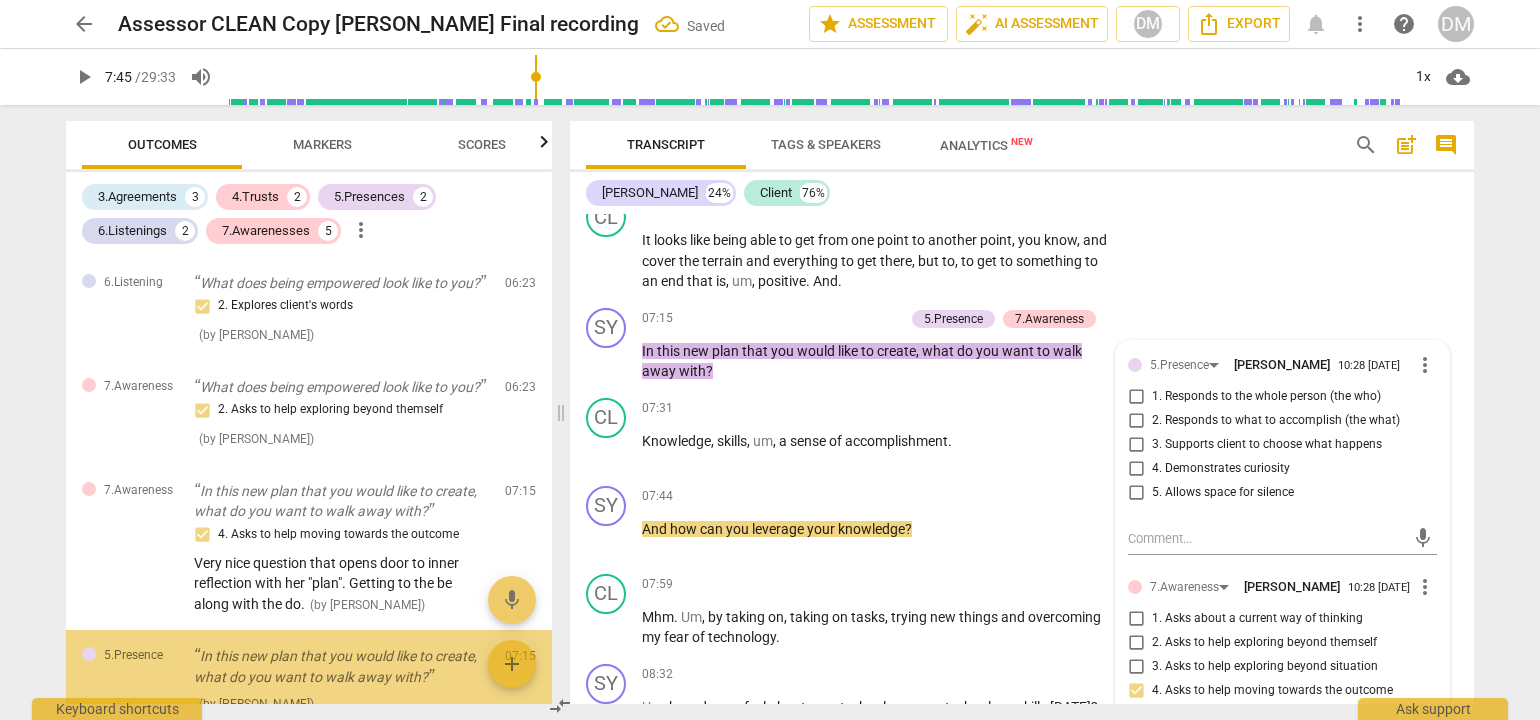 scroll, scrollTop: 1606, scrollLeft: 0, axis: vertical 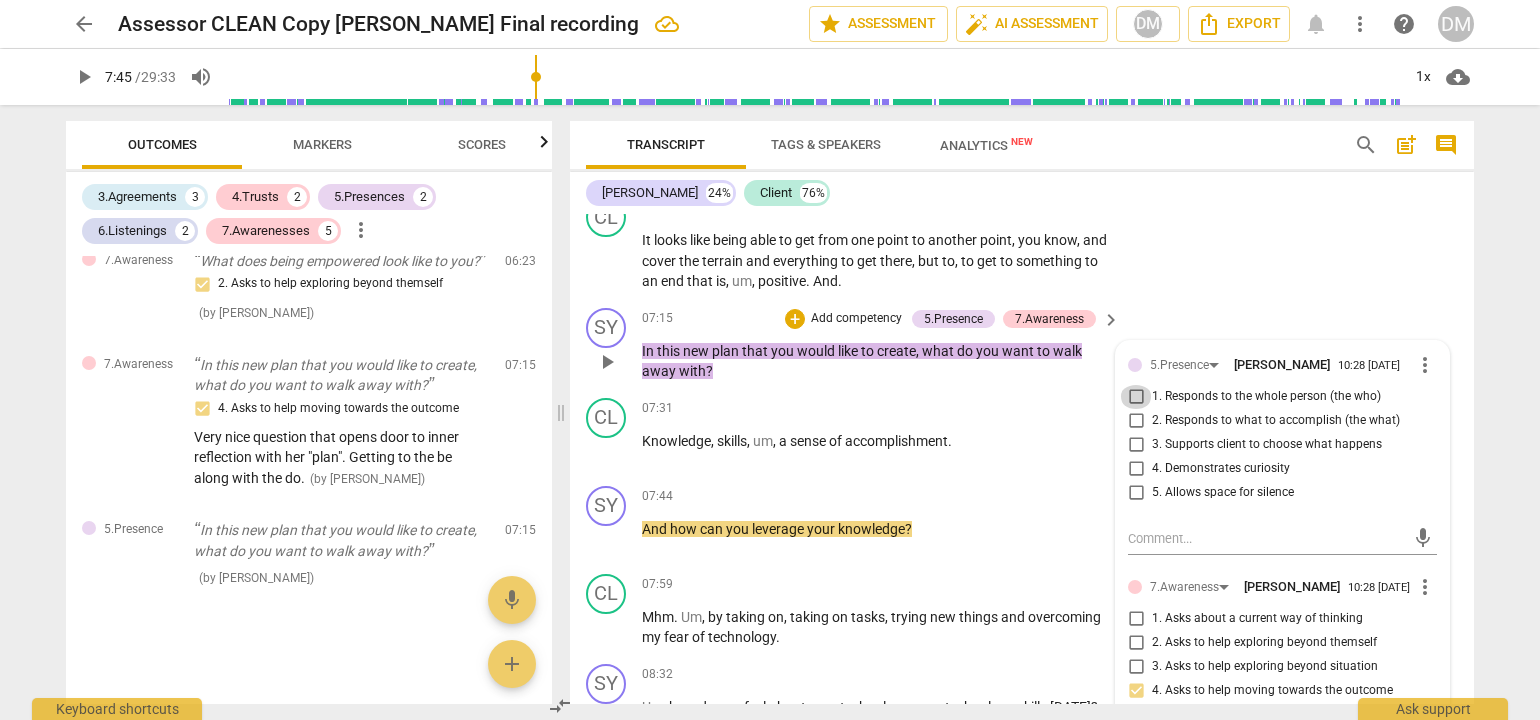 click on "1. Responds to the whole person (the who)" at bounding box center [1136, 397] 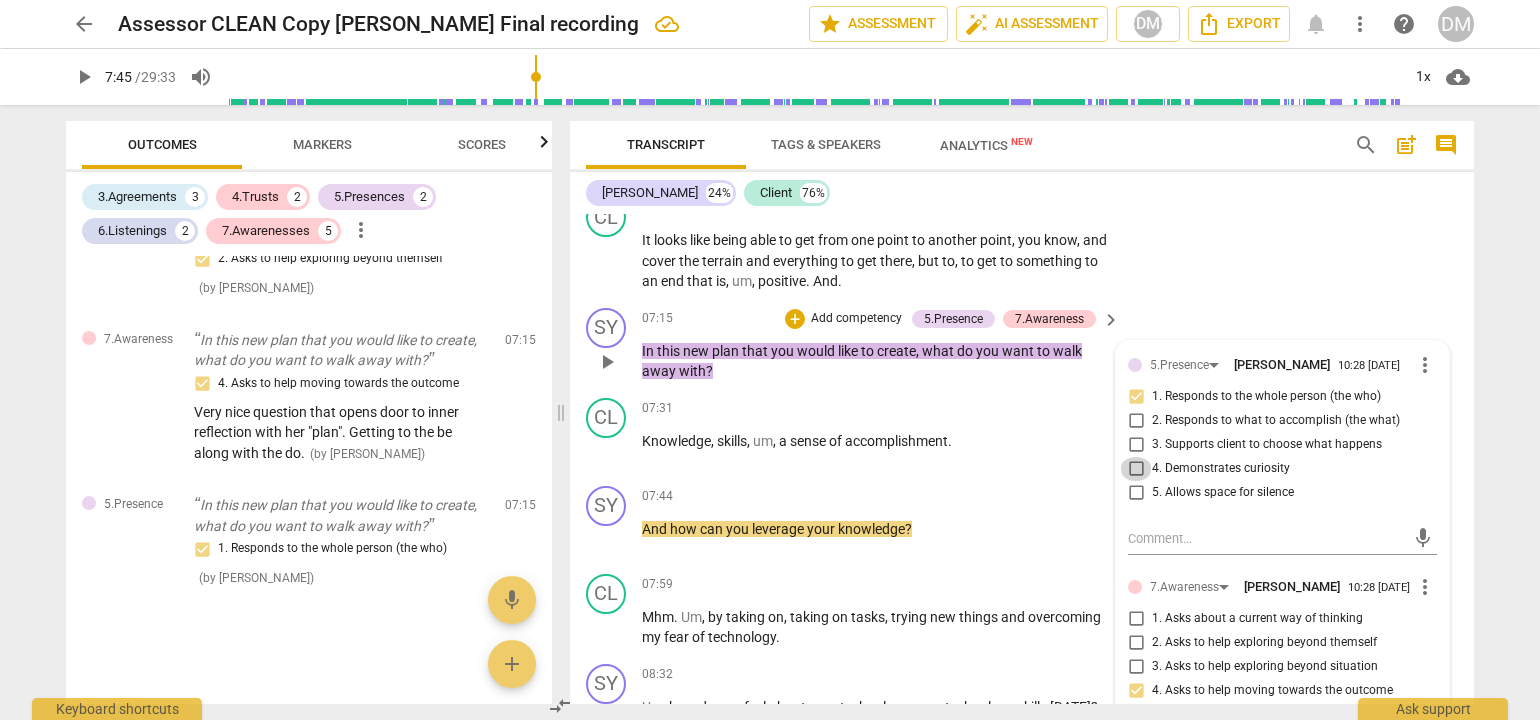 click on "4. Demonstrates curiosity" at bounding box center [1136, 469] 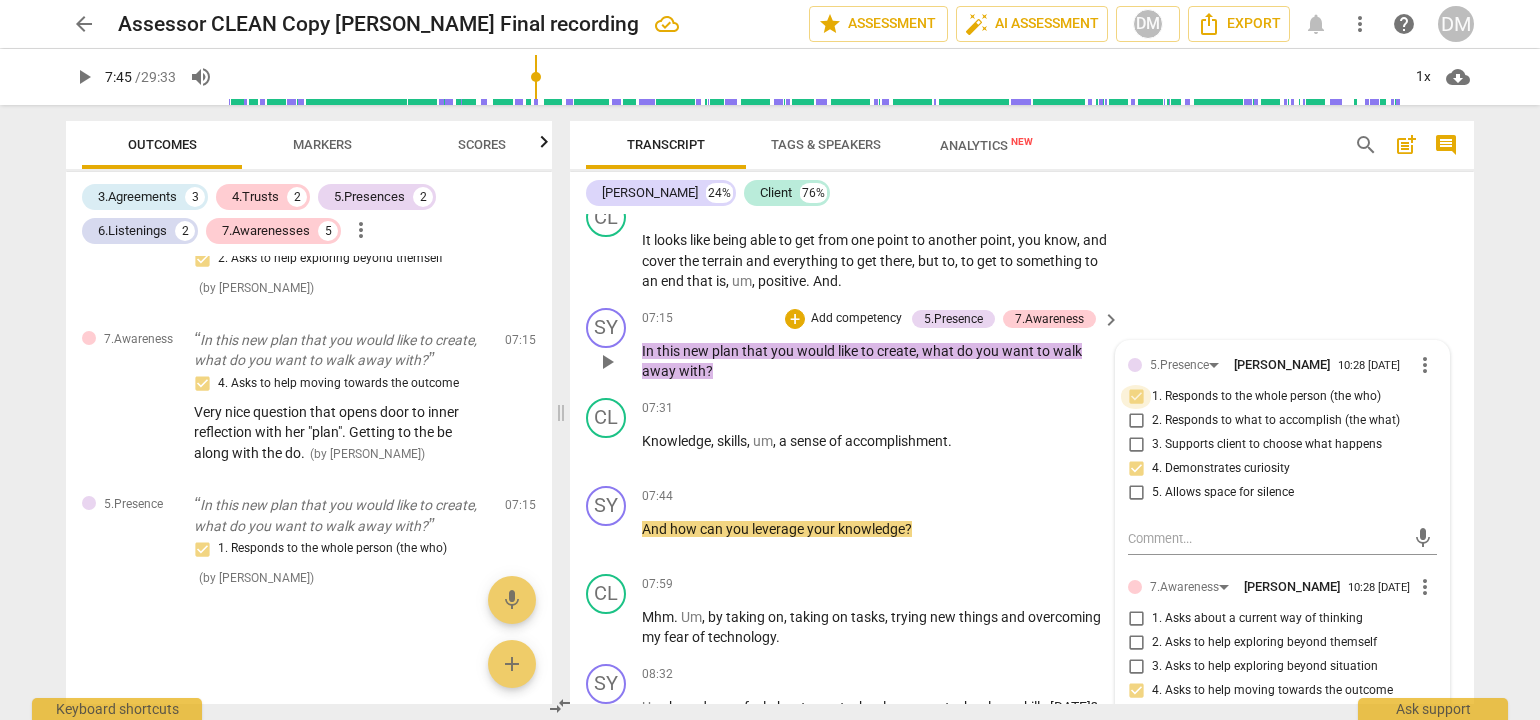 click on "1. Responds to the whole person (the who)" at bounding box center (1136, 397) 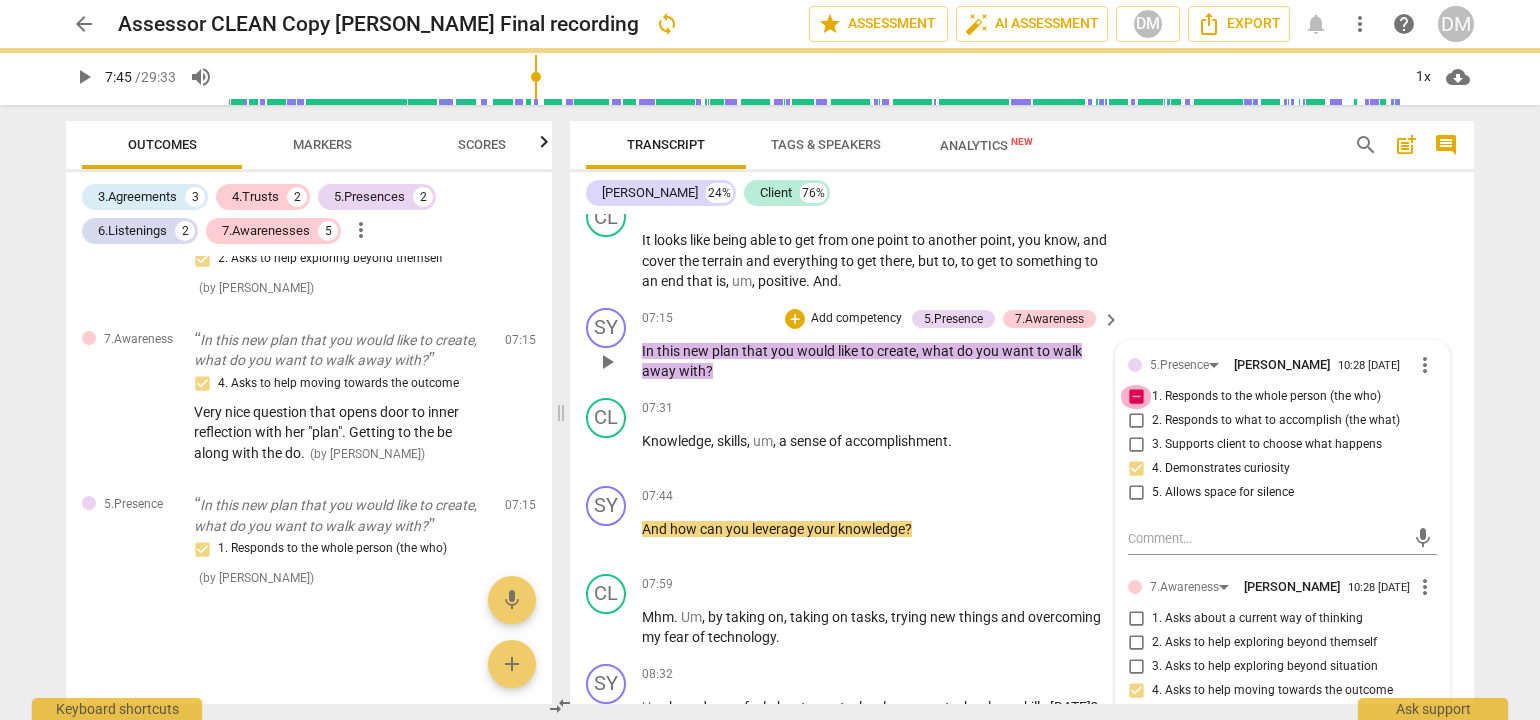 click on "1. Responds to the whole person (the who)" at bounding box center (1136, 397) 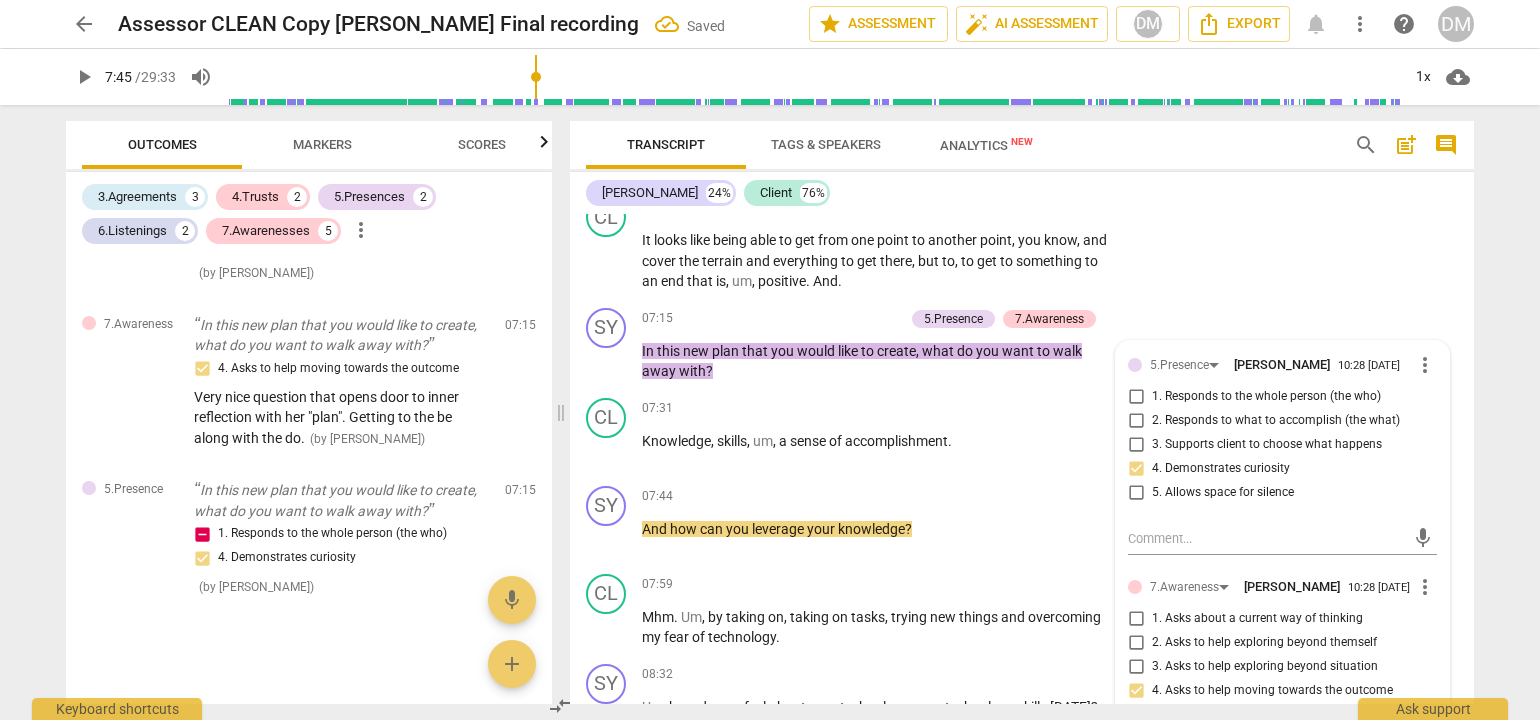 click on "arrow_back Assessor CLEAN Copy [PERSON_NAME] Final recording Saved edit star    Assessment   auto_fix_high    AI Assessment DM    Export notifications more_vert help DM play_arrow 7:45   /  29:33 volume_up 1x cloud_download Outcomes Markers Scores 3.Agreements 3 4.Trusts 2 5.Presences 2 6.Listenings 2 7.Awarenesses 5 more_vert 3.Agreement So, [PERSON_NAME], tell me what you'd like to talk about [DATE]. 1. Identifies what to accomplish ( by [PERSON_NAME] ) 00:02 edit delete 3.Agreement Okay. And why is that important? 3. Explores what is important ( by [PERSON_NAME] ) 00:26 edit delete 3.Agreement And so in the time we have together [DATE], at the end of the session, what would success look like? 2. Reconfirms measures of success Also note, client's response had a distinct vocal tone shift. This was an acknowledgement moment in addition to your agreement question. ( by [PERSON_NAME] ) 00:50 edit delete 5.Presence 3. Supports client to choose what happens ( by [PERSON_NAME] ) 01:31 edit delete 7.Awareness ( )" at bounding box center (770, 360) 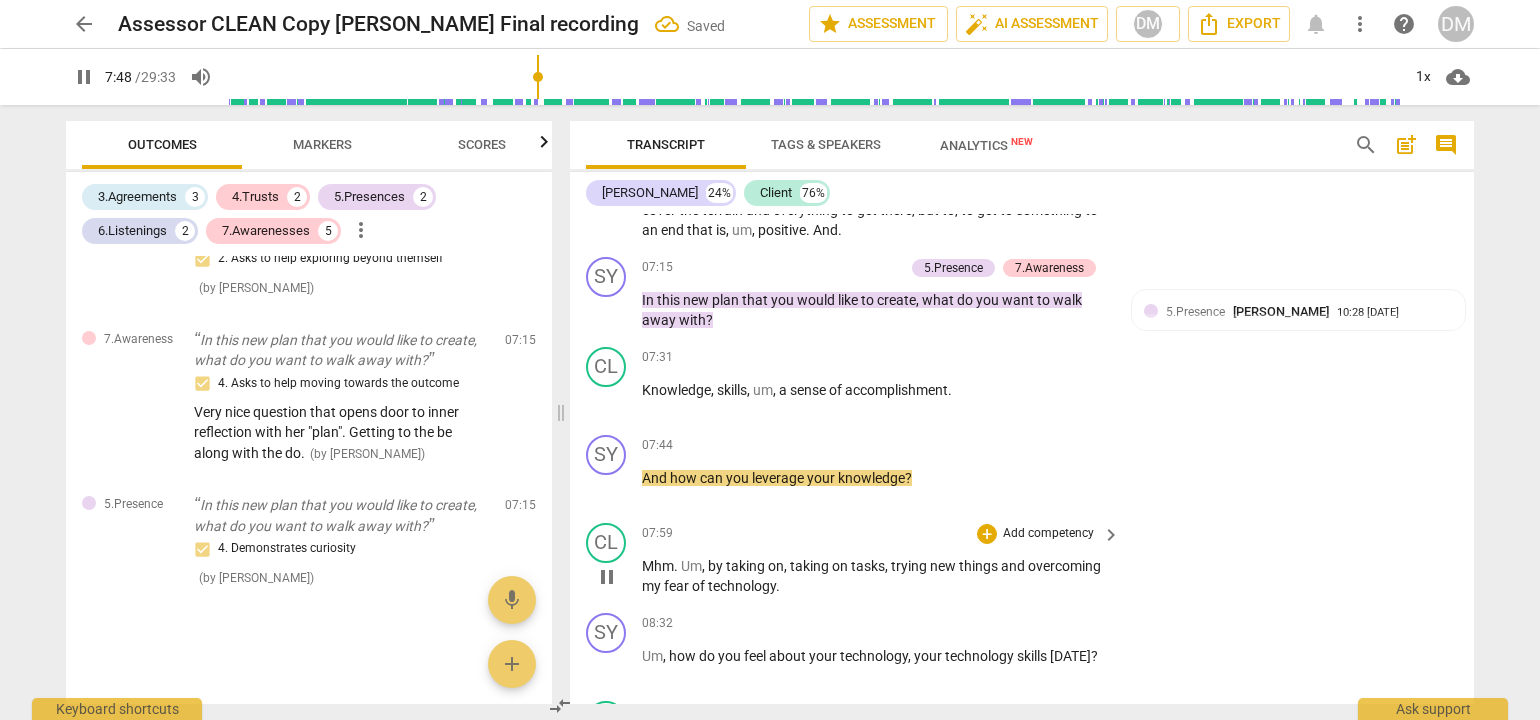scroll, scrollTop: 2307, scrollLeft: 0, axis: vertical 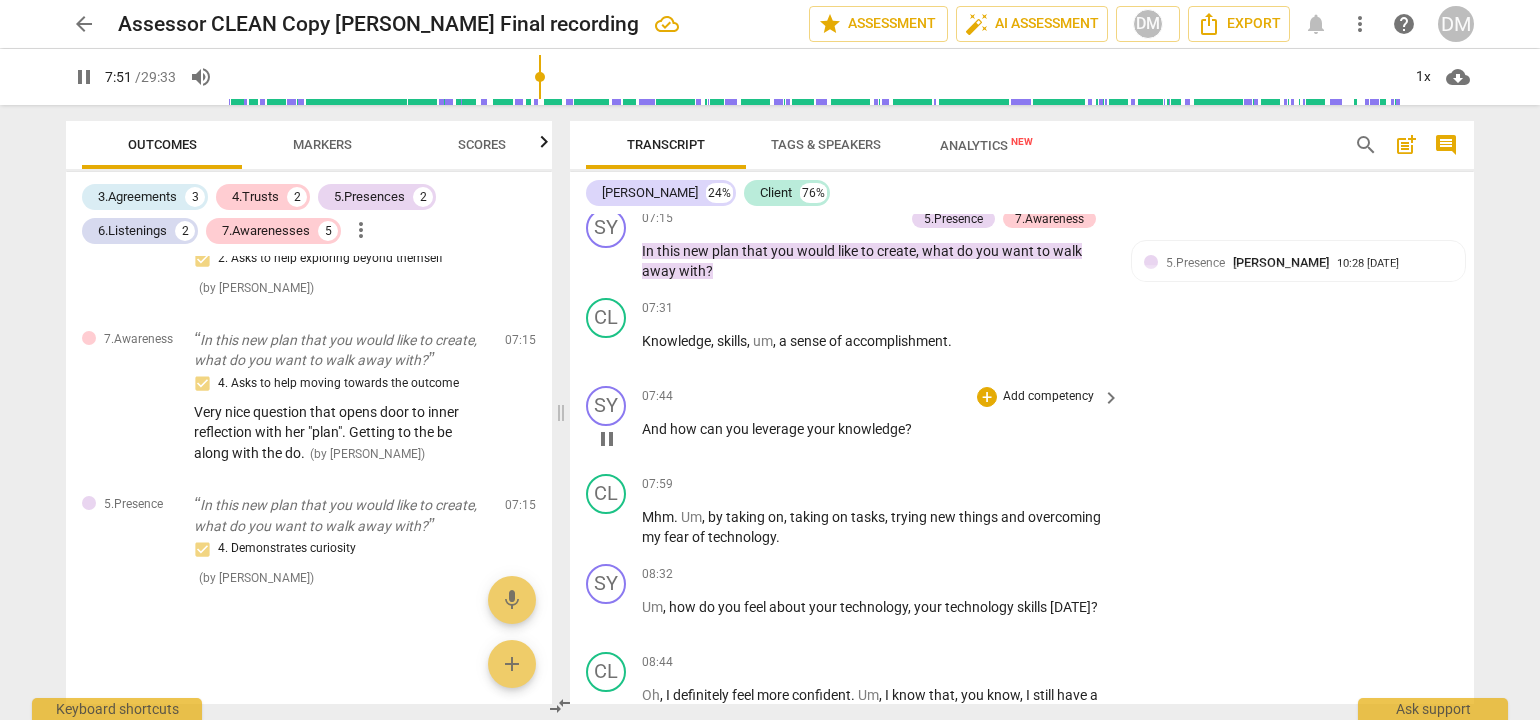 click on "Add competency" at bounding box center (1048, 397) 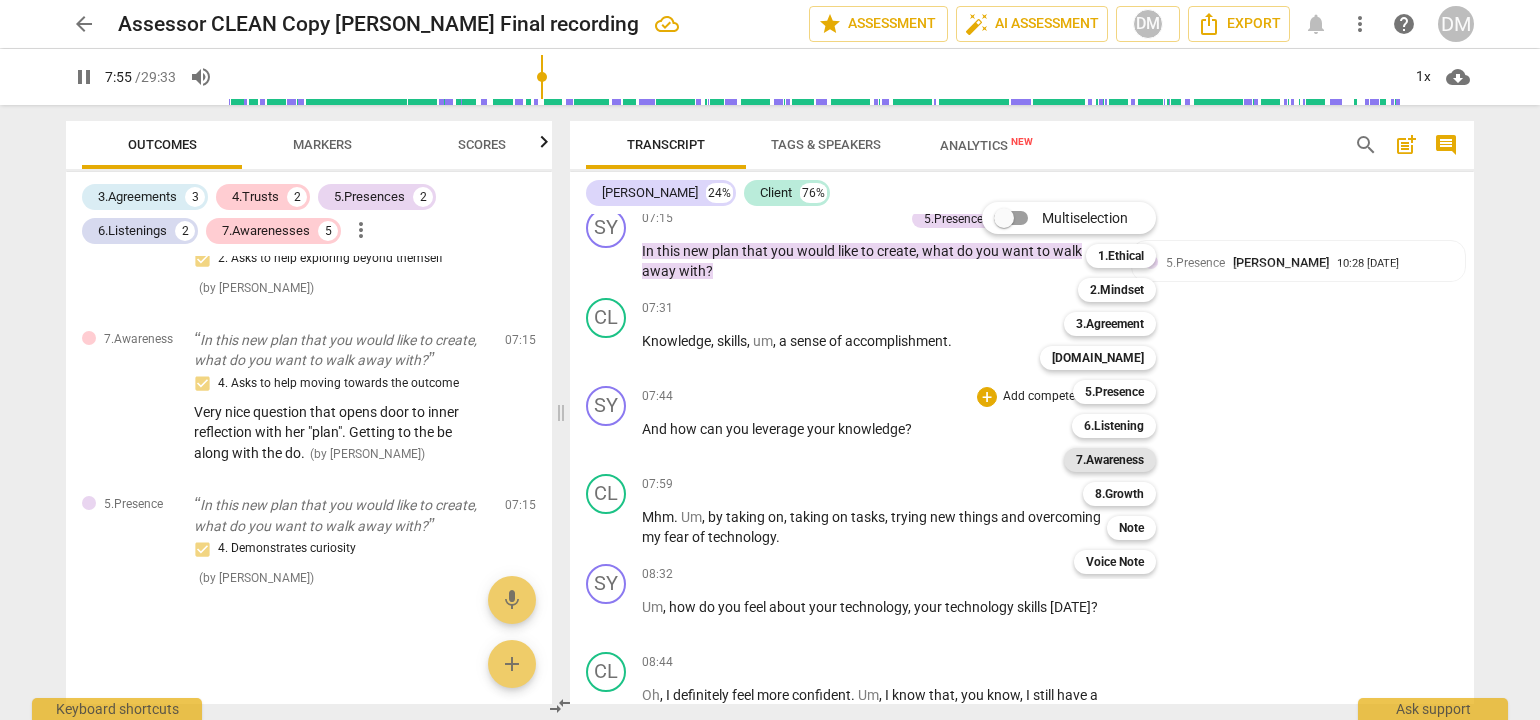 click on "7.Awareness" at bounding box center [1110, 460] 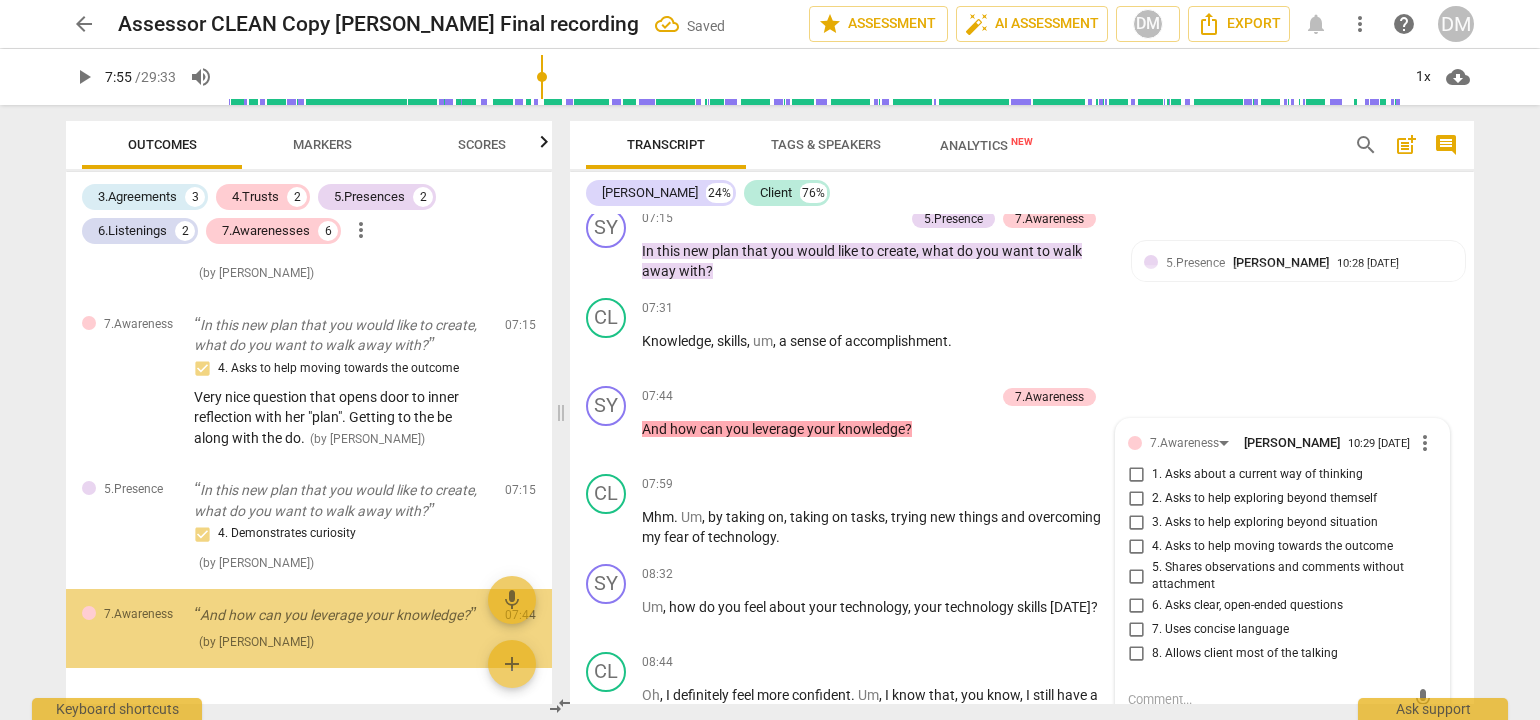 scroll, scrollTop: 2308, scrollLeft: 0, axis: vertical 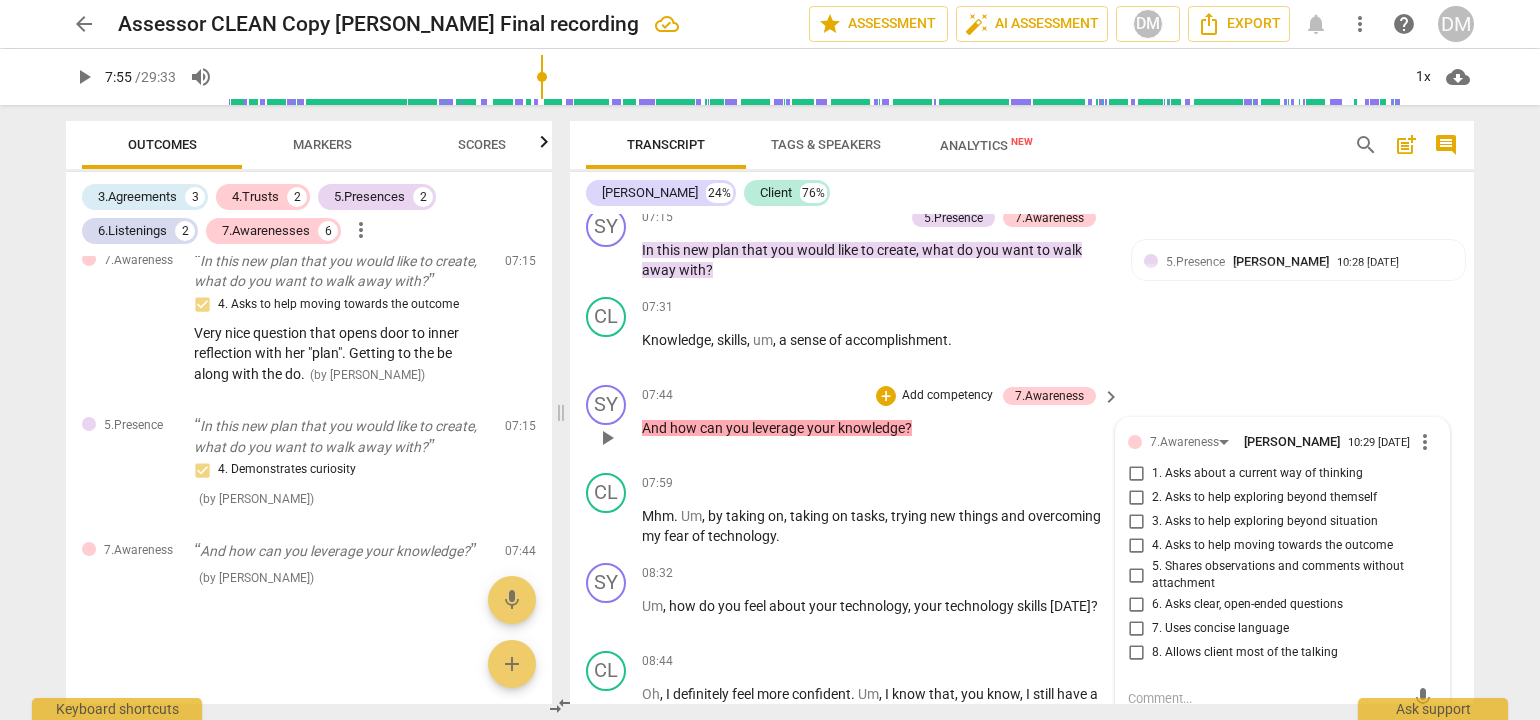 click on "2. Asks to help exploring beyond themself" at bounding box center (1136, 498) 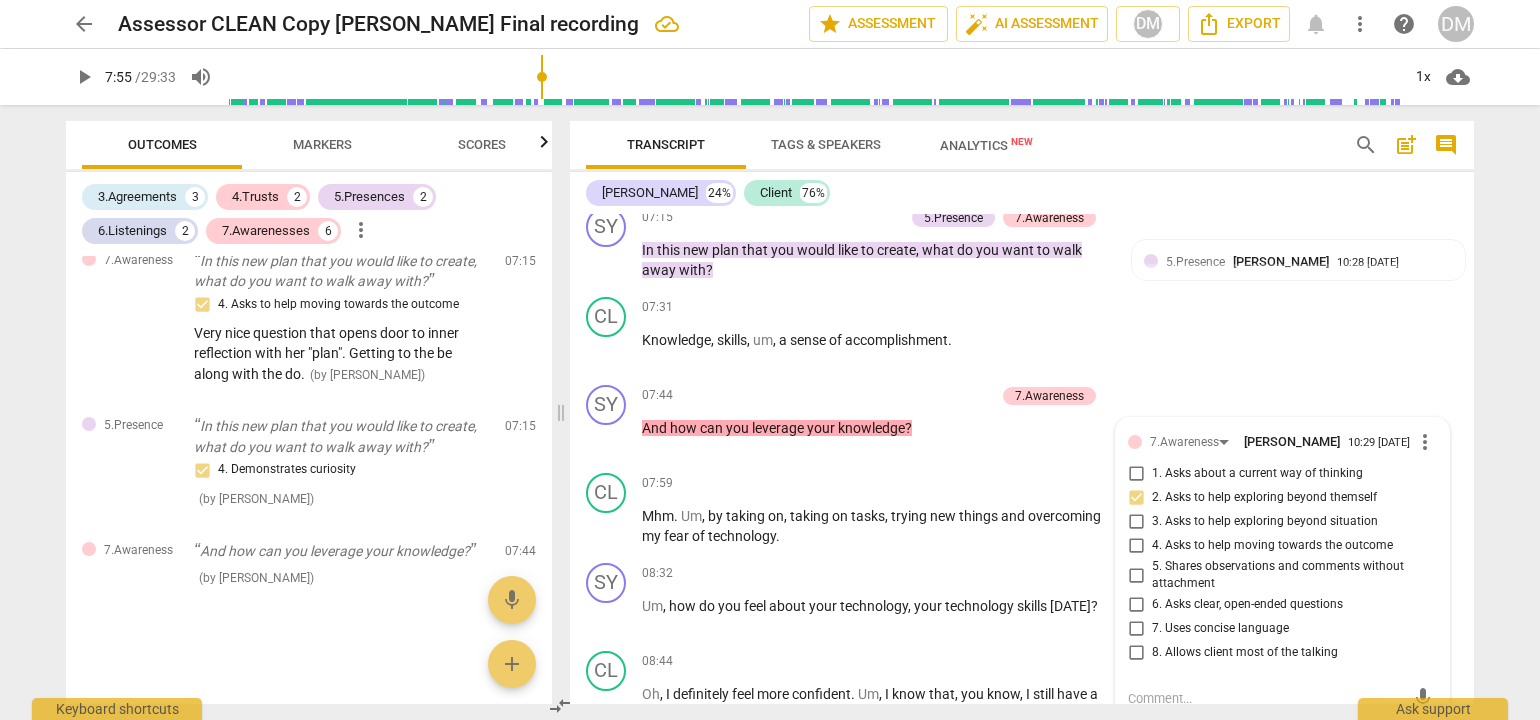 click on "arrow_back Assessor CLEAN Copy [PERSON_NAME] Final recording edit star    Assessment   auto_fix_high    AI Assessment DM    Export notifications more_vert help DM play_arrow 7:55   /  29:33 volume_up 1x cloud_download Outcomes Markers Scores 3.Agreements 3 4.Trusts 2 5.Presences 2 6.Listenings 2 7.Awarenesses 6 more_vert 3.Agreement So, [PERSON_NAME], tell me what you'd like to talk about [DATE]. 1. Identifies what to accomplish ( by [PERSON_NAME] ) 00:02 edit delete 3.Agreement Okay. And why is that important? 3. Explores what is important ( by [PERSON_NAME] ) 00:26 edit delete 3.Agreement And so in the time we have together [DATE], at the end of the session, what would success look like? 2. Reconfirms measures of success Also note, client's response had a distinct vocal tone shift. This was an acknowledgement moment in addition to your agreement question. ( by [PERSON_NAME] ) 00:50 edit delete 5.Presence 3. Supports client to choose what happens ( by [PERSON_NAME] ) 01:31 edit delete 7.Awareness ( ) 01:31" at bounding box center [770, 360] 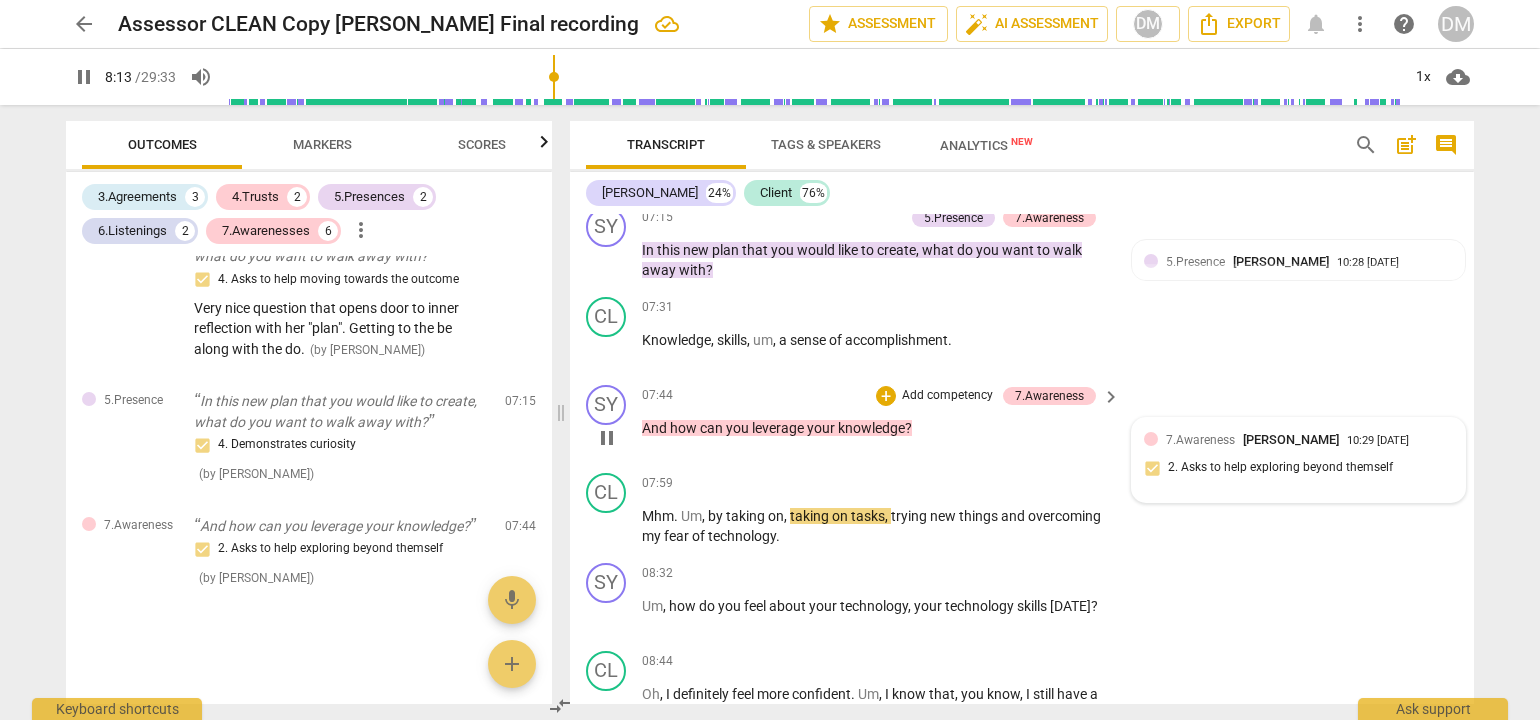 click on "7.Awareness [PERSON_NAME] 10:29 [DATE] 2. Asks to help exploring beyond themself" at bounding box center (1298, 460) 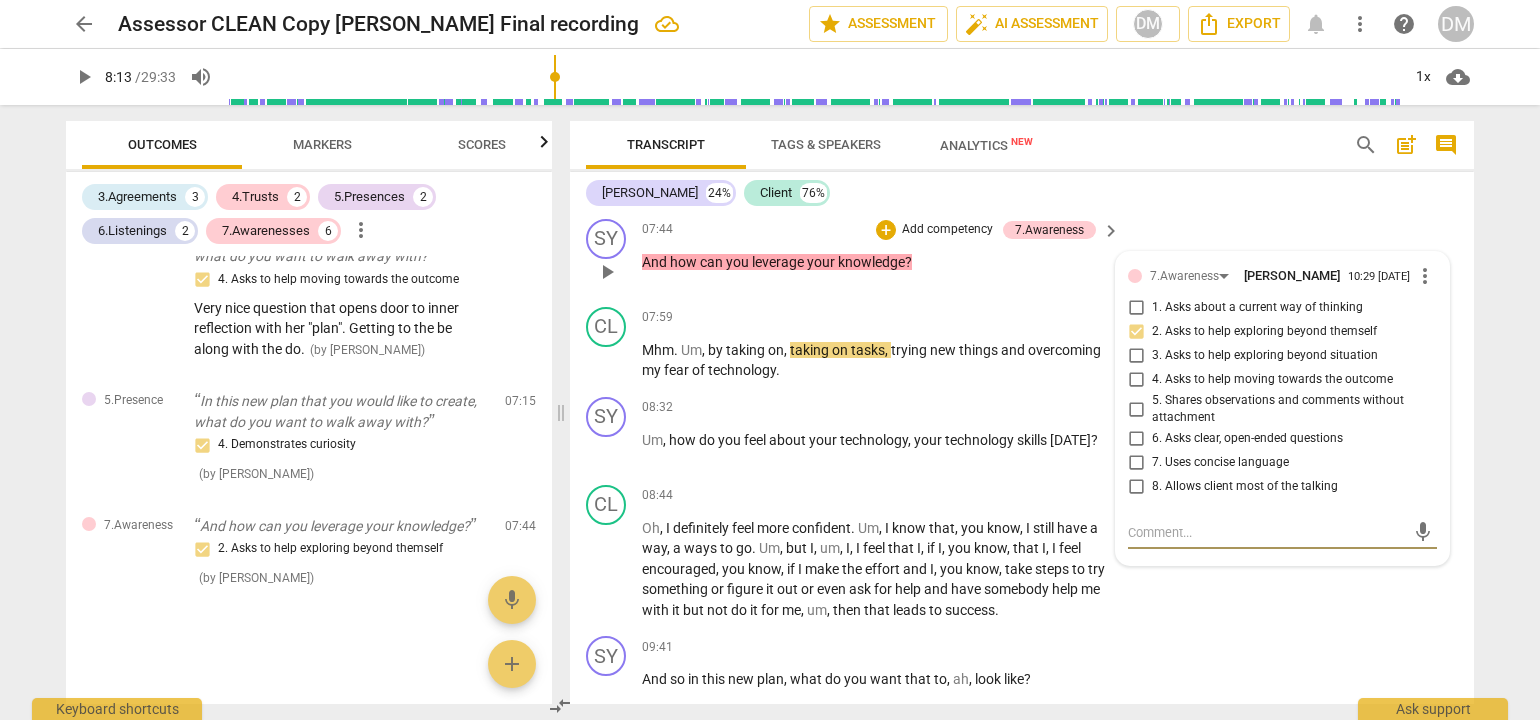 scroll, scrollTop: 2508, scrollLeft: 0, axis: vertical 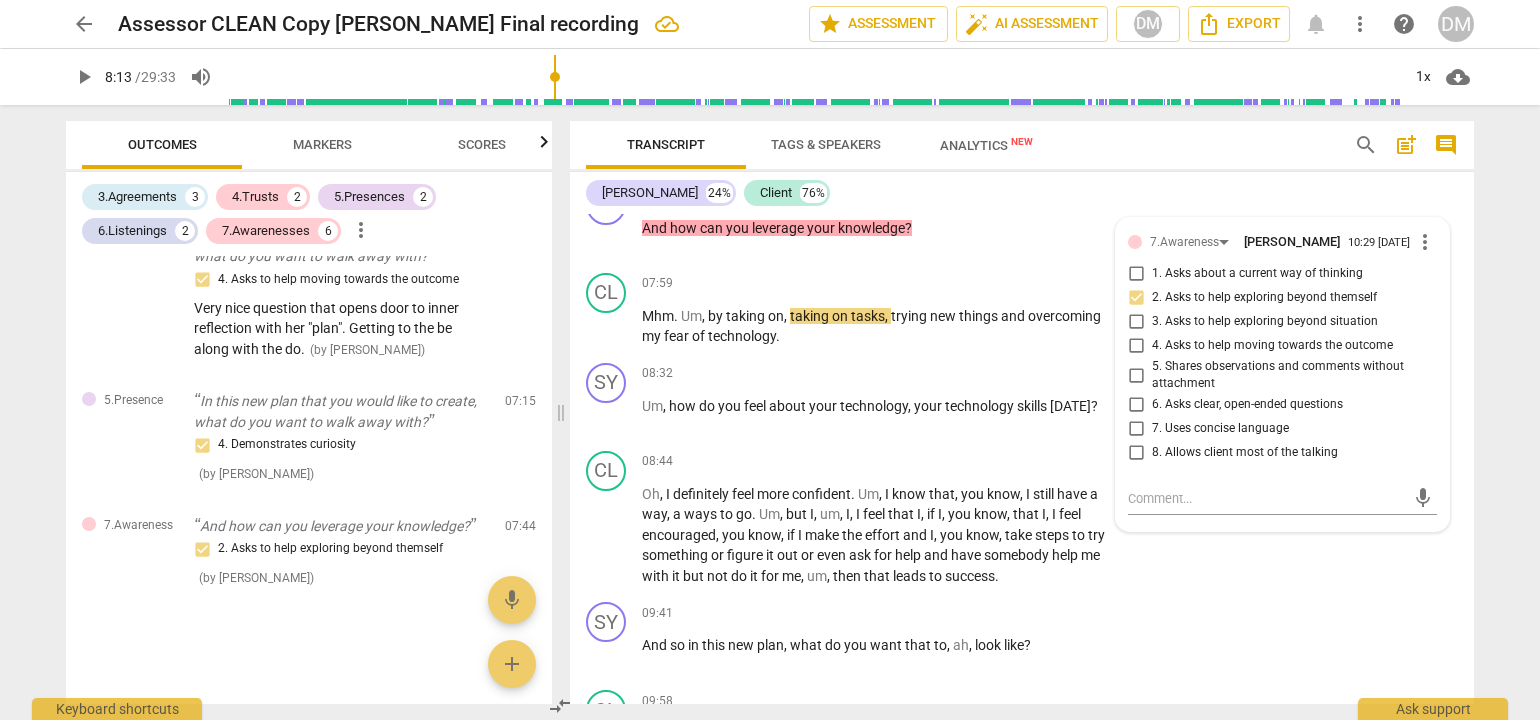 click on "arrow_back Assessor CLEAN Copy [PERSON_NAME] Final recording edit star    Assessment   auto_fix_high    AI Assessment DM    Export notifications more_vert help DM play_arrow 8:13   /  29:33 volume_up 1x cloud_download Outcomes Markers Scores 3.Agreements 3 4.Trusts 2 5.Presences 2 6.Listenings 2 7.Awarenesses 6 more_vert 3.Agreement So, [PERSON_NAME], tell me what you'd like to talk about [DATE]. 1. Identifies what to accomplish ( by [PERSON_NAME] ) 00:02 edit delete 3.Agreement Okay. And why is that important? 3. Explores what is important ( by [PERSON_NAME] ) 00:26 edit delete 3.Agreement And so in the time we have together [DATE], at the end of the session, what would success look like? 2. Reconfirms measures of success Also note, client's response had a distinct vocal tone shift. This was an acknowledgement moment in addition to your agreement question. ( by [PERSON_NAME] ) 00:50 edit delete 5.Presence 3. Supports client to choose what happens ( by [PERSON_NAME] ) 01:31 edit delete 7.Awareness ( ) 01:31" at bounding box center [770, 360] 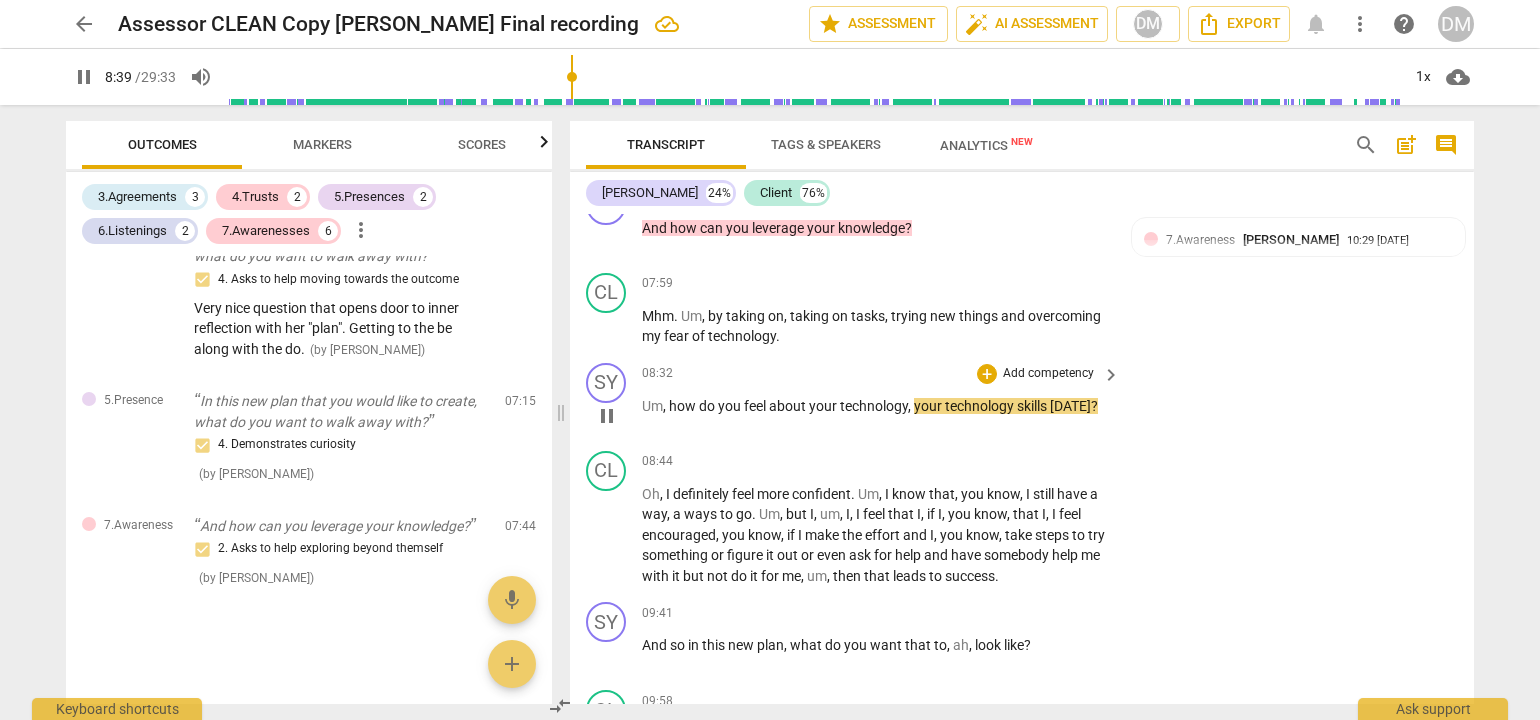 click on "Add competency" at bounding box center (1048, 374) 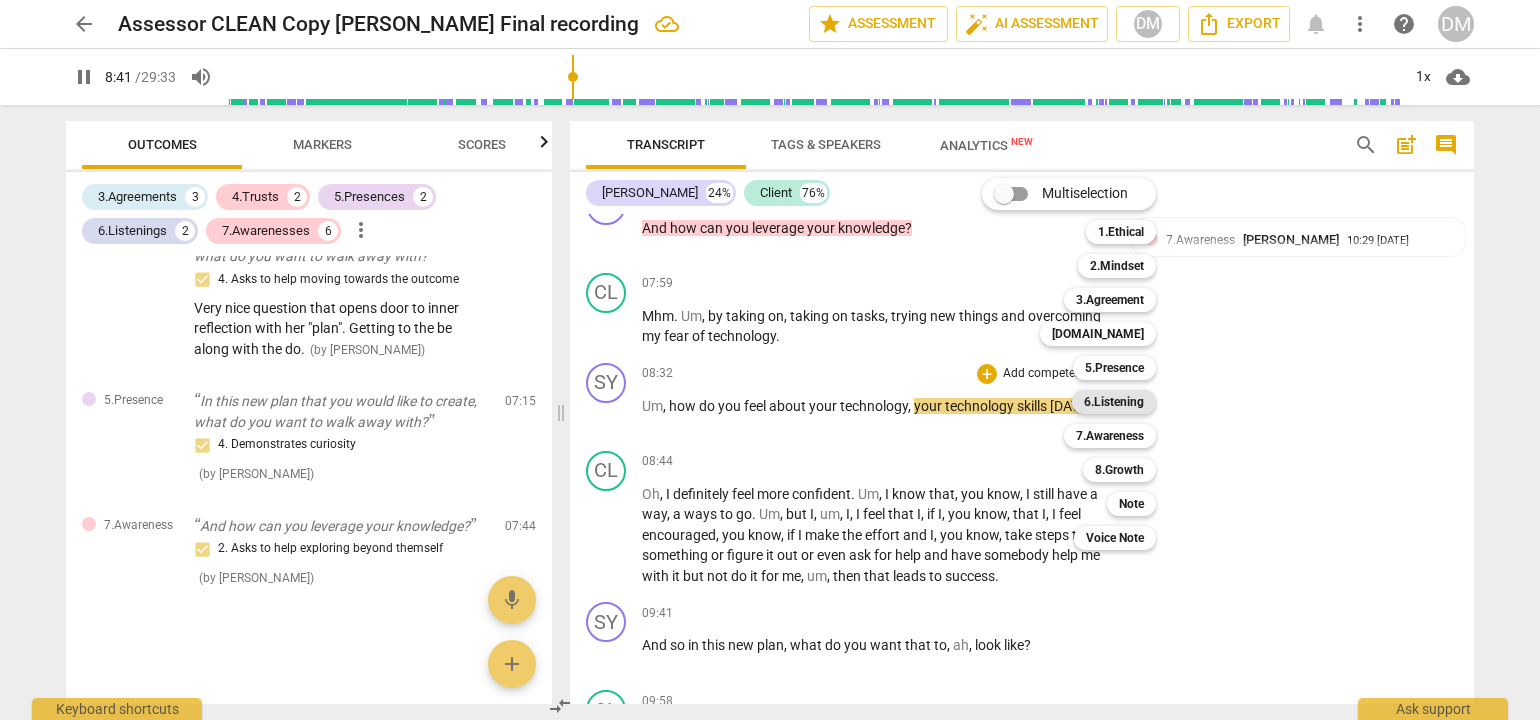 click on "6.Listening" at bounding box center [1114, 402] 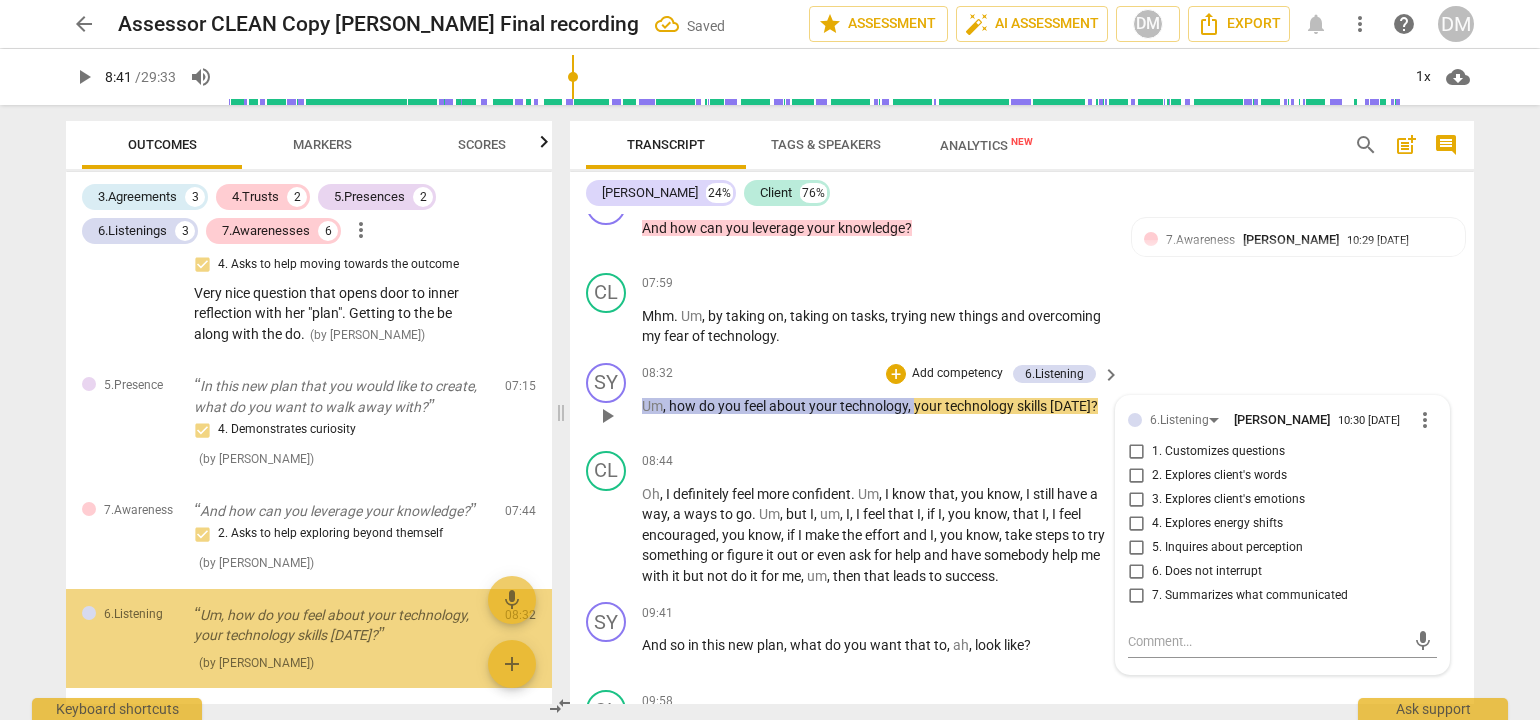 scroll, scrollTop: 1835, scrollLeft: 0, axis: vertical 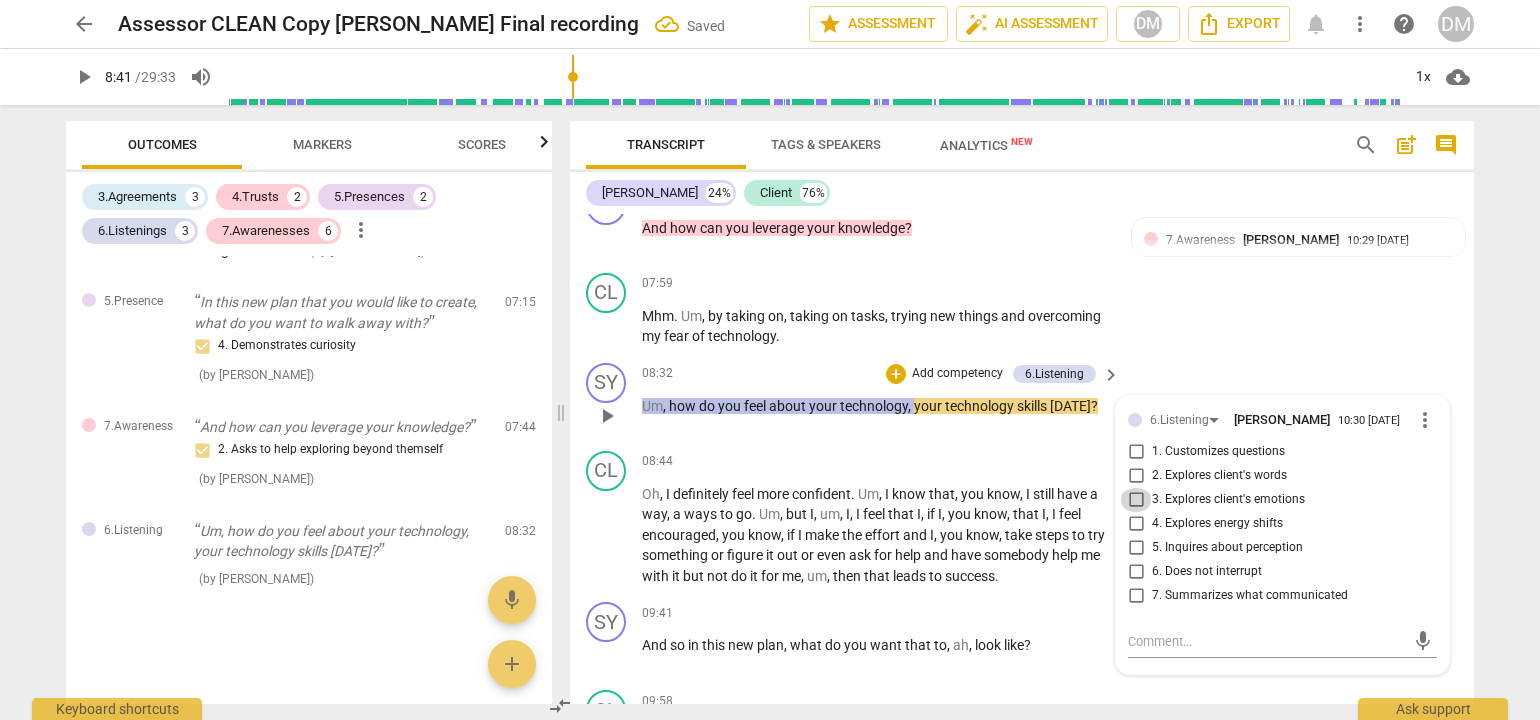 click on "3. Explores client's emotions" at bounding box center (1136, 500) 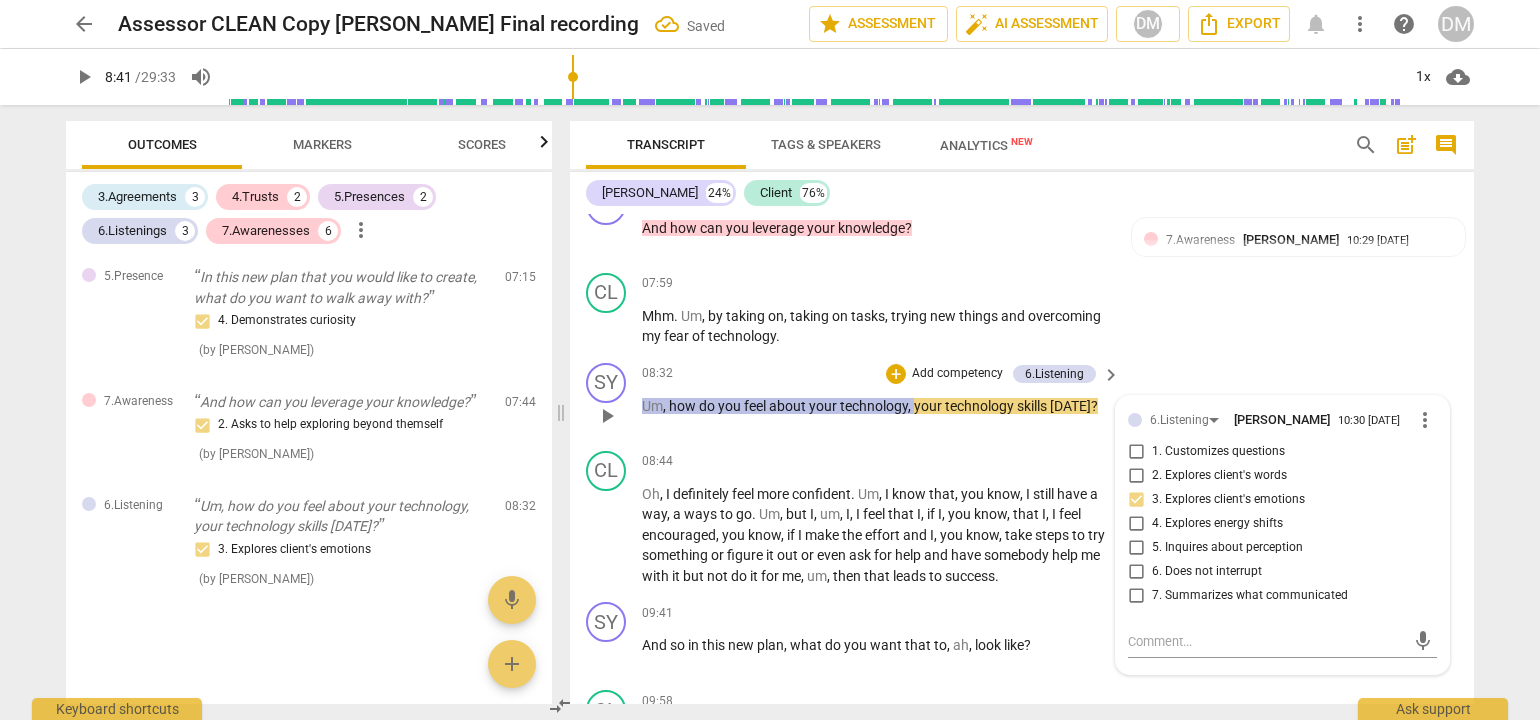 click on "Add competency" at bounding box center (957, 374) 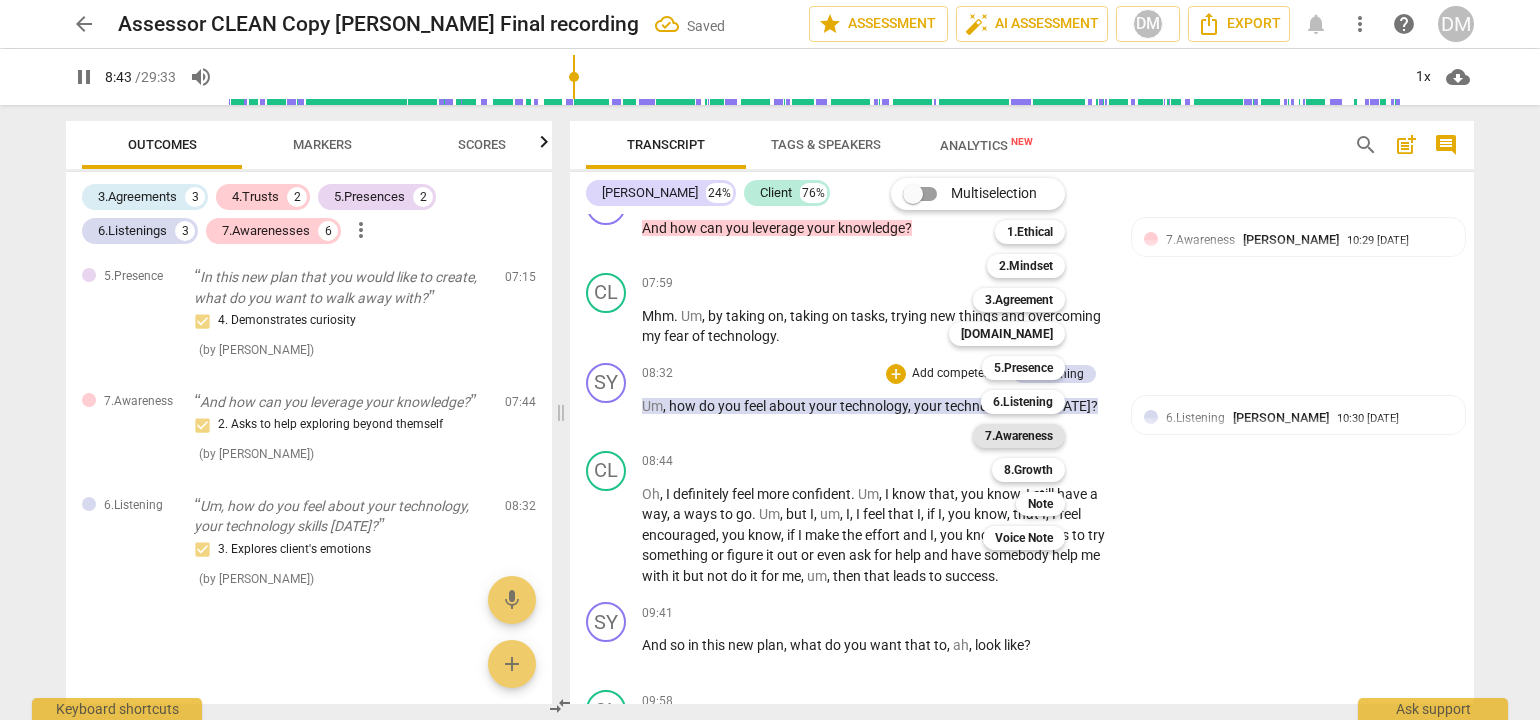 click on "7.Awareness" at bounding box center (1019, 436) 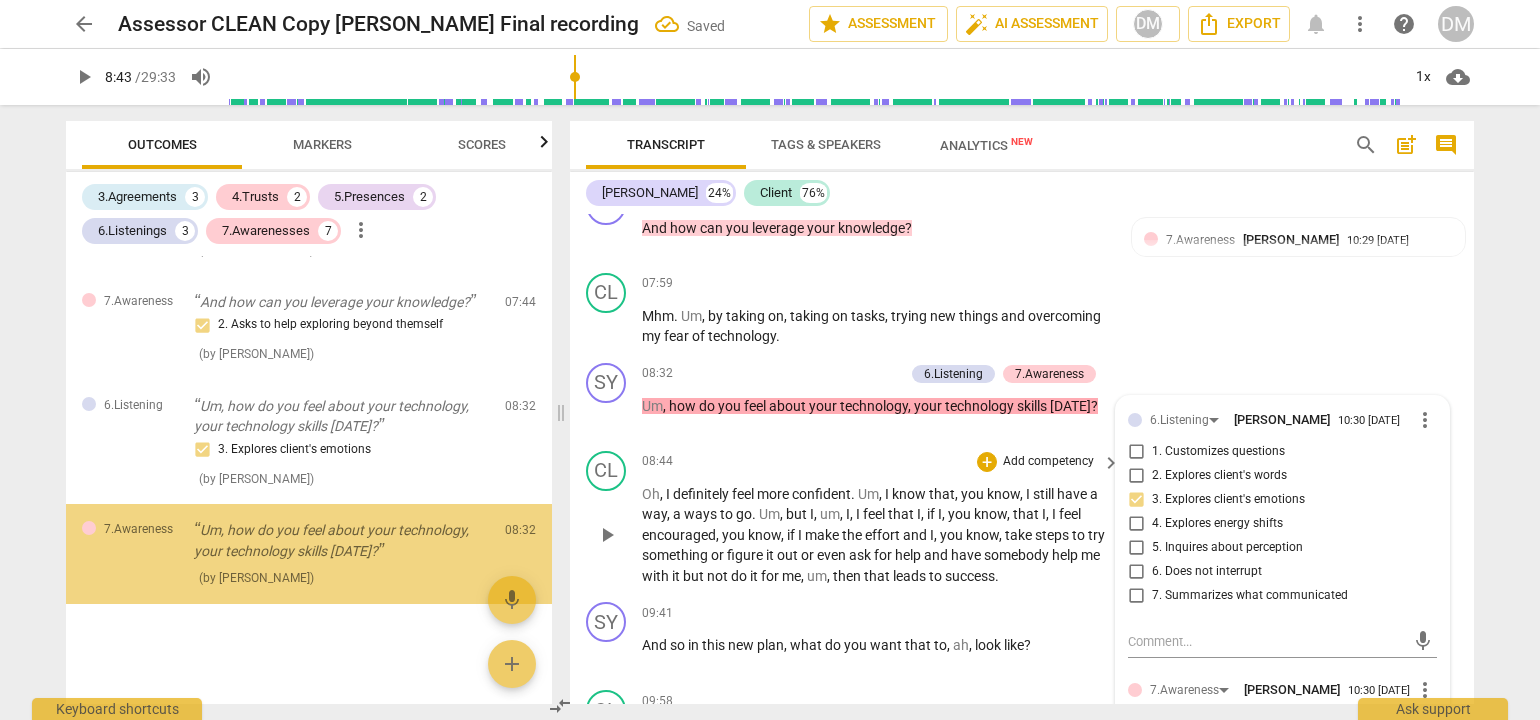 scroll, scrollTop: 1960, scrollLeft: 0, axis: vertical 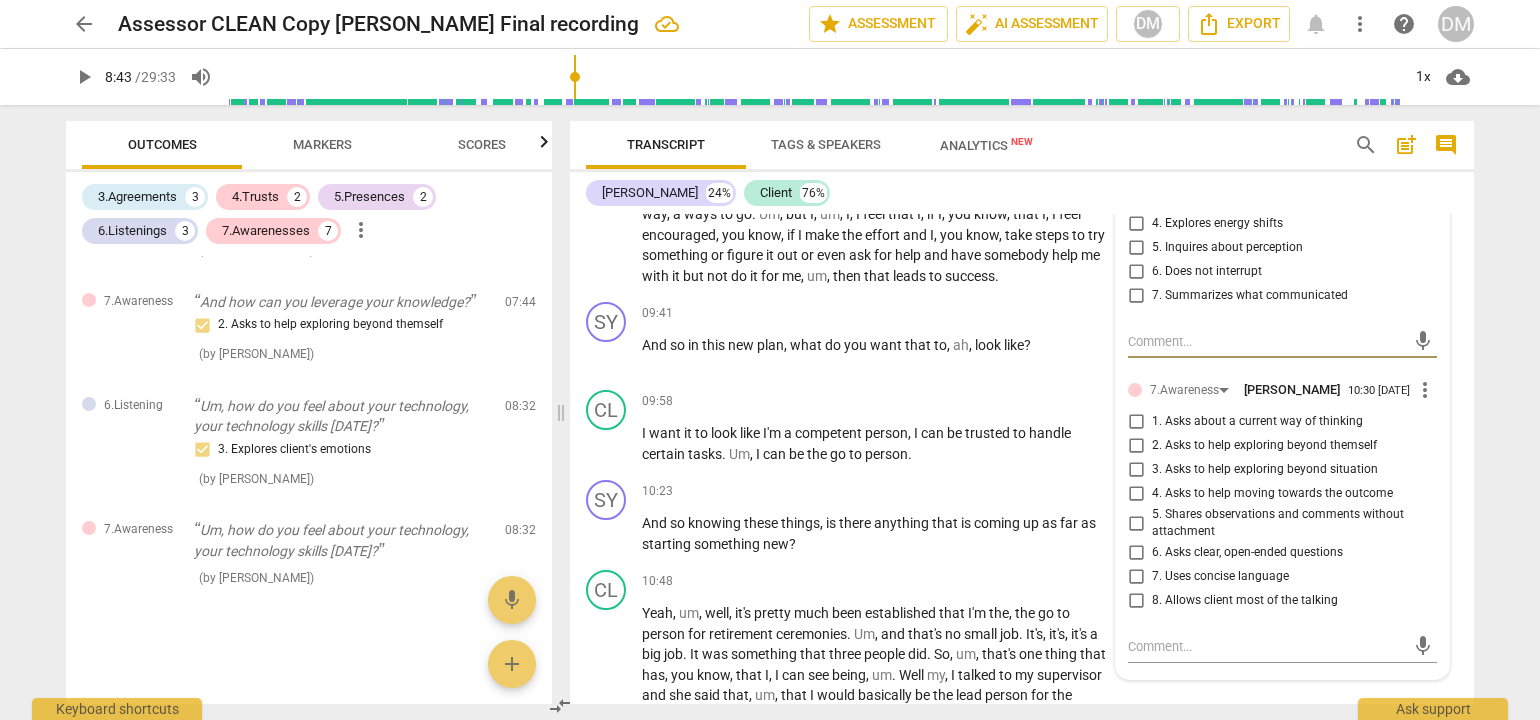 click on "1. Asks about a current way of thinking" at bounding box center [1136, 422] 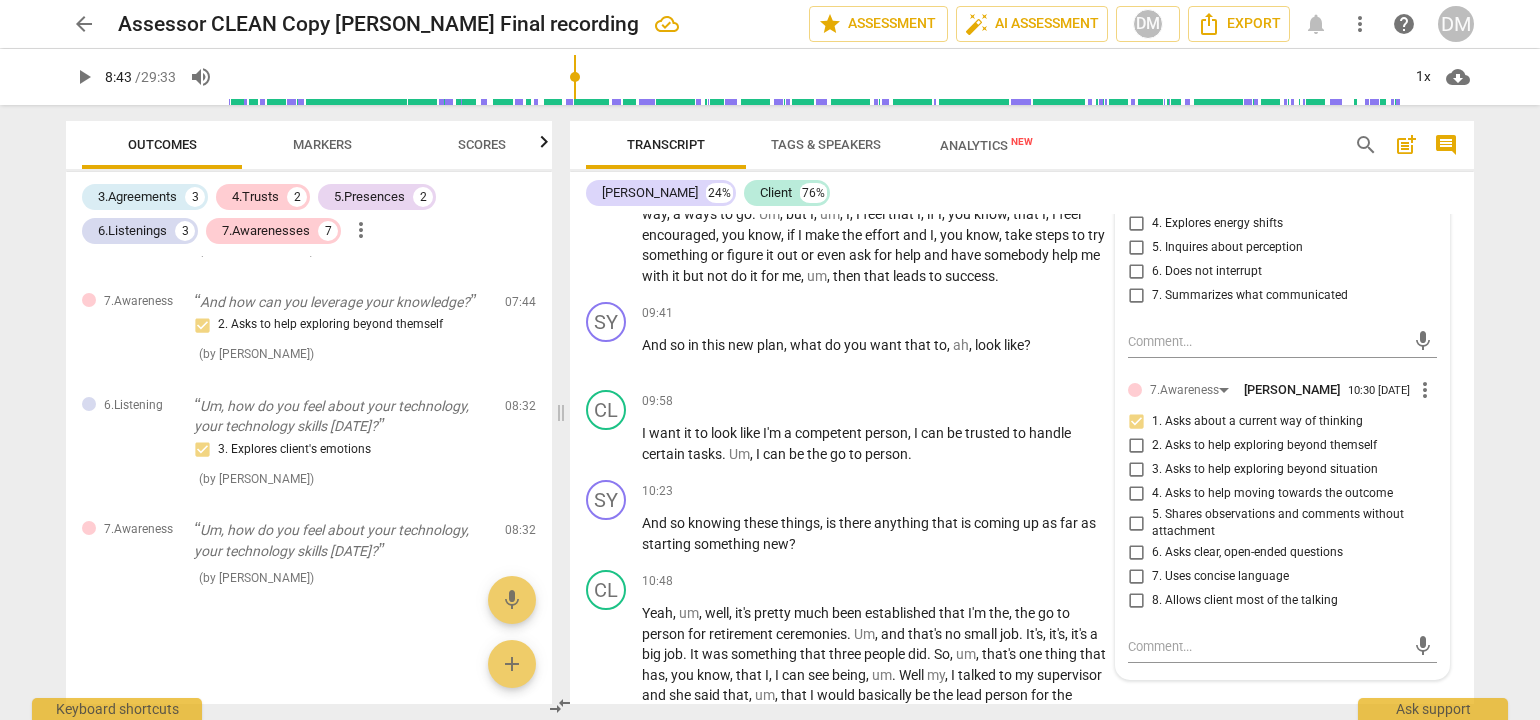 click on "arrow_back Assessor CLEAN Copy [PERSON_NAME] Final recording edit star    Assessment   auto_fix_high    AI Assessment DM    Export notifications more_vert help DM play_arrow 8:43   /  29:33 volume_up 1x cloud_download Outcomes Markers Scores 3.Agreements 3 4.Trusts 2 5.Presences 2 6.Listenings 3 7.Awarenesses 7 more_vert 3.Agreement So, [PERSON_NAME], tell me what you'd like to talk about [DATE]. 1. Identifies what to accomplish ( by [PERSON_NAME] ) 00:02 edit delete 3.Agreement Okay. And why is that important? 3. Explores what is important ( by [PERSON_NAME] ) 00:26 edit delete 3.Agreement And so in the time we have together [DATE], at the end of the session, what would success look like? 2. Reconfirms measures of success Also note, client's response had a distinct vocal tone shift. This was an acknowledgement moment in addition to your agreement question. ( by [PERSON_NAME] ) 00:50 edit delete 5.Presence 3. Supports client to choose what happens ( by [PERSON_NAME] ) 01:31 edit delete 7.Awareness ( ) 01:31" at bounding box center (770, 360) 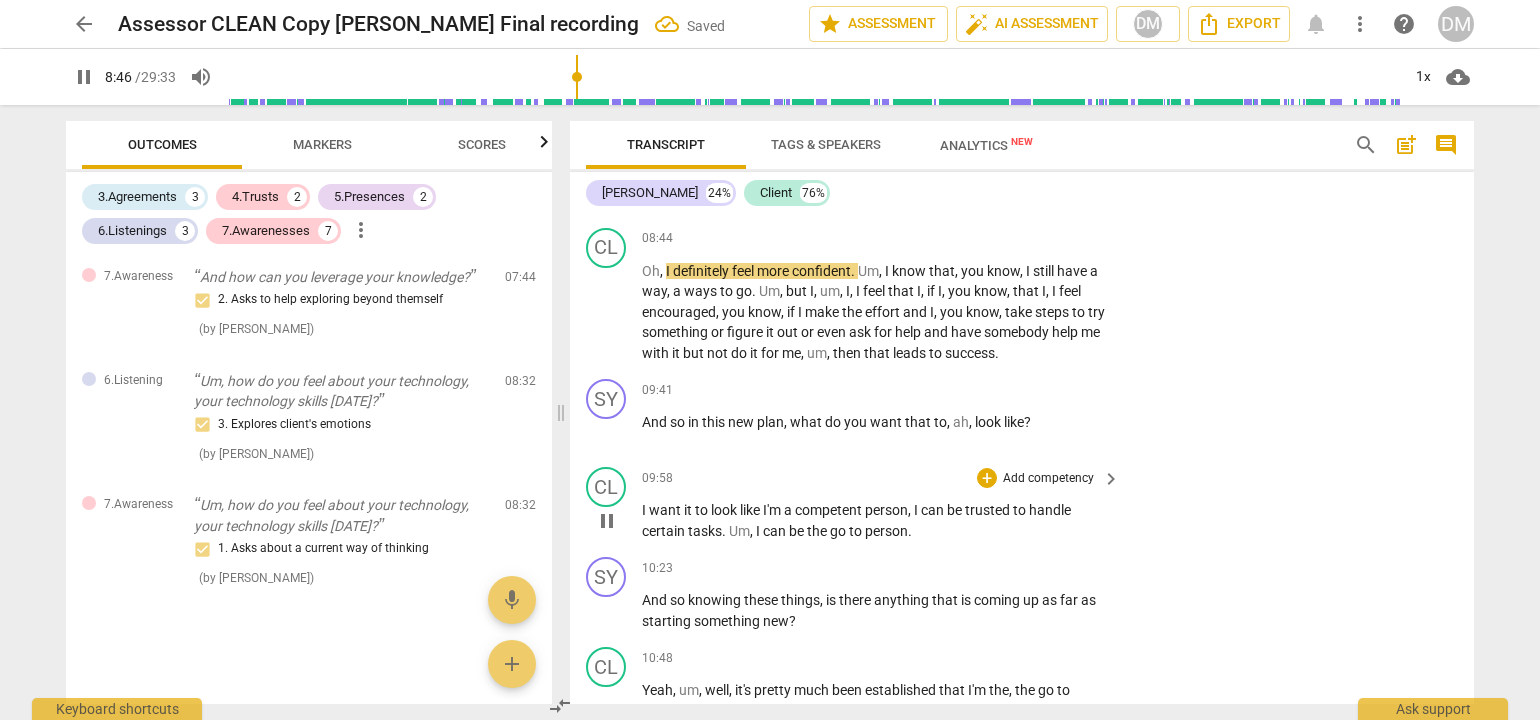 scroll, scrollTop: 2708, scrollLeft: 0, axis: vertical 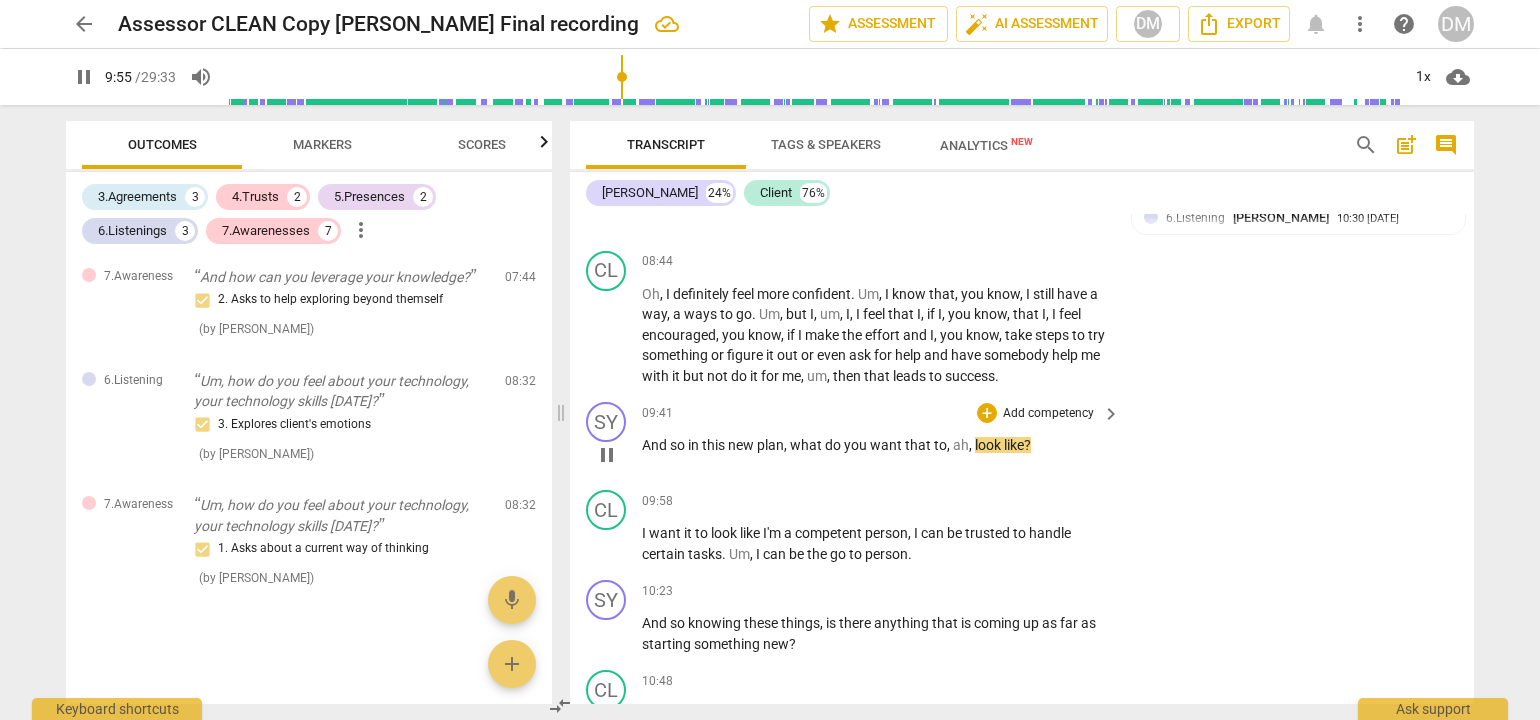 click on "Add competency" at bounding box center (1048, 414) 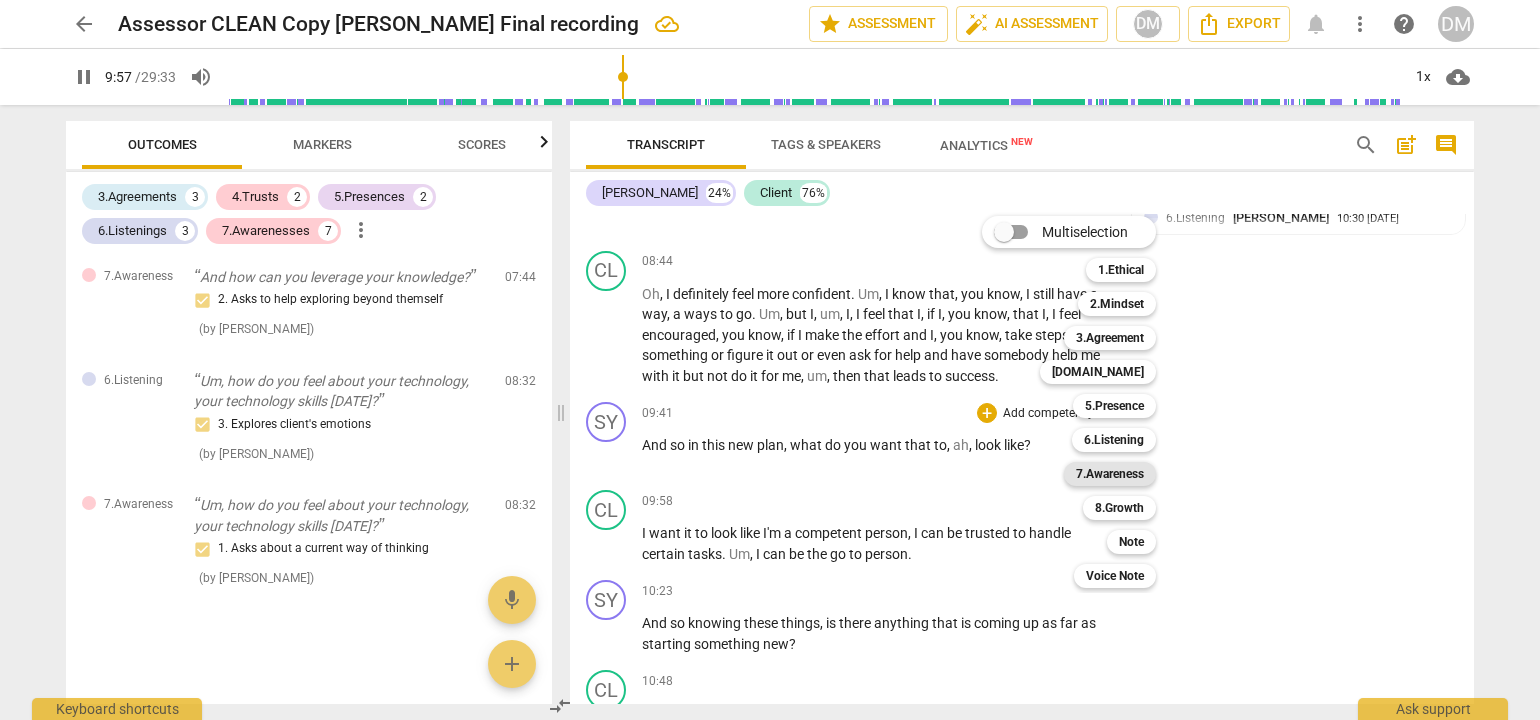 click on "7.Awareness" at bounding box center [1110, 474] 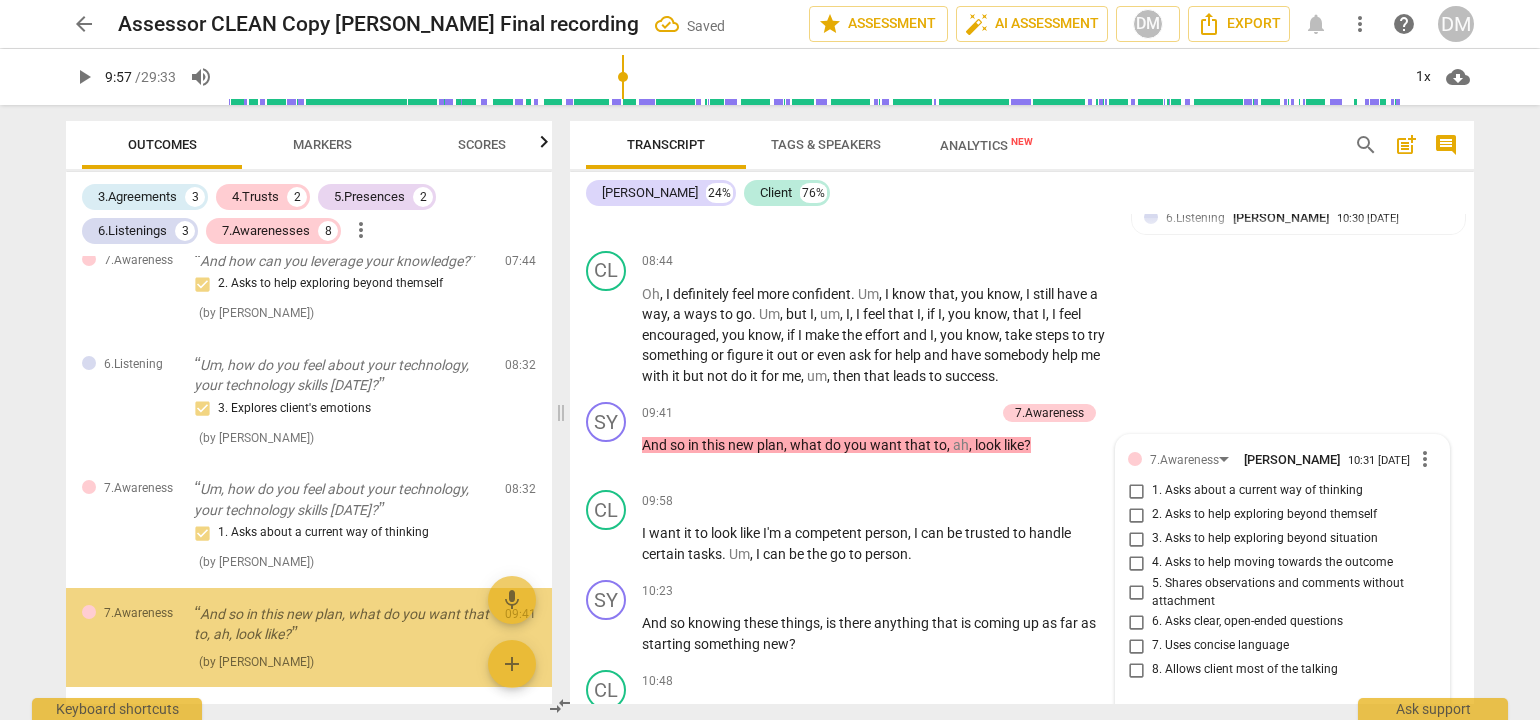 scroll, scrollTop: 2961, scrollLeft: 0, axis: vertical 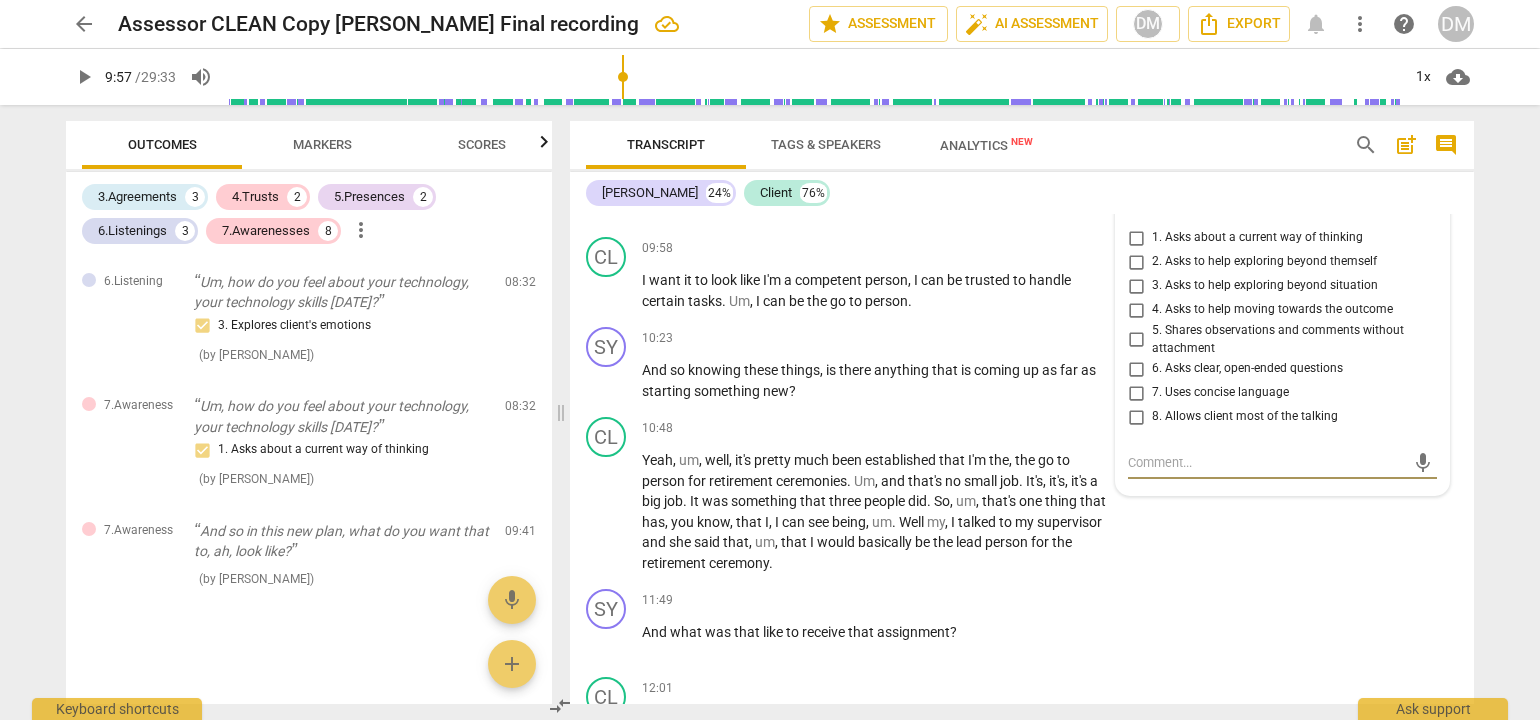 click on "3. Asks to help exploring beyond situation" at bounding box center (1136, 286) 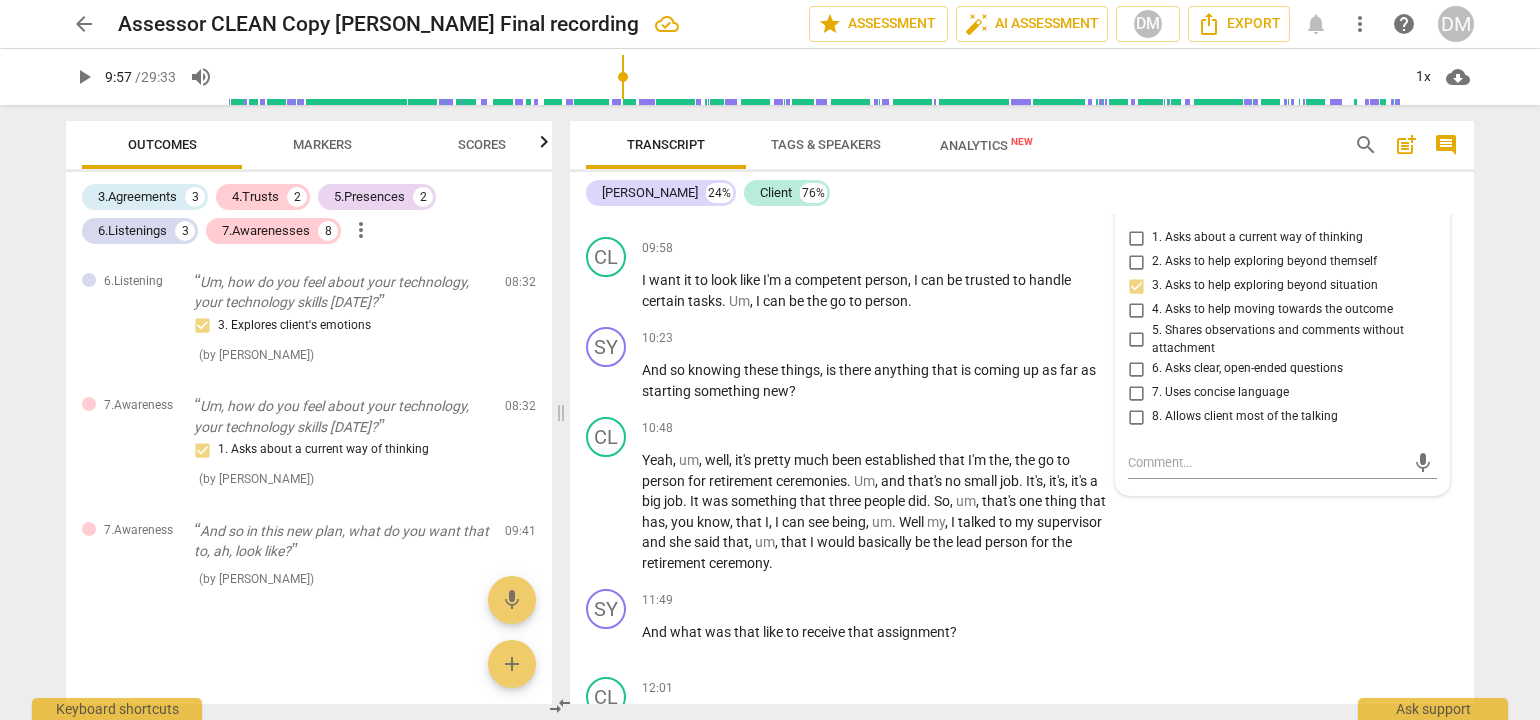 click on "arrow_back Assessor CLEAN Copy [PERSON_NAME] Final recording edit star    Assessment   auto_fix_high    AI Assessment DM    Export notifications more_vert help DM play_arrow 9:57   /  29:33 volume_up 1x cloud_download Outcomes Markers Scores 3.Agreements 3 4.Trusts 2 5.Presences 2 6.Listenings 3 7.Awarenesses 8 more_vert 3.Agreement So, [PERSON_NAME], tell me what you'd like to talk about [DATE]. 1. Identifies what to accomplish ( by [PERSON_NAME] ) 00:02 edit delete 3.Agreement Okay. And why is that important? 3. Explores what is important ( by [PERSON_NAME] ) 00:26 edit delete 3.Agreement And so in the time we have together [DATE], at the end of the session, what would success look like? 2. Reconfirms measures of success Also note, client's response had a distinct vocal tone shift. This was an acknowledgement moment in addition to your agreement question. ( by [PERSON_NAME] ) 00:50 edit delete 5.Presence 3. Supports client to choose what happens ( by [PERSON_NAME] ) 01:31 edit delete 7.Awareness ( ) 01:31" at bounding box center (770, 360) 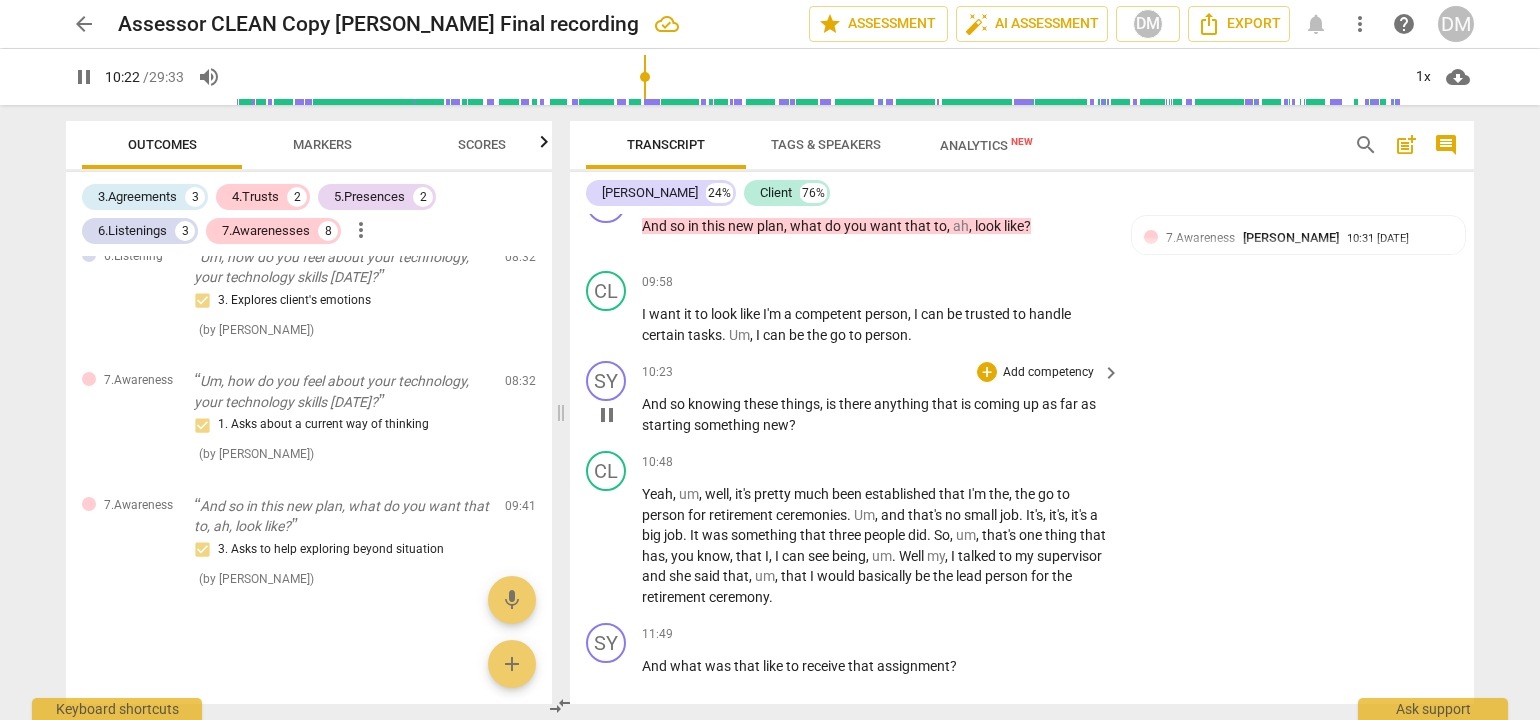 scroll, scrollTop: 2961, scrollLeft: 0, axis: vertical 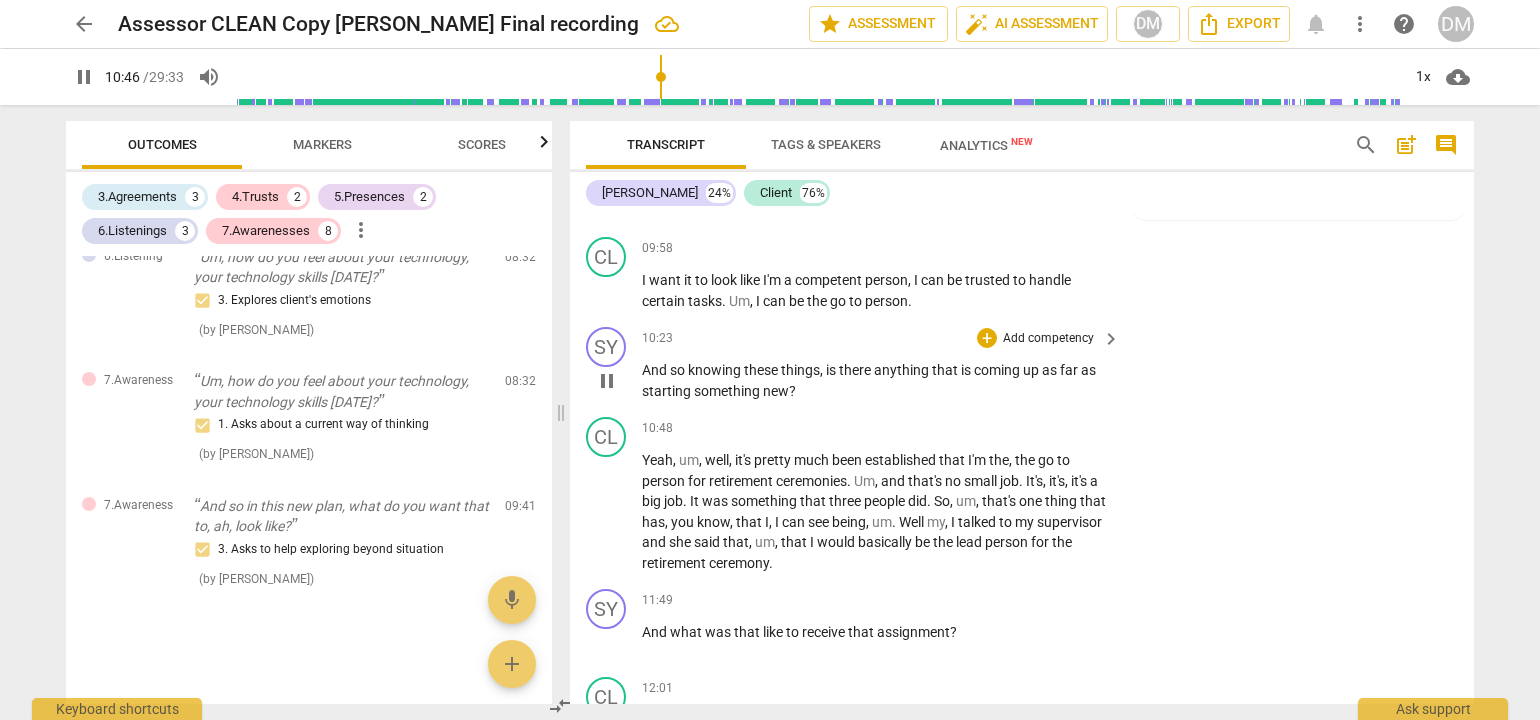 click on "Add competency" at bounding box center (1048, 339) 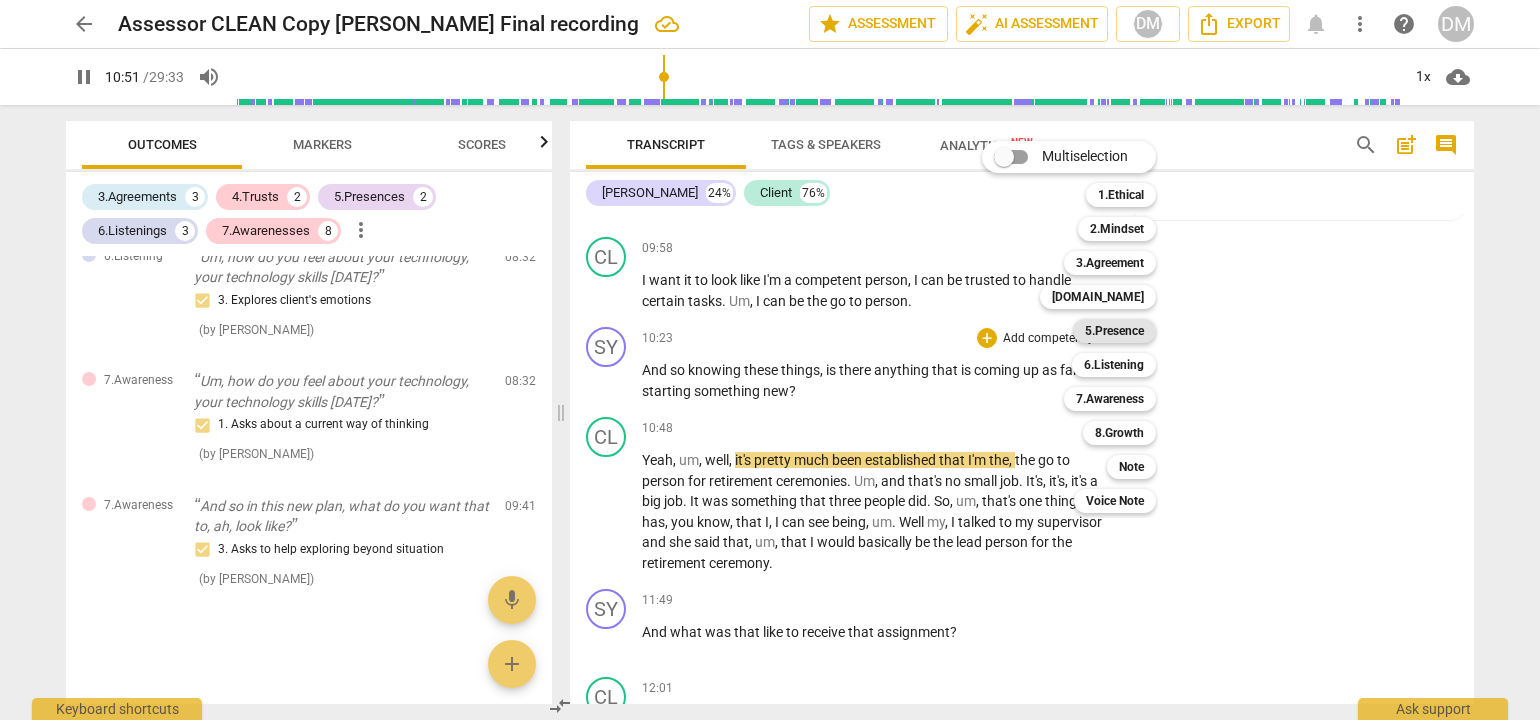 click on "5.Presence" at bounding box center (1114, 331) 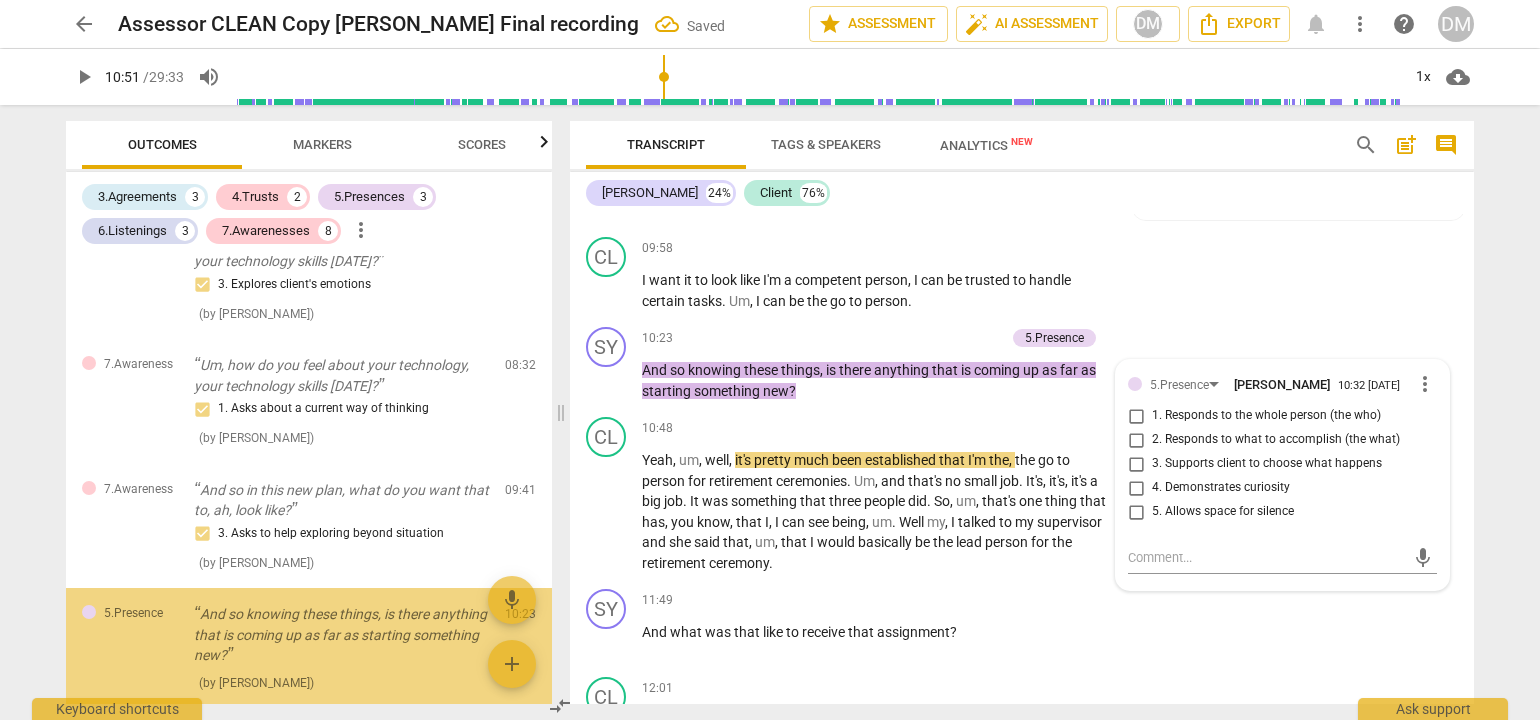 scroll, scrollTop: 2228, scrollLeft: 0, axis: vertical 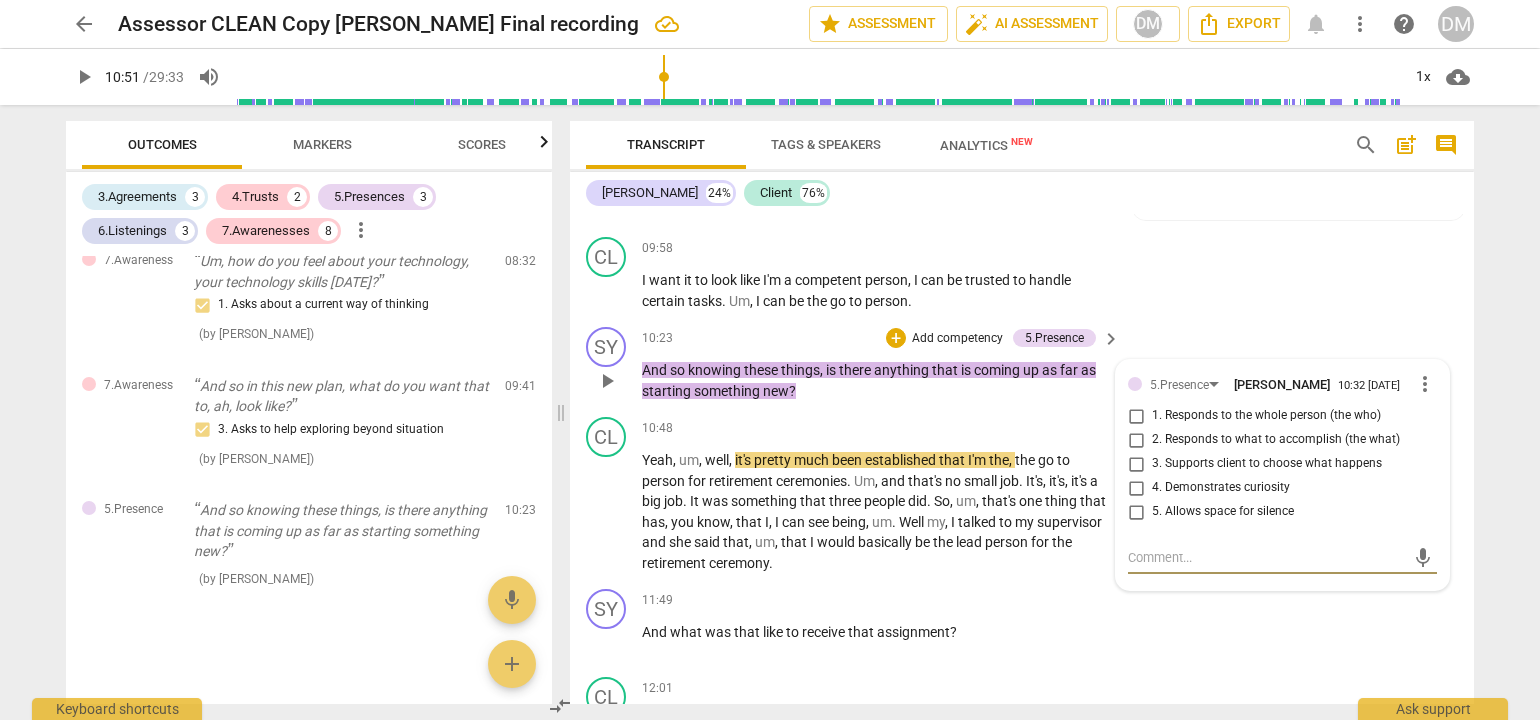click on "more_vert" at bounding box center (1425, 384) 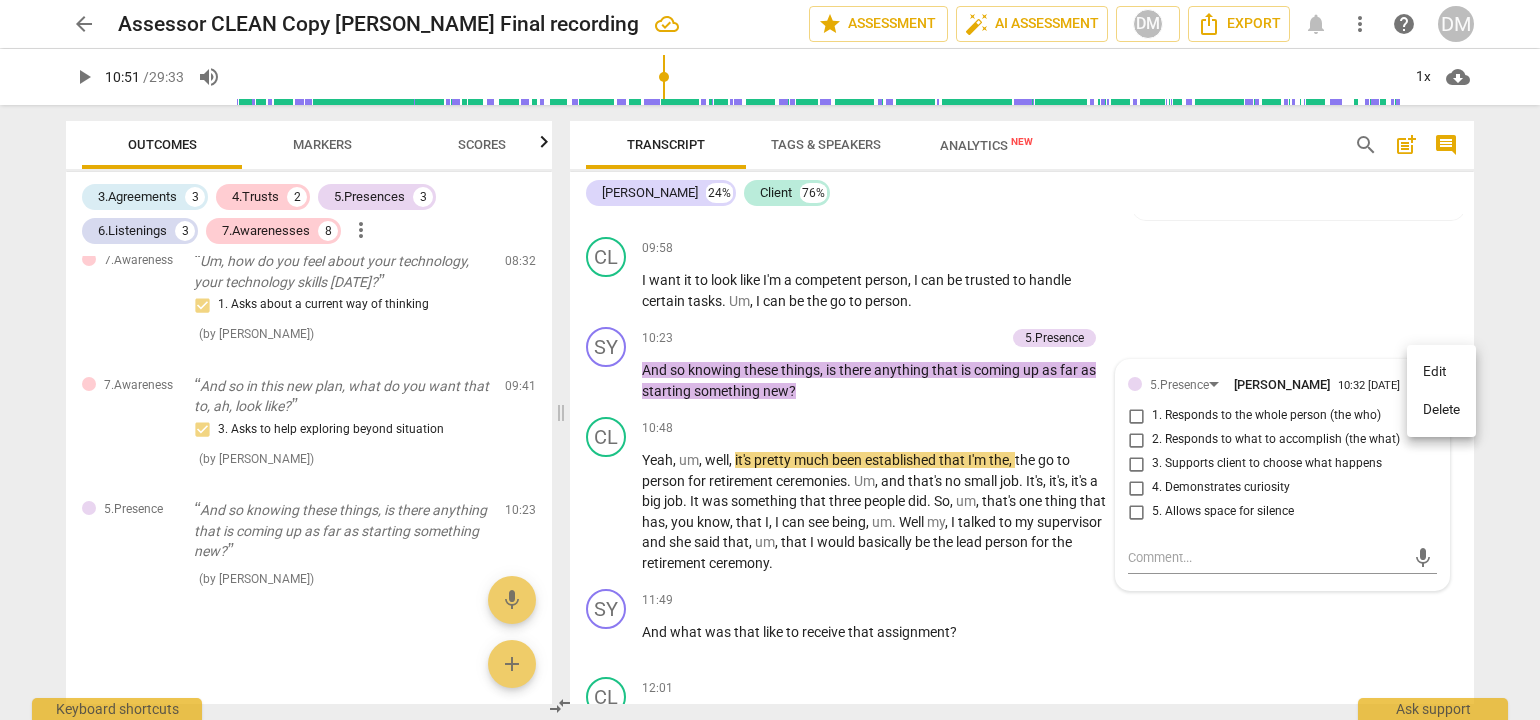 click on "Delete" at bounding box center (1441, 410) 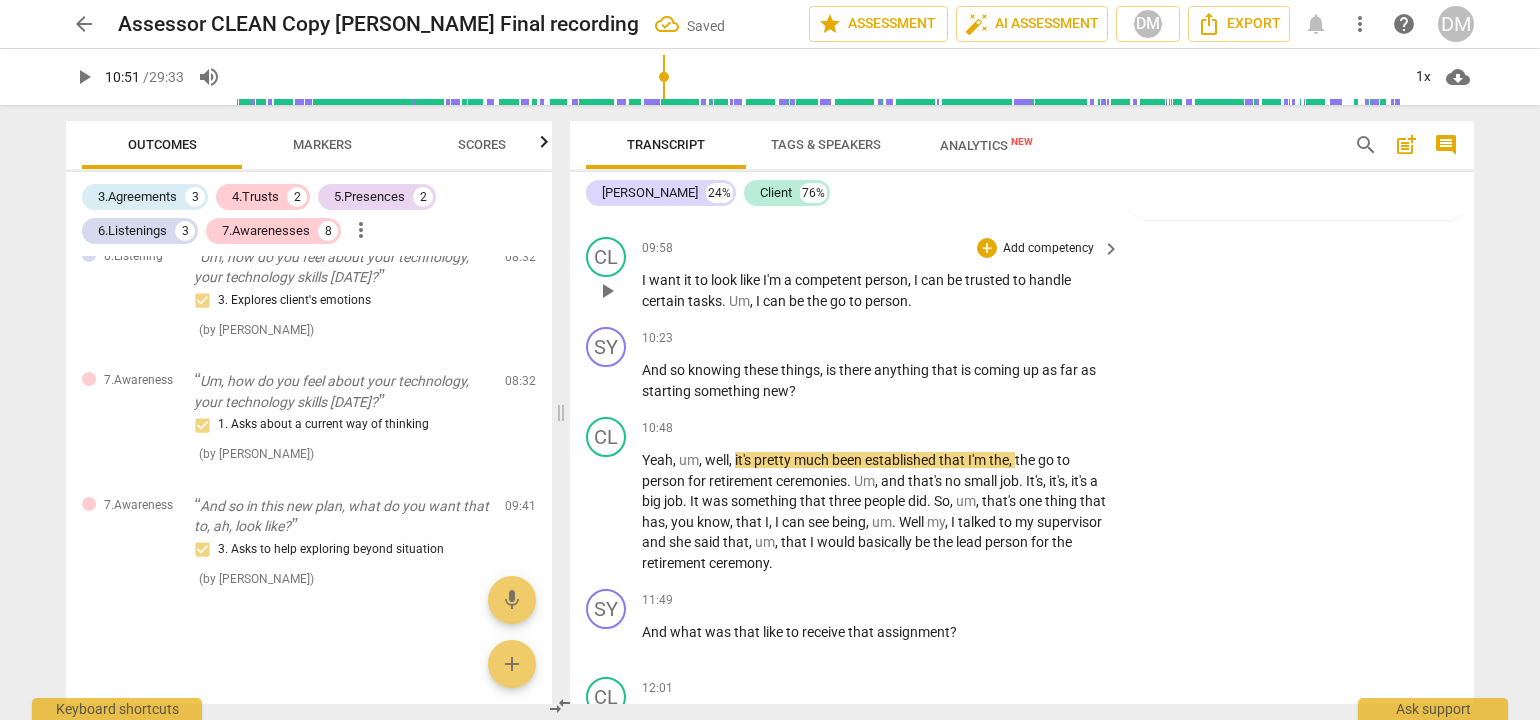 scroll, scrollTop: 2108, scrollLeft: 0, axis: vertical 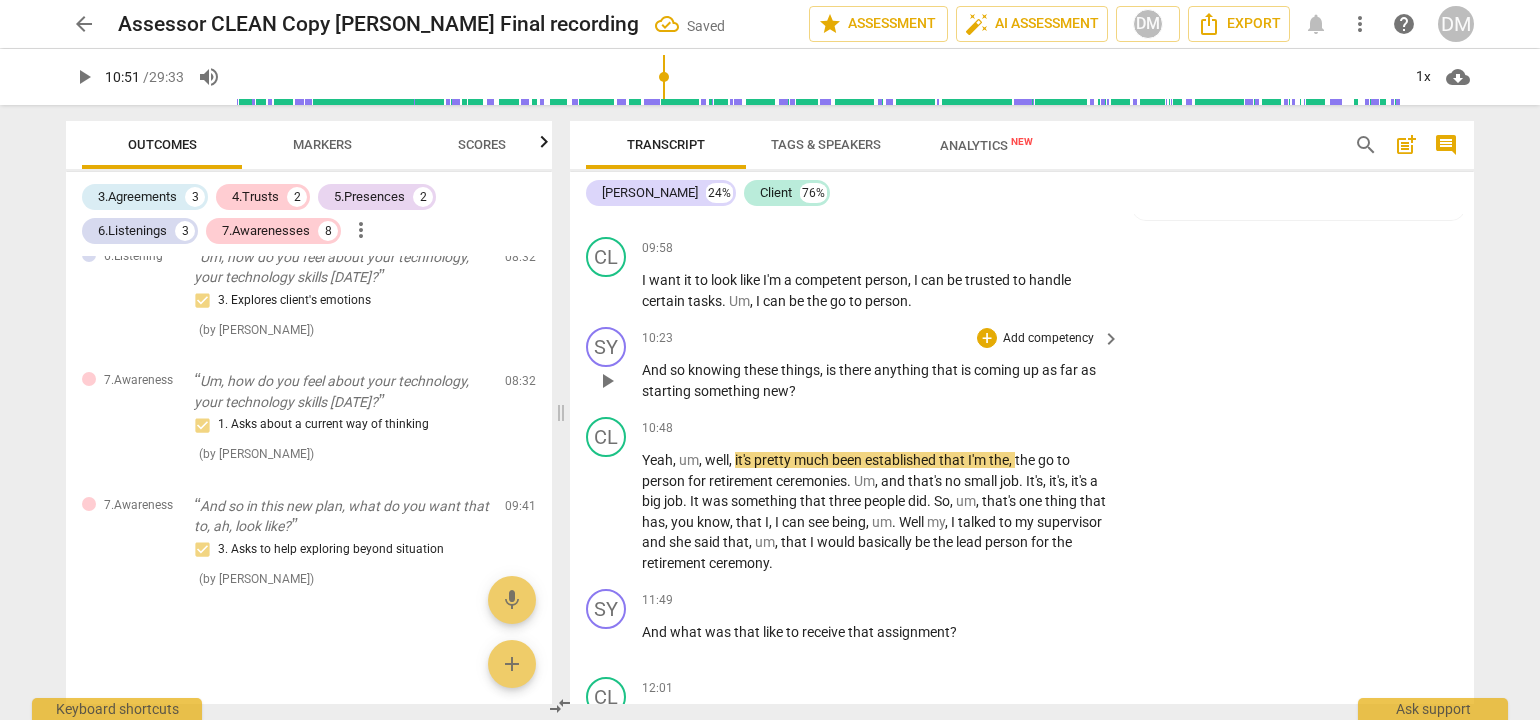 click on "Add competency" at bounding box center (1048, 339) 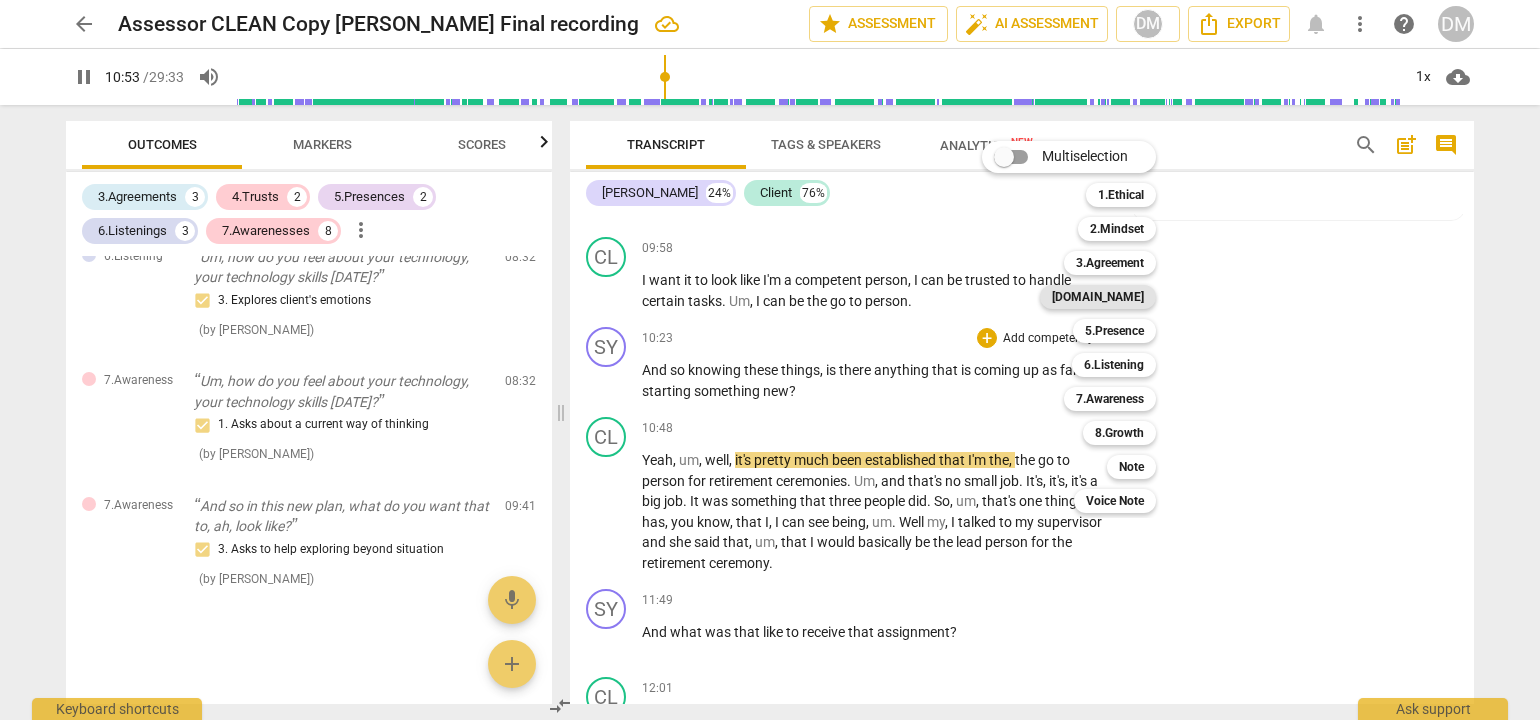 click on "[DOMAIN_NAME]" at bounding box center [1098, 297] 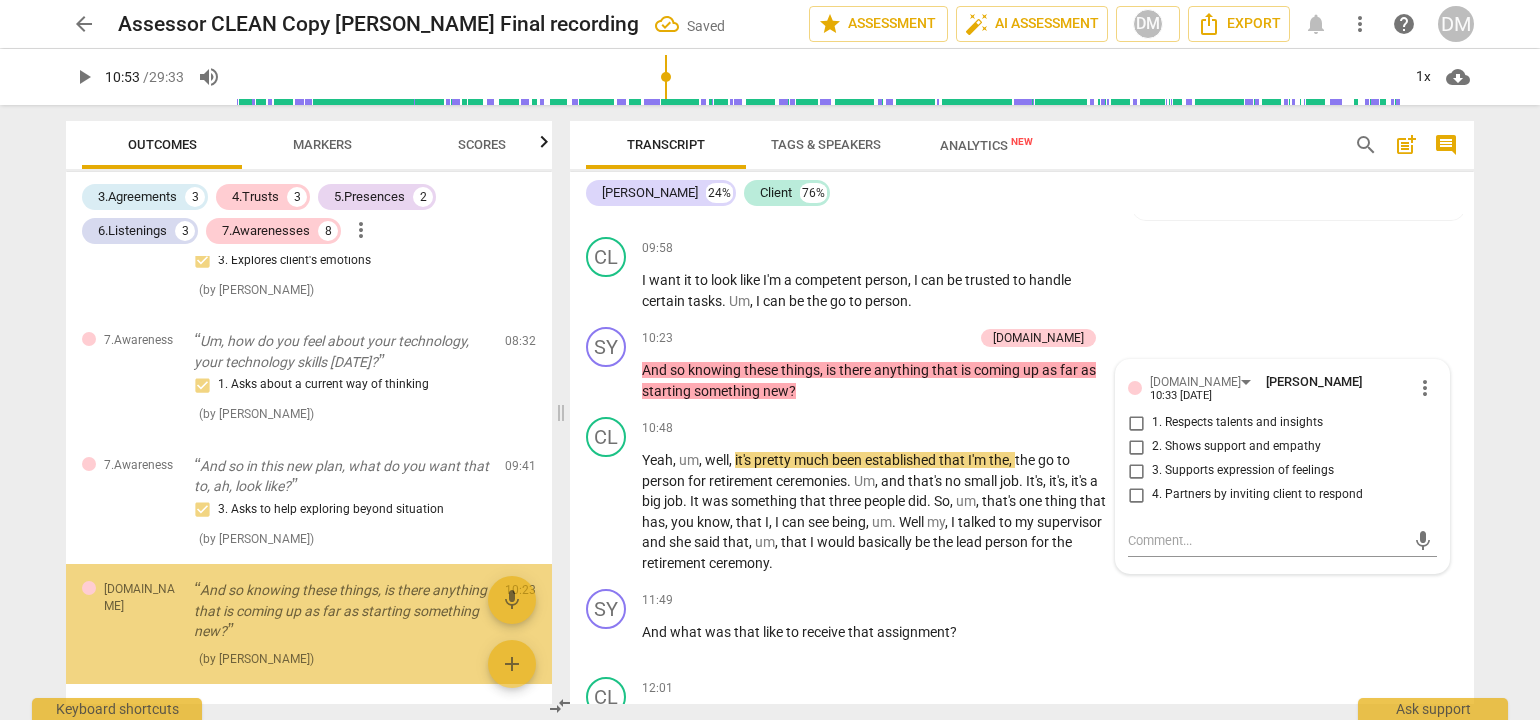 scroll, scrollTop: 2228, scrollLeft: 0, axis: vertical 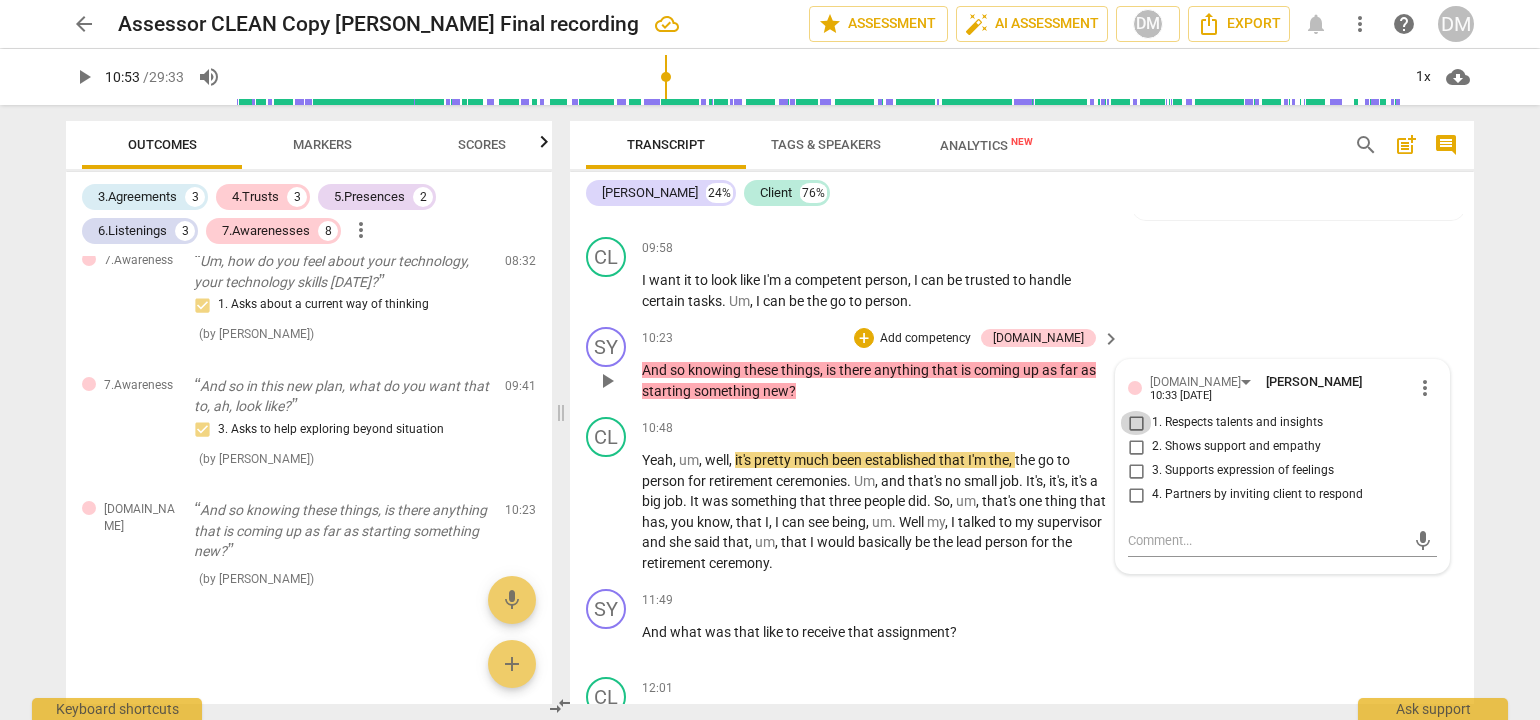 click on "1. Respects talents and insights" at bounding box center (1136, 423) 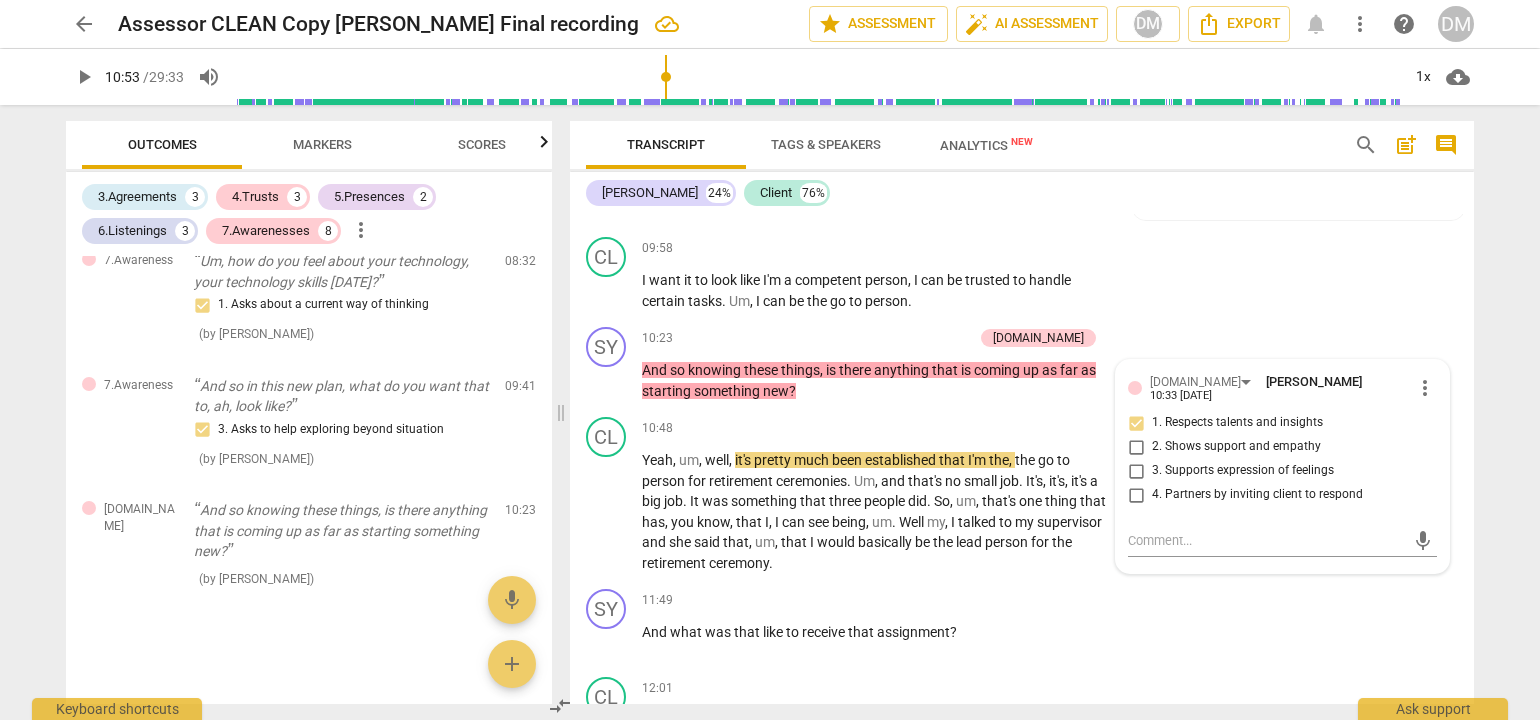 click on "arrow_back Assessor CLEAN Copy [PERSON_NAME] Final recording edit star    Assessment   auto_fix_high    AI Assessment DM    Export notifications more_vert help DM play_arrow 10:53   /  29:33 volume_up 1x cloud_download Outcomes Markers Scores 3.Agreements 3 4.Trusts 3 5.Presences 2 6.Listenings 3 7.Awarenesses 8 more_vert 3.Agreement So, [PERSON_NAME], tell me what you'd like to talk about [DATE]. 1. Identifies what to accomplish ( by [PERSON_NAME] ) 00:02 edit delete 3.Agreement Okay. And why is that important? 3. Explores what is important ( by [PERSON_NAME] ) 00:26 edit delete 3.Agreement And so in the time we have together [DATE], at the end of the session, what would success look like? 2. Reconfirms measures of success Also note, client's response had a distinct vocal tone shift. This was an acknowledgement moment in addition to your agreement question. ( by [PERSON_NAME] ) 00:50 edit delete 5.Presence 3. Supports client to choose what happens ( by [PERSON_NAME] ) 01:31 edit delete 7.Awareness ( ) 01:31" at bounding box center (770, 360) 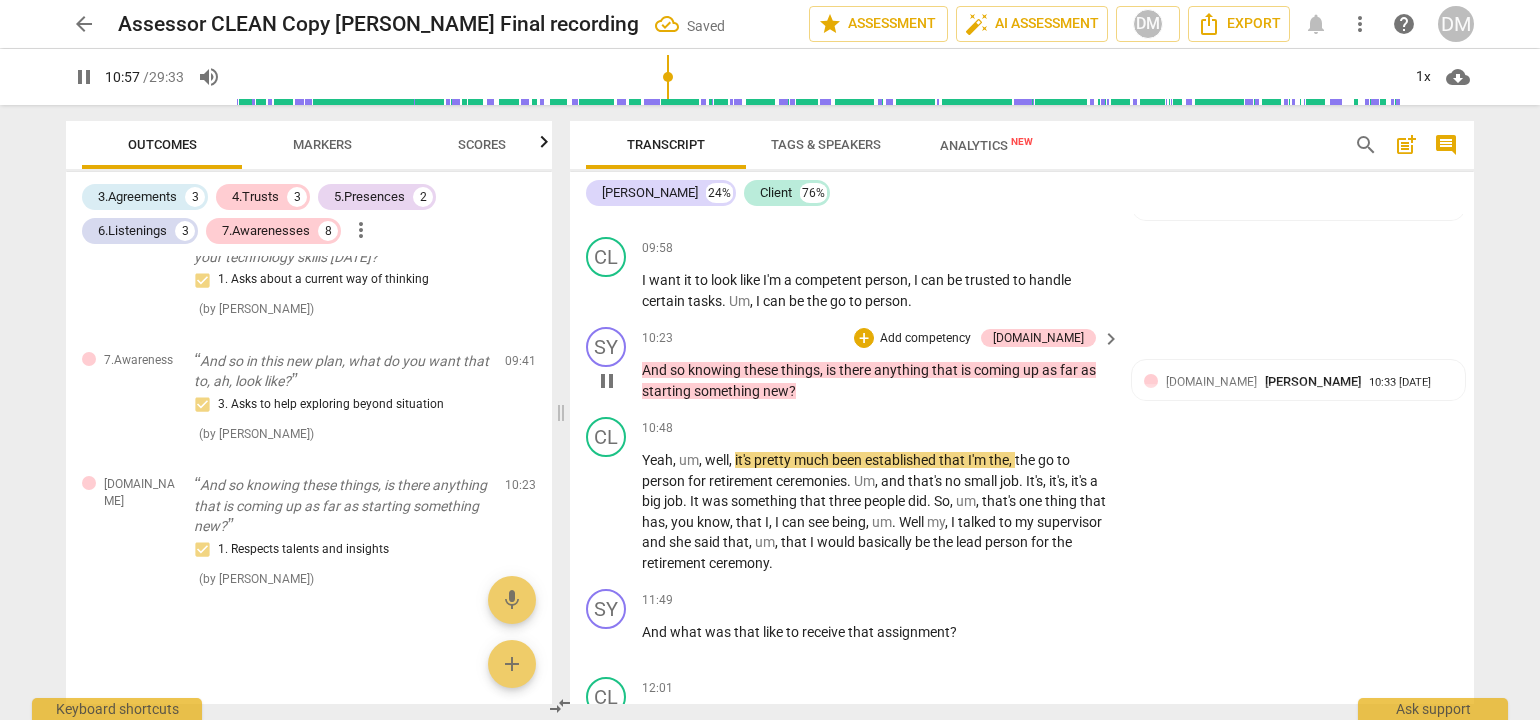 click on "Add competency" at bounding box center (925, 339) 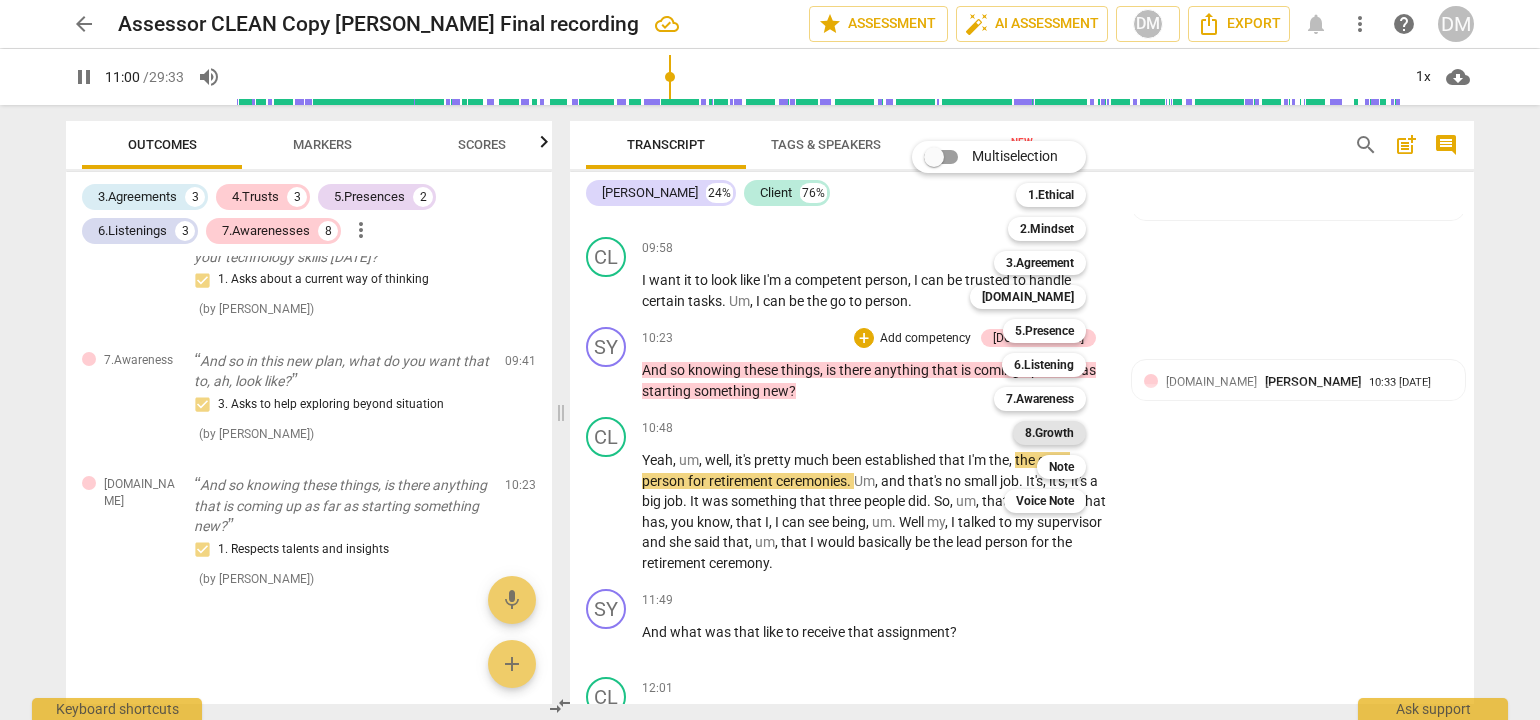 click on "8.Growth" at bounding box center (1049, 433) 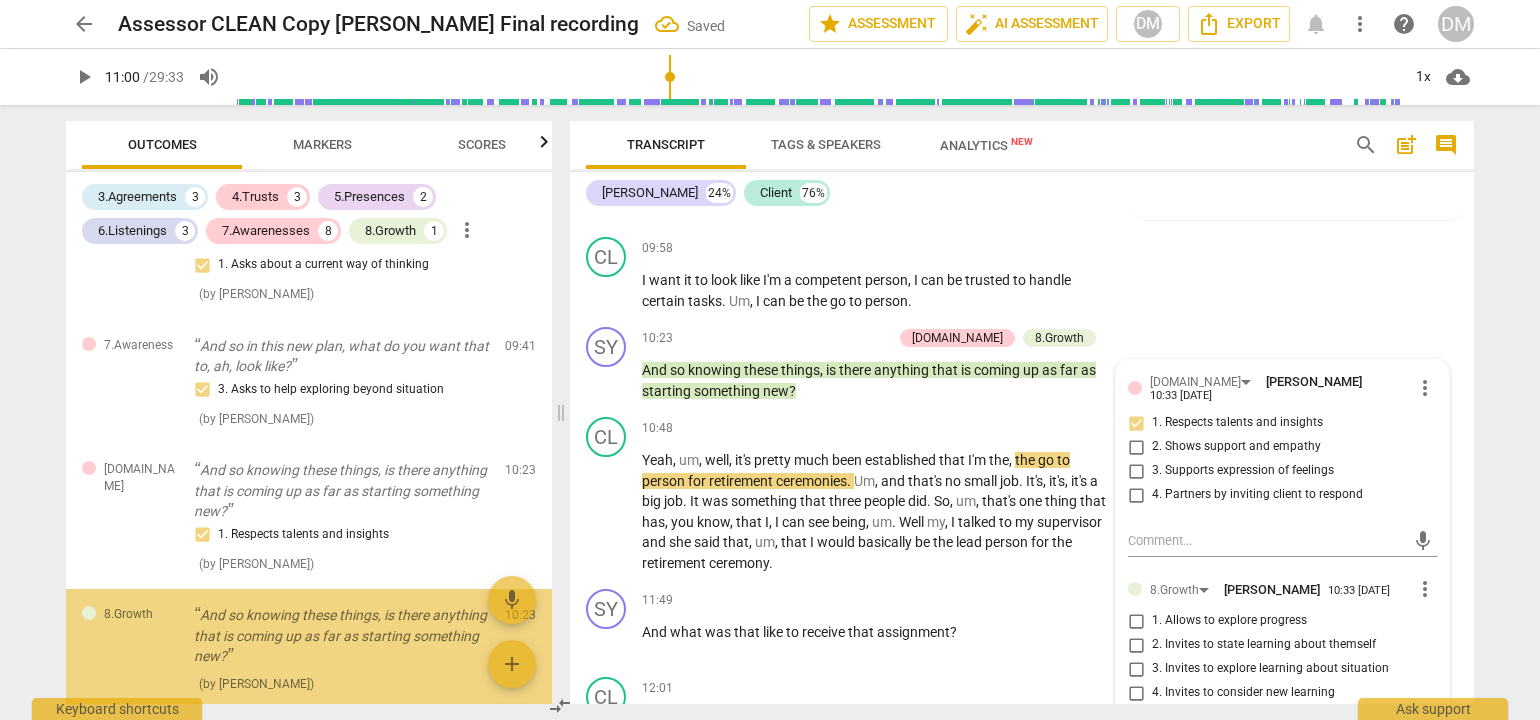 scroll, scrollTop: 2374, scrollLeft: 0, axis: vertical 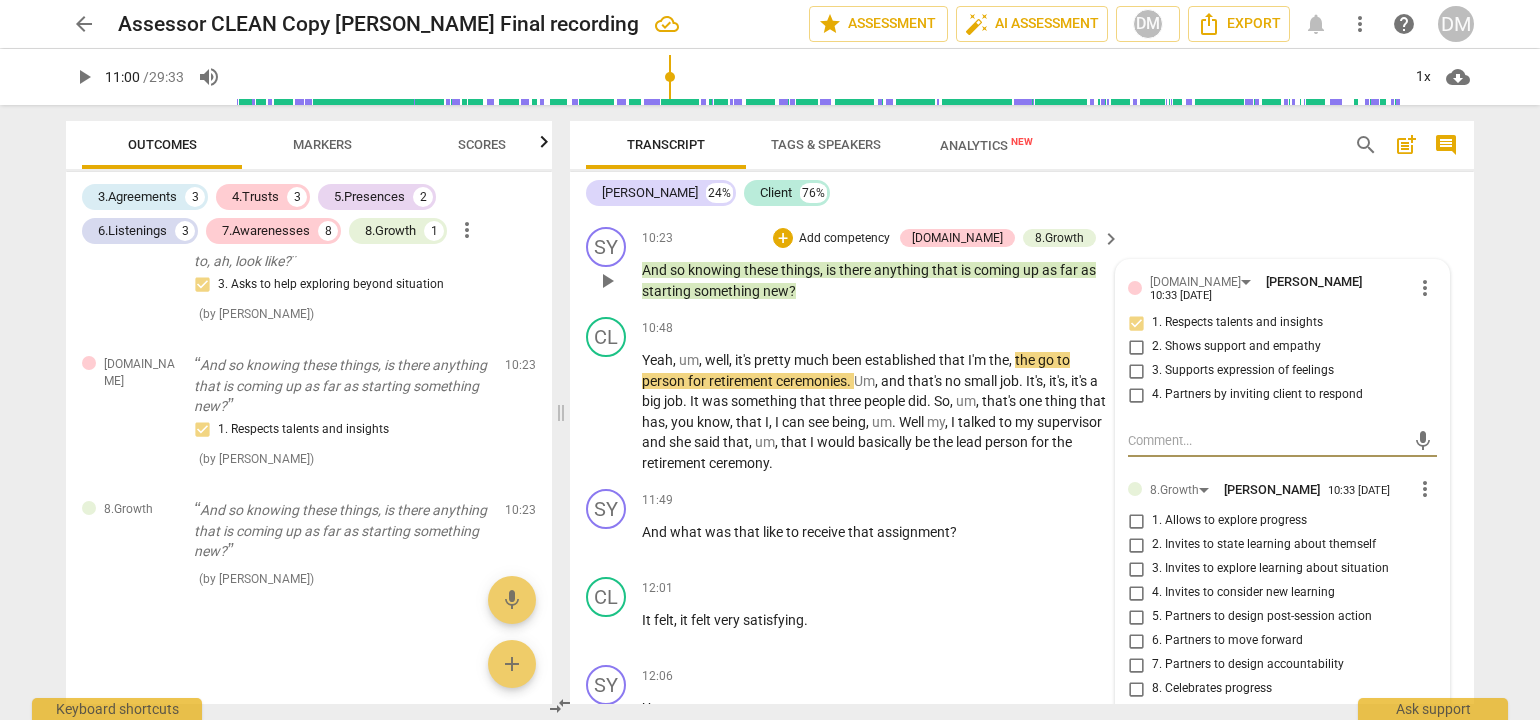 click on "4. Invites to consider new learning" at bounding box center (1136, 593) 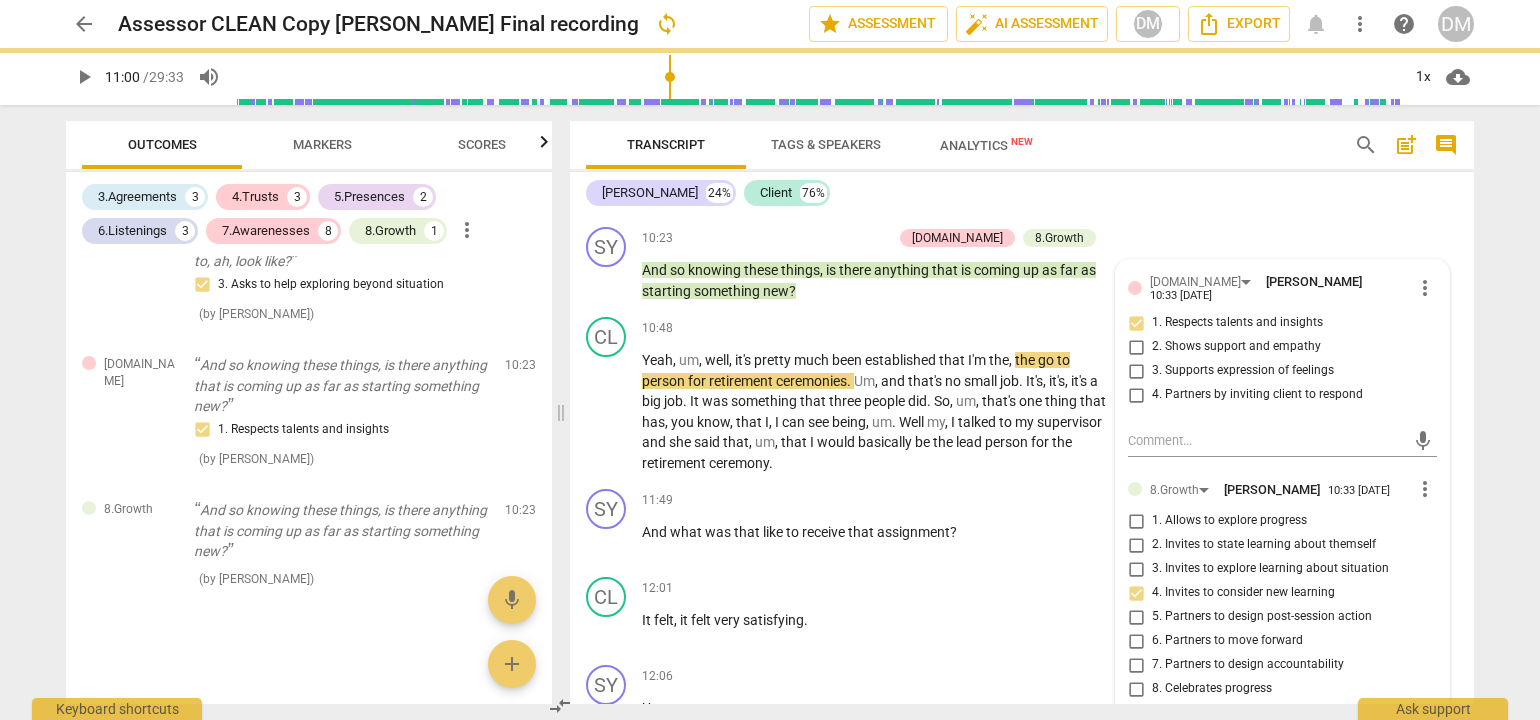 click on "arrow_back Assessor CLEAN Copy [PERSON_NAME] Final recording sync edit star    Assessment   auto_fix_high    AI Assessment DM    Export notifications more_vert help DM play_arrow 11:00   /  29:33 volume_up 1x cloud_download Outcomes Markers Scores 3.Agreements 3 4.Trusts 3 5.Presences 2 6.Listenings 3 7.Awarenesses 8 8.Growth 1 more_vert 3.Agreement So, [PERSON_NAME], tell me what you'd like to talk about [DATE]. 1. Identifies what to accomplish ( by [PERSON_NAME] ) 00:02 edit delete 3.Agreement Okay. And why is that important? 3. Explores what is important ( by [PERSON_NAME] ) 00:26 edit delete 3.Agreement And so in the time we have together [DATE], at the end of the session, what would success look like? 2. Reconfirms measures of success Also note, client's response had a distinct vocal tone shift. This was an acknowledgement moment in addition to your agreement question. ( by [PERSON_NAME] ) 00:50 edit delete 5.Presence 3. Supports client to choose what happens ( by [PERSON_NAME] ) 01:31 edit delete ( ) (" at bounding box center [770, 360] 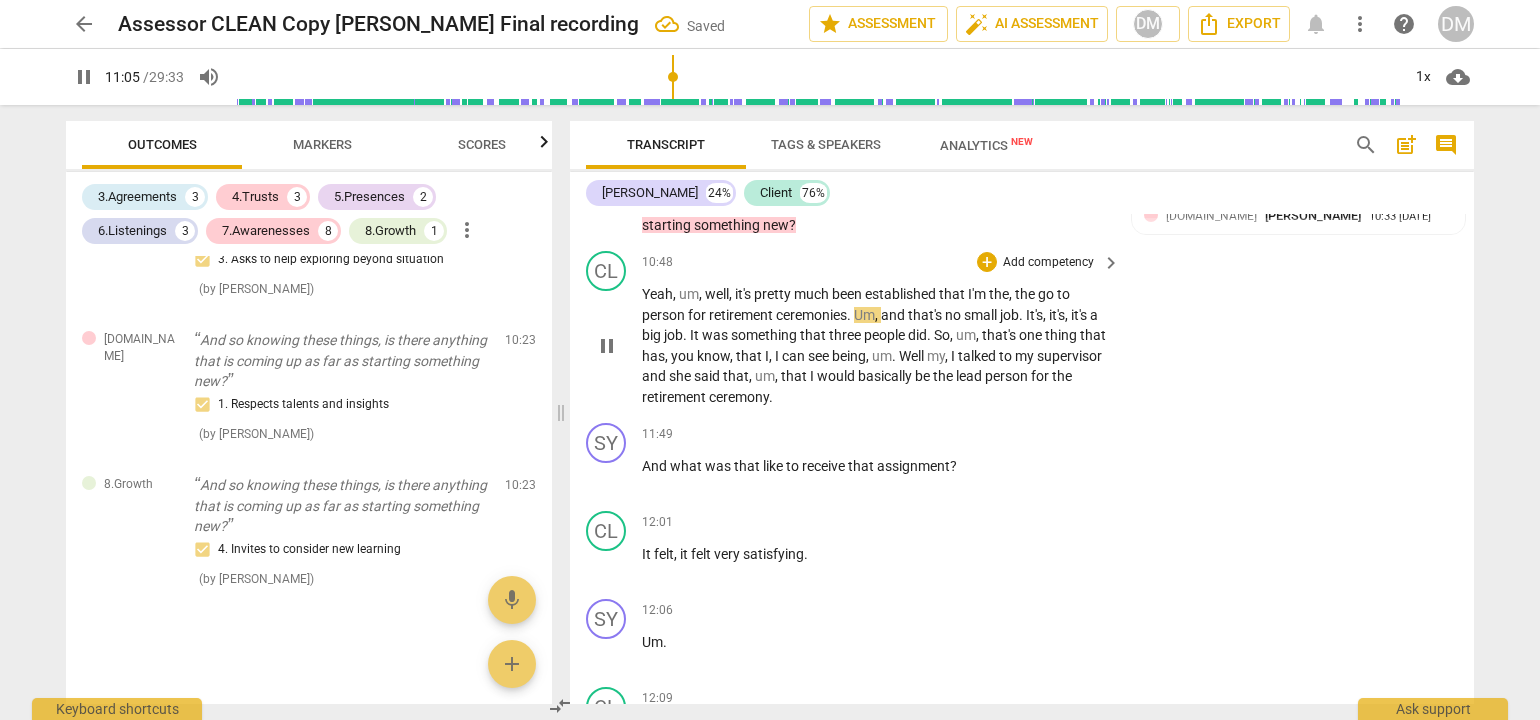 scroll, scrollTop: 3161, scrollLeft: 0, axis: vertical 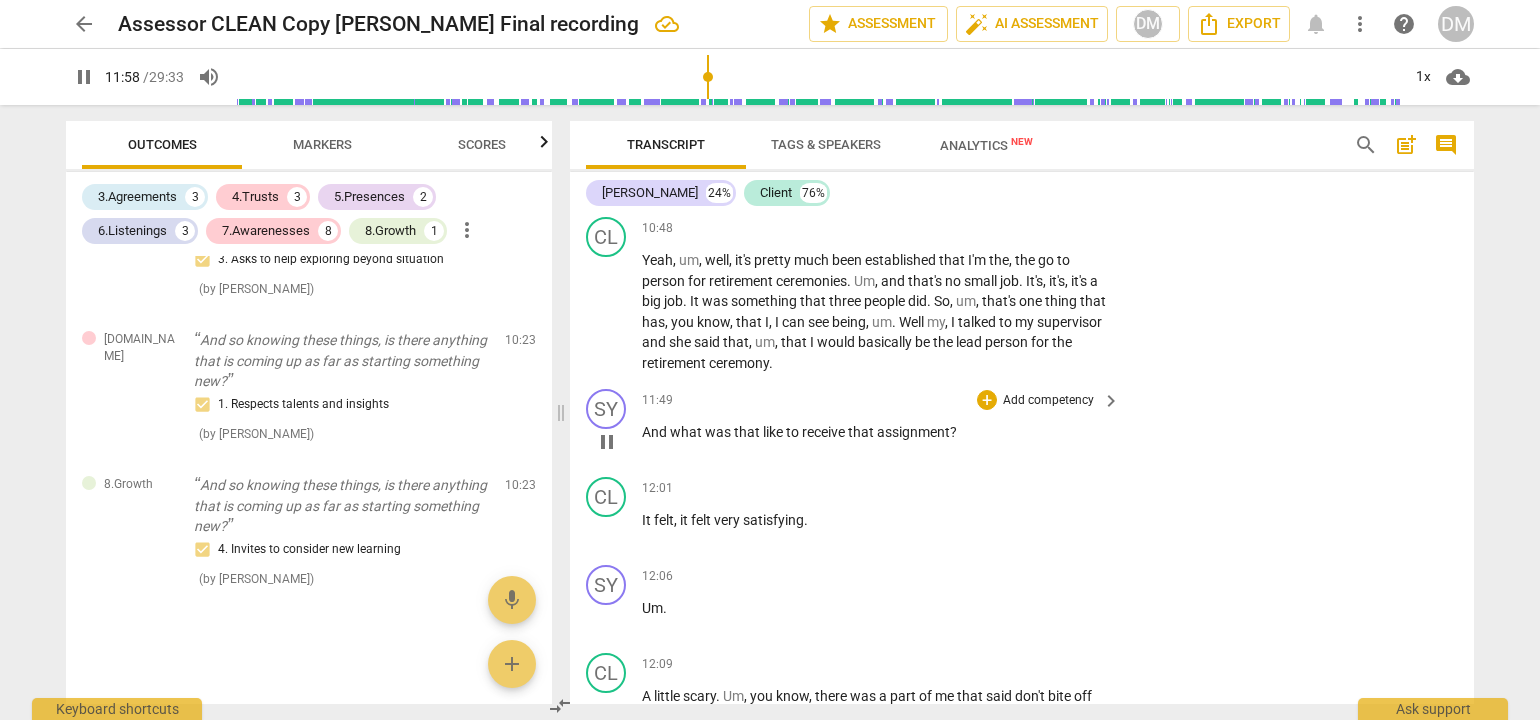 click on "Add competency" at bounding box center (1048, 401) 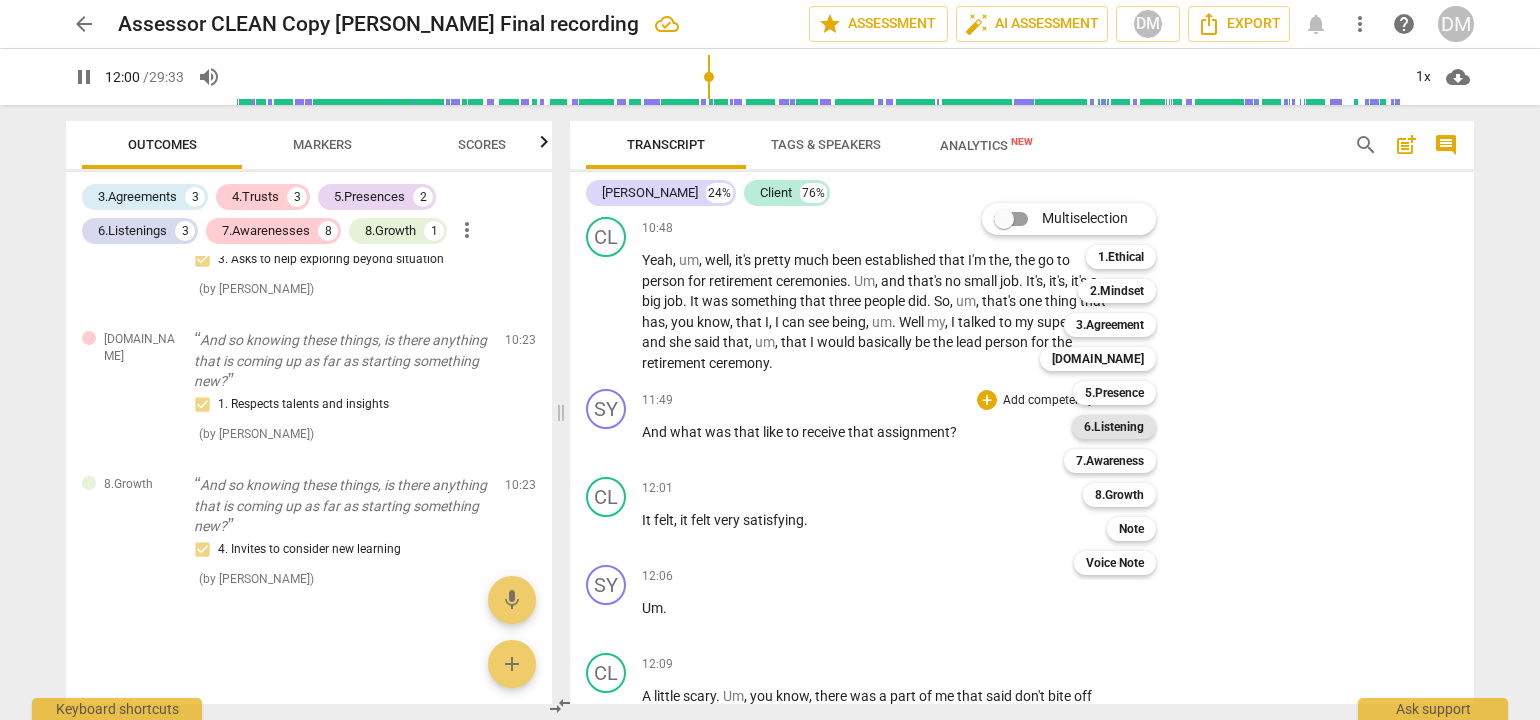 click on "6.Listening" at bounding box center (1114, 427) 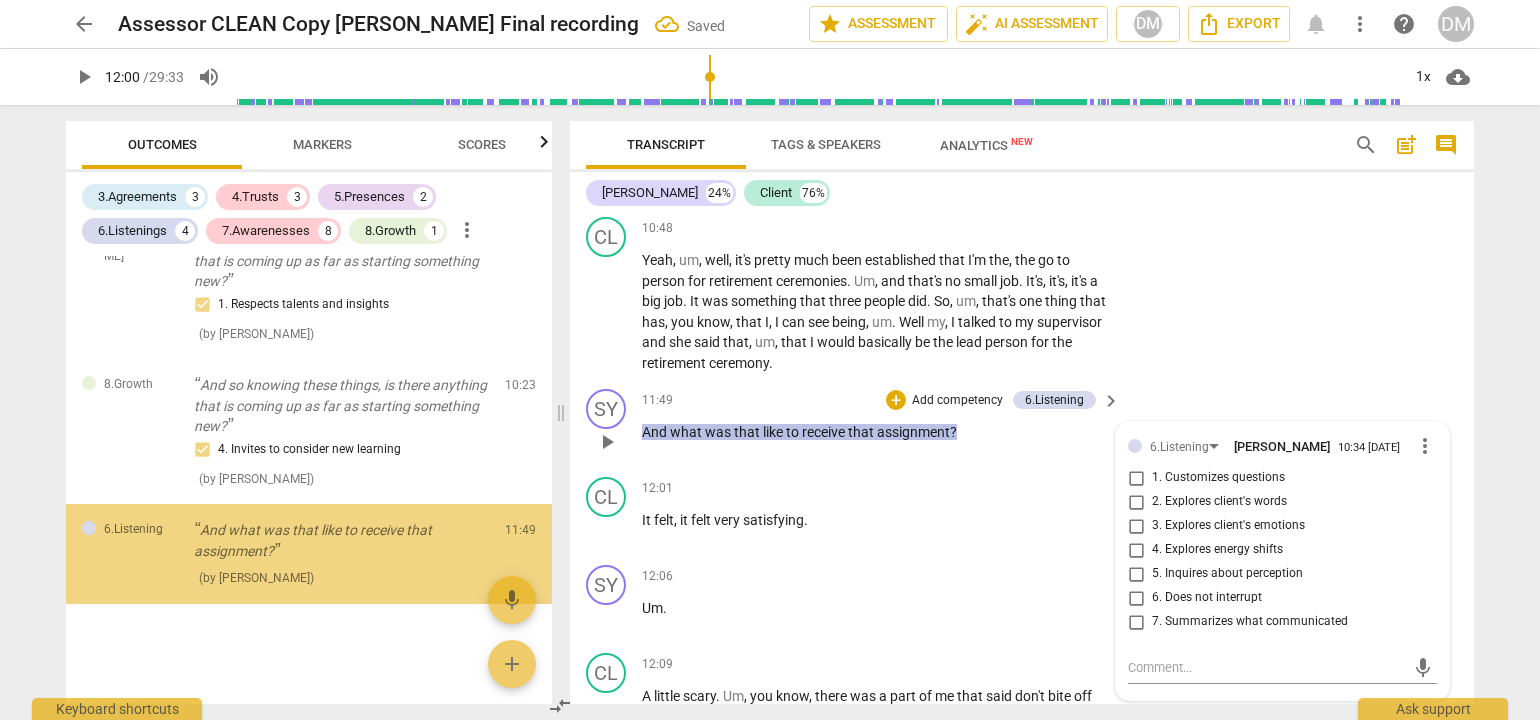 scroll, scrollTop: 2498, scrollLeft: 0, axis: vertical 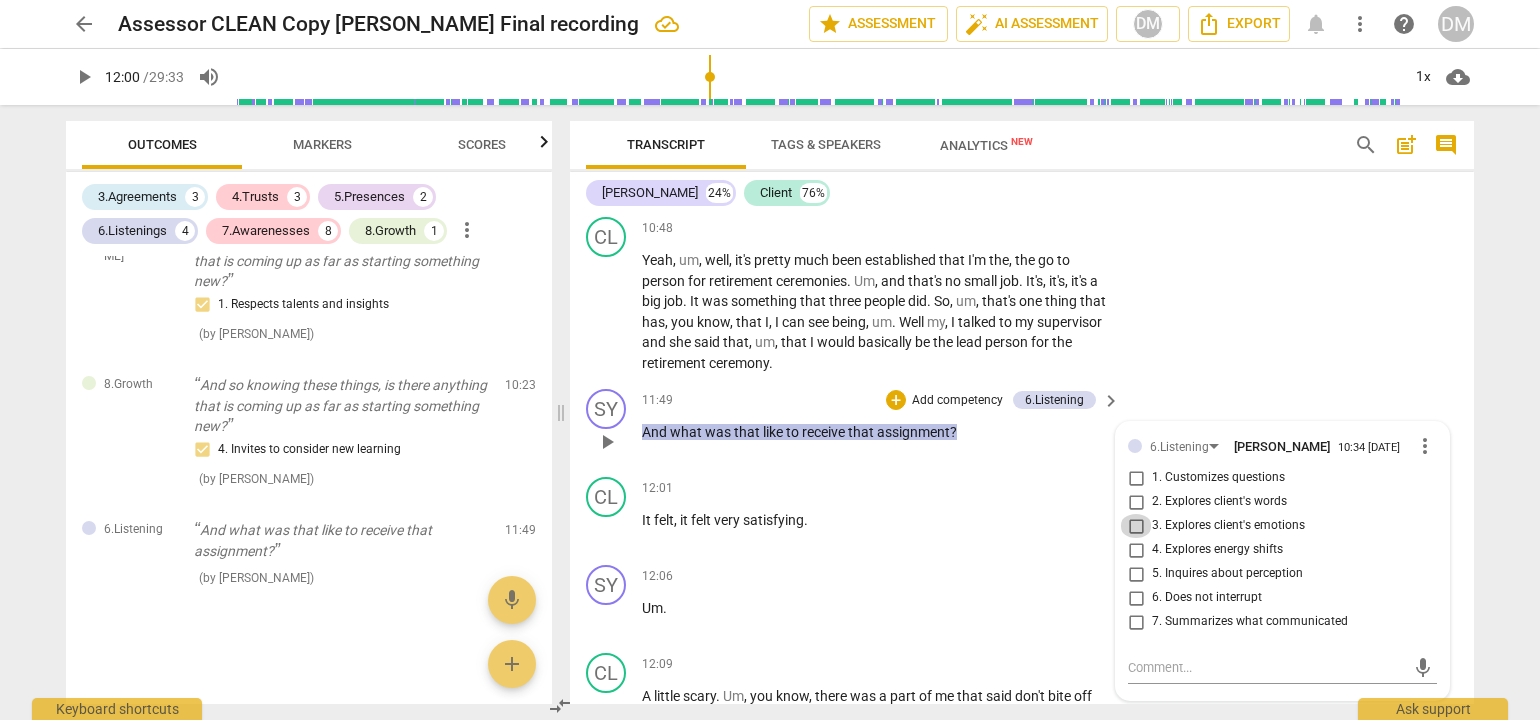 click on "3. Explores client's emotions" at bounding box center [1136, 526] 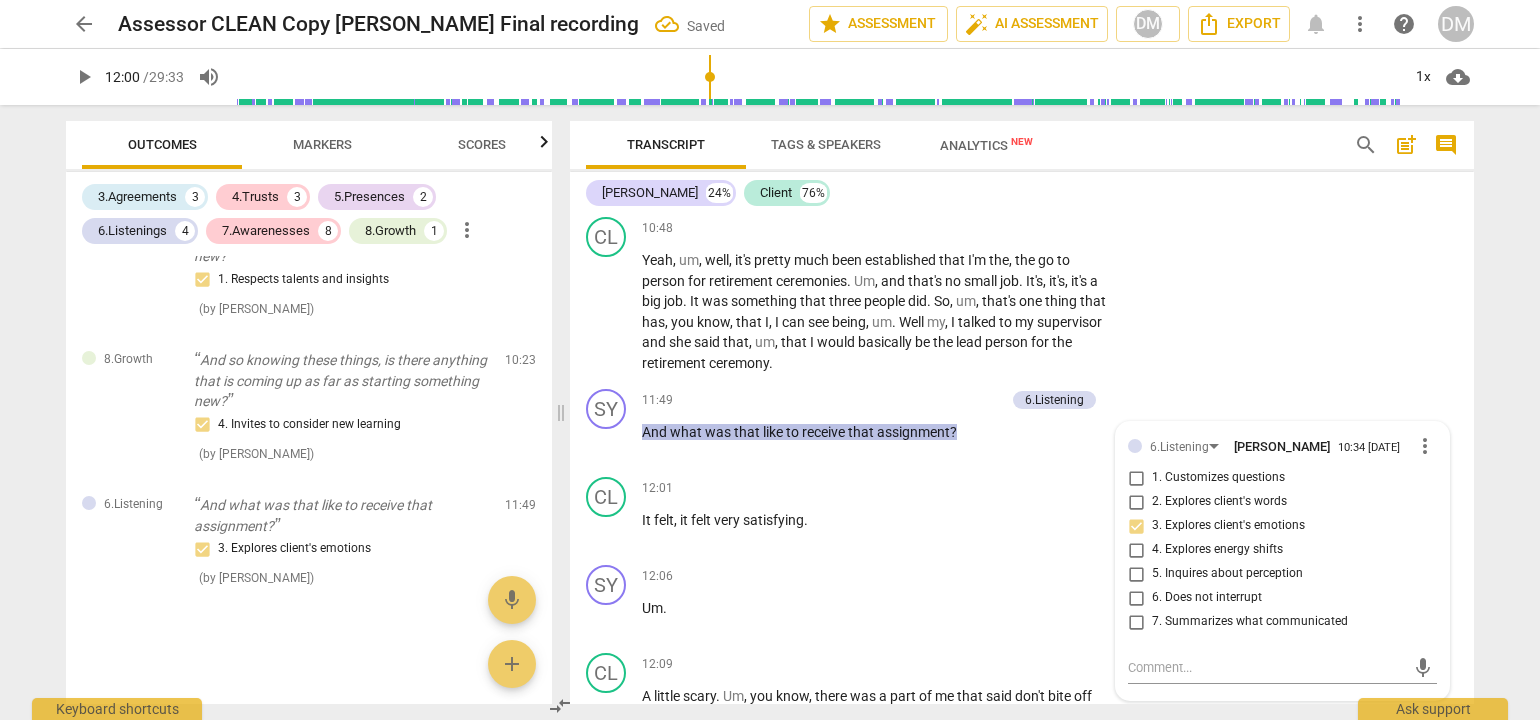 click on "arrow_back Assessor CLEAN Copy [PERSON_NAME] Final recording Saved edit star    Assessment   auto_fix_high    AI Assessment DM    Export notifications more_vert help DM play_arrow 12:00   /  29:33 volume_up 1x cloud_download Outcomes Markers Scores 3.Agreements 3 4.Trusts 3 5.Presences 2 6.Listenings 4 7.Awarenesses 8 8.Growth 1 more_vert 3.Agreement So, [PERSON_NAME], tell me what you'd like to talk about [DATE]. 1. Identifies what to accomplish ( by [PERSON_NAME] ) 00:02 edit delete 3.Agreement Okay. And why is that important? 3. Explores what is important ( by [PERSON_NAME] ) 00:26 edit delete 3.Agreement And so in the time we have together [DATE], at the end of the session, what would success look like? 2. Reconfirms measures of success Also note, client's response had a distinct vocal tone shift. This was an acknowledgement moment in addition to your agreement question. ( by [PERSON_NAME] ) 00:50 edit delete 5.Presence 3. Supports client to choose what happens ( by [PERSON_NAME] ) 01:31 edit delete ( )" at bounding box center [770, 360] 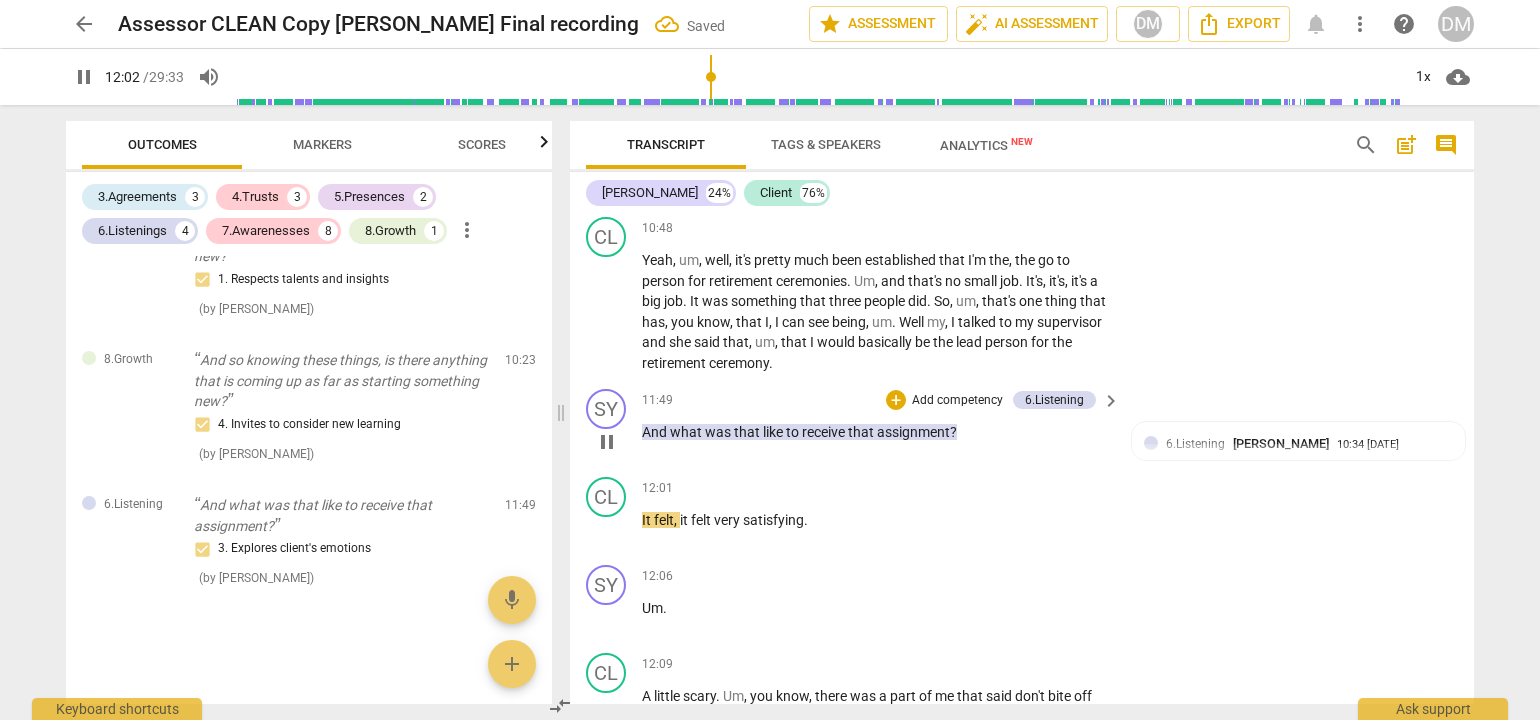 click on "Add competency" at bounding box center (957, 401) 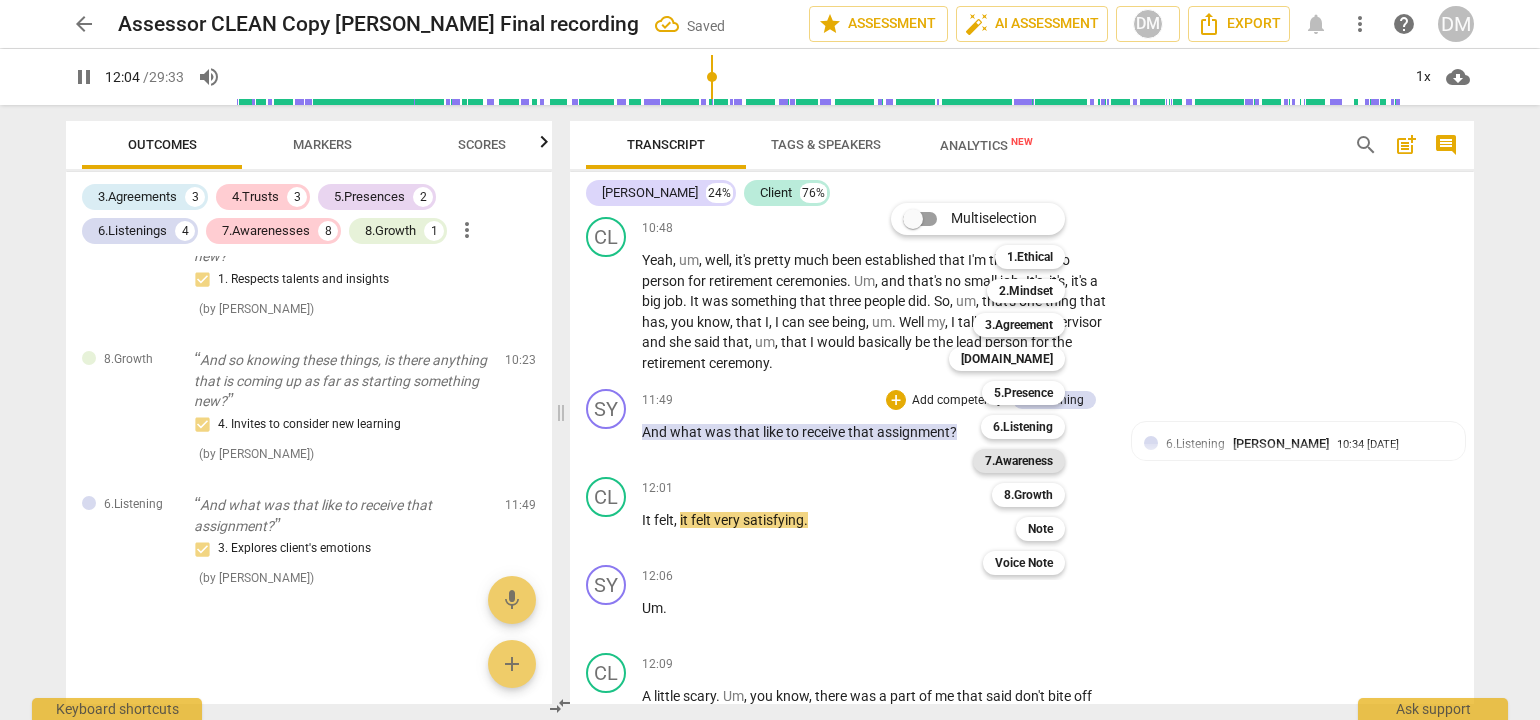 click on "7.Awareness" at bounding box center (1019, 461) 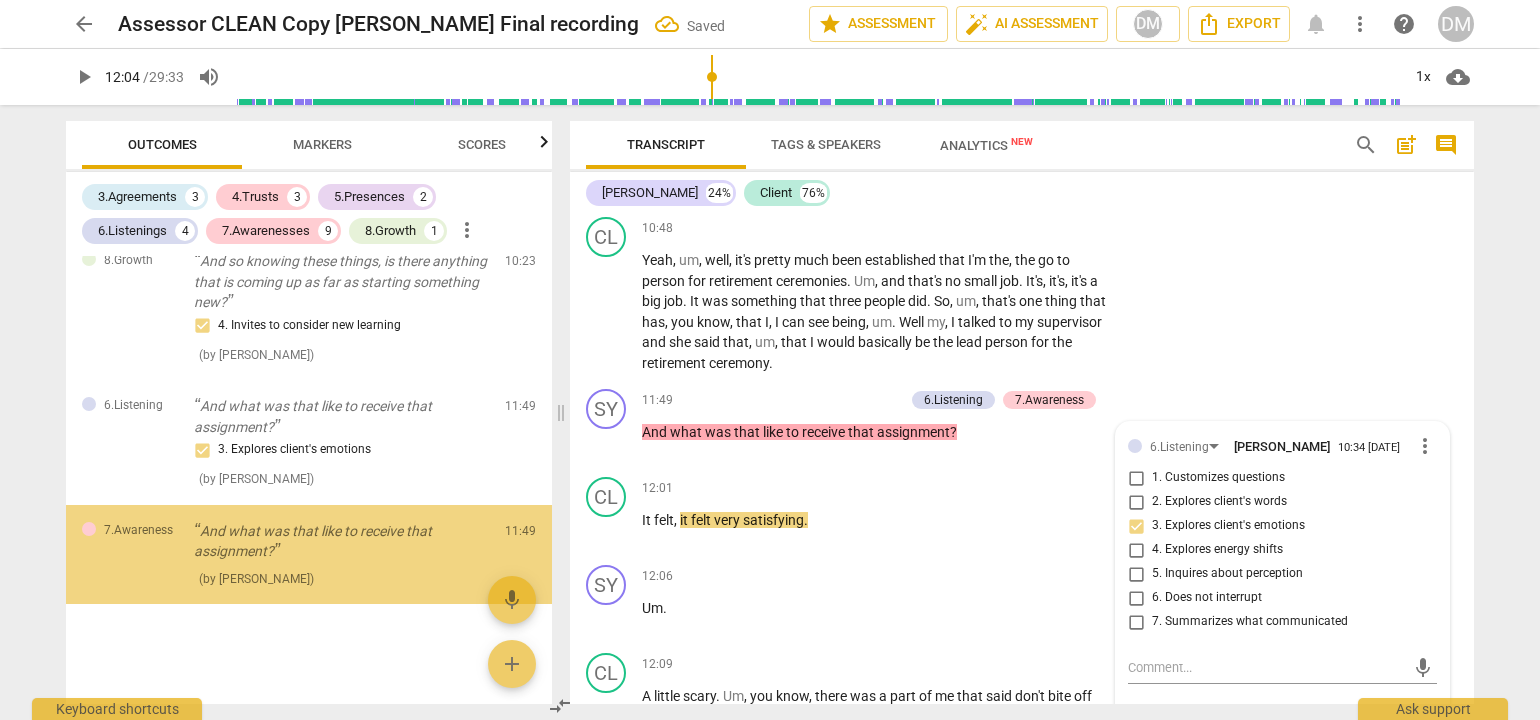 scroll, scrollTop: 2623, scrollLeft: 0, axis: vertical 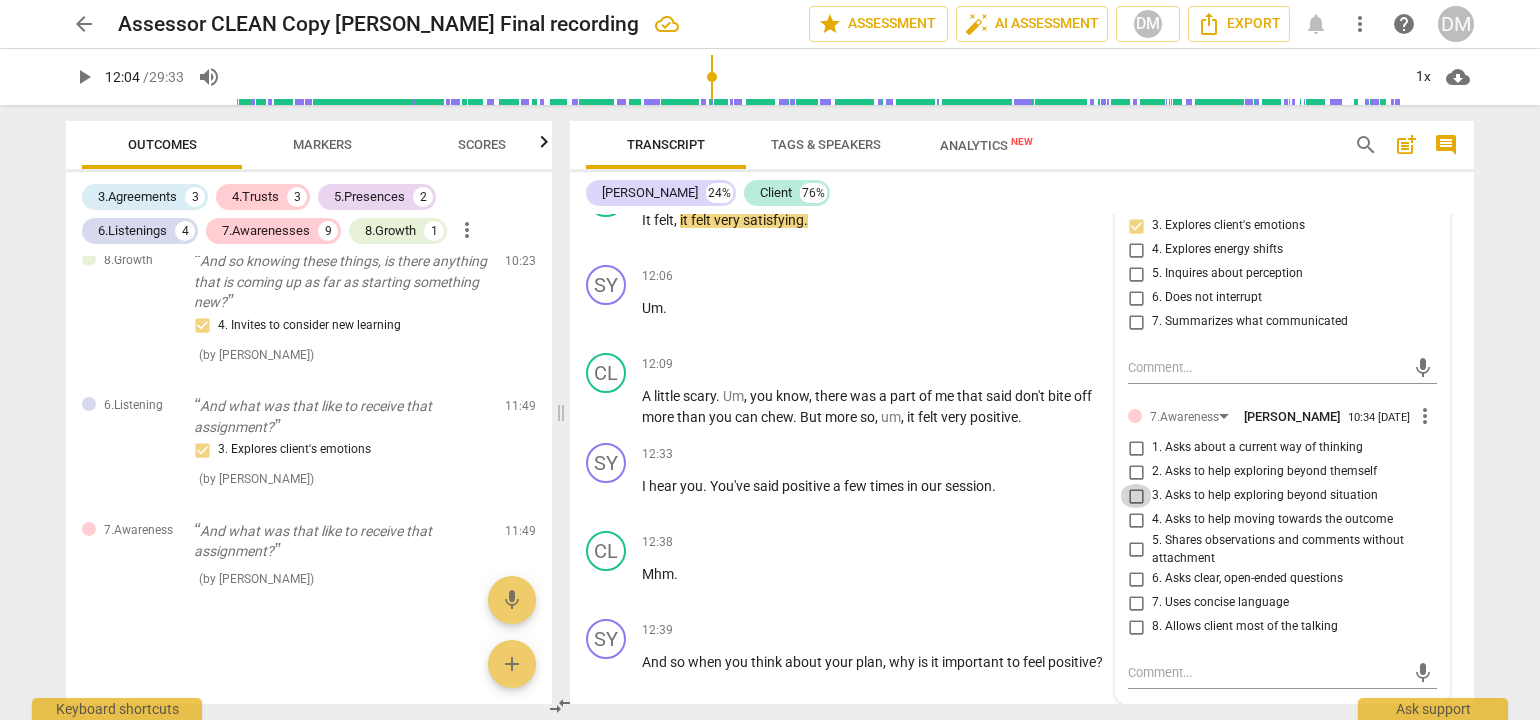 click on "3. Asks to help exploring beyond situation" at bounding box center [1136, 496] 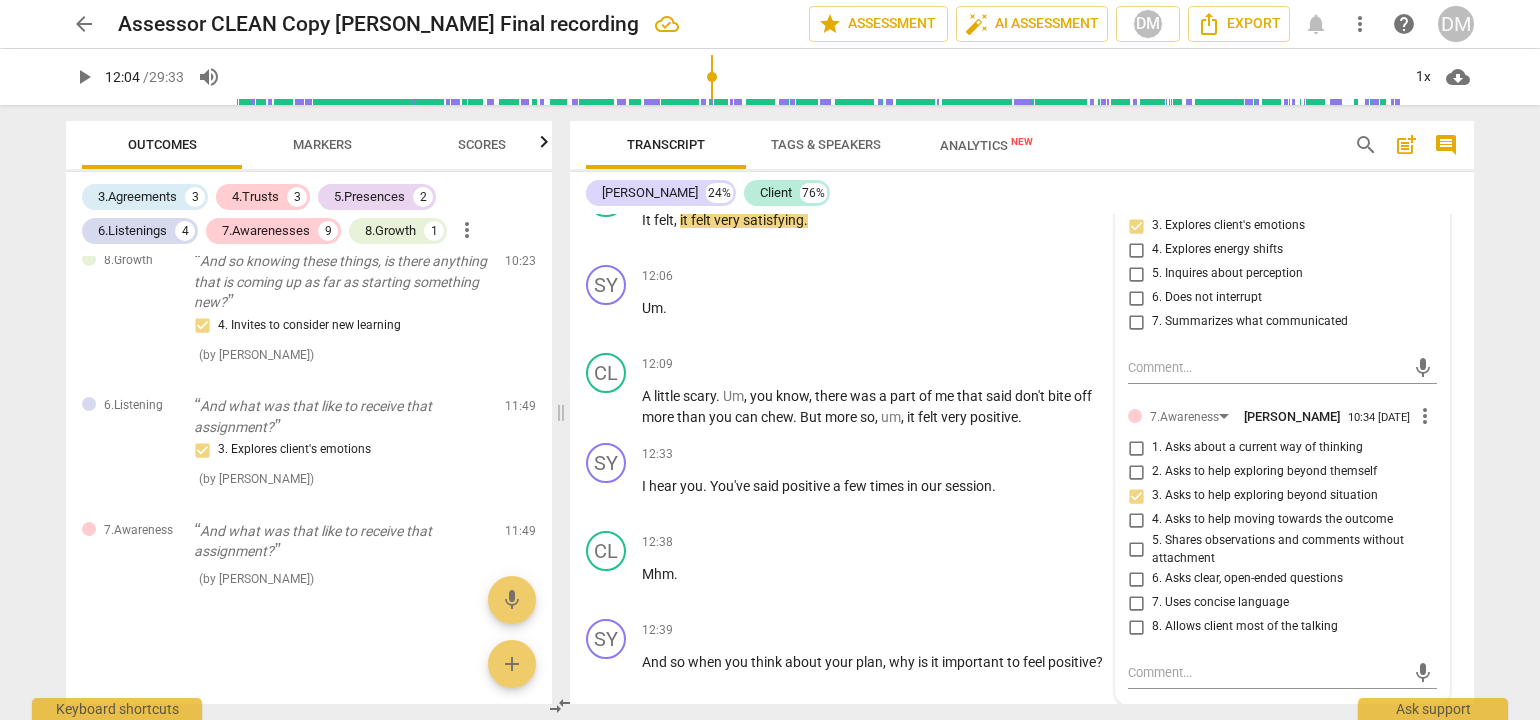 click on "arrow_back Assessor CLEAN Copy [PERSON_NAME] Final recording edit star    Assessment   auto_fix_high    AI Assessment DM    Export notifications more_vert help DM play_arrow 12:04   /  29:33 volume_up 1x cloud_download Outcomes Markers Scores 3.Agreements 3 4.Trusts 3 5.Presences 2 6.Listenings 4 7.Awarenesses 9 8.Growth 1 more_vert 3.Agreement So, [PERSON_NAME], tell me what you'd like to talk about [DATE]. 1. Identifies what to accomplish ( by [PERSON_NAME] ) 00:02 edit delete 3.Agreement Okay. And why is that important? 3. Explores what is important ( by [PERSON_NAME] ) 00:26 edit delete 3.Agreement And so in the time we have together [DATE], at the end of the session, what would success look like? 2. Reconfirms measures of success Also note, client's response had a distinct vocal tone shift. This was an acknowledgement moment in addition to your agreement question. ( by [PERSON_NAME] ) 00:50 edit delete 5.Presence 3. Supports client to choose what happens ( by [PERSON_NAME] ) 01:31 edit delete ( ) 01:31" at bounding box center [770, 360] 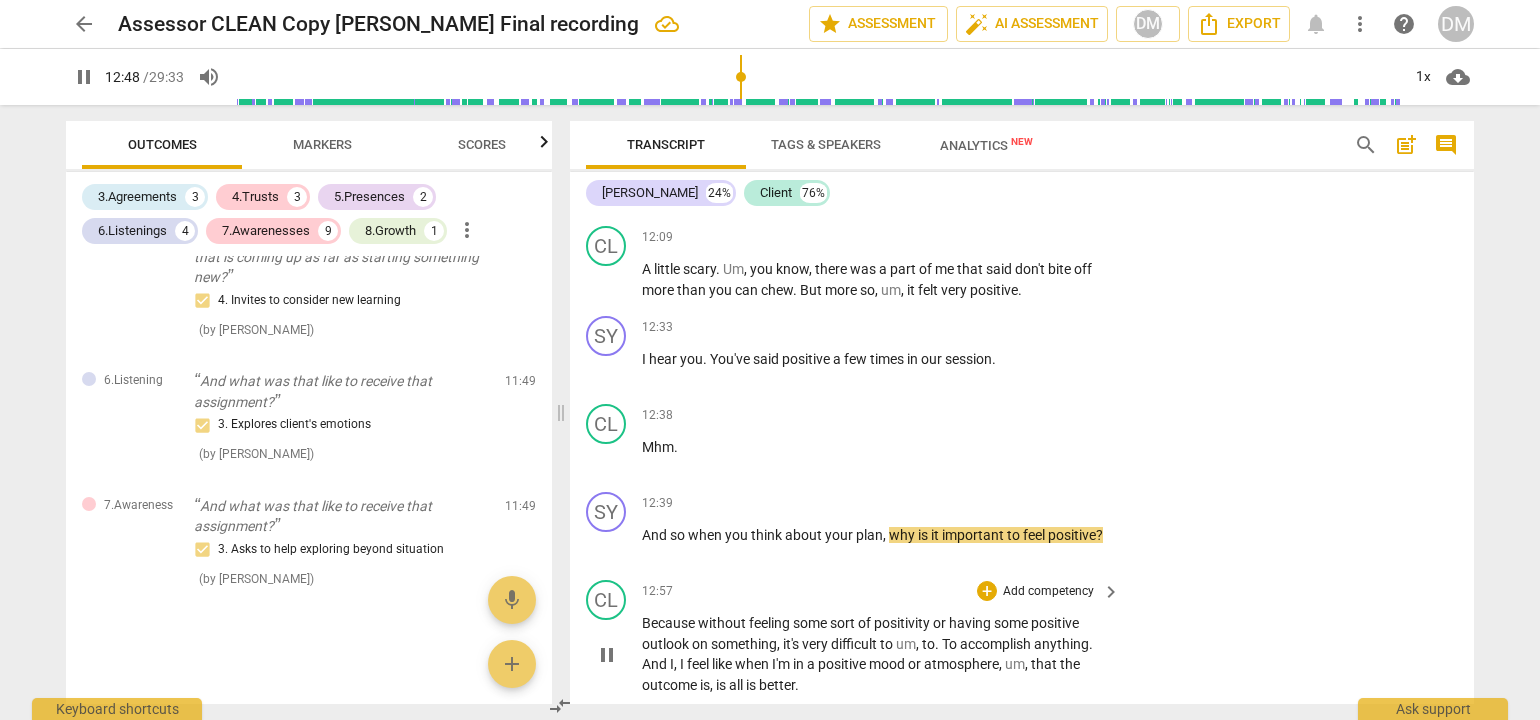 scroll, scrollTop: 3661, scrollLeft: 0, axis: vertical 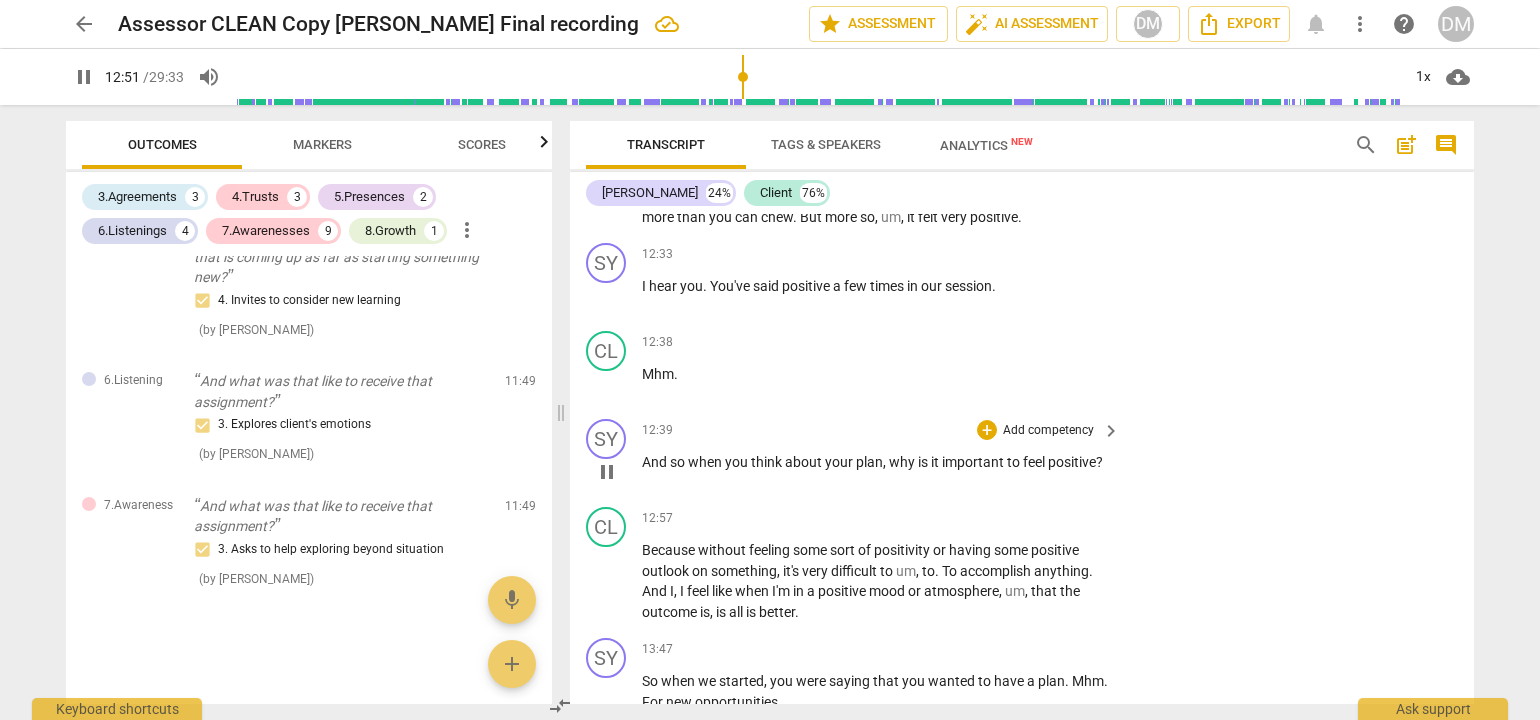 click on "Add competency" at bounding box center (1048, 431) 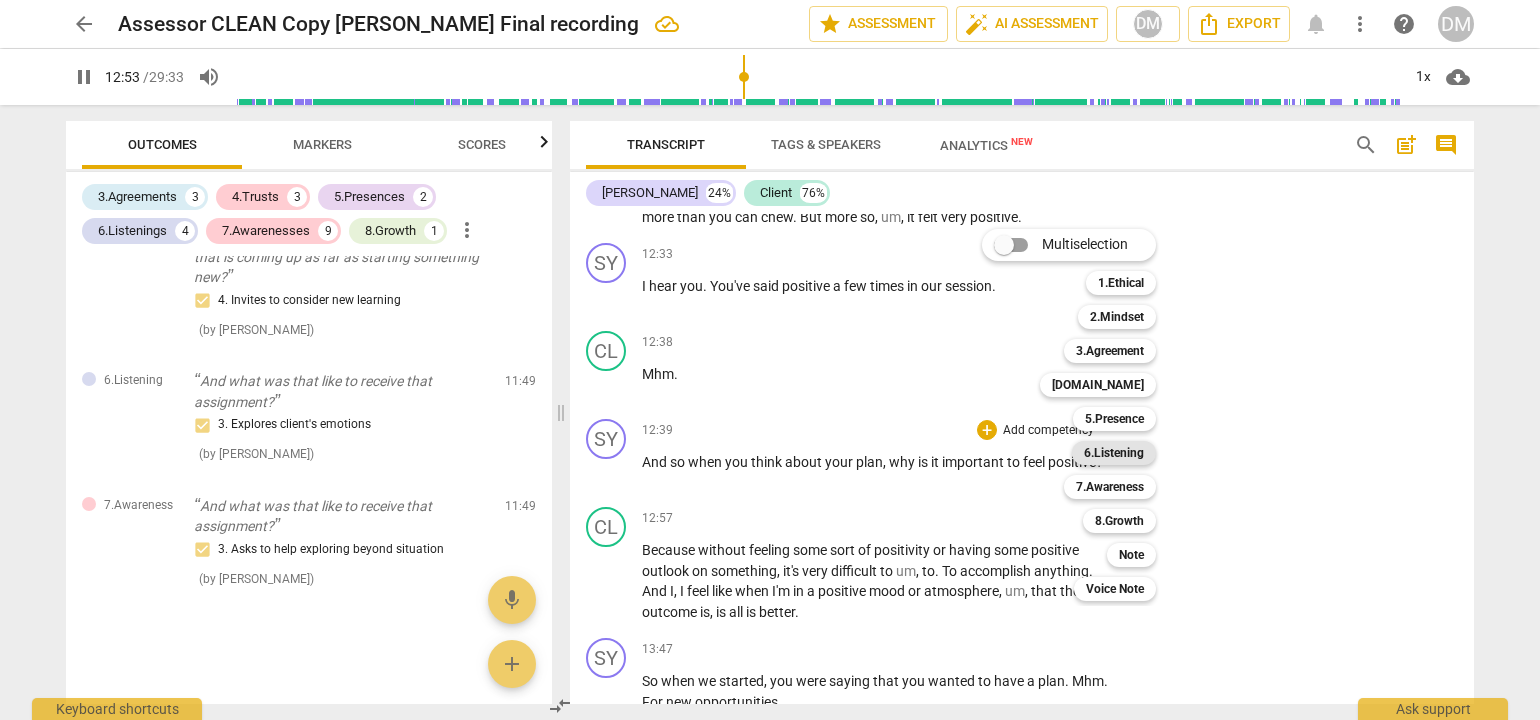 click on "6.Listening" at bounding box center (1114, 453) 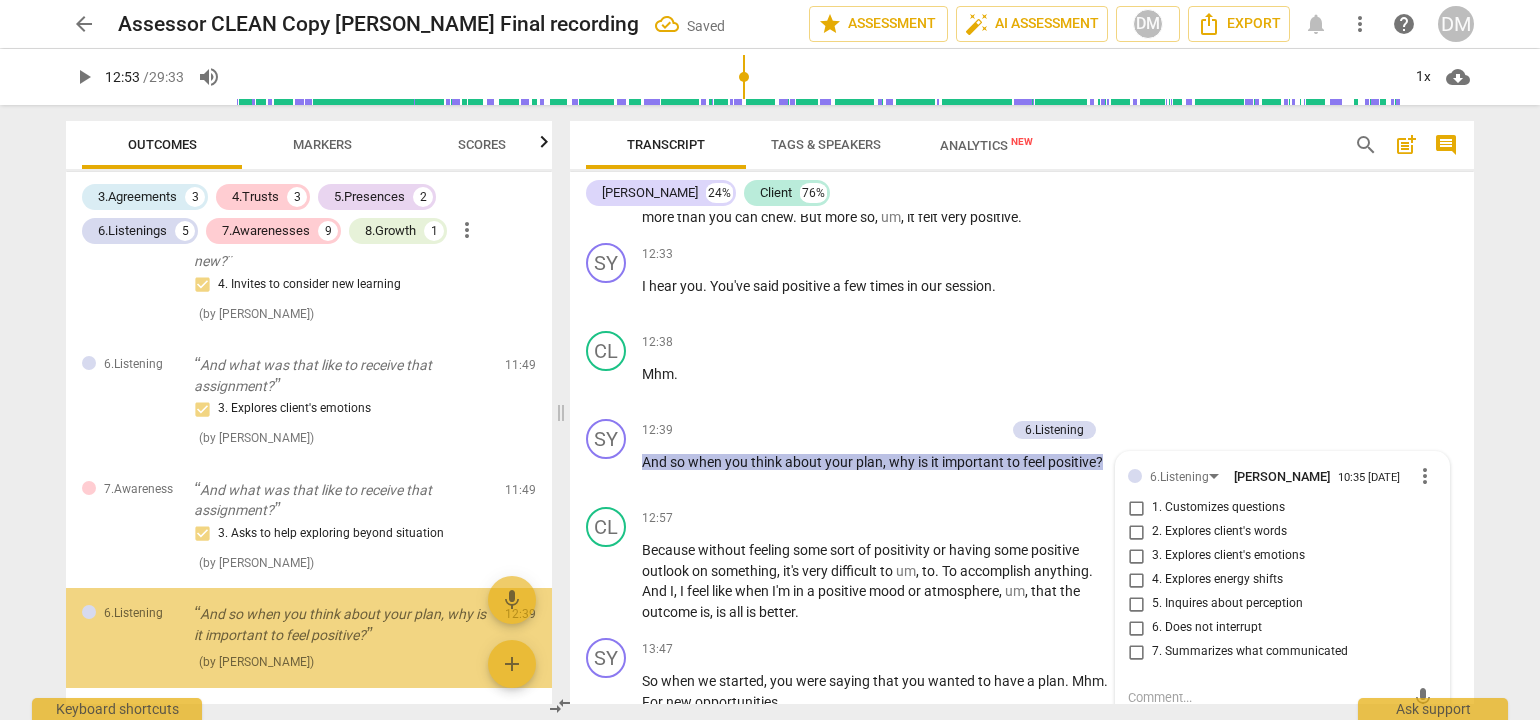scroll, scrollTop: 2748, scrollLeft: 0, axis: vertical 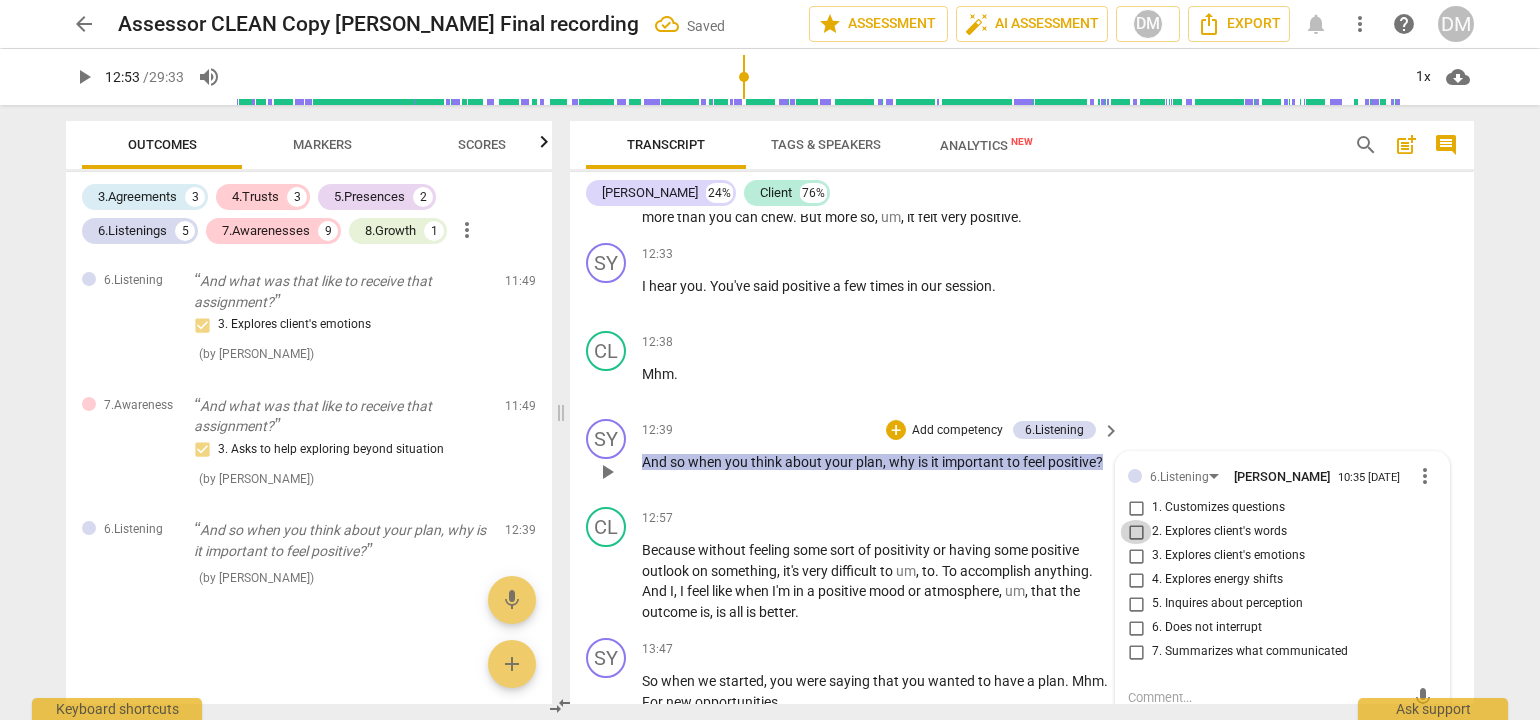 click on "2. Explores client's words" at bounding box center [1136, 532] 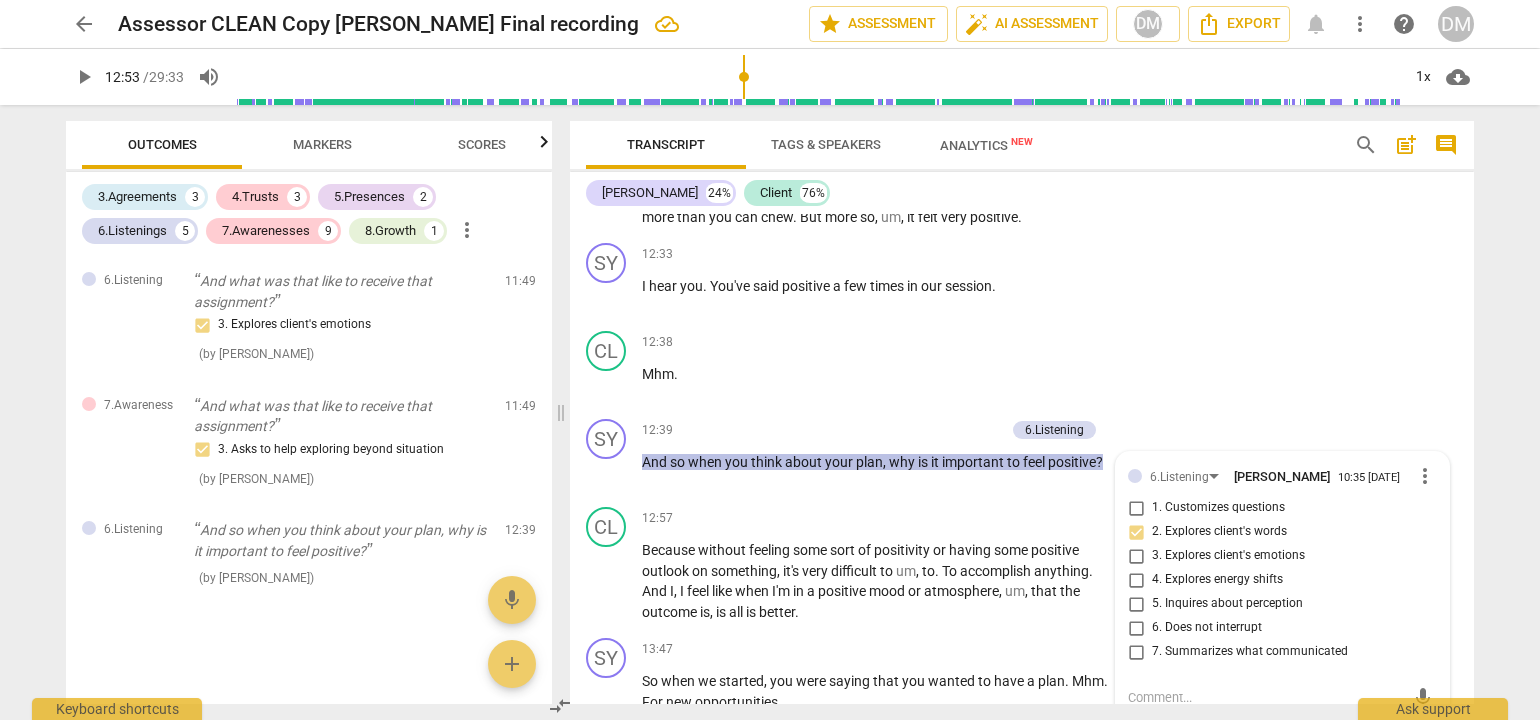 click on "arrow_back Assessor CLEAN Copy [PERSON_NAME] Final recording edit star    Assessment   auto_fix_high    AI Assessment DM    Export notifications more_vert help DM play_arrow 12:53   /  29:33 volume_up 1x cloud_download Outcomes Markers Scores 3.Agreements 3 4.Trusts 3 5.Presences 2 6.Listenings 5 7.Awarenesses 9 8.Growth 1 more_vert 3.Agreement So, [PERSON_NAME], tell me what you'd like to talk about [DATE]. 1. Identifies what to accomplish ( by [PERSON_NAME] ) 00:02 edit delete 3.Agreement Okay. And why is that important? 3. Explores what is important ( by [PERSON_NAME] ) 00:26 edit delete 3.Agreement And so in the time we have together [DATE], at the end of the session, what would success look like? 2. Reconfirms measures of success Also note, client's response had a distinct vocal tone shift. This was an acknowledgement moment in addition to your agreement question. ( by [PERSON_NAME] ) 00:50 edit delete 5.Presence 3. Supports client to choose what happens ( by [PERSON_NAME] ) 01:31 edit delete ( ) 01:31" at bounding box center (770, 360) 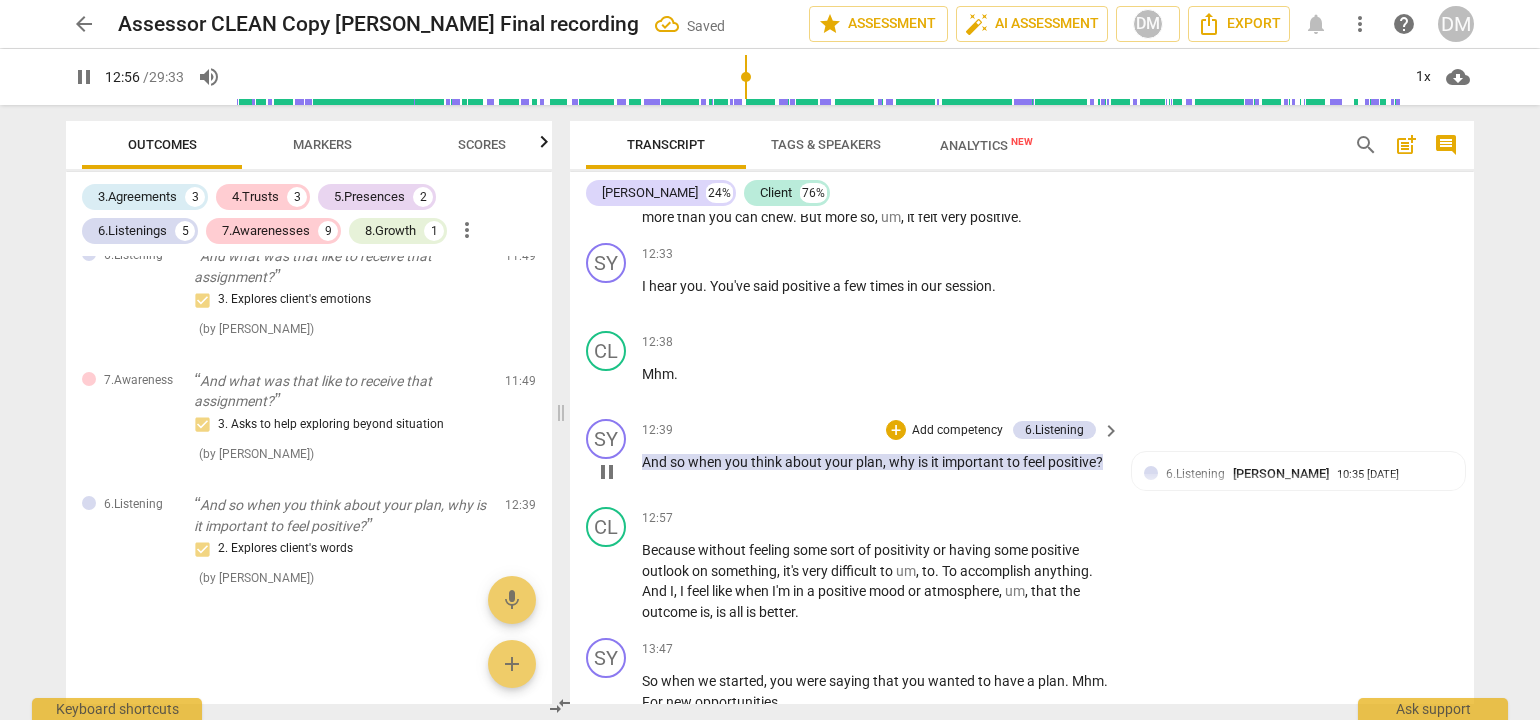 click on "Add competency" at bounding box center [957, 431] 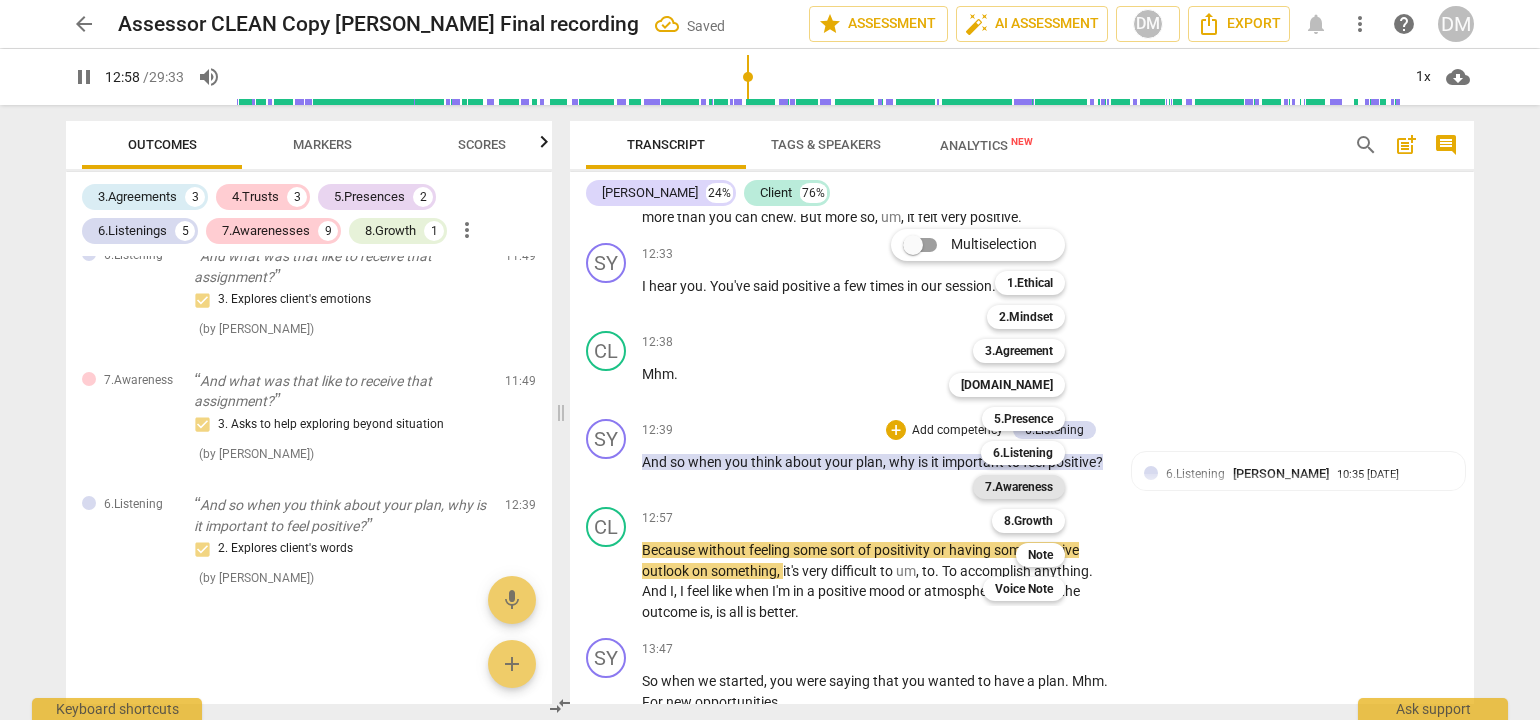 click on "7.Awareness" at bounding box center (1019, 487) 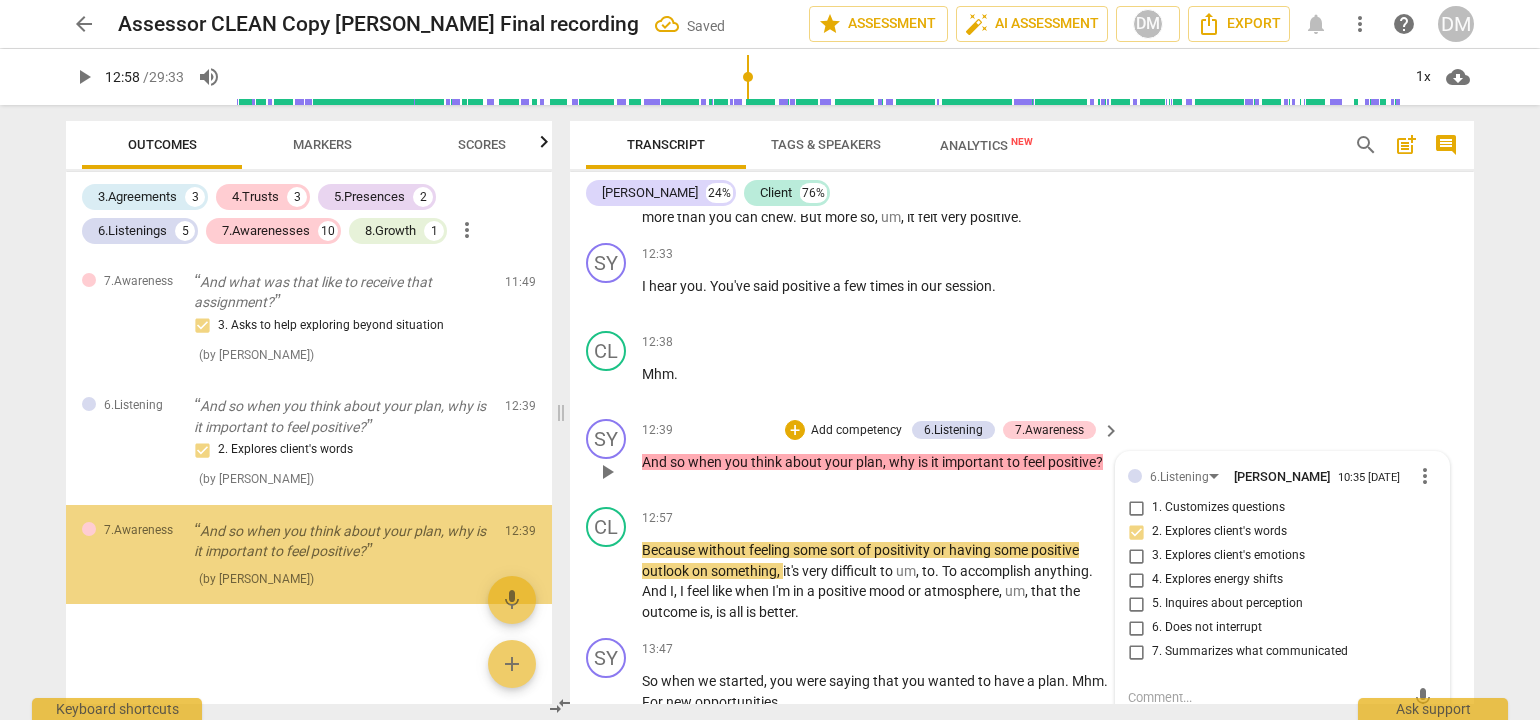 scroll, scrollTop: 2872, scrollLeft: 0, axis: vertical 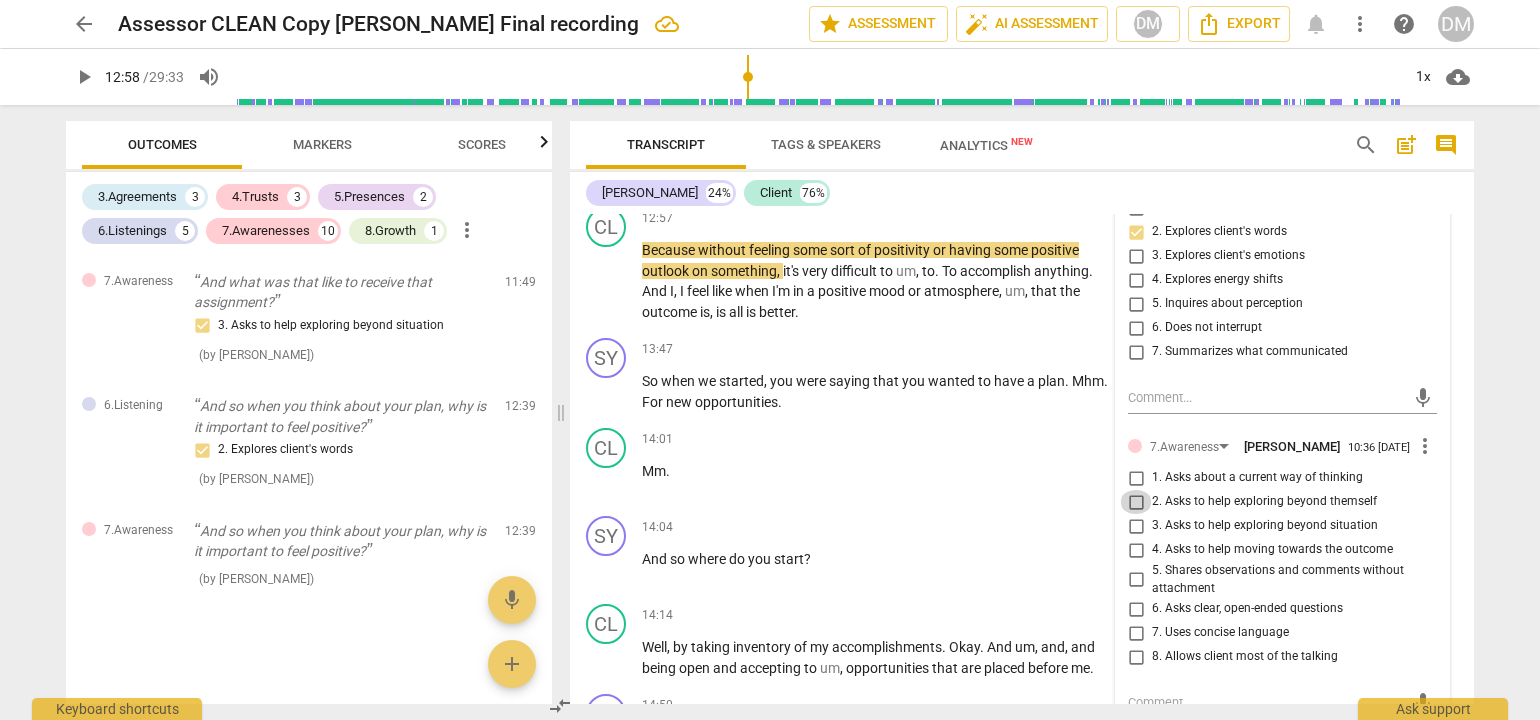 click on "2. Asks to help exploring beyond themself" at bounding box center [1136, 502] 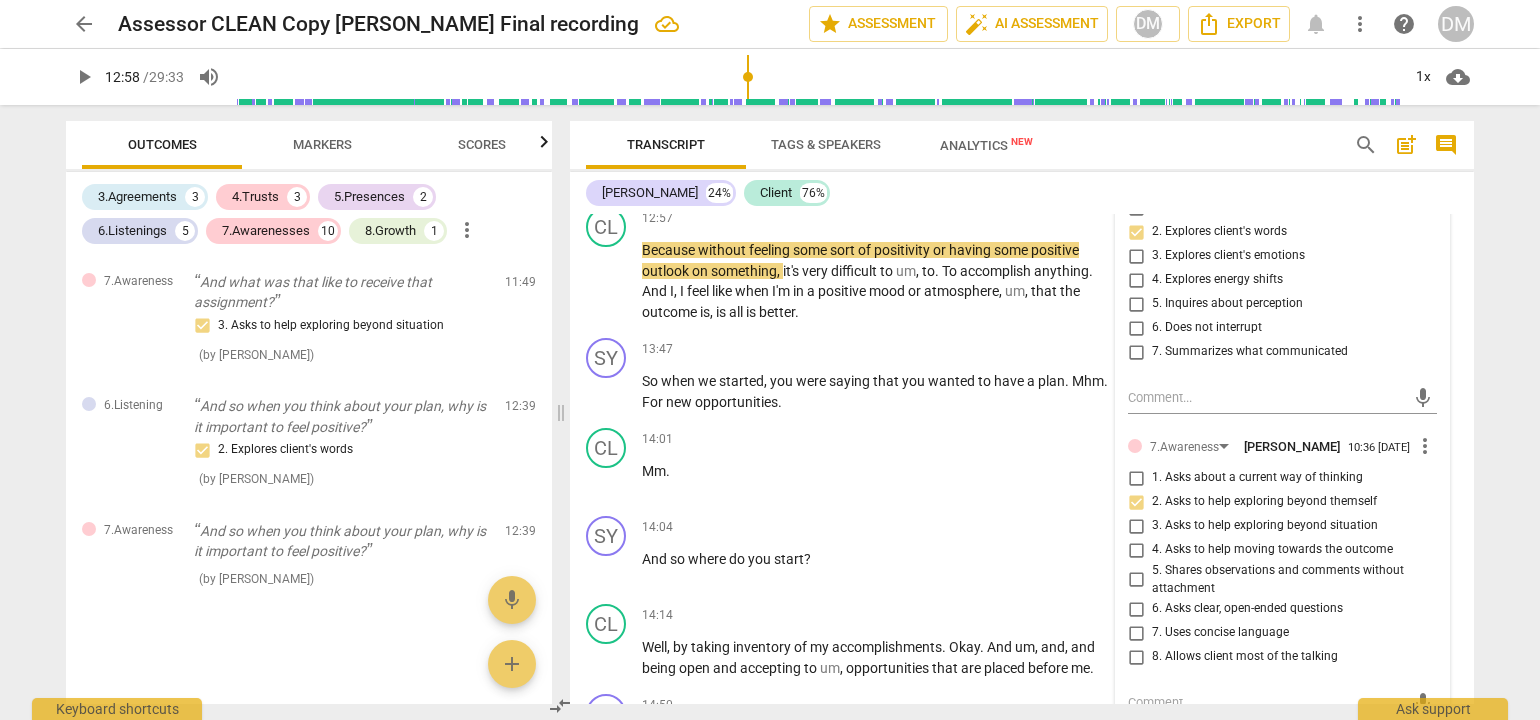click on "arrow_back Assessor CLEAN Copy [PERSON_NAME] Final recording edit star    Assessment   auto_fix_high    AI Assessment DM    Export notifications more_vert help DM play_arrow 12:58   /  29:33 volume_up 1x cloud_download Outcomes Markers Scores 3.Agreements 3 4.Trusts 3 5.Presences 2 6.Listenings 5 7.Awarenesses 10 8.Growth 1 more_vert 3.Agreement So, [PERSON_NAME], tell me what you'd like to talk about [DATE]. 1. Identifies what to accomplish ( by [PERSON_NAME] ) 00:02 edit delete 3.Agreement Okay. And why is that important? 3. Explores what is important ( by [PERSON_NAME] ) 00:26 edit delete 3.Agreement And so in the time we have together [DATE], at the end of the session, what would success look like? 2. Reconfirms measures of success Also note, client's response had a distinct vocal tone shift. This was an acknowledgement moment in addition to your agreement question. ( by [PERSON_NAME] ) 00:50 edit delete 5.Presence 3. Supports client to choose what happens ( by [PERSON_NAME] ) 01:31 edit delete ( ) 01:31" at bounding box center [770, 360] 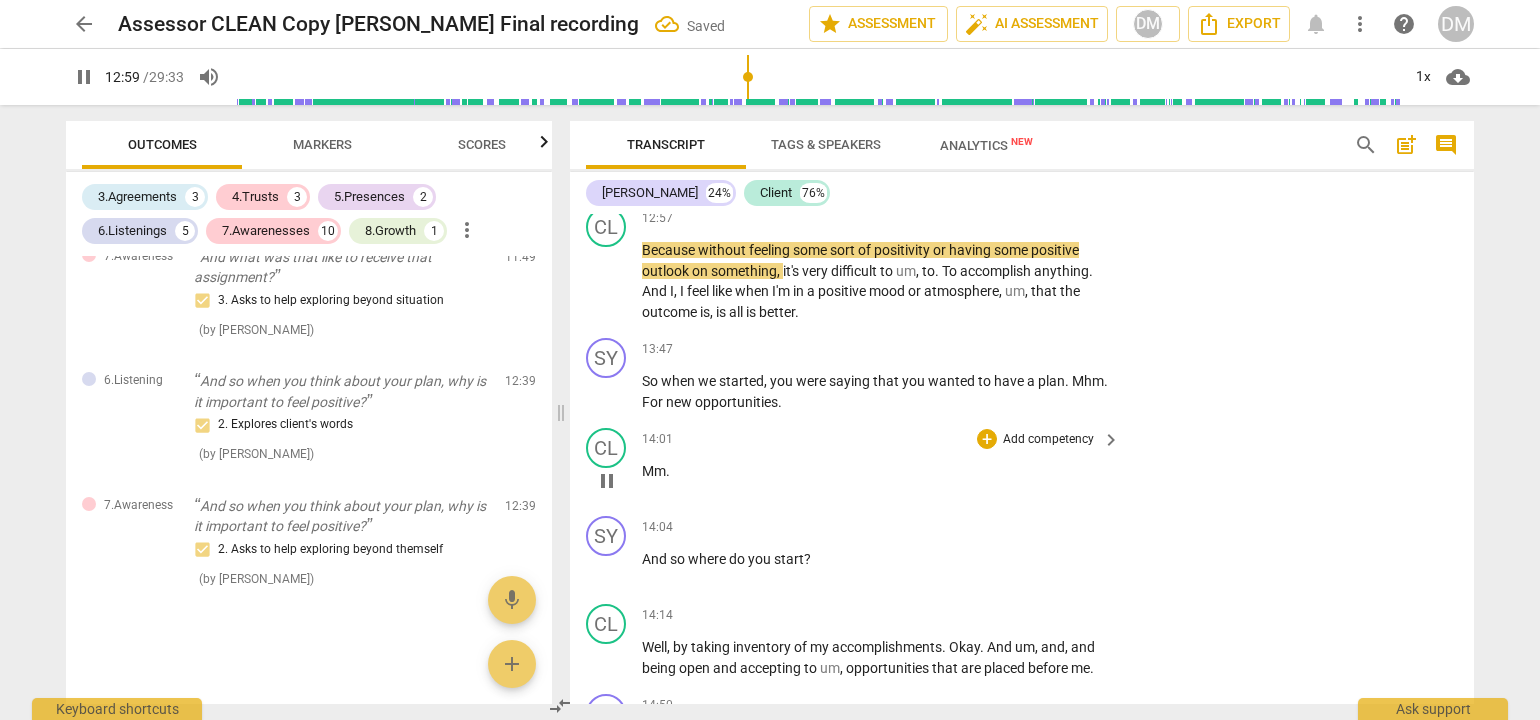 scroll, scrollTop: 3761, scrollLeft: 0, axis: vertical 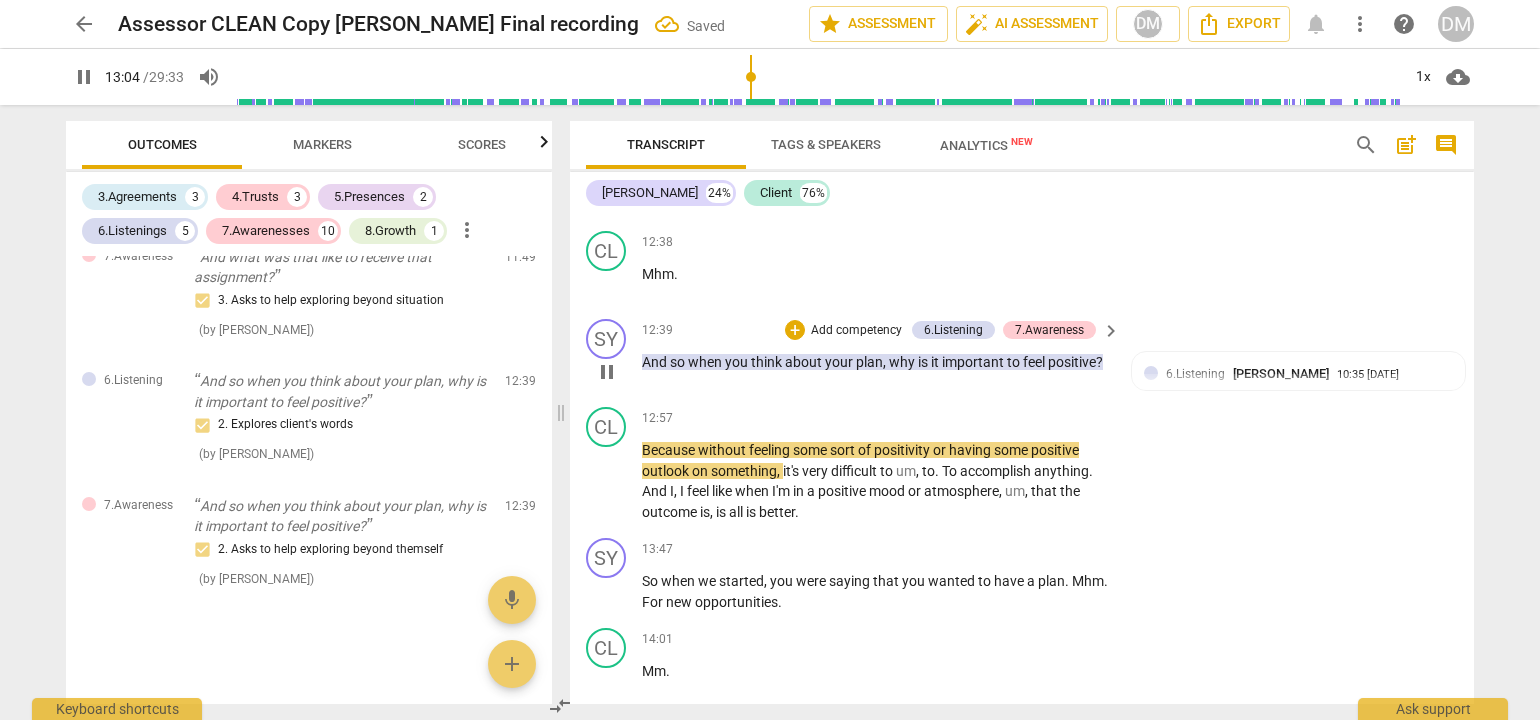 click on "Add competency" at bounding box center (856, 331) 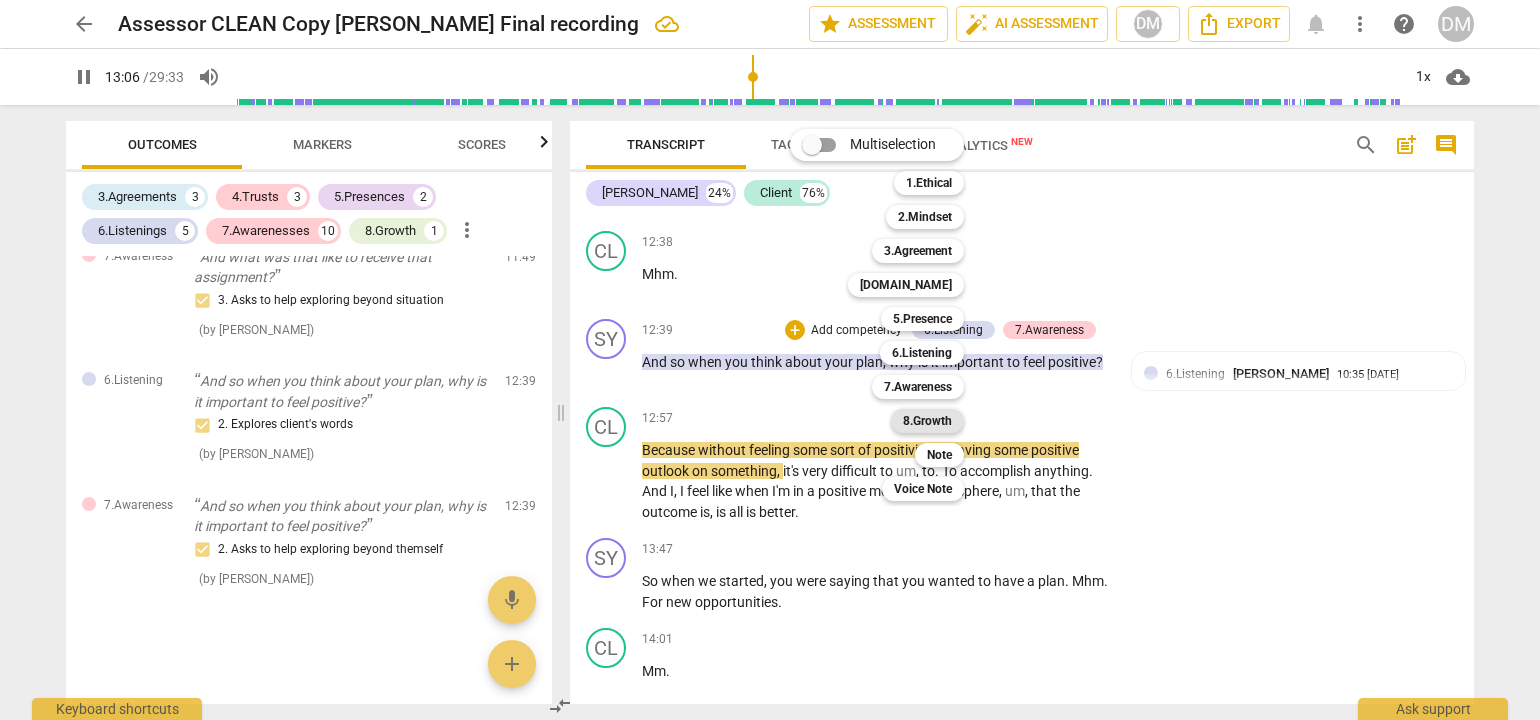 click on "8.Growth" at bounding box center (927, 421) 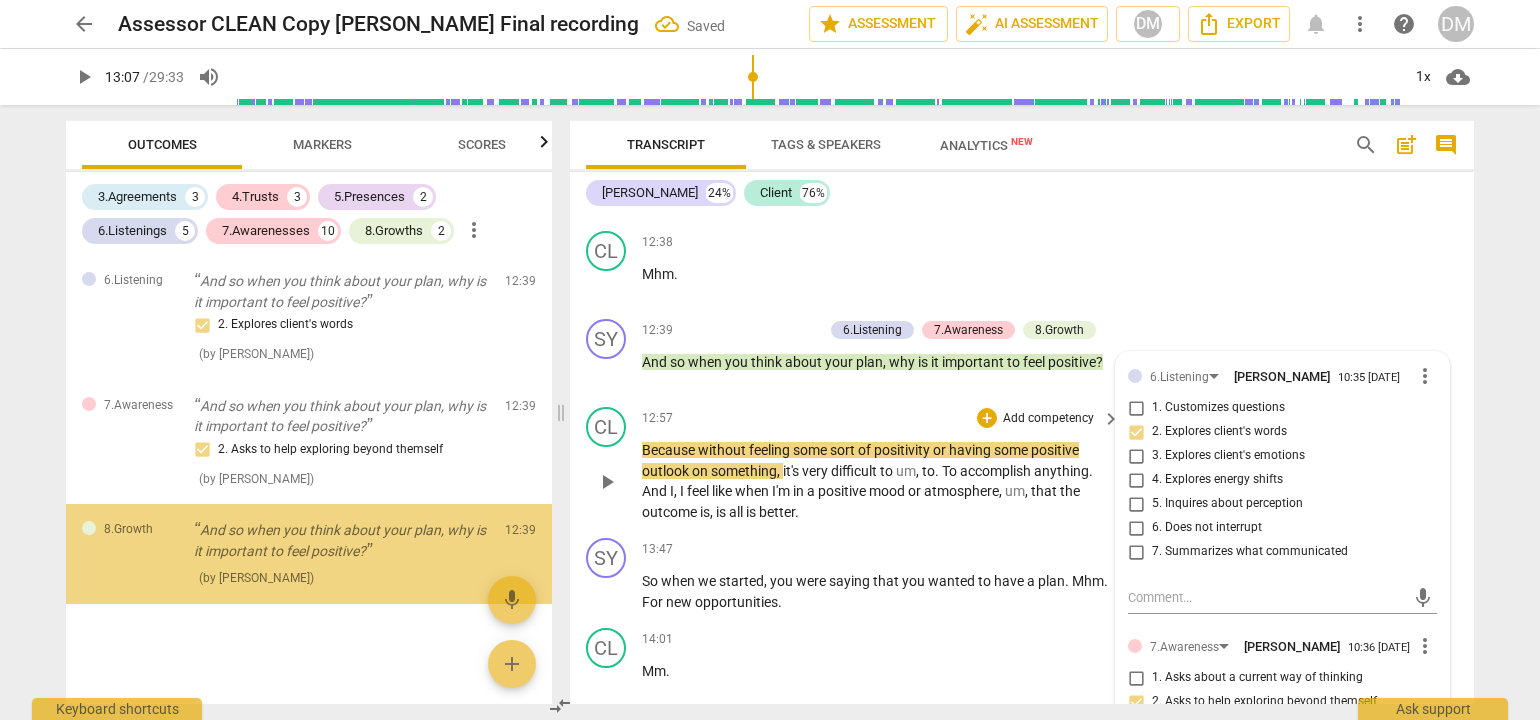 scroll, scrollTop: 2996, scrollLeft: 0, axis: vertical 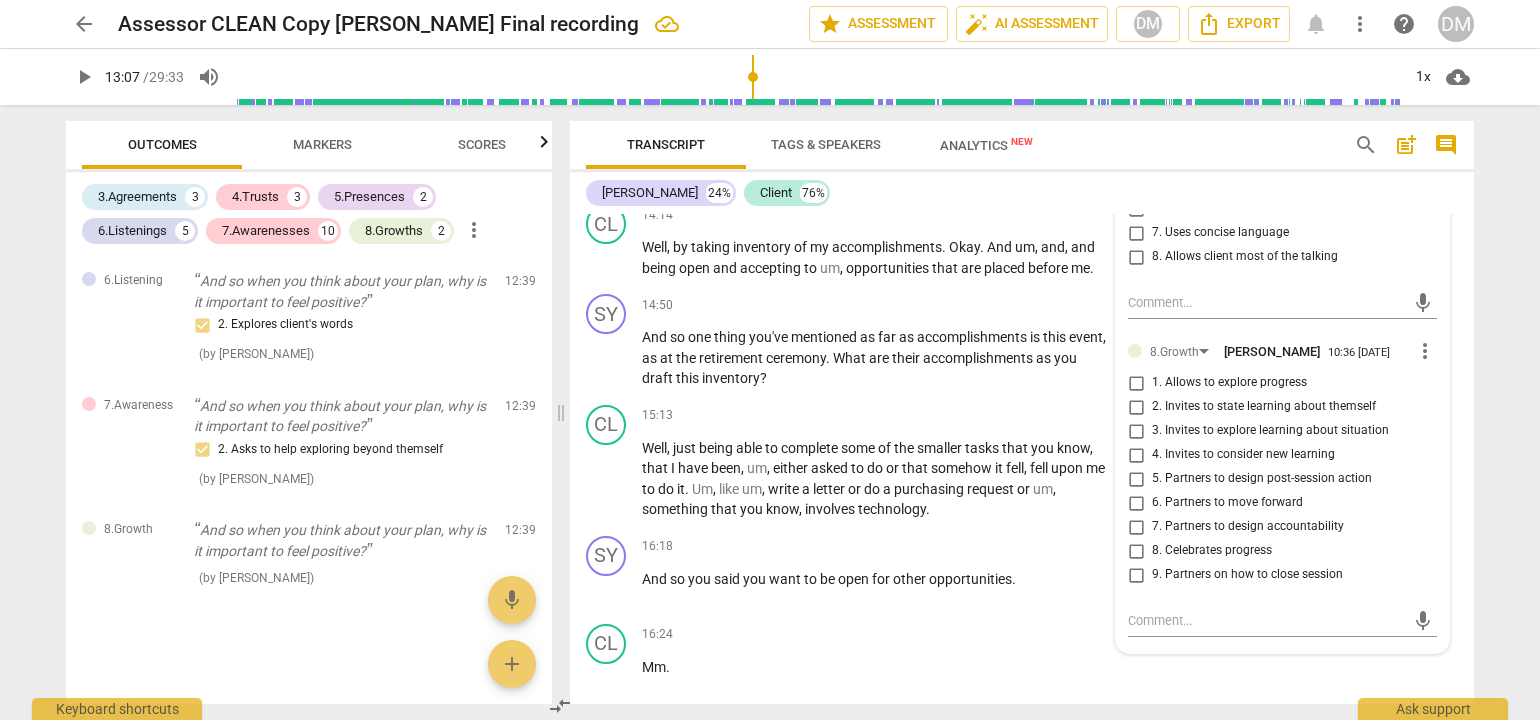 click on "2. Invites to state learning about themself" at bounding box center [1136, 407] 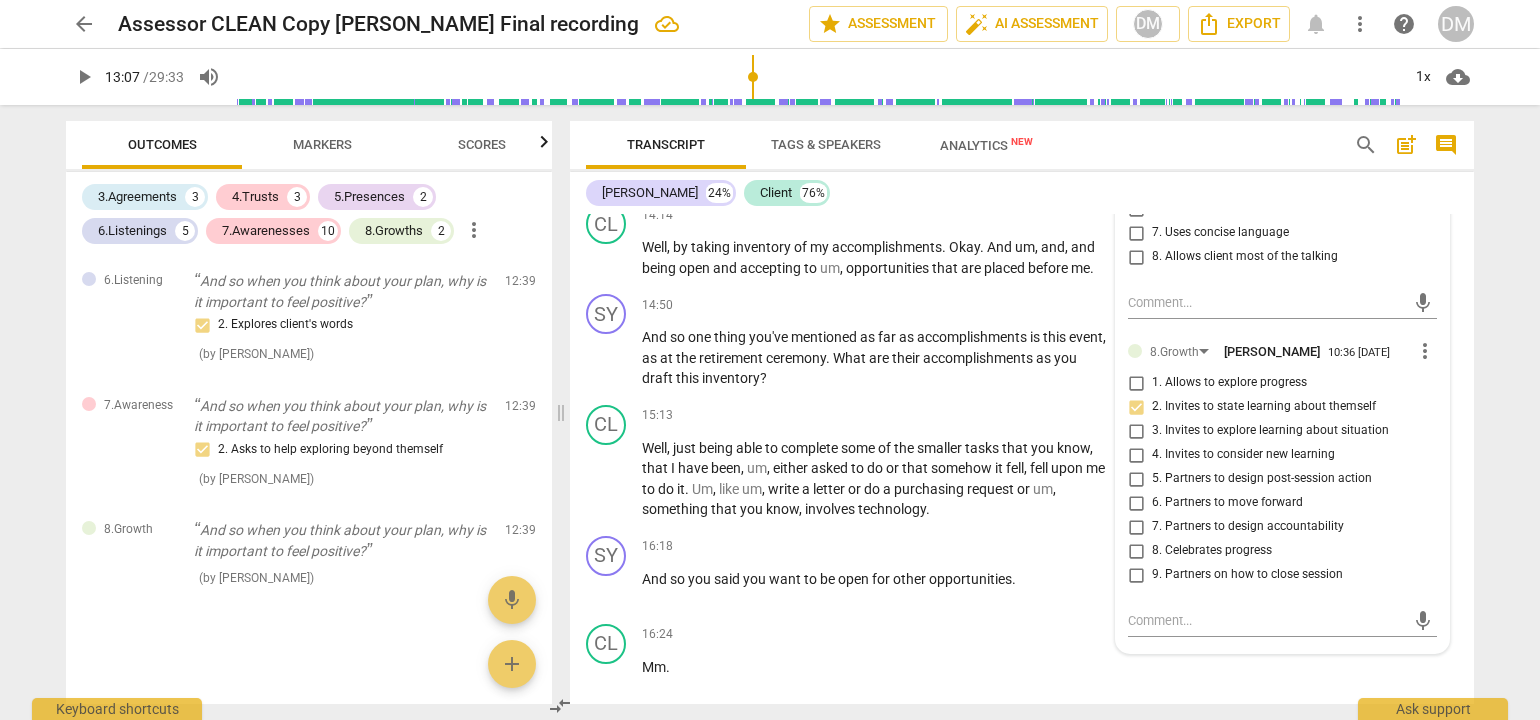 click on "arrow_back Assessor CLEAN Copy [PERSON_NAME] Final recording edit star    Assessment   auto_fix_high    AI Assessment DM    Export notifications more_vert help DM play_arrow 13:07   /  29:33 volume_up 1x cloud_download Outcomes Markers Scores 3.Agreements 3 4.Trusts 3 5.Presences 2 6.Listenings 5 7.Awarenesses 10 8.Growths 2 more_vert 3.Agreement So, [PERSON_NAME], tell me what you'd like to talk about [DATE]. 1. Identifies what to accomplish ( by [PERSON_NAME] ) 00:02 edit delete 3.Agreement Okay. And why is that important? 3. Explores what is important ( by [PERSON_NAME] ) 00:26 edit delete 3.Agreement And so in the time we have together [DATE], at the end of the session, what would success look like? 2. Reconfirms measures of success Also note, client's response had a distinct vocal tone shift. This was an acknowledgement moment in addition to your agreement question. ( by [PERSON_NAME] ) 00:50 edit delete 5.Presence 3. Supports client to choose what happens ( by [PERSON_NAME] ) 01:31 edit delete ( ) edit" at bounding box center (770, 360) 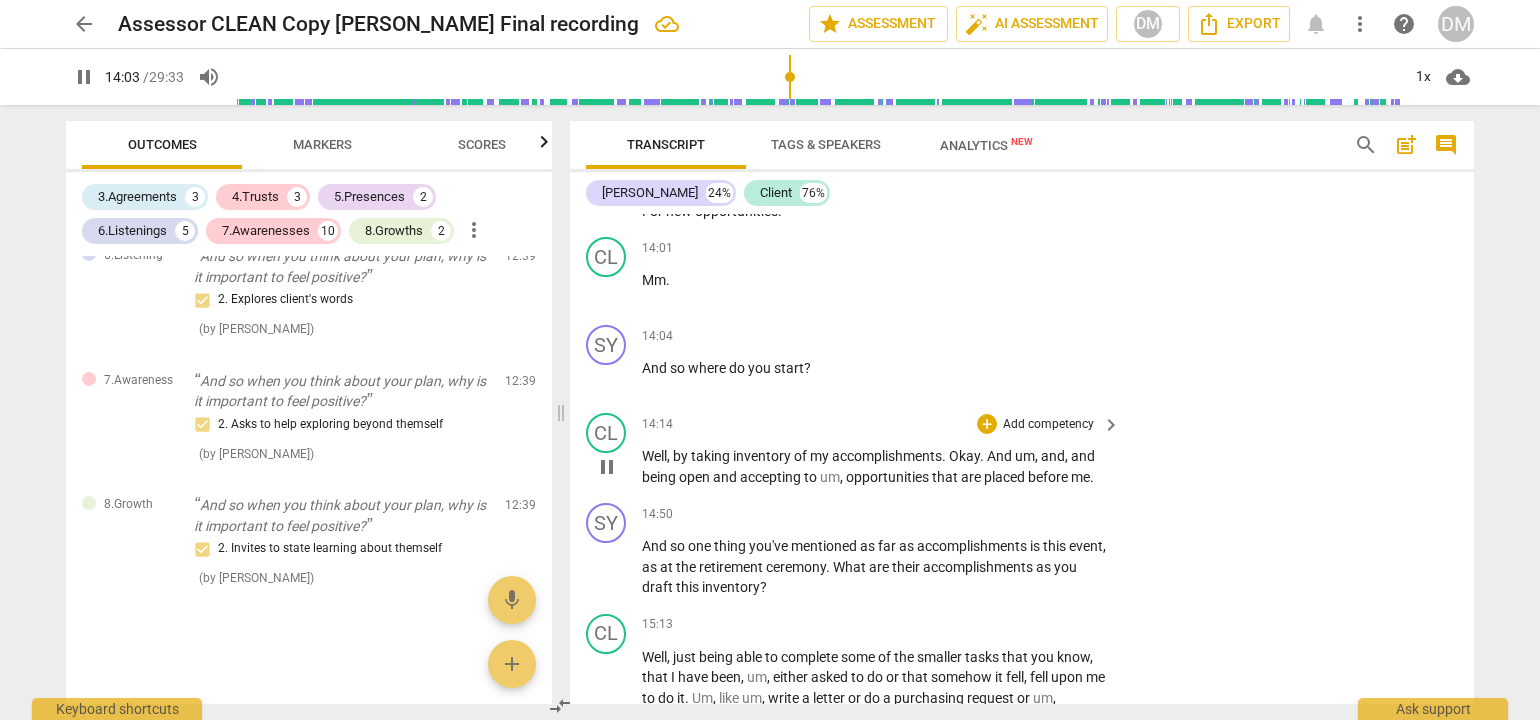 scroll, scrollTop: 4172, scrollLeft: 0, axis: vertical 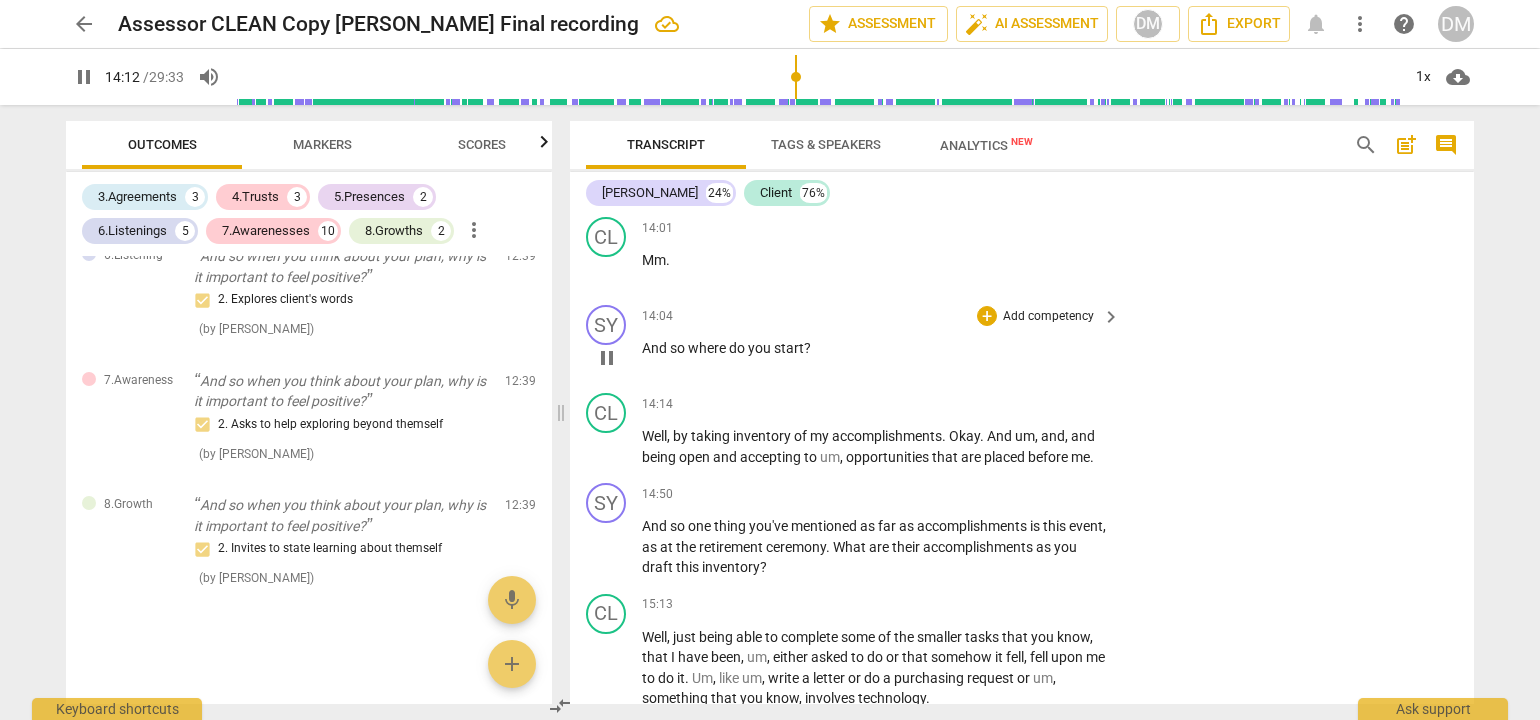 click on "Add competency" at bounding box center (1048, 317) 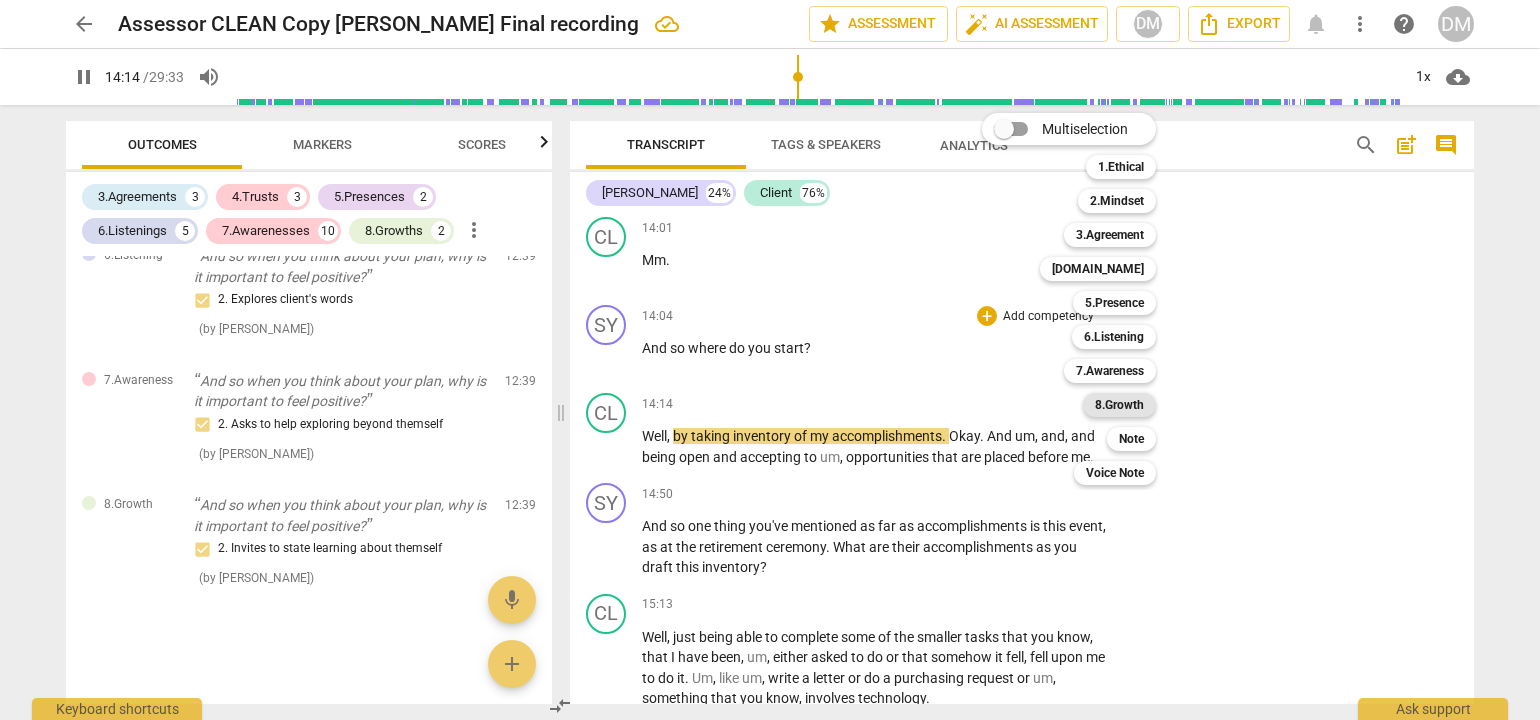 click on "8.Growth" at bounding box center (1119, 405) 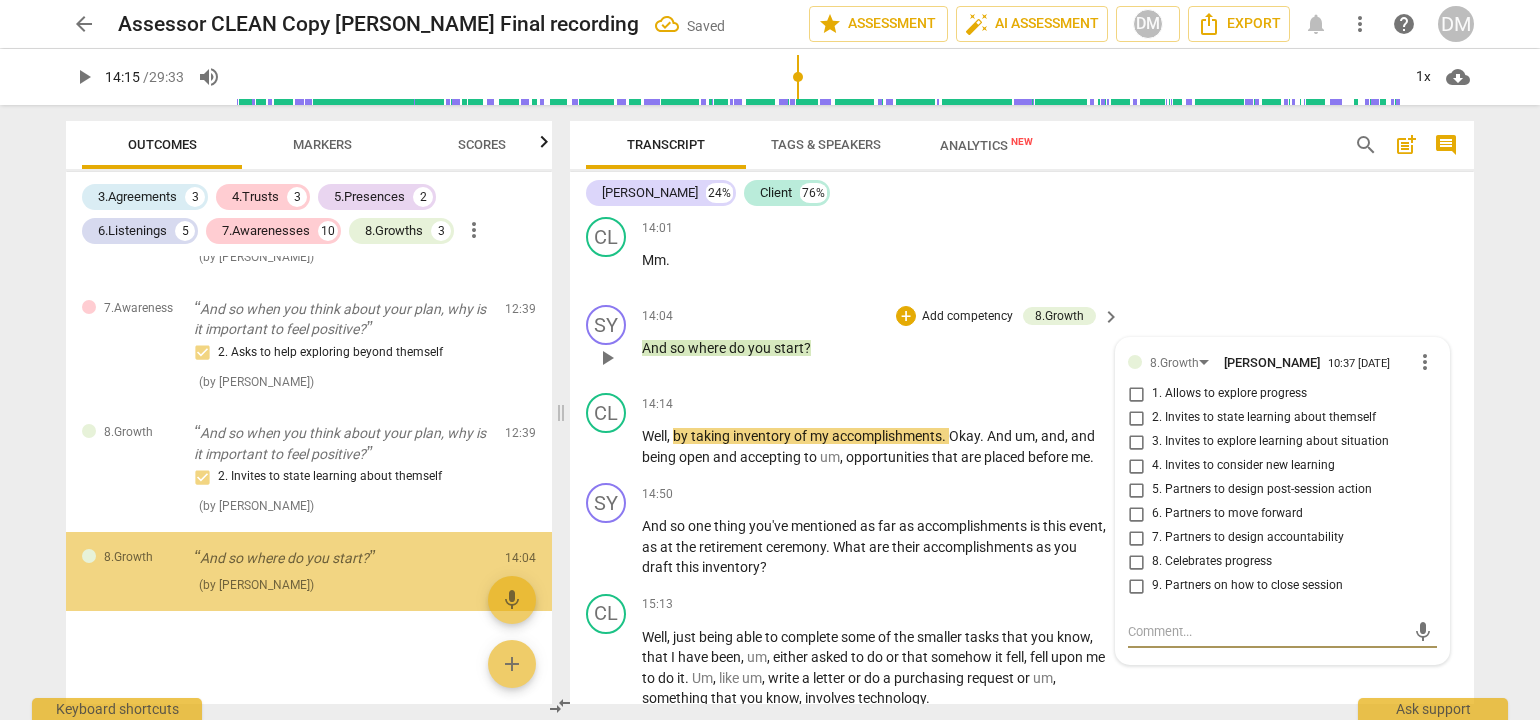 scroll, scrollTop: 3100, scrollLeft: 0, axis: vertical 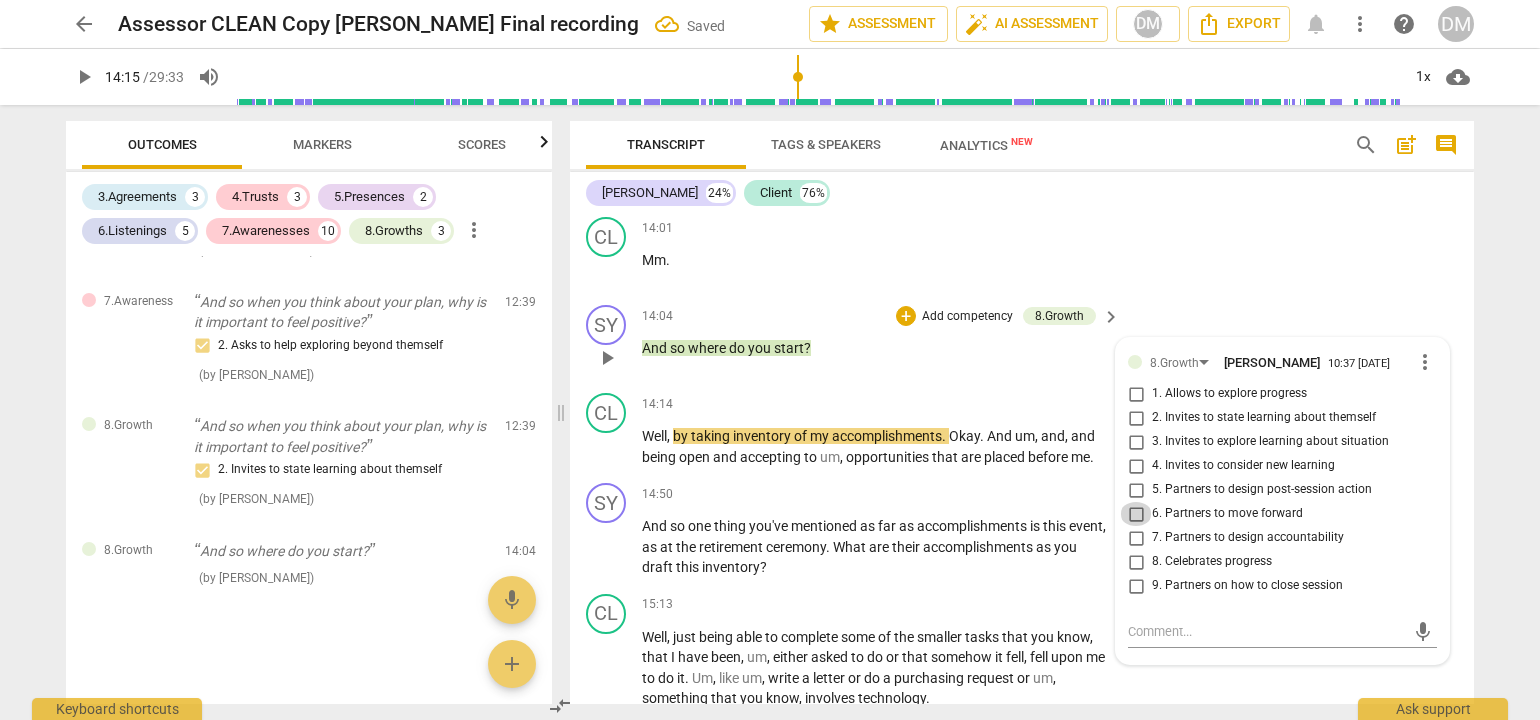 click on "6. Partners to move forward" at bounding box center [1136, 514] 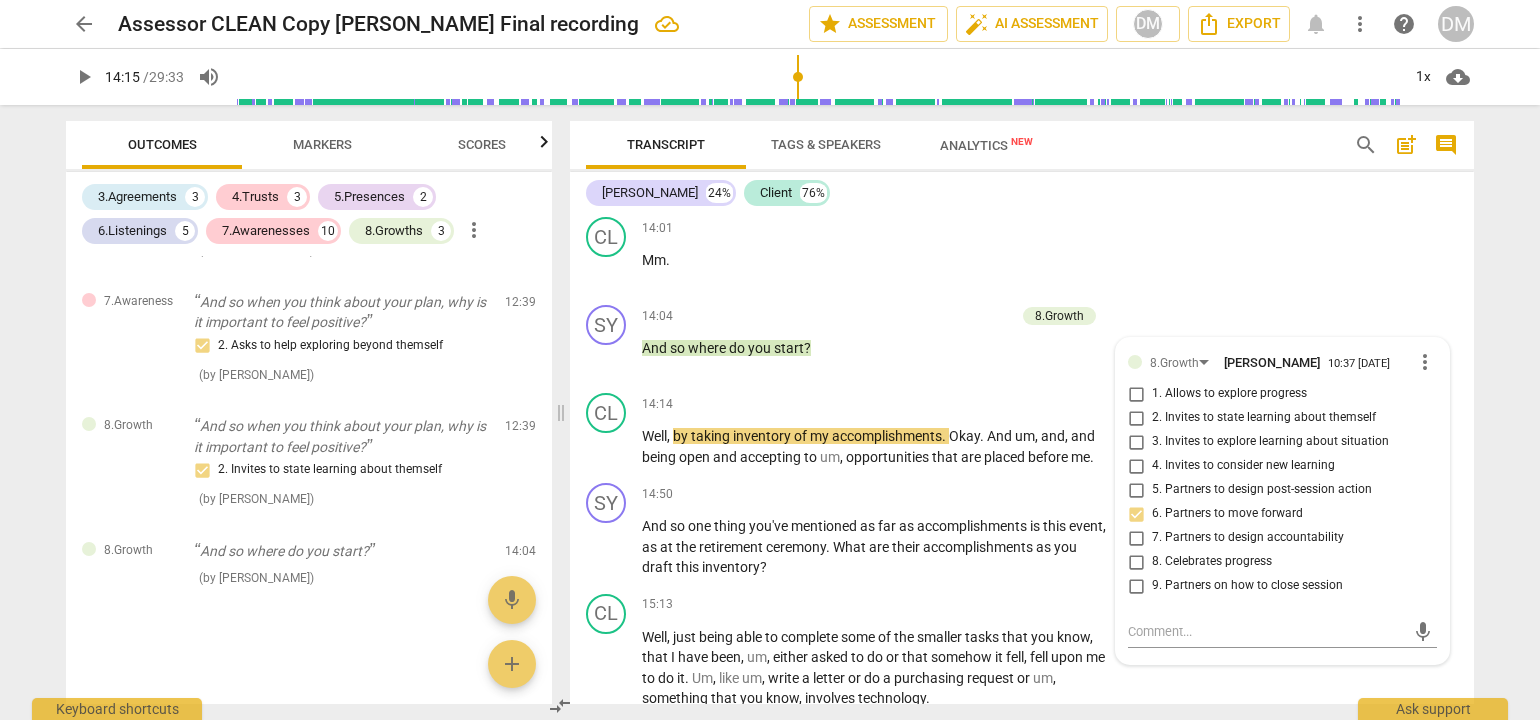 click on "arrow_back Assessor CLEAN Copy [PERSON_NAME] Final recording edit star    Assessment   auto_fix_high    AI Assessment DM    Export notifications more_vert help DM play_arrow 14:15   /  29:33 volume_up 1x cloud_download Outcomes Markers Scores 3.Agreements 3 4.Trusts 3 5.Presences 2 6.Listenings 5 7.Awarenesses 10 8.Growths 3 more_vert 3.Agreement So, [PERSON_NAME], tell me what you'd like to talk about [DATE]. 1. Identifies what to accomplish ( by [PERSON_NAME] ) 00:02 edit delete 3.Agreement Okay. And why is that important? 3. Explores what is important ( by [PERSON_NAME] ) 00:26 edit delete 3.Agreement And so in the time we have together [DATE], at the end of the session, what would success look like? 2. Reconfirms measures of success Also note, client's response had a distinct vocal tone shift. This was an acknowledgement moment in addition to your agreement question. ( by [PERSON_NAME] ) 00:50 edit delete 5.Presence 3. Supports client to choose what happens ( by [PERSON_NAME] ) 01:31 edit delete ( ) edit" at bounding box center (770, 360) 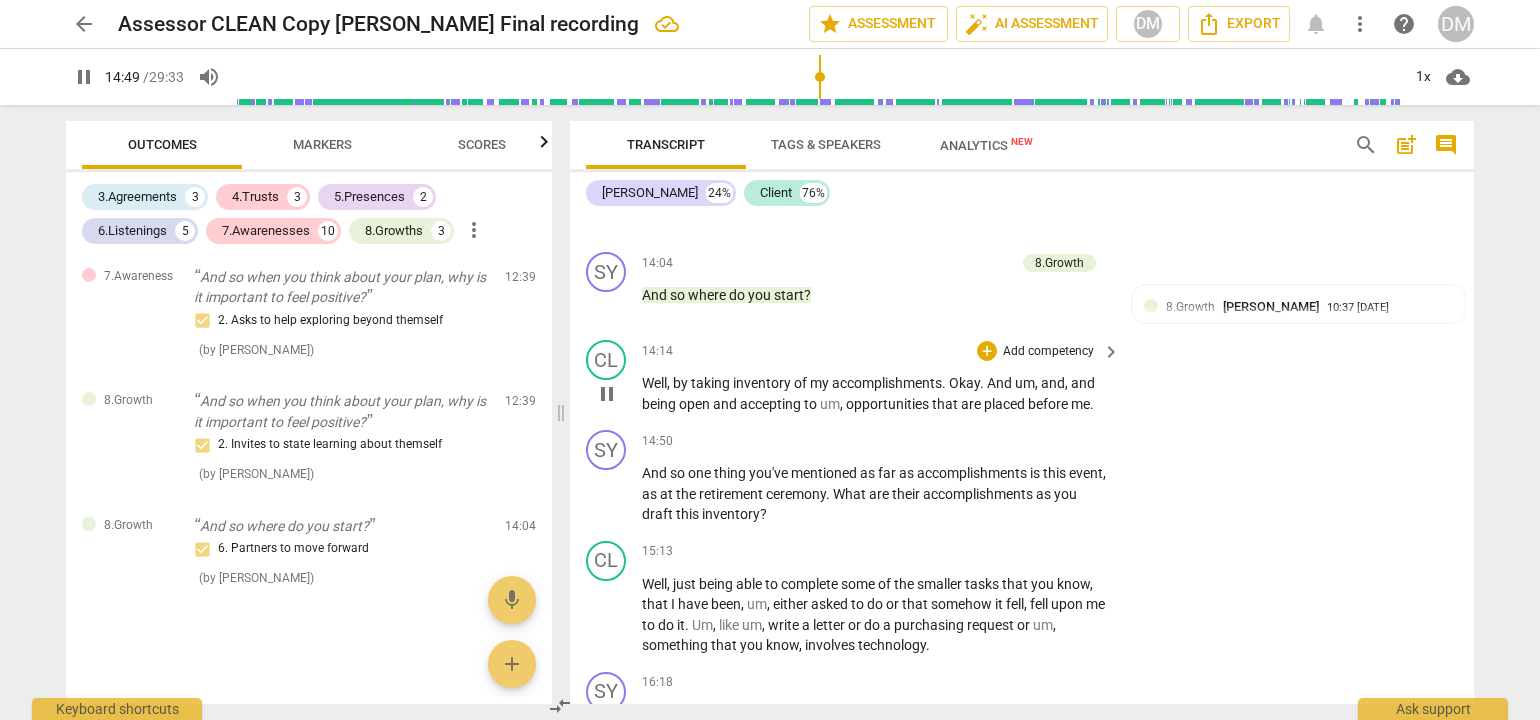 scroll, scrollTop: 4272, scrollLeft: 0, axis: vertical 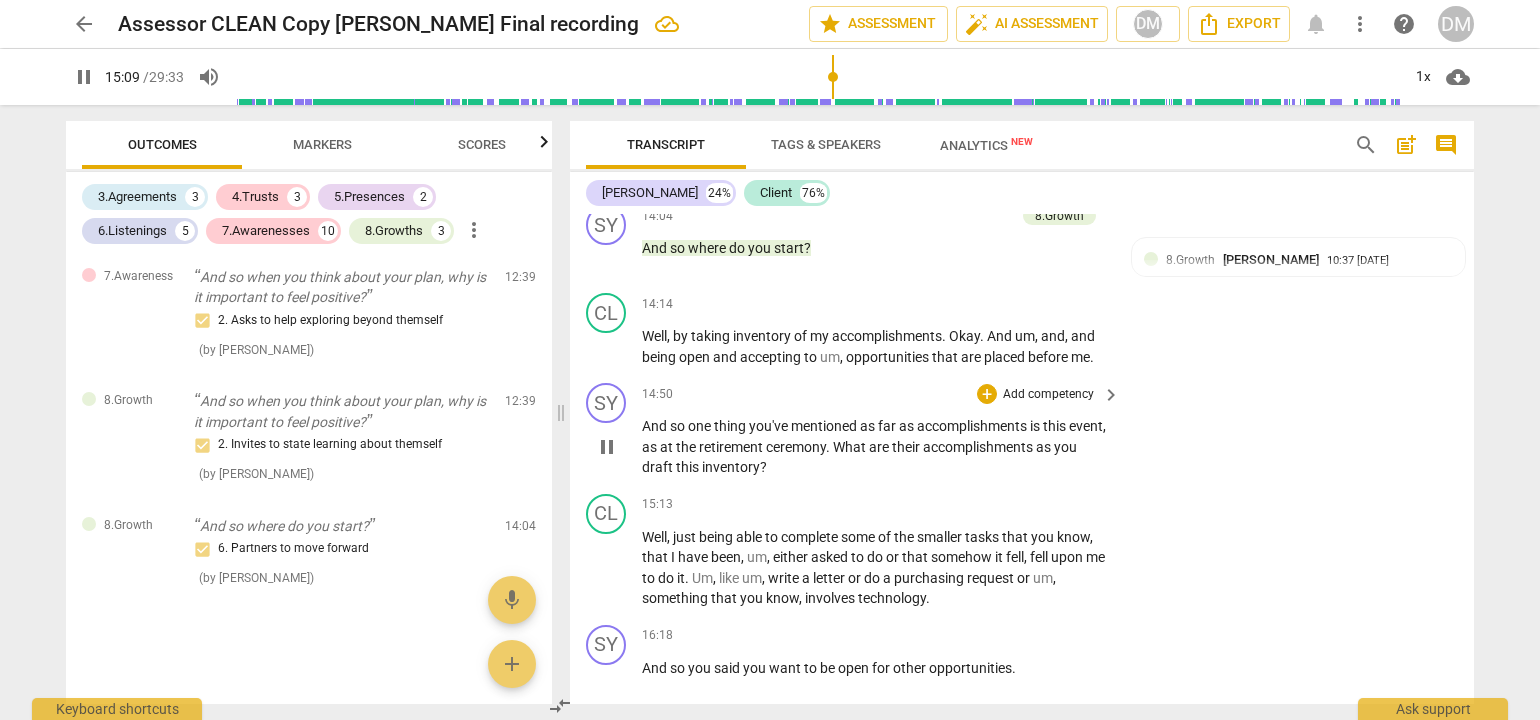 click on "Add competency" at bounding box center [1048, 395] 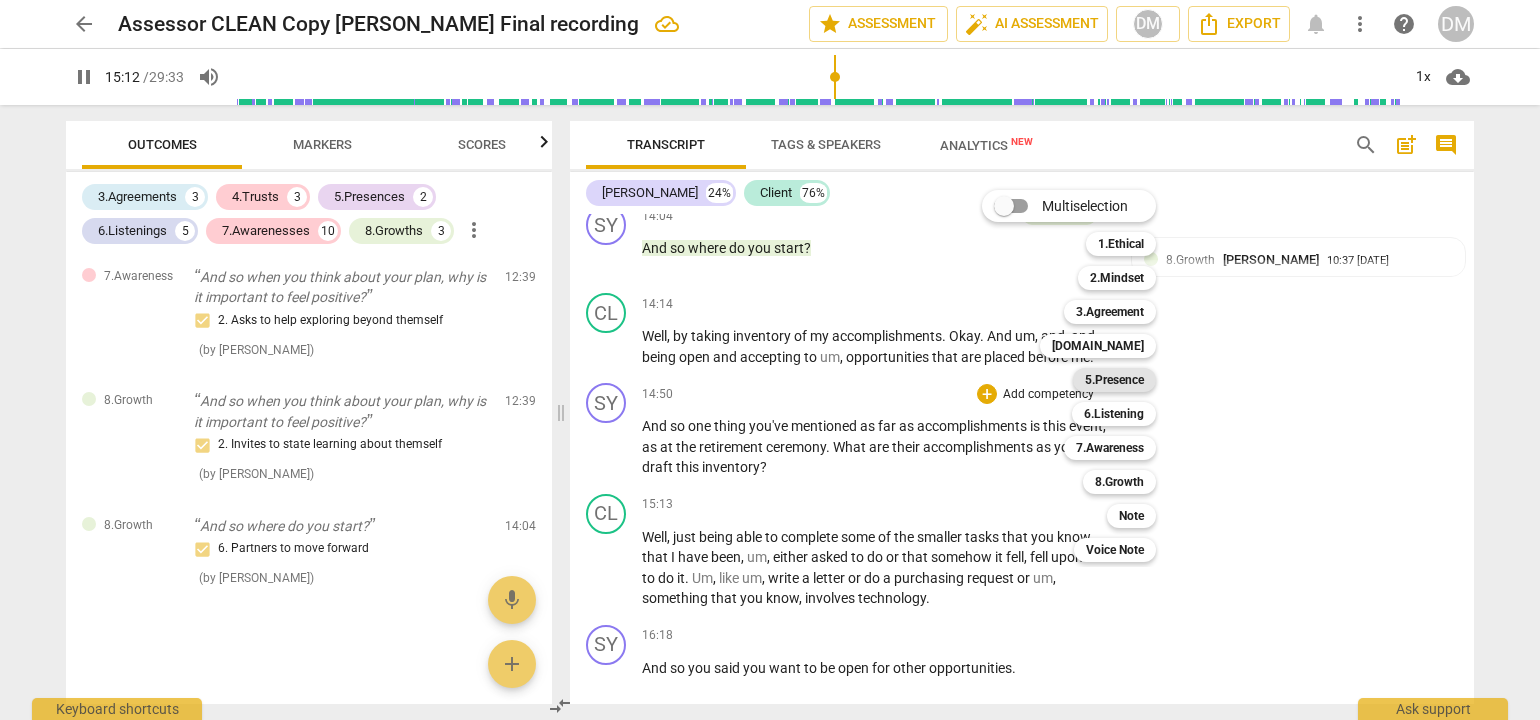 click on "5.Presence" at bounding box center [1114, 380] 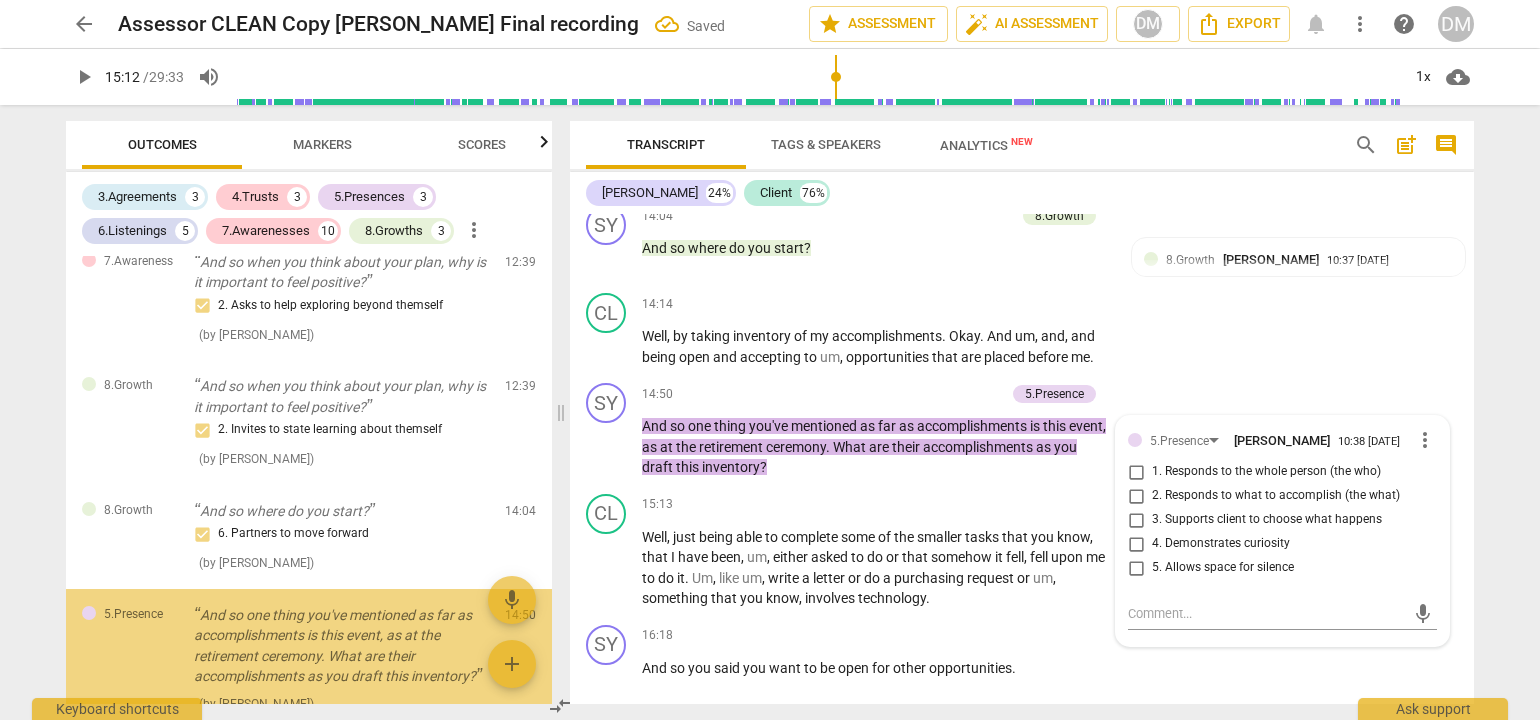 scroll, scrollTop: 3266, scrollLeft: 0, axis: vertical 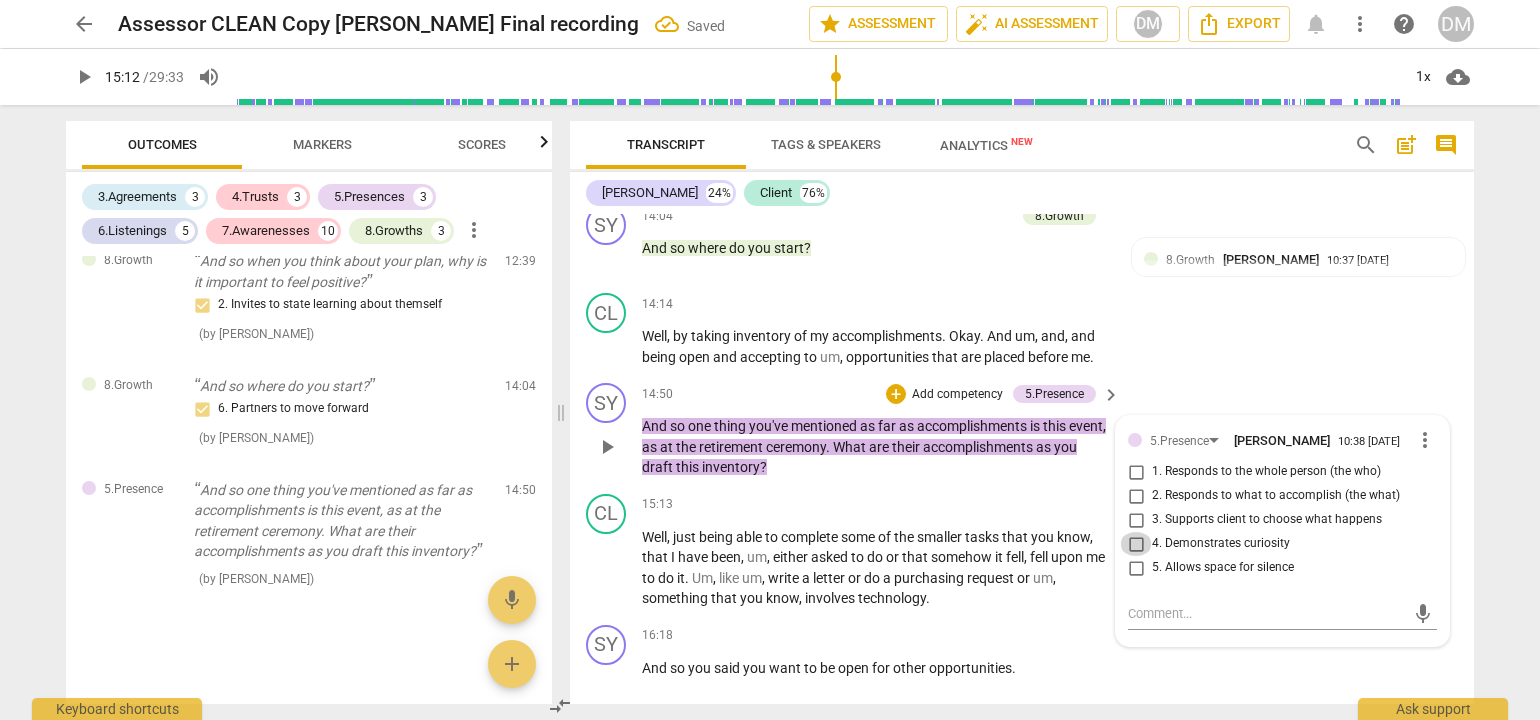 click on "4. Demonstrates curiosity" at bounding box center [1136, 544] 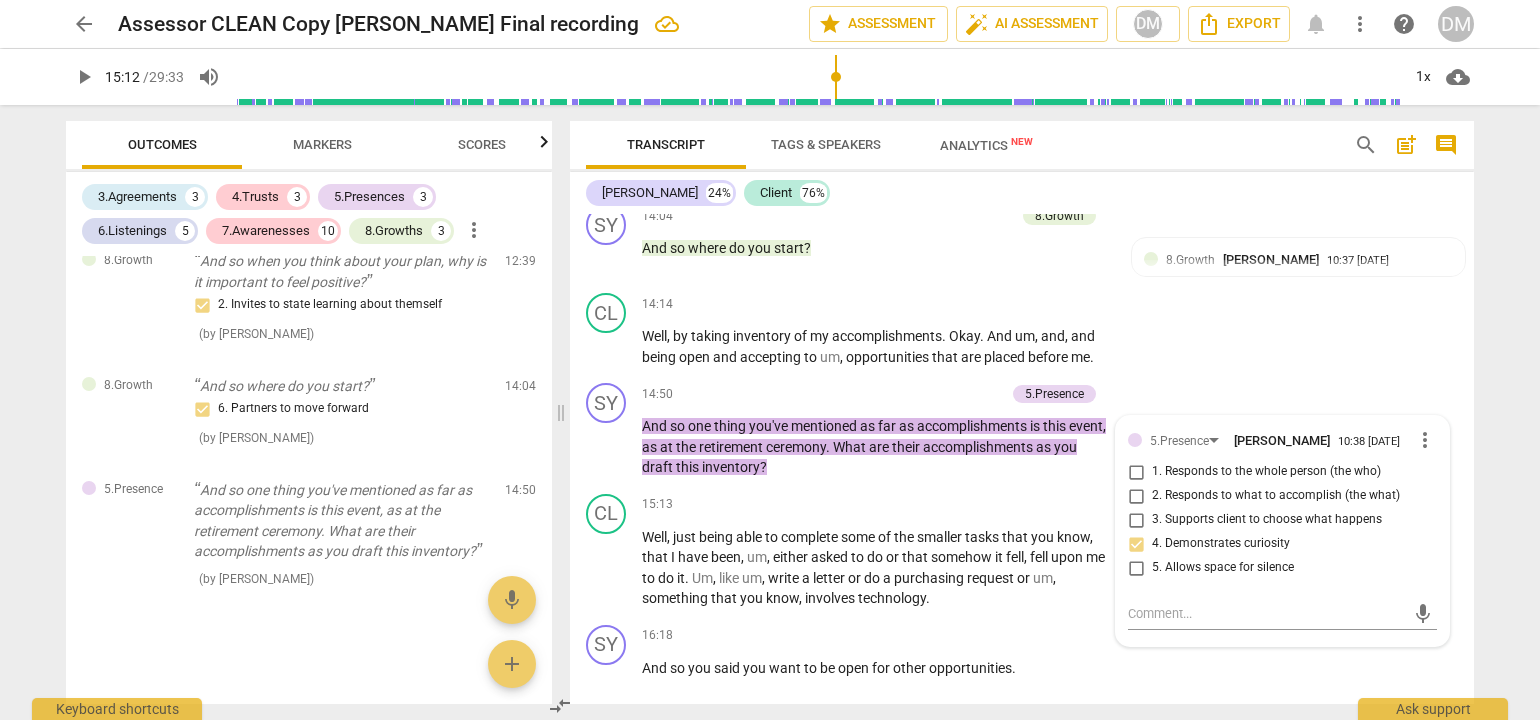 click on "arrow_back Assessor CLEAN Copy [PERSON_NAME] Final recording edit star    Assessment   auto_fix_high    AI Assessment DM    Export notifications more_vert help DM play_arrow 15:12   /  29:33 volume_up 1x cloud_download Outcomes Markers Scores 3.Agreements 3 4.Trusts 3 5.Presences 3 6.Listenings 5 7.Awarenesses 10 8.Growths 3 more_vert 3.Agreement So, [PERSON_NAME], tell me what you'd like to talk about [DATE]. 1. Identifies what to accomplish ( by [PERSON_NAME] ) 00:02 edit delete 3.Agreement Okay. And why is that important? 3. Explores what is important ( by [PERSON_NAME] ) 00:26 edit delete 3.Agreement And so in the time we have together [DATE], at the end of the session, what would success look like? 2. Reconfirms measures of success Also note, client's response had a distinct vocal tone shift. This was an acknowledgement moment in addition to your agreement question. ( by [PERSON_NAME] ) 00:50 edit delete 5.Presence 3. Supports client to choose what happens ( by [PERSON_NAME] ) 01:31 edit delete ( ) edit" at bounding box center (770, 360) 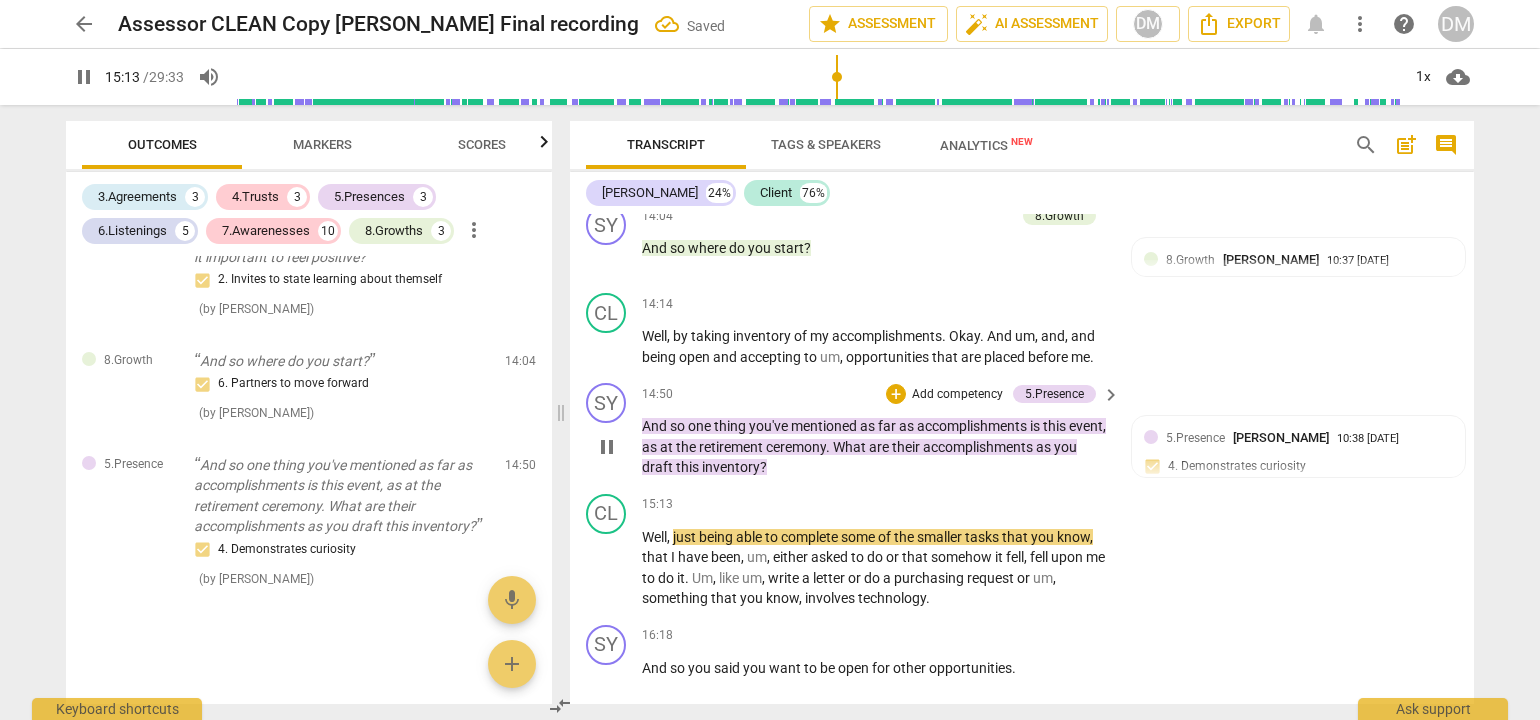 click on "Add competency" at bounding box center [957, 395] 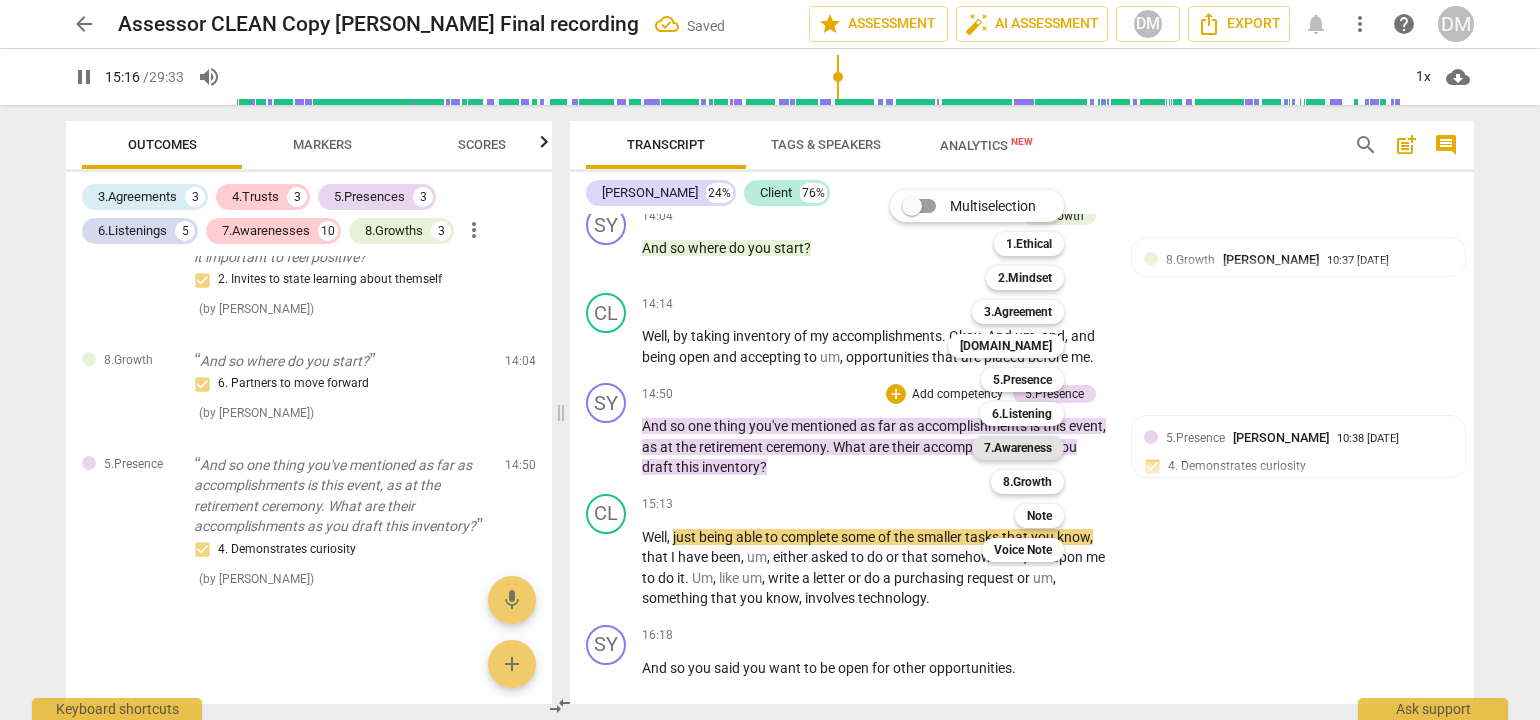 click on "7.Awareness" at bounding box center [1018, 448] 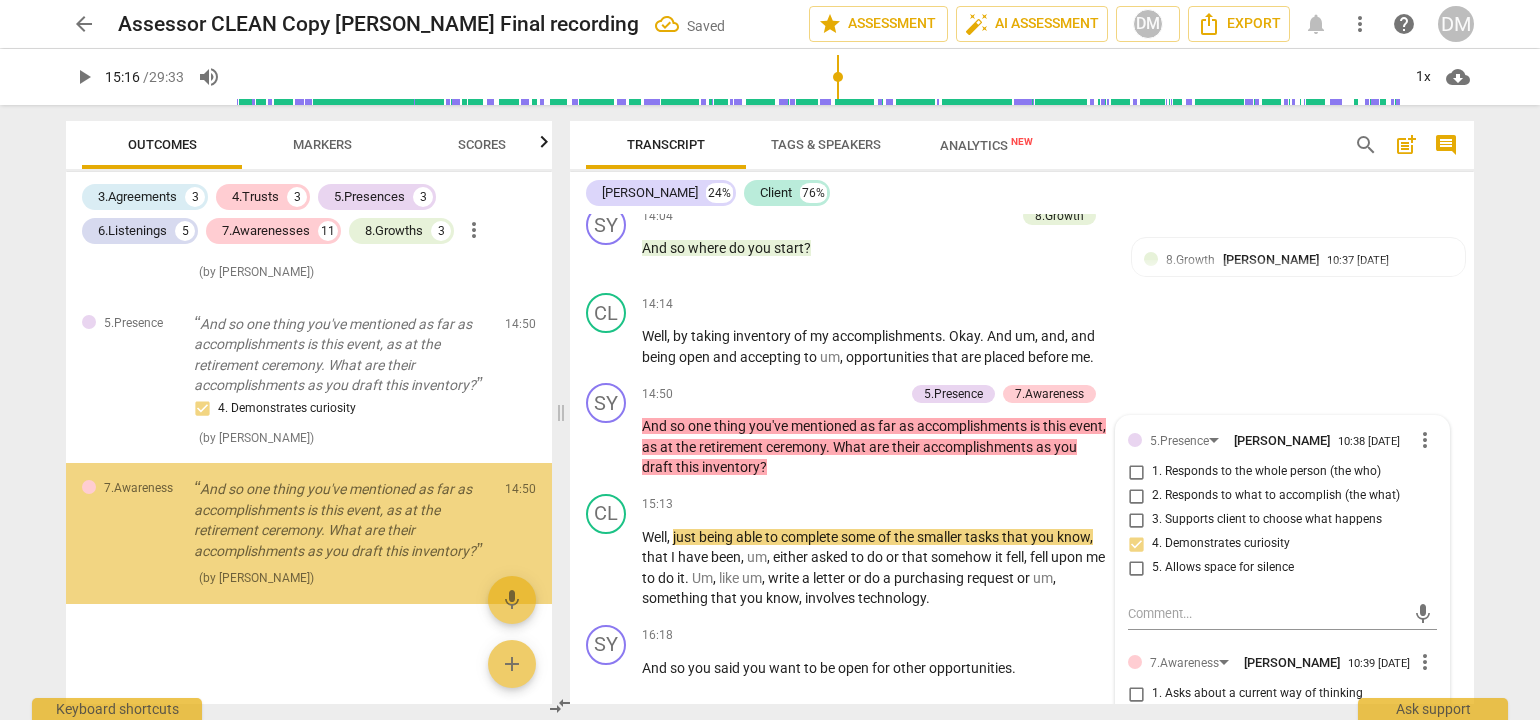 scroll, scrollTop: 3432, scrollLeft: 0, axis: vertical 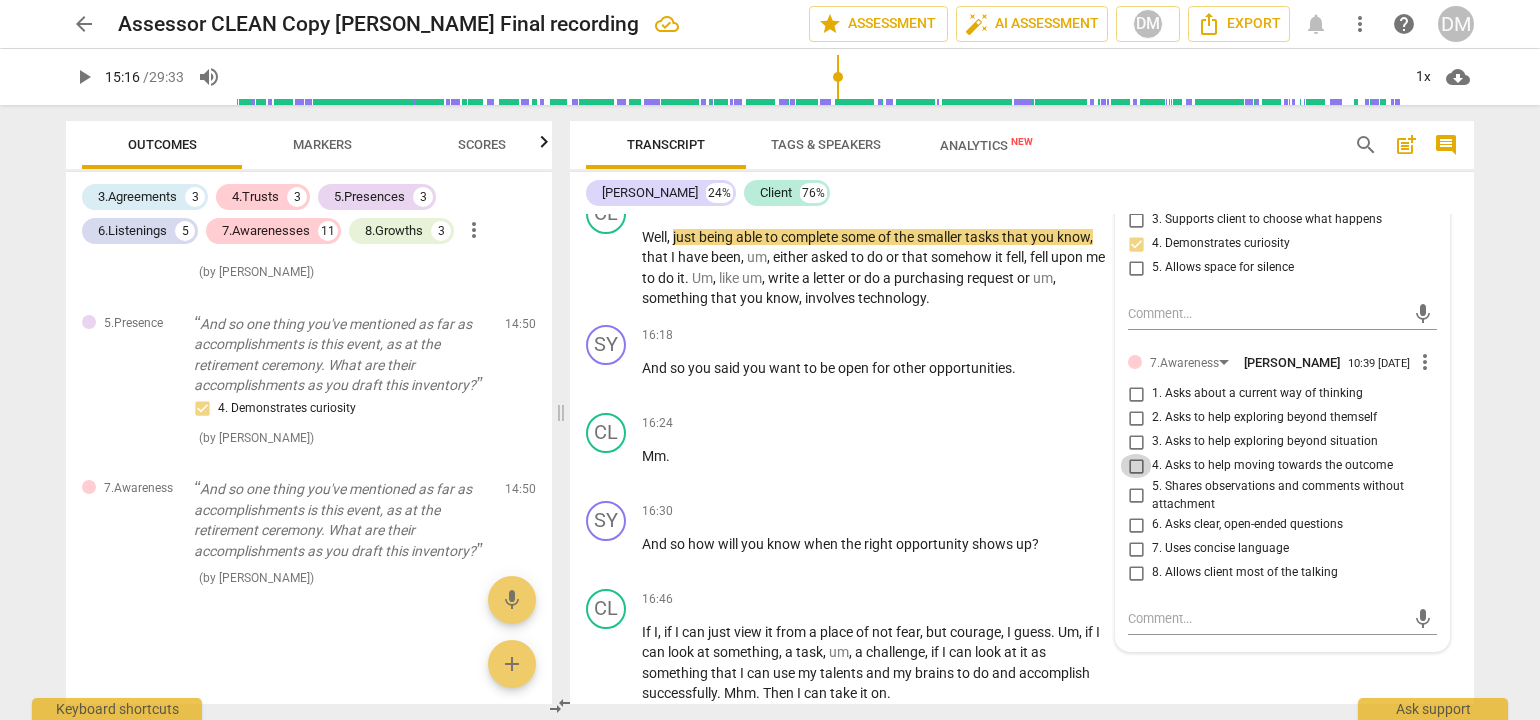 click on "4. Asks to help moving towards the outcome" at bounding box center (1136, 466) 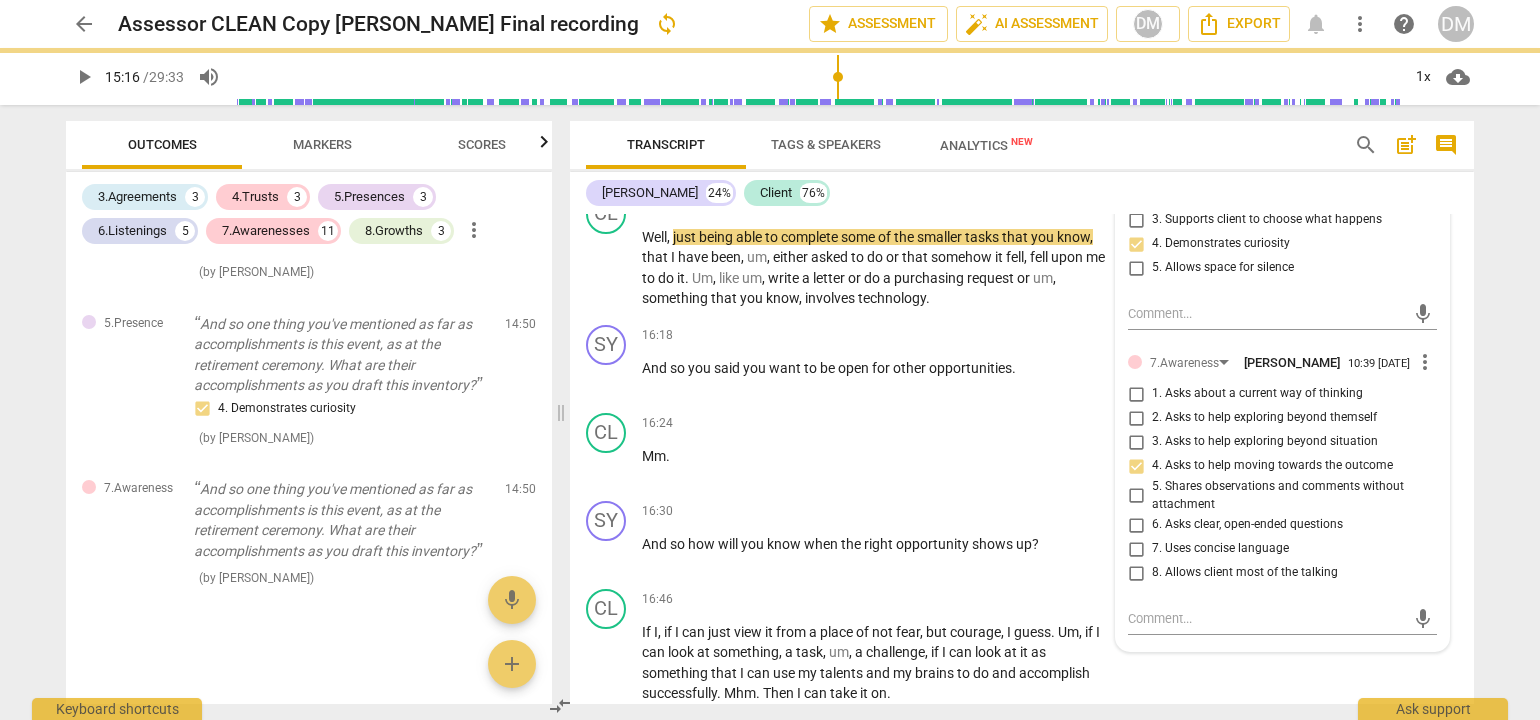 click on "Transcript Tags & Speakers Analytics   New search post_add comment [PERSON_NAME] 24% Client 76% SY play_arrow pause 00:02 + Add competency 3.Agreement keyboard_arrow_right So ,   [PERSON_NAME] ,   tell   me   what   you'd   like   to   talk   about   [DATE] . 3.Agreement [PERSON_NAME] 10:17 [DATE] 1. Identifies what to accomplish CL play_arrow pause 00:06 + Add competency keyboard_arrow_right Um ,   I   have   had   some   breakthroughs ,   successes .   And   I   want   to   talk   about   how   I   can   take   that   and   keep   running   with   it   and   move   forward   with   it . SY play_arrow pause 00:26 + Add competency 3.Agreement keyboard_arrow_right Okay .   And   why   is   that   important ? 3.Agreement [PERSON_NAME] 10:17 [DATE] 3. Explores what is important CL play_arrow pause 00:32 + Add competency keyboard_arrow_right Well ,   I ,   I   believe   that ,   you   know ,   nothing   is   coincidental   and   things   happen   for   a   reason .   And   I   think   that ,   um ,   these   things" at bounding box center [1026, 412] 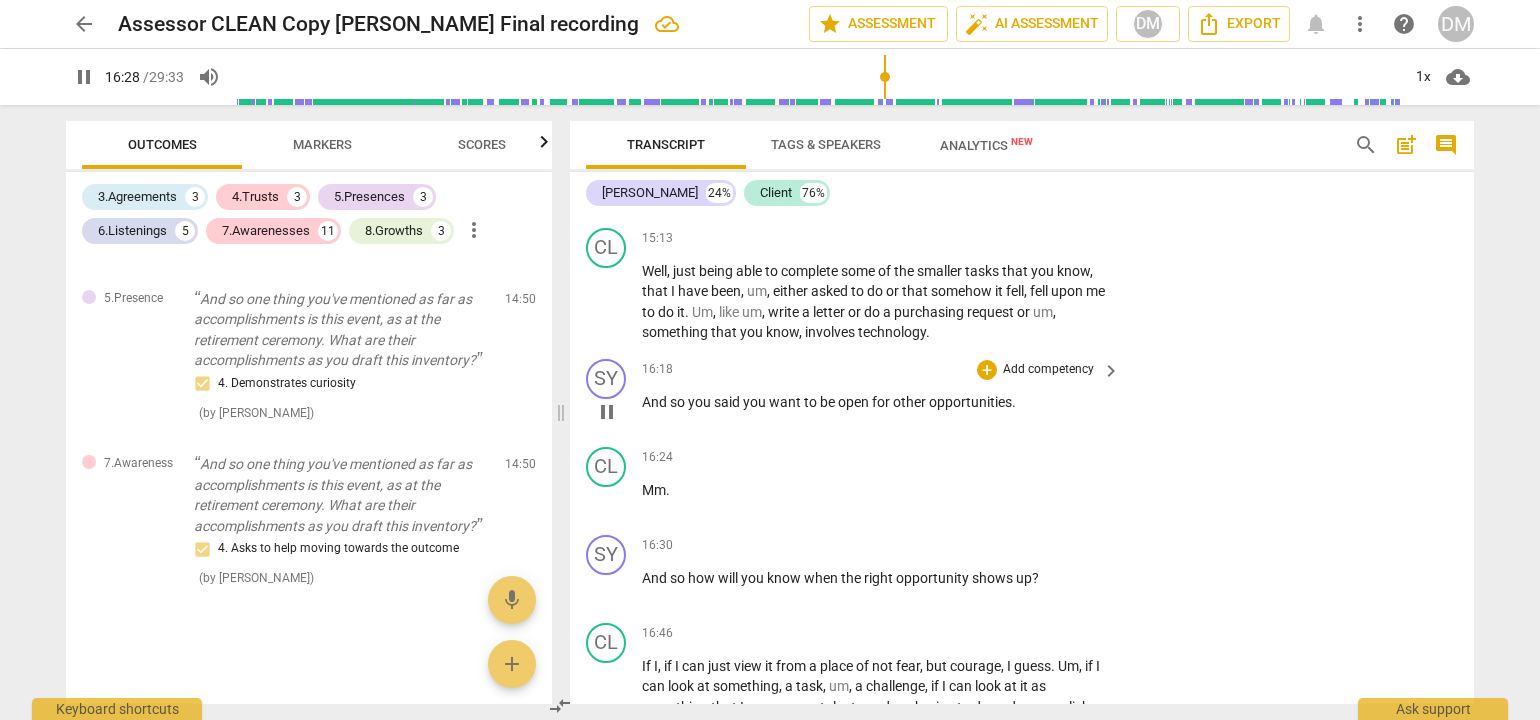 scroll, scrollTop: 4572, scrollLeft: 0, axis: vertical 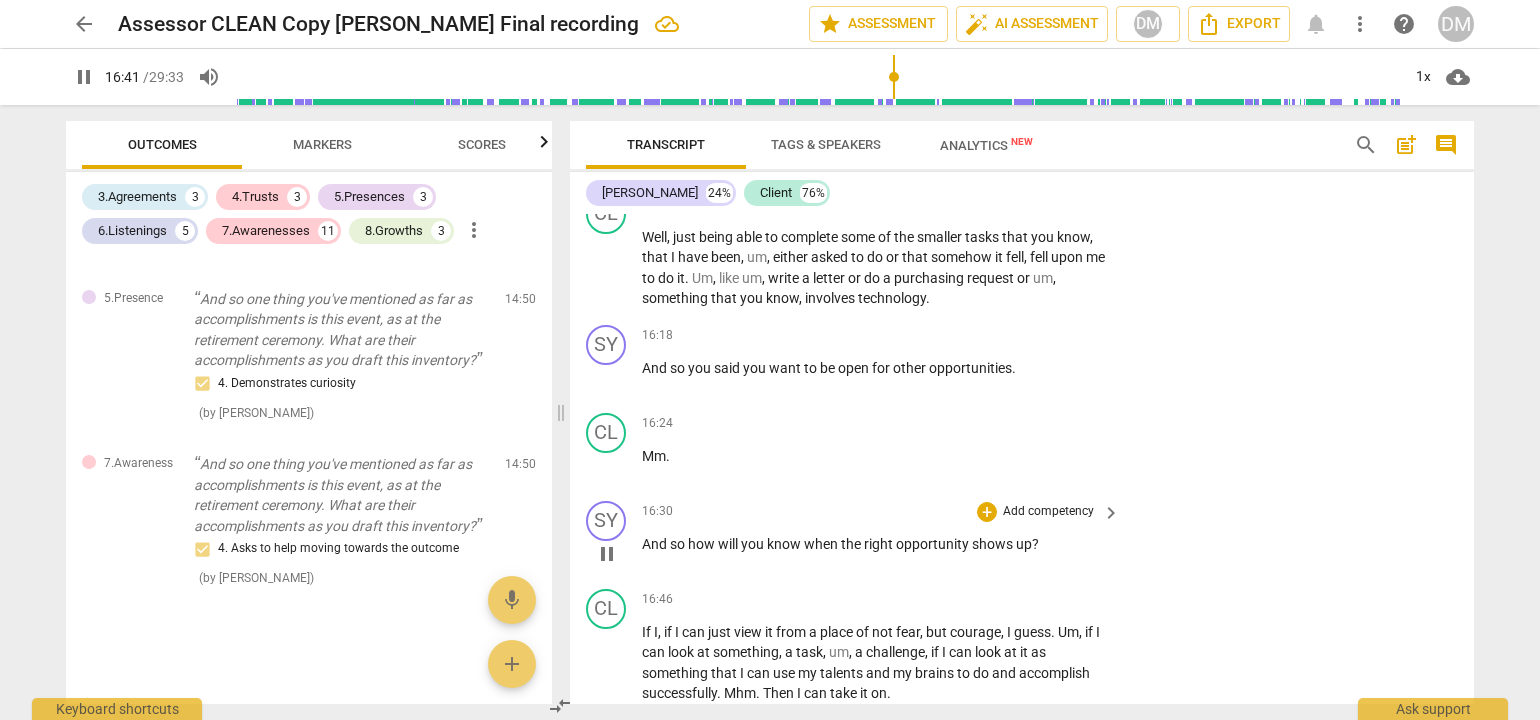 click on "Add competency" at bounding box center [1048, 512] 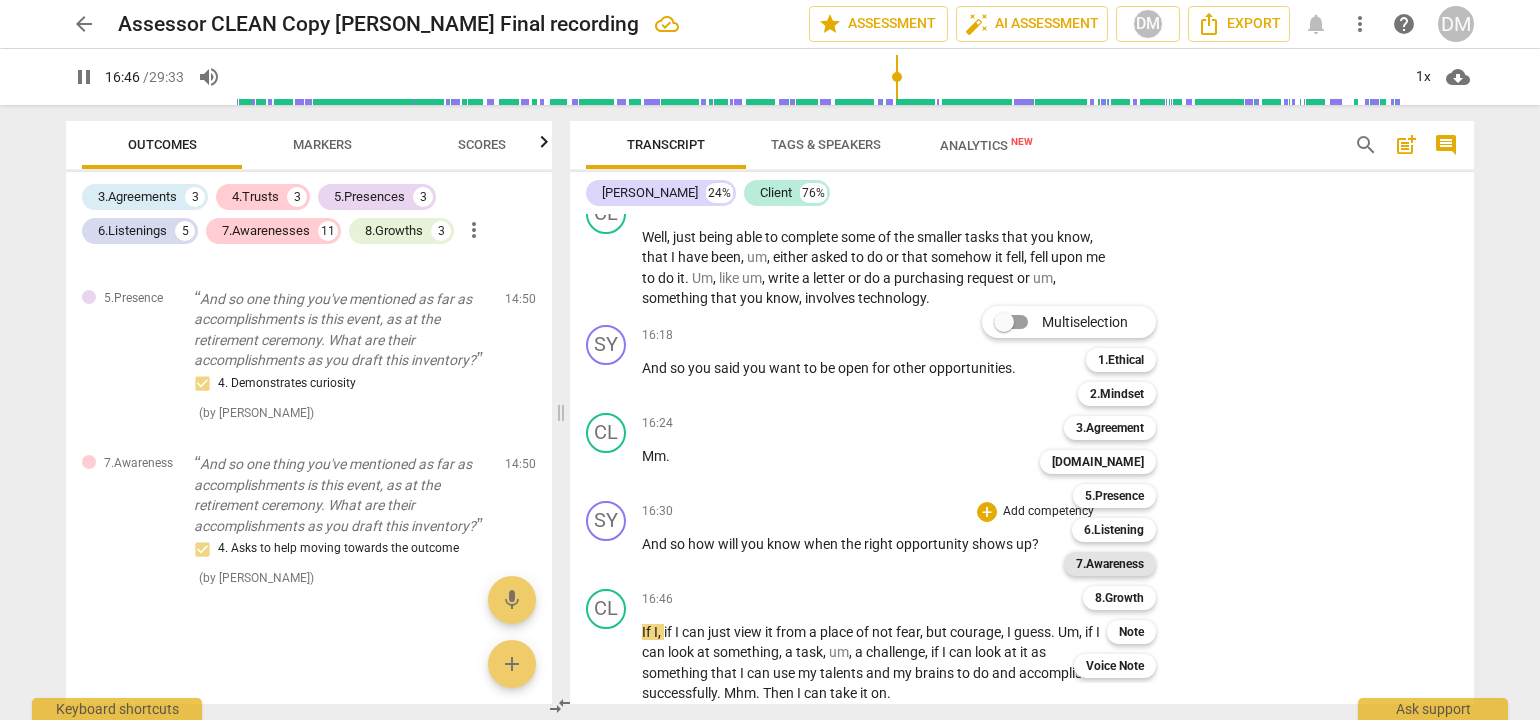 click on "7.Awareness" at bounding box center [1110, 564] 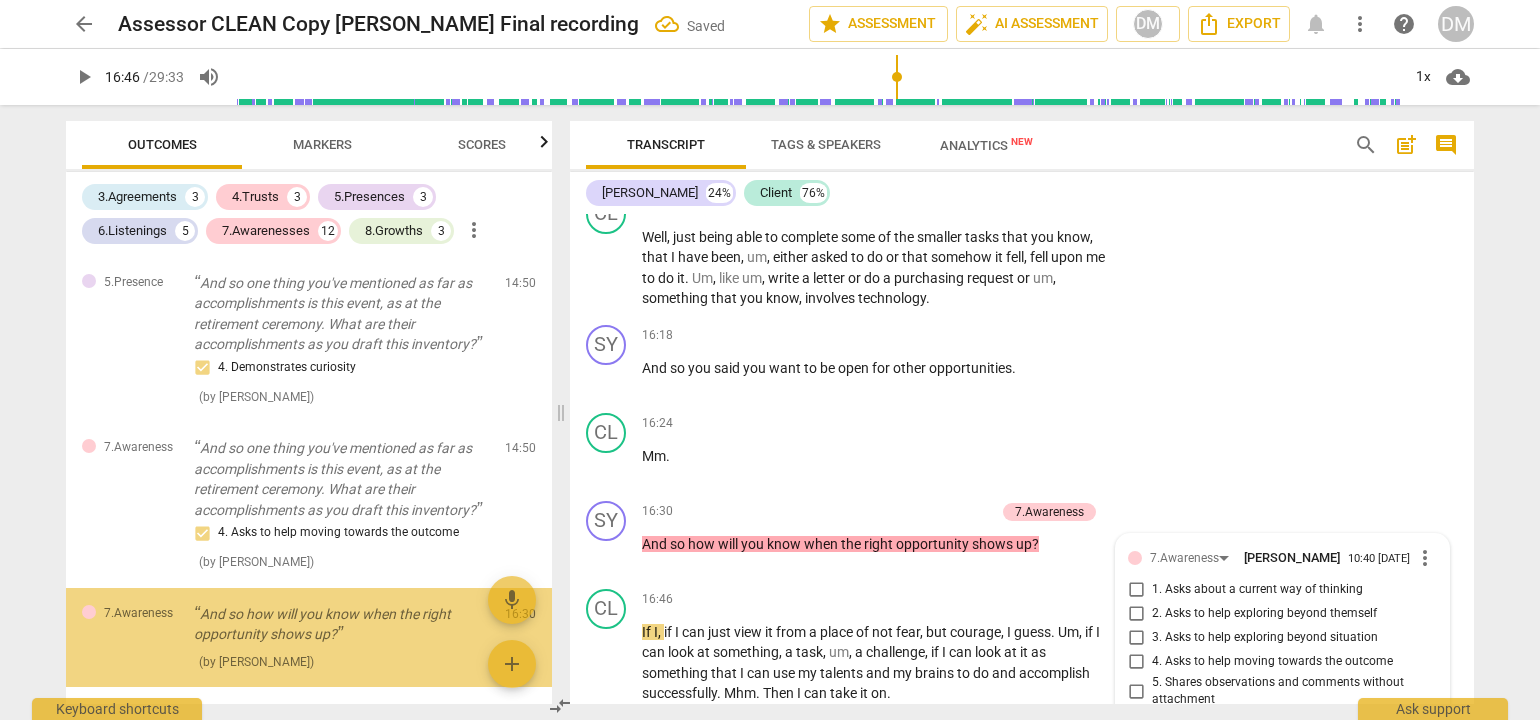 scroll, scrollTop: 4915, scrollLeft: 0, axis: vertical 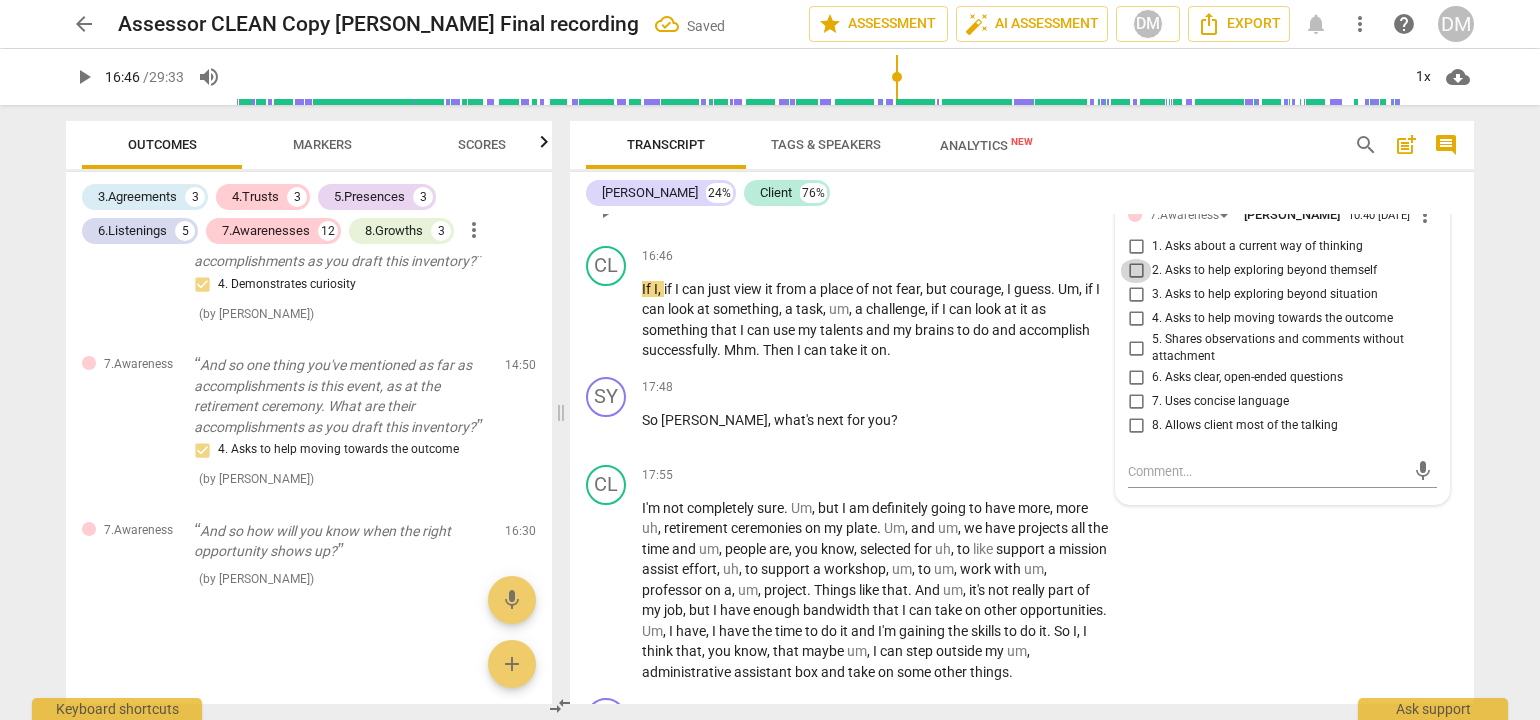 click on "2. Asks to help exploring beyond themself" at bounding box center (1136, 271) 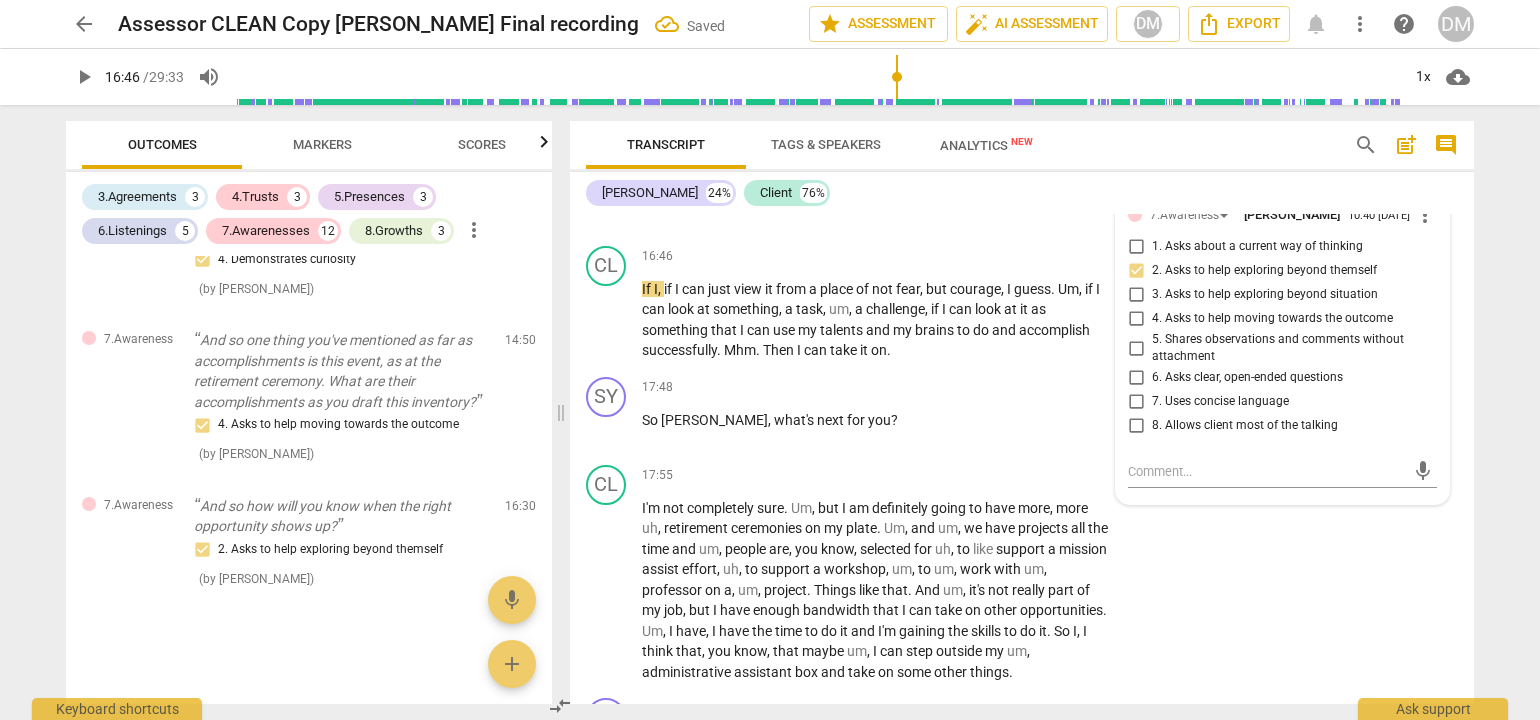 click on "arrow_back Assessor CLEAN Copy [PERSON_NAME] Final recording Saved edit star    Assessment   auto_fix_high    AI Assessment DM    Export notifications more_vert help DM play_arrow 16:46   /  29:33 volume_up 1x cloud_download Outcomes Markers Scores 3.Agreements 3 4.Trusts 3 5.Presences 3 6.Listenings 5 7.Awarenesses 12 8.Growths 3 more_vert 3.Agreement So, [PERSON_NAME], tell me what you'd like to talk about [DATE]. 1. Identifies what to accomplish ( by [PERSON_NAME] ) 00:02 edit delete 3.Agreement Okay. And why is that important? 3. Explores what is important ( by [PERSON_NAME] ) 00:26 edit delete 3.Agreement And so in the time we have together [DATE], at the end of the session, what would success look like? 2. Reconfirms measures of success Also note, client's response had a distinct vocal tone shift. This was an acknowledgement moment in addition to your agreement question. ( by [PERSON_NAME] ) 00:50 edit delete 5.Presence 3. Supports client to choose what happens ( by [PERSON_NAME] ) 01:31 edit delete (" at bounding box center [770, 360] 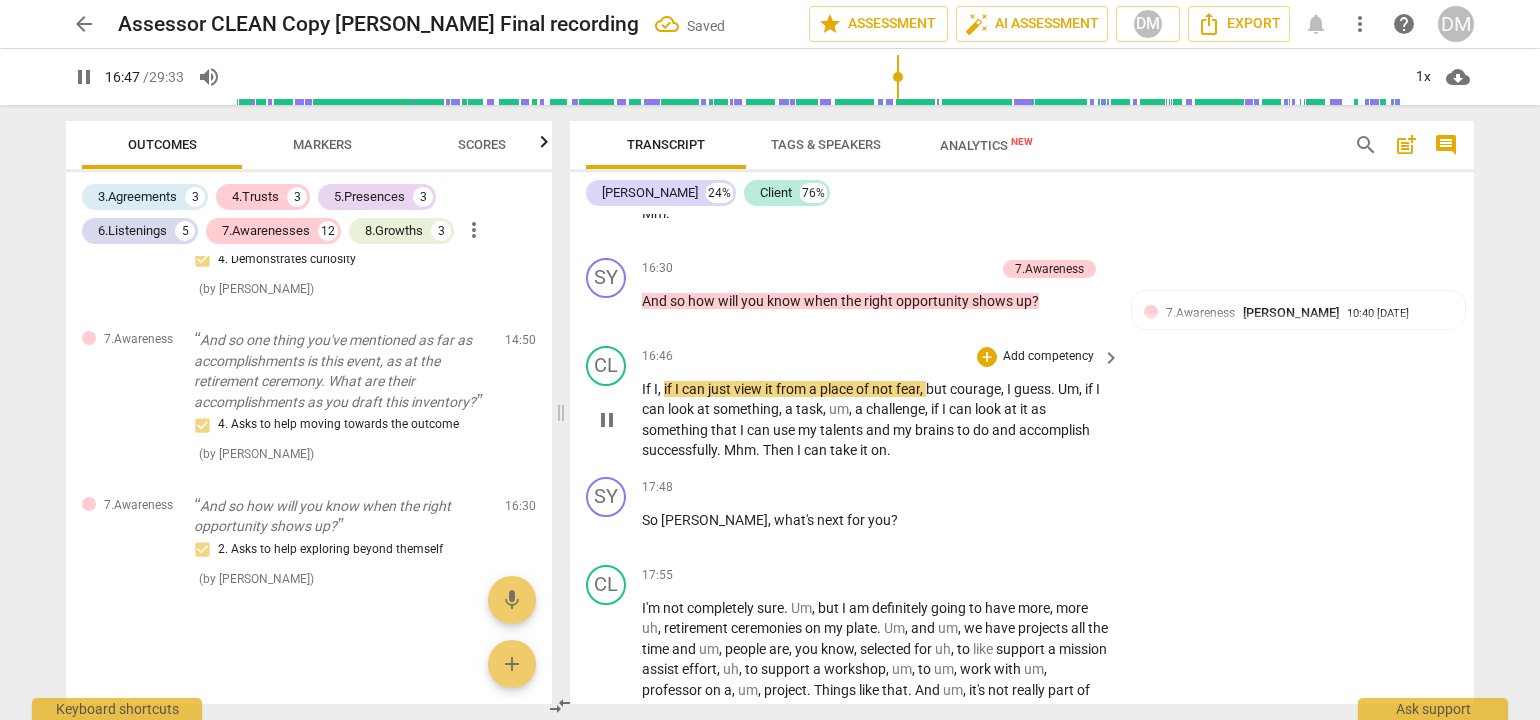scroll, scrollTop: 4715, scrollLeft: 0, axis: vertical 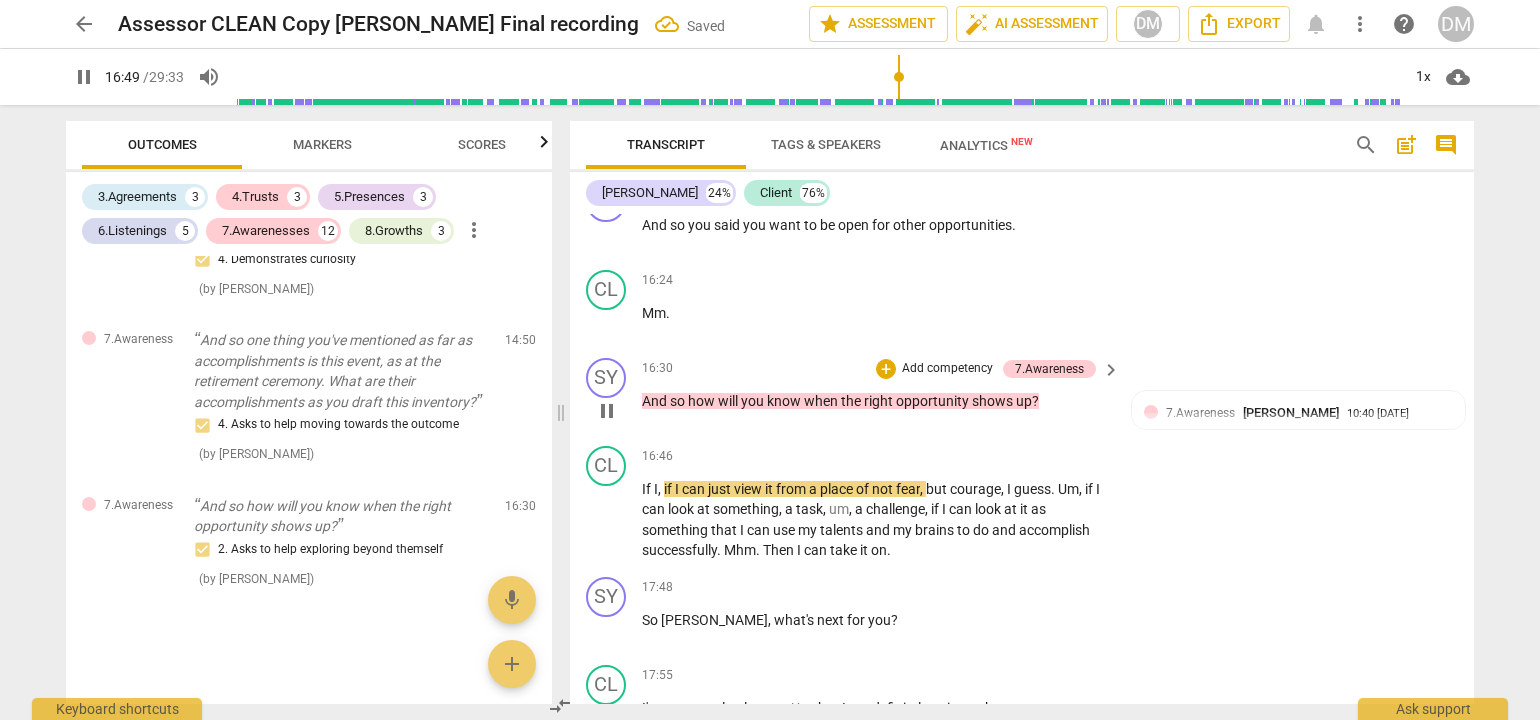 click on "Add competency" at bounding box center [947, 369] 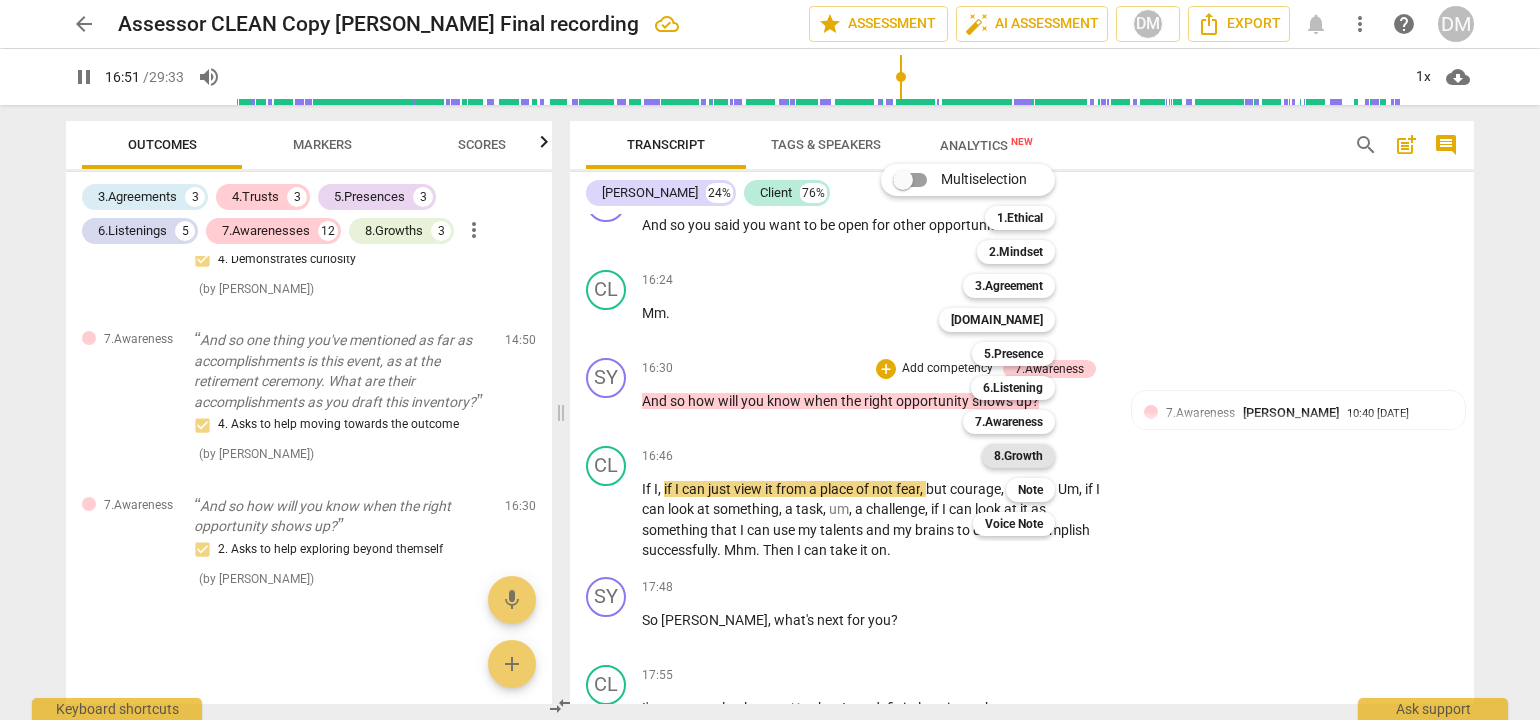 click on "8.Growth" at bounding box center [1018, 456] 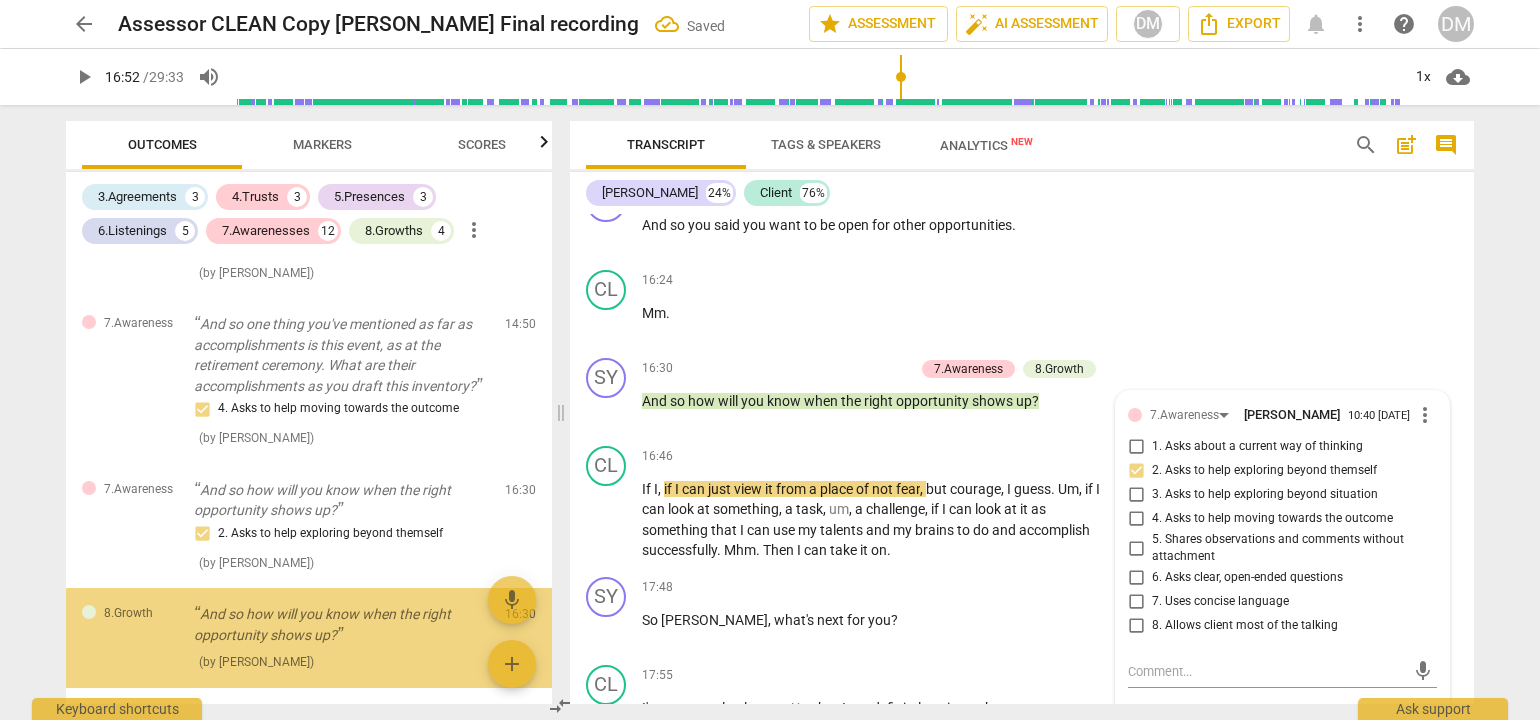 scroll, scrollTop: 3680, scrollLeft: 0, axis: vertical 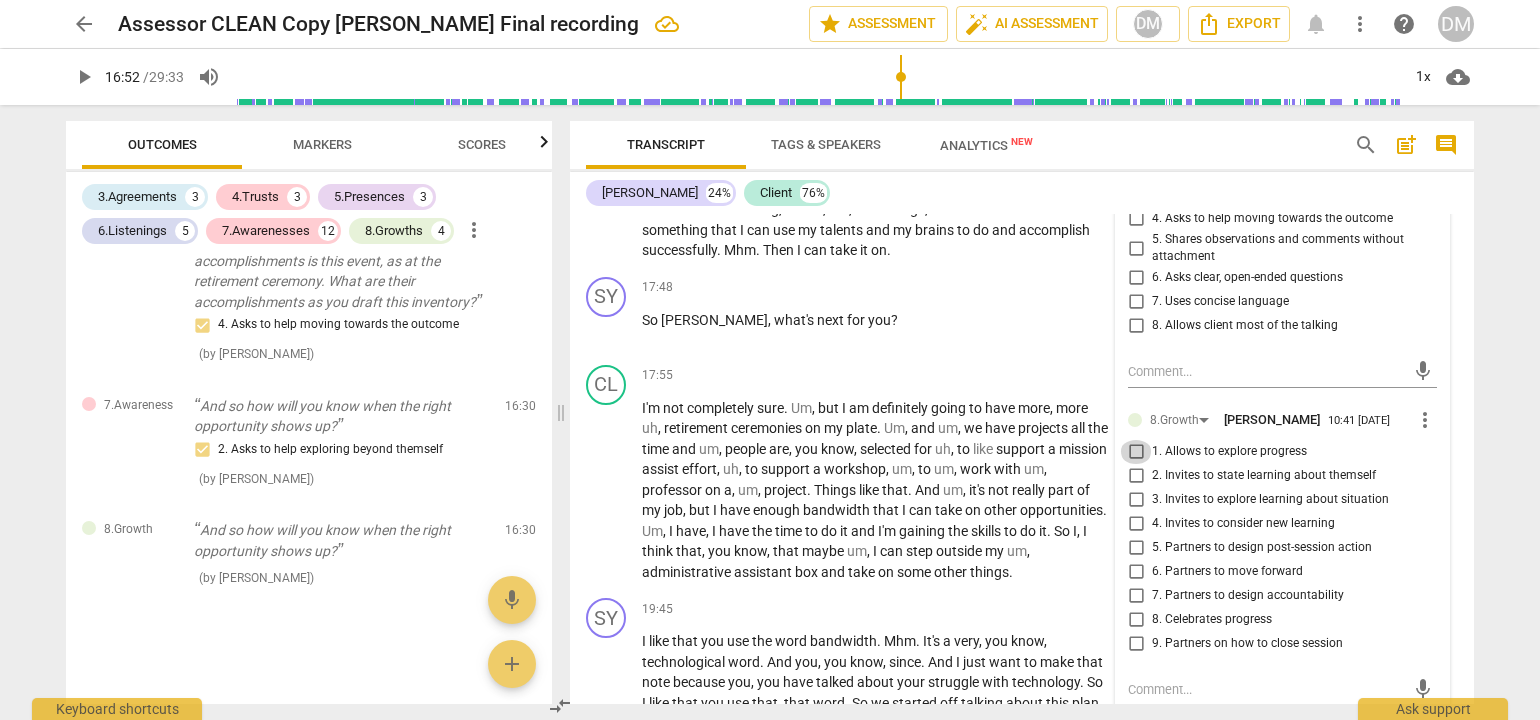 click on "1. Allows to explore progress" at bounding box center [1136, 452] 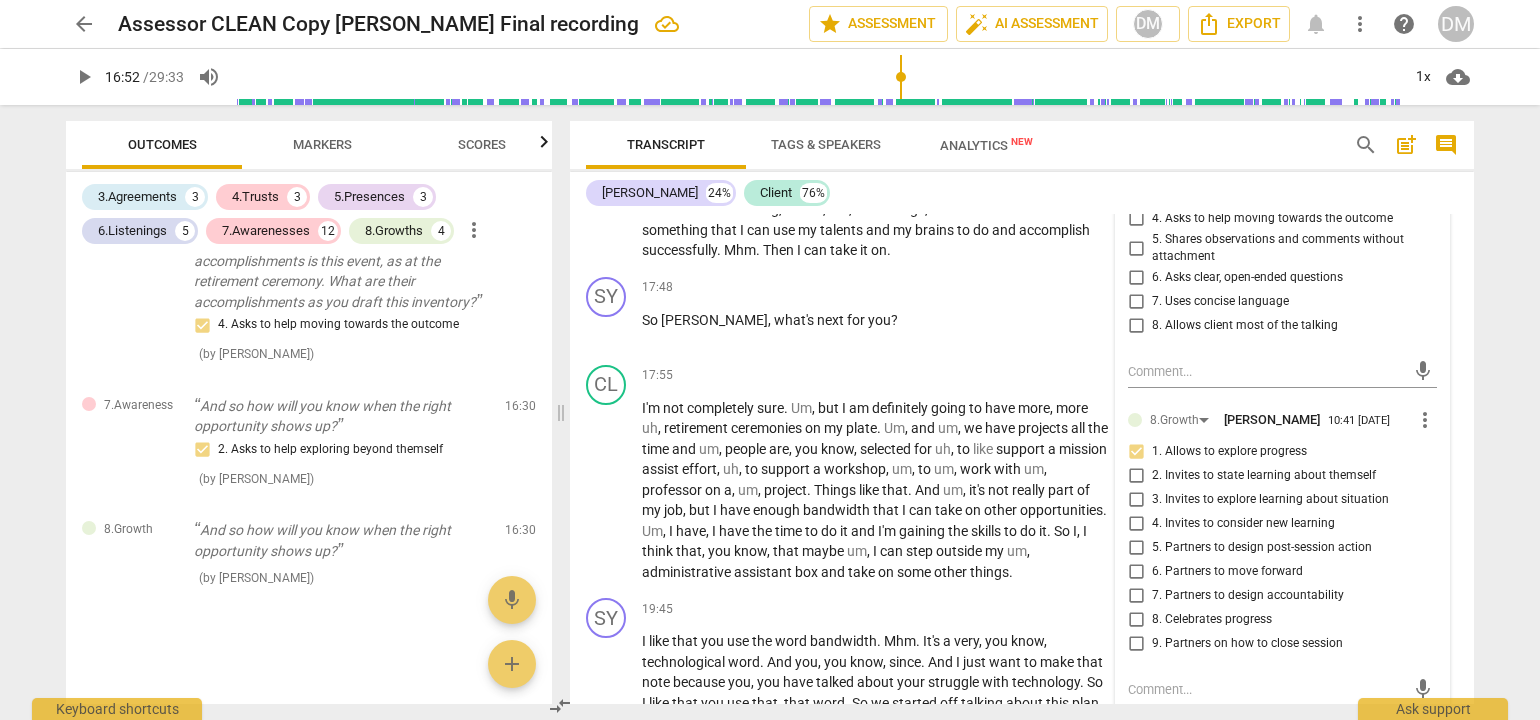 click on "arrow_back Assessor CLEAN Copy [PERSON_NAME] Final recording edit star    Assessment   auto_fix_high    AI Assessment DM    Export notifications more_vert help DM play_arrow 16:52   /  29:33 volume_up 1x cloud_download Outcomes Markers Scores 3.Agreements 3 4.Trusts 3 5.Presences 3 6.Listenings 5 7.Awarenesses 12 8.Growths 4 more_vert 3.Agreement So, [PERSON_NAME], tell me what you'd like to talk about [DATE]. 1. Identifies what to accomplish ( by [PERSON_NAME] ) 00:02 edit delete 3.Agreement Okay. And why is that important? 3. Explores what is important ( by [PERSON_NAME] ) 00:26 edit delete 3.Agreement And so in the time we have together [DATE], at the end of the session, what would success look like? 2. Reconfirms measures of success Also note, client's response had a distinct vocal tone shift. This was an acknowledgement moment in addition to your agreement question. ( by [PERSON_NAME] ) 00:50 edit delete 5.Presence 3. Supports client to choose what happens ( by [PERSON_NAME] ) 01:31 edit delete ( ) edit" at bounding box center [770, 360] 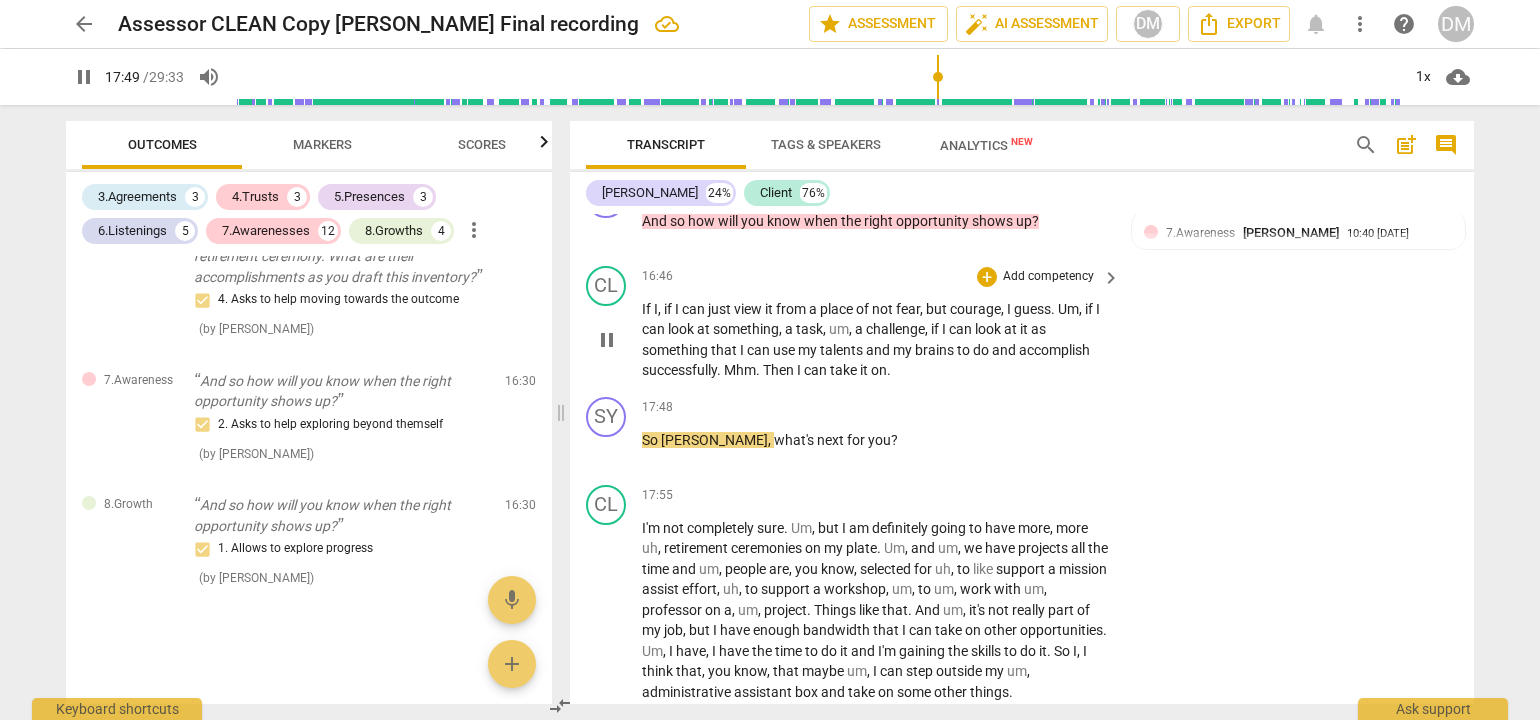 scroll, scrollTop: 4915, scrollLeft: 0, axis: vertical 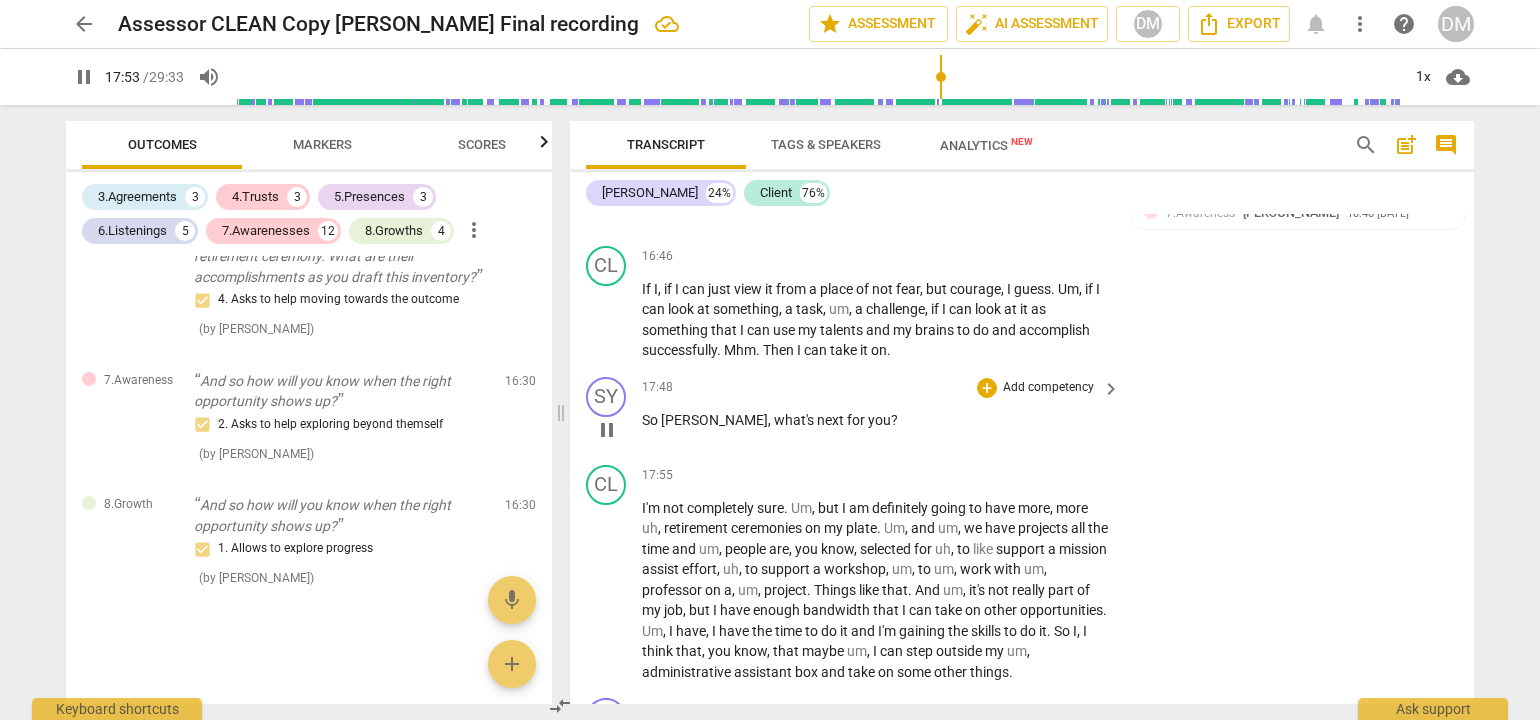 click on "Add competency" at bounding box center (1048, 388) 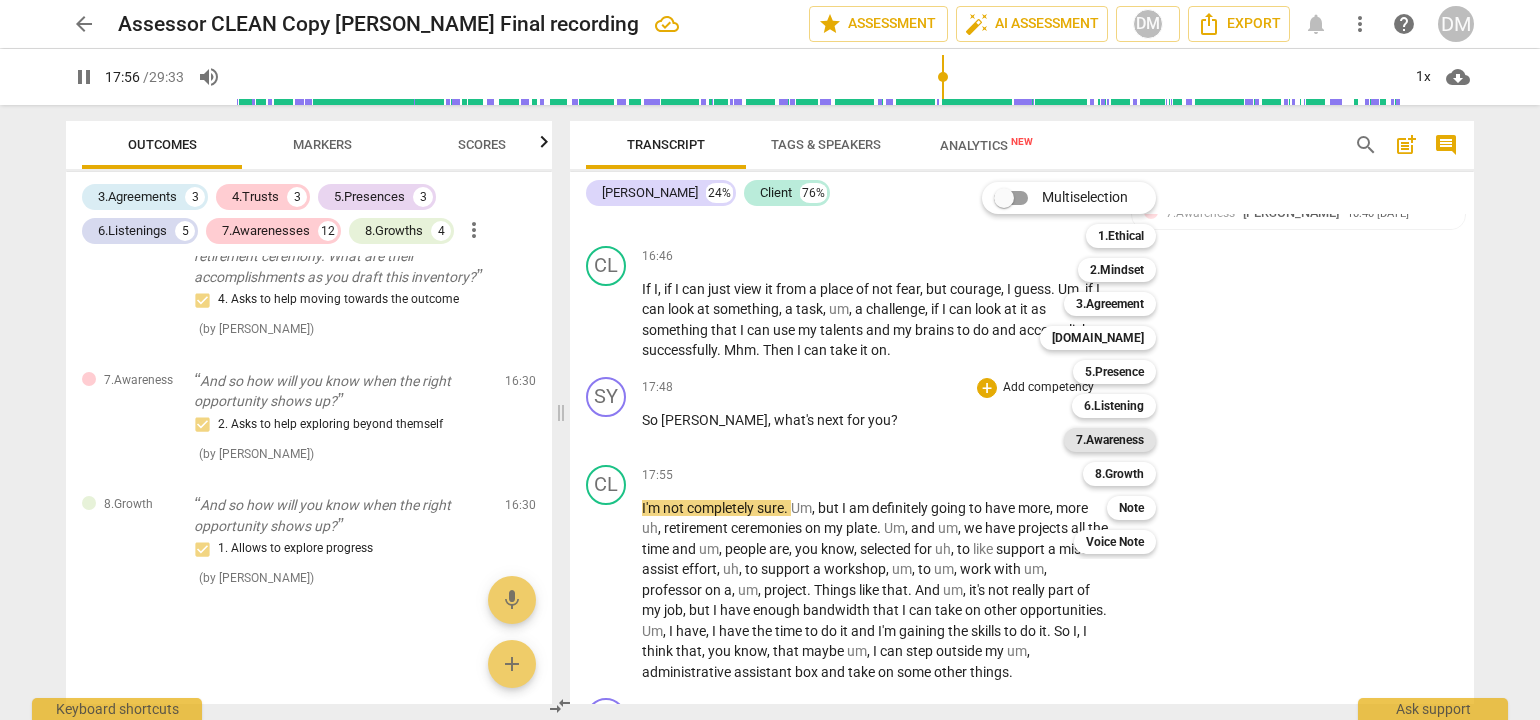 click on "7.Awareness" at bounding box center [1110, 440] 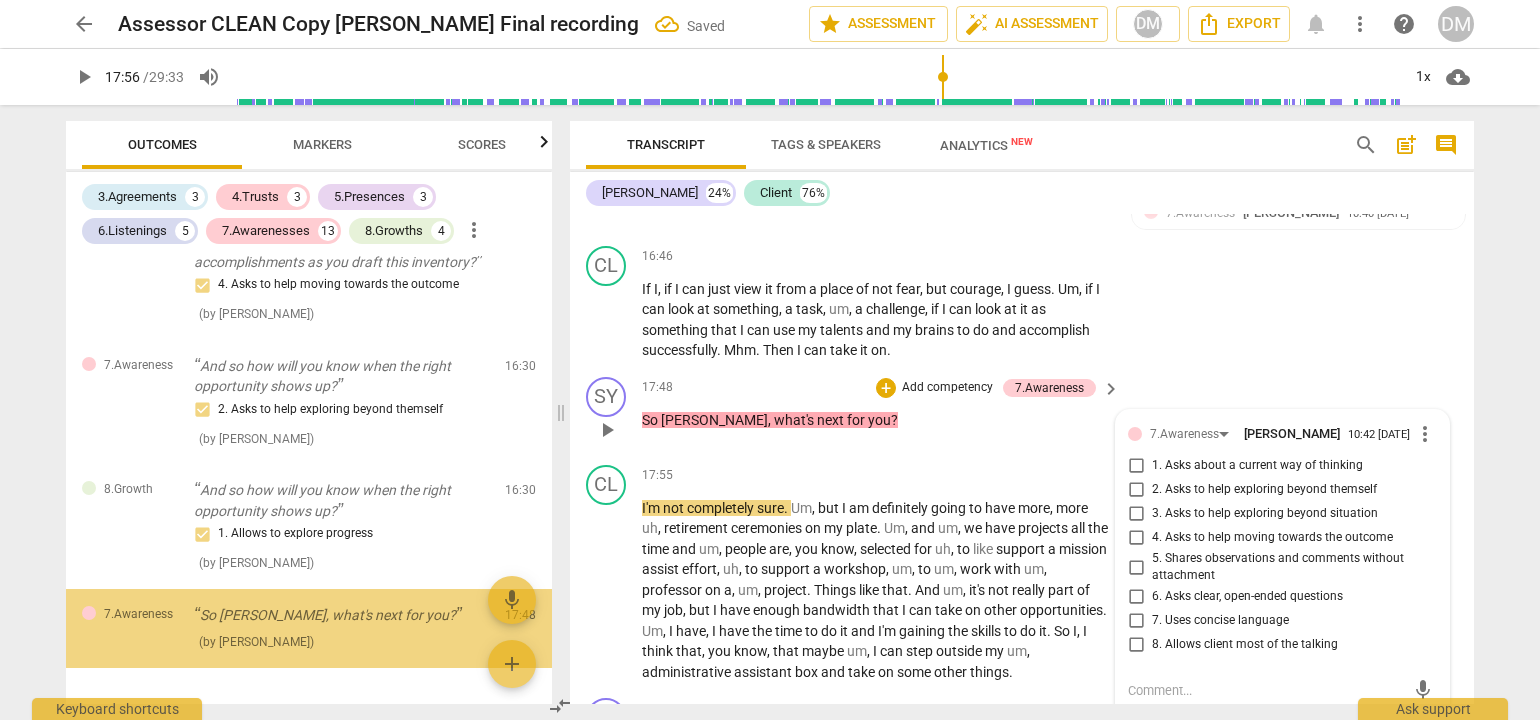 scroll, scrollTop: 3784, scrollLeft: 0, axis: vertical 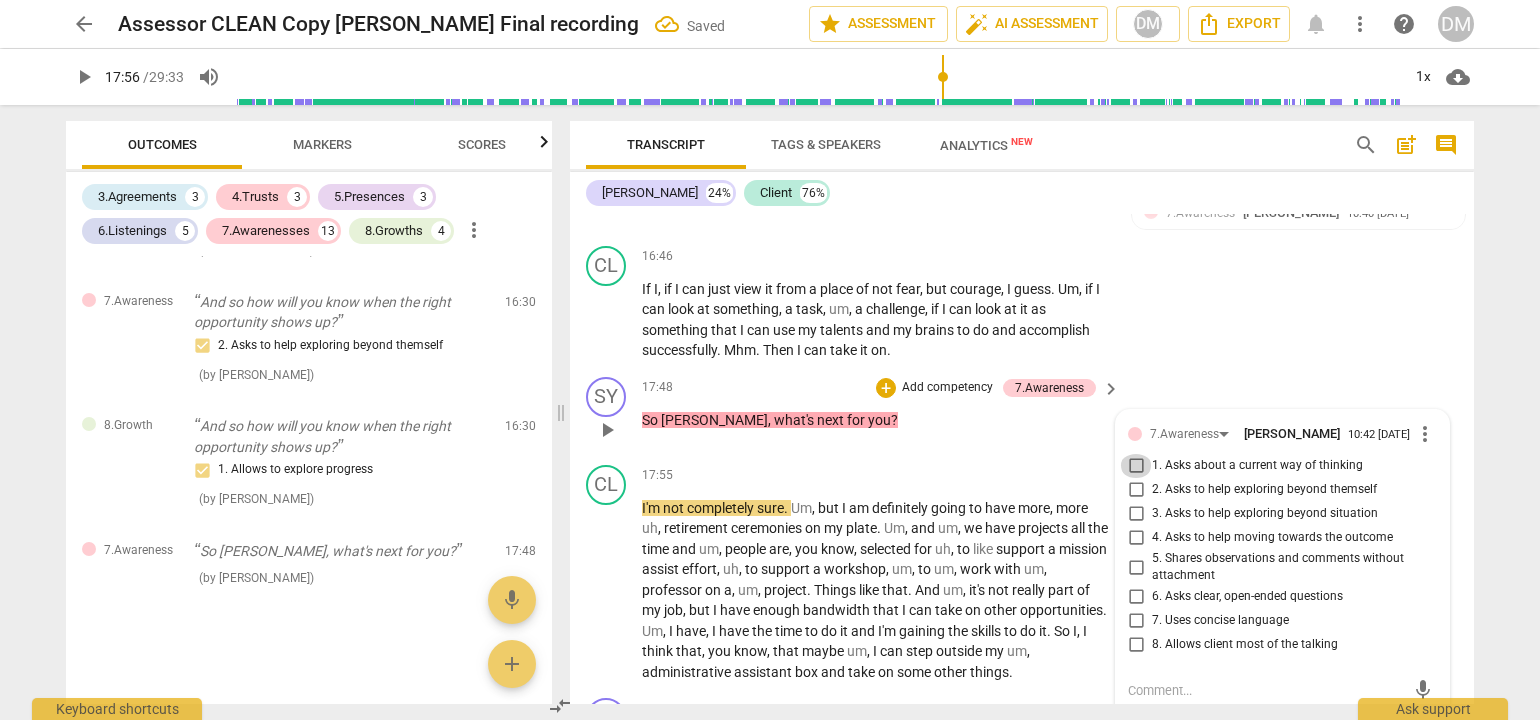click on "1. Asks about a current way of thinking" at bounding box center (1136, 466) 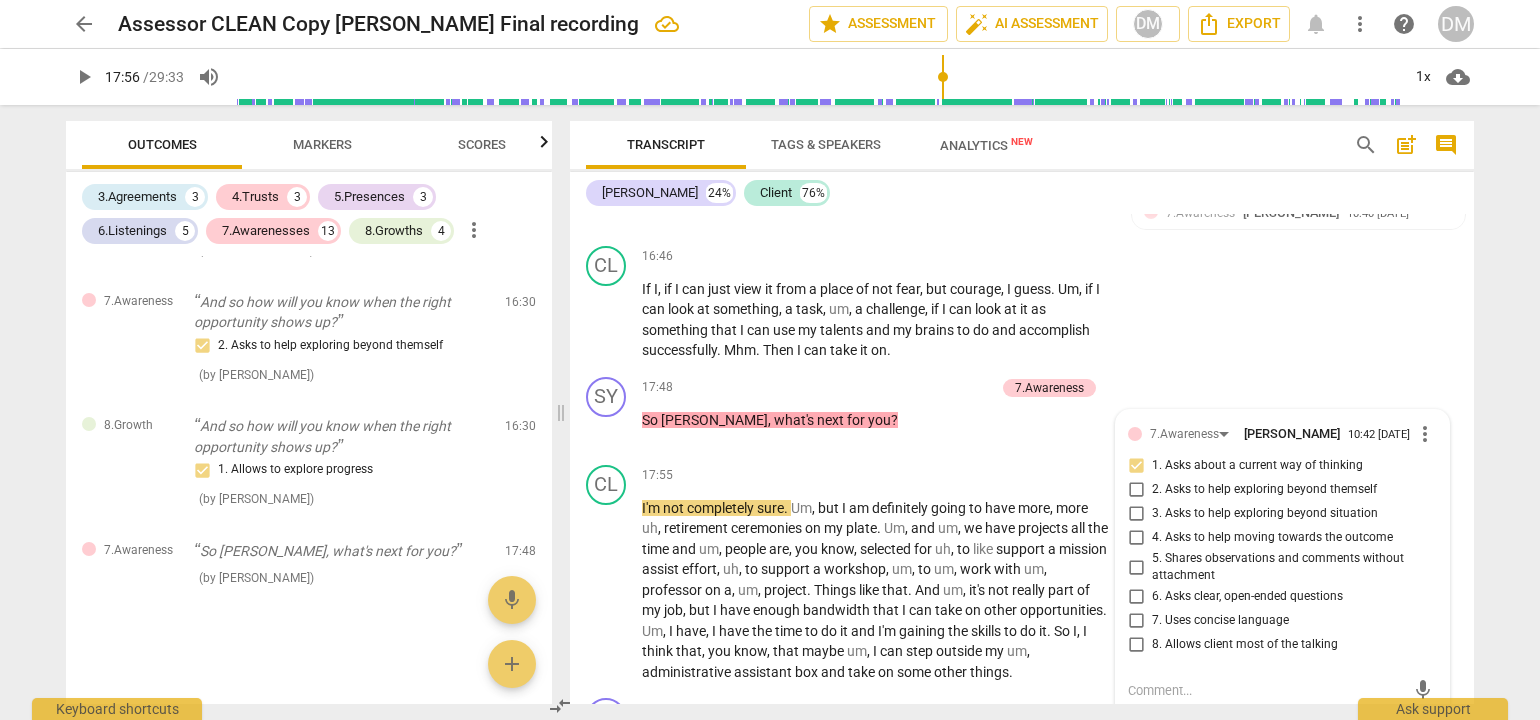 click on "arrow_back Assessor CLEAN Copy [PERSON_NAME] Final recording edit star    Assessment   auto_fix_high    AI Assessment DM    Export notifications more_vert help DM play_arrow 17:56   /  29:33 volume_up 1x cloud_download Outcomes Markers Scores 3.Agreements 3 4.Trusts 3 5.Presences 3 6.Listenings 5 7.Awarenesses 13 8.Growths 4 more_vert 3.Agreement So, [PERSON_NAME], tell me what you'd like to talk about [DATE]. 1. Identifies what to accomplish ( by [PERSON_NAME] ) 00:02 edit delete 3.Agreement Okay. And why is that important? 3. Explores what is important ( by [PERSON_NAME] ) 00:26 edit delete 3.Agreement And so in the time we have together [DATE], at the end of the session, what would success look like? 2. Reconfirms measures of success Also note, client's response had a distinct vocal tone shift. This was an acknowledgement moment in addition to your agreement question. ( by [PERSON_NAME] ) 00:50 edit delete 5.Presence 3. Supports client to choose what happens ( by [PERSON_NAME] ) 01:31 edit delete ( ) edit" at bounding box center [770, 360] 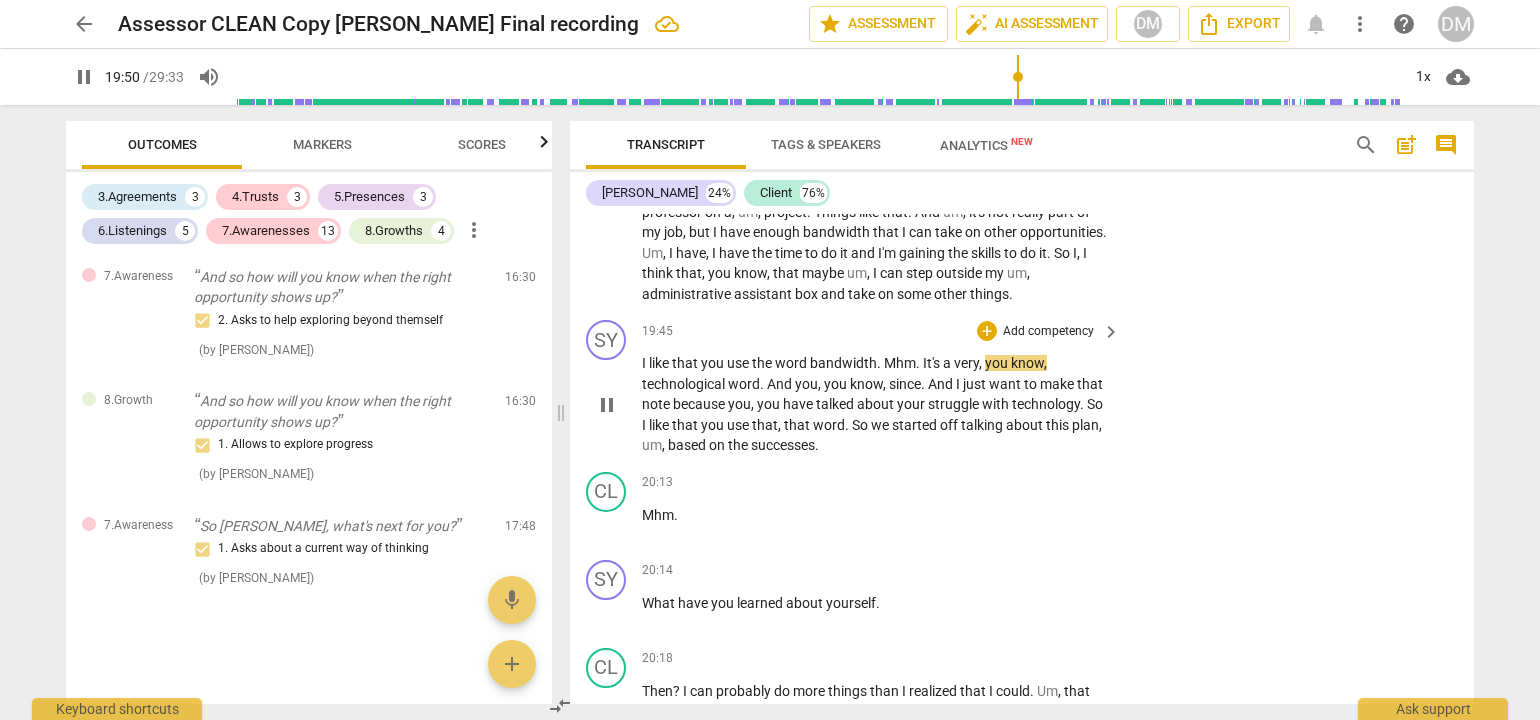 scroll, scrollTop: 5315, scrollLeft: 0, axis: vertical 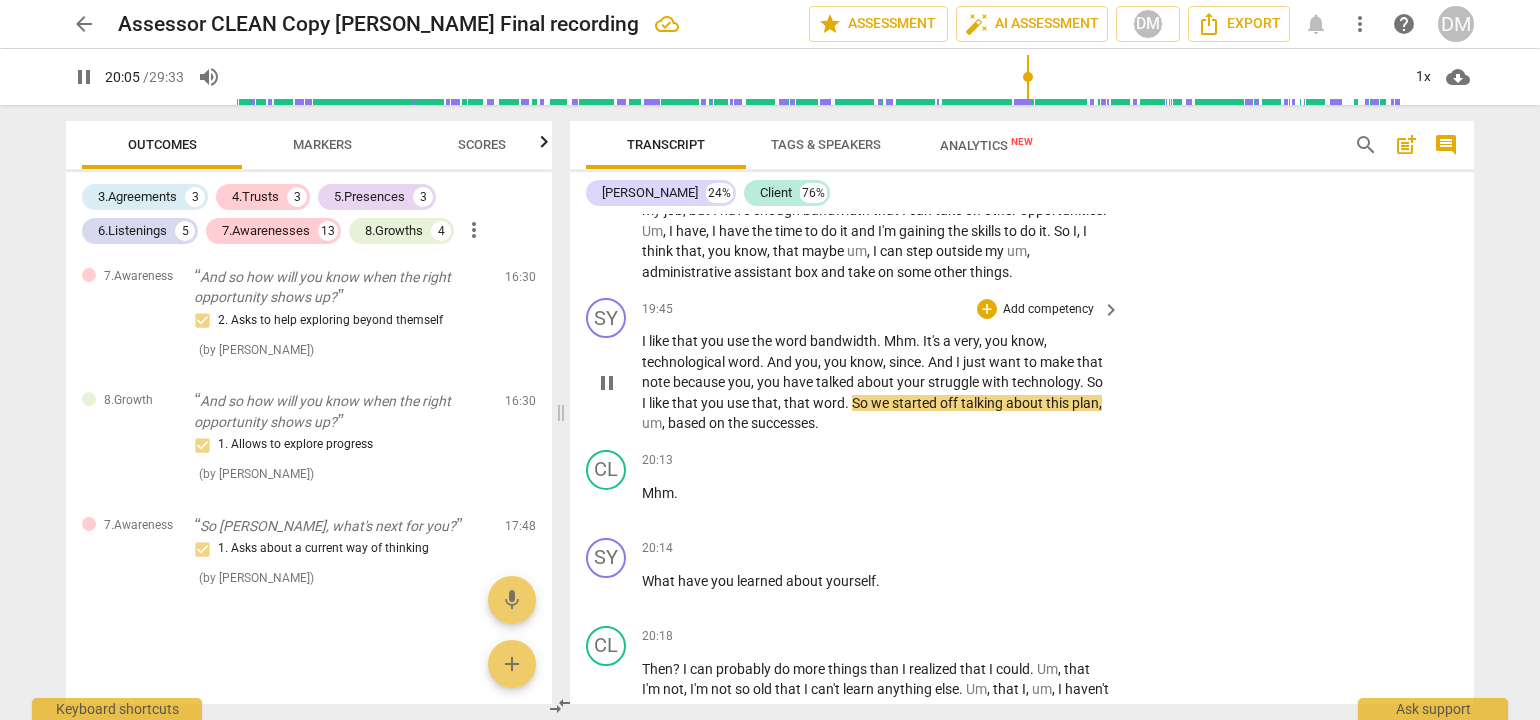 click on "Add competency" at bounding box center (1048, 310) 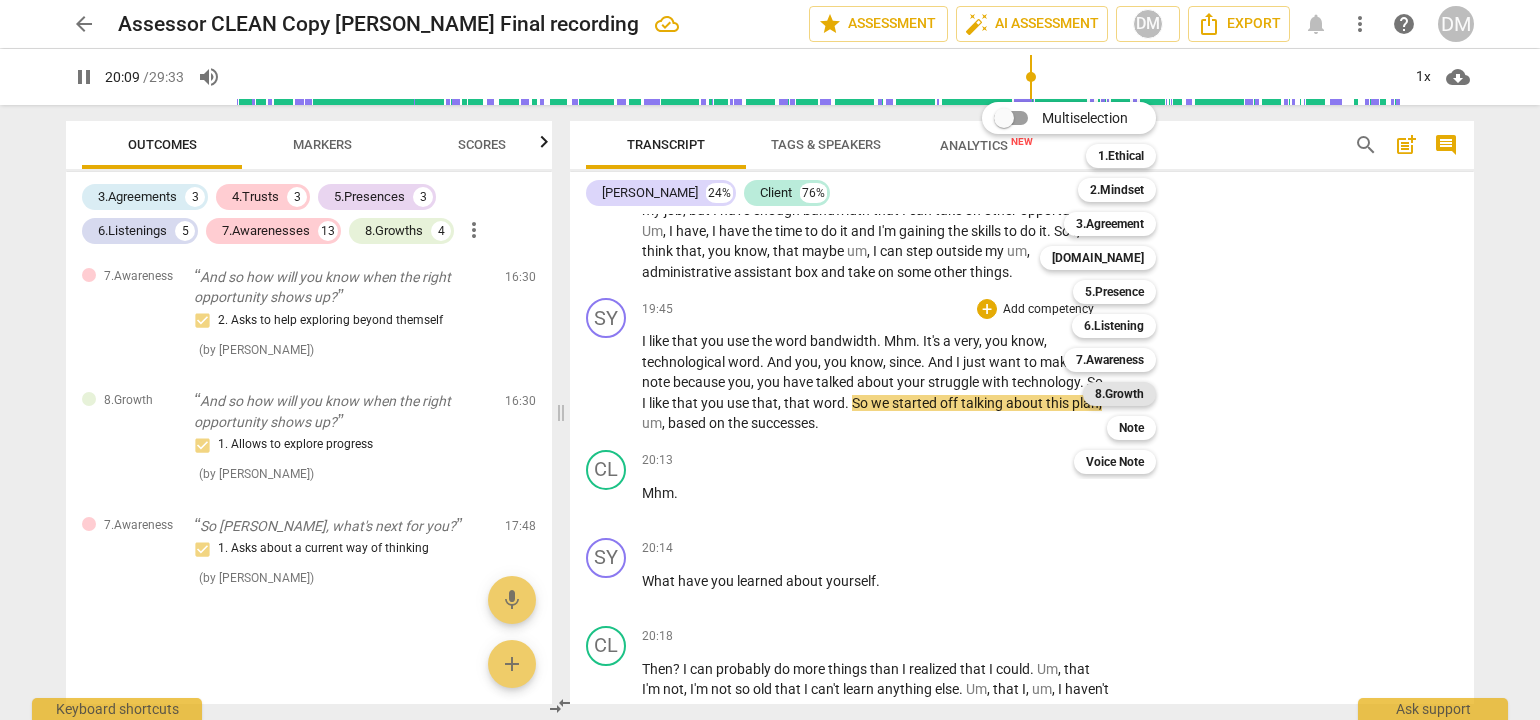 click on "8.Growth" at bounding box center (1119, 394) 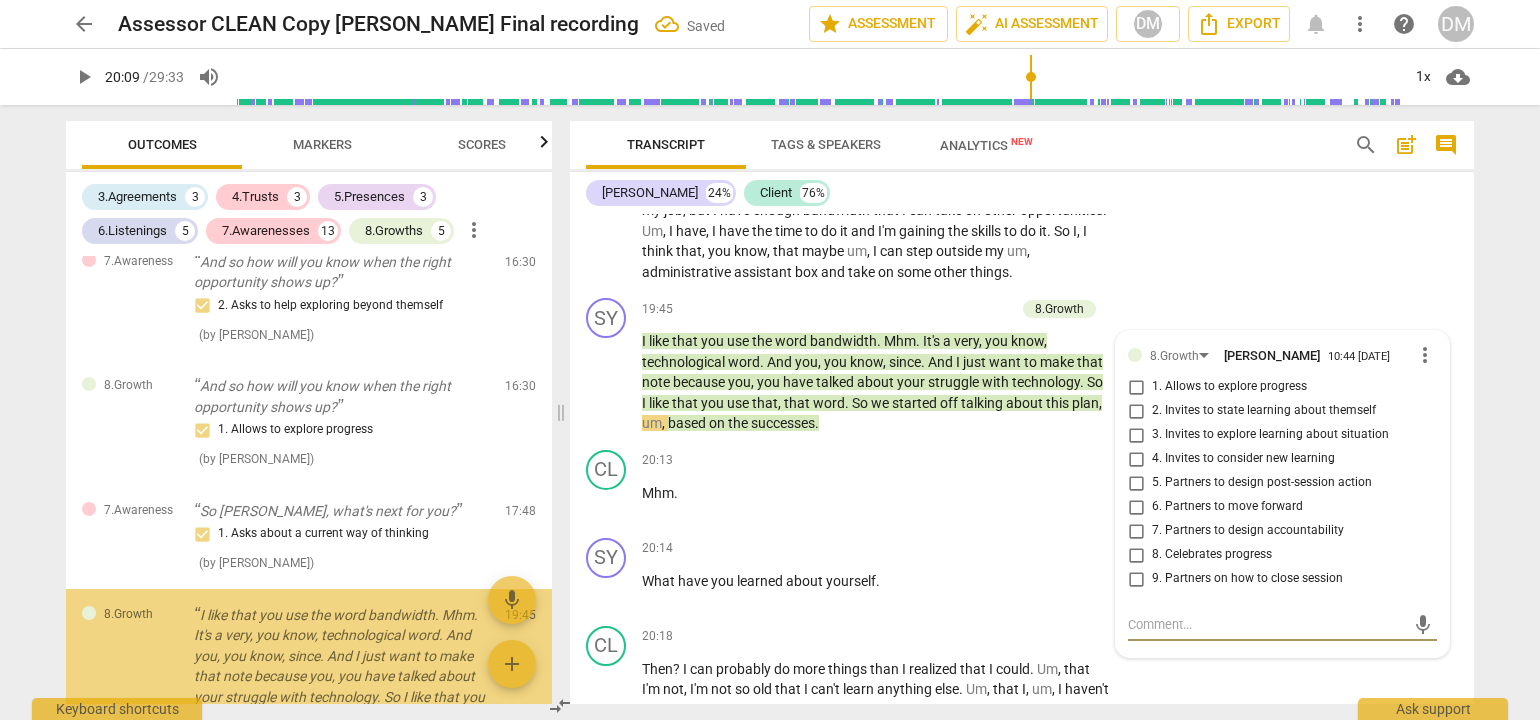 scroll, scrollTop: 4032, scrollLeft: 0, axis: vertical 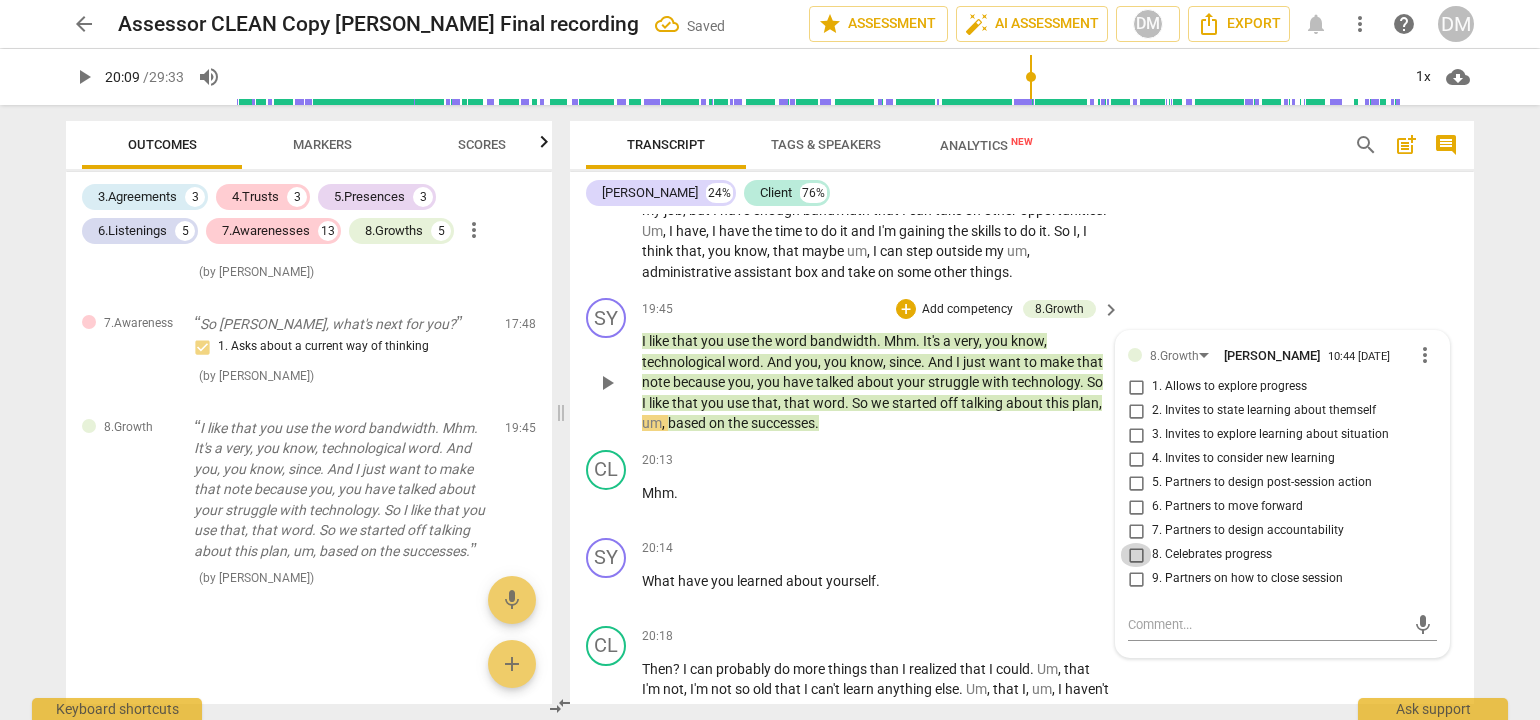 click on "8. Celebrates progress" at bounding box center [1136, 555] 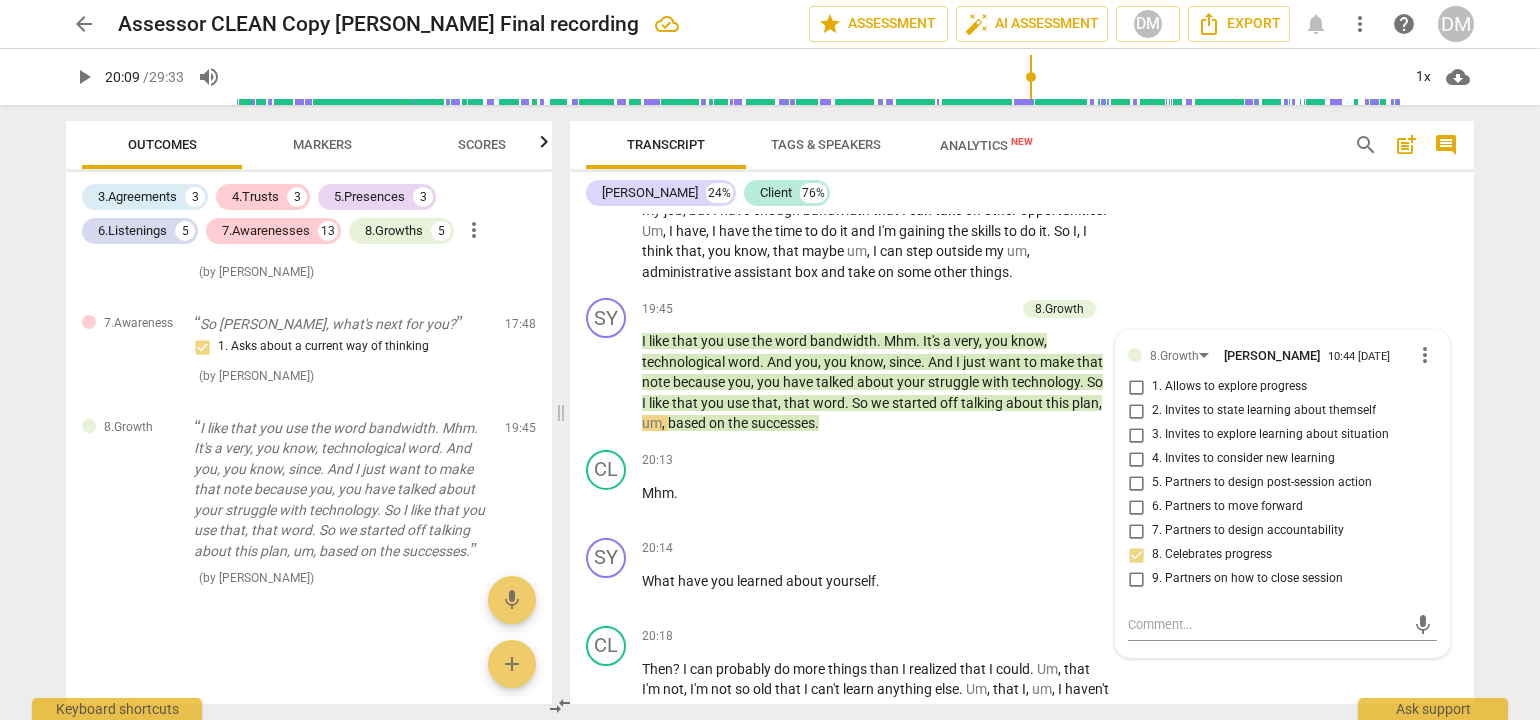 click on "arrow_back Assessor CLEAN Copy [PERSON_NAME] Final recording edit star    Assessment   auto_fix_high    AI Assessment DM    Export notifications more_vert help DM play_arrow 20:09   /  29:33 volume_up 1x cloud_download Outcomes Markers Scores 3.Agreements 3 4.Trusts 3 5.Presences 3 6.Listenings 5 7.Awarenesses 13 8.Growths 5 more_vert 3.Agreement So, [PERSON_NAME], tell me what you'd like to talk about [DATE]. 1. Identifies what to accomplish ( by [PERSON_NAME] ) 00:02 edit delete 3.Agreement Okay. And why is that important? 3. Explores what is important ( by [PERSON_NAME] ) 00:26 edit delete 3.Agreement And so in the time we have together [DATE], at the end of the session, what would success look like? 2. Reconfirms measures of success Also note, client's response had a distinct vocal tone shift. This was an acknowledgement moment in addition to your agreement question. ( by [PERSON_NAME] ) 00:50 edit delete 5.Presence 3. Supports client to choose what happens ( by [PERSON_NAME] ) 01:31 edit delete ( ) edit" at bounding box center [770, 360] 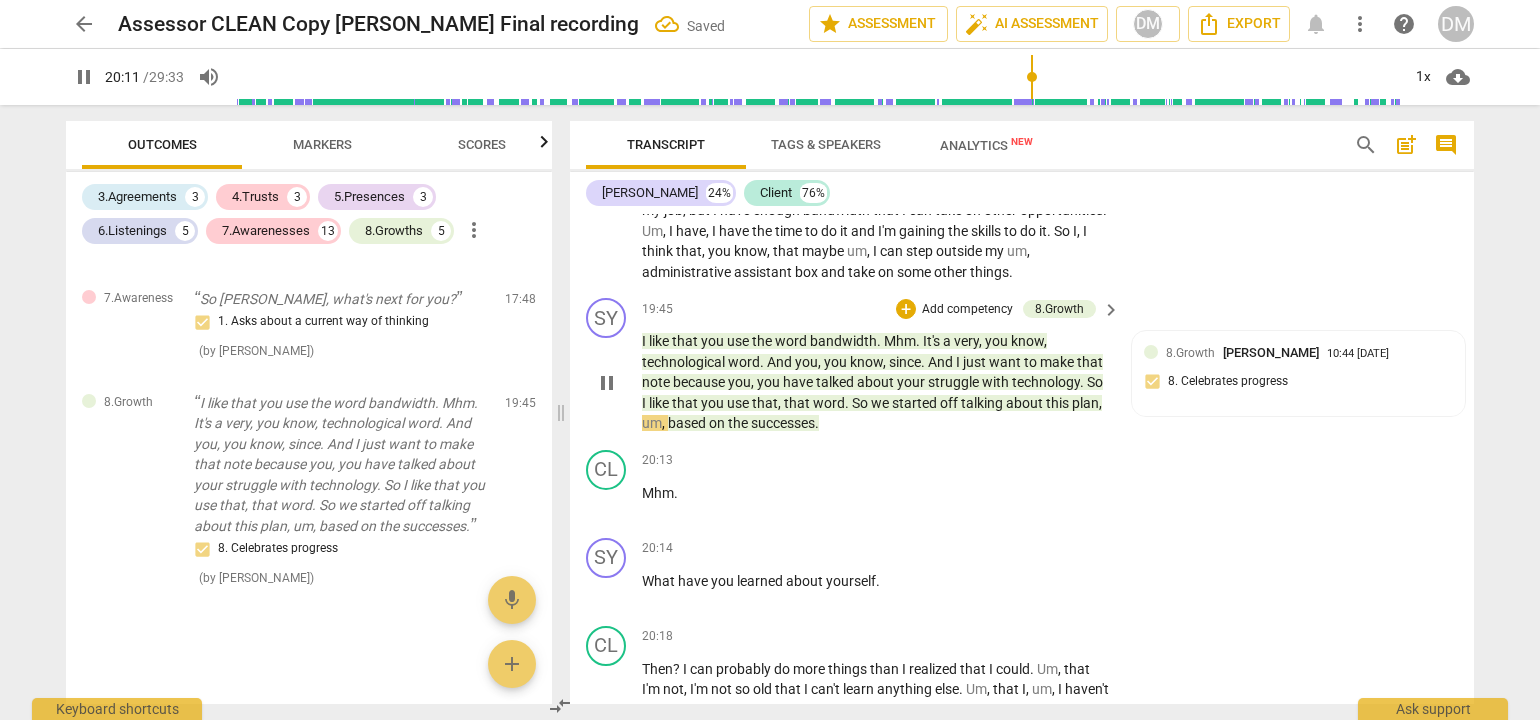 click on "Add competency" at bounding box center (967, 310) 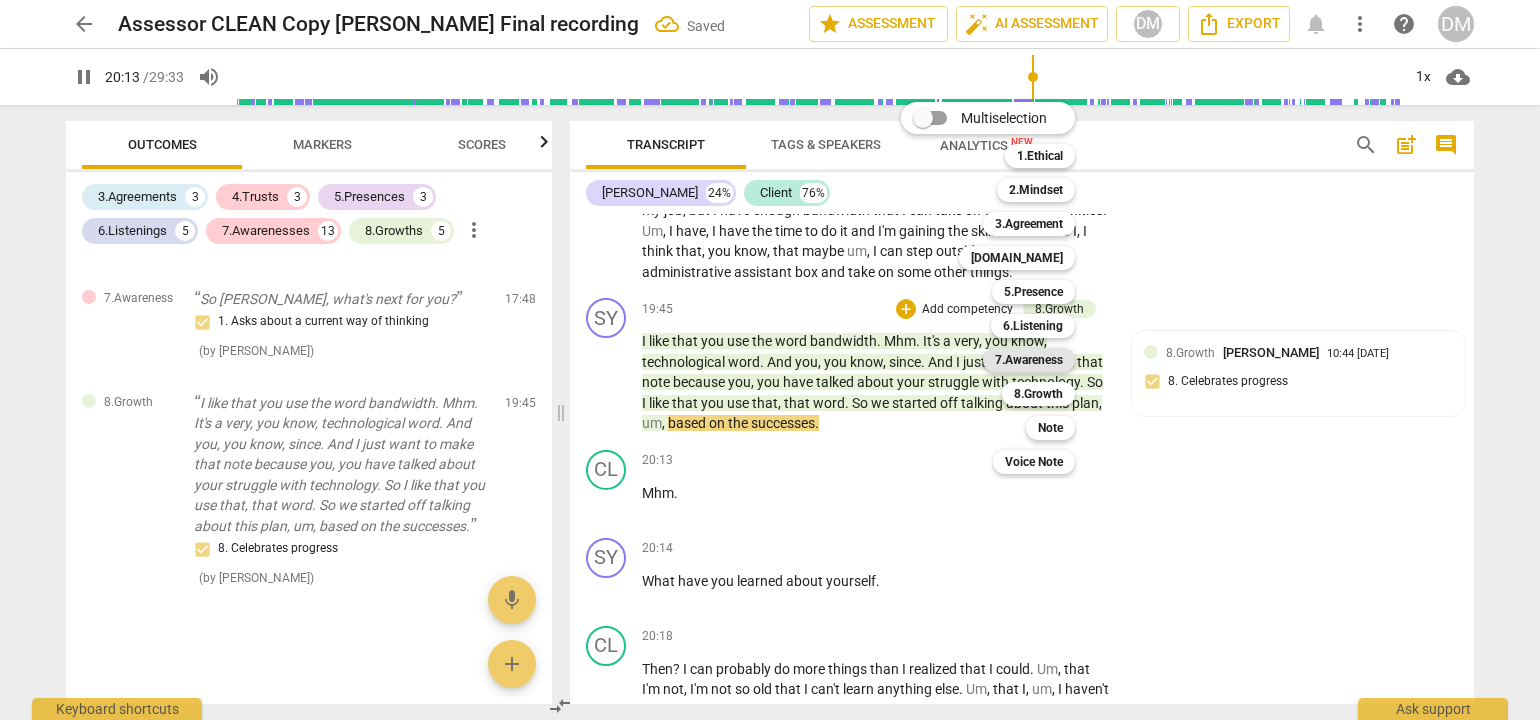 click on "7.Awareness" at bounding box center [1029, 360] 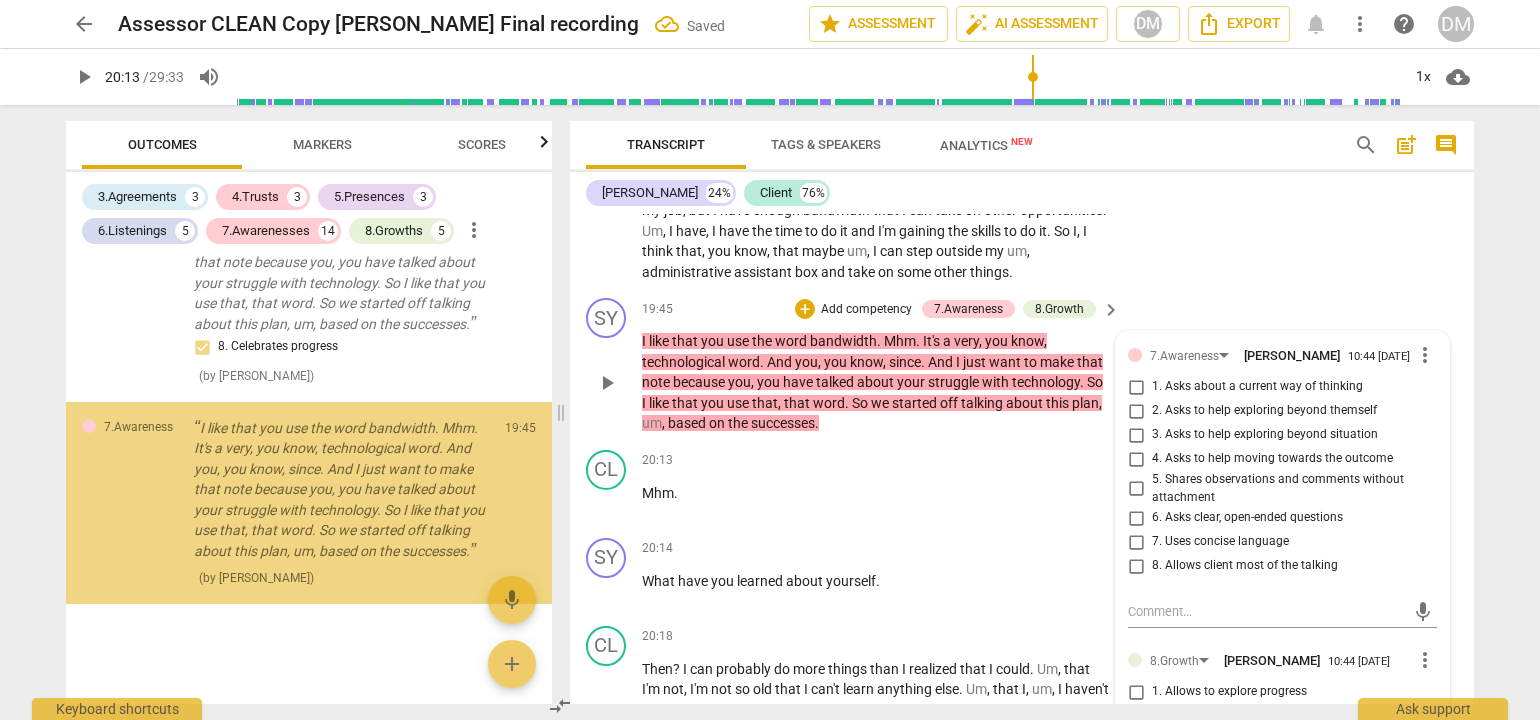 scroll, scrollTop: 4280, scrollLeft: 0, axis: vertical 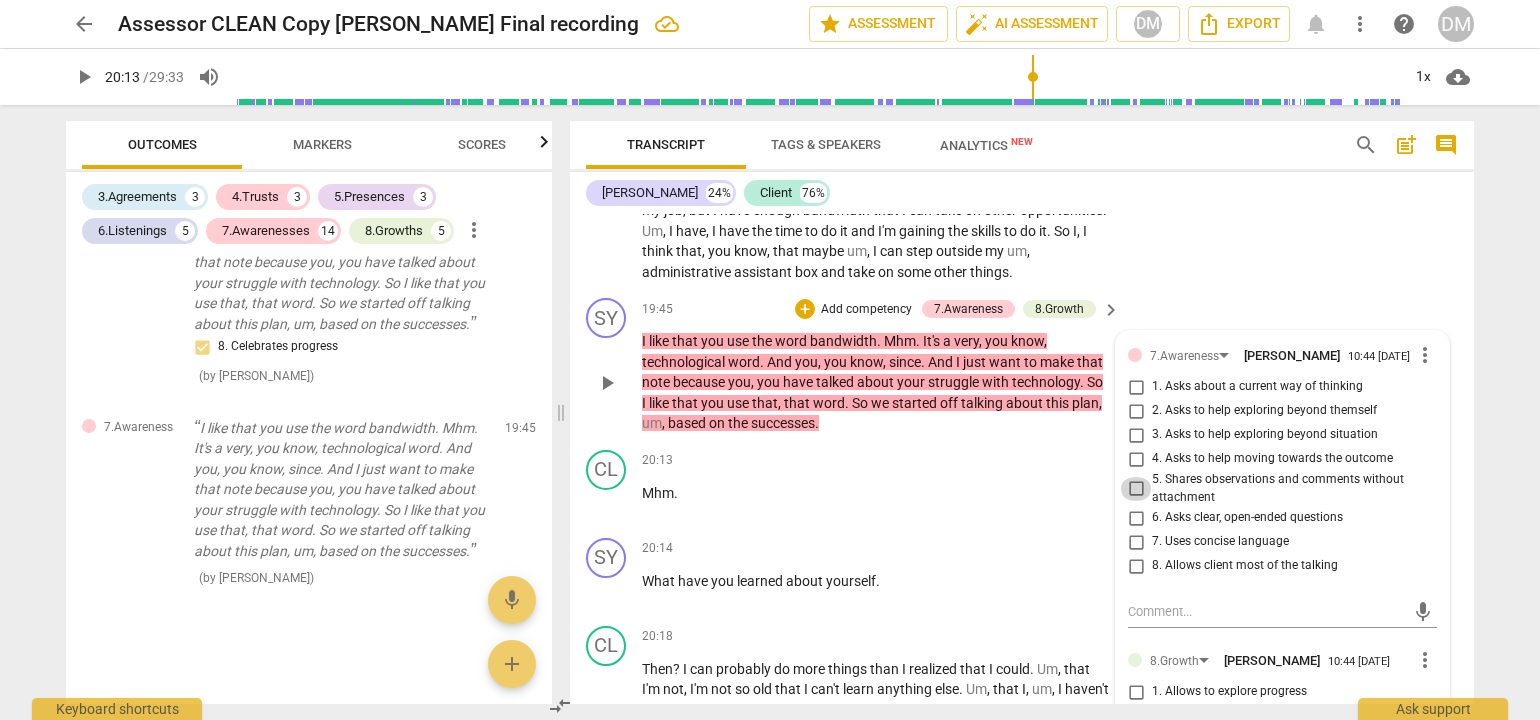 click on "5. Shares observations and comments without attachment" at bounding box center [1136, 489] 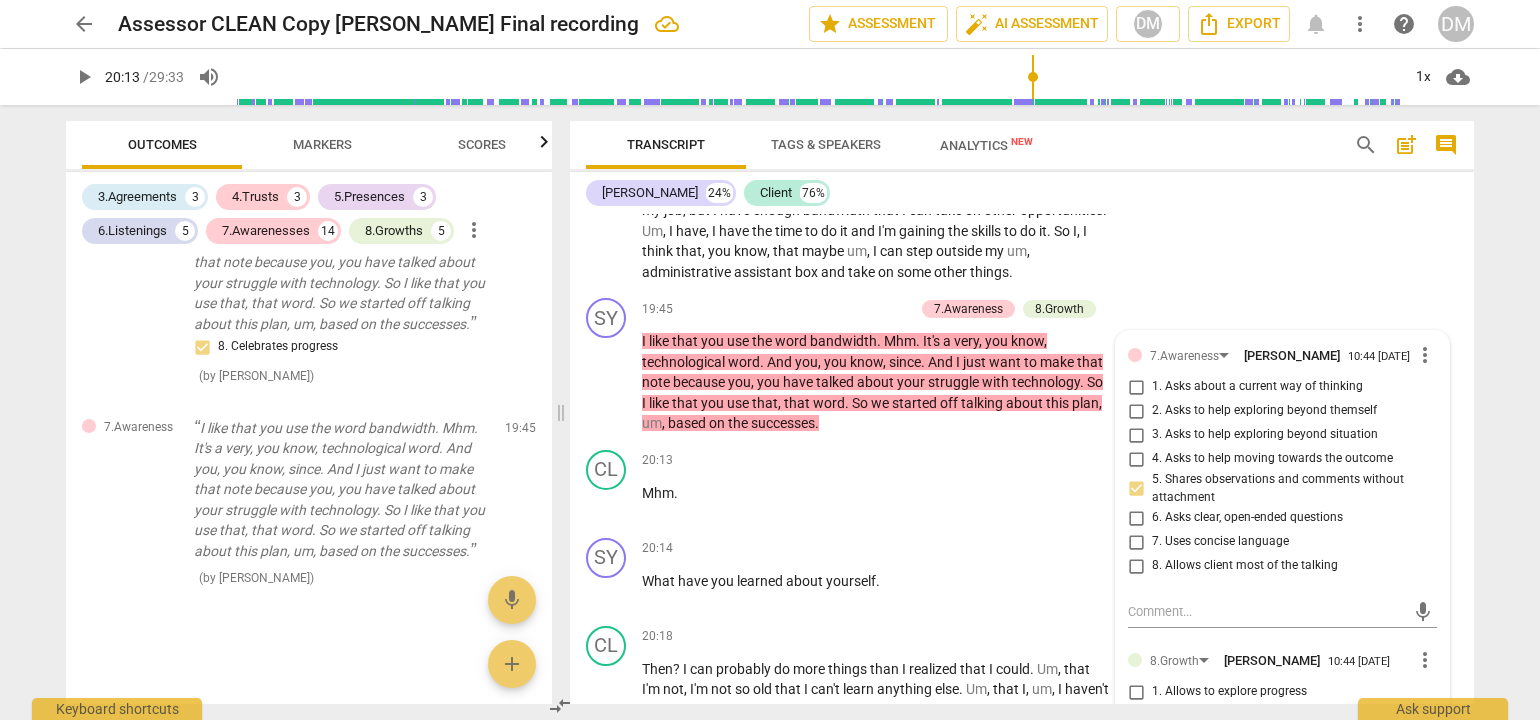 click on "arrow_back Assessor CLEAN Copy [PERSON_NAME] Final recording edit star    Assessment   auto_fix_high    AI Assessment DM    Export notifications more_vert help DM play_arrow 20:13   /  29:33 volume_up 1x cloud_download Outcomes Markers Scores 3.Agreements 3 4.Trusts 3 5.Presences 3 6.Listenings 5 7.Awarenesses 14 8.Growths 5 more_vert 3.Agreement So, [PERSON_NAME], tell me what you'd like to talk about [DATE]. 1. Identifies what to accomplish ( by [PERSON_NAME] ) 00:02 edit delete 3.Agreement Okay. And why is that important? 3. Explores what is important ( by [PERSON_NAME] ) 00:26 edit delete 3.Agreement And so in the time we have together [DATE], at the end of the session, what would success look like? 2. Reconfirms measures of success Also note, client's response had a distinct vocal tone shift. This was an acknowledgement moment in addition to your agreement question. ( by [PERSON_NAME] ) 00:50 edit delete 5.Presence 3. Supports client to choose what happens ( by [PERSON_NAME] ) 01:31 edit delete ( ) edit" at bounding box center [770, 360] 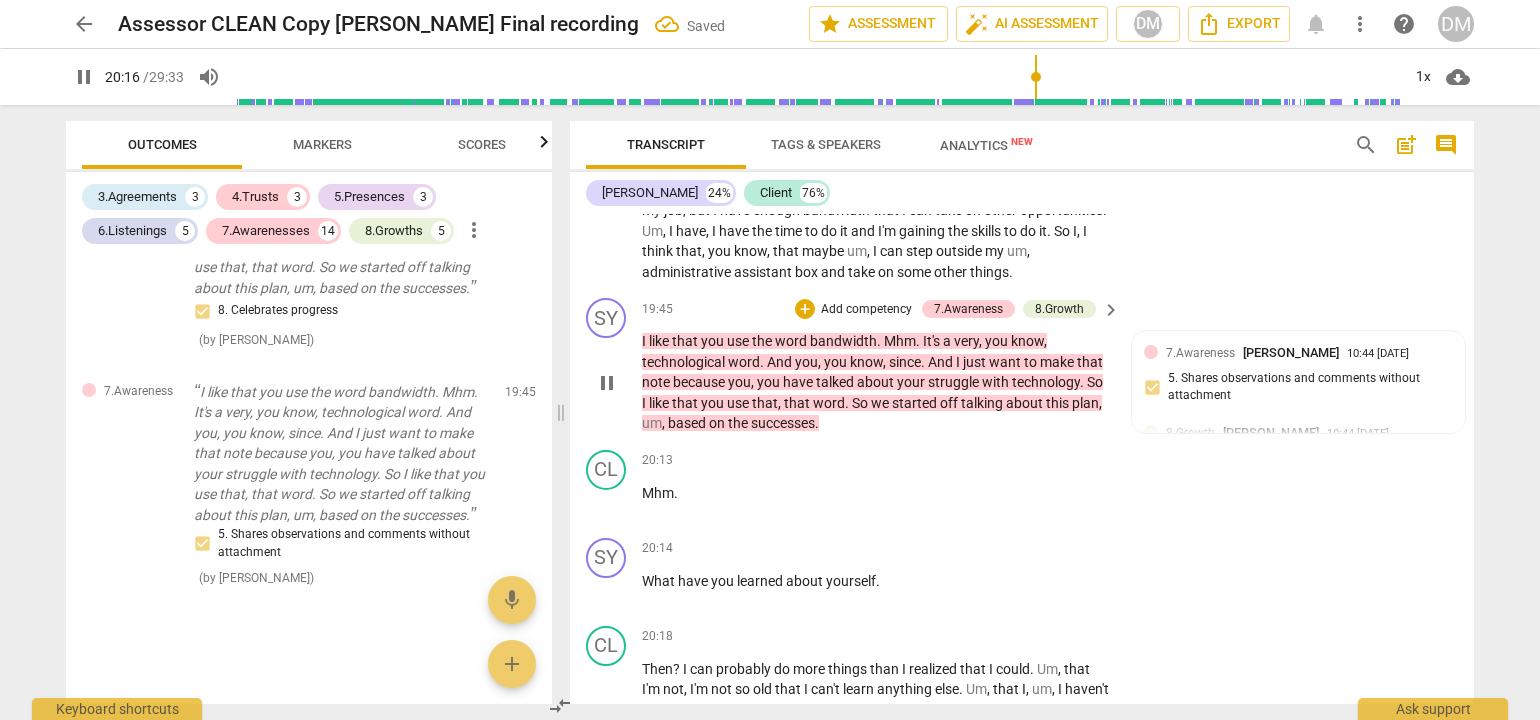 click on "Add competency" at bounding box center [866, 310] 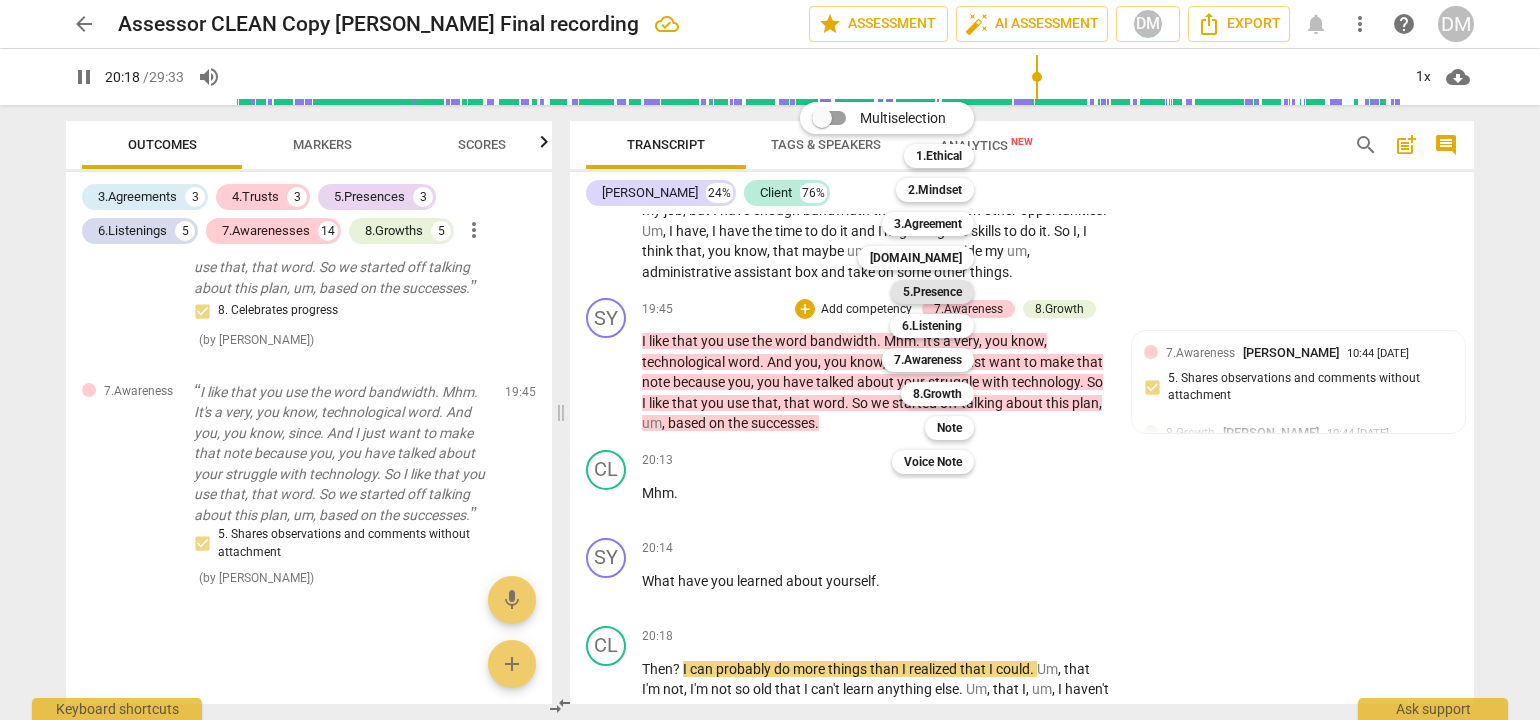 click on "5.Presence" at bounding box center (932, 292) 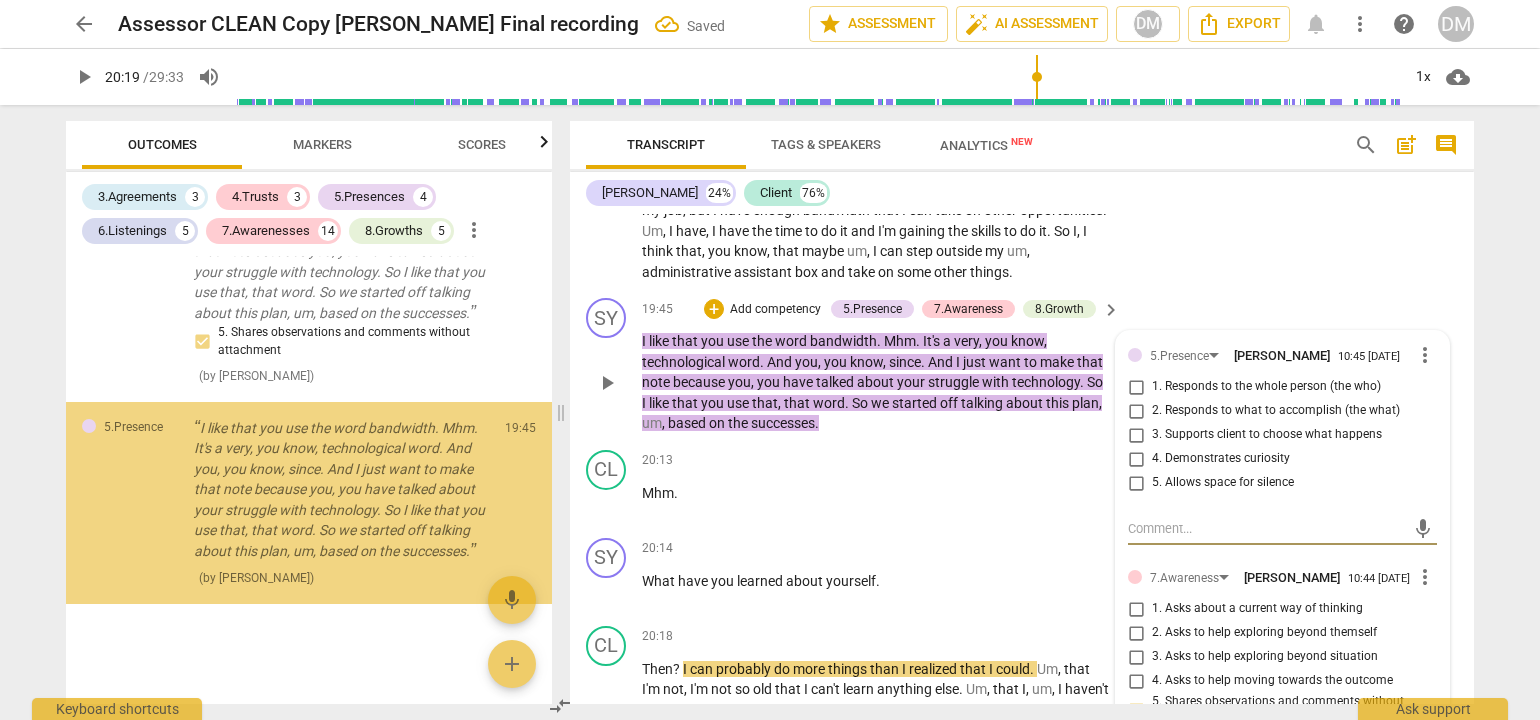 scroll, scrollTop: 4538, scrollLeft: 0, axis: vertical 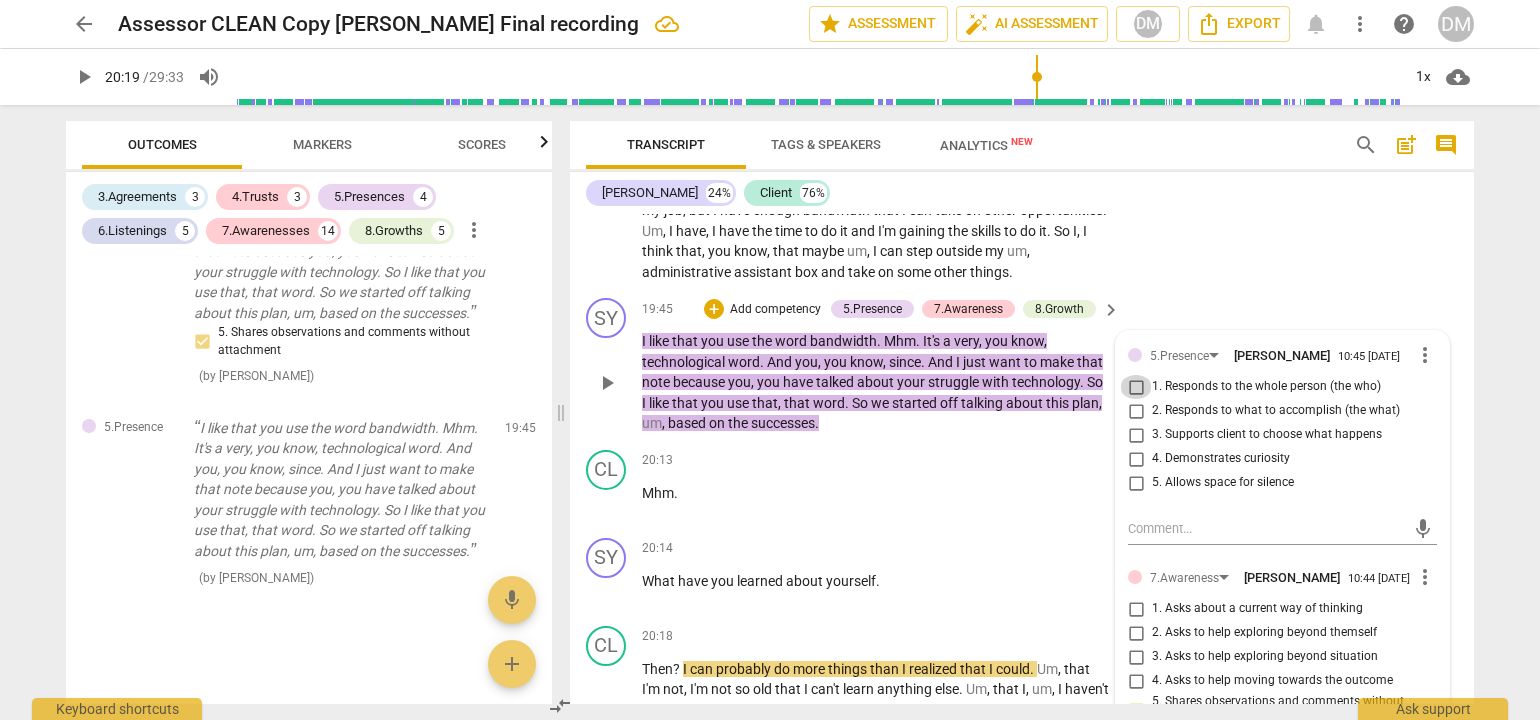 click on "1. Responds to the whole person (the who)" at bounding box center (1136, 387) 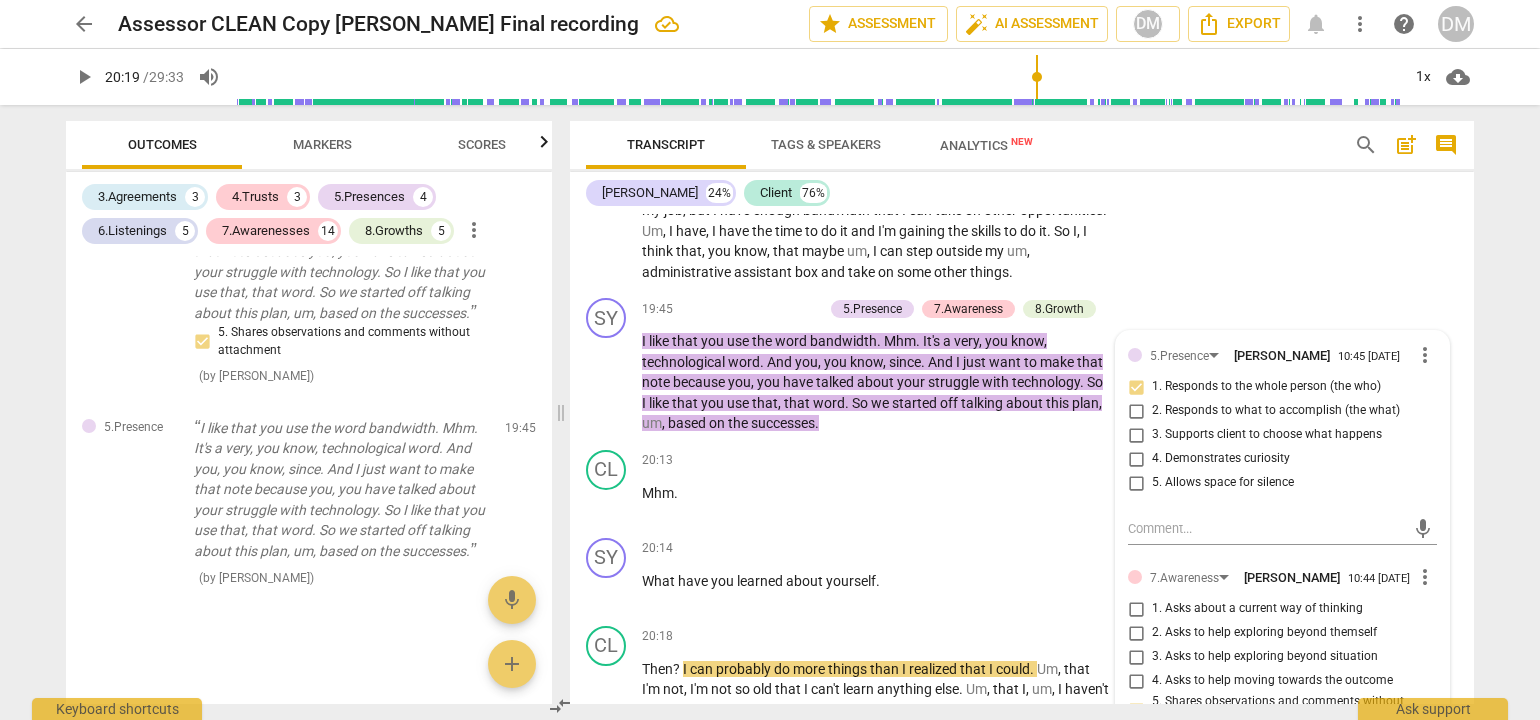 click on "arrow_back Assessor CLEAN Copy [PERSON_NAME] Final recording edit star    Assessment   auto_fix_high    AI Assessment DM    Export notifications more_vert help DM play_arrow 20:19   /  29:33 volume_up 1x cloud_download Outcomes Markers Scores 3.Agreements 3 4.Trusts 3 5.Presences 4 6.Listenings 5 7.Awarenesses 14 8.Growths 5 more_vert 3.Agreement So, [PERSON_NAME], tell me what you'd like to talk about [DATE]. 1. Identifies what to accomplish ( by [PERSON_NAME] ) 00:02 edit delete 3.Agreement Okay. And why is that important? 3. Explores what is important ( by [PERSON_NAME] ) 00:26 edit delete 3.Agreement And so in the time we have together [DATE], at the end of the session, what would success look like? 2. Reconfirms measures of success Also note, client's response had a distinct vocal tone shift. This was an acknowledgement moment in addition to your agreement question. ( by [PERSON_NAME] ) 00:50 edit delete 5.Presence 3. Supports client to choose what happens ( by [PERSON_NAME] ) 01:31 edit delete ( ) edit" at bounding box center (770, 360) 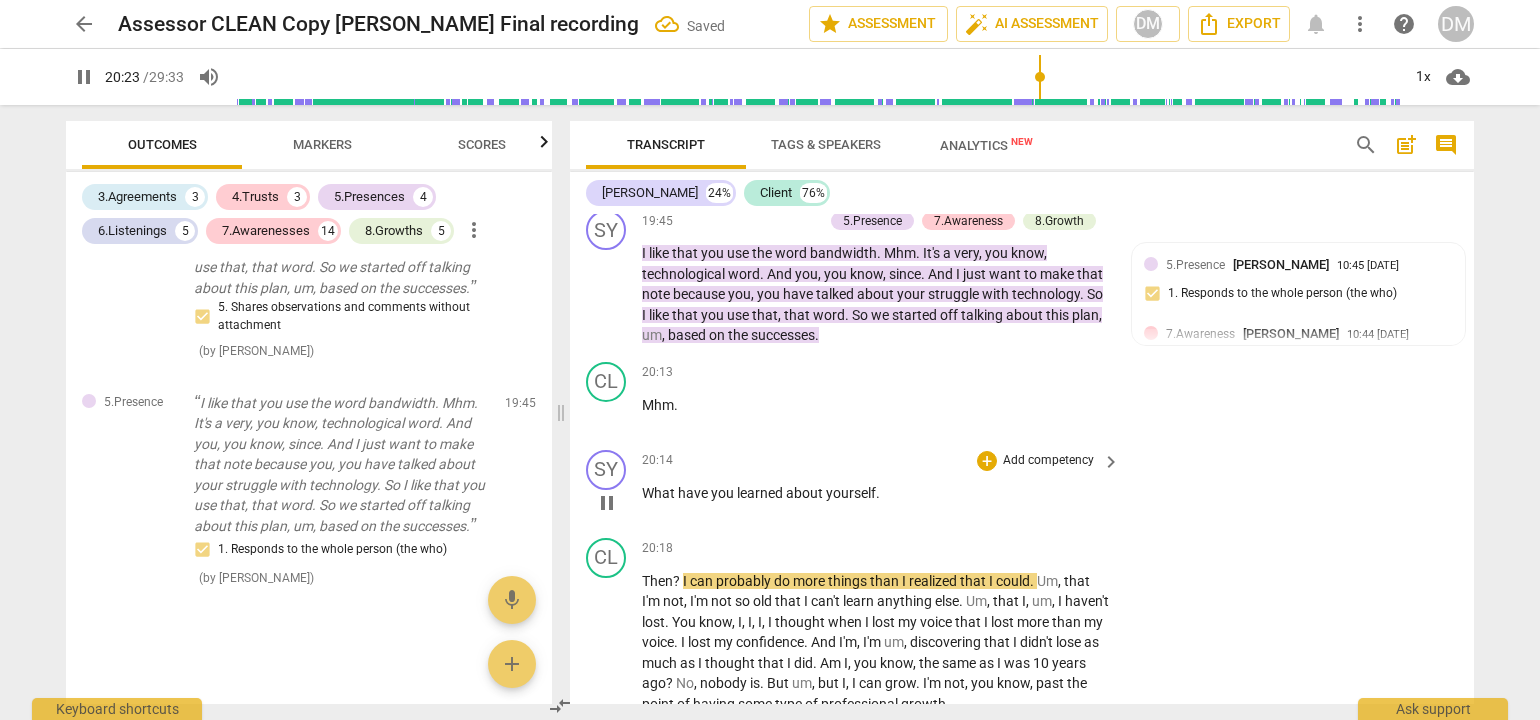 scroll, scrollTop: 5415, scrollLeft: 0, axis: vertical 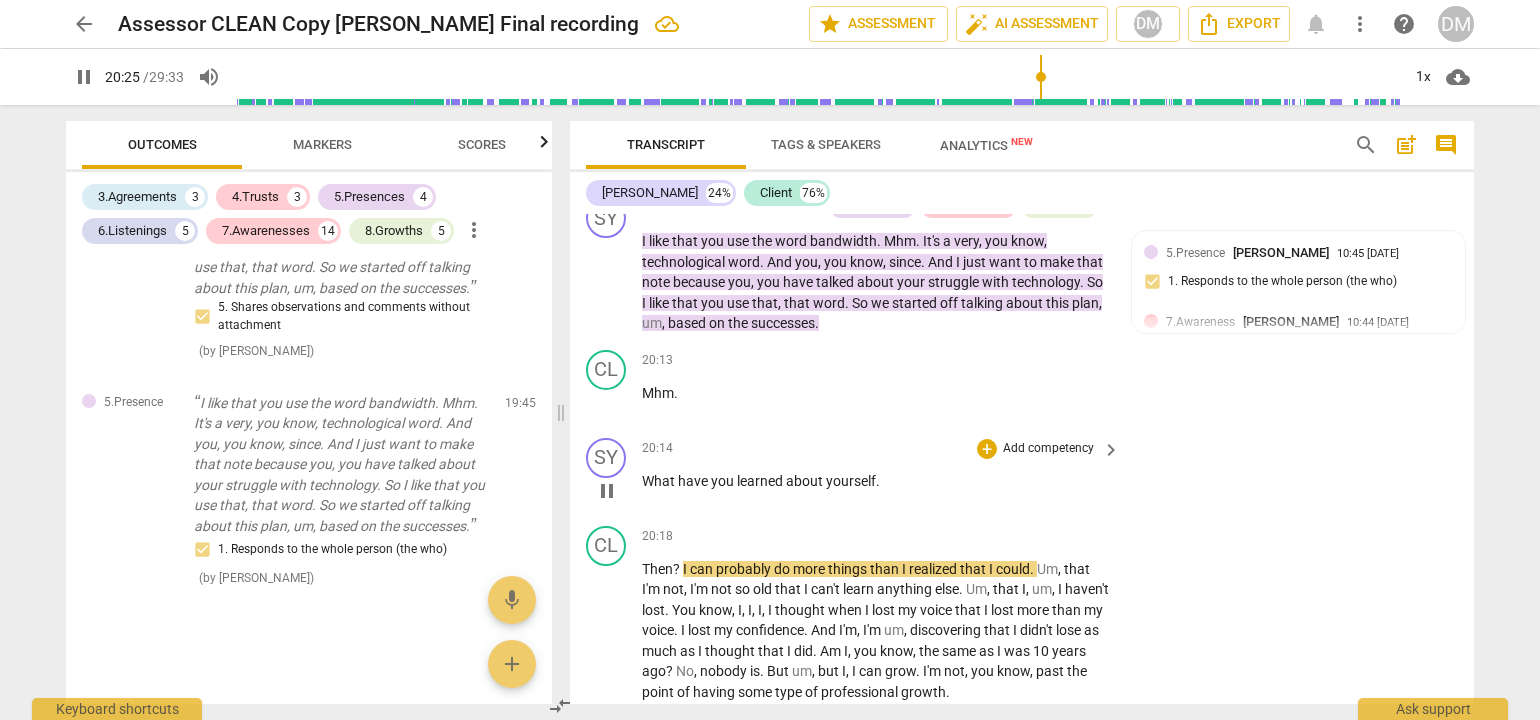click on "Add competency" at bounding box center (1048, 449) 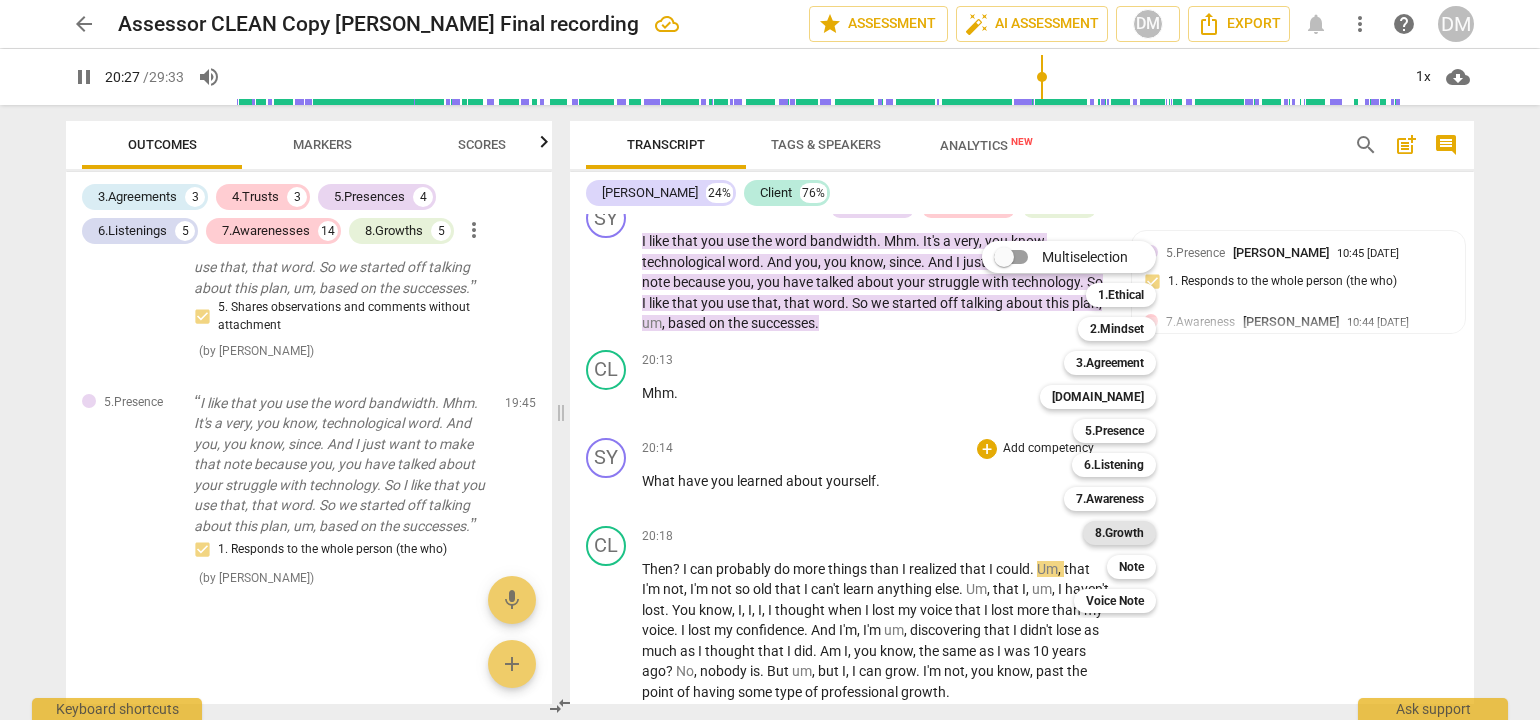 click on "8.Growth" at bounding box center [1119, 533] 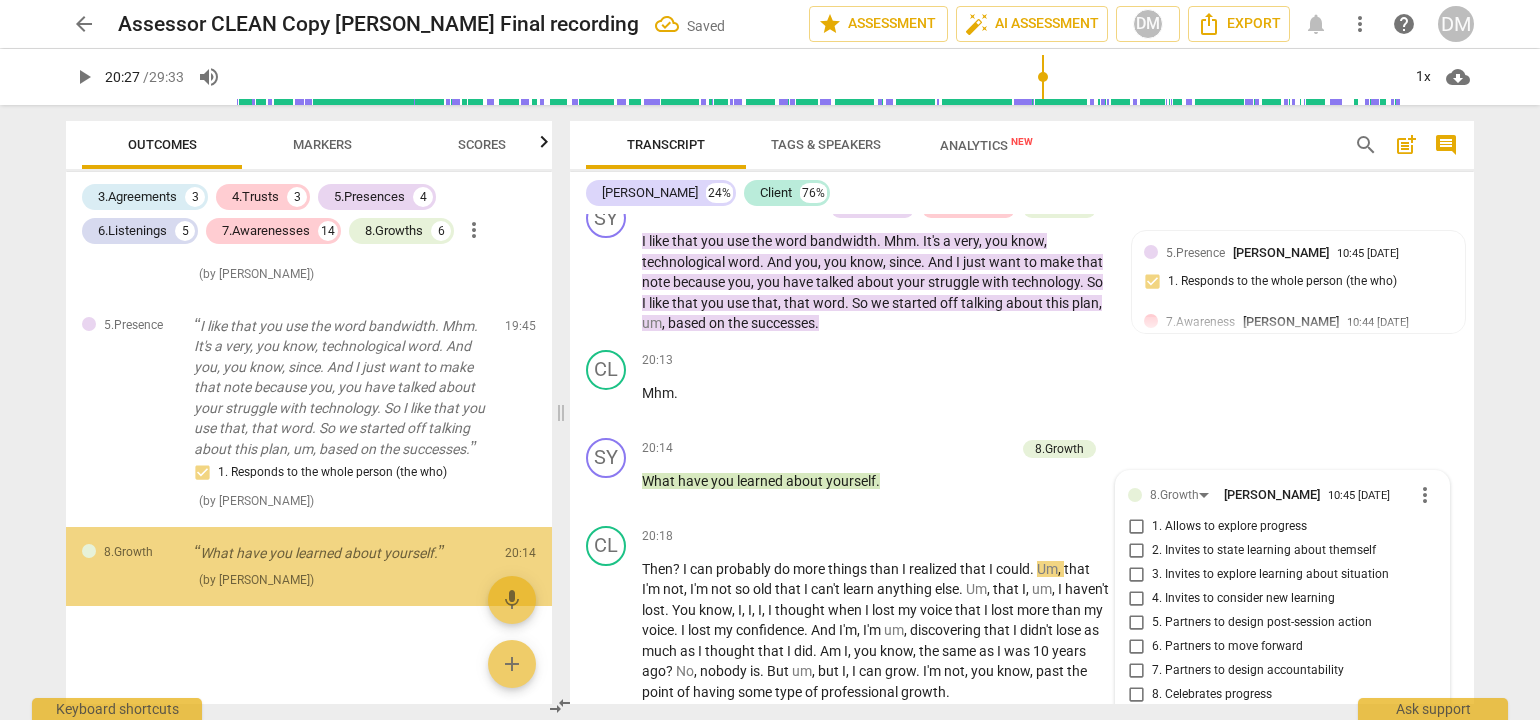 scroll, scrollTop: 5698, scrollLeft: 0, axis: vertical 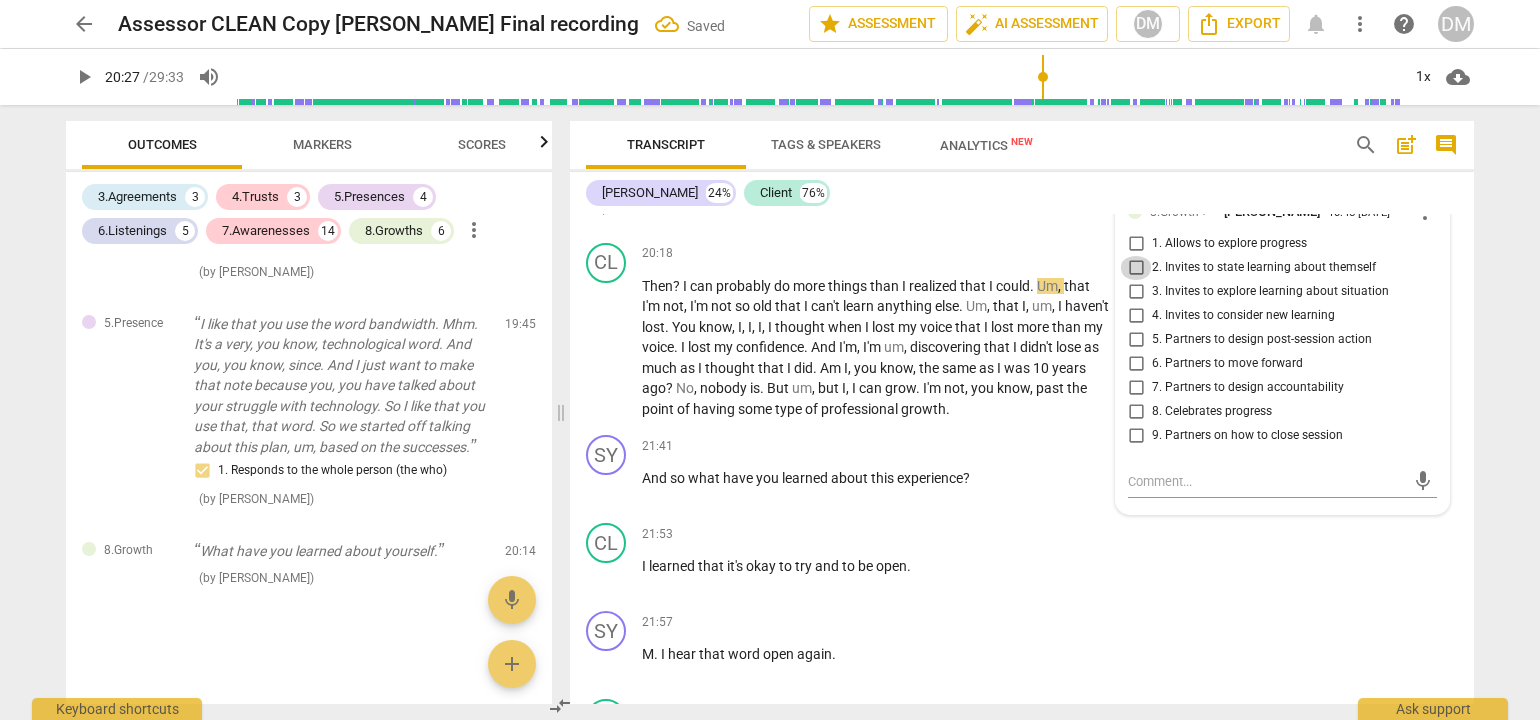 click on "2. Invites to state learning about themself" at bounding box center (1136, 268) 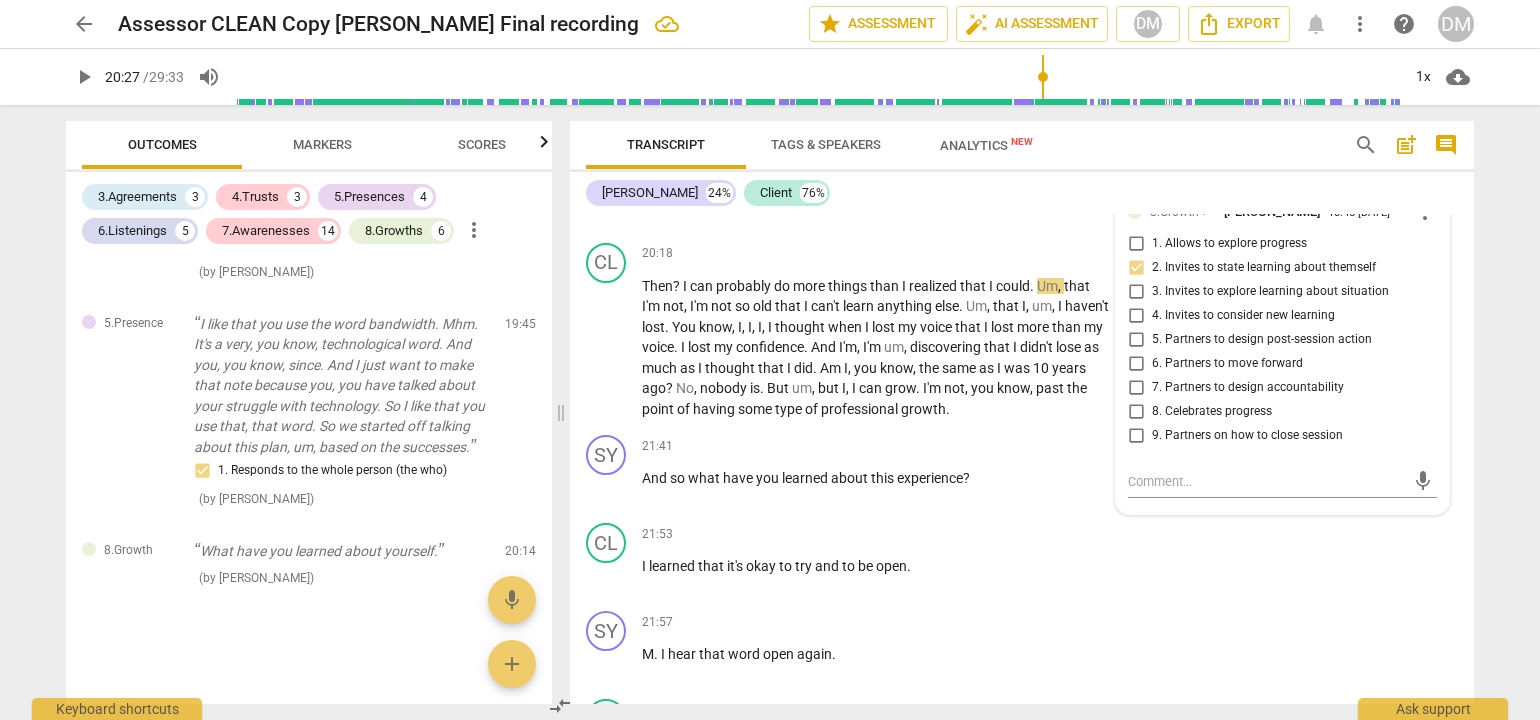 click on "arrow_back Assessor CLEAN Copy [PERSON_NAME] Final recording edit star    Assessment   auto_fix_high    AI Assessment DM    Export notifications more_vert help DM play_arrow 20:27   /  29:33 volume_up 1x cloud_download Outcomes Markers Scores 3.Agreements 3 4.Trusts 3 5.Presences 4 6.Listenings 5 7.Awarenesses 14 8.Growths 6 more_vert 3.Agreement So, [PERSON_NAME], tell me what you'd like to talk about [DATE]. 1. Identifies what to accomplish ( by [PERSON_NAME] ) 00:02 edit delete 3.Agreement Okay. And why is that important? 3. Explores what is important ( by [PERSON_NAME] ) 00:26 edit delete 3.Agreement And so in the time we have together [DATE], at the end of the session, what would success look like? 2. Reconfirms measures of success Also note, client's response had a distinct vocal tone shift. This was an acknowledgement moment in addition to your agreement question. ( by [PERSON_NAME] ) 00:50 edit delete 5.Presence 3. Supports client to choose what happens ( by [PERSON_NAME] ) 01:31 edit delete ( ) edit" at bounding box center [770, 360] 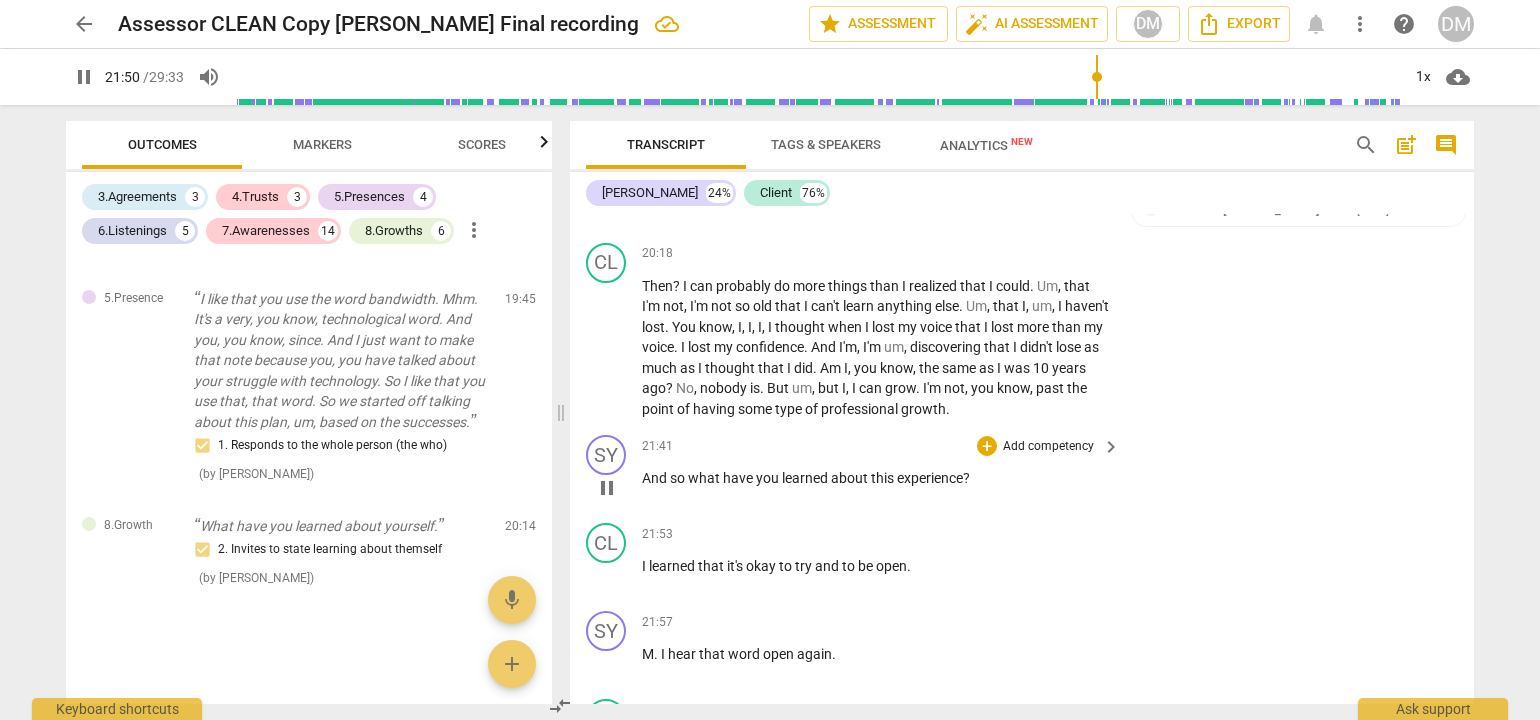 click on "Add competency" at bounding box center (1048, 447) 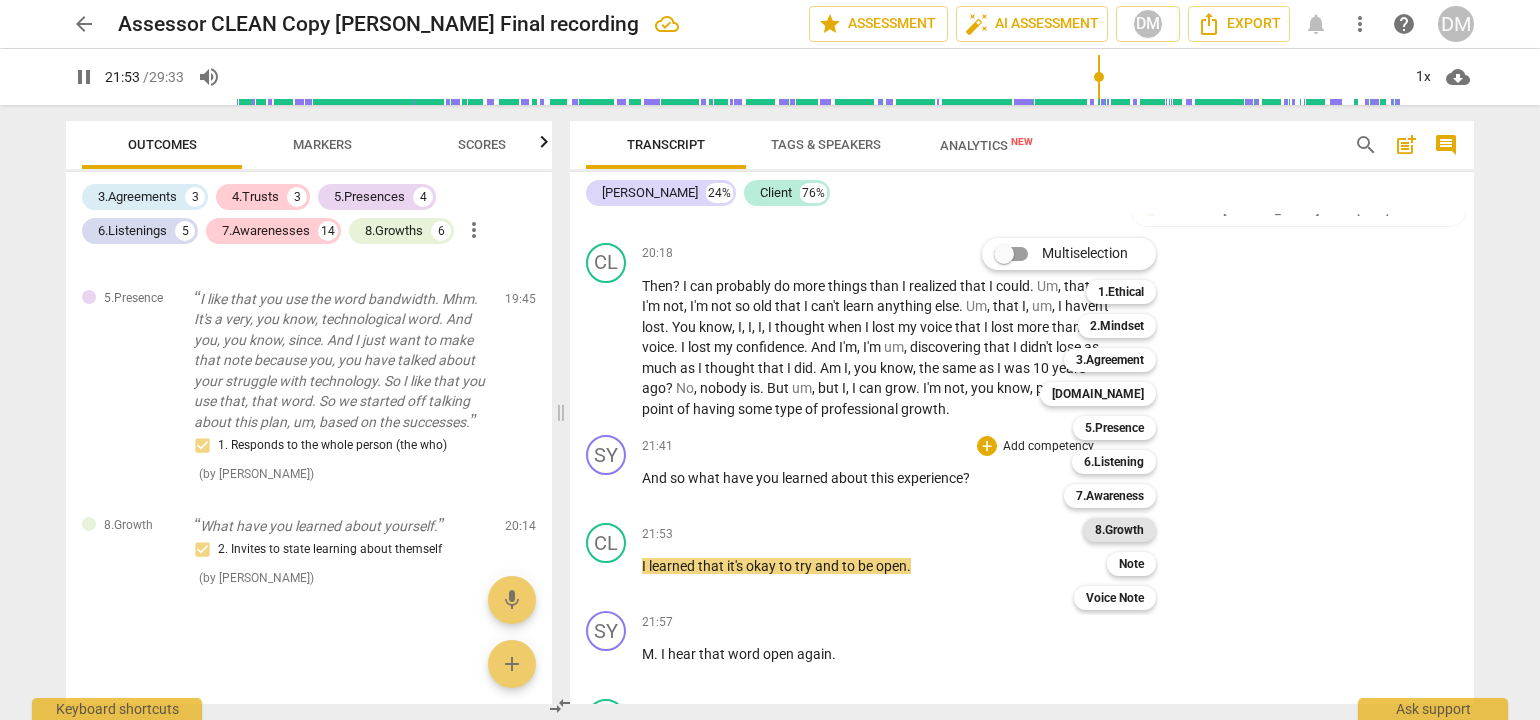 click on "8.Growth" at bounding box center [1119, 530] 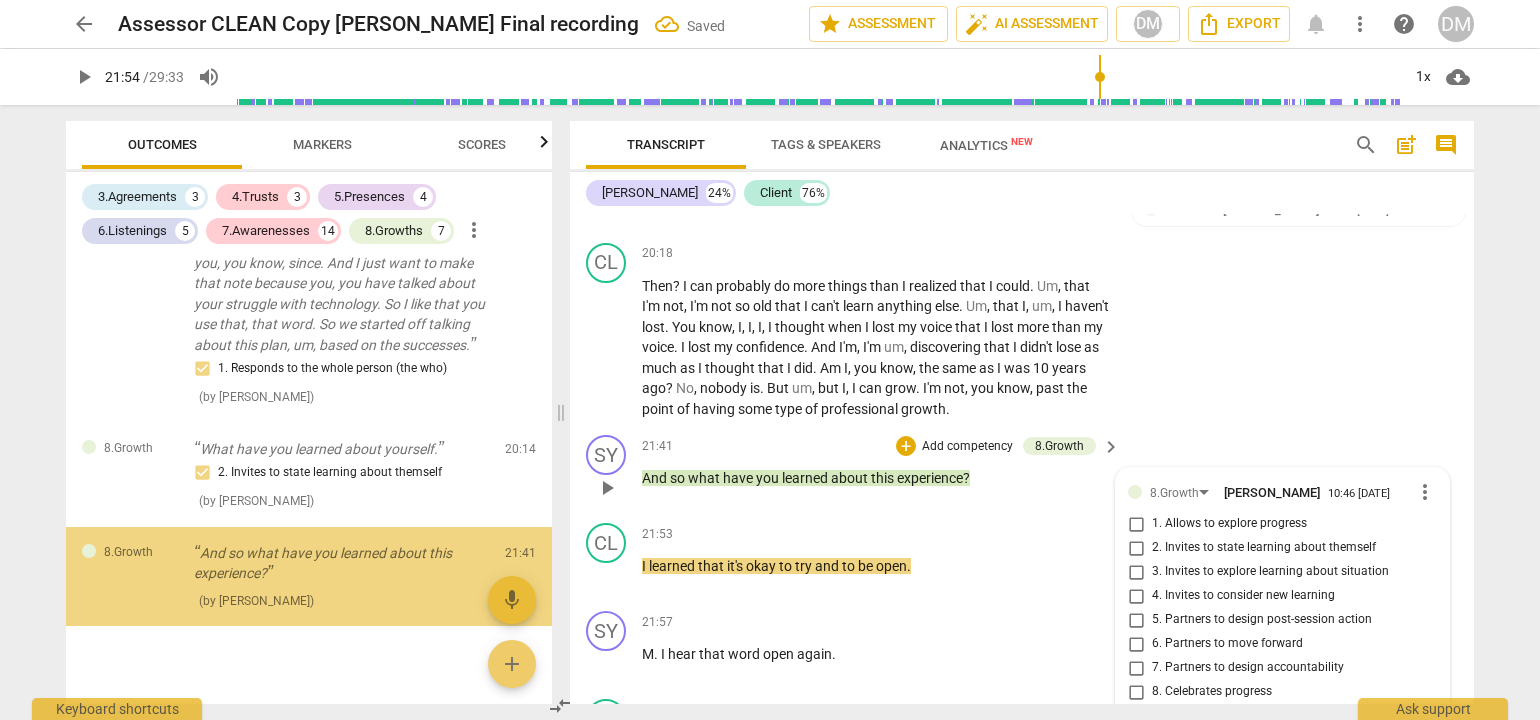 scroll, scrollTop: 5978, scrollLeft: 0, axis: vertical 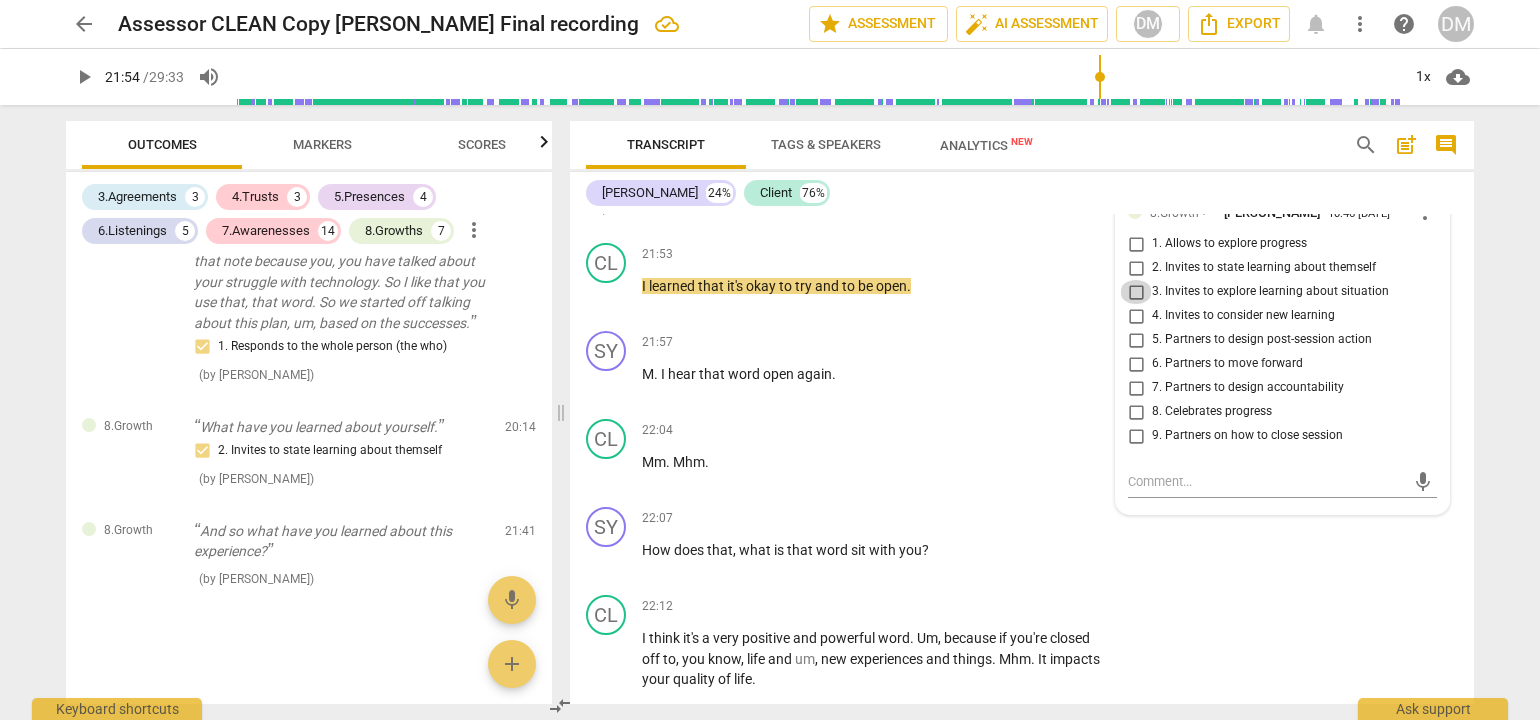 click on "3. Invites to explore learning about situation" at bounding box center [1136, 292] 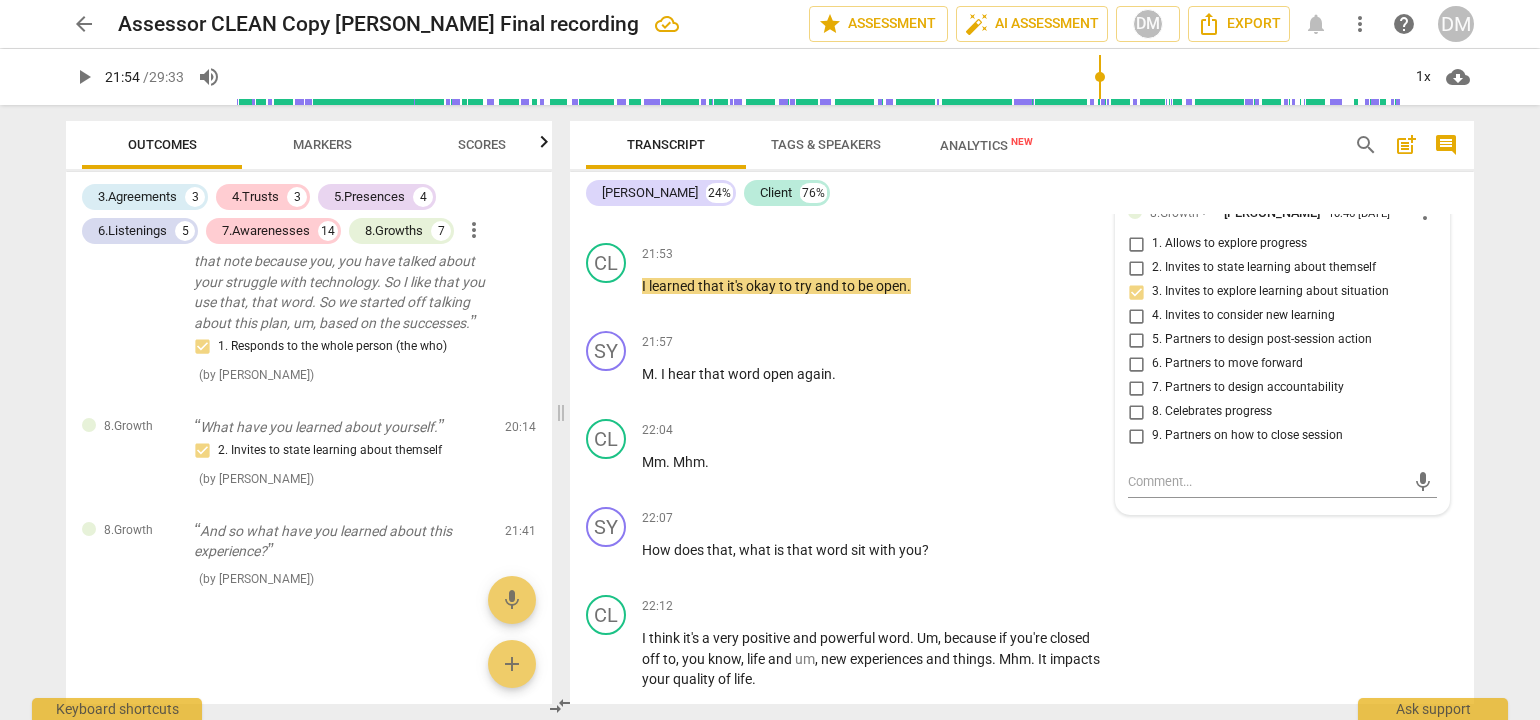 click on "arrow_back Assessor CLEAN Copy [PERSON_NAME] Final recording edit star    Assessment   auto_fix_high    AI Assessment DM    Export notifications more_vert help DM play_arrow 21:54   /  29:33 volume_up 1x cloud_download Outcomes Markers Scores 3.Agreements 3 4.Trusts 3 5.Presences 4 6.Listenings 5 7.Awarenesses 14 8.Growths 7 more_vert 3.Agreement So, [PERSON_NAME], tell me what you'd like to talk about [DATE]. 1. Identifies what to accomplish ( by [PERSON_NAME] ) 00:02 edit delete 3.Agreement Okay. And why is that important? 3. Explores what is important ( by [PERSON_NAME] ) 00:26 edit delete 3.Agreement And so in the time we have together [DATE], at the end of the session, what would success look like? 2. Reconfirms measures of success Also note, client's response had a distinct vocal tone shift. This was an acknowledgement moment in addition to your agreement question. ( by [PERSON_NAME] ) 00:50 edit delete 5.Presence 3. Supports client to choose what happens ( by [PERSON_NAME] ) 01:31 edit delete ( ) edit" at bounding box center (770, 360) 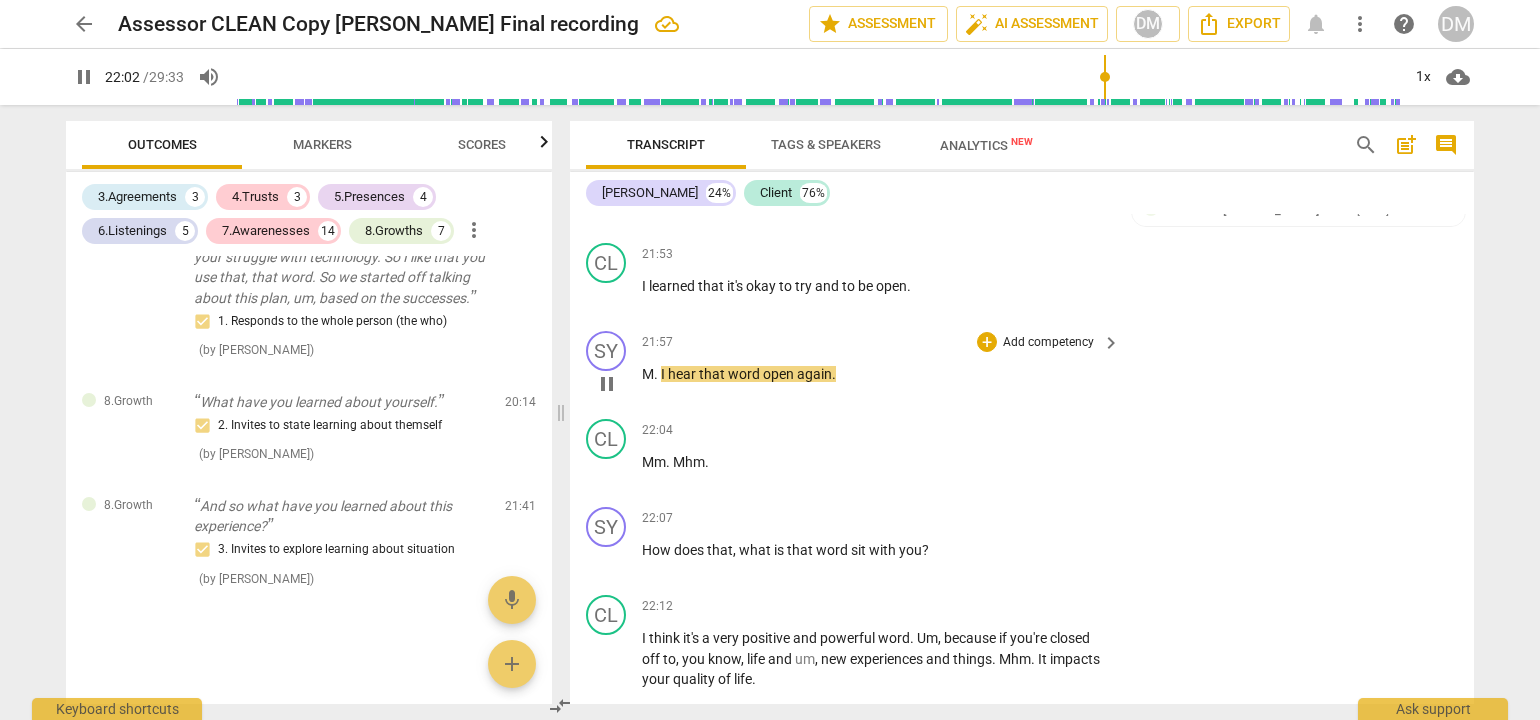 click on "Add competency" at bounding box center [1048, 343] 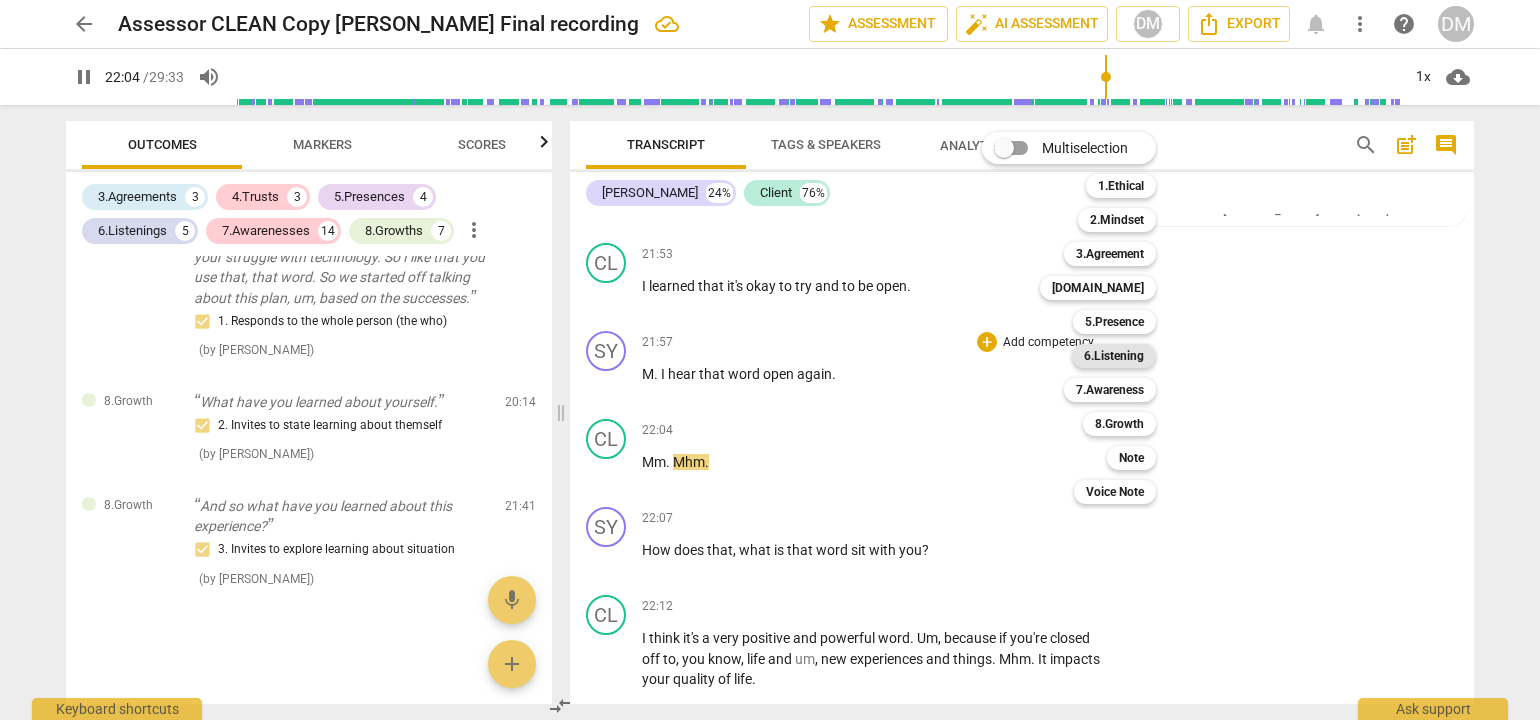 click on "6.Listening" at bounding box center [1114, 356] 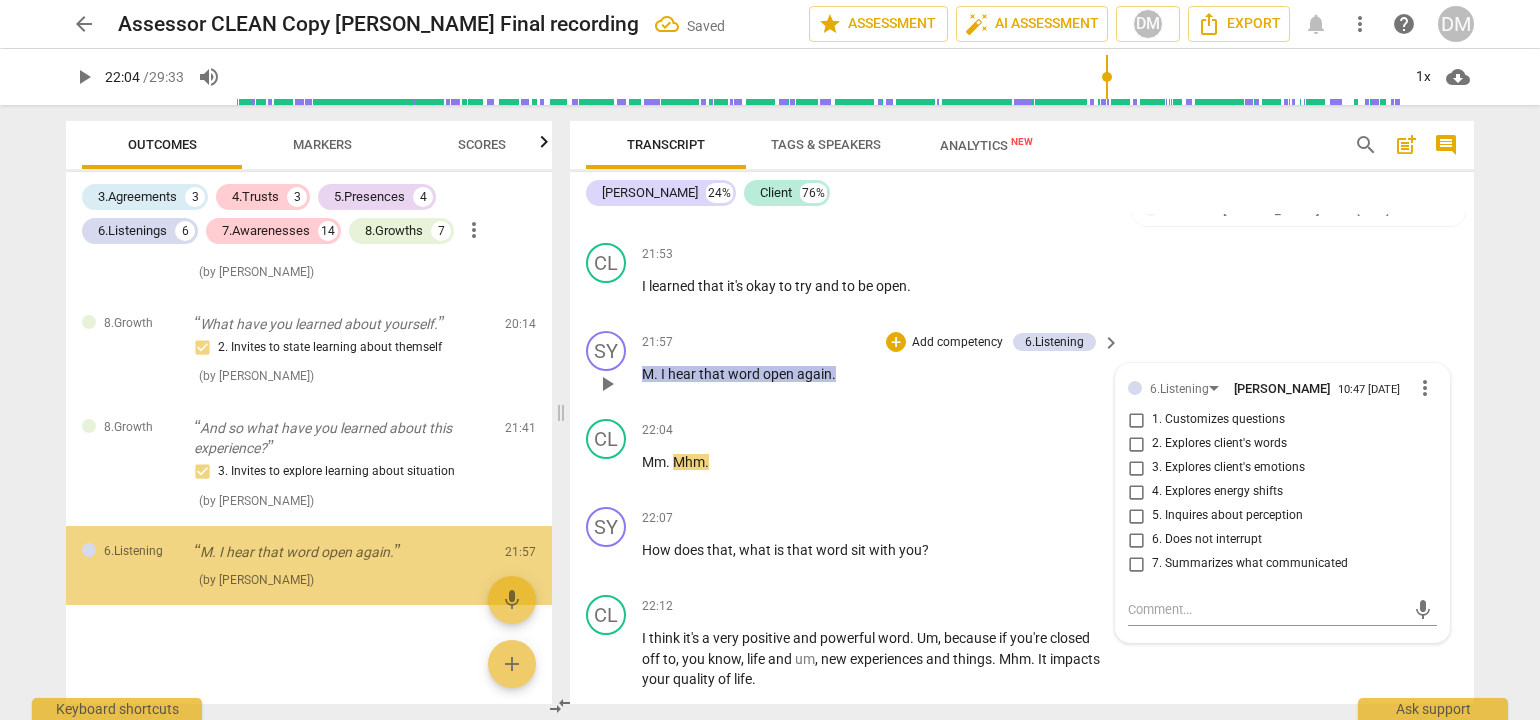 scroll, scrollTop: 4871, scrollLeft: 0, axis: vertical 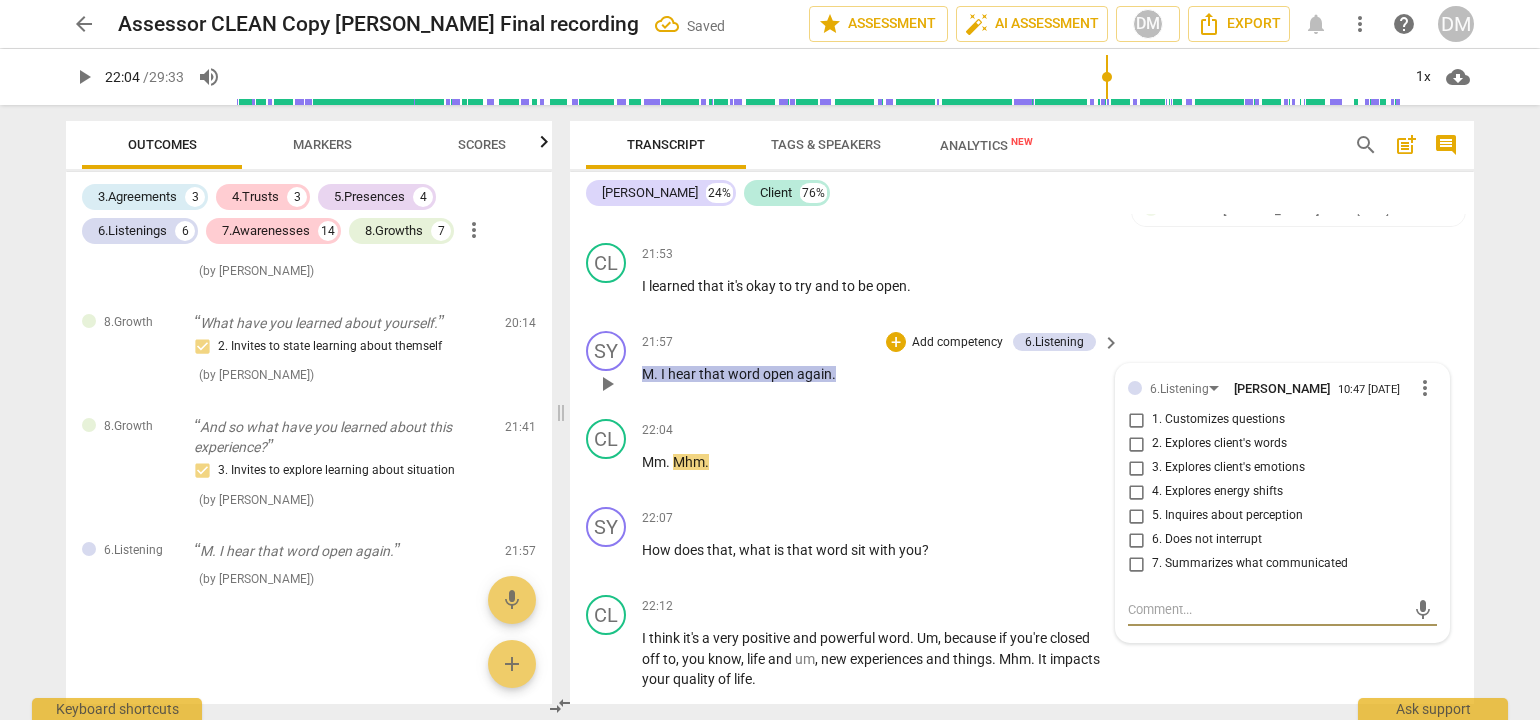 click on "2. Explores client's words" at bounding box center (1136, 444) 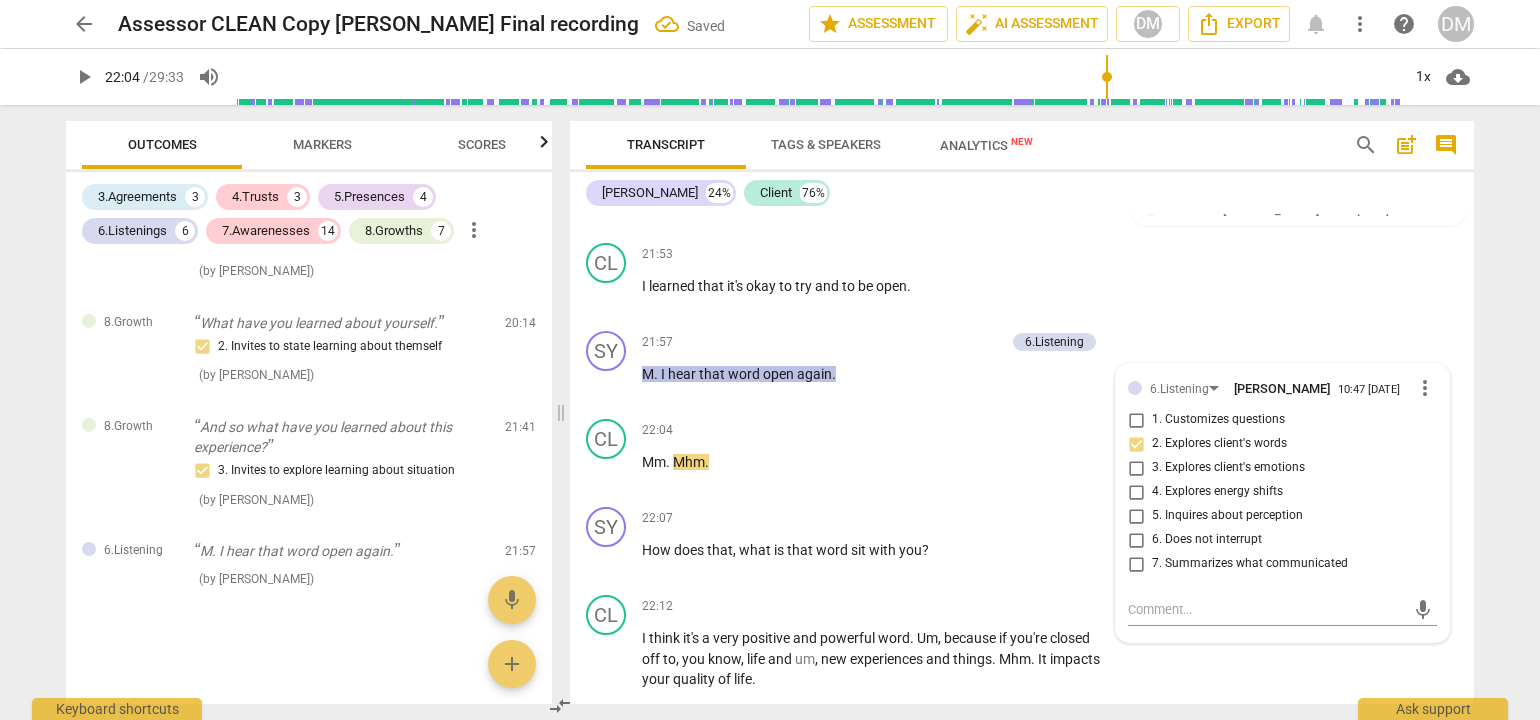 click on "arrow_back Assessor CLEAN Copy [PERSON_NAME] Final recording Saved edit star    Assessment   auto_fix_high    AI Assessment DM    Export notifications more_vert help DM play_arrow 22:04   /  29:33 volume_up 1x cloud_download Outcomes Markers Scores 3.Agreements 3 4.Trusts 3 5.Presences 4 6.Listenings 6 7.Awarenesses 14 8.Growths 7 more_vert 3.Agreement So, [PERSON_NAME], tell me what you'd like to talk about [DATE]. 1. Identifies what to accomplish ( by [PERSON_NAME] ) 00:02 edit delete 3.Agreement Okay. And why is that important? 3. Explores what is important ( by [PERSON_NAME] ) 00:26 edit delete 3.Agreement And so in the time we have together [DATE], at the end of the session, what would success look like? 2. Reconfirms measures of success Also note, client's response had a distinct vocal tone shift. This was an acknowledgement moment in addition to your agreement question. ( by [PERSON_NAME] ) 00:50 edit delete 5.Presence 3. Supports client to choose what happens ( by [PERSON_NAME] ) 01:31 edit delete (" at bounding box center (770, 360) 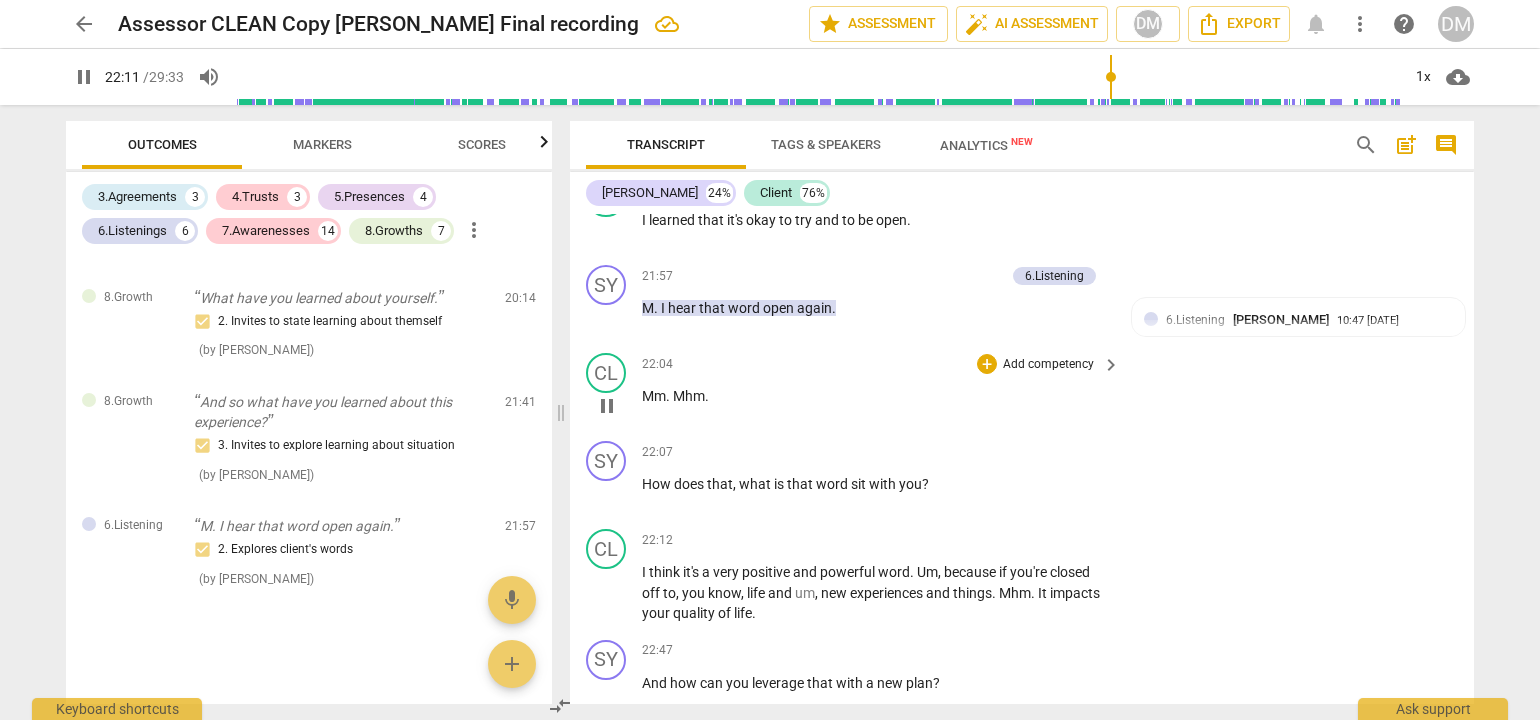 scroll, scrollTop: 6078, scrollLeft: 0, axis: vertical 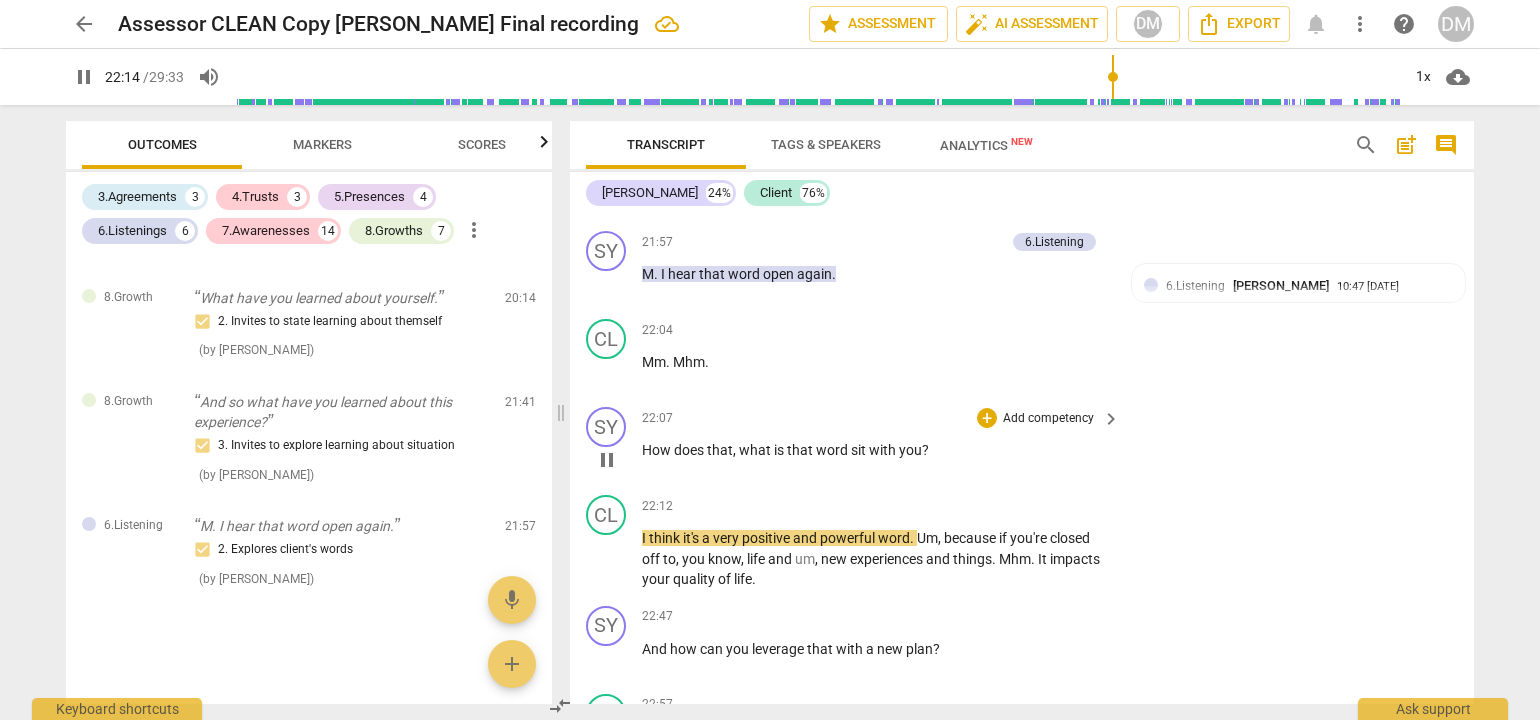 click on "Add competency" at bounding box center (1048, 419) 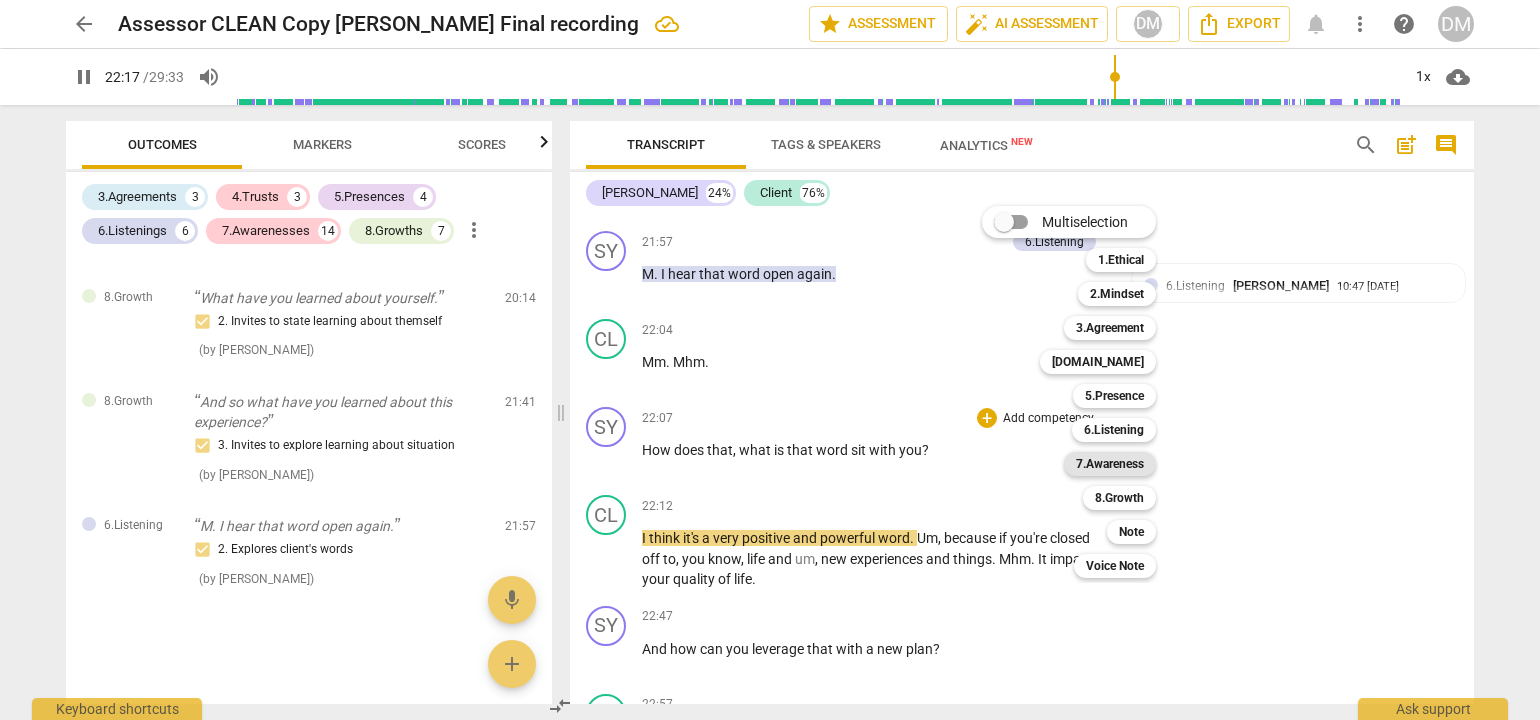 click on "7.Awareness" at bounding box center (1110, 464) 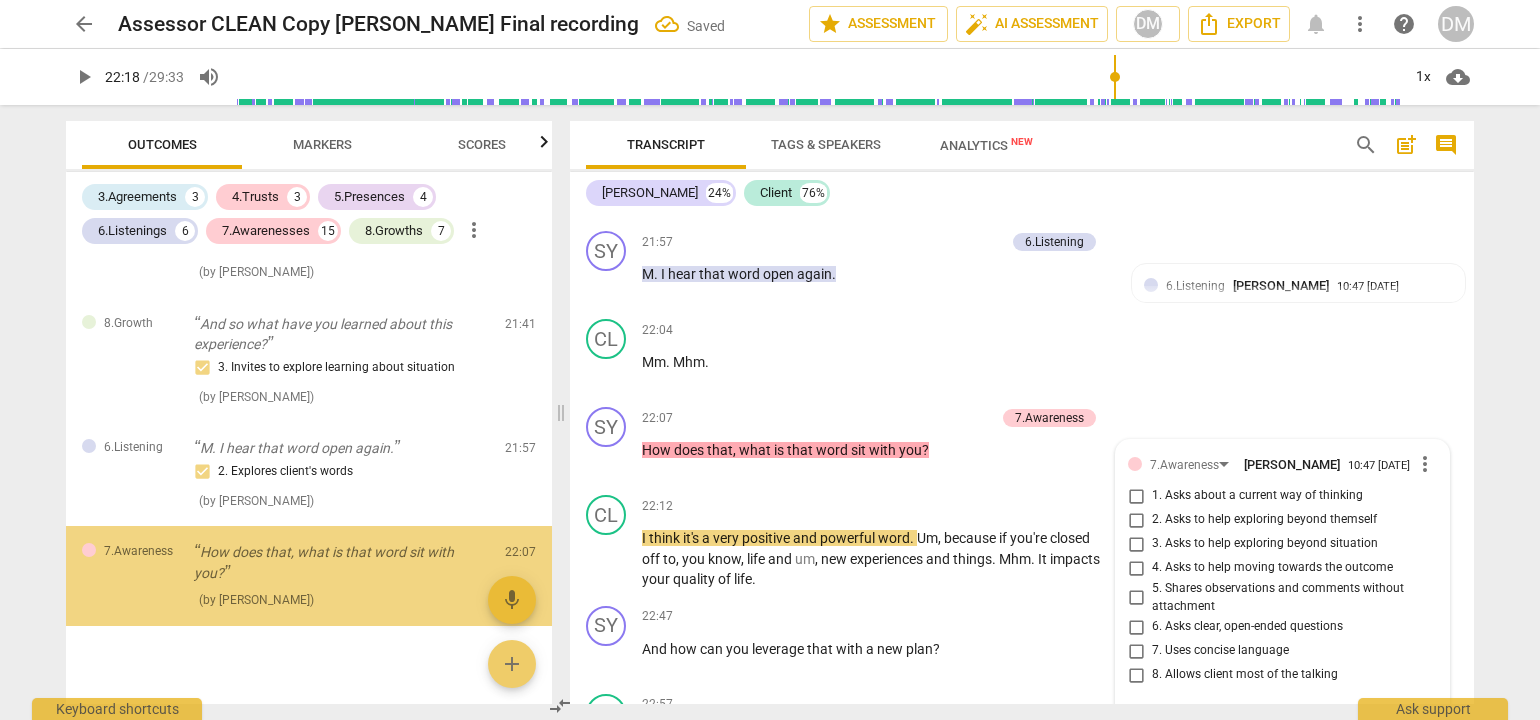 scroll, scrollTop: 6084, scrollLeft: 0, axis: vertical 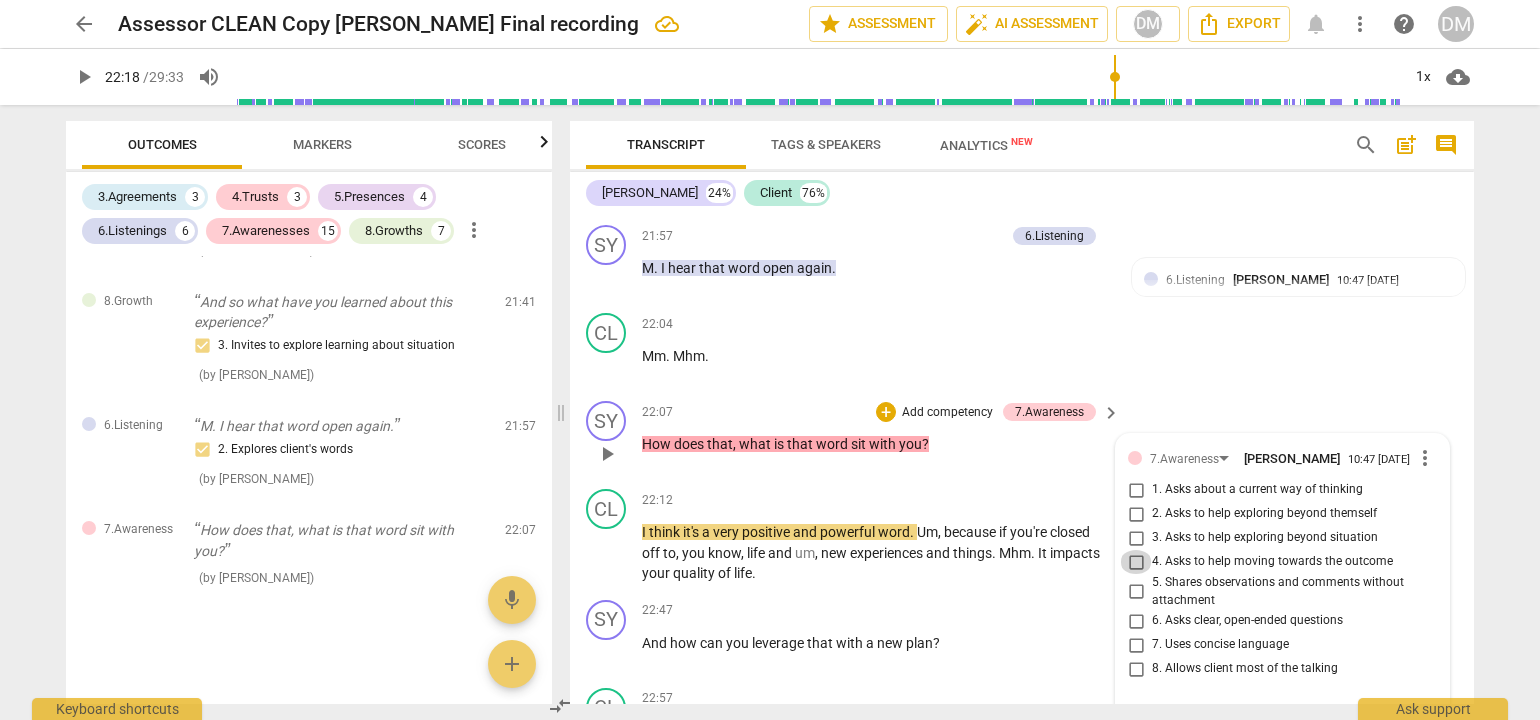 click on "4. Asks to help moving towards the outcome" at bounding box center (1136, 562) 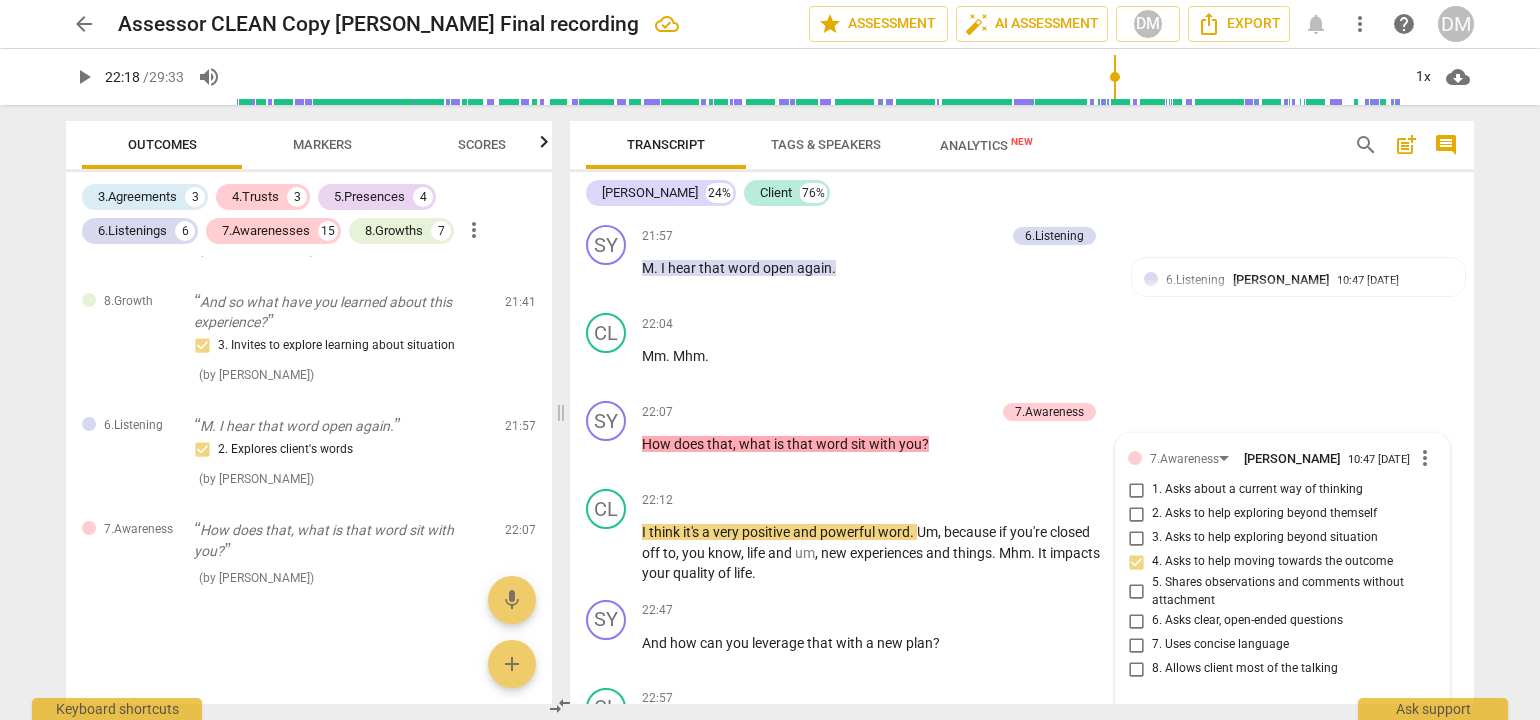 click on "arrow_back Assessor CLEAN Copy [PERSON_NAME] Final recording edit star    Assessment   auto_fix_high    AI Assessment DM    Export notifications more_vert help DM play_arrow 22:18   /  29:33 volume_up 1x cloud_download Outcomes Markers Scores 3.Agreements 3 4.Trusts 3 5.Presences 4 6.Listenings 6 7.Awarenesses 15 8.Growths 7 more_vert 3.Agreement So, [PERSON_NAME], tell me what you'd like to talk about [DATE]. 1. Identifies what to accomplish ( by [PERSON_NAME] ) 00:02 edit delete 3.Agreement Okay. And why is that important? 3. Explores what is important ( by [PERSON_NAME] ) 00:26 edit delete 3.Agreement And so in the time we have together [DATE], at the end of the session, what would success look like? 2. Reconfirms measures of success Also note, client's response had a distinct vocal tone shift. This was an acknowledgement moment in addition to your agreement question. ( by [PERSON_NAME] ) 00:50 edit delete 5.Presence 3. Supports client to choose what happens ( by [PERSON_NAME] ) 01:31 edit delete ( ) edit" at bounding box center (770, 360) 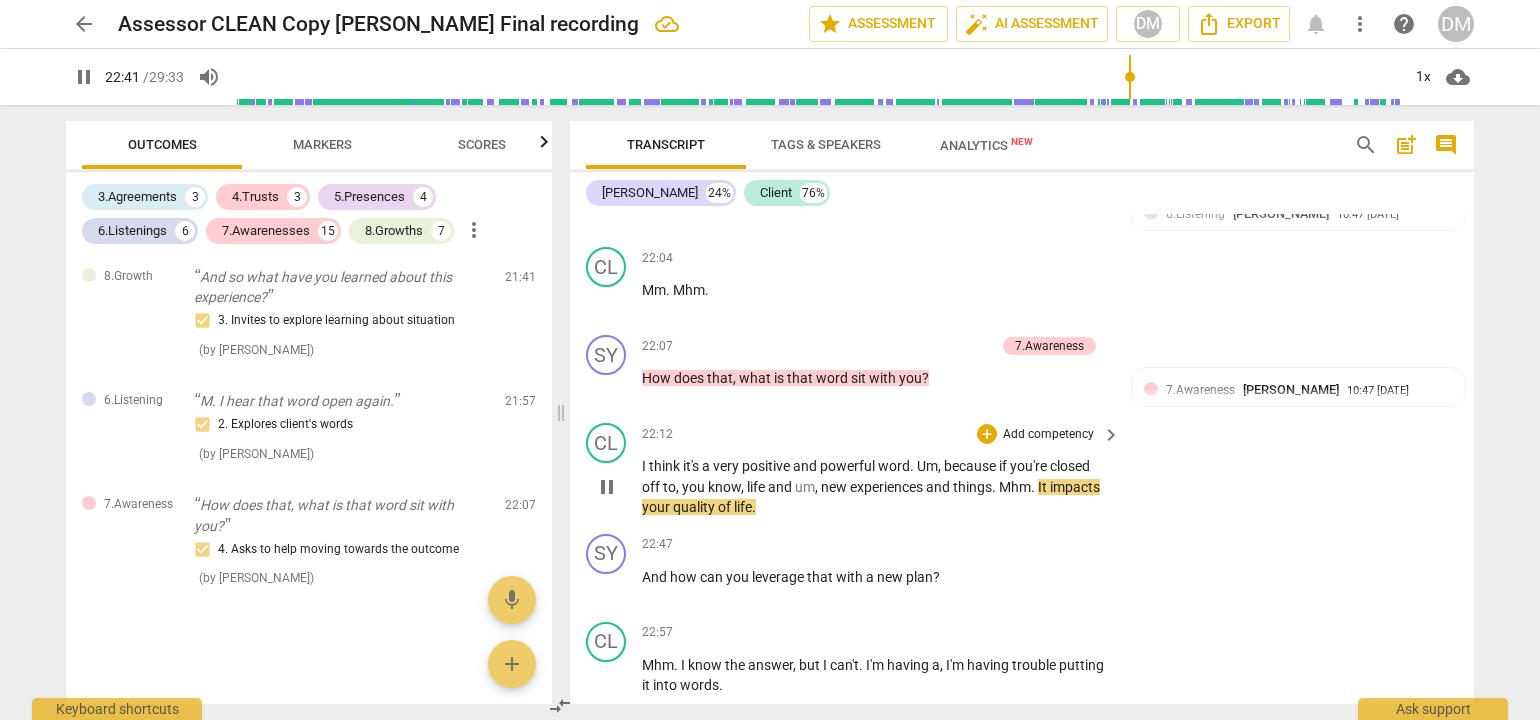 scroll, scrollTop: 6184, scrollLeft: 0, axis: vertical 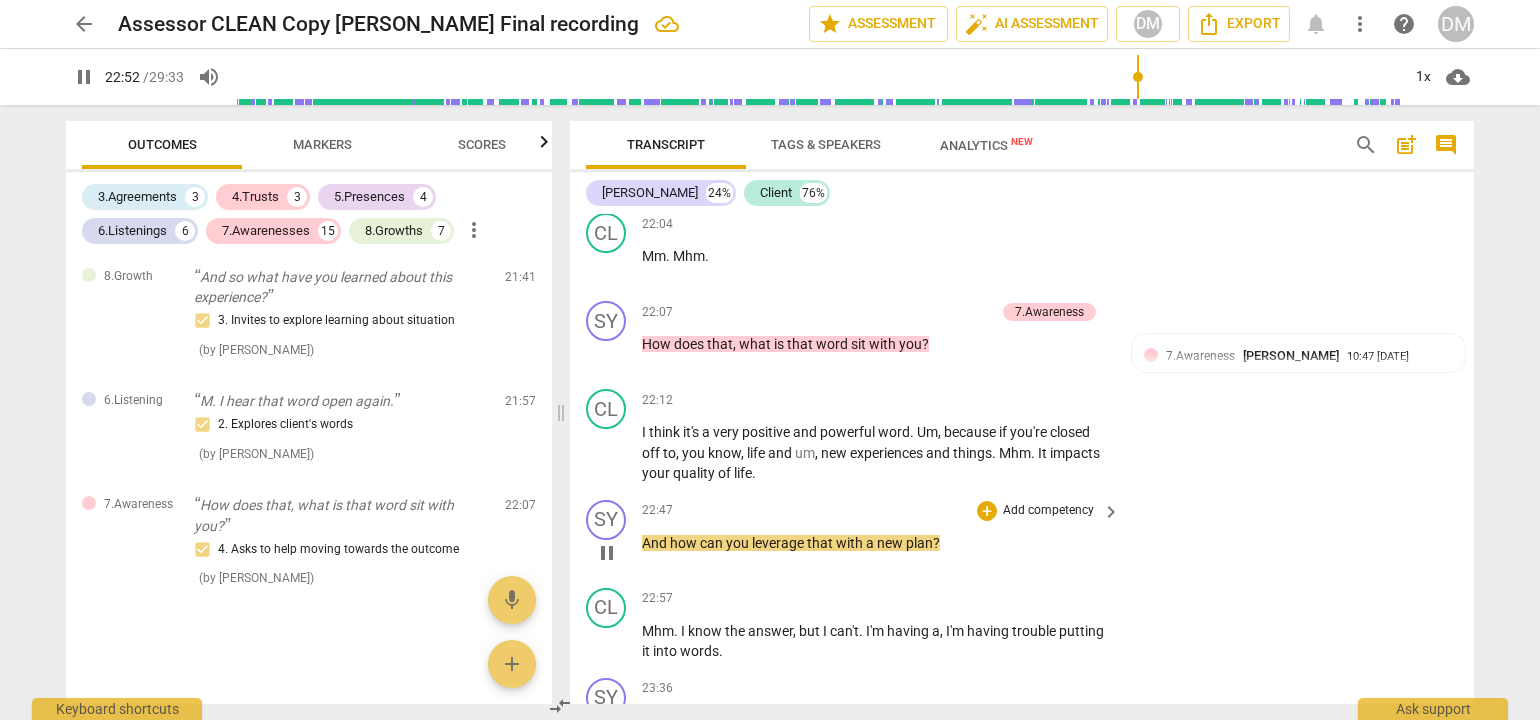 click on "Add competency" at bounding box center [1048, 511] 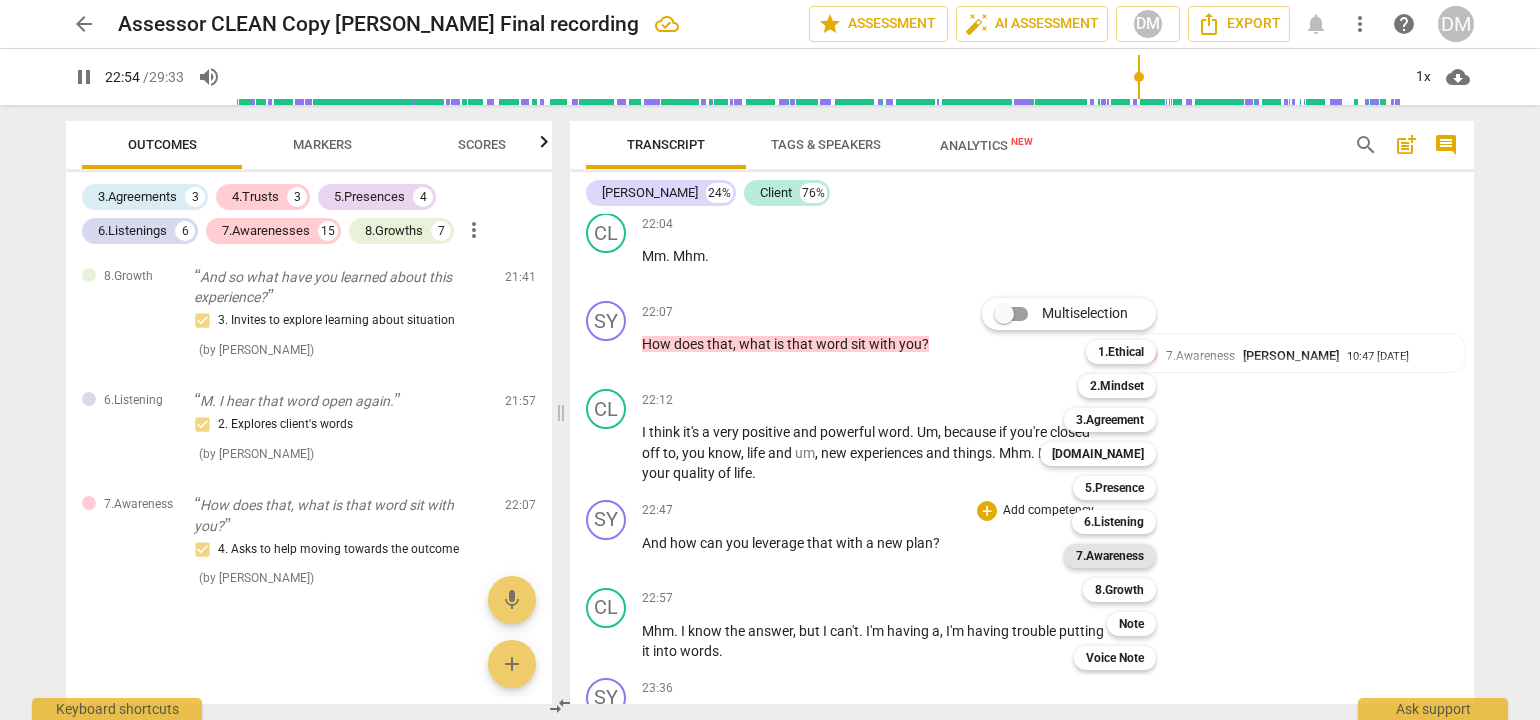 click on "7.Awareness" at bounding box center (1110, 556) 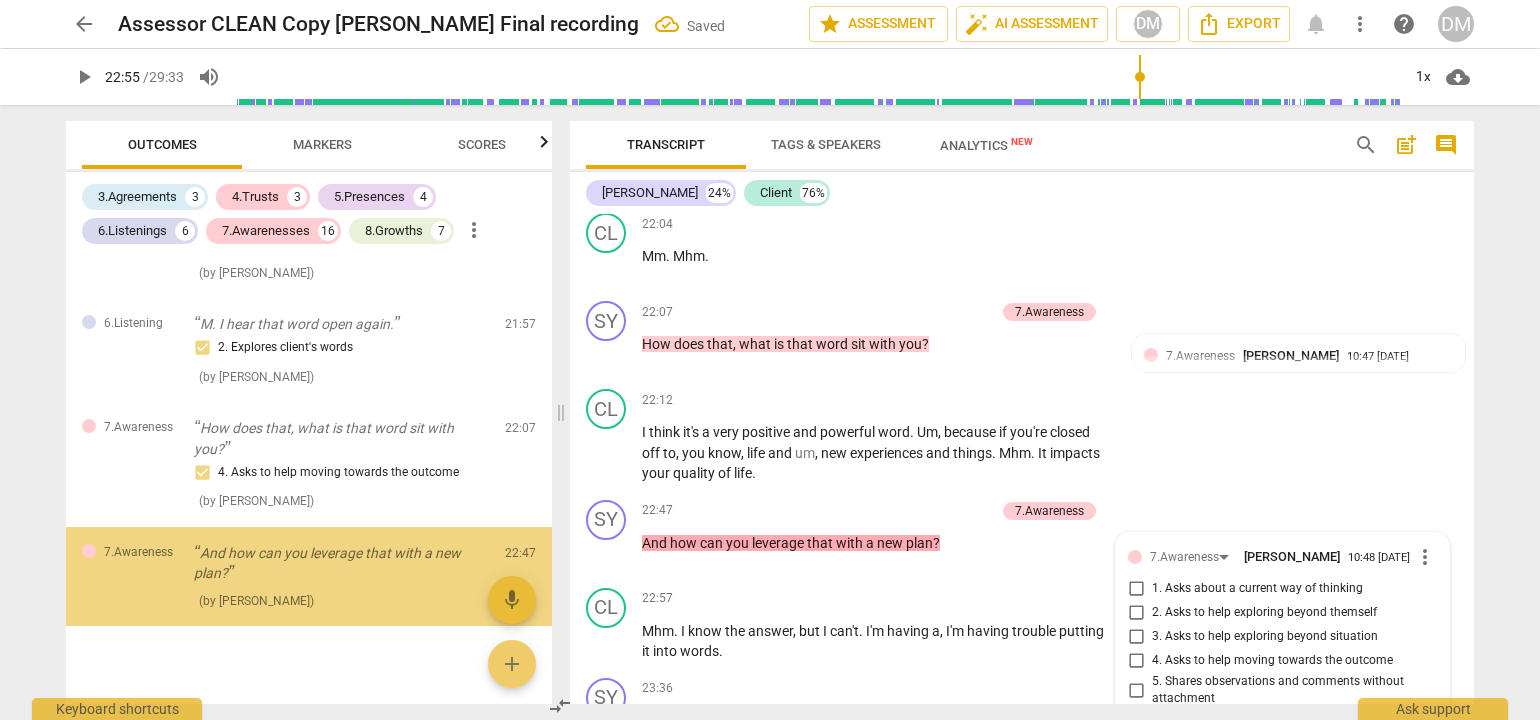 scroll, scrollTop: 6519, scrollLeft: 0, axis: vertical 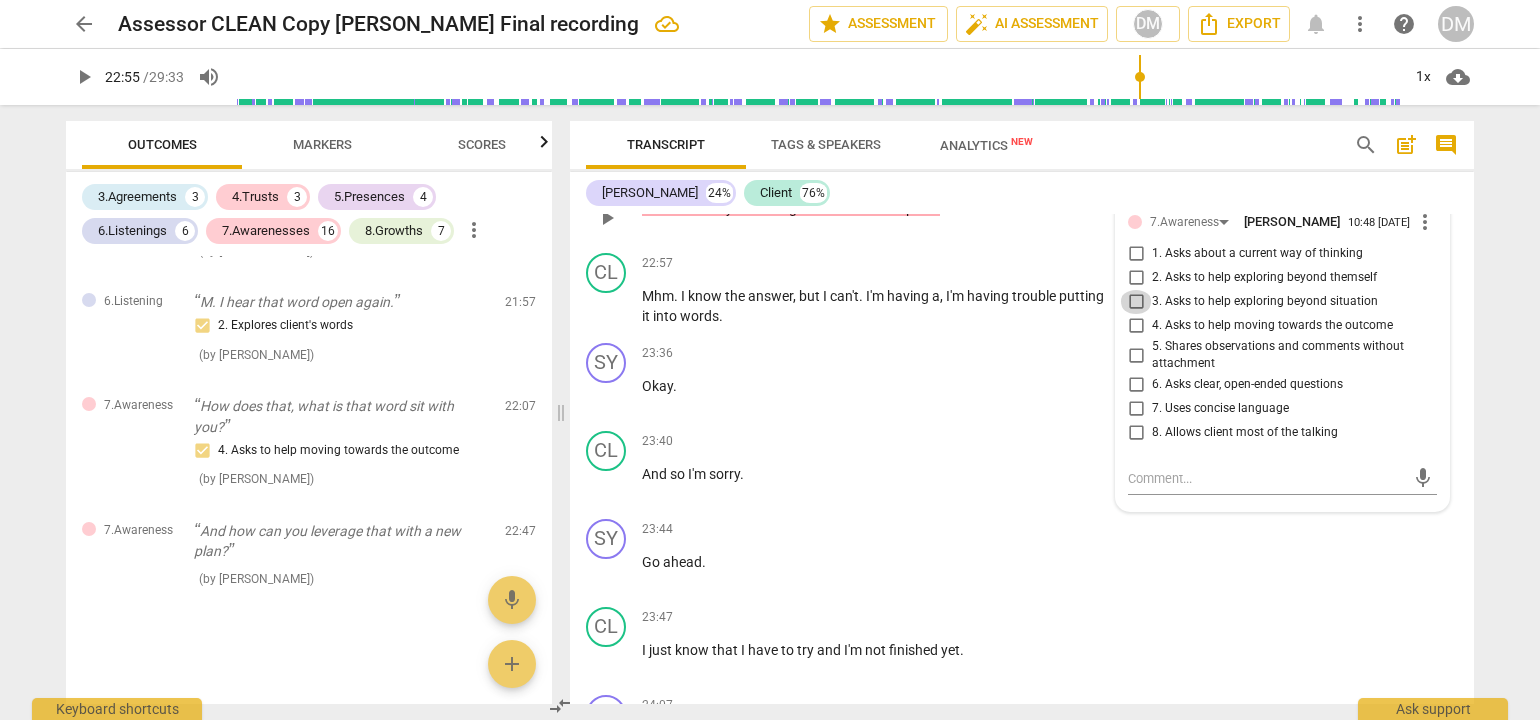 click on "3. Asks to help exploring beyond situation" at bounding box center (1136, 302) 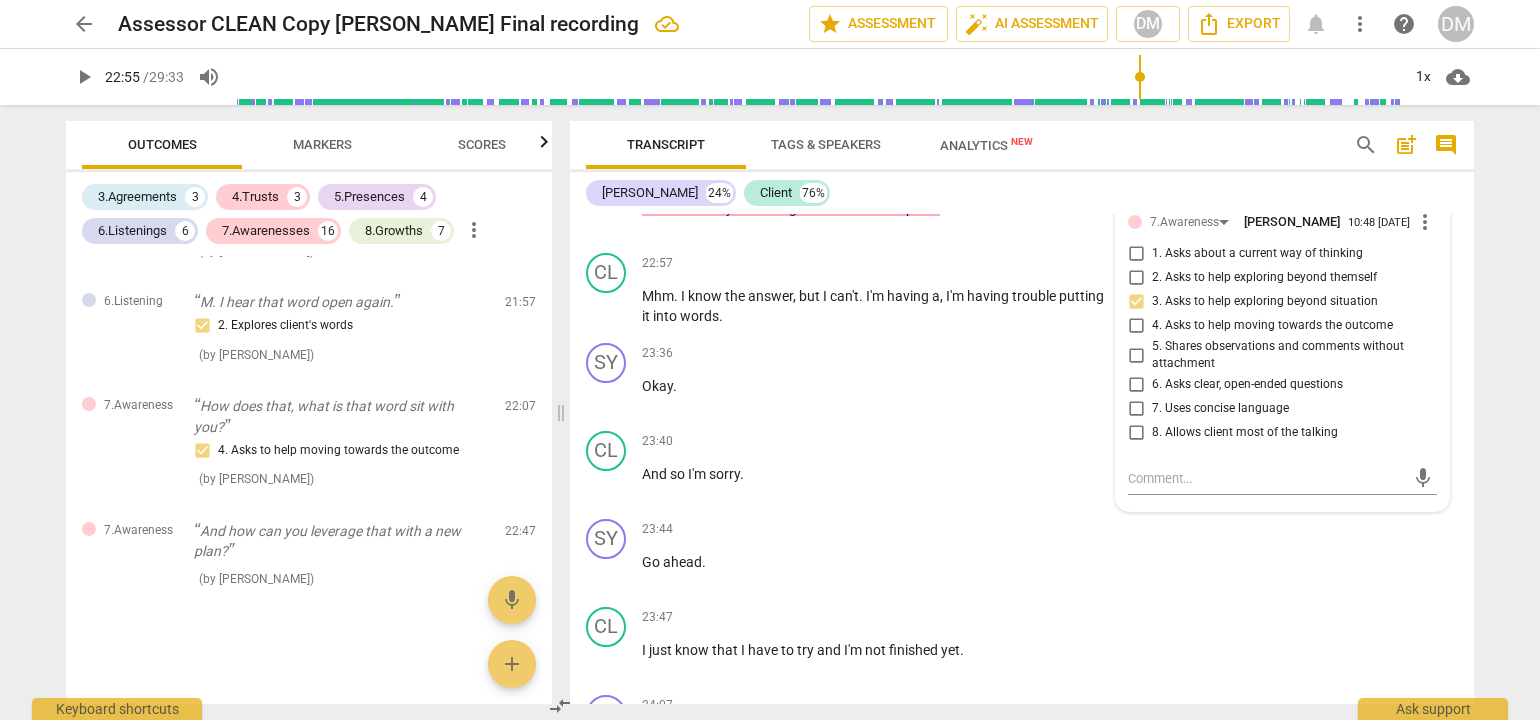 click on "arrow_back Assessor CLEAN Copy [PERSON_NAME] Final recording edit star    Assessment   auto_fix_high    AI Assessment DM    Export notifications more_vert help DM play_arrow 22:55   /  29:33 volume_up 1x cloud_download Outcomes Markers Scores 3.Agreements 3 4.Trusts 3 5.Presences 4 6.Listenings 6 7.Awarenesses 16 8.Growths 7 more_vert 3.Agreement So, [PERSON_NAME], tell me what you'd like to talk about [DATE]. 1. Identifies what to accomplish ( by [PERSON_NAME] ) 00:02 edit delete 3.Agreement Okay. And why is that important? 3. Explores what is important ( by [PERSON_NAME] ) 00:26 edit delete 3.Agreement And so in the time we have together [DATE], at the end of the session, what would success look like? 2. Reconfirms measures of success Also note, client's response had a distinct vocal tone shift. This was an acknowledgement moment in addition to your agreement question. ( by [PERSON_NAME] ) 00:50 edit delete 5.Presence 3. Supports client to choose what happens ( by [PERSON_NAME] ) 01:31 edit delete ( ) edit" at bounding box center [770, 360] 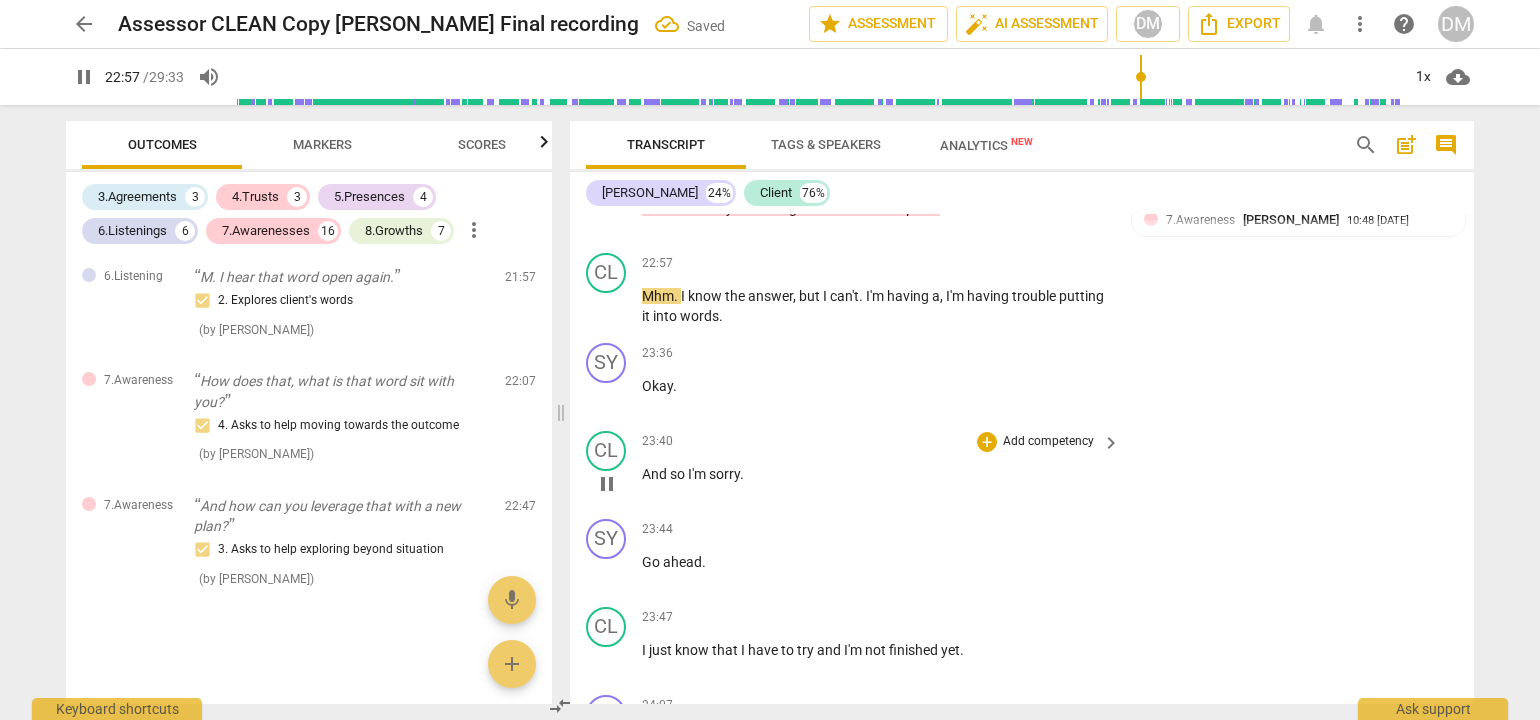 scroll, scrollTop: 6419, scrollLeft: 0, axis: vertical 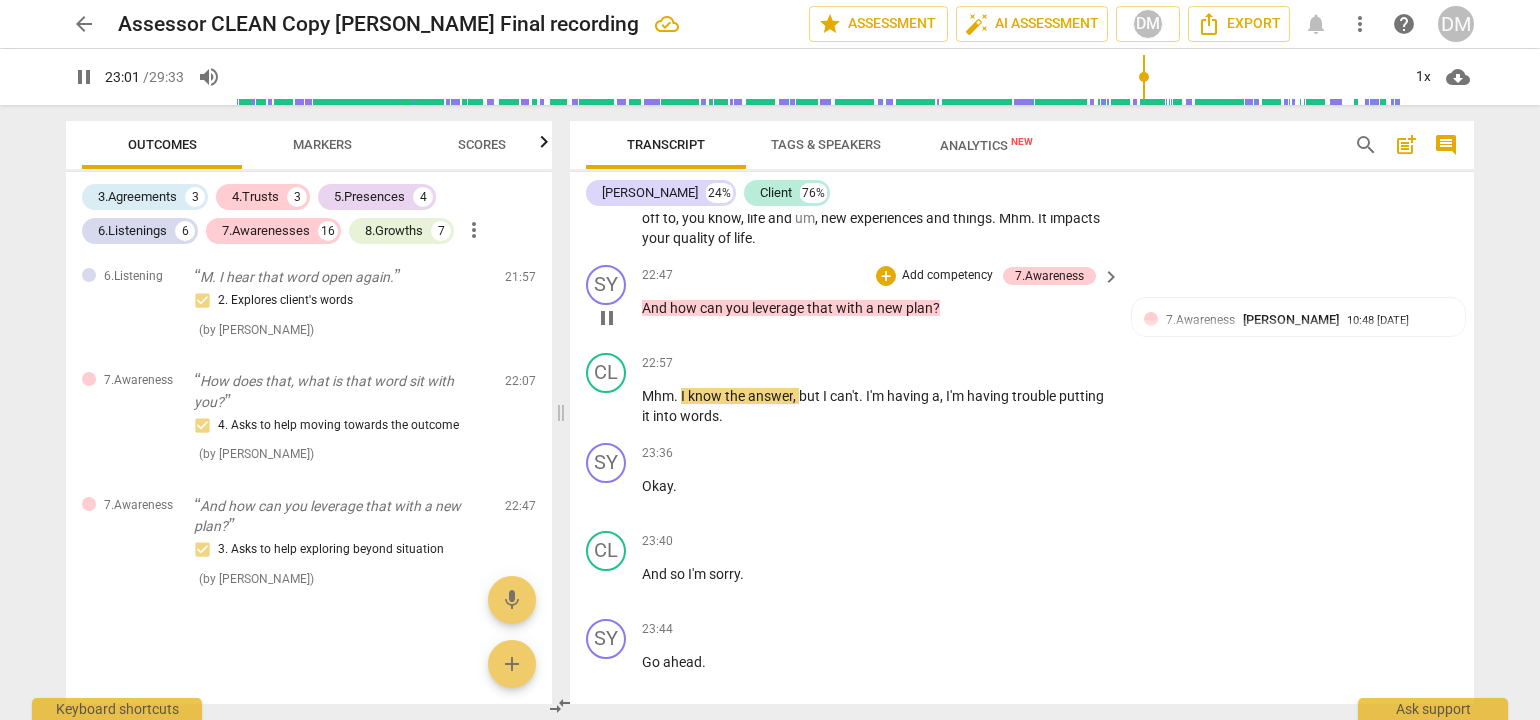 click on "Add competency" at bounding box center (947, 276) 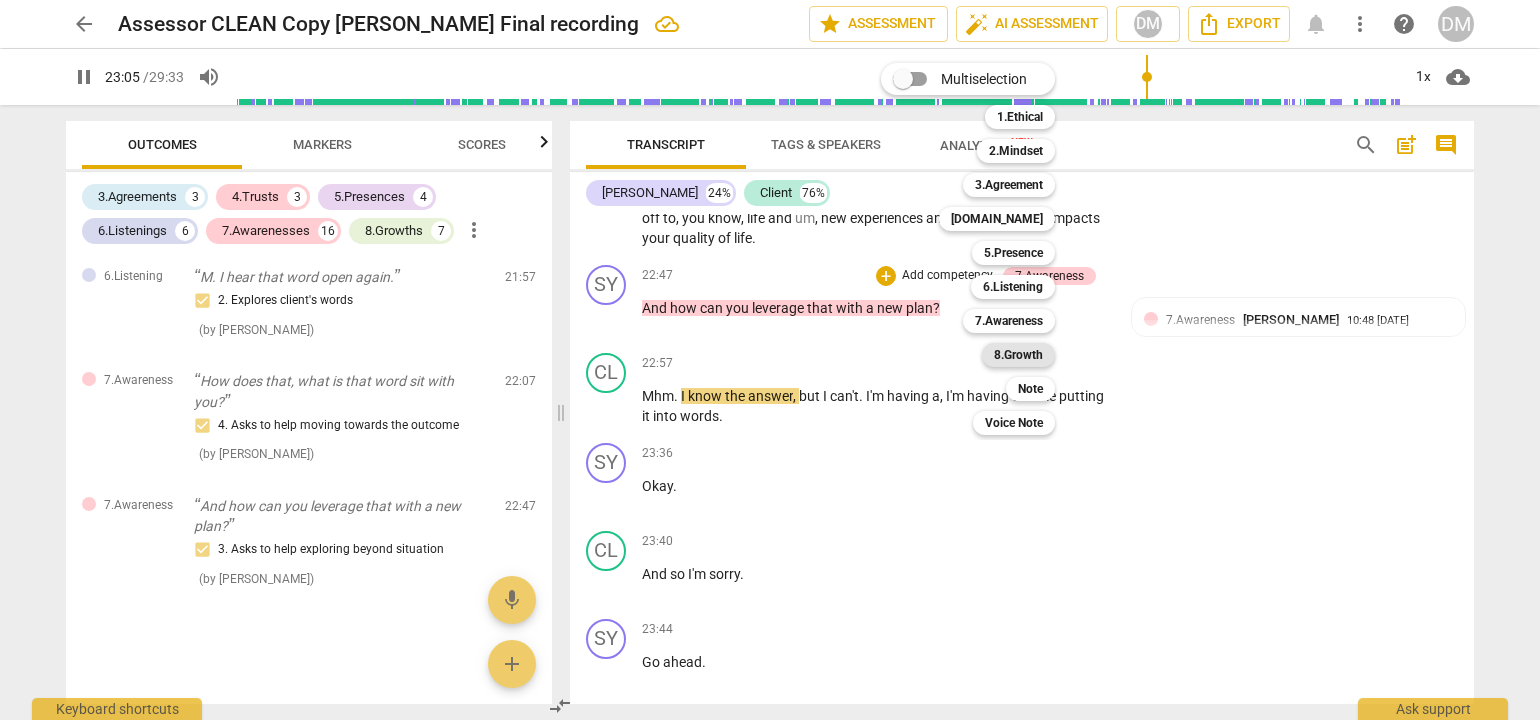 click on "8.Growth" at bounding box center (1018, 355) 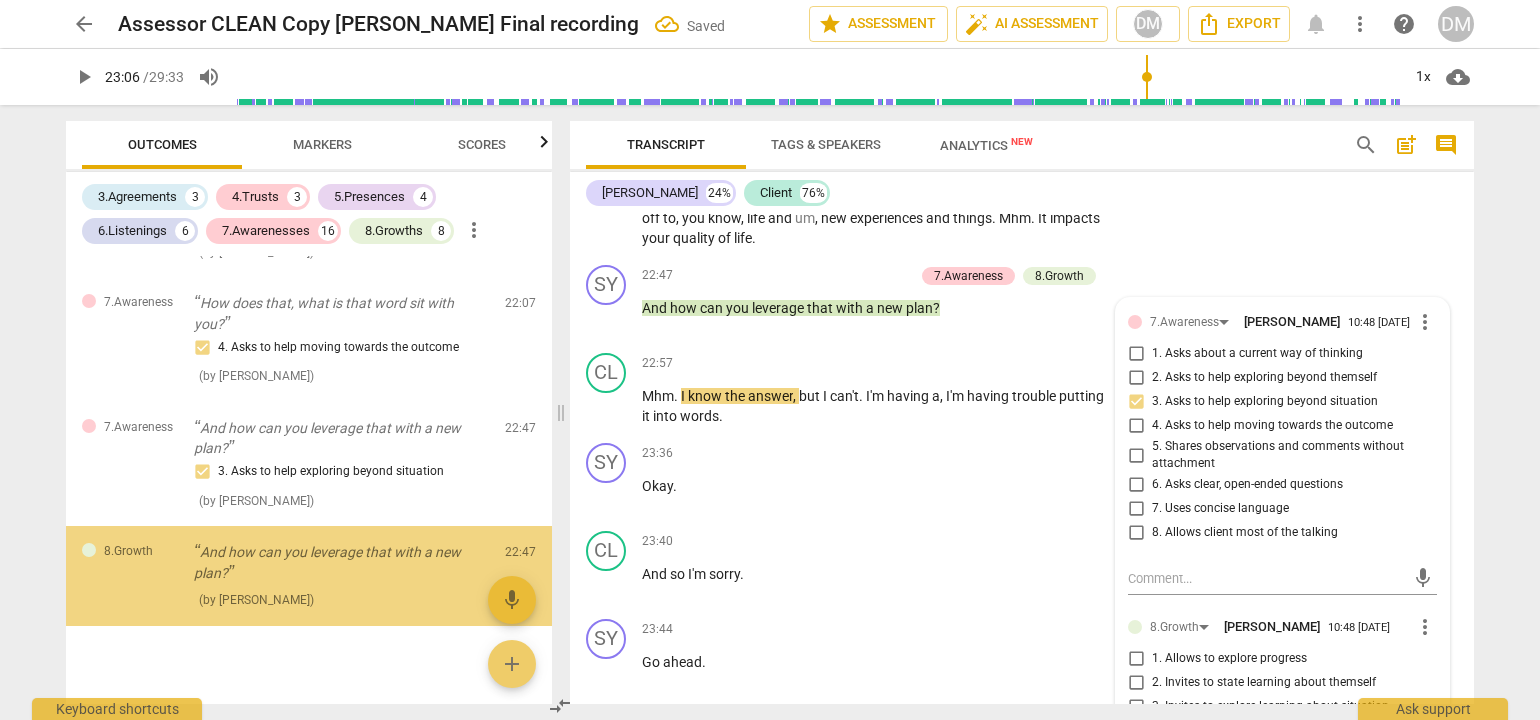scroll, scrollTop: 5244, scrollLeft: 0, axis: vertical 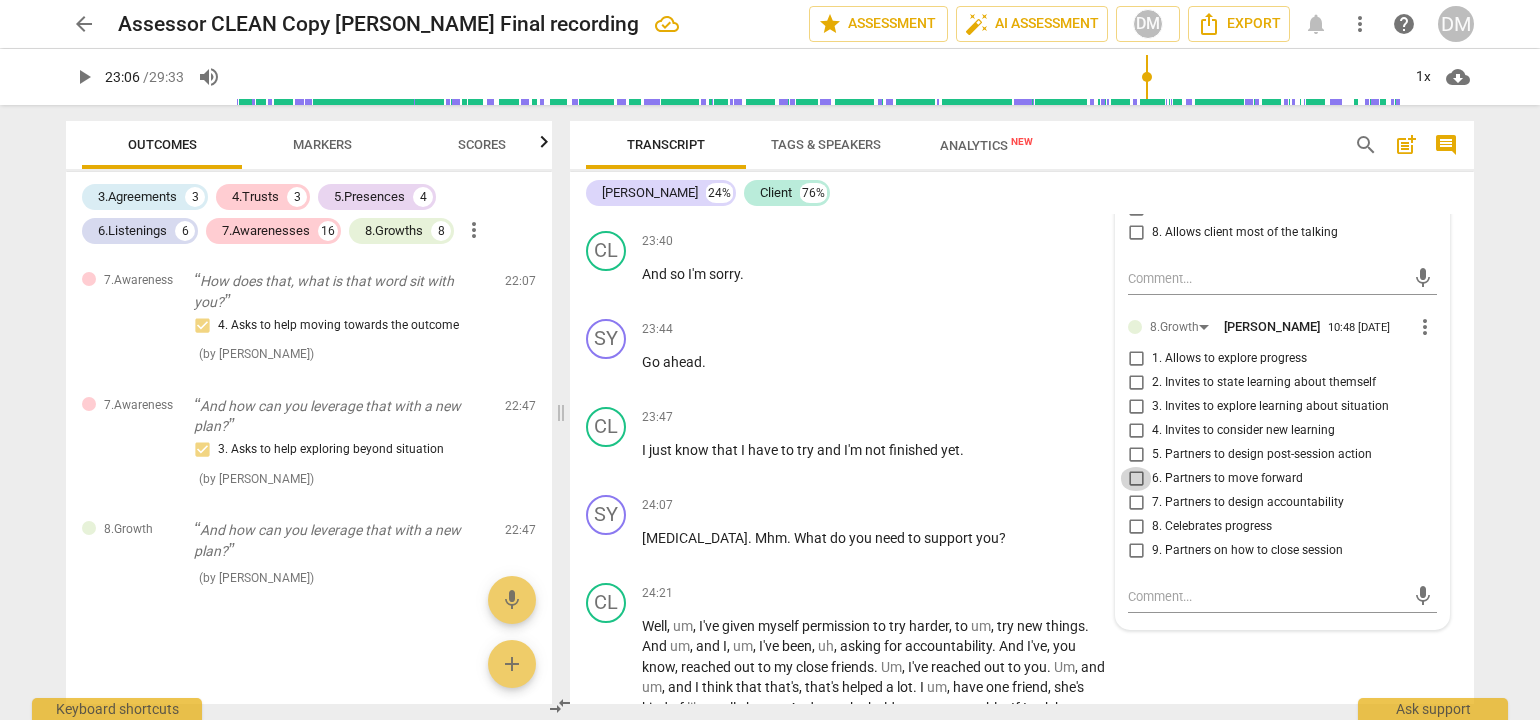 click on "6. Partners to move forward" at bounding box center (1136, 479) 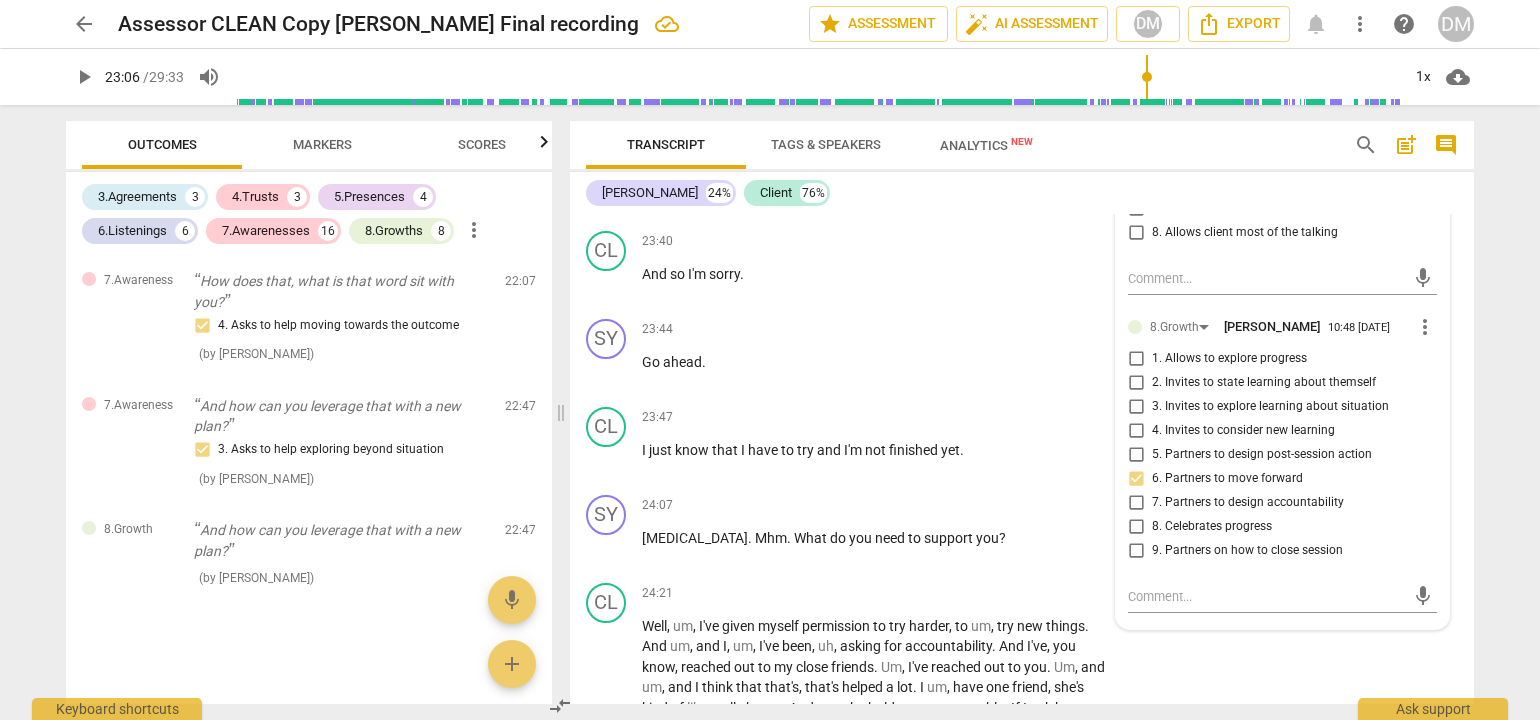 click on "arrow_back Assessor CLEAN Copy [PERSON_NAME] Final recording edit star    Assessment   auto_fix_high    AI Assessment DM    Export notifications more_vert help DM play_arrow 23:06   /  29:33 volume_up 1x cloud_download Outcomes Markers Scores 3.Agreements 3 4.Trusts 3 5.Presences 4 6.Listenings 6 7.Awarenesses 16 8.Growths 8 more_vert 3.Agreement So, [PERSON_NAME], tell me what you'd like to talk about [DATE]. 1. Identifies what to accomplish ( by [PERSON_NAME] ) 00:02 edit delete 3.Agreement Okay. And why is that important? 3. Explores what is important ( by [PERSON_NAME] ) 00:26 edit delete 3.Agreement And so in the time we have together [DATE], at the end of the session, what would success look like? 2. Reconfirms measures of success Also note, client's response had a distinct vocal tone shift. This was an acknowledgement moment in addition to your agreement question. ( by [PERSON_NAME] ) 00:50 edit delete 5.Presence 3. Supports client to choose what happens ( by [PERSON_NAME] ) 01:31 edit delete ( ) edit" at bounding box center (770, 360) 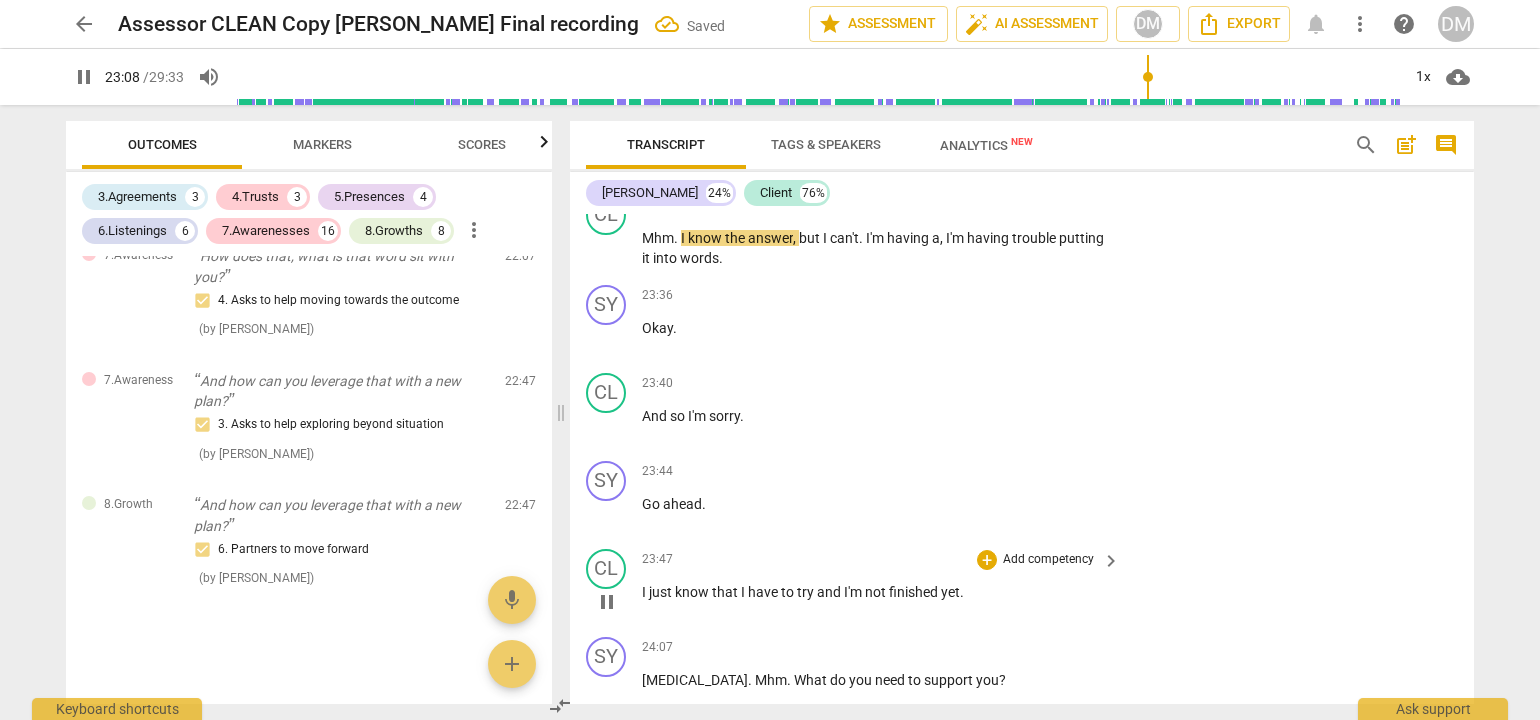 scroll, scrollTop: 6519, scrollLeft: 0, axis: vertical 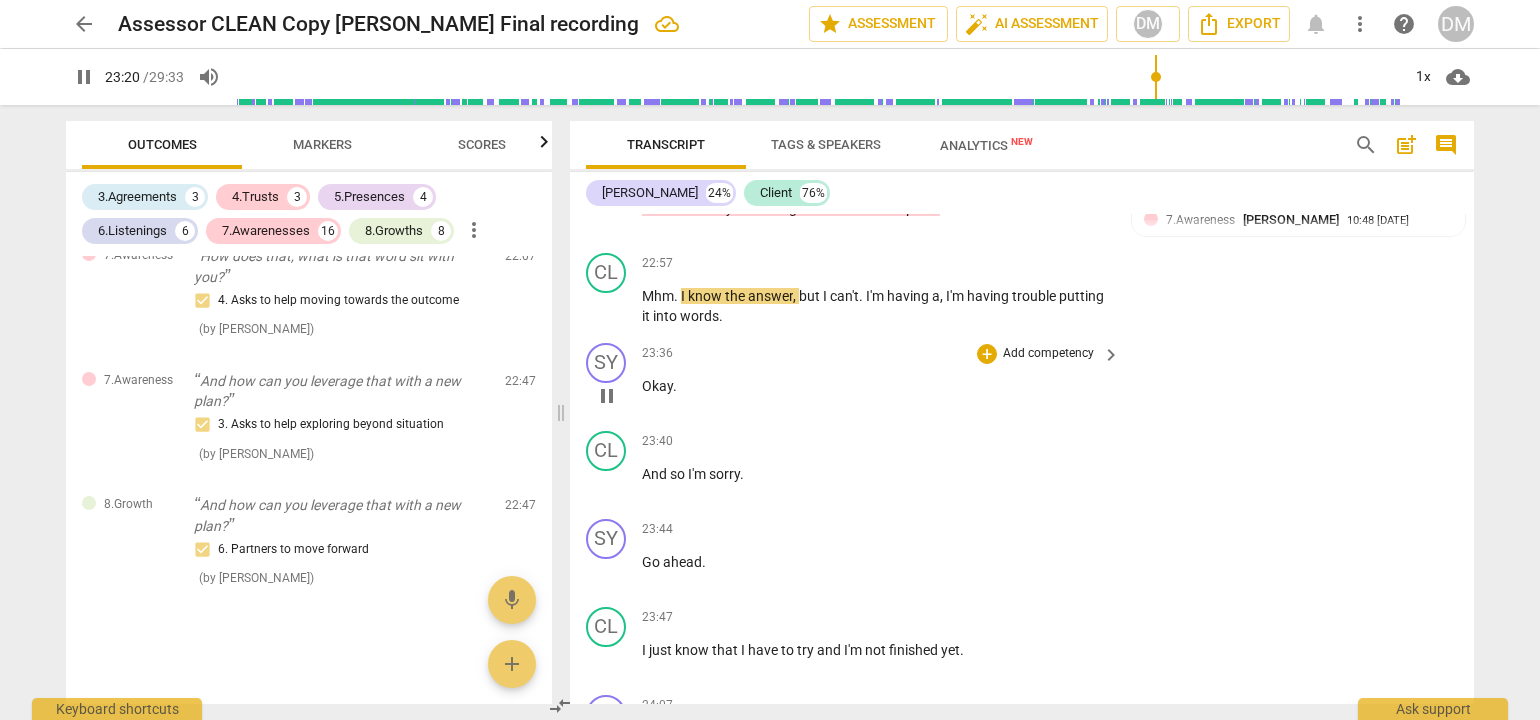 click on "SY play_arrow pause 23:36 + Add competency keyboard_arrow_right Okay ." at bounding box center [1022, 379] 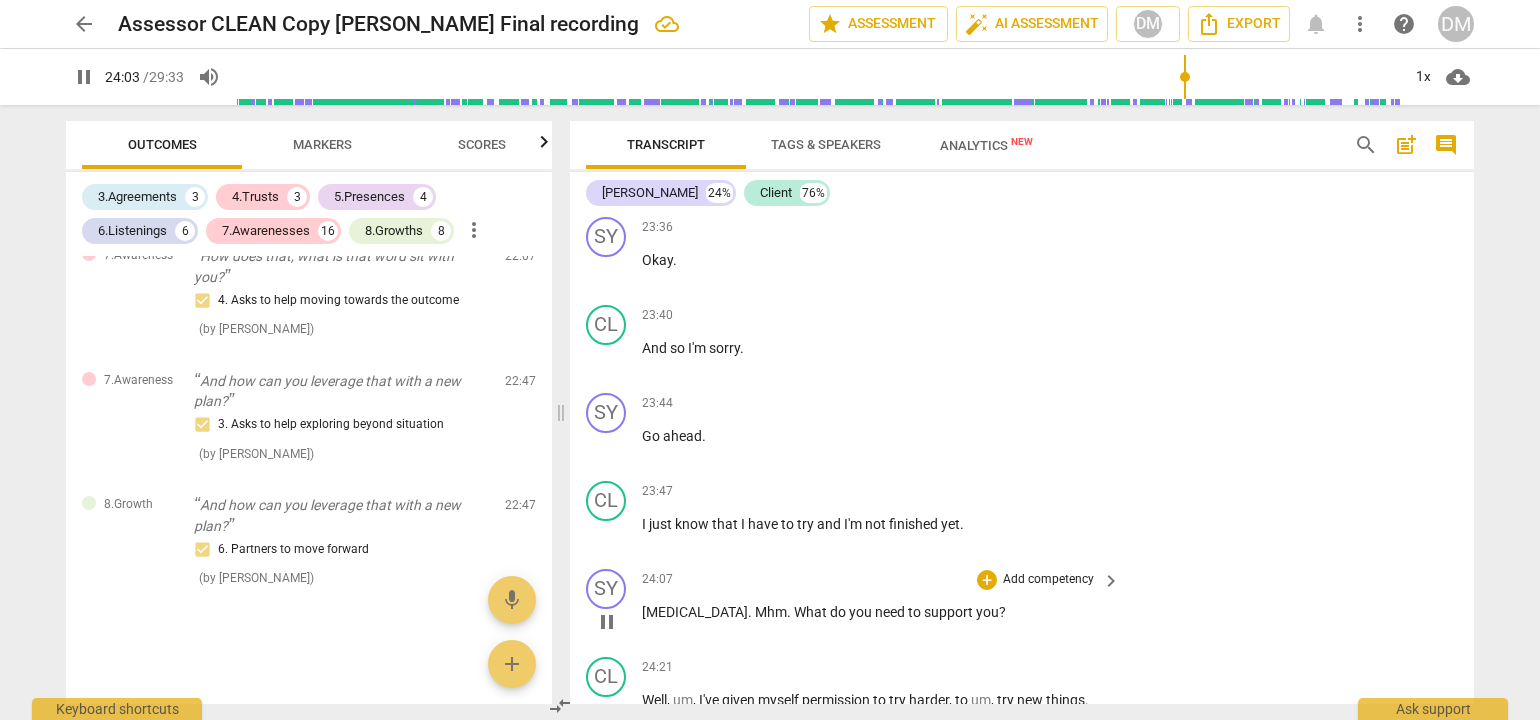 scroll, scrollTop: 6719, scrollLeft: 0, axis: vertical 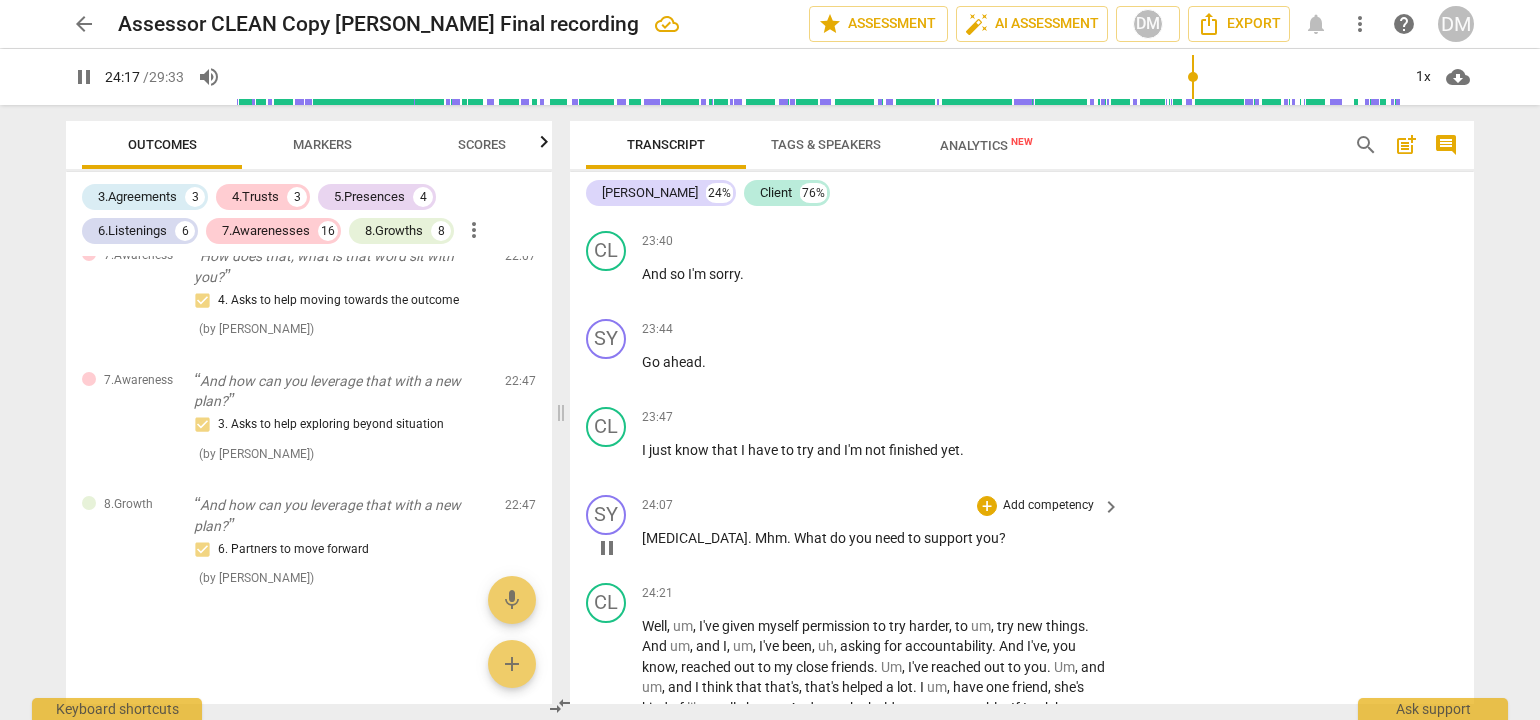 click on "Add competency" at bounding box center [1048, 506] 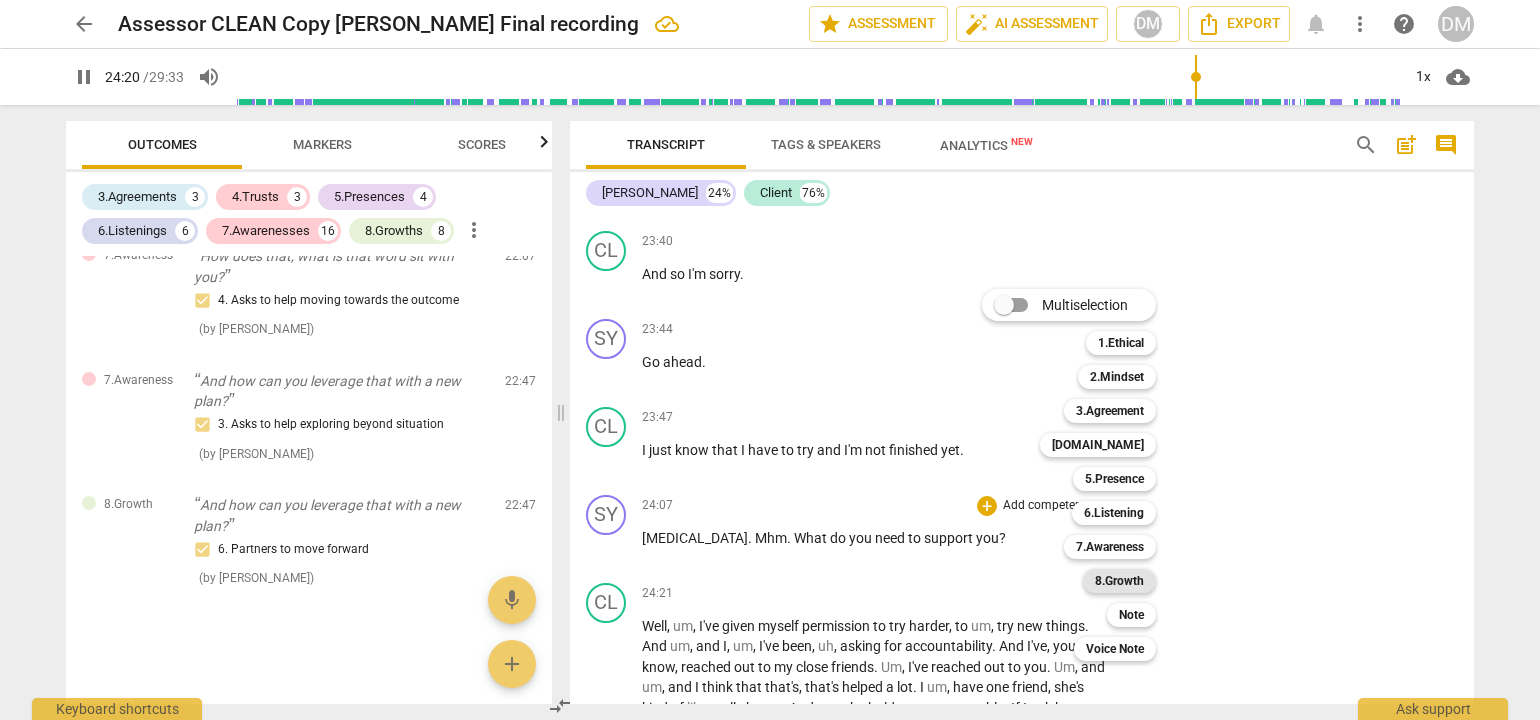 click on "8.Growth" at bounding box center (1119, 581) 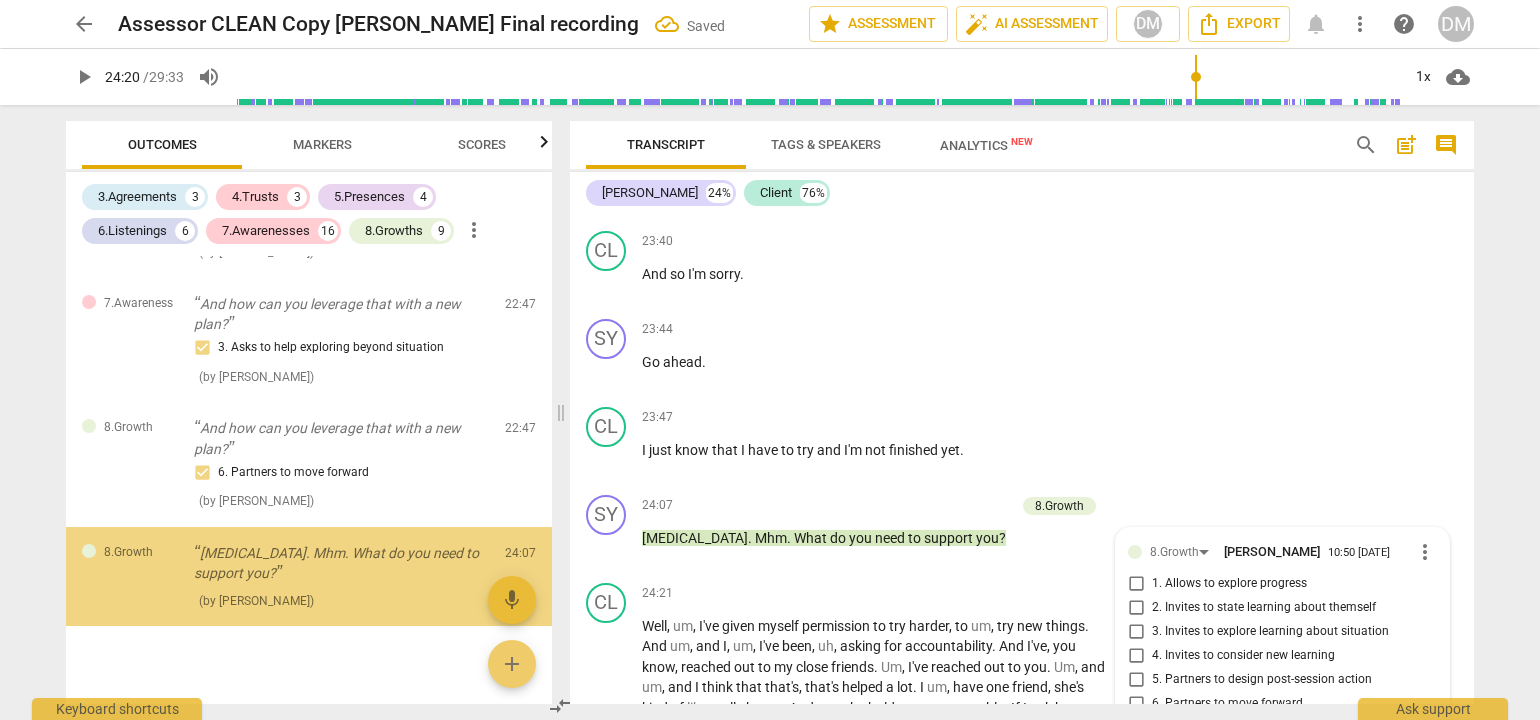 scroll, scrollTop: 7050, scrollLeft: 0, axis: vertical 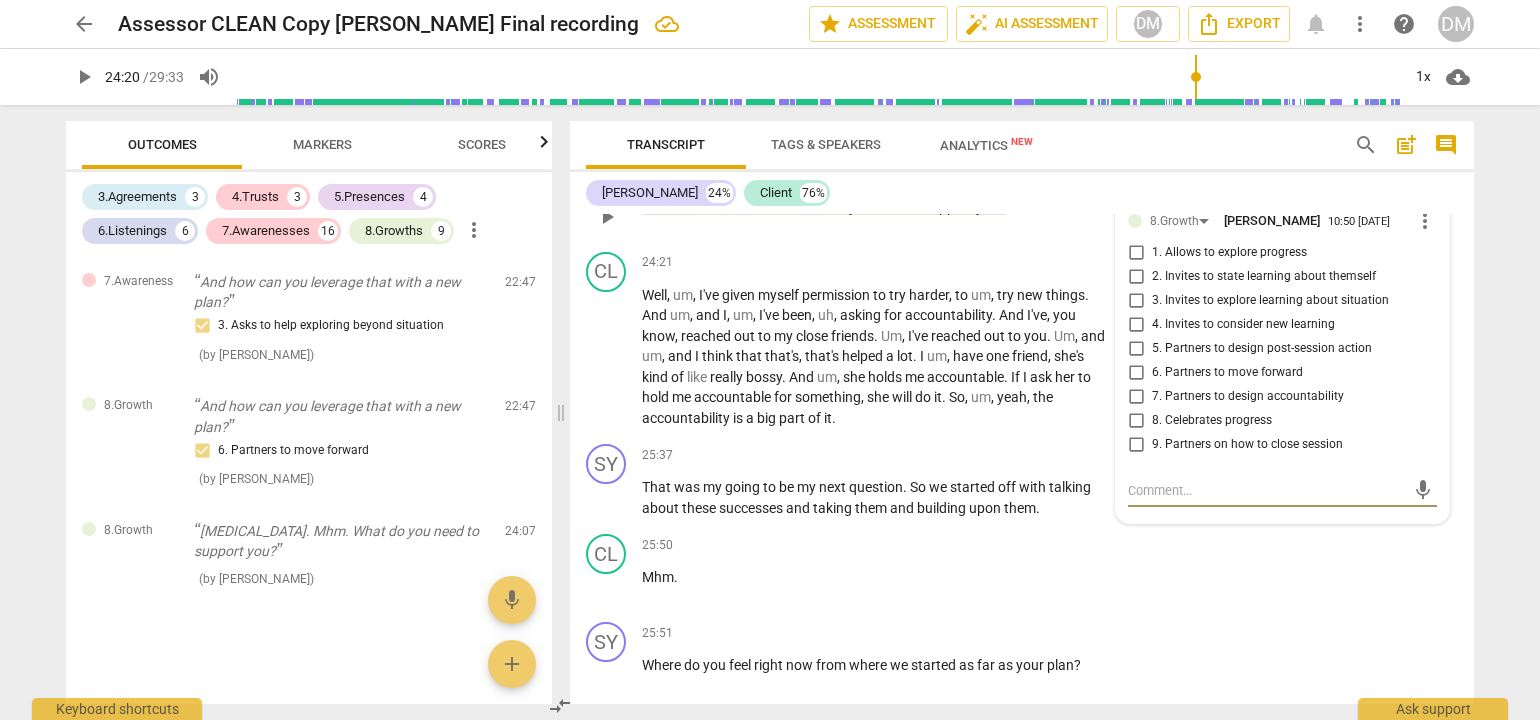 click on "5. Partners to design post-session action" at bounding box center (1136, 349) 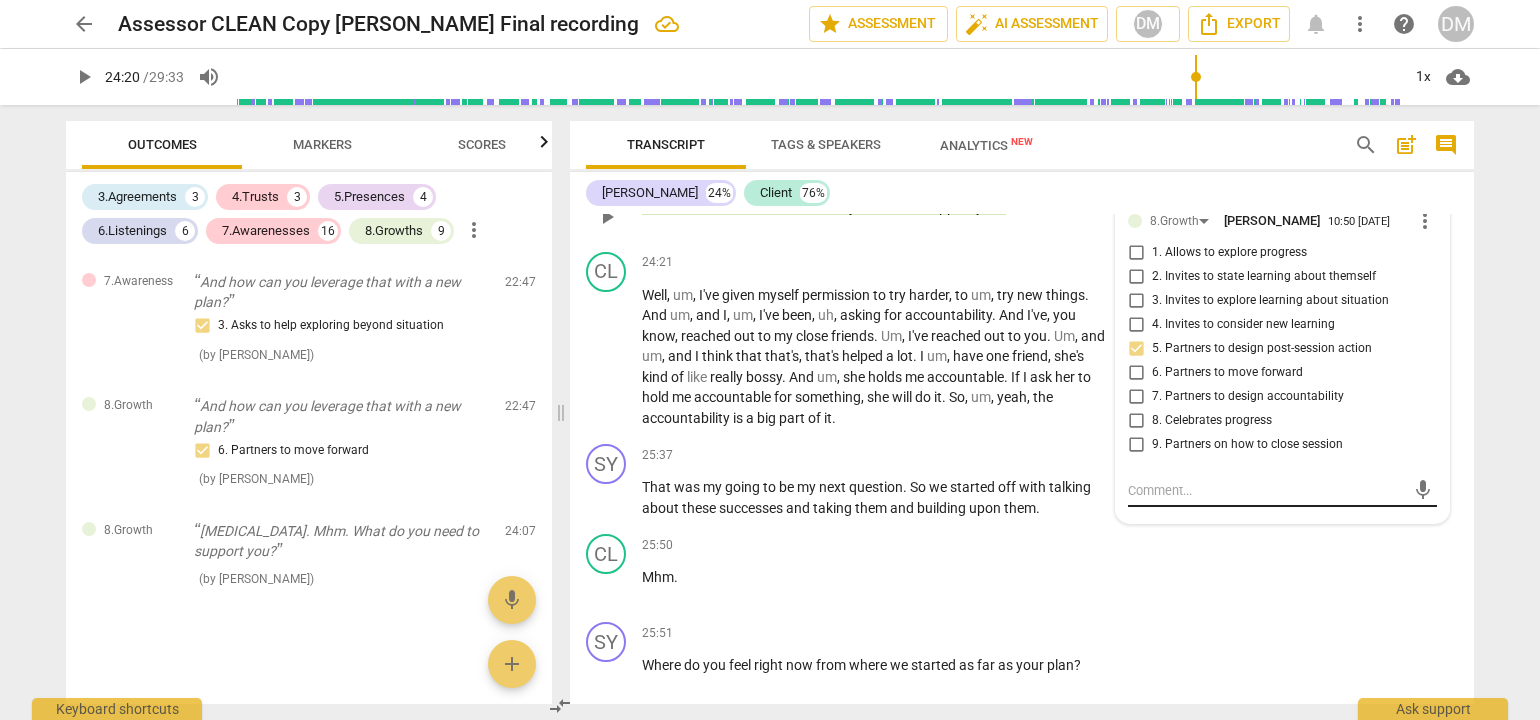 click at bounding box center (1266, 490) 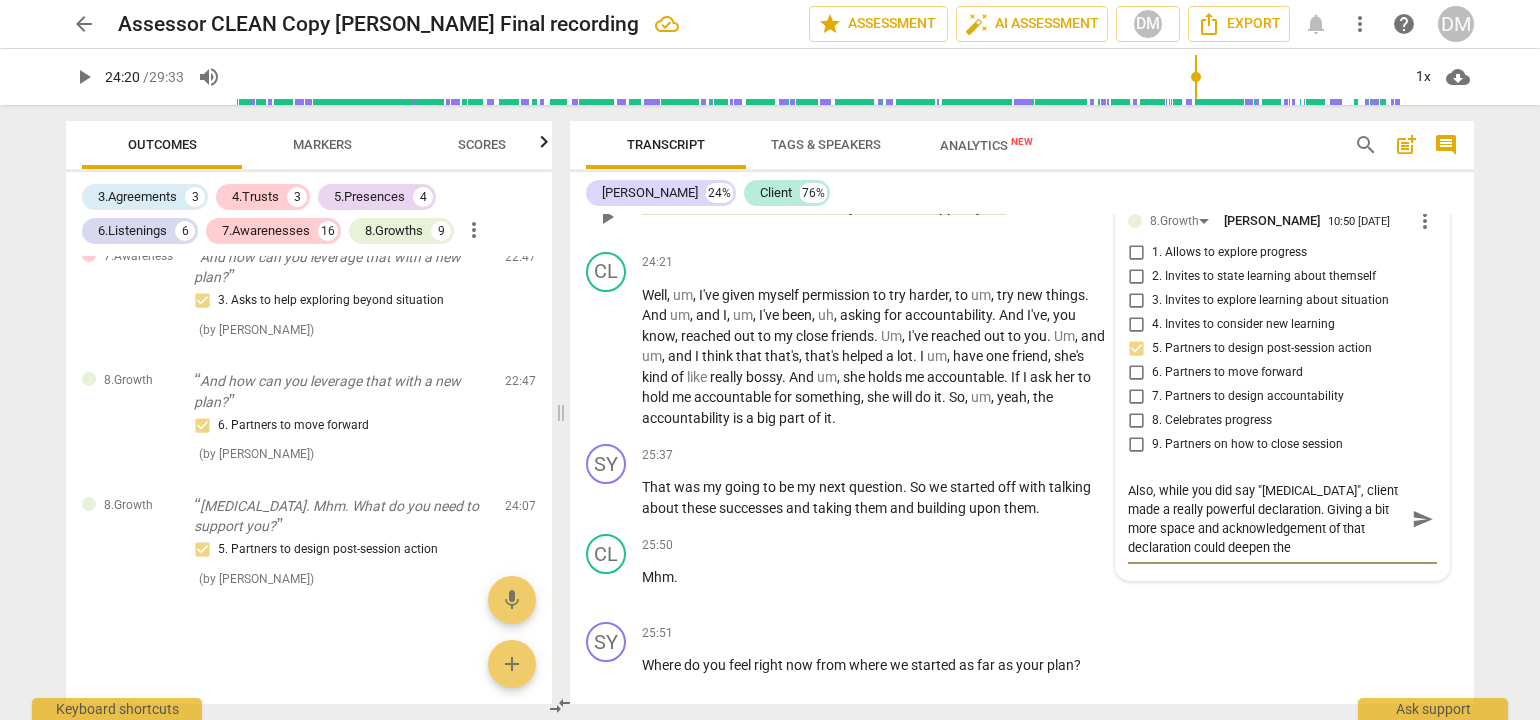 scroll, scrollTop: 0, scrollLeft: 0, axis: both 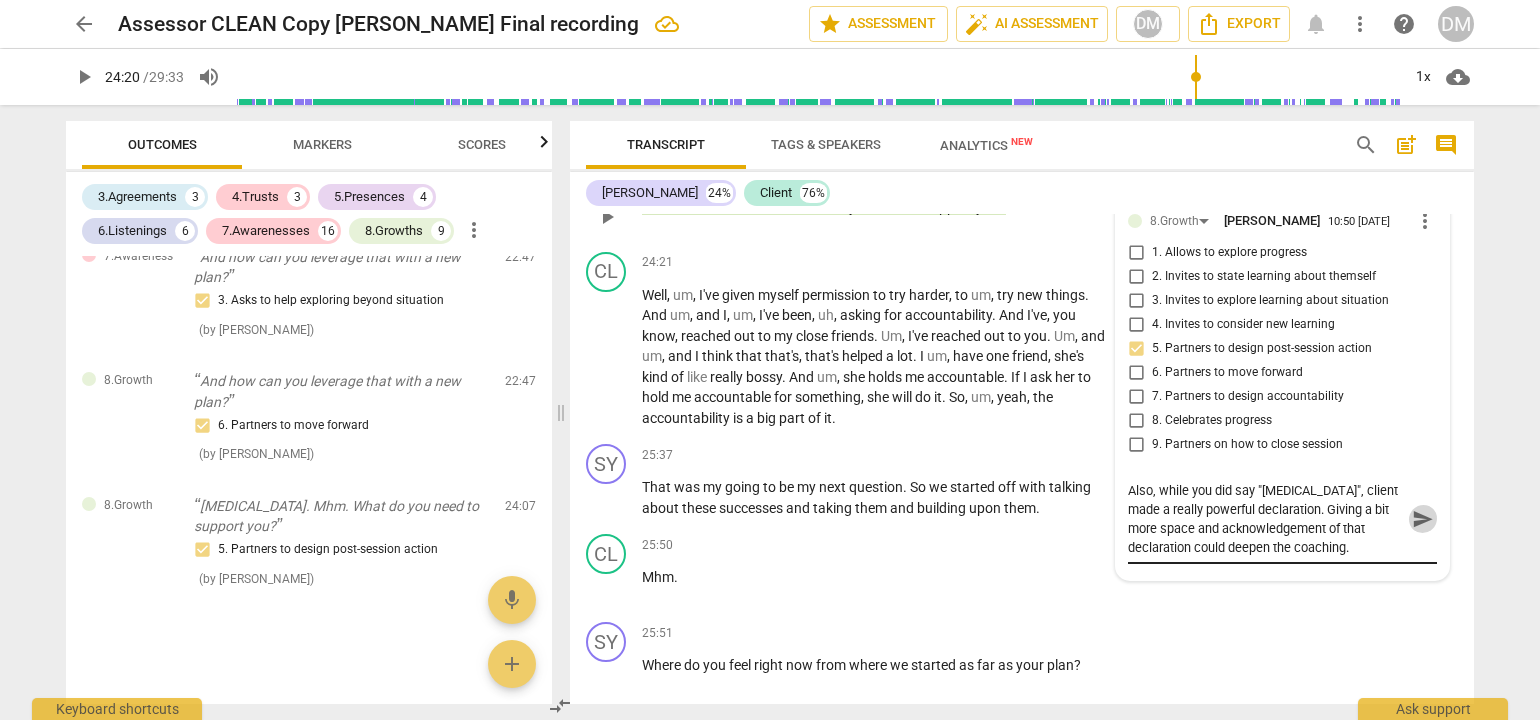 click on "send" at bounding box center (1423, 519) 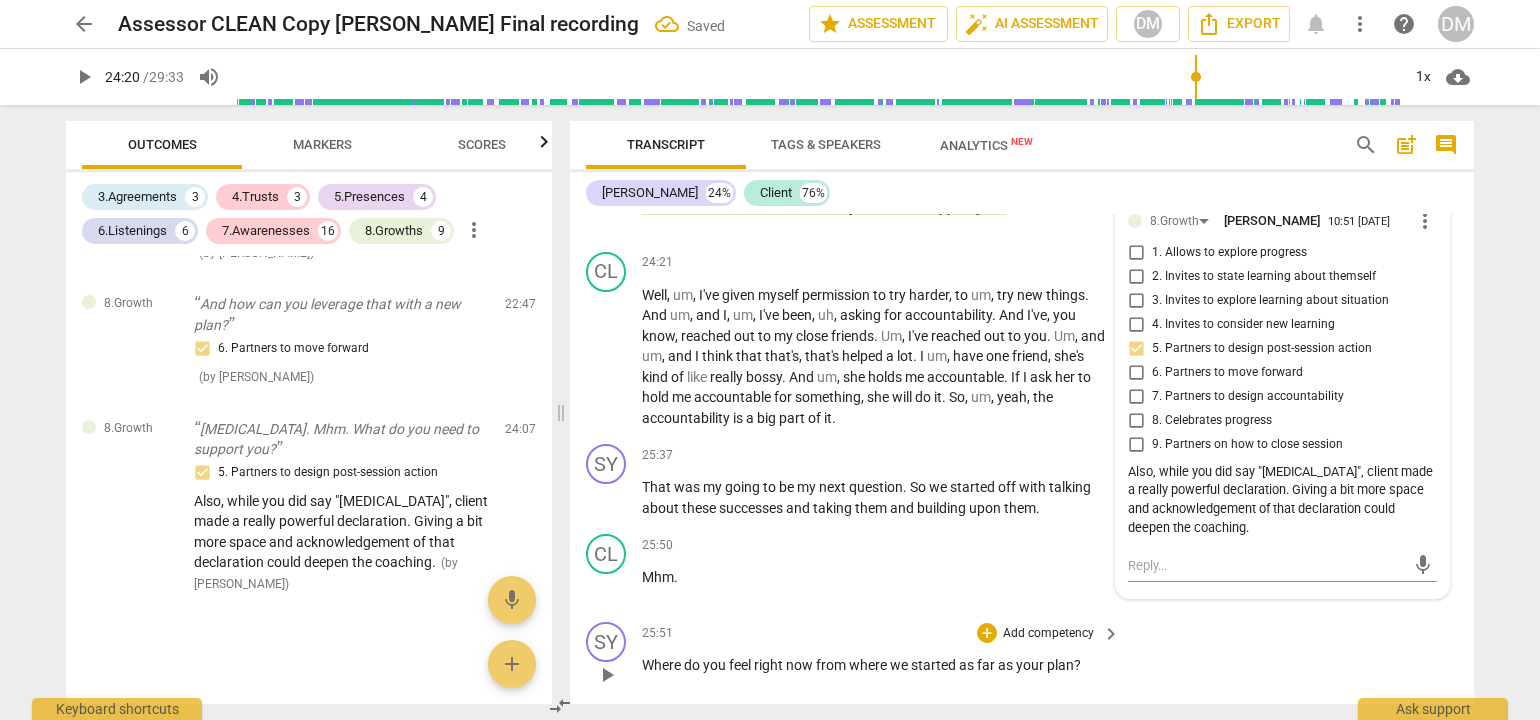 click on "SY play_arrow pause 25:51 + Add competency keyboard_arrow_right Where   do   you   feel   right   now   from   where   we   started   as   far   as   your   plan ?" at bounding box center (1022, 658) 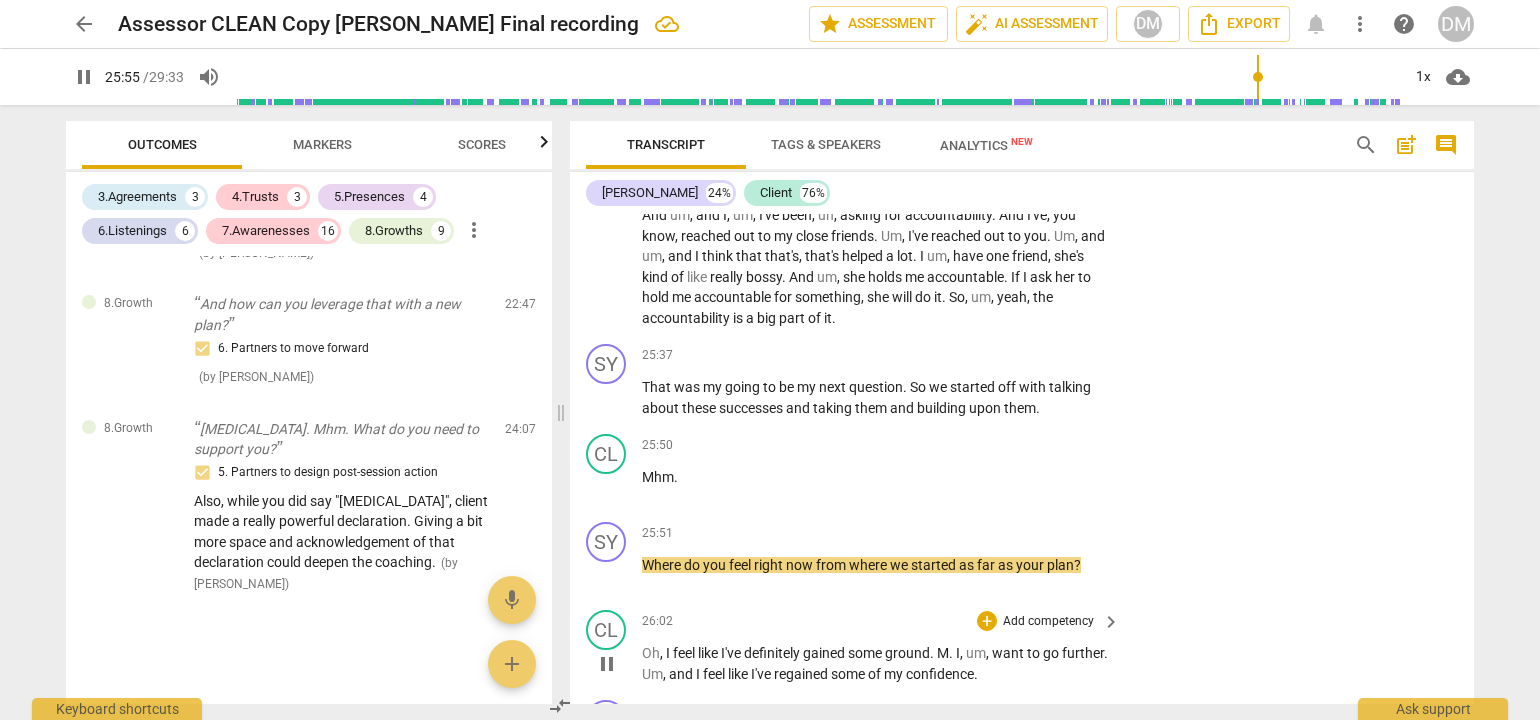 scroll, scrollTop: 7250, scrollLeft: 0, axis: vertical 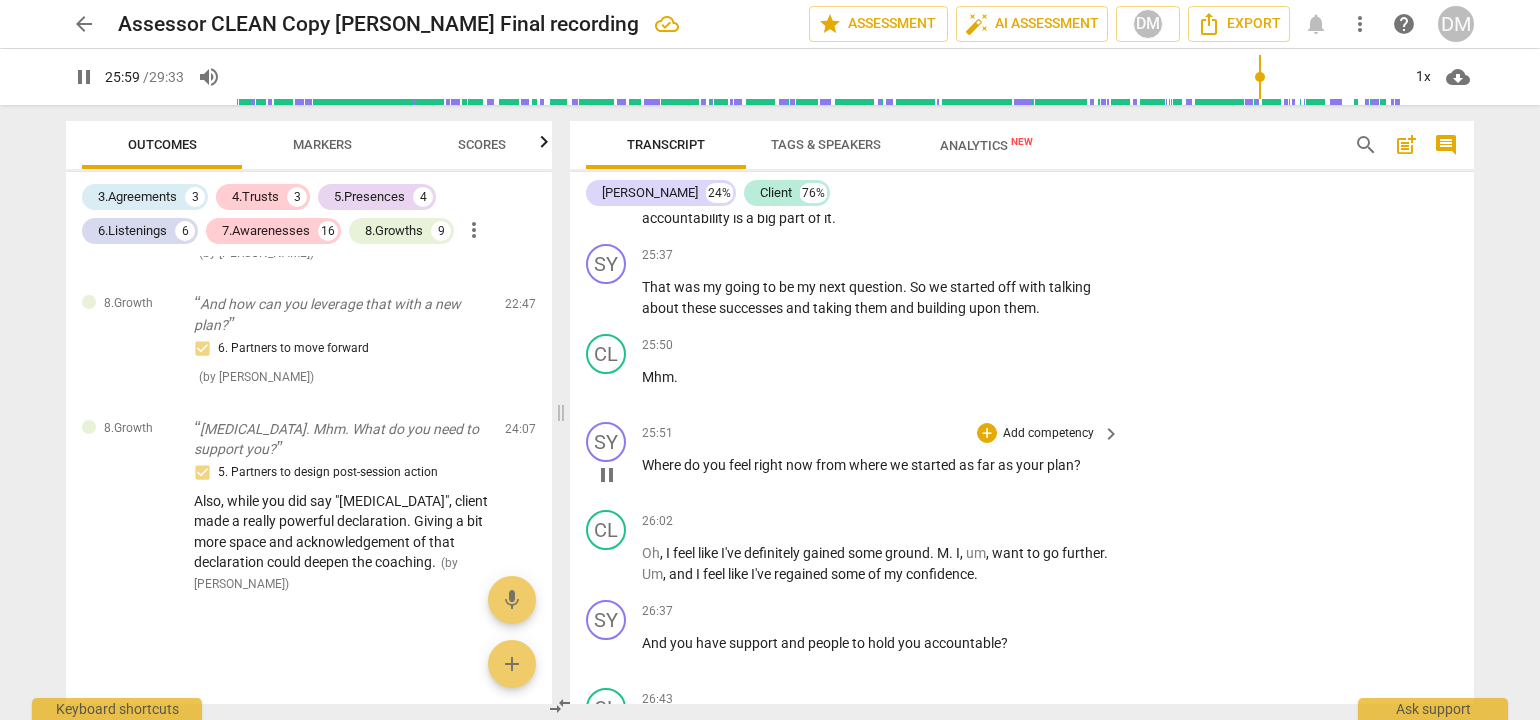 click on "Add competency" at bounding box center (1048, 434) 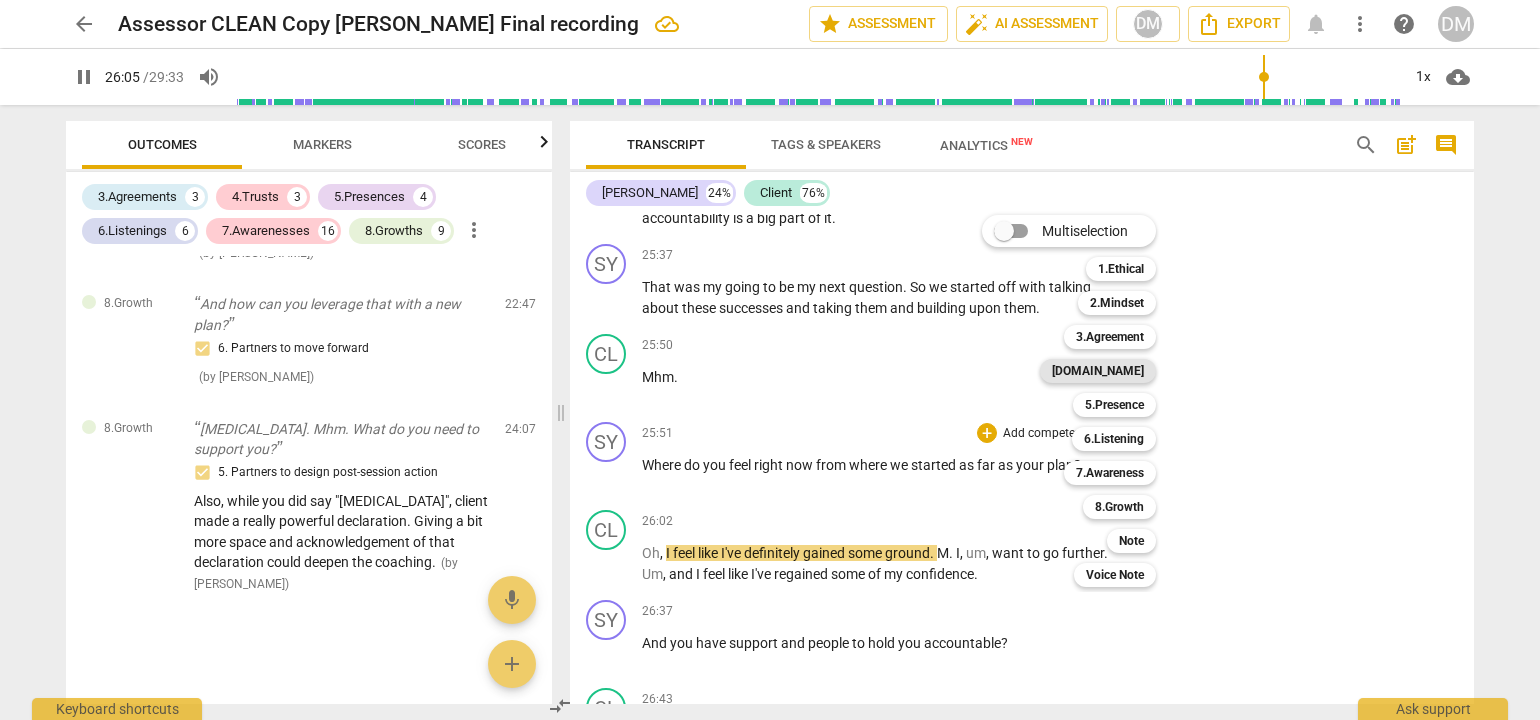 click on "[DOMAIN_NAME]" at bounding box center (1098, 371) 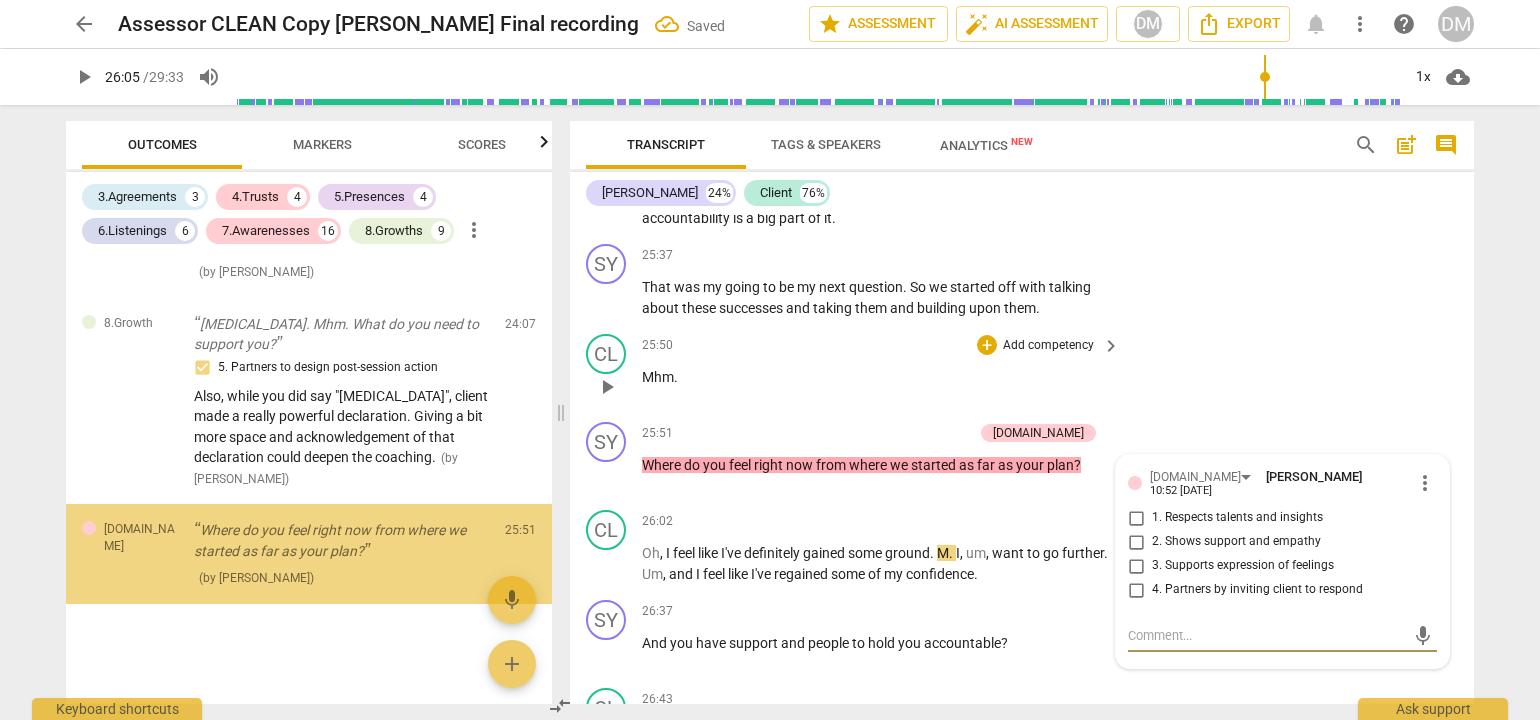 scroll, scrollTop: 5575, scrollLeft: 0, axis: vertical 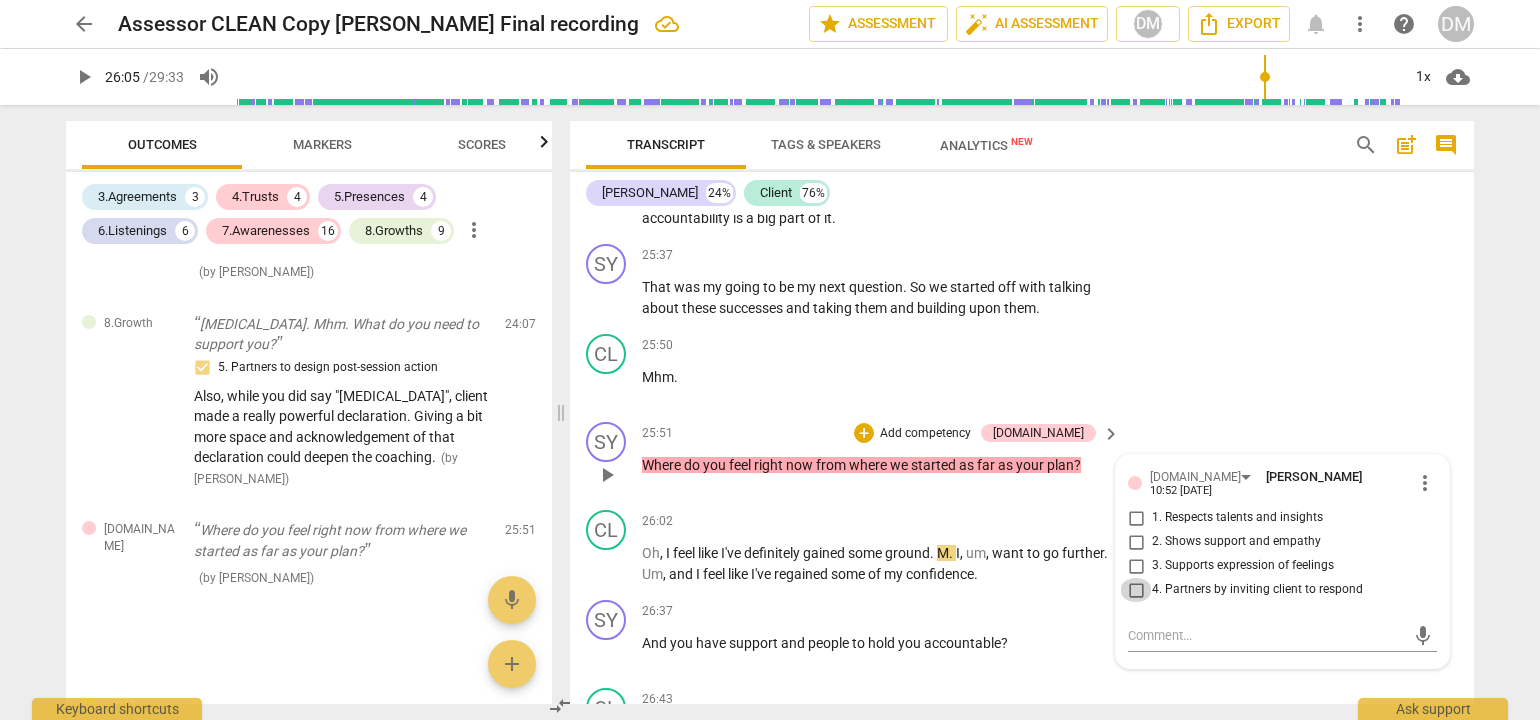click on "4. Partners by inviting client to respond" at bounding box center [1136, 590] 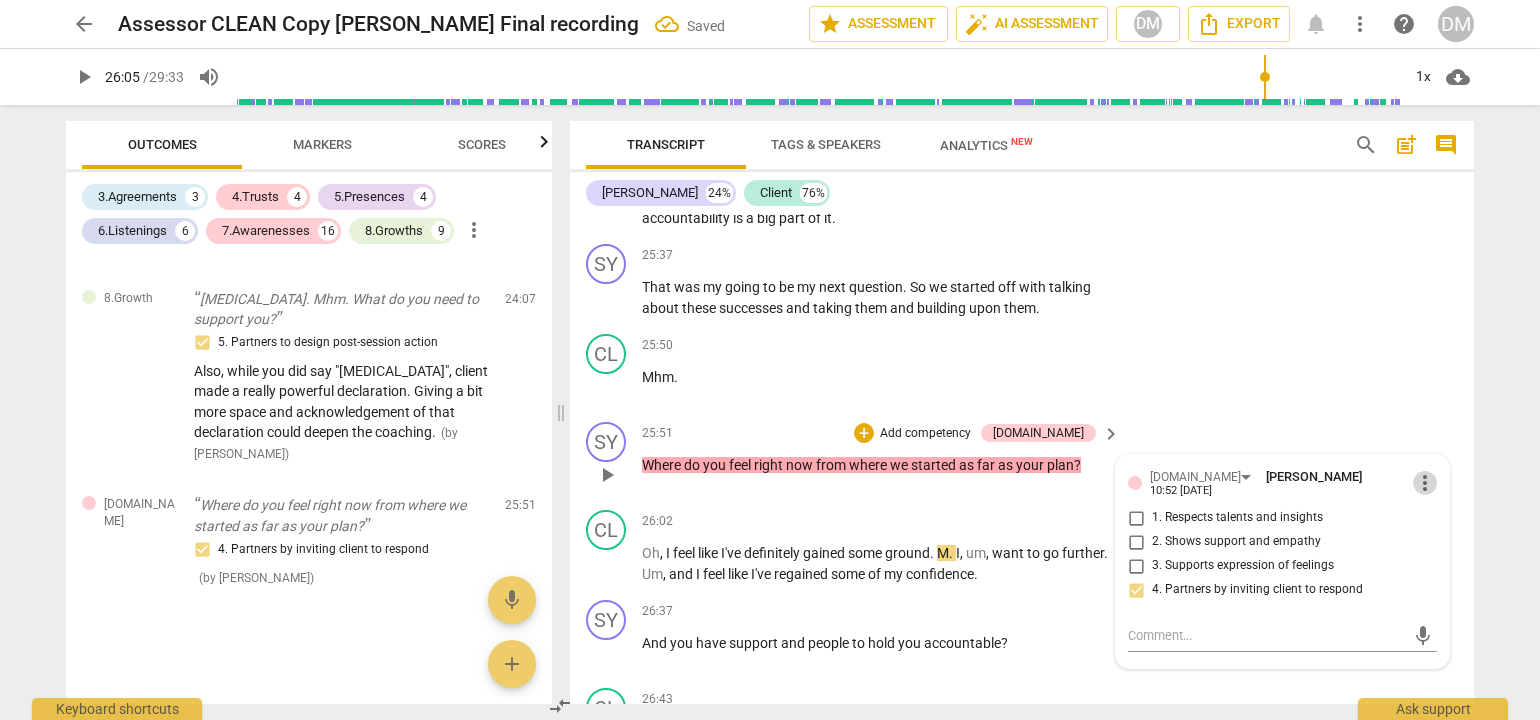click on "more_vert" at bounding box center (1425, 483) 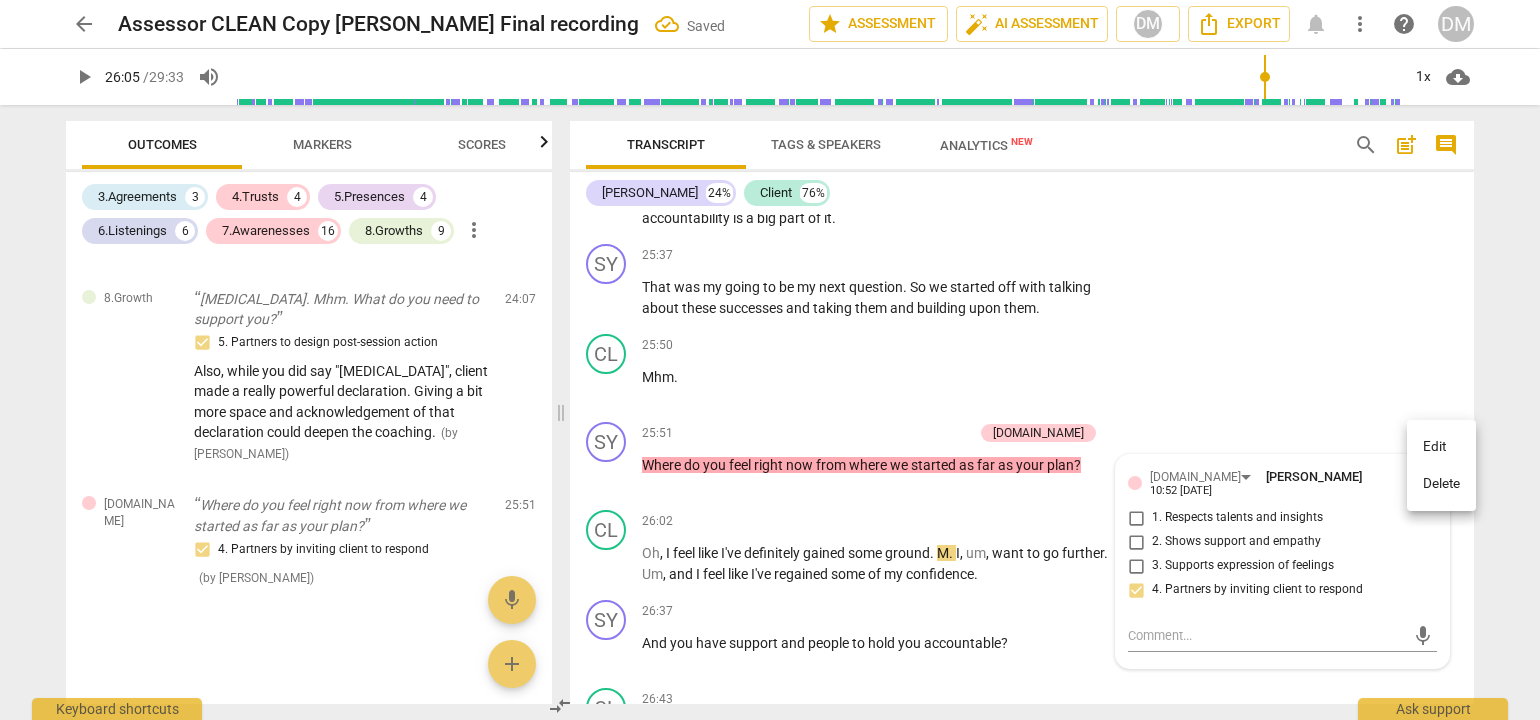 click on "Delete" at bounding box center [1441, 484] 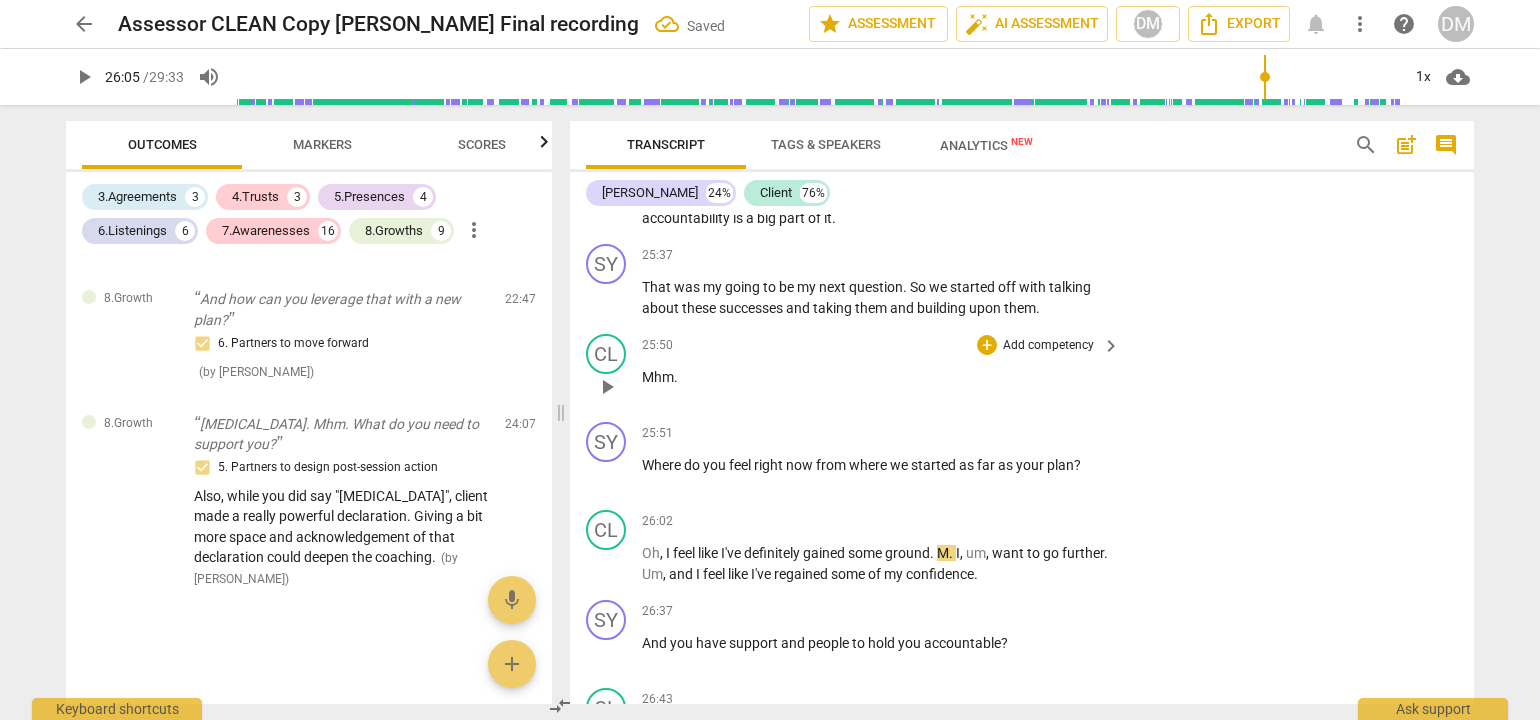 scroll, scrollTop: 5476, scrollLeft: 0, axis: vertical 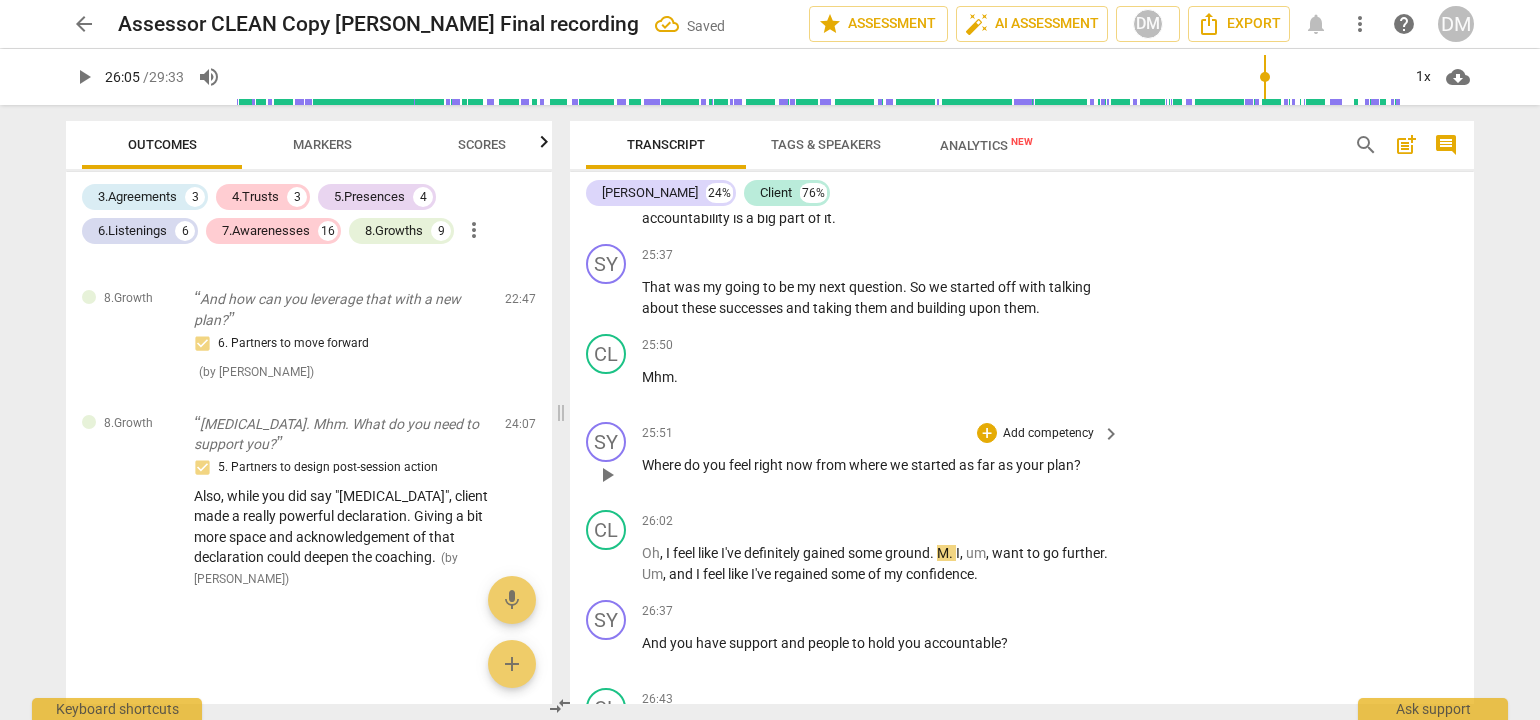 click on "Add competency" at bounding box center (1048, 434) 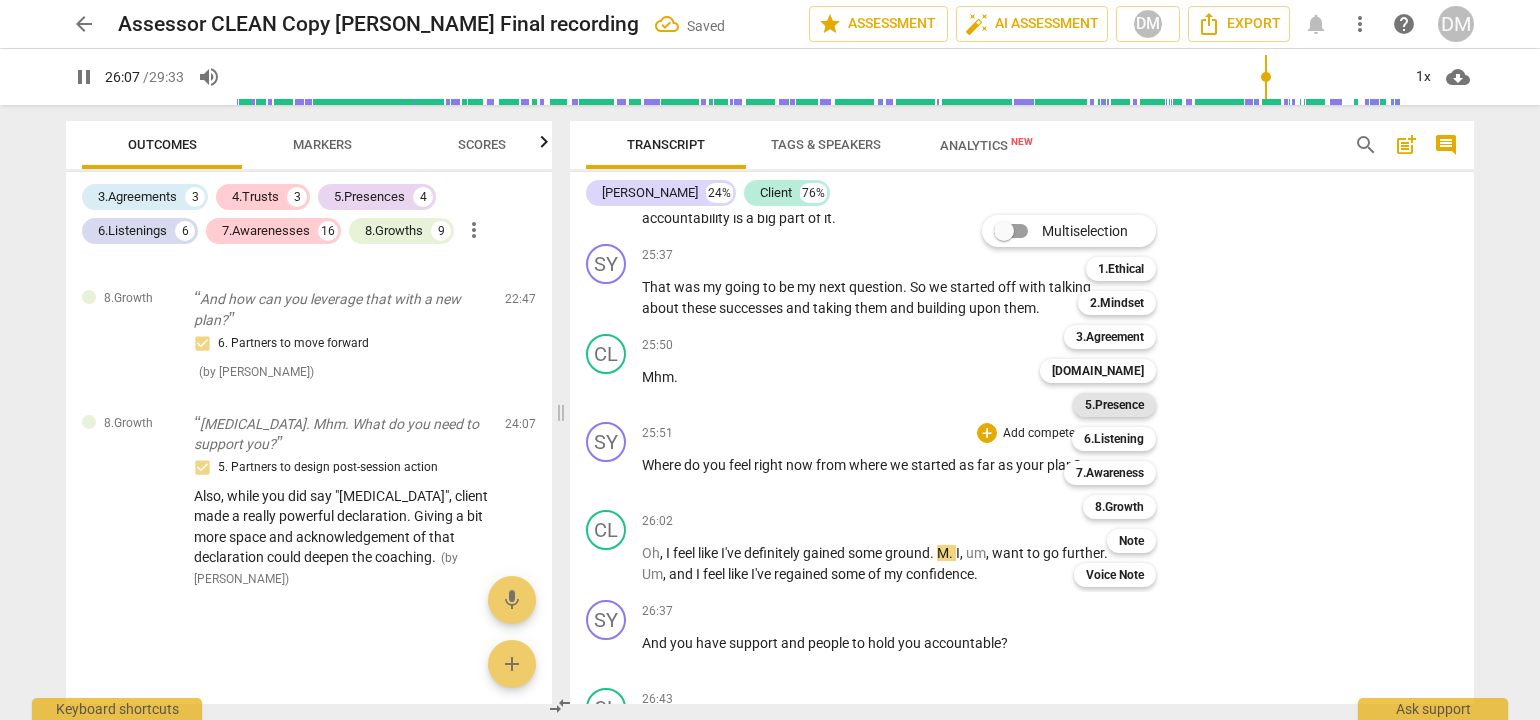 click on "5.Presence" at bounding box center (1114, 405) 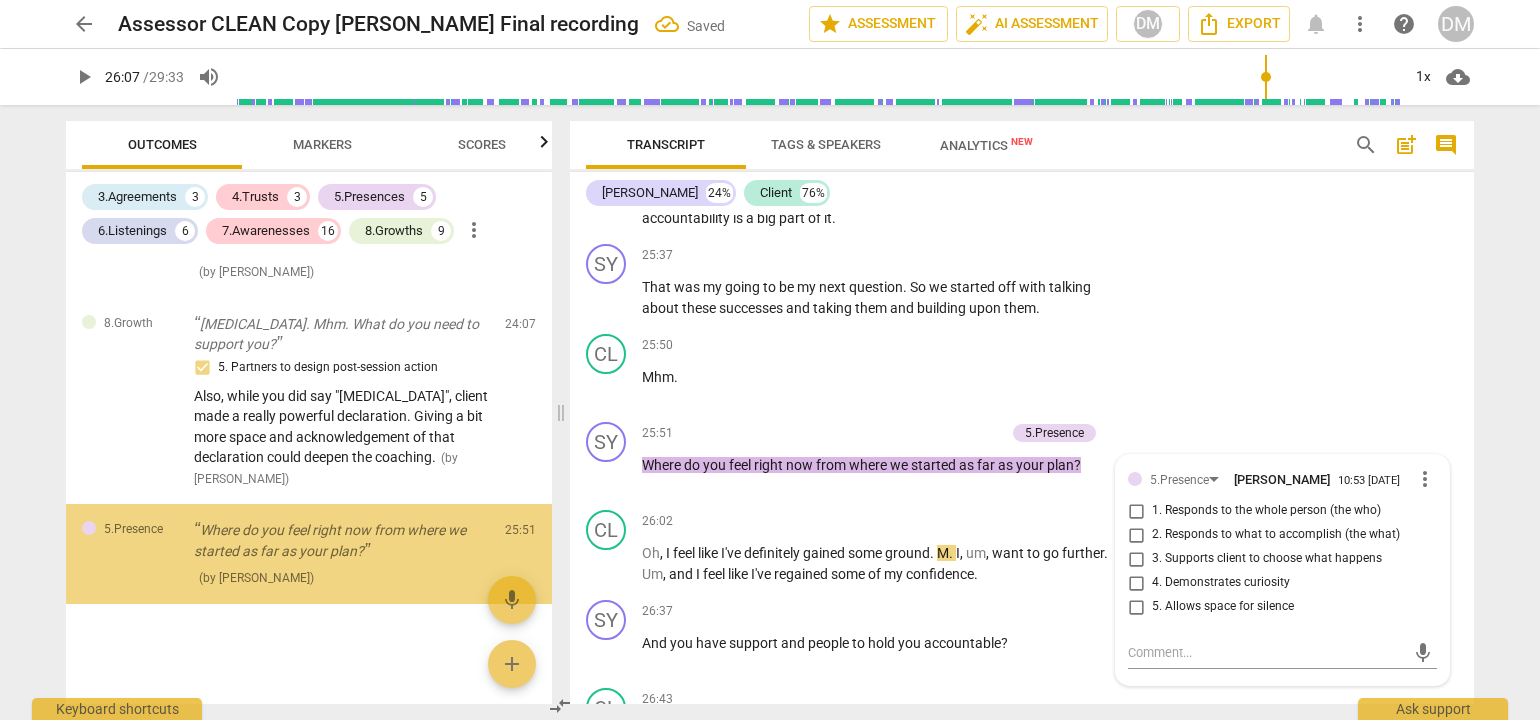 scroll, scrollTop: 5575, scrollLeft: 0, axis: vertical 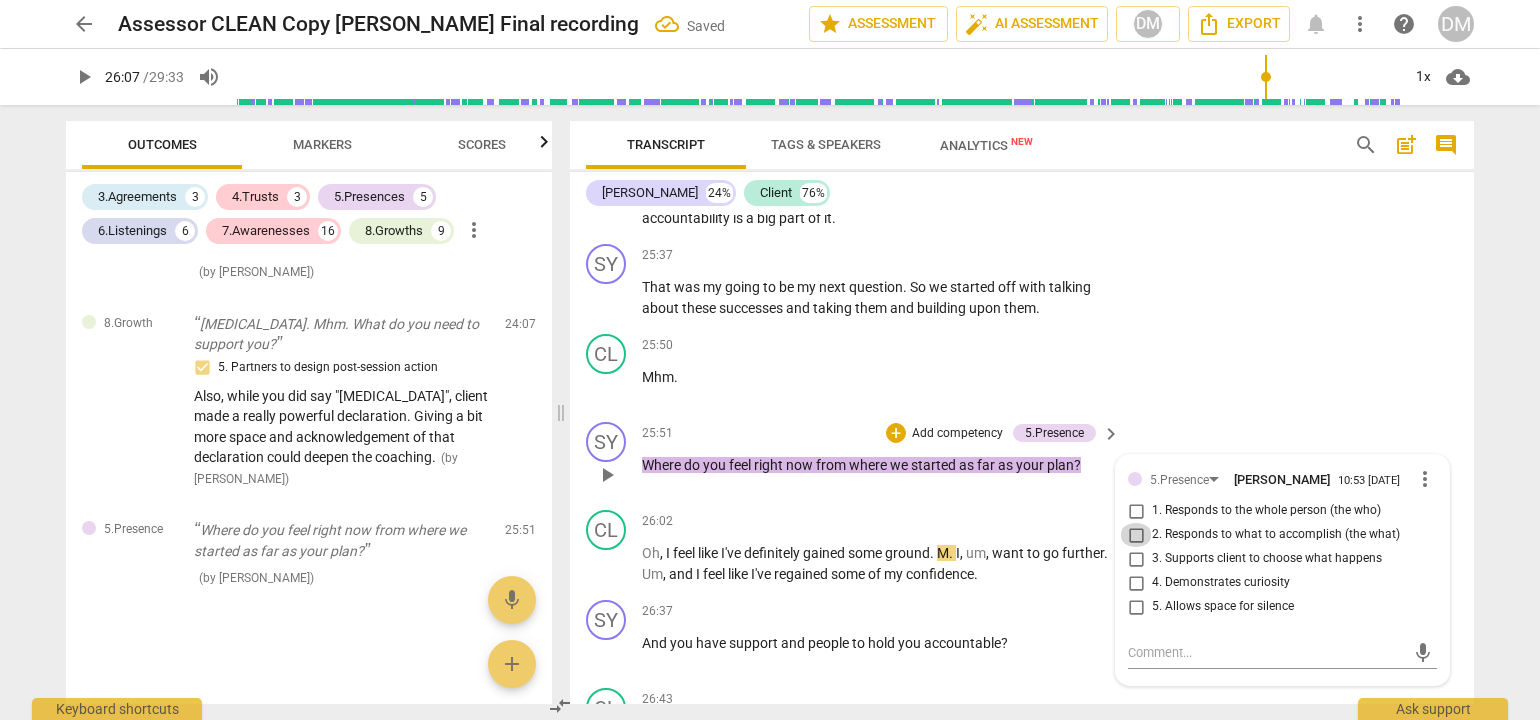 click on "2. Responds to what to accomplish (the what)" at bounding box center (1136, 535) 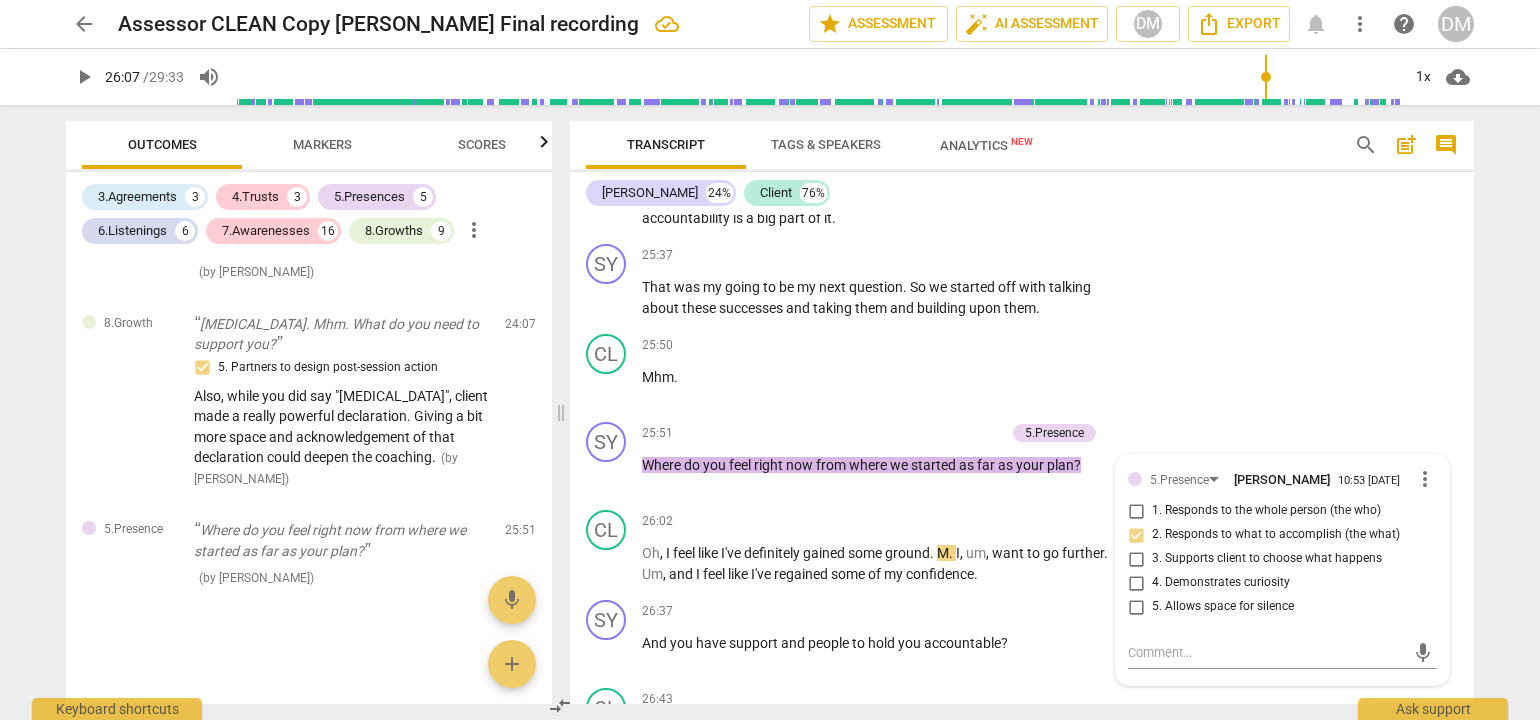 click on "arrow_back Assessor CLEAN Copy [PERSON_NAME] Final recording edit star    Assessment   auto_fix_high    AI Assessment DM    Export notifications more_vert help DM play_arrow 26:07   /  29:33 volume_up 1x cloud_download Outcomes Markers Scores 3.Agreements 3 4.Trusts 3 5.Presences 5 6.Listenings 6 7.Awarenesses 16 8.Growths 9 more_vert 3.Agreement So, [PERSON_NAME], tell me what you'd like to talk about [DATE]. 1. Identifies what to accomplish ( by [PERSON_NAME] ) 00:02 edit delete 3.Agreement Okay. And why is that important? 3. Explores what is important ( by [PERSON_NAME] ) 00:26 edit delete 3.Agreement And so in the time we have together [DATE], at the end of the session, what would success look like? 2. Reconfirms measures of success Also note, client's response had a distinct vocal tone shift. This was an acknowledgement moment in addition to your agreement question. ( by [PERSON_NAME] ) 00:50 edit delete 5.Presence 3. Supports client to choose what happens ( by [PERSON_NAME] ) 01:31 edit delete ( ) edit" at bounding box center (770, 360) 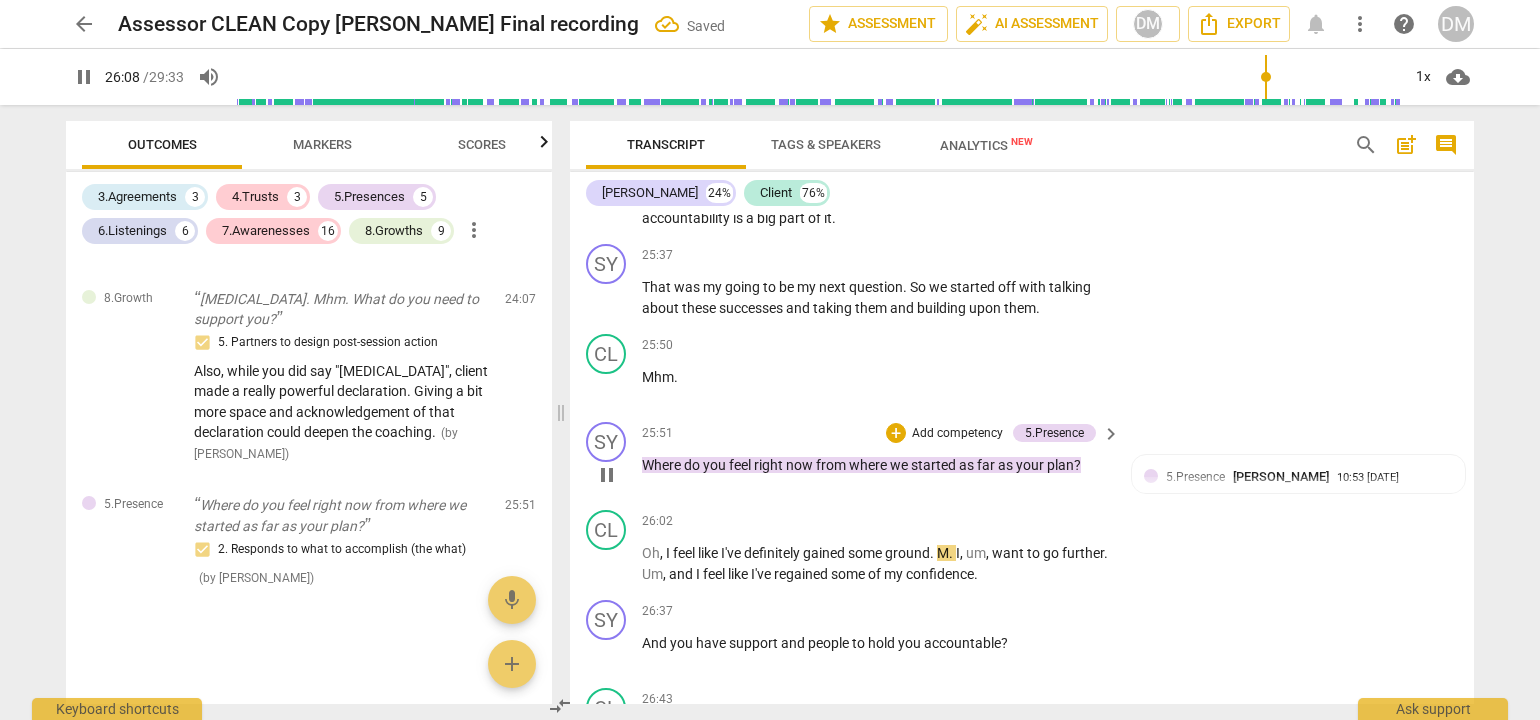 click on "Add competency" at bounding box center (957, 434) 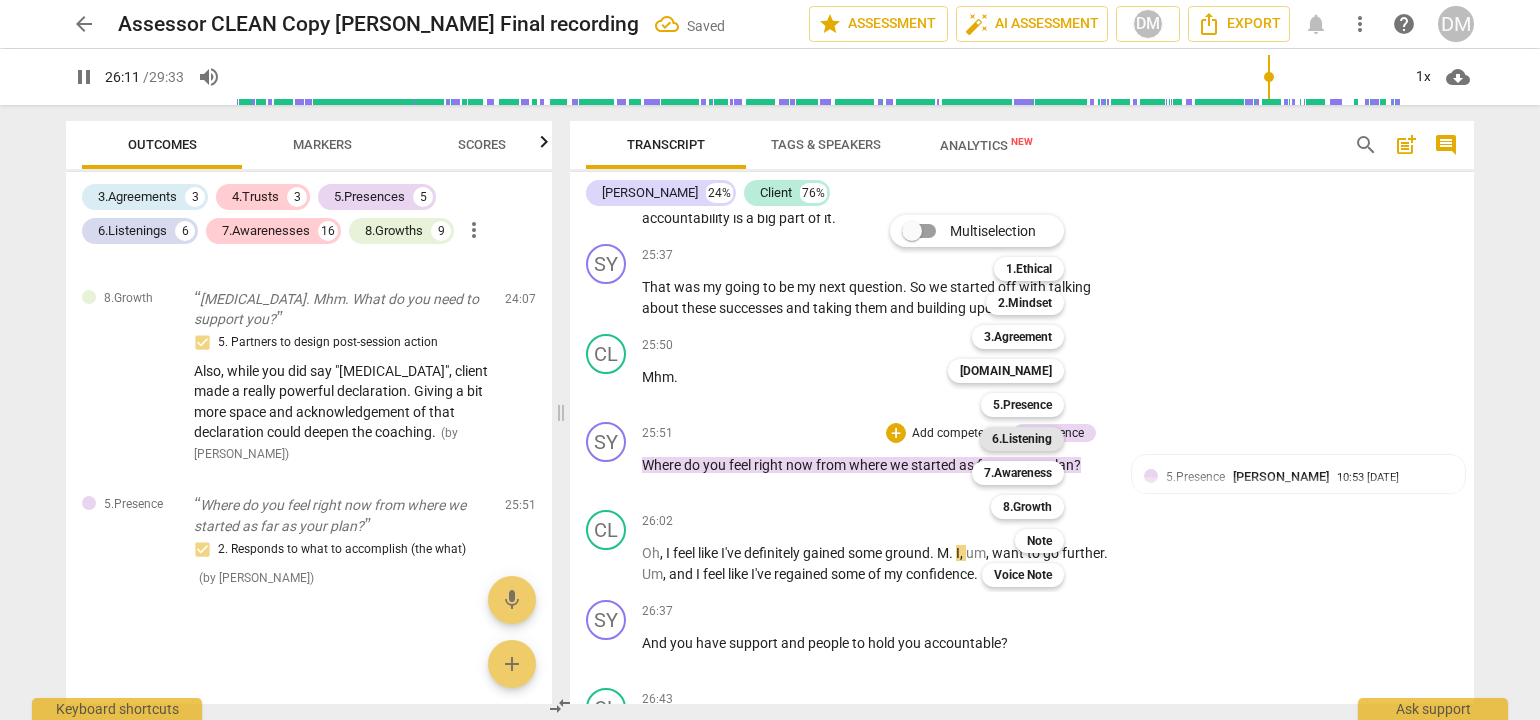 click on "6.Listening" at bounding box center [1022, 439] 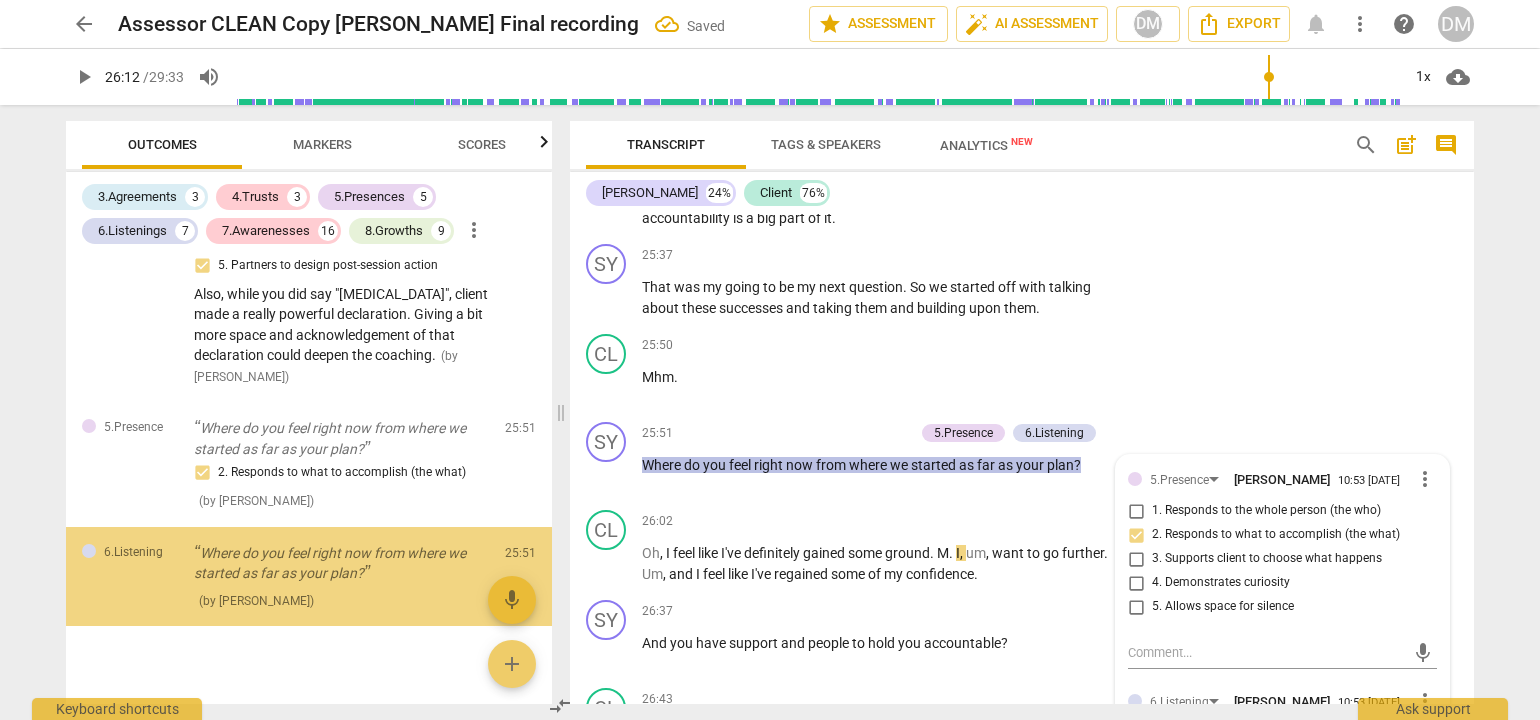 scroll, scrollTop: 5700, scrollLeft: 0, axis: vertical 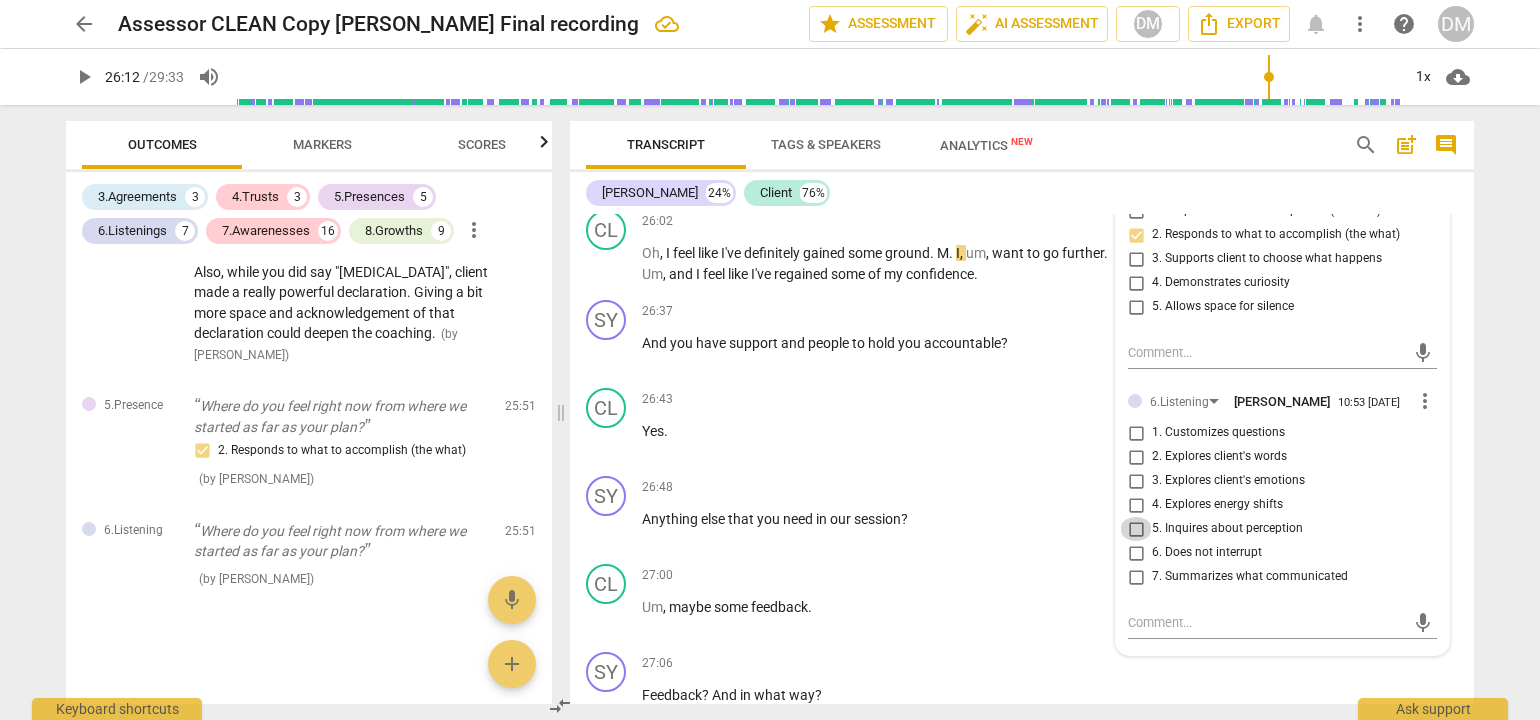 click on "5. Inquires about perception" at bounding box center (1136, 529) 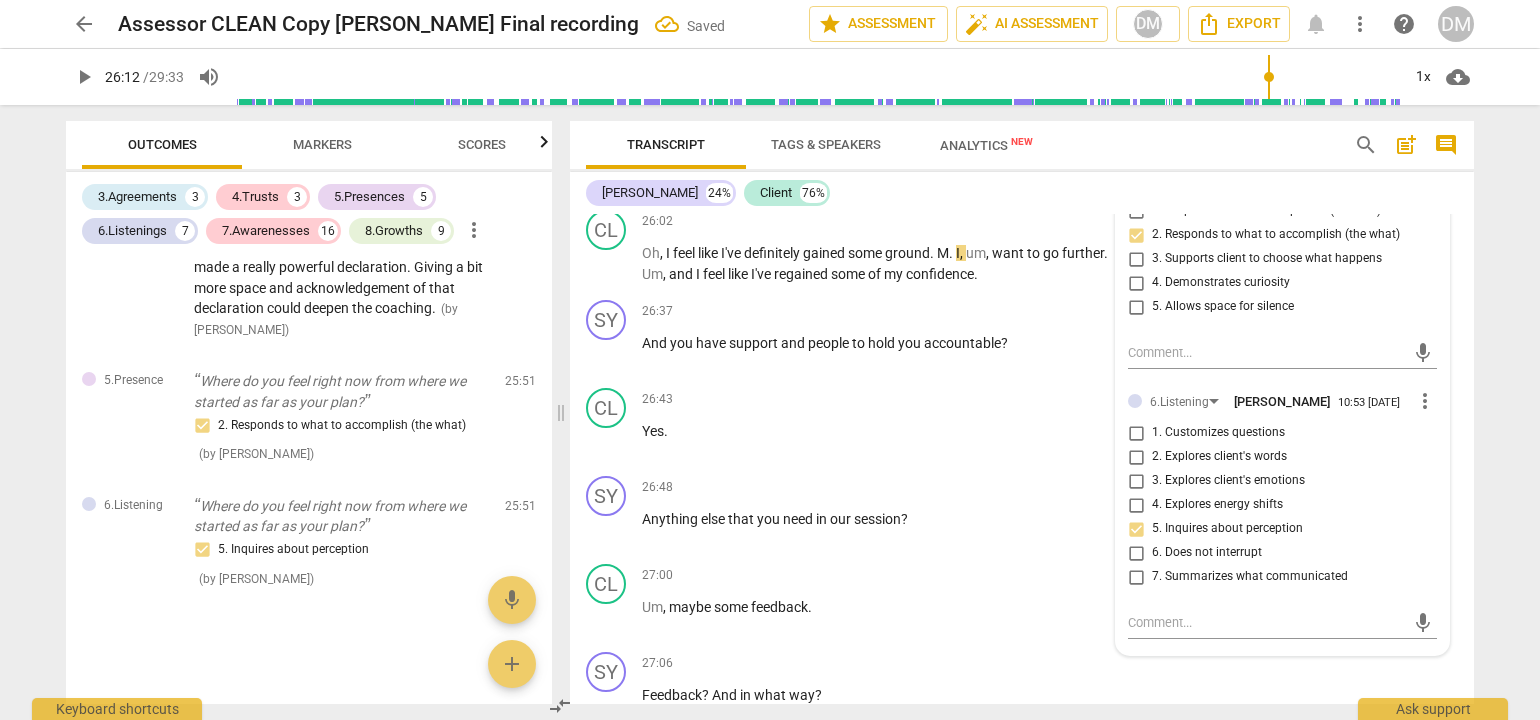 click on "arrow_back Assessor CLEAN Copy [PERSON_NAME] Final recording Saved edit star    Assessment   auto_fix_high    AI Assessment DM    Export notifications more_vert help DM play_arrow 26:12   /  29:33 volume_up 1x cloud_download Outcomes Markers Scores 3.Agreements 3 4.Trusts 3 5.Presences 5 6.Listenings 7 7.Awarenesses 16 8.Growths 9 more_vert 3.Agreement So, [PERSON_NAME], tell me what you'd like to talk about [DATE]. 1. Identifies what to accomplish ( by [PERSON_NAME] ) 00:02 edit delete 3.Agreement Okay. And why is that important? 3. Explores what is important ( by [PERSON_NAME] ) 00:26 edit delete 3.Agreement And so in the time we have together [DATE], at the end of the session, what would success look like? 2. Reconfirms measures of success Also note, client's response had a distinct vocal tone shift. This was an acknowledgement moment in addition to your agreement question. ( by [PERSON_NAME] ) 00:50 edit delete 5.Presence 3. Supports client to choose what happens ( by [PERSON_NAME] ) 01:31 edit delete (" at bounding box center [770, 360] 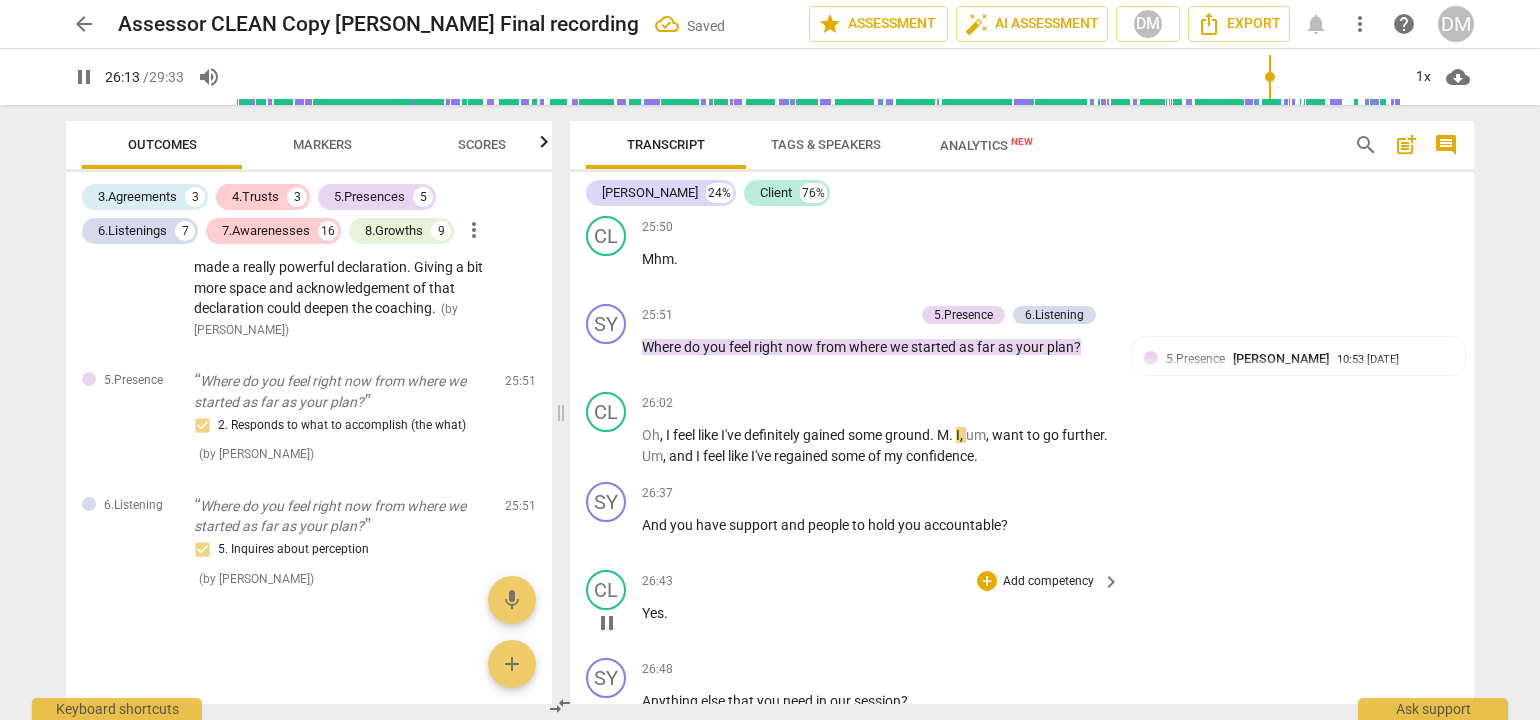 scroll, scrollTop: 7350, scrollLeft: 0, axis: vertical 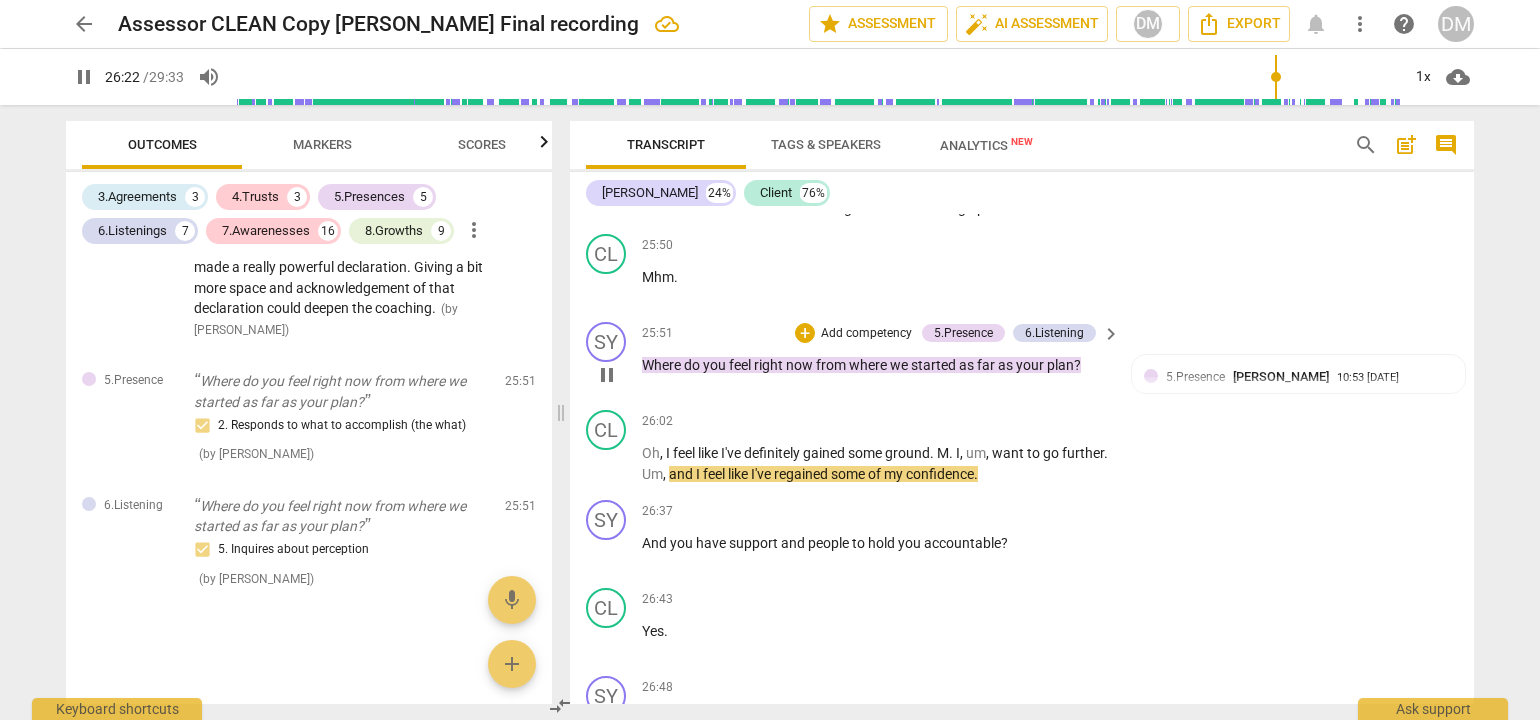 click on "Add competency" at bounding box center [866, 334] 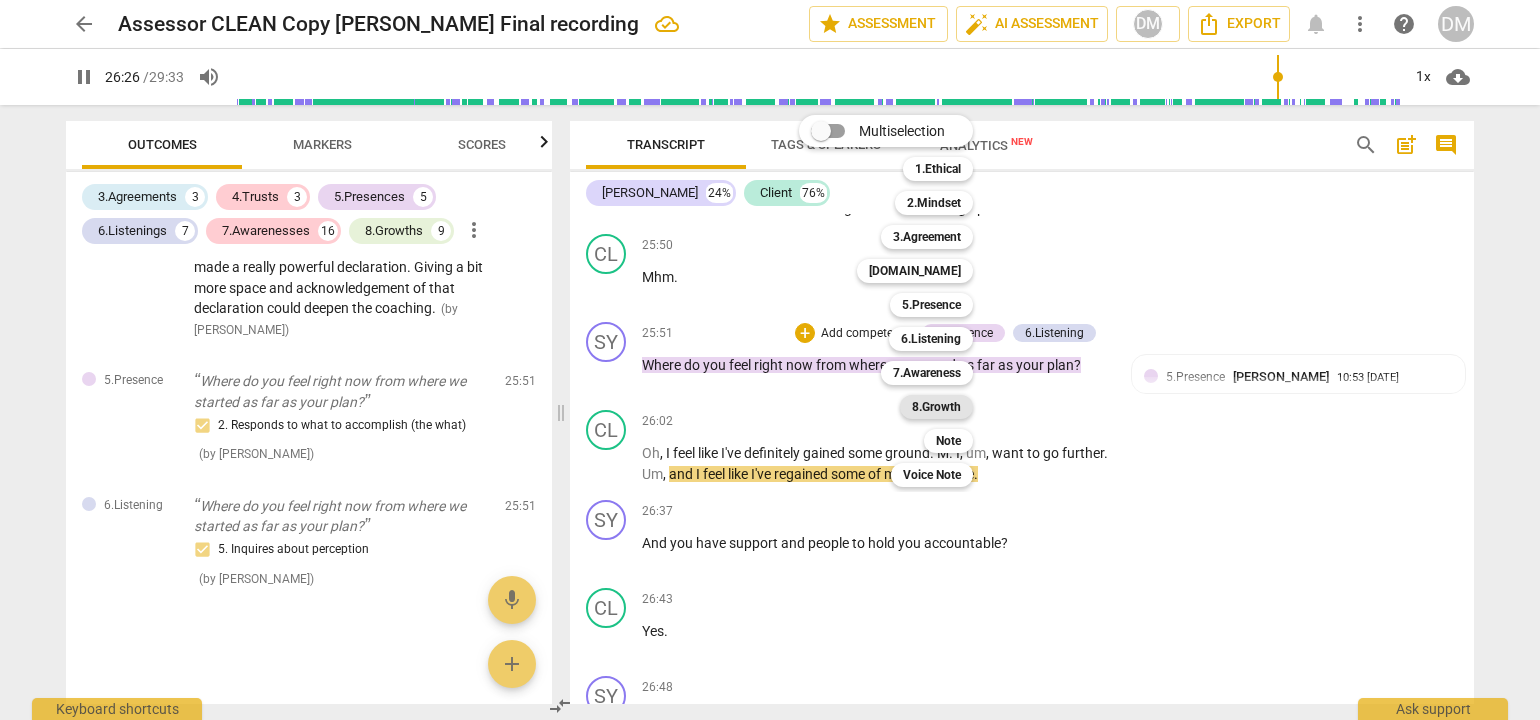 click on "8.Growth" at bounding box center [936, 407] 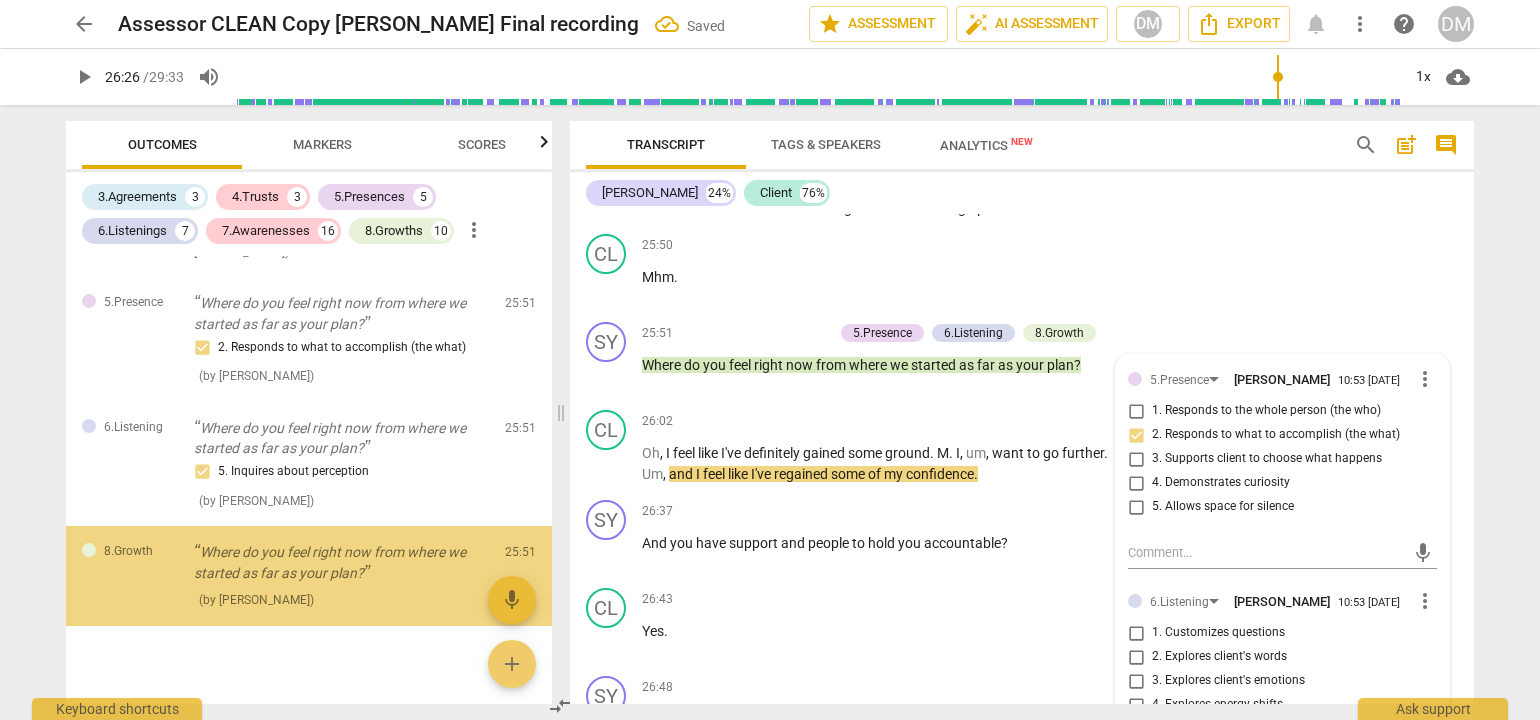 scroll, scrollTop: 5824, scrollLeft: 0, axis: vertical 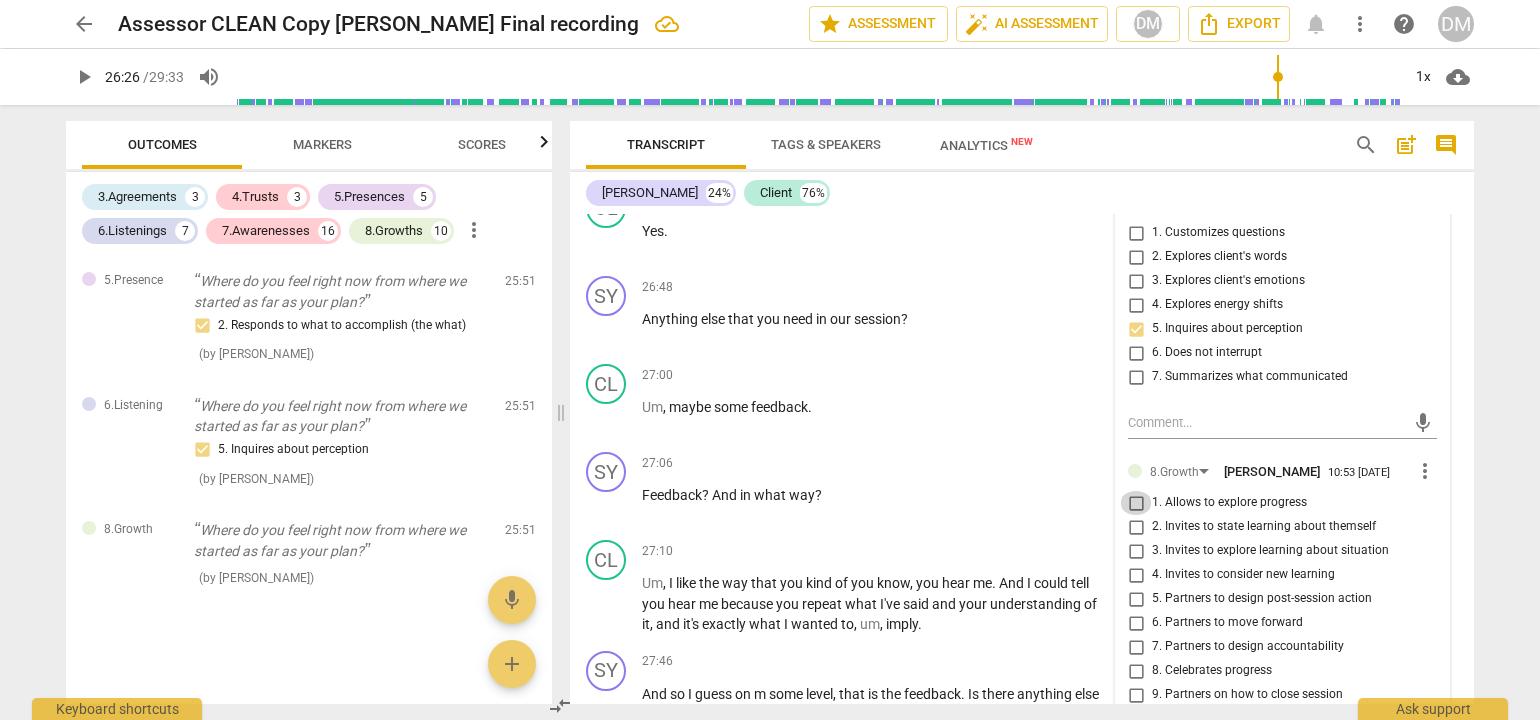 click on "1. Allows to explore progress" at bounding box center (1136, 503) 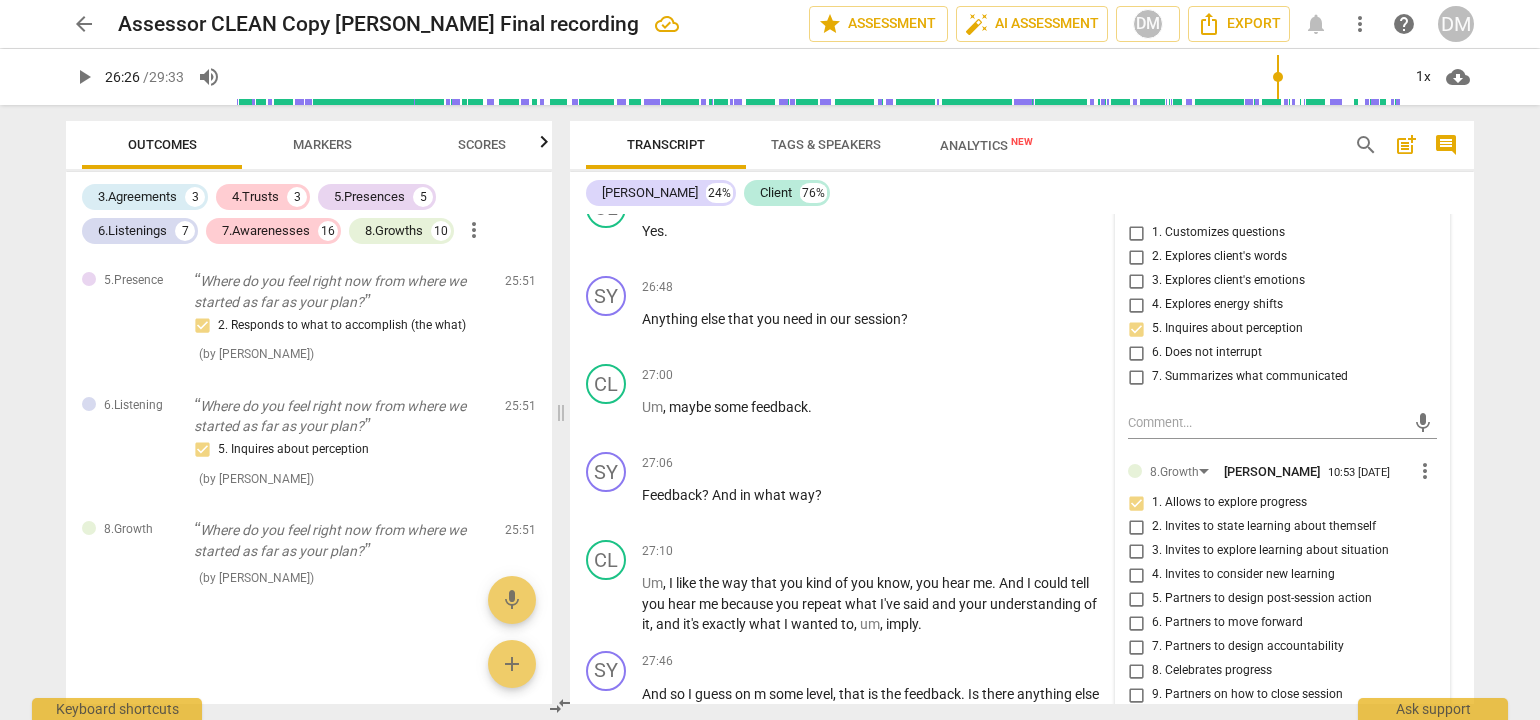 click on "arrow_back Assessor CLEAN Copy [PERSON_NAME] Final recording edit star    Assessment   auto_fix_high    AI Assessment DM    Export notifications more_vert help DM play_arrow 26:26   /  29:33 volume_up 1x cloud_download Outcomes Markers Scores 3.Agreements 3 4.Trusts 3 5.Presences 5 6.Listenings 7 7.Awarenesses 16 8.Growths 10 more_vert 3.Agreement So, [PERSON_NAME], tell me what you'd like to talk about [DATE]. 1. Identifies what to accomplish ( by [PERSON_NAME] ) 00:02 edit delete 3.Agreement Okay. And why is that important? 3. Explores what is important ( by [PERSON_NAME] ) 00:26 edit delete 3.Agreement And so in the time we have together [DATE], at the end of the session, what would success look like? 2. Reconfirms measures of success Also note, client's response had a distinct vocal tone shift. This was an acknowledgement moment in addition to your agreement question. ( by [PERSON_NAME] ) 00:50 edit delete 5.Presence 3. Supports client to choose what happens ( by [PERSON_NAME] ) 01:31 edit delete ( ) ( )" at bounding box center [770, 360] 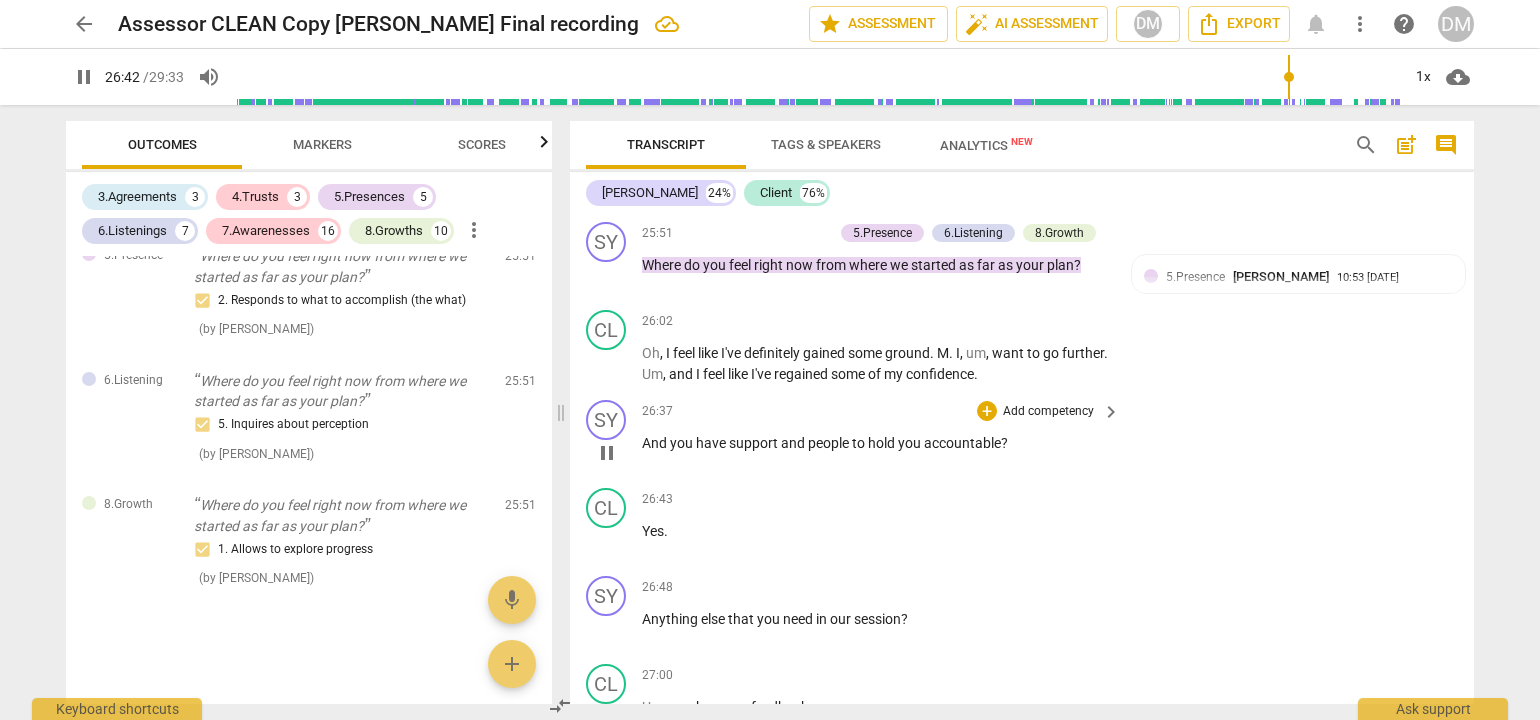 scroll, scrollTop: 7550, scrollLeft: 0, axis: vertical 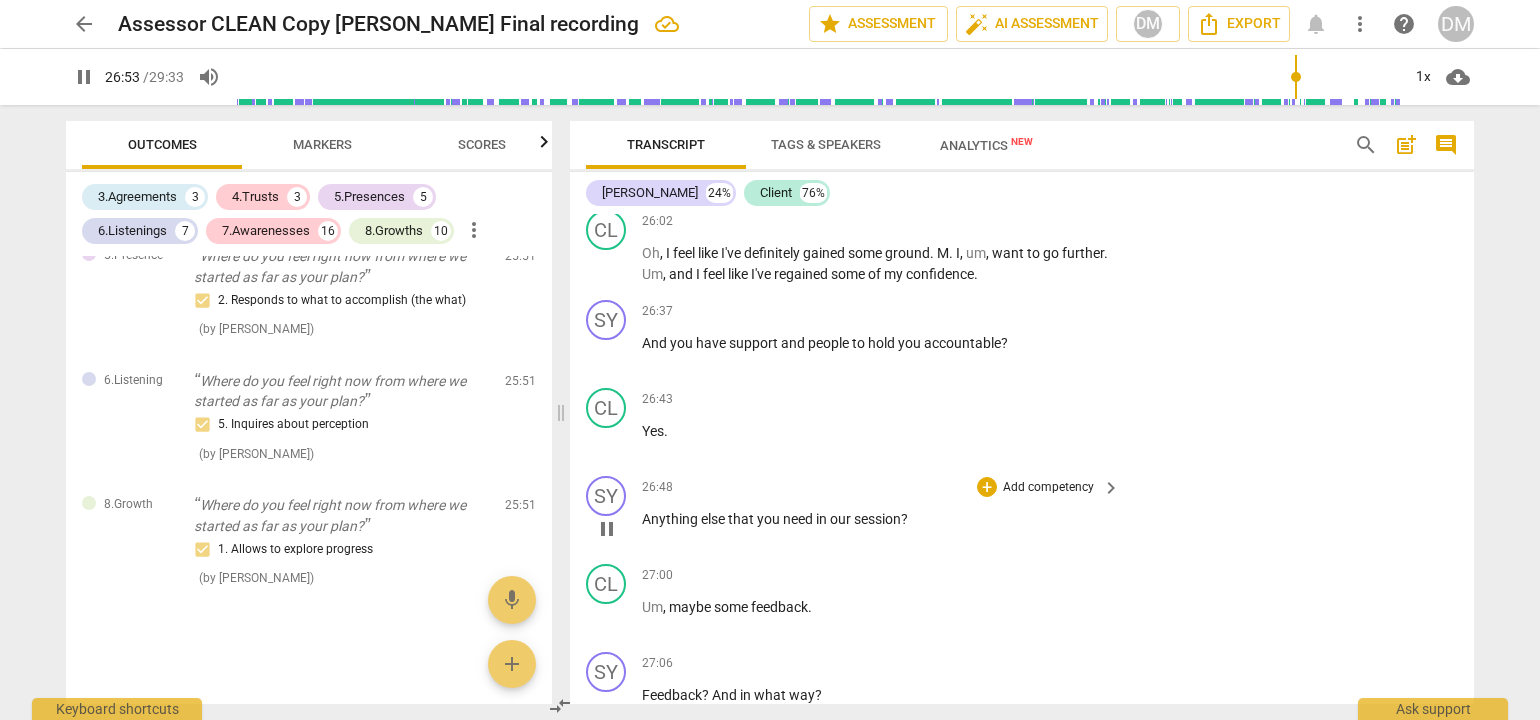 click on "Add competency" at bounding box center (1048, 488) 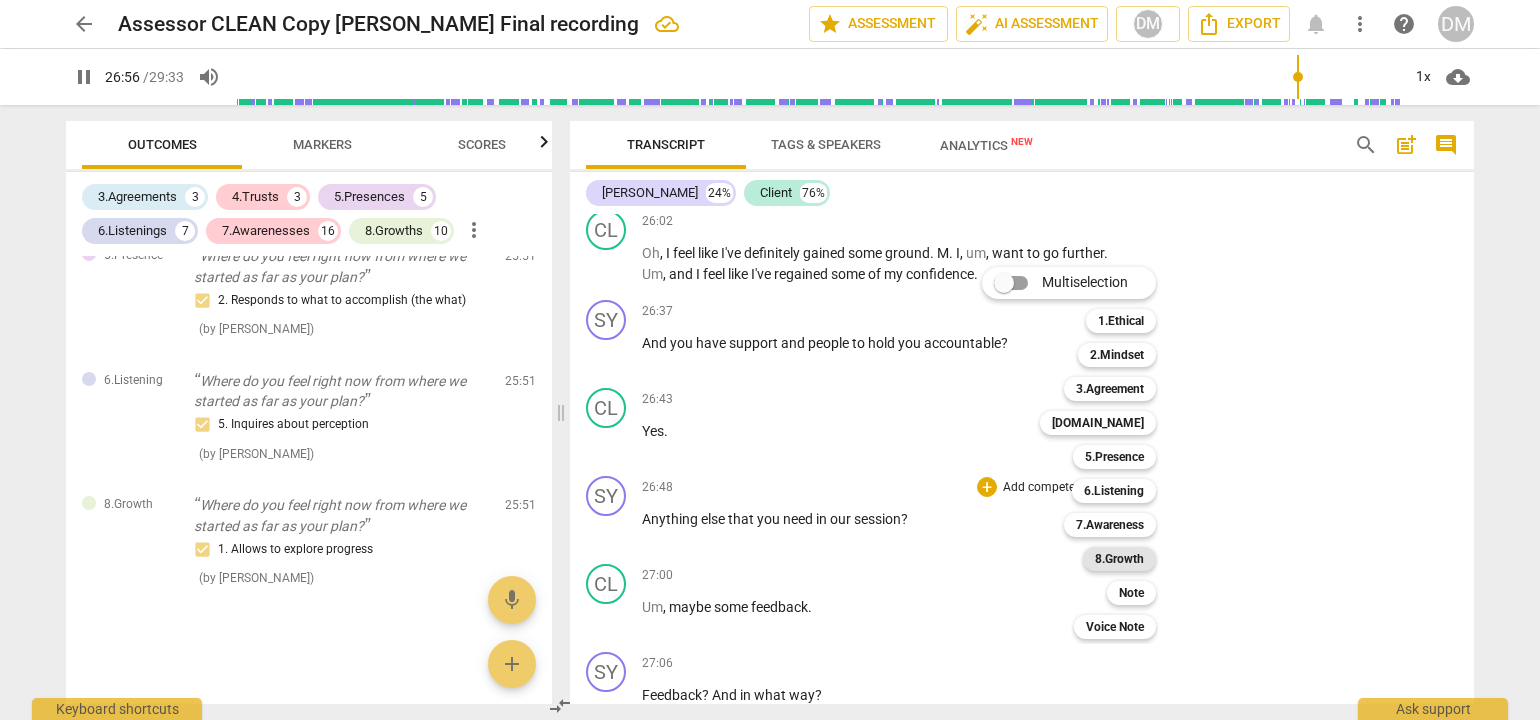 click on "8.Growth" at bounding box center (1119, 559) 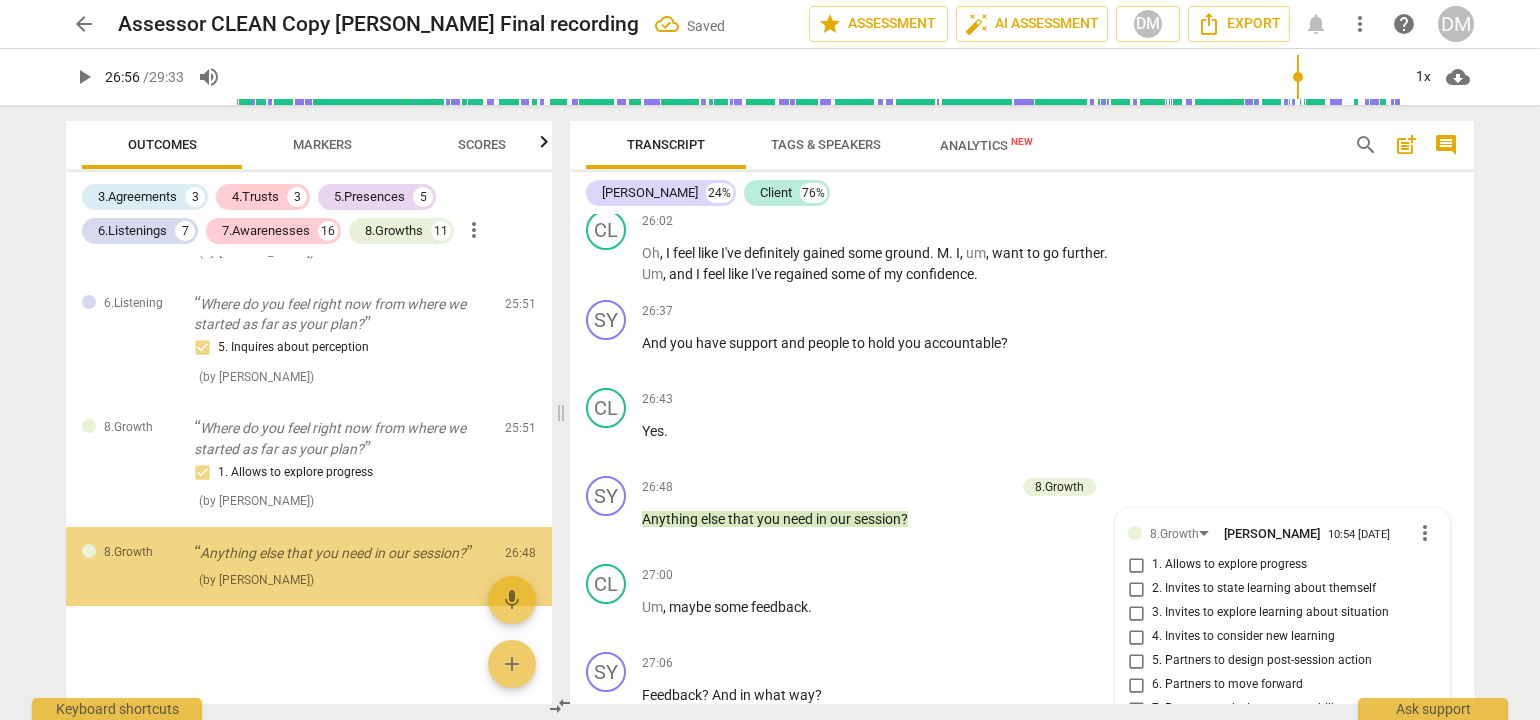 scroll, scrollTop: 7859, scrollLeft: 0, axis: vertical 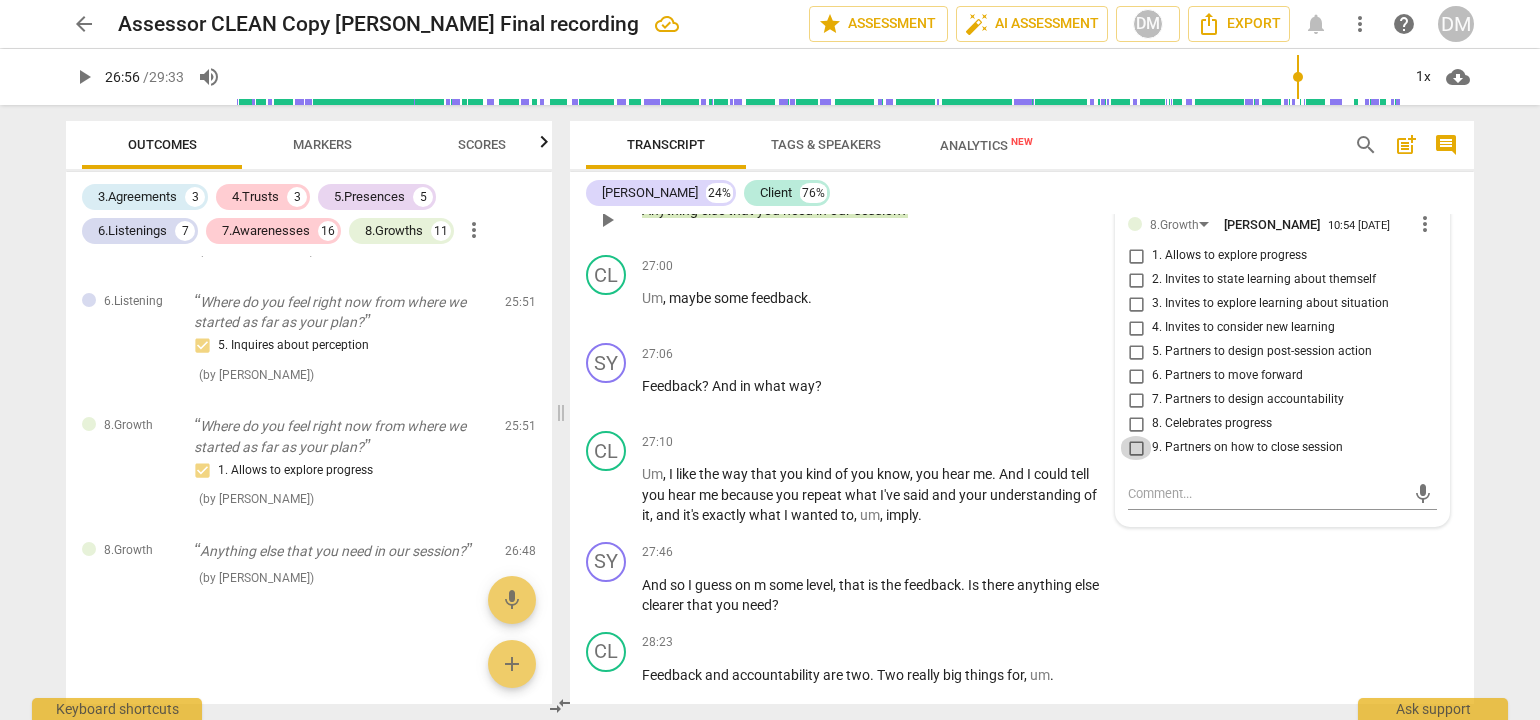 click on "9. Partners on how to close session" at bounding box center (1136, 448) 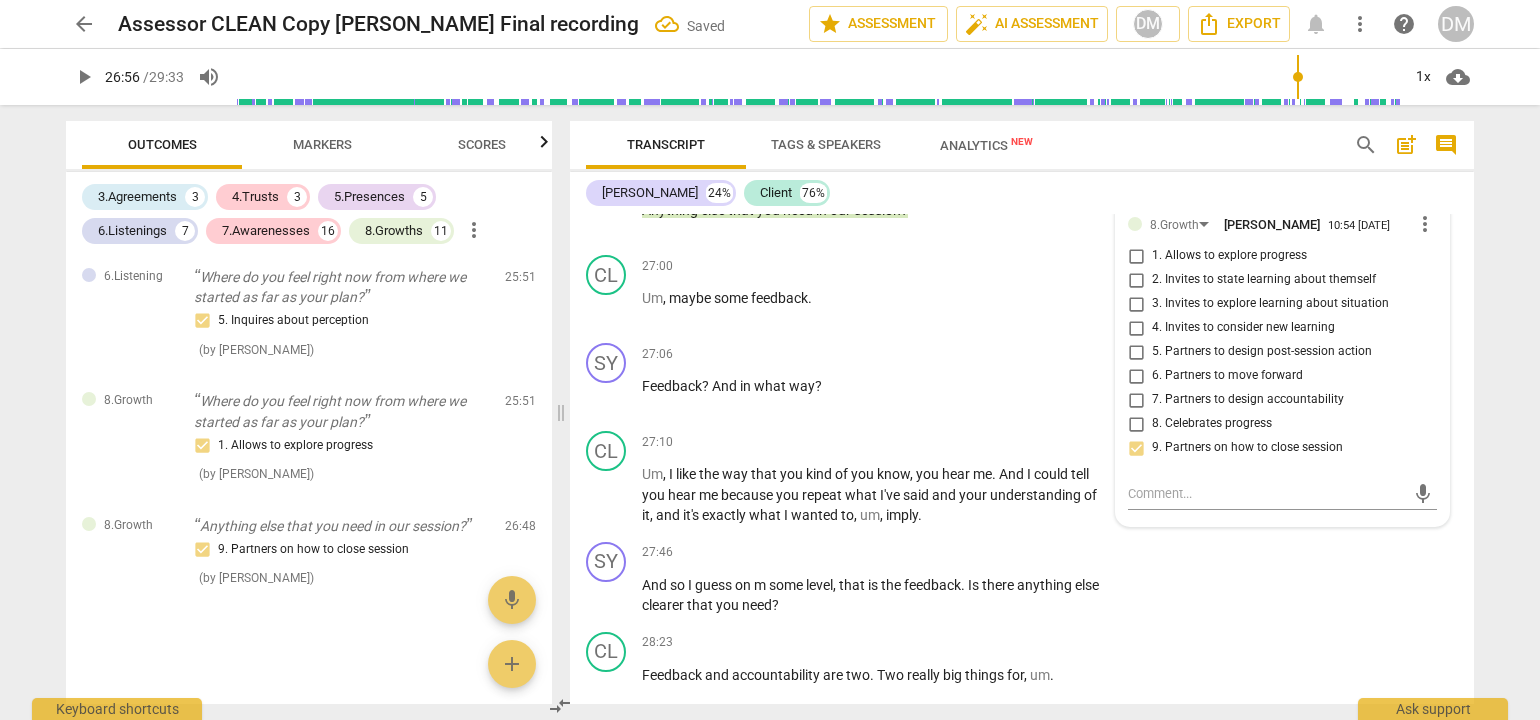 click on "arrow_back Assessor CLEAN Copy [PERSON_NAME] Final recording Saved edit star    Assessment   auto_fix_high    AI Assessment DM    Export notifications more_vert help DM play_arrow 26:56   /  29:33 volume_up 1x cloud_download Outcomes Markers Scores 3.Agreements 3 4.Trusts 3 5.Presences 5 6.Listenings 7 7.Awarenesses 16 8.Growths 11 more_vert 3.Agreement So, [PERSON_NAME], tell me what you'd like to talk about [DATE]. 1. Identifies what to accomplish ( by [PERSON_NAME] ) 00:02 edit delete 3.Agreement Okay. And why is that important? 3. Explores what is important ( by [PERSON_NAME] ) 00:26 edit delete 3.Agreement And so in the time we have together [DATE], at the end of the session, what would success look like? 2. Reconfirms measures of success Also note, client's response had a distinct vocal tone shift. This was an acknowledgement moment in addition to your agreement question. ( by [PERSON_NAME] ) 00:50 edit delete 5.Presence 3. Supports client to choose what happens ( by [PERSON_NAME] ) 01:31 edit delete (" at bounding box center (770, 360) 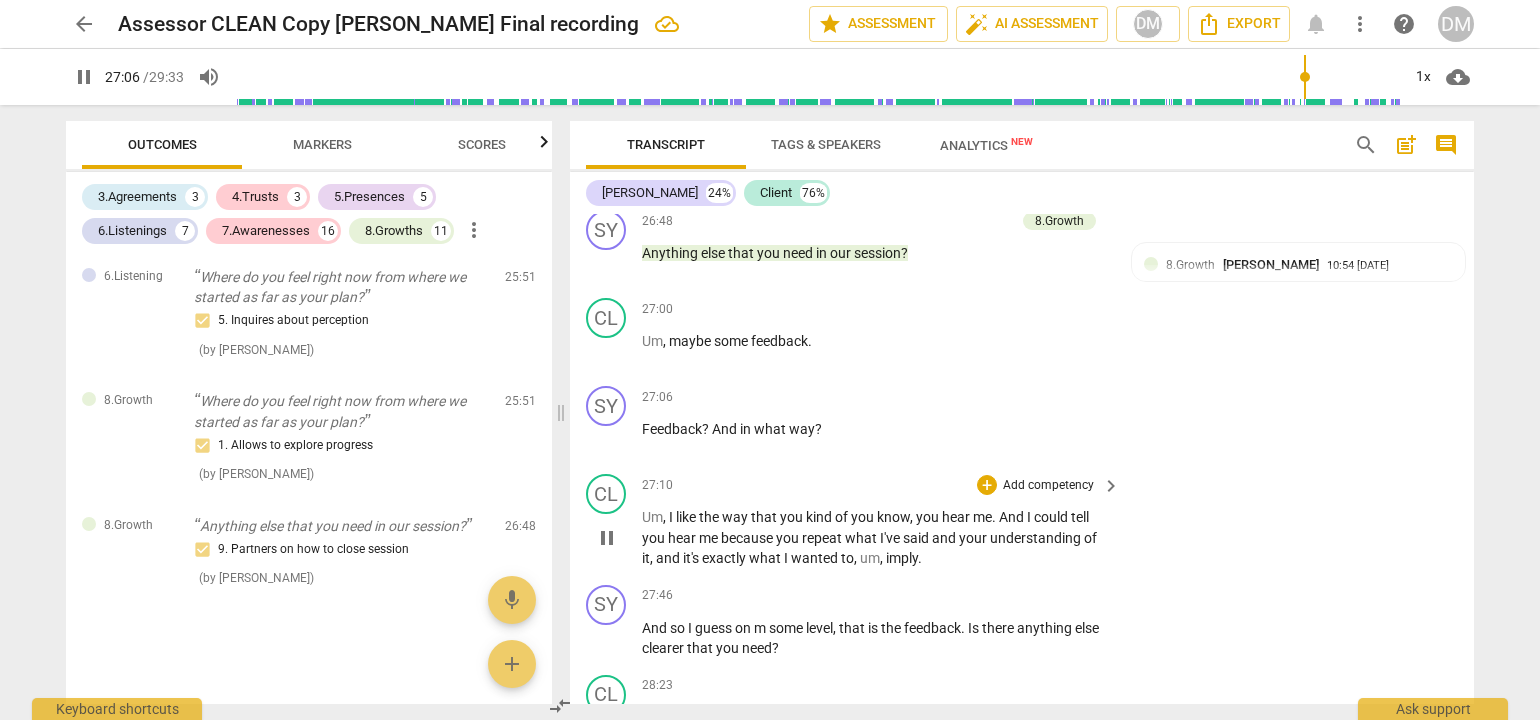 scroll, scrollTop: 7859, scrollLeft: 0, axis: vertical 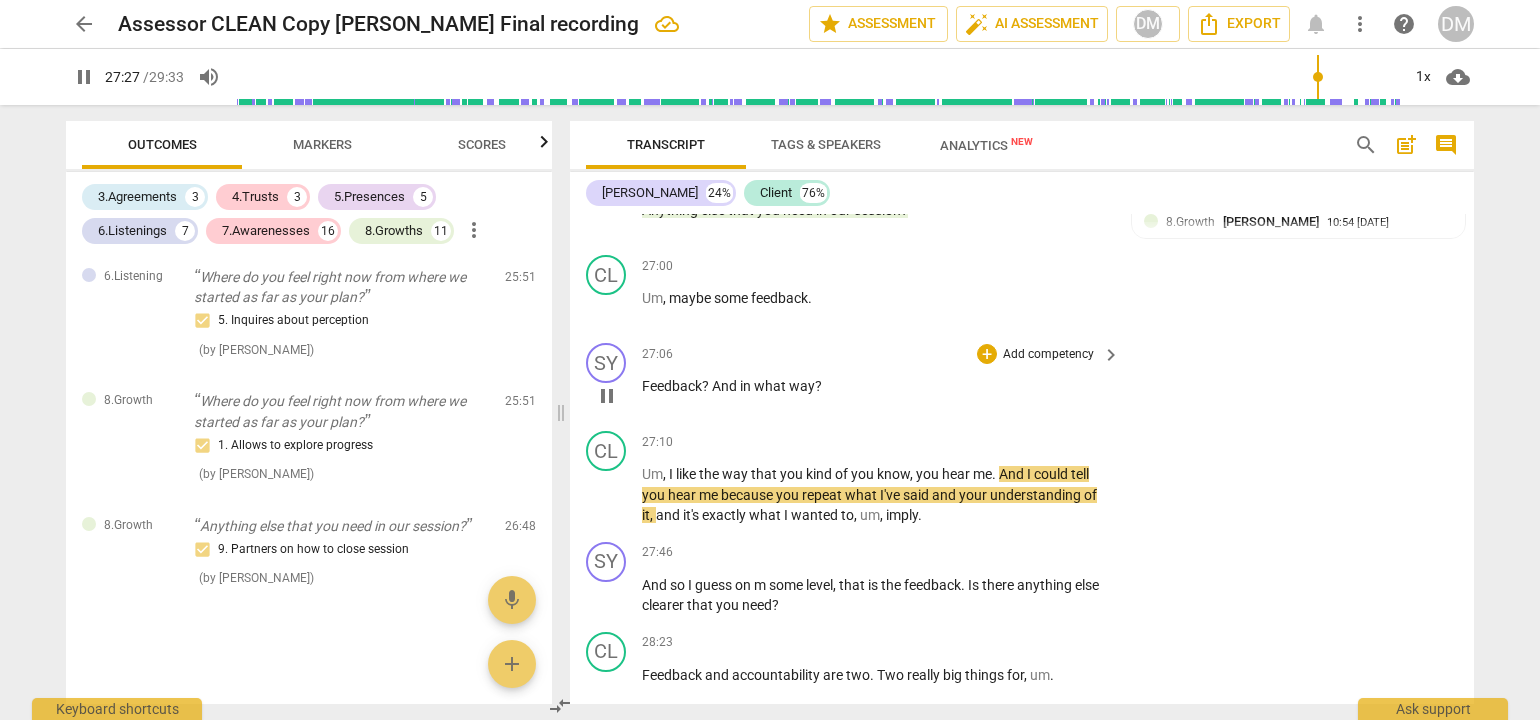 click on "Add competency" at bounding box center (1048, 355) 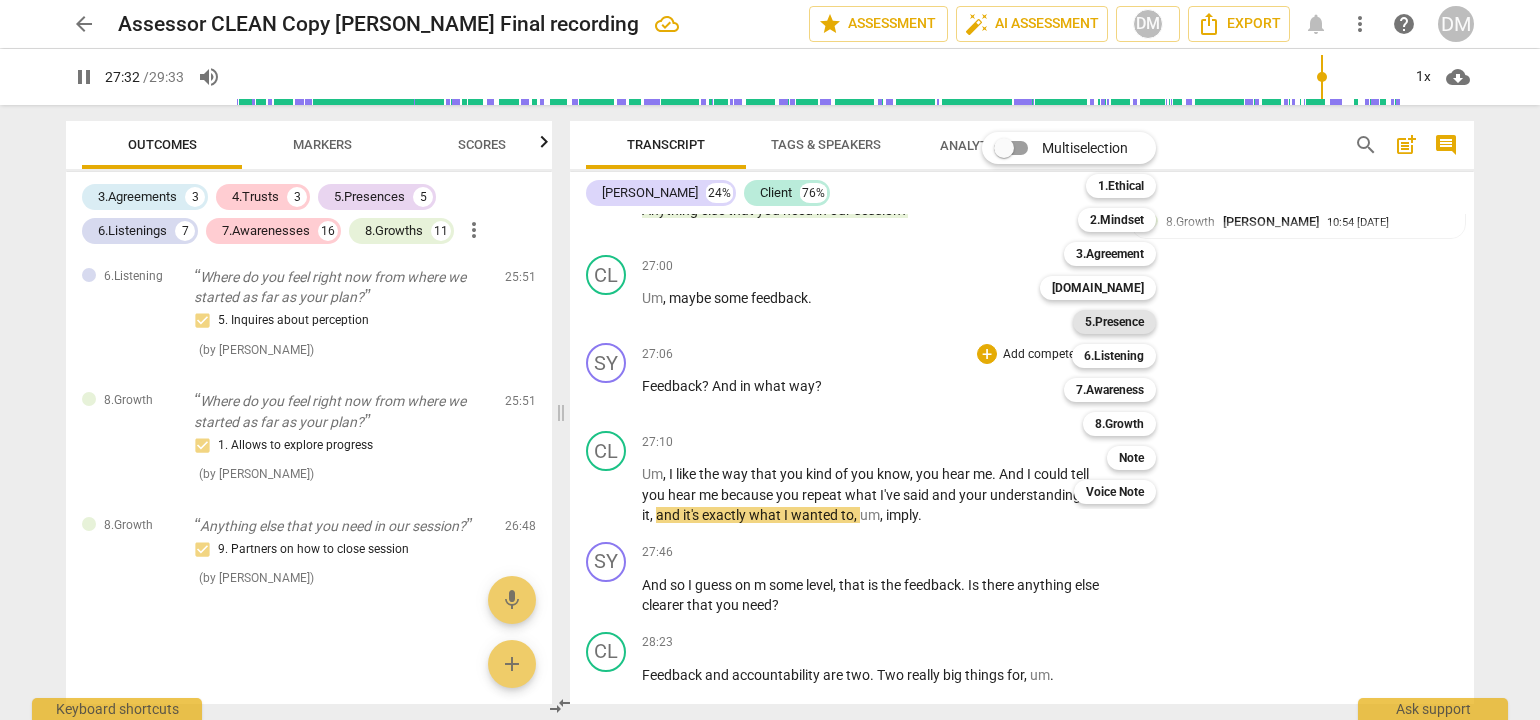 click on "5.Presence" at bounding box center (1114, 322) 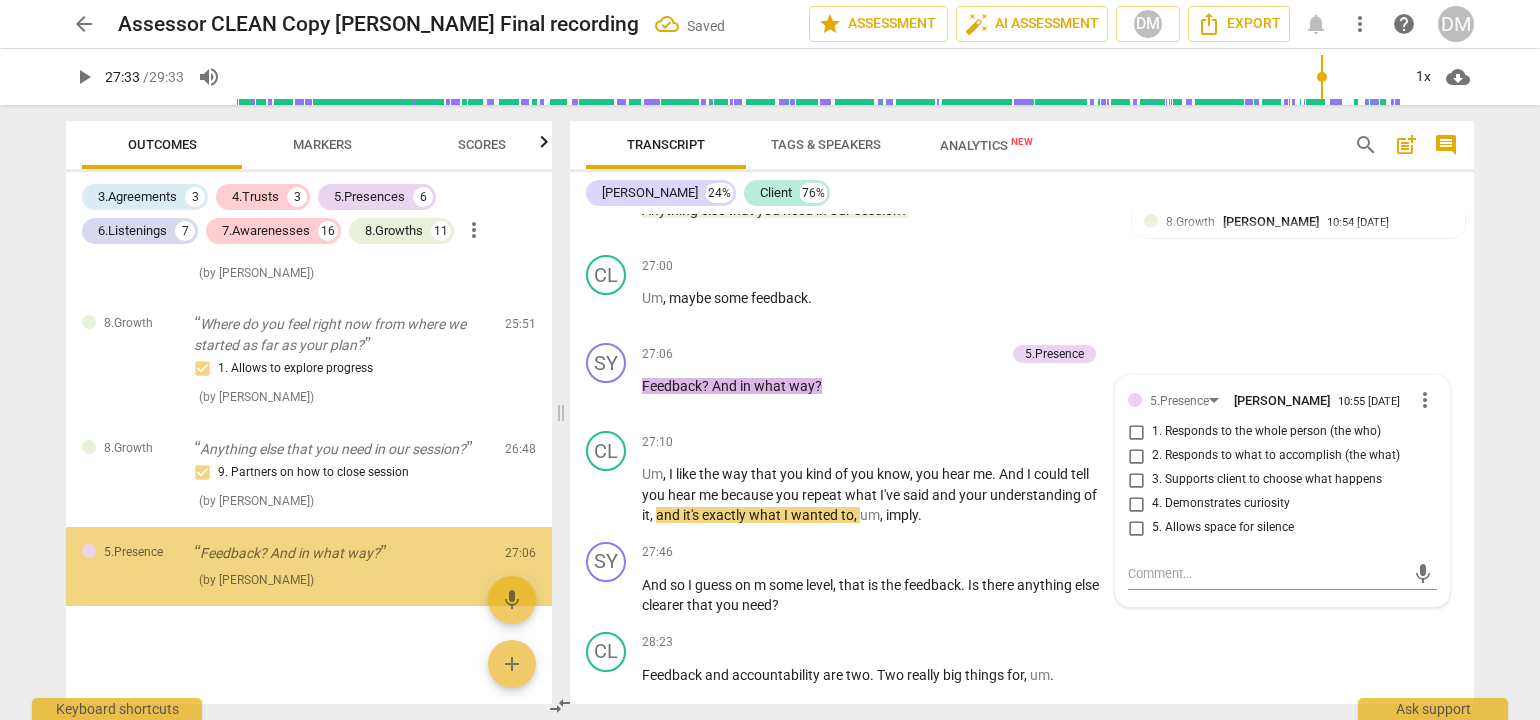 scroll, scrollTop: 6032, scrollLeft: 0, axis: vertical 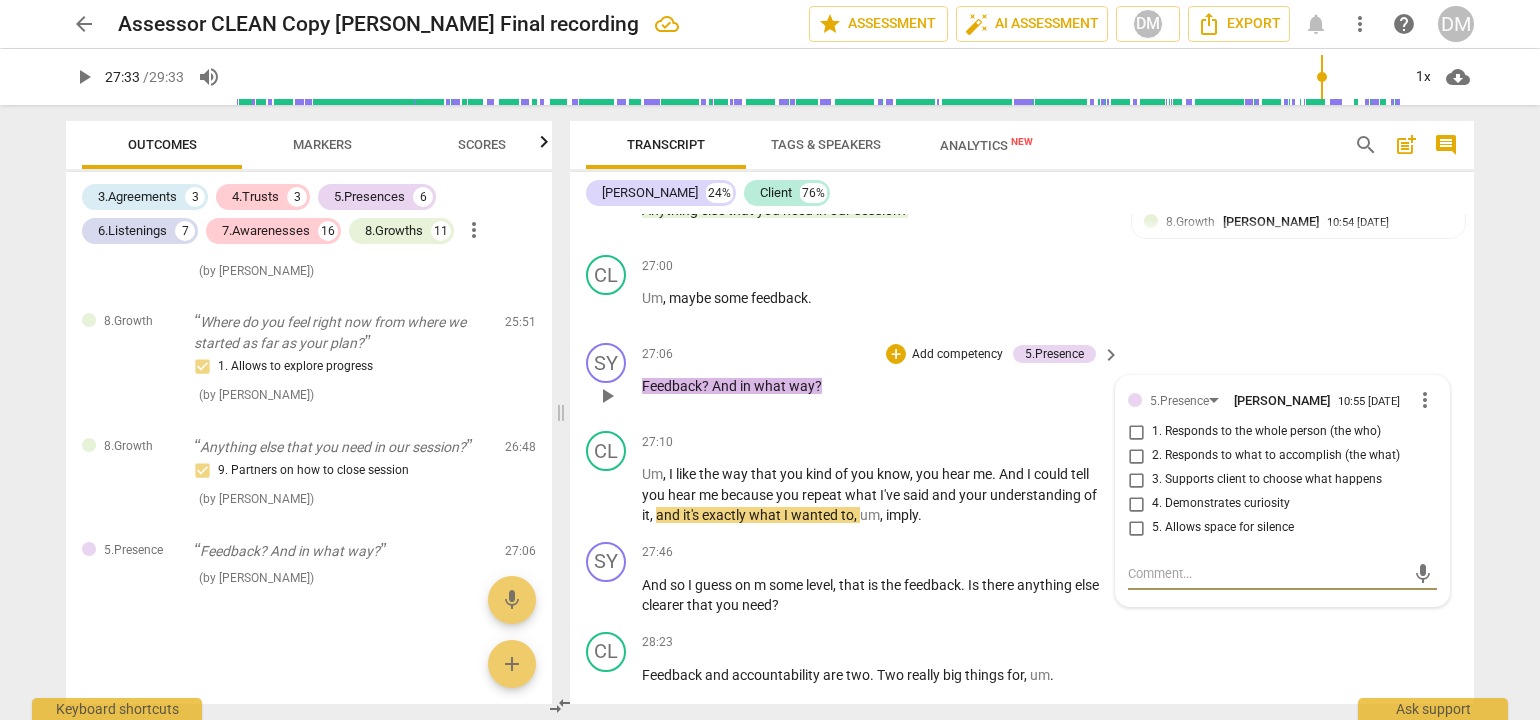 click on "4. Demonstrates curiosity" at bounding box center [1136, 504] 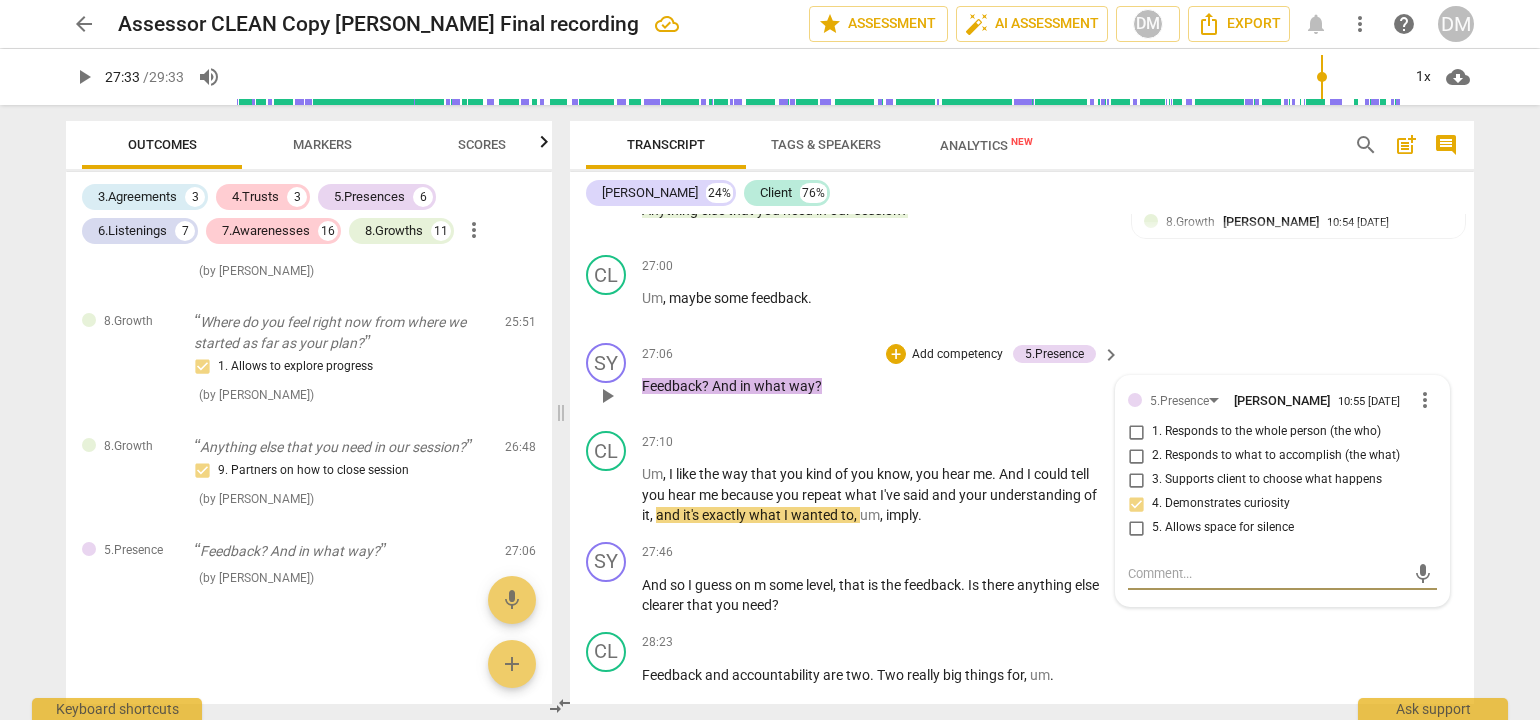click at bounding box center (1266, 573) 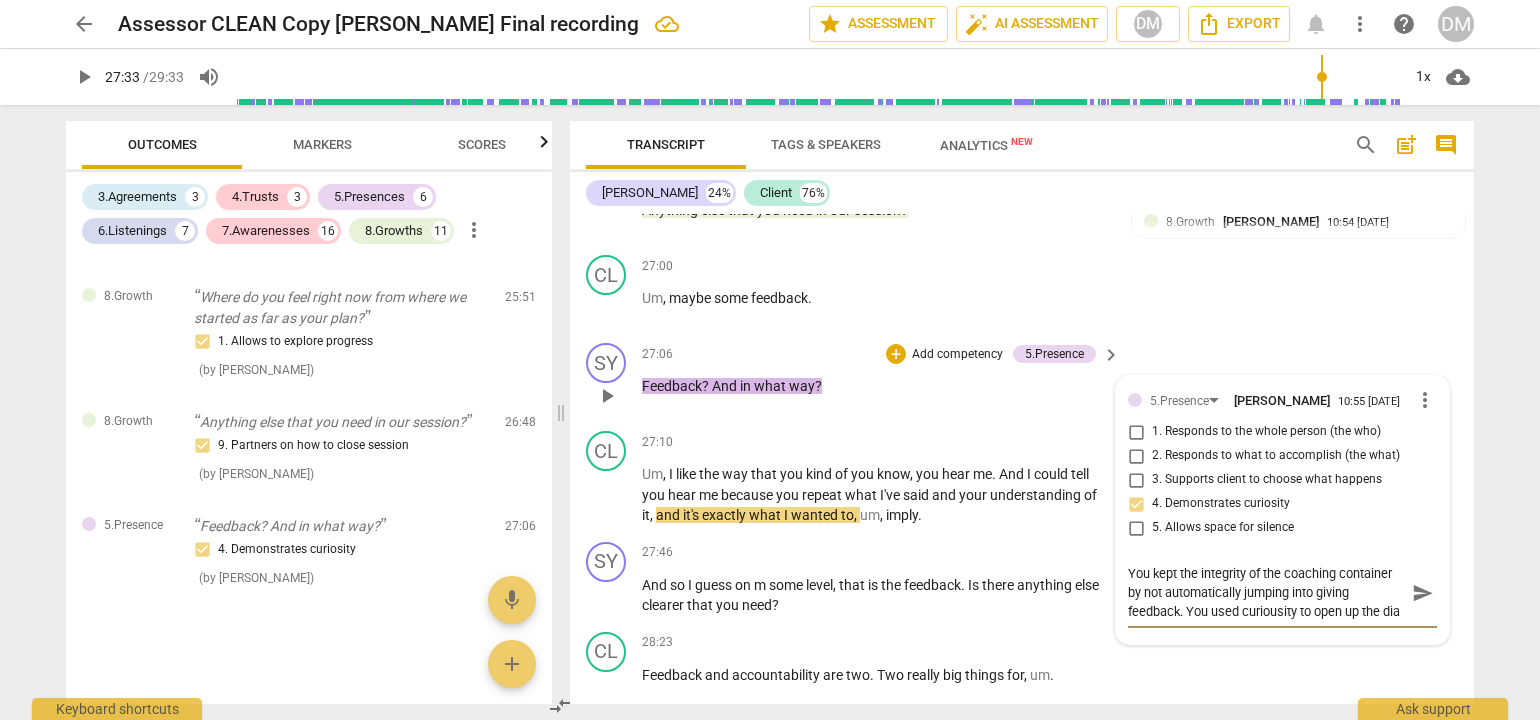 scroll, scrollTop: 17, scrollLeft: 0, axis: vertical 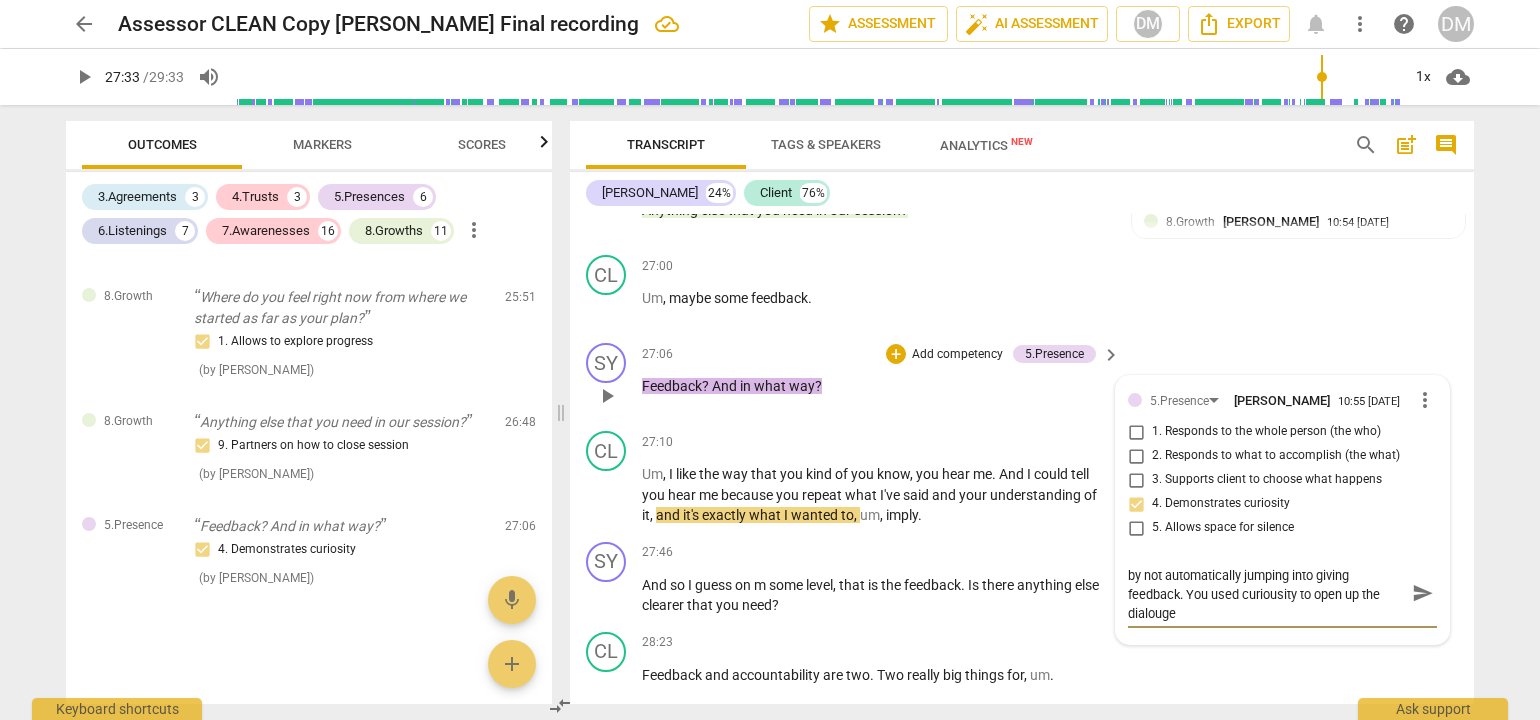 click on "You kept the integrity of the coaching container by not automatically jumping into giving feedback. You used curiousity to open up the dialouge" at bounding box center [1266, 592] 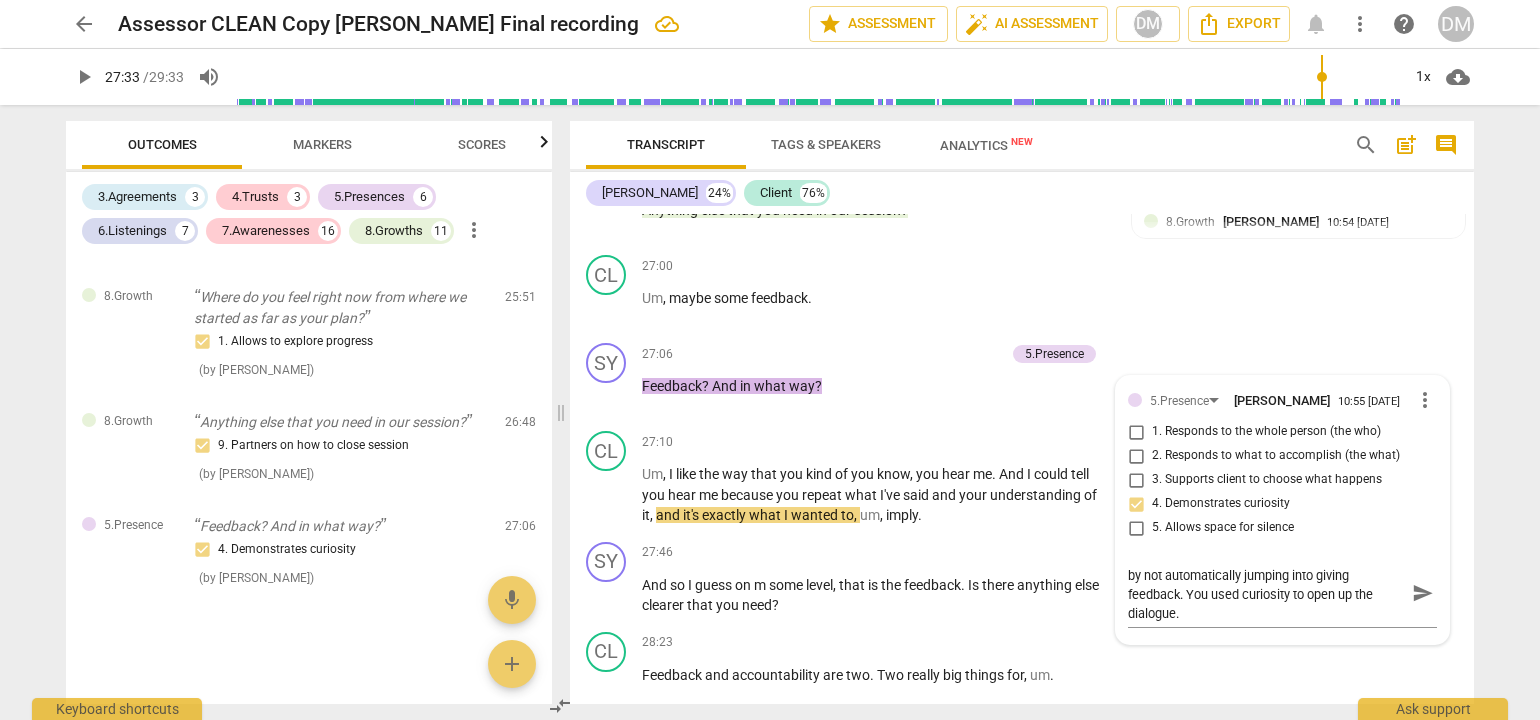 click on "arrow_back Assessor CLEAN Copy [PERSON_NAME] Final recording edit star    Assessment   auto_fix_high    AI Assessment DM    Export notifications more_vert help DM play_arrow 27:33   /  29:33 volume_up 1x cloud_download Outcomes Markers Scores 3.Agreements 3 4.Trusts 3 5.Presences 6 6.Listenings 7 7.Awarenesses 16 8.Growths 11 more_vert 3.Agreement So, [PERSON_NAME], tell me what you'd like to talk about [DATE]. 1. Identifies what to accomplish ( by [PERSON_NAME] ) 00:02 edit delete 3.Agreement Okay. And why is that important? 3. Explores what is important ( by [PERSON_NAME] ) 00:26 edit delete 3.Agreement And so in the time we have together [DATE], at the end of the session, what would success look like? 2. Reconfirms measures of success Also note, client's response had a distinct vocal tone shift. This was an acknowledgement moment in addition to your agreement question. ( by [PERSON_NAME] ) 00:50 edit delete 5.Presence 3. Supports client to choose what happens ( by [PERSON_NAME] ) 01:31 edit delete ( ) ( )" at bounding box center (770, 360) 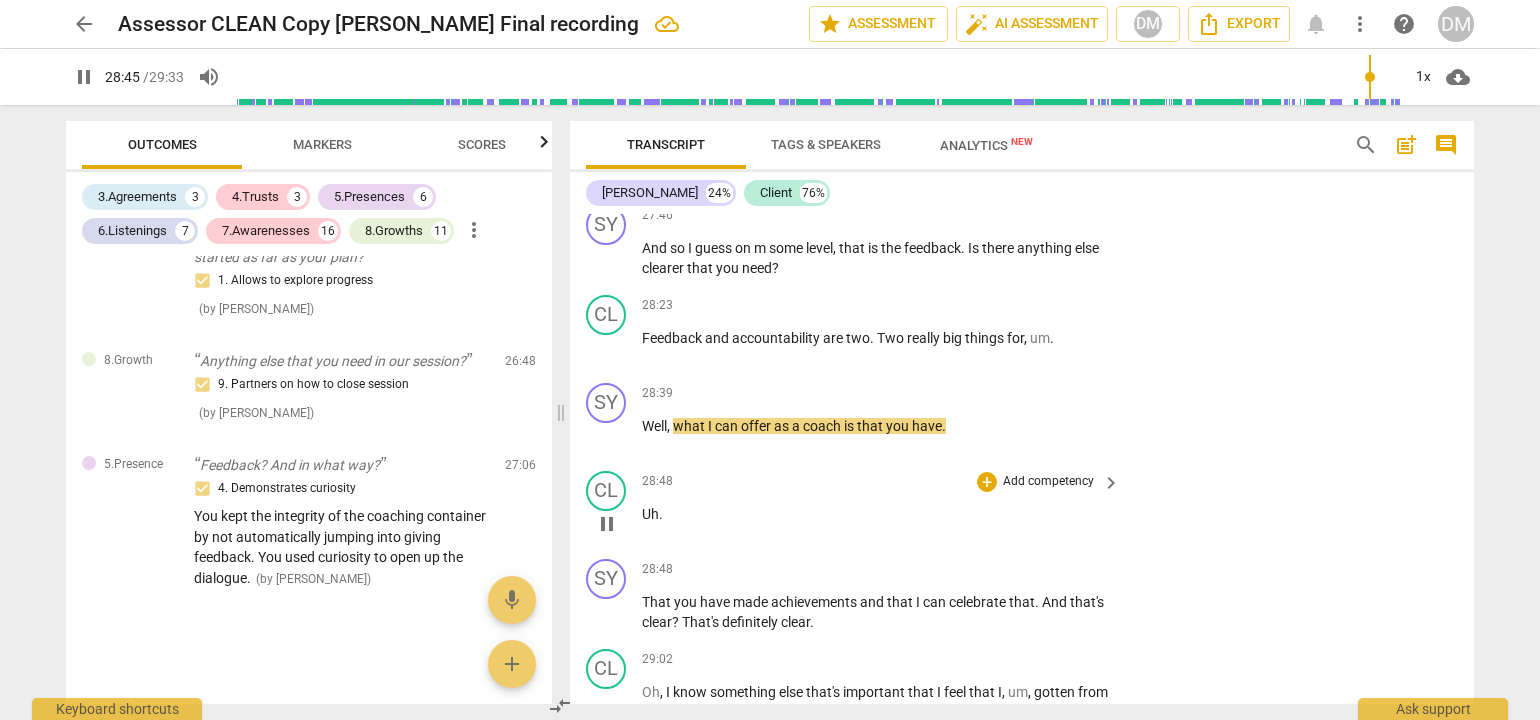scroll, scrollTop: 8259, scrollLeft: 0, axis: vertical 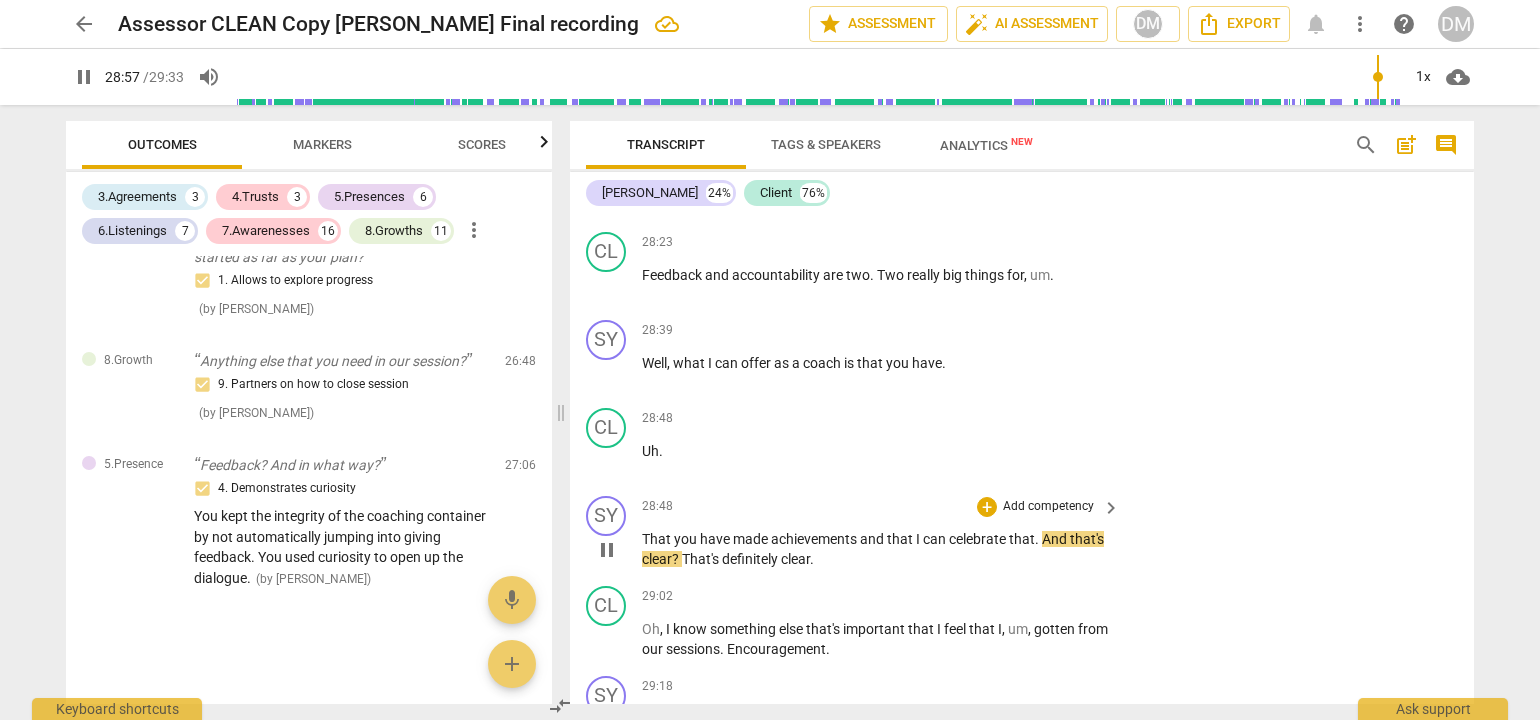 click on "Add competency" at bounding box center [1048, 507] 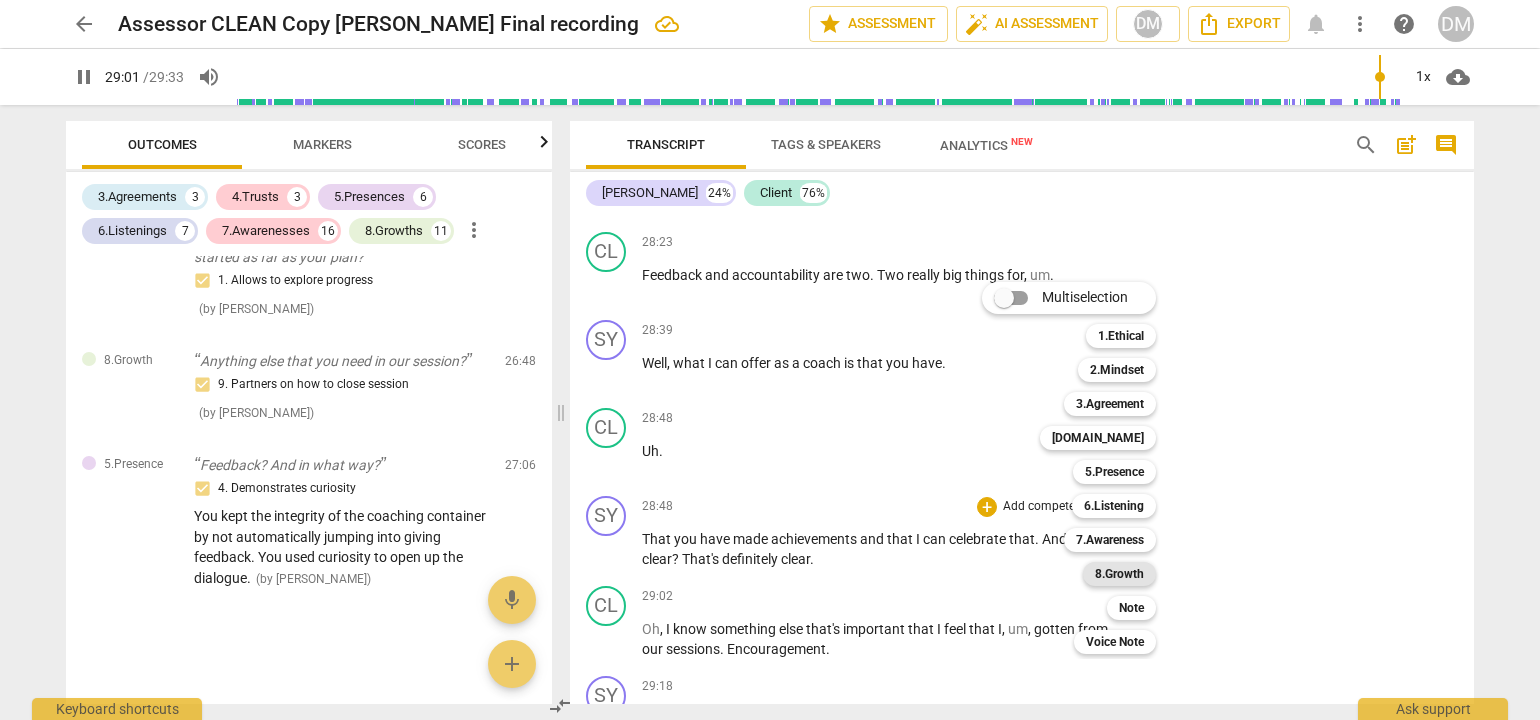 click on "8.Growth" at bounding box center (1119, 574) 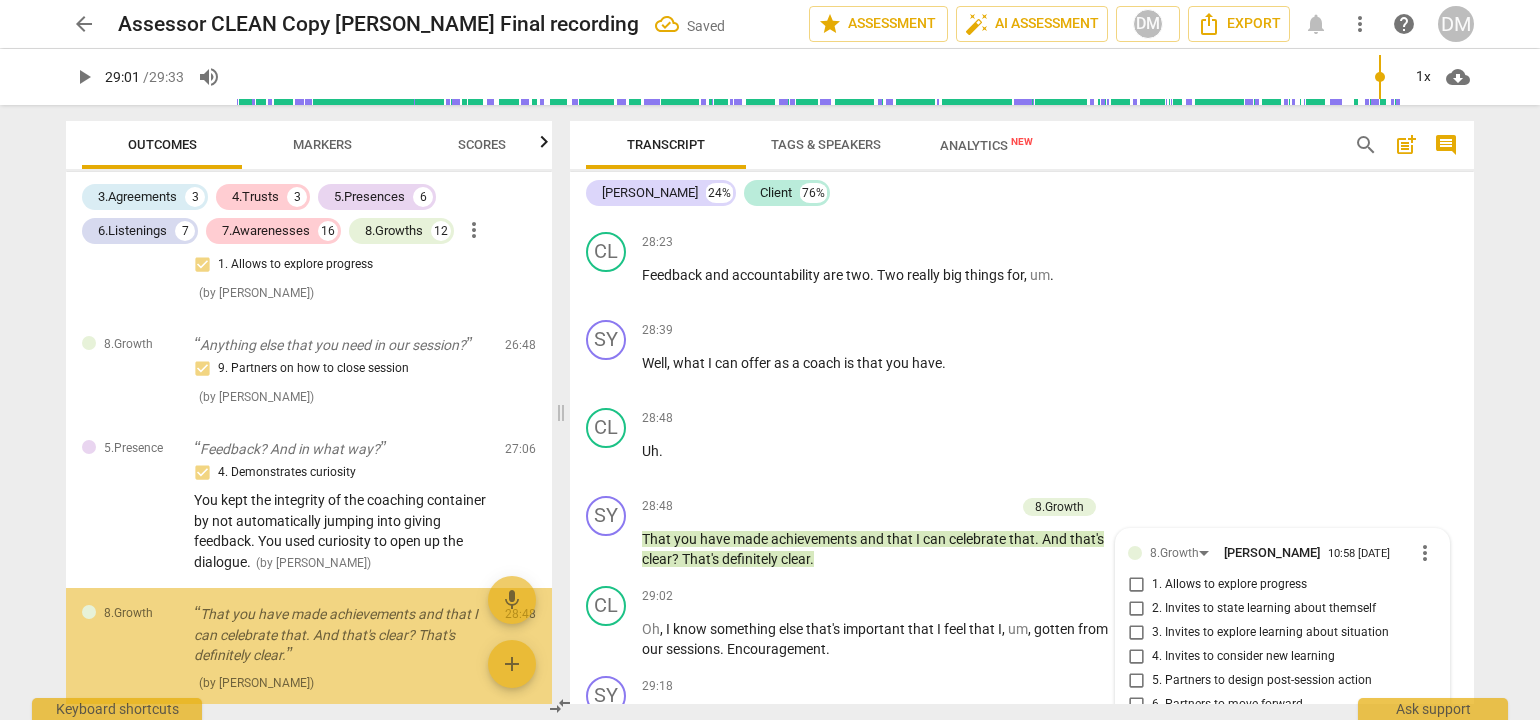 scroll, scrollTop: 8519, scrollLeft: 0, axis: vertical 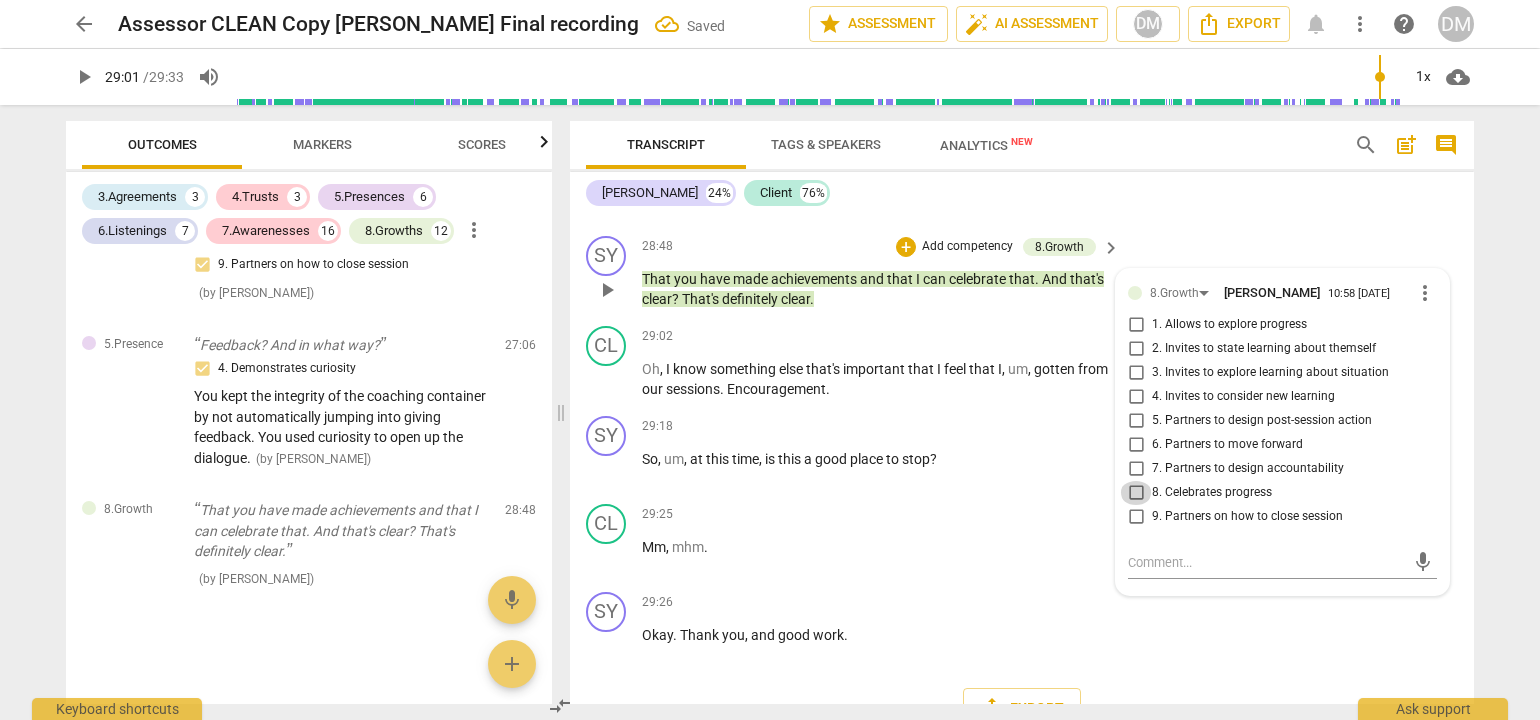 click on "8. Celebrates progress" at bounding box center (1136, 493) 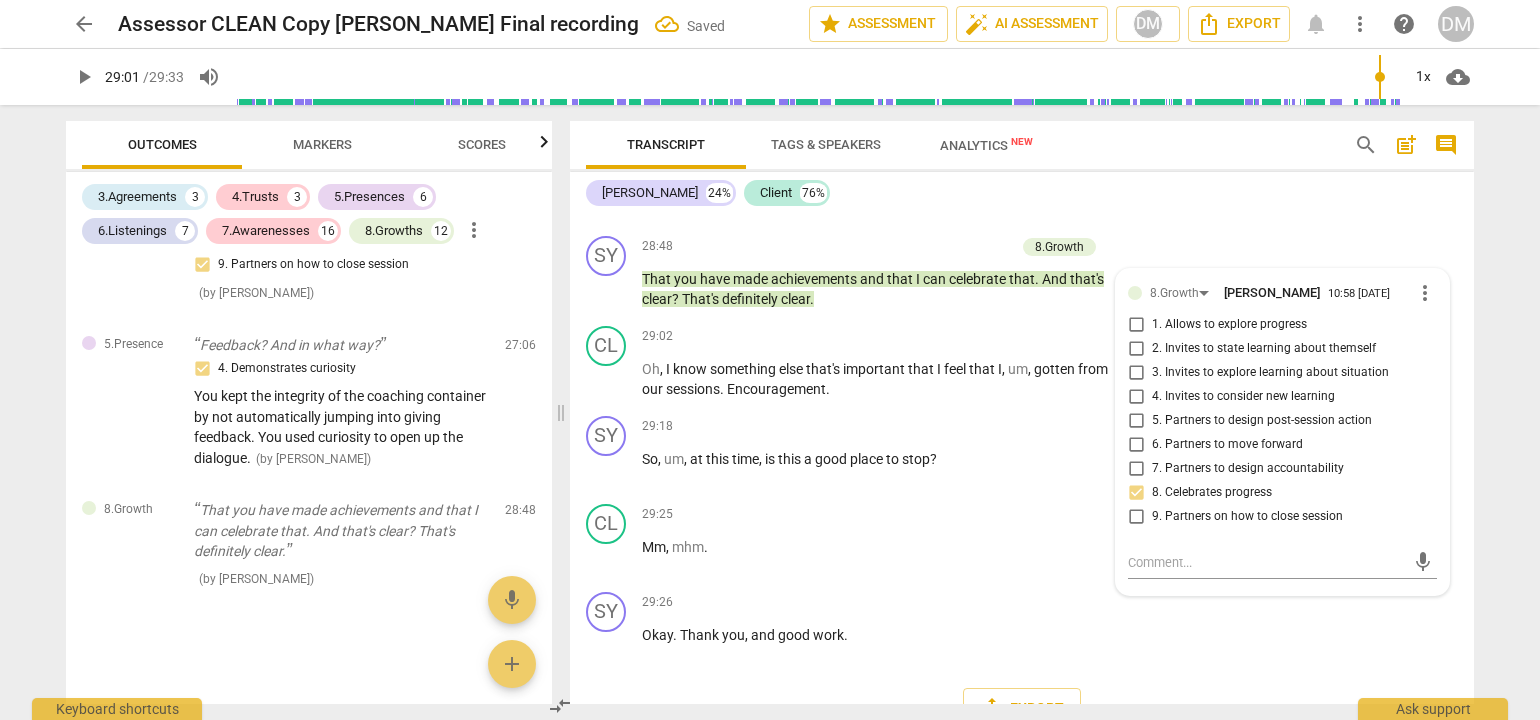 click on "arrow_back Assessor CLEAN Copy [PERSON_NAME] Final recording Saved edit star    Assessment   auto_fix_high    AI Assessment DM    Export notifications more_vert help DM play_arrow 29:01   /  29:33 volume_up 1x cloud_download Outcomes Markers Scores 3.Agreements 3 4.Trusts 3 5.Presences 6 6.Listenings 7 7.Awarenesses 16 8.Growths 12 more_vert 3.Agreement So, [PERSON_NAME], tell me what you'd like to talk about [DATE]. 1. Identifies what to accomplish ( by [PERSON_NAME] ) 00:02 edit delete 3.Agreement Okay. And why is that important? 3. Explores what is important ( by [PERSON_NAME] ) 00:26 edit delete 3.Agreement And so in the time we have together [DATE], at the end of the session, what would success look like? 2. Reconfirms measures of success Also note, client's response had a distinct vocal tone shift. This was an acknowledgement moment in addition to your agreement question. ( by [PERSON_NAME] ) 00:50 edit delete 5.Presence 3. Supports client to choose what happens ( by [PERSON_NAME] ) 01:31 edit delete (" at bounding box center [770, 360] 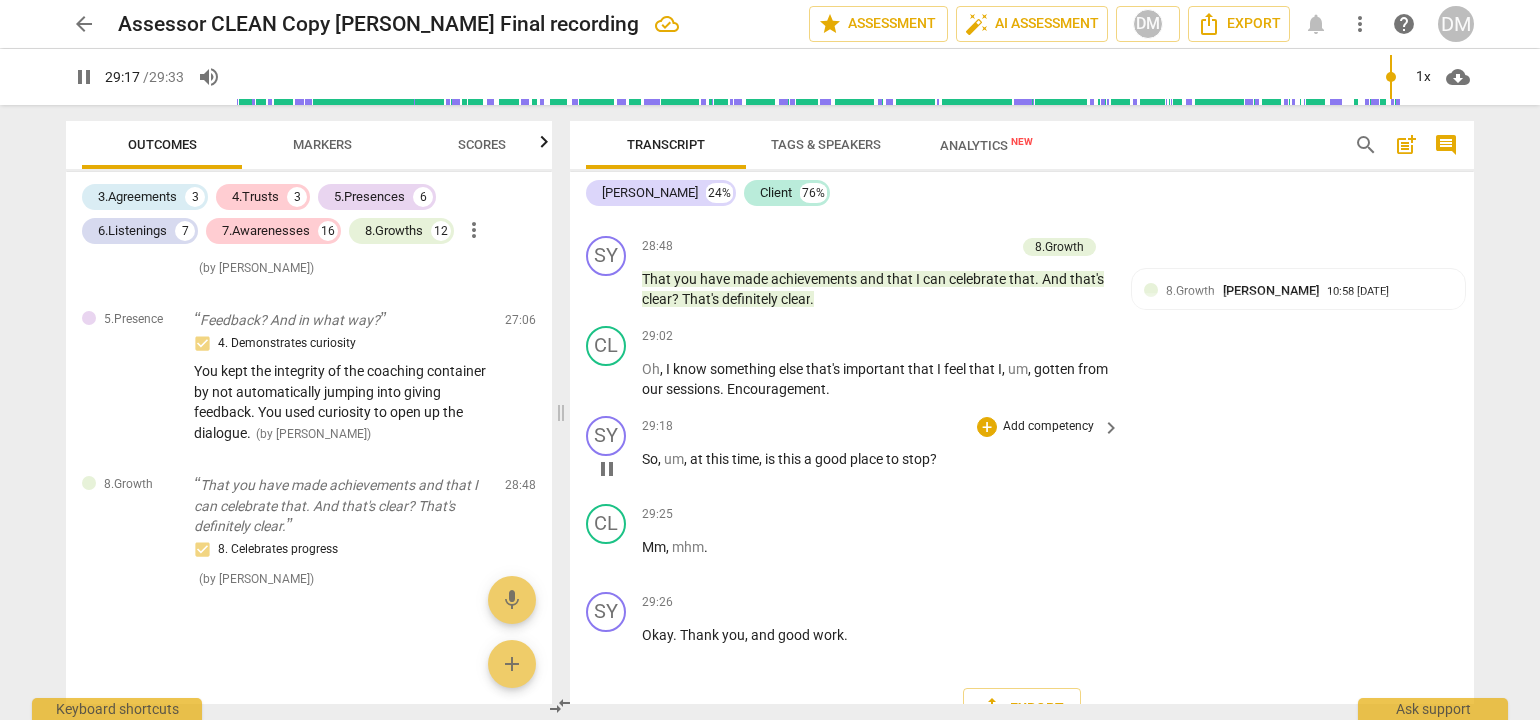 click on "Add competency" at bounding box center [1048, 427] 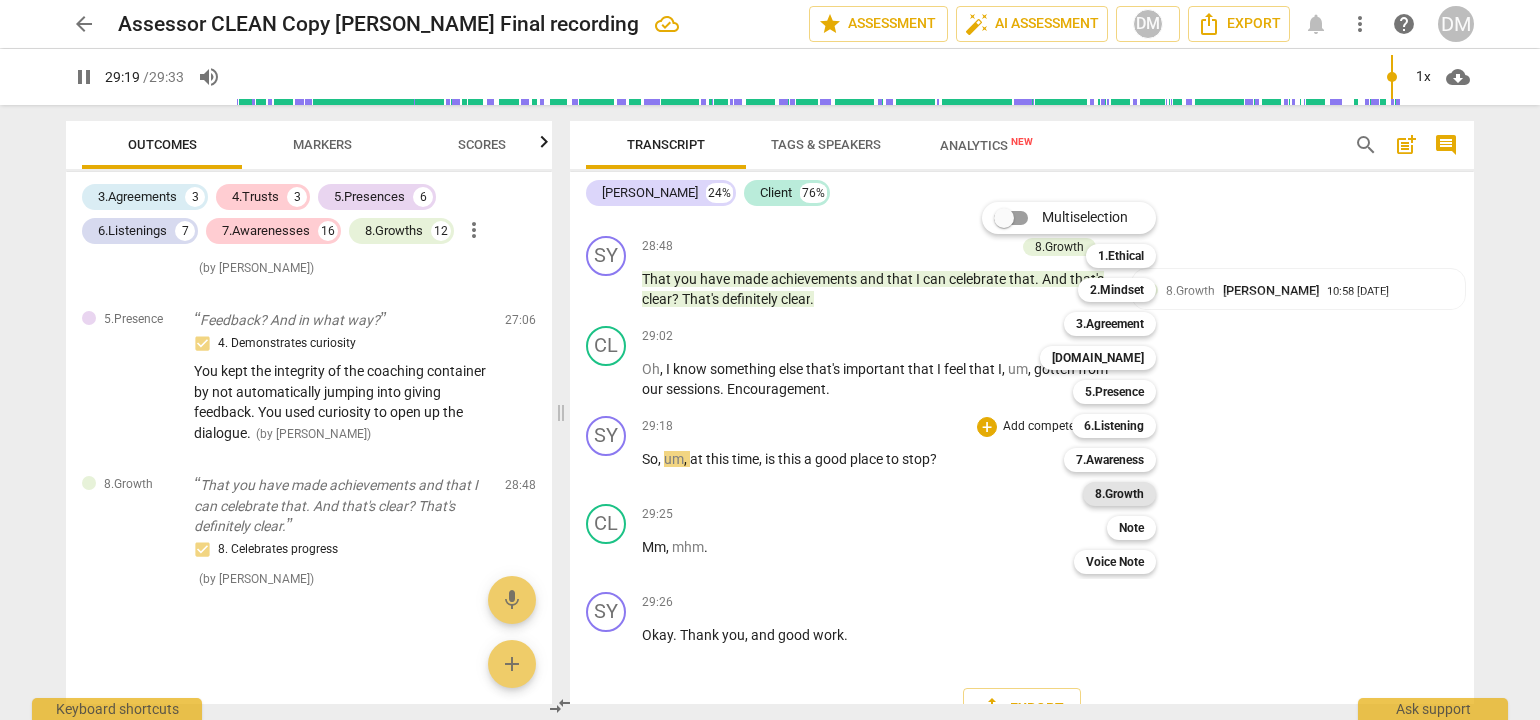 click on "8.Growth" at bounding box center (1119, 494) 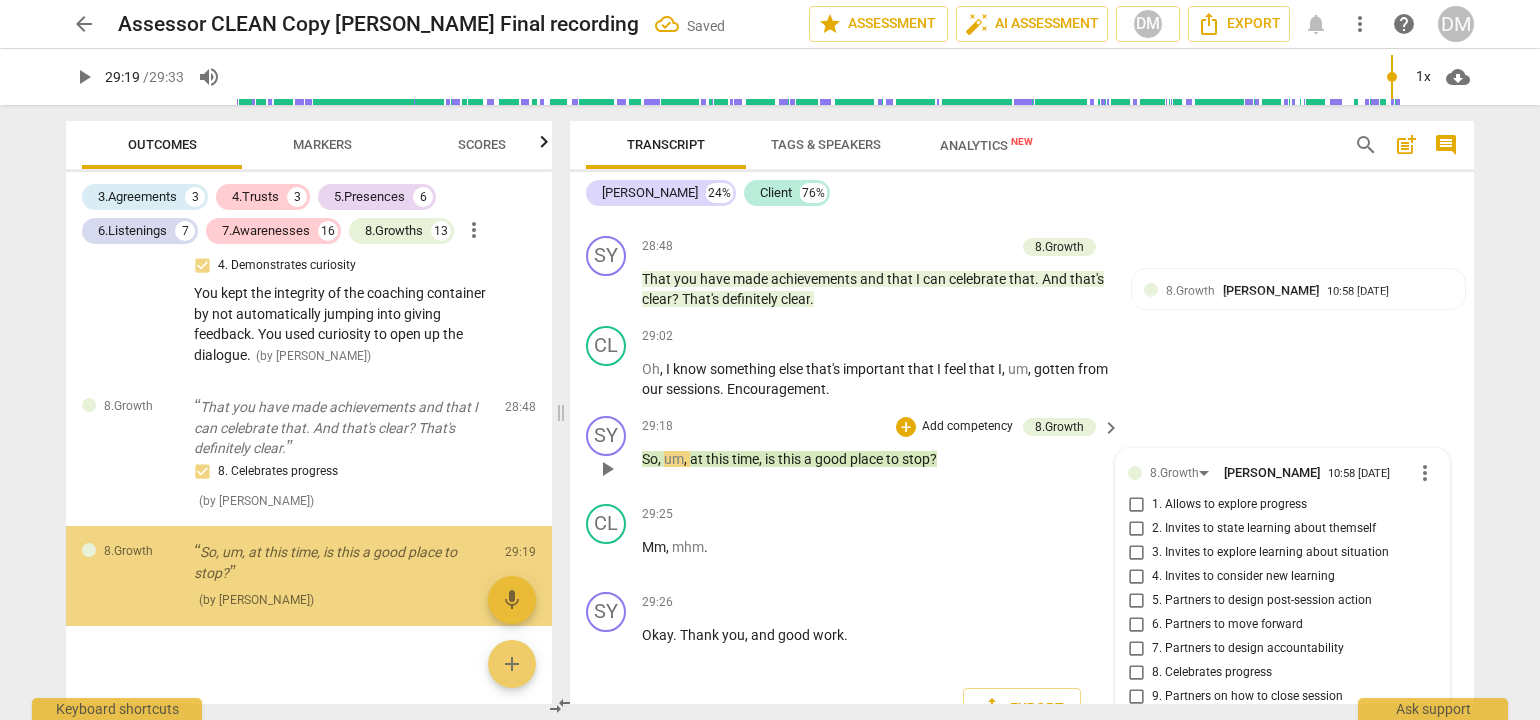 scroll, scrollTop: 8525, scrollLeft: 0, axis: vertical 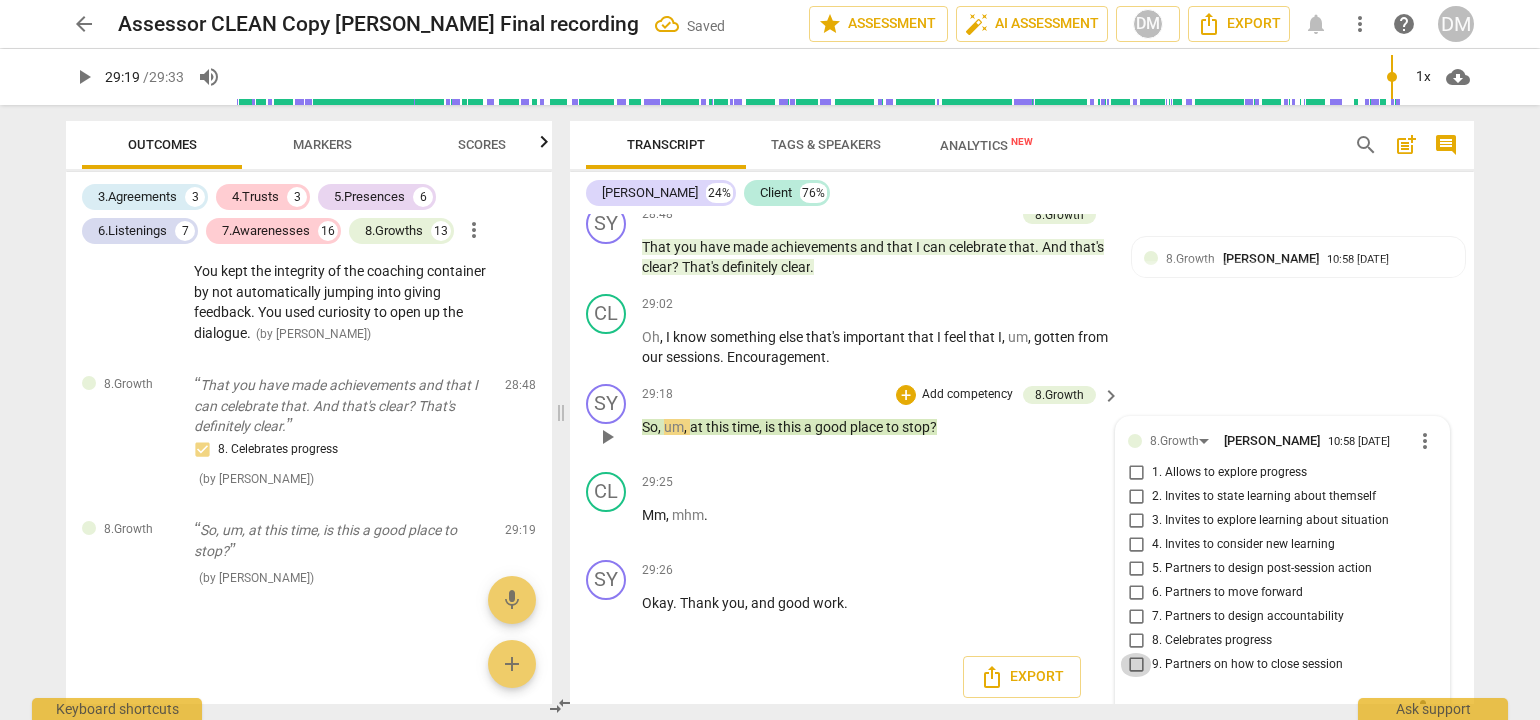 click on "9. Partners on how to close session" at bounding box center [1136, 665] 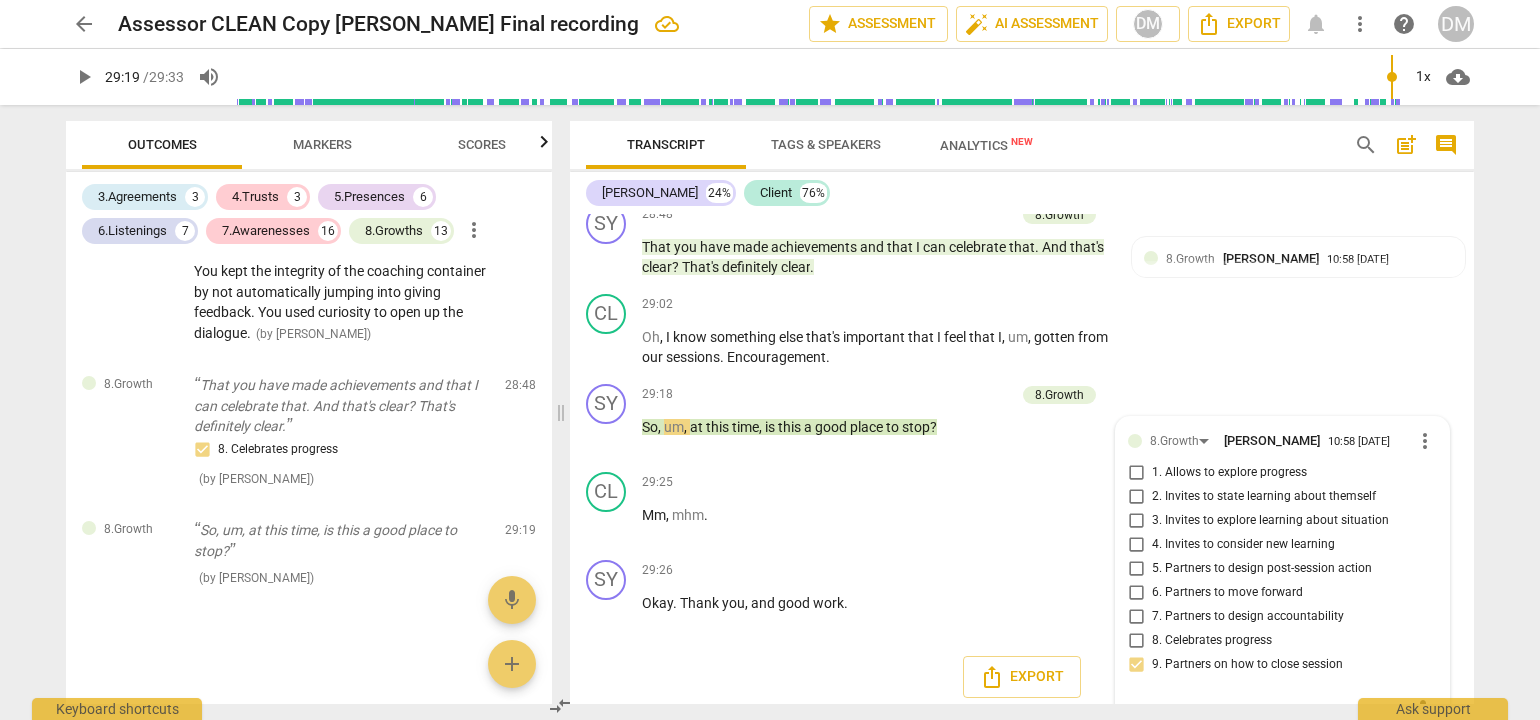 click on "arrow_back Assessor CLEAN Copy [PERSON_NAME] Final recording edit star    Assessment   auto_fix_high    AI Assessment DM    Export notifications more_vert help DM play_arrow 29:19   /  29:33 volume_up 1x cloud_download Outcomes Markers Scores 3.Agreements 3 4.Trusts 3 5.Presences 6 6.Listenings 7 7.Awarenesses 16 8.Growths 13 more_vert 3.Agreement So, [PERSON_NAME], tell me what you'd like to talk about [DATE]. 1. Identifies what to accomplish ( by [PERSON_NAME] ) 00:02 edit delete 3.Agreement Okay. And why is that important? 3. Explores what is important ( by [PERSON_NAME] ) 00:26 edit delete 3.Agreement And so in the time we have together [DATE], at the end of the session, what would success look like? 2. Reconfirms measures of success Also note, client's response had a distinct vocal tone shift. This was an acknowledgement moment in addition to your agreement question. ( by [PERSON_NAME] ) 00:50 edit delete 5.Presence 3. Supports client to choose what happens ( by [PERSON_NAME] ) 01:31 edit delete ( ) ( )" at bounding box center [770, 360] 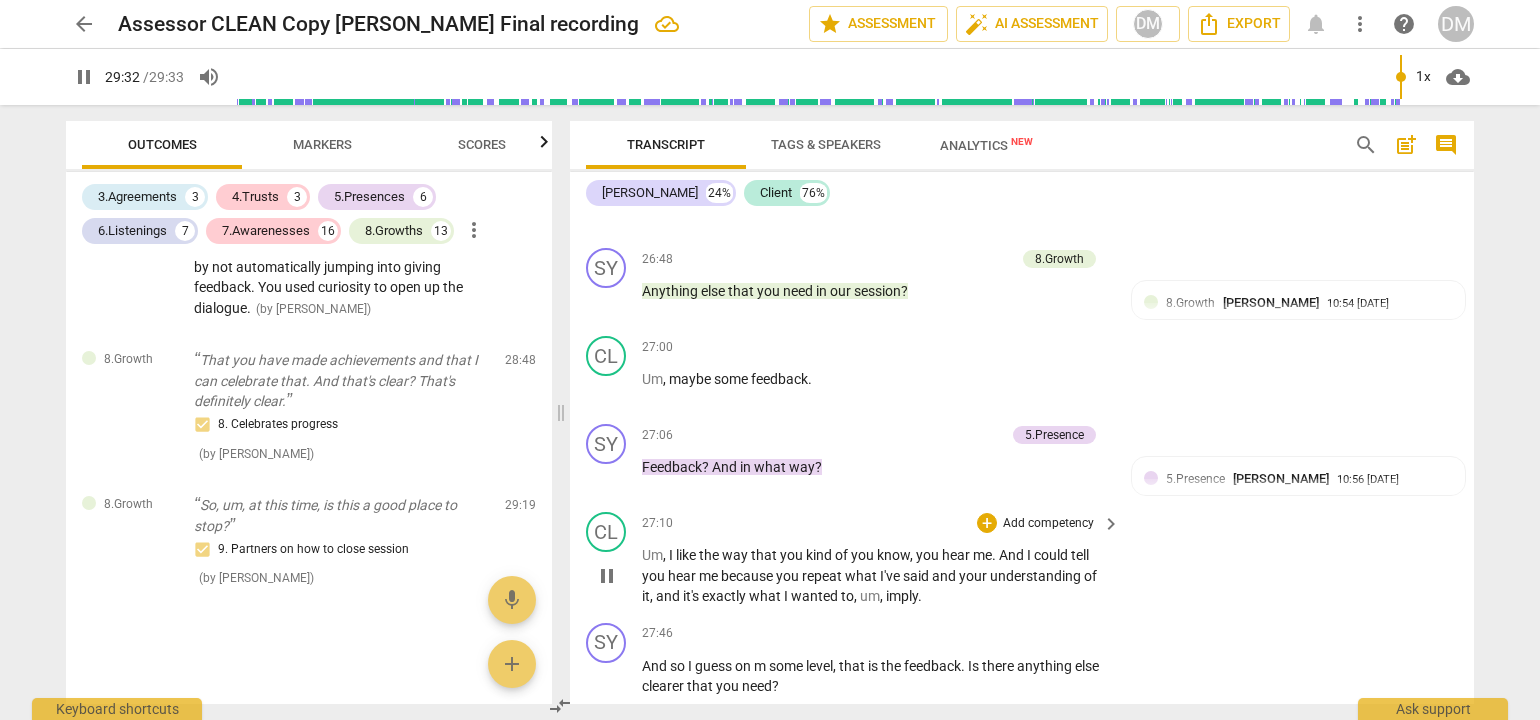 scroll, scrollTop: 7719, scrollLeft: 0, axis: vertical 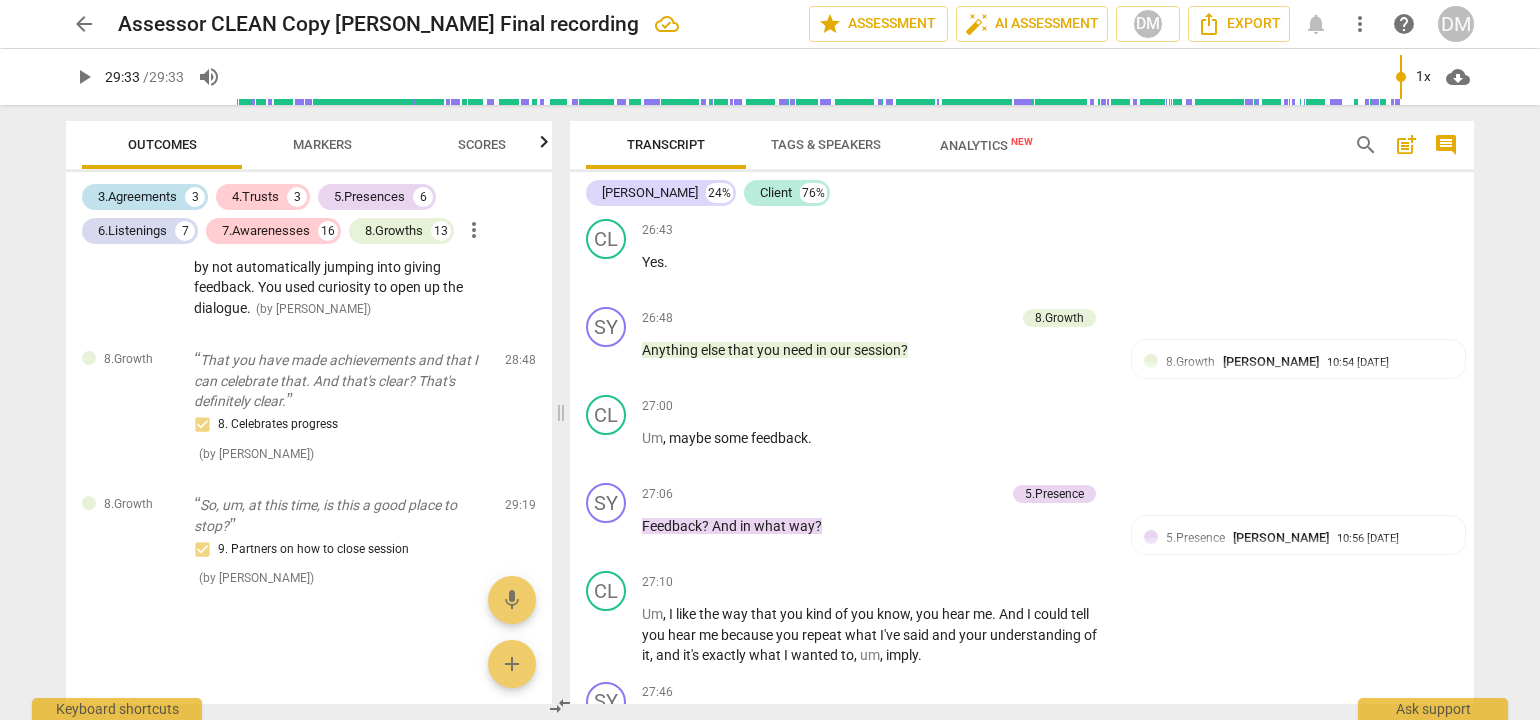 click on "3.Agreements" at bounding box center [137, 197] 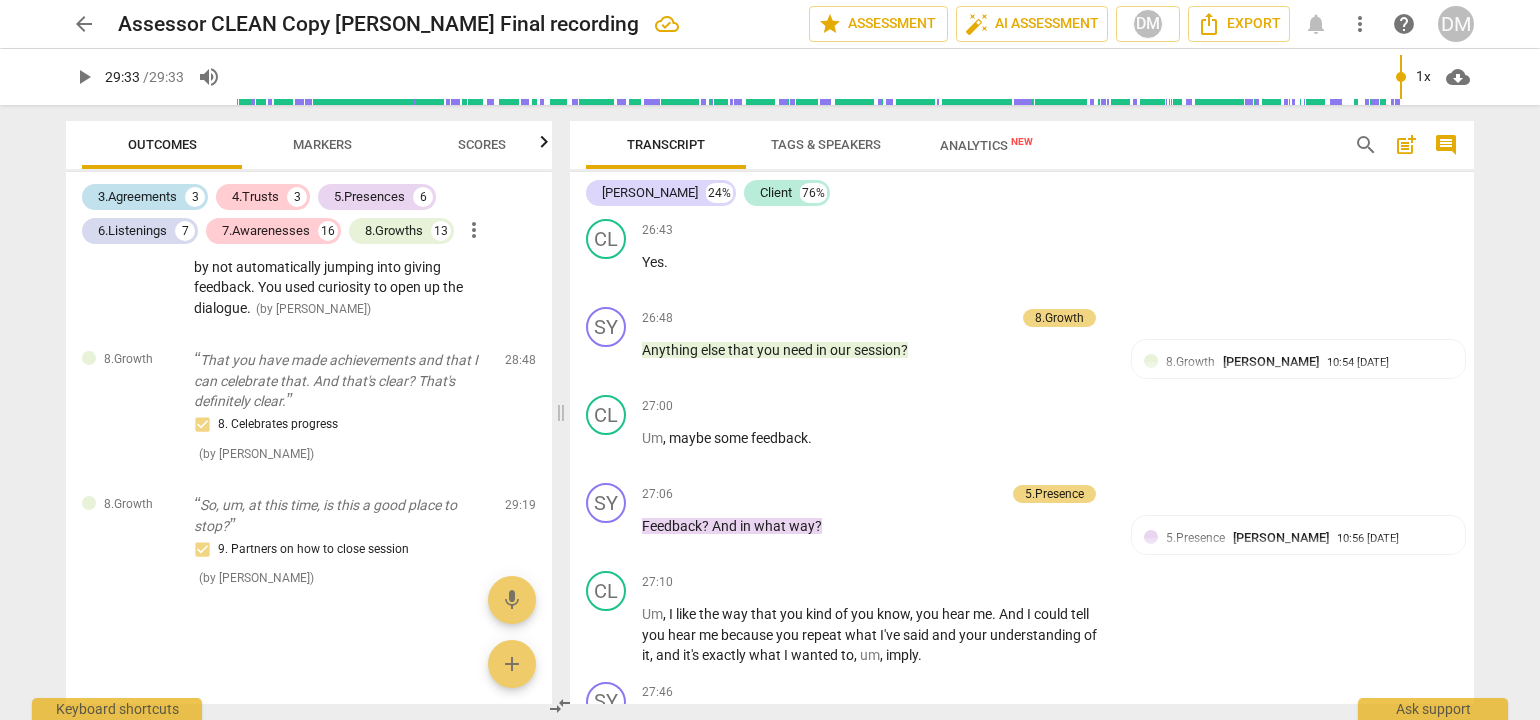 scroll, scrollTop: 62, scrollLeft: 0, axis: vertical 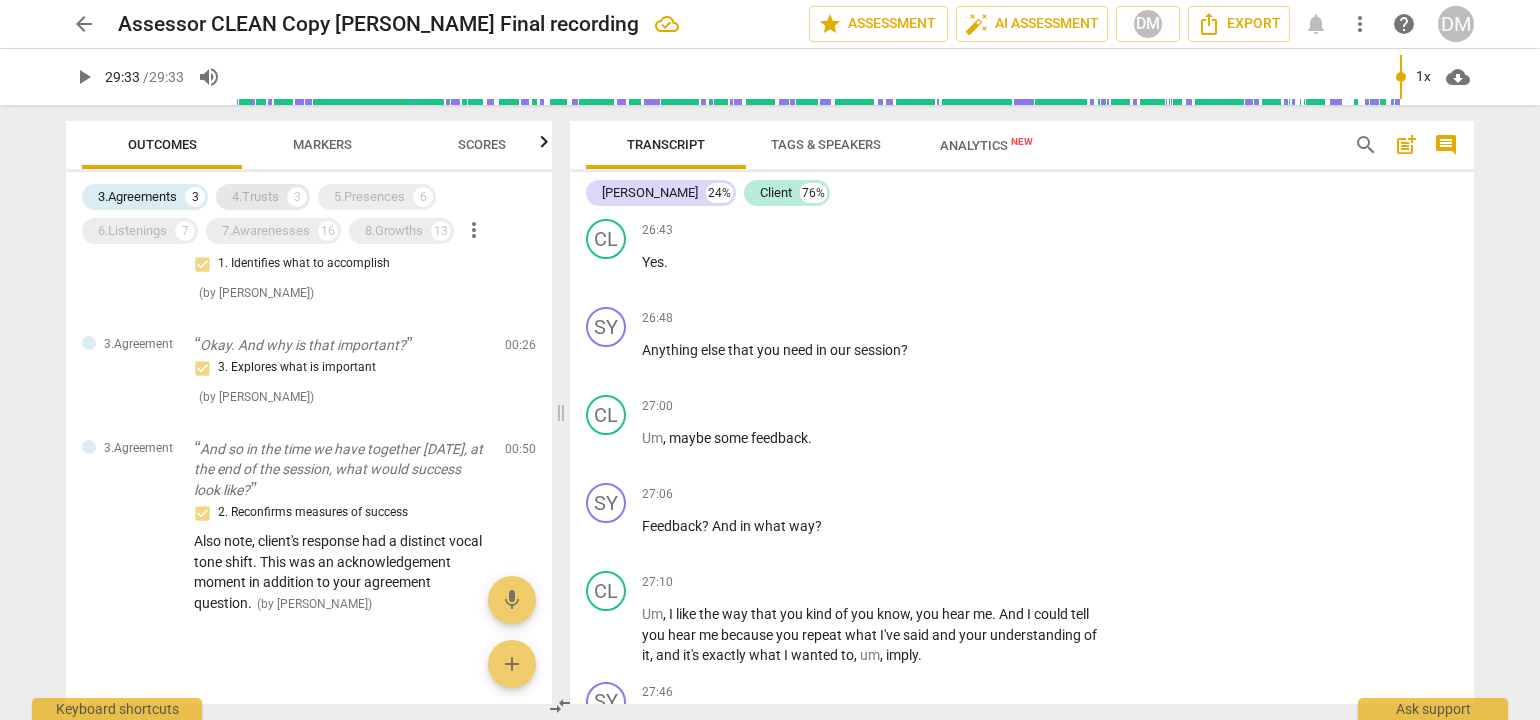 click on "4.Trusts" at bounding box center [255, 197] 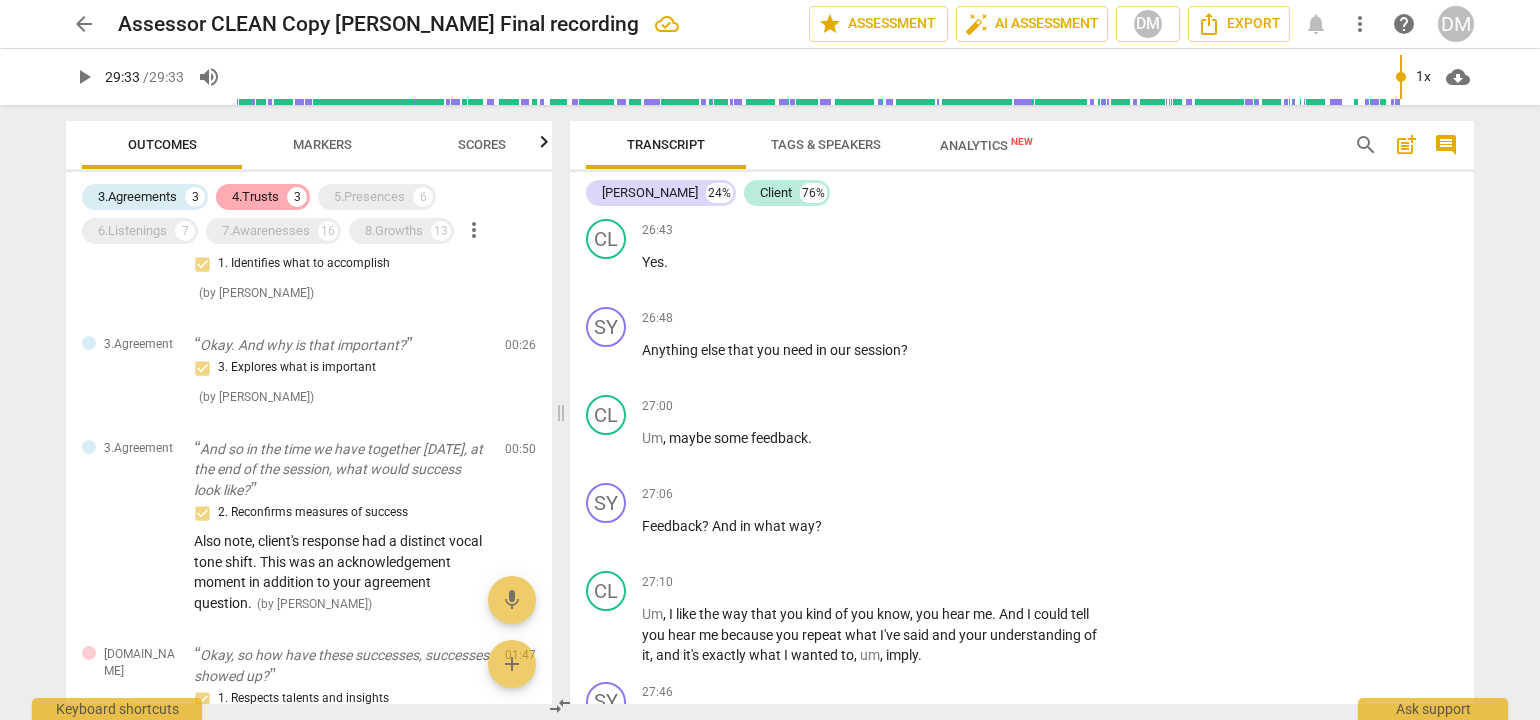 scroll, scrollTop: 456, scrollLeft: 0, axis: vertical 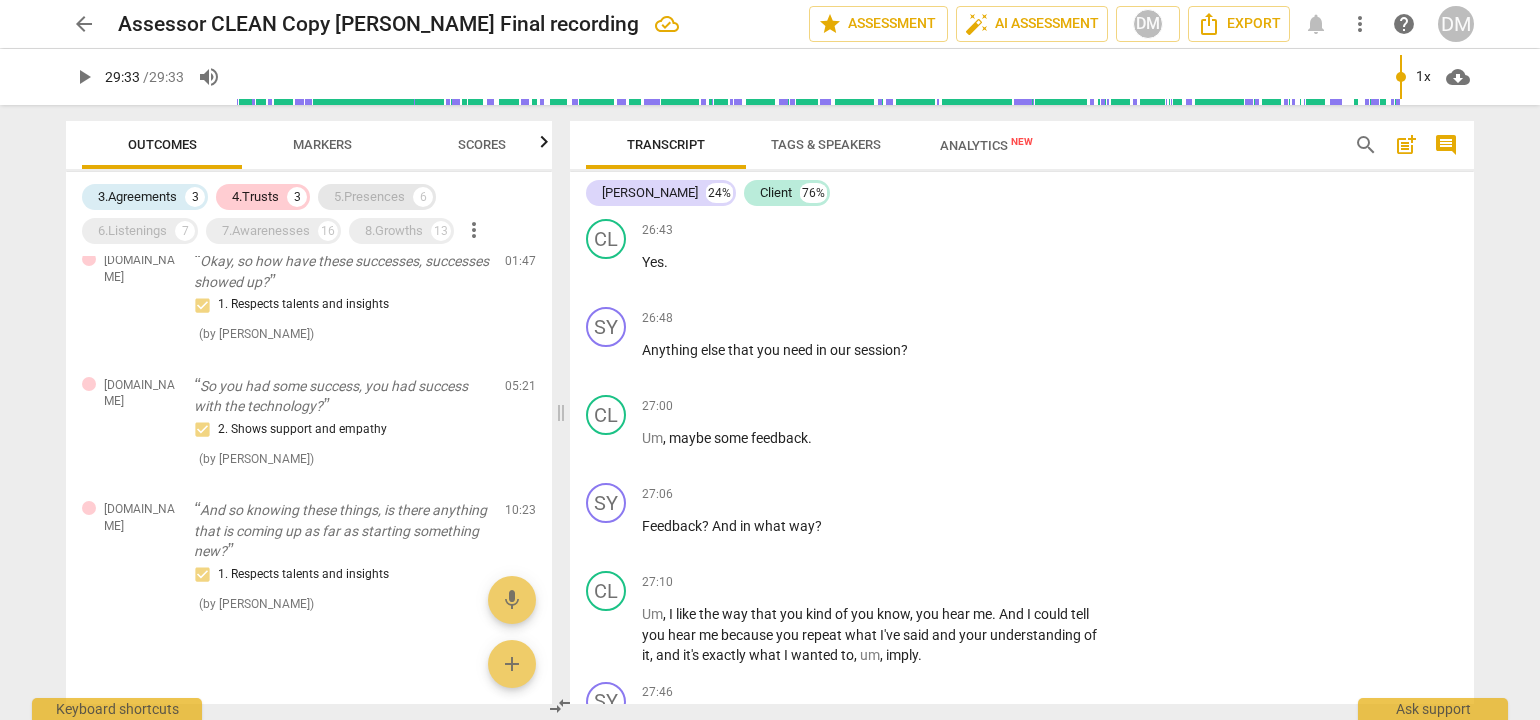 click on "5.Presences" at bounding box center [369, 197] 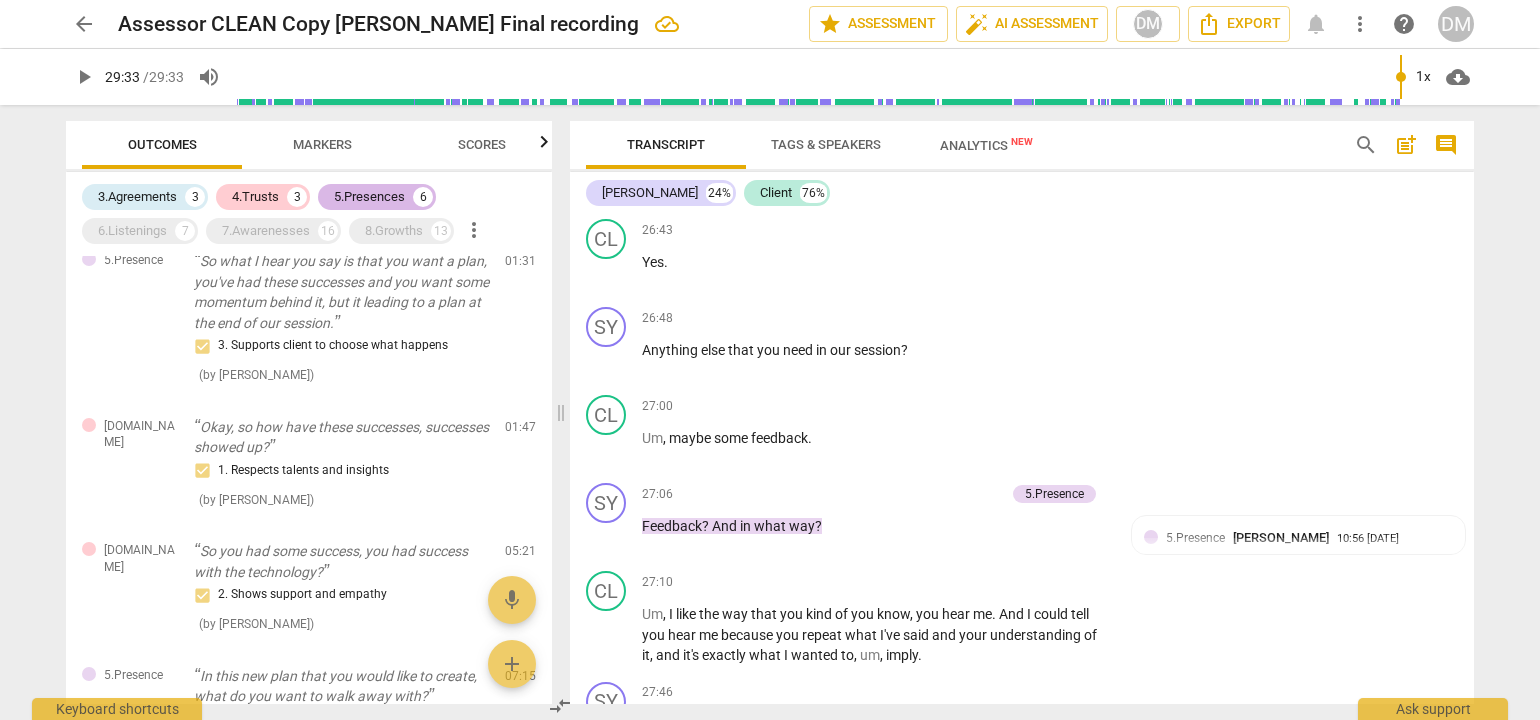scroll, scrollTop: 1449, scrollLeft: 0, axis: vertical 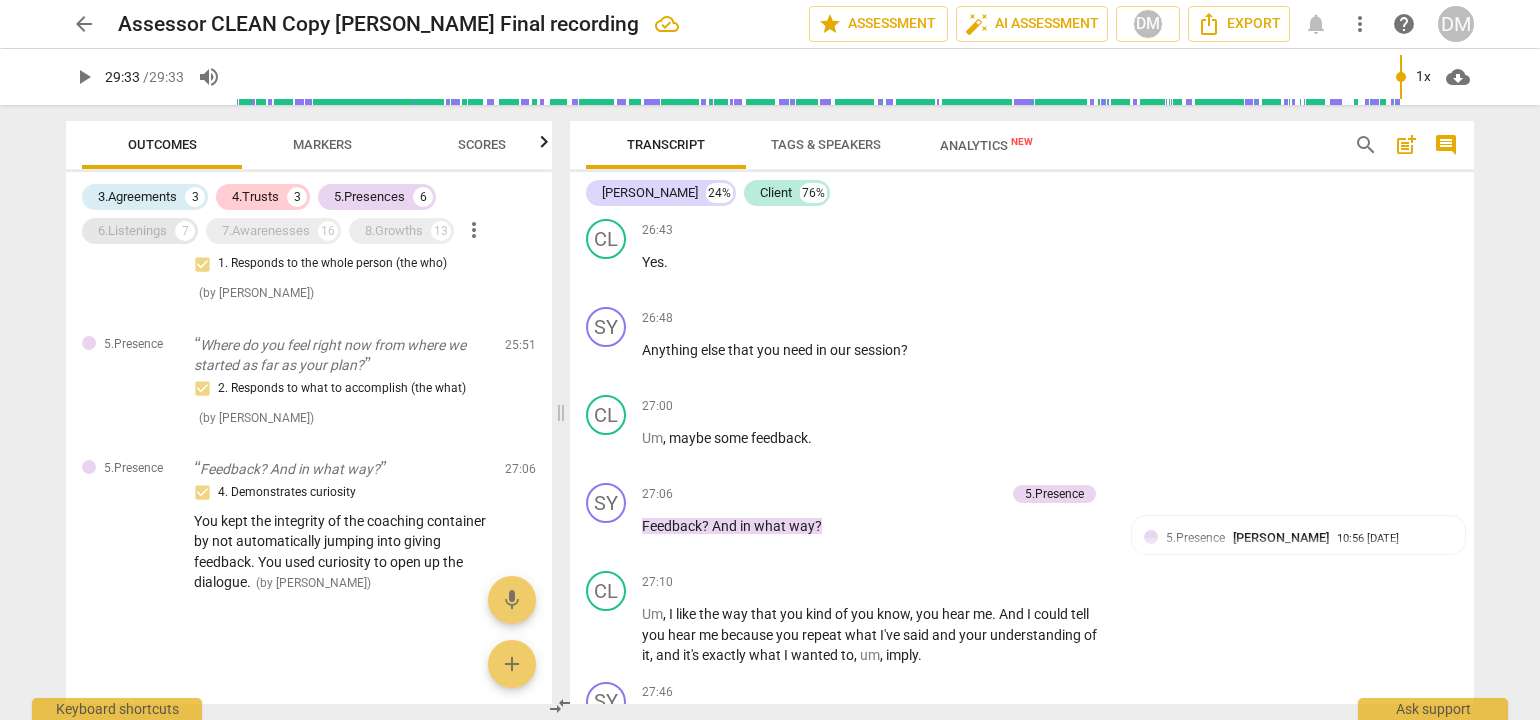 click on "6.Listenings" at bounding box center (132, 231) 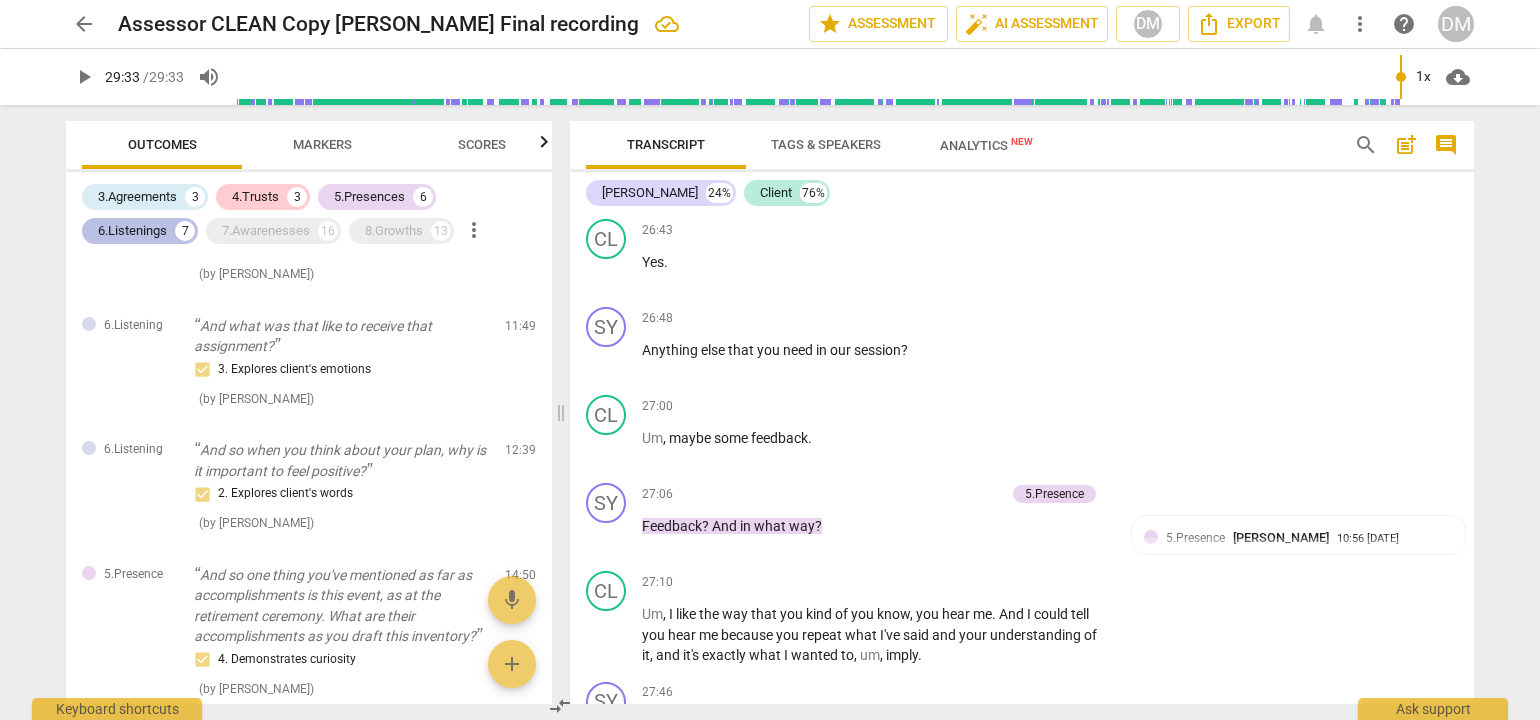 scroll, scrollTop: 2320, scrollLeft: 0, axis: vertical 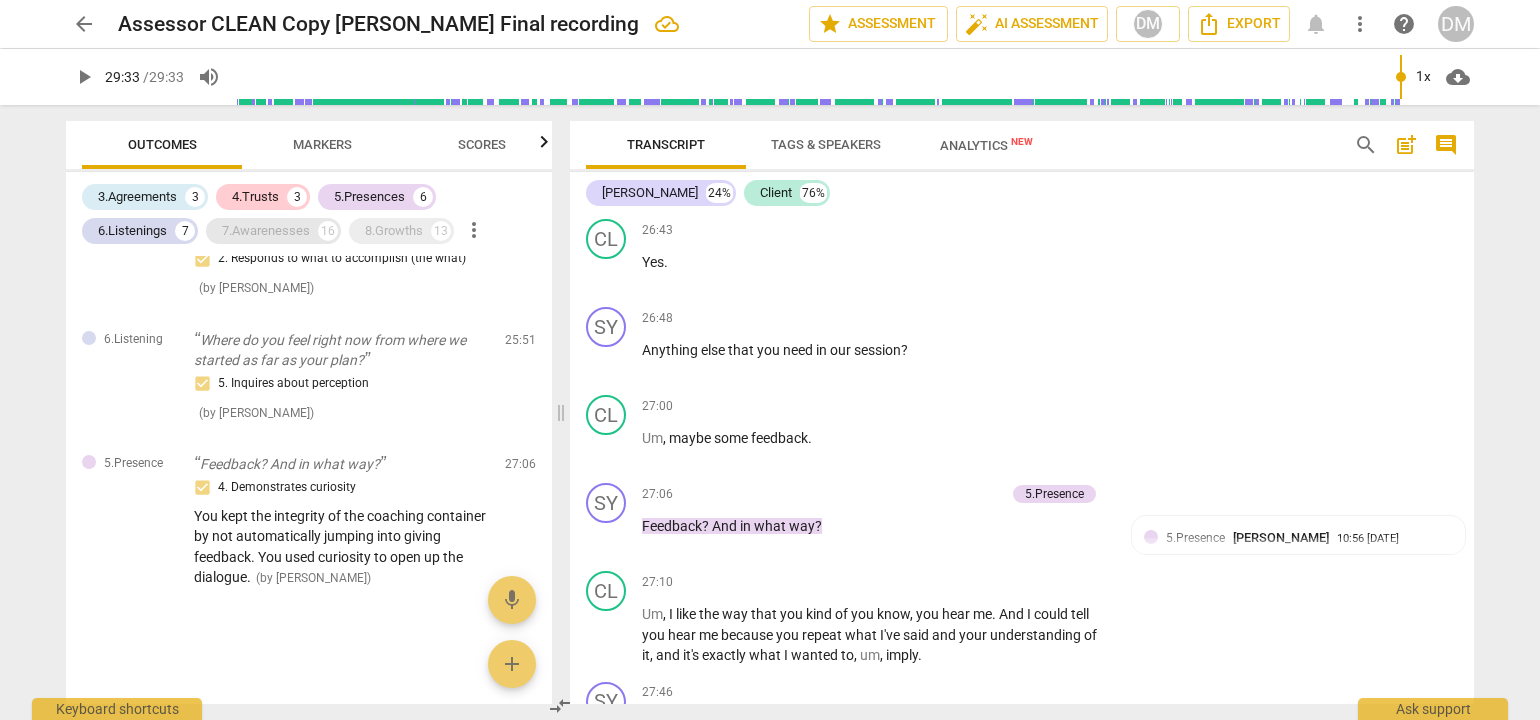 click on "7.Awarenesses" at bounding box center (266, 231) 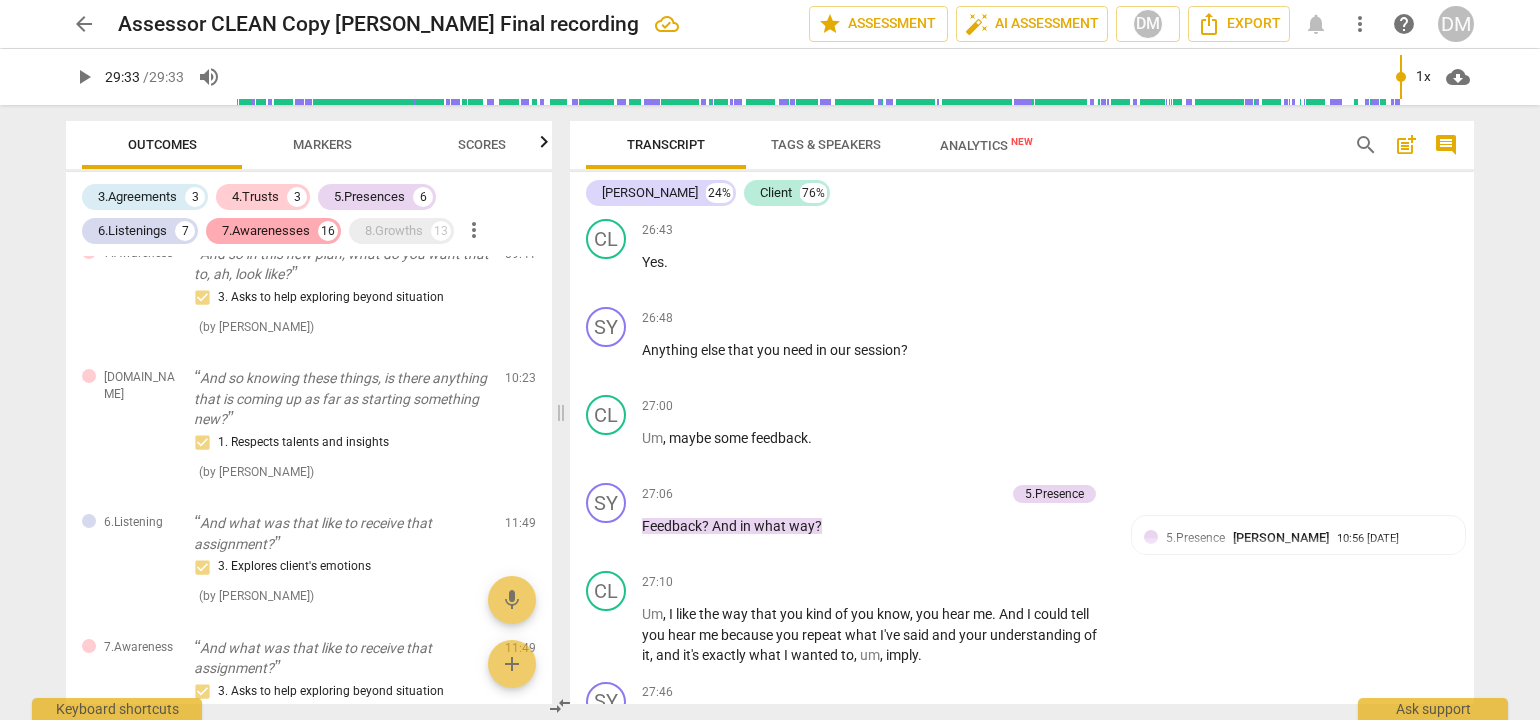 scroll, scrollTop: 4560, scrollLeft: 0, axis: vertical 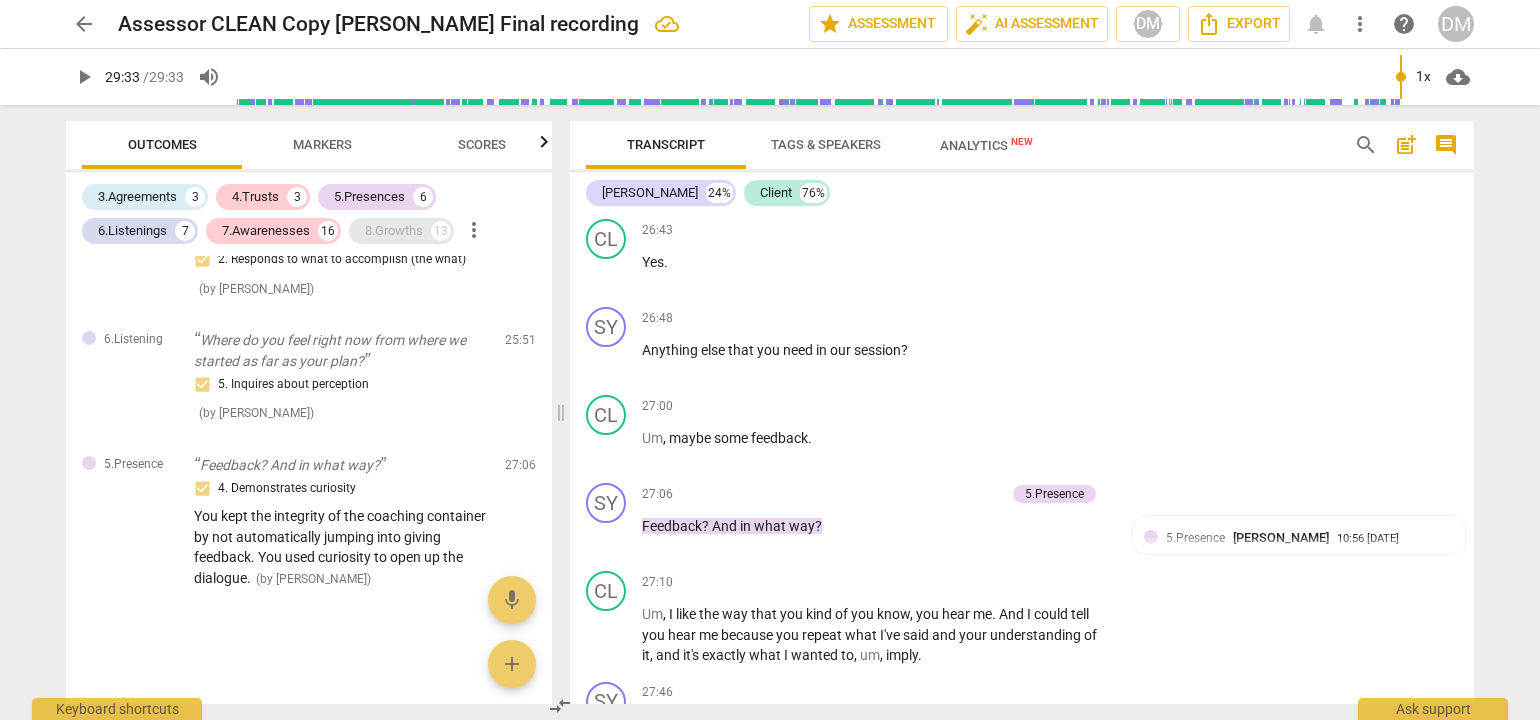 click on "8.Growths" at bounding box center (394, 231) 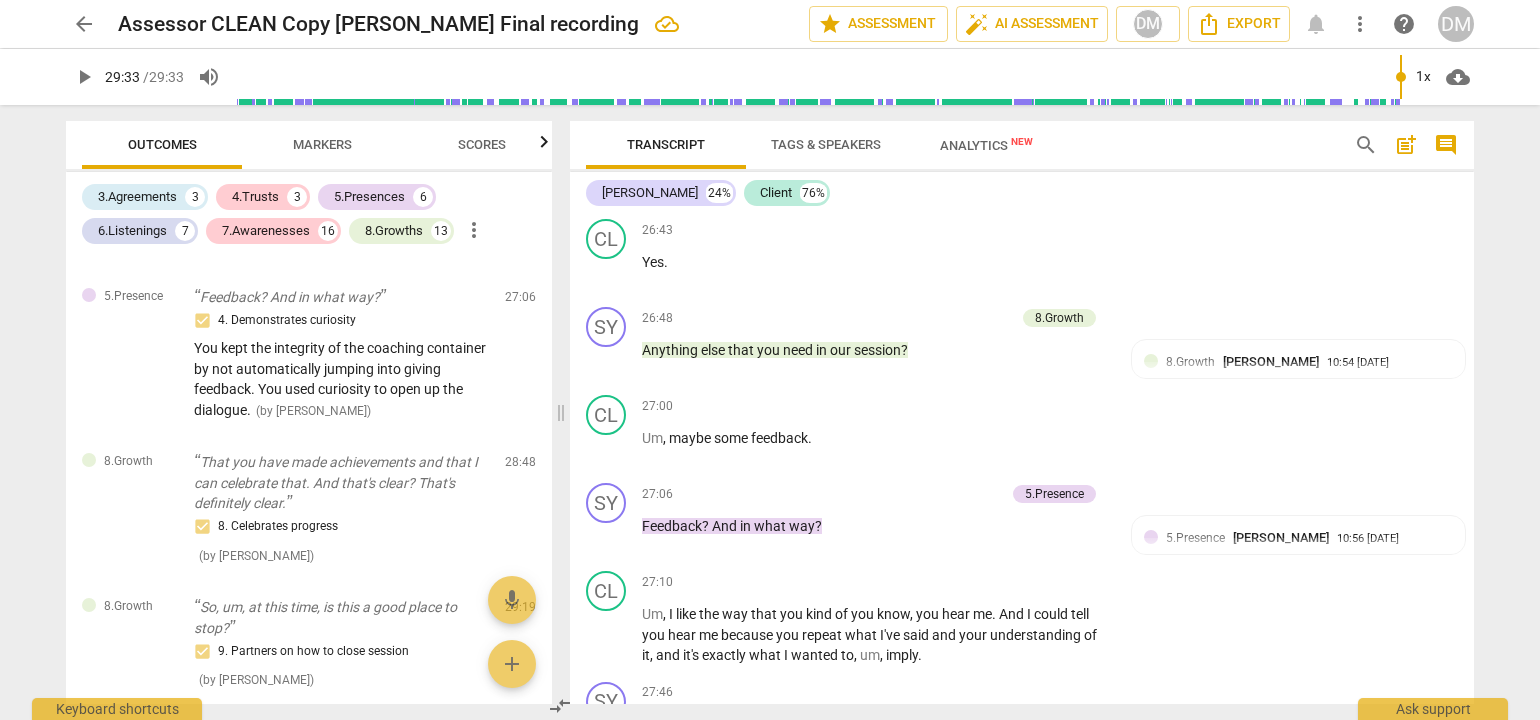 scroll, scrollTop: 6188, scrollLeft: 0, axis: vertical 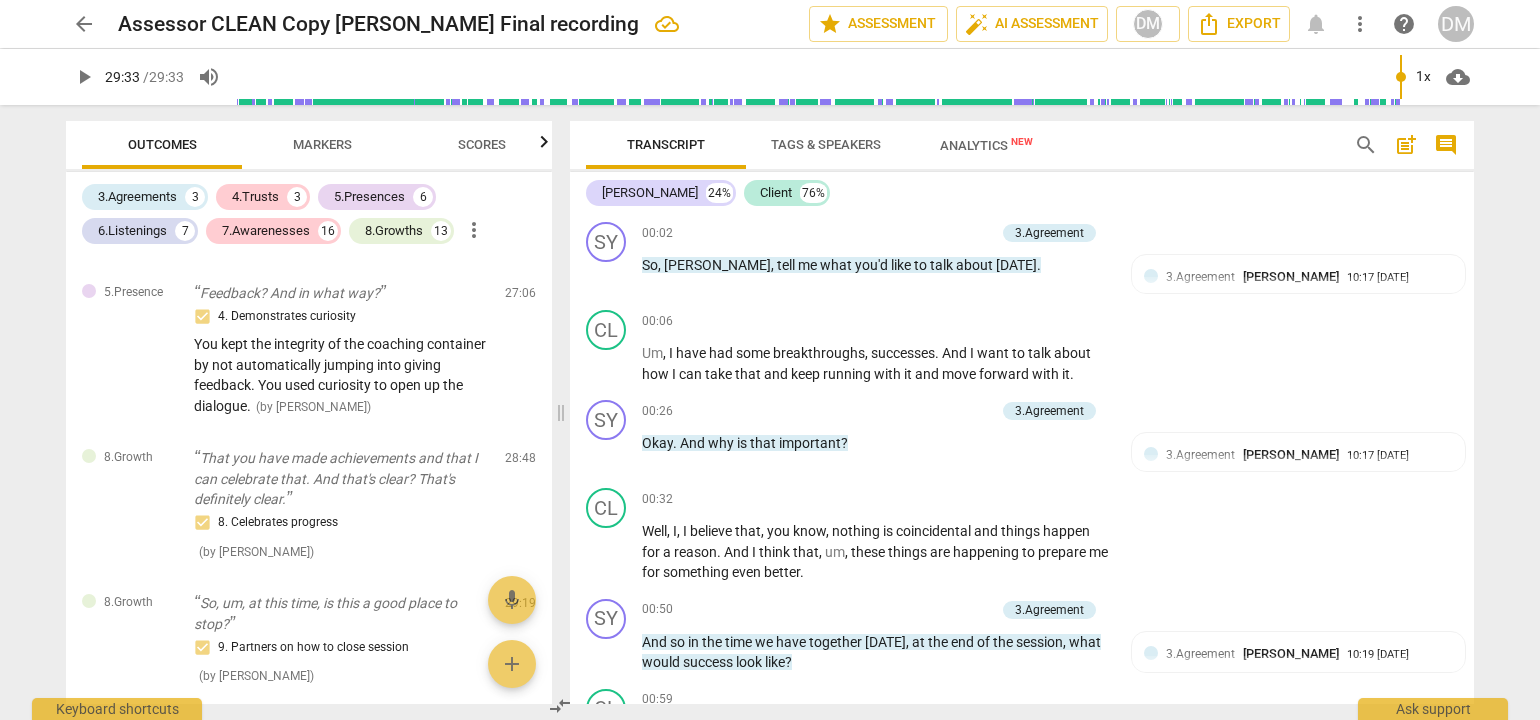 click on "post_add" at bounding box center [1406, 145] 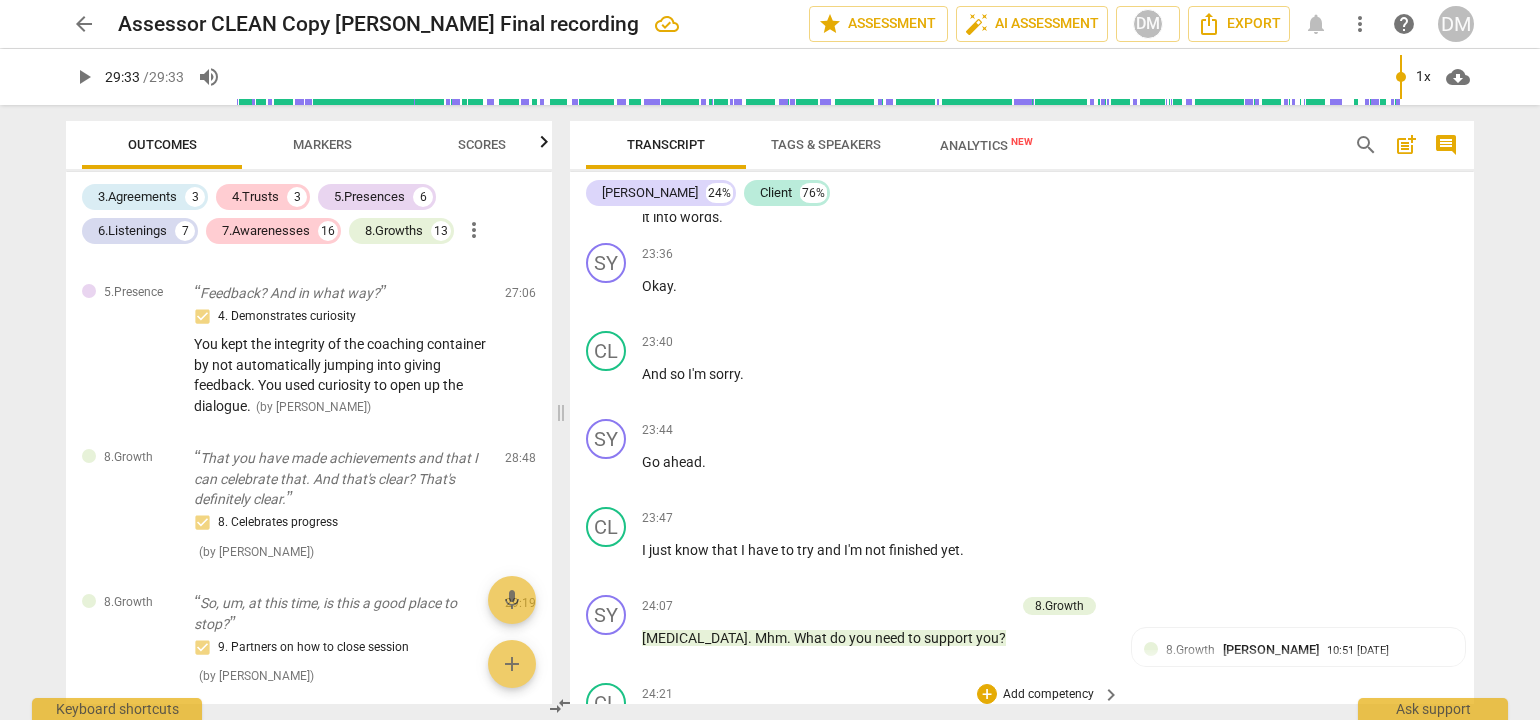 scroll, scrollTop: 6689, scrollLeft: 0, axis: vertical 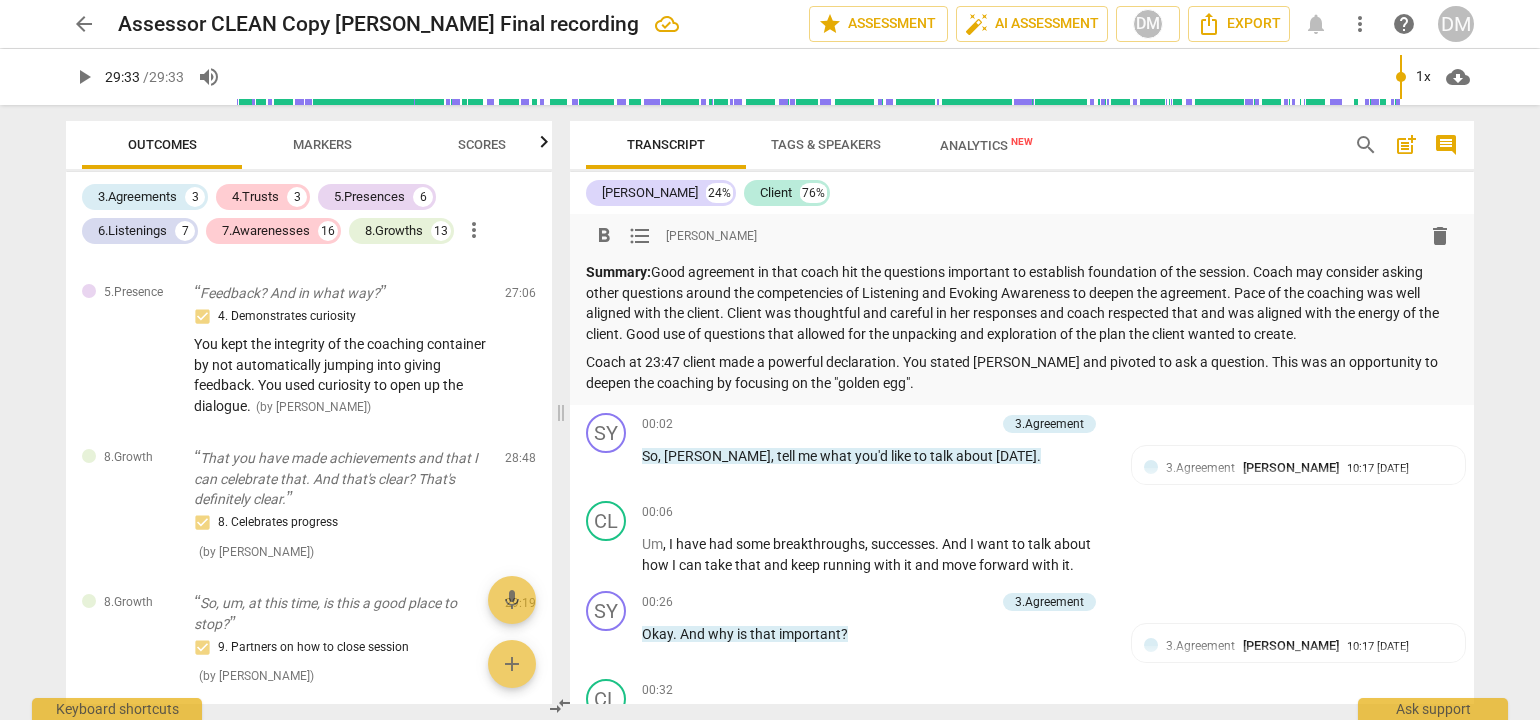click on "Coach at 23:47 client made a powerful declaration. You stated [PERSON_NAME] and pivoted to ask a question. This was an opportunity to deepen the coaching by focusing on the "golden egg"." at bounding box center [1022, 372] 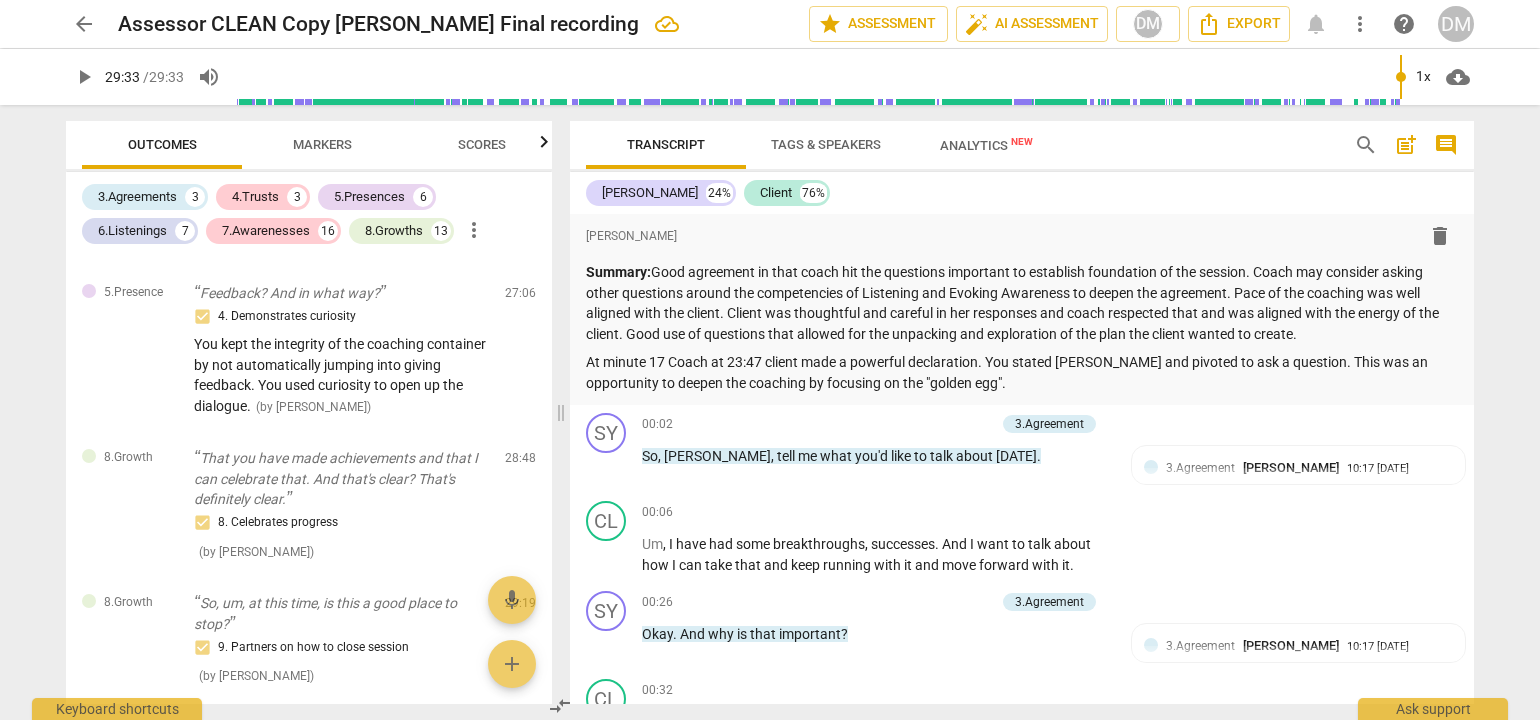 click on "Transcript Tags & Speakers Analytics   New search post_add comment [PERSON_NAME] 24% Client 76% format_bold format_list_bulleted [PERSON_NAME] delete Summary:   Good agreement in that coach hit the questions important to establish foundation of the session. Coach may consider asking other questions around the competencies of Listening and Evoking Awareness to deepen the agreement. Pace of the coaching was well aligned with the client. Client was thoughtful and careful in her responses and coach respected that and was aligned with the energy of the client. Good use of questions that allowed for the unpacking and exploration of the plan the client wanted to create. At minute 17 Coach at 23:47 client made a powerful declaration. You stated [PERSON_NAME] and pivoted to ask a question. This was an opportunity to deepen the coaching by focusing on the "golden egg".   SY play_arrow pause 00:02 + Add competency 3.Agreement keyboard_arrow_right So ,   [PERSON_NAME] ,   tell   me   what   you'd   like   to   talk   about   [DATE] . CL pause" at bounding box center [1026, 412] 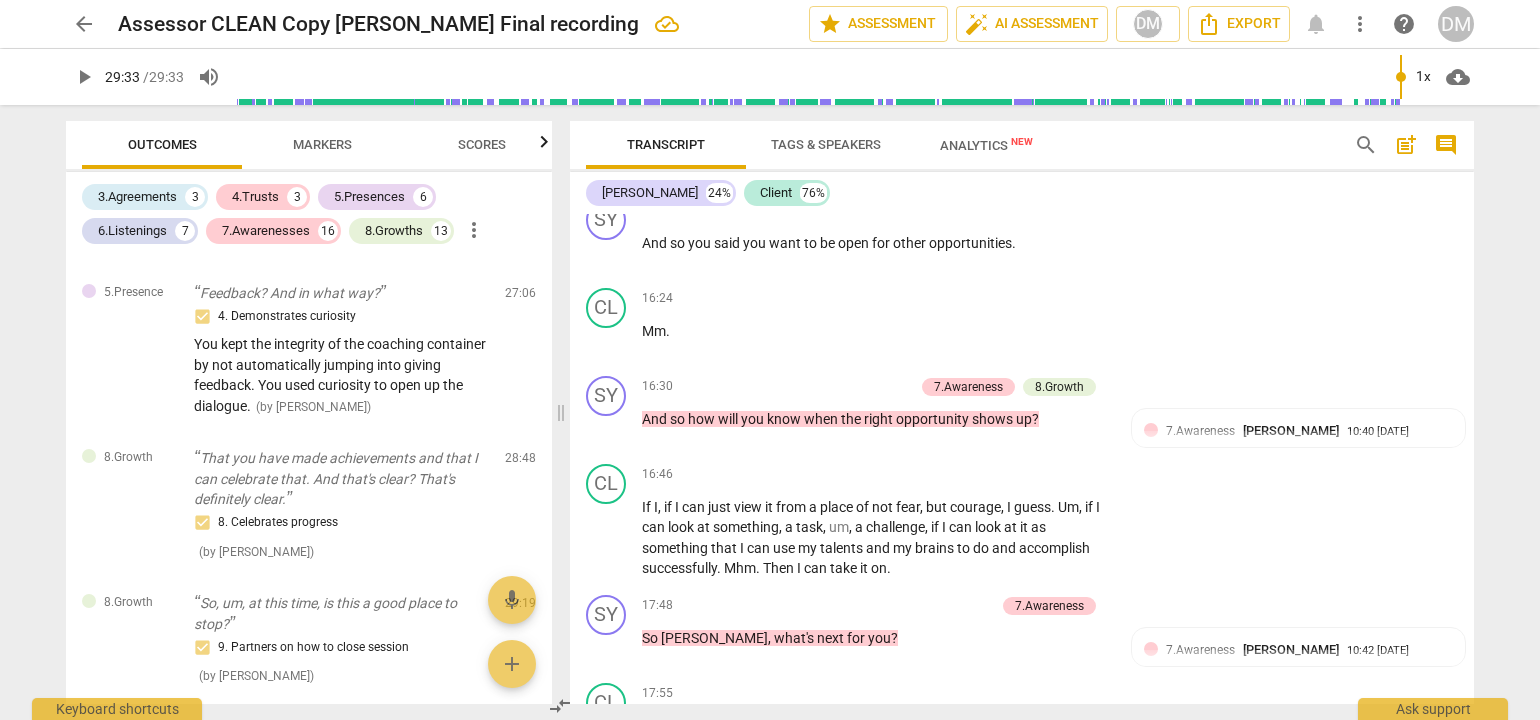 scroll, scrollTop: 4904, scrollLeft: 0, axis: vertical 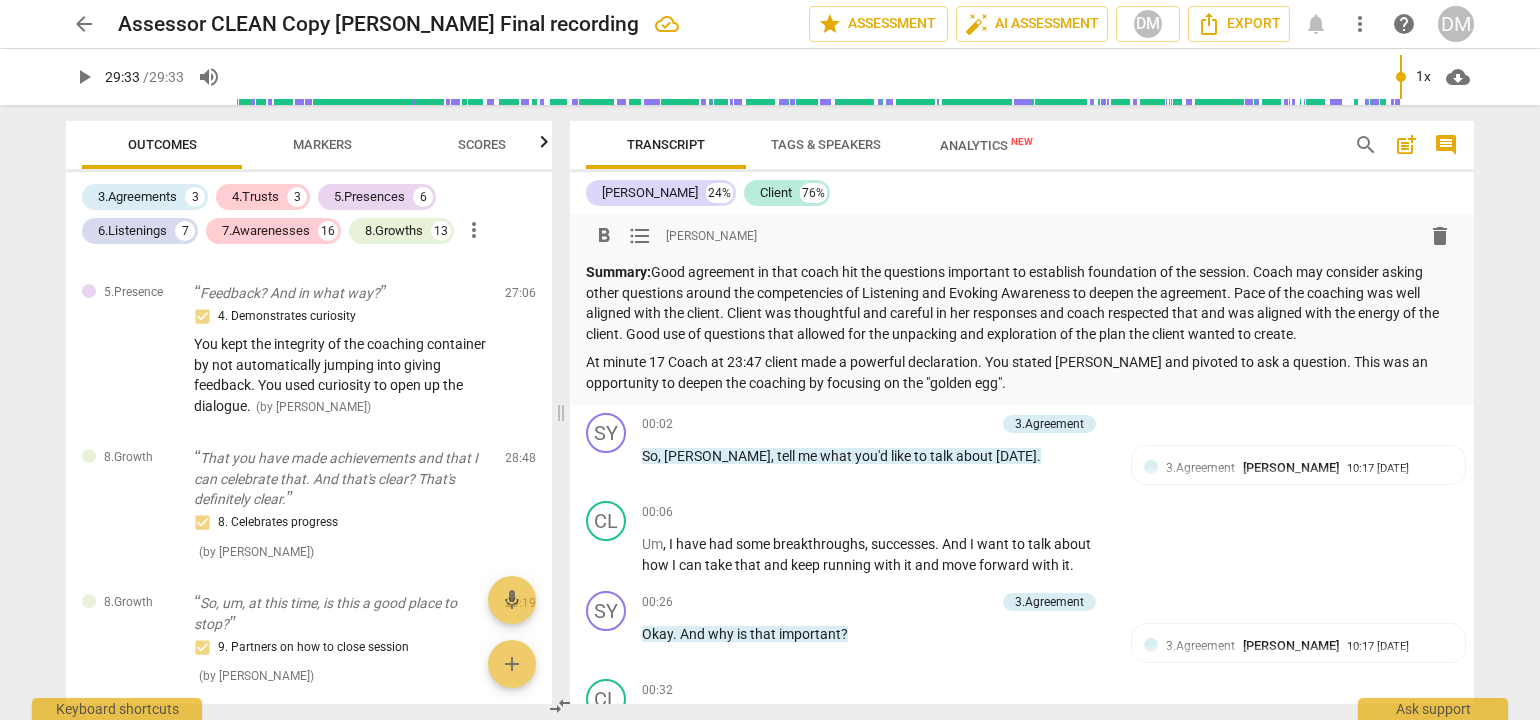 click on "At minute 17 Coach at 23:47 client made a powerful declaration. You stated [PERSON_NAME] and pivoted to ask a question. This was an opportunity to deepen the coaching by focusing on the "golden egg"." at bounding box center [1022, 372] 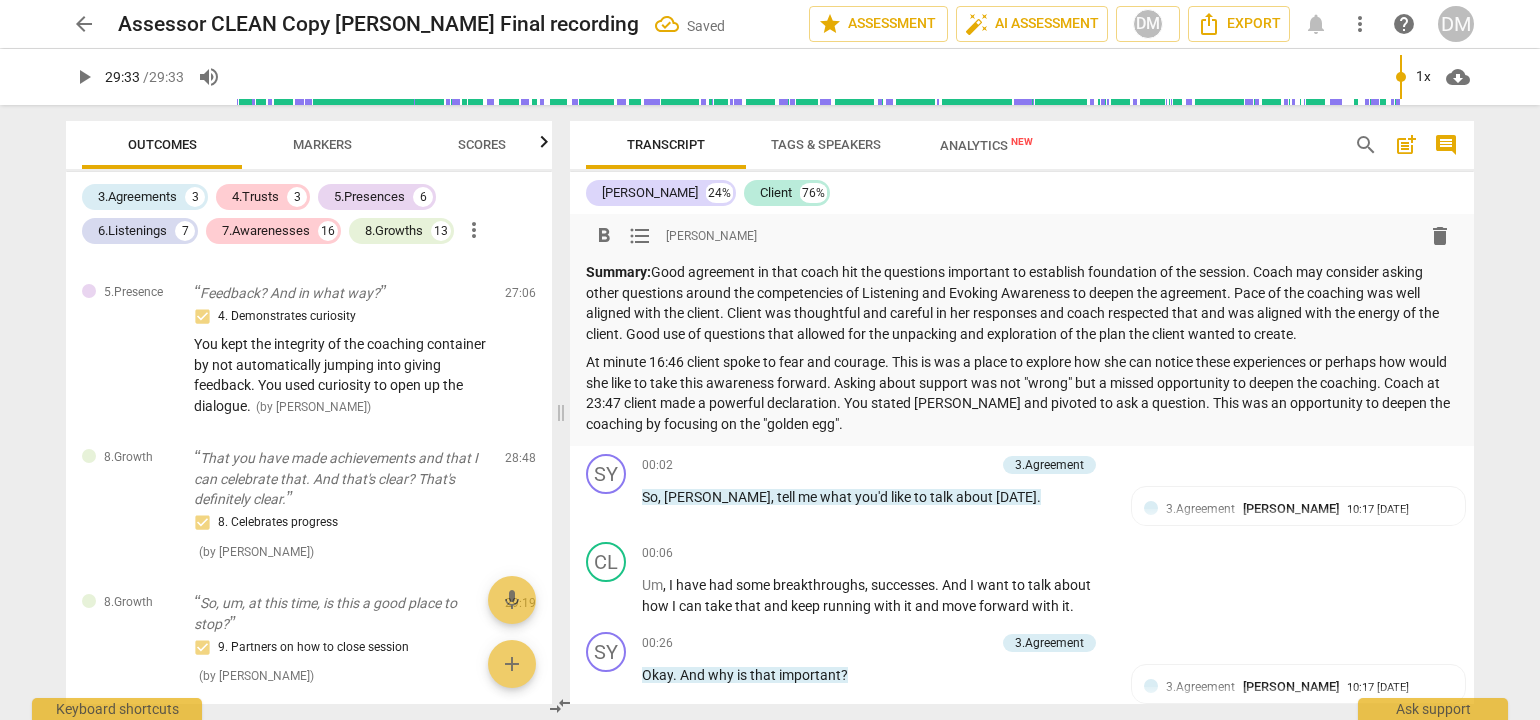 click on "At minute 16:46 client spoke to fear and courage. This is was a place to explore how she can notice these experiences or perhaps how would she like to take this awareness forward. Asking about support was not "wrong" but a missed opportunity to deepen the coaching. Coach at 23:47 client made a powerful declaration. You stated [PERSON_NAME] and pivoted to ask a question. This was an opportunity to deepen the coaching by focusing on the "golden egg"." at bounding box center [1022, 393] 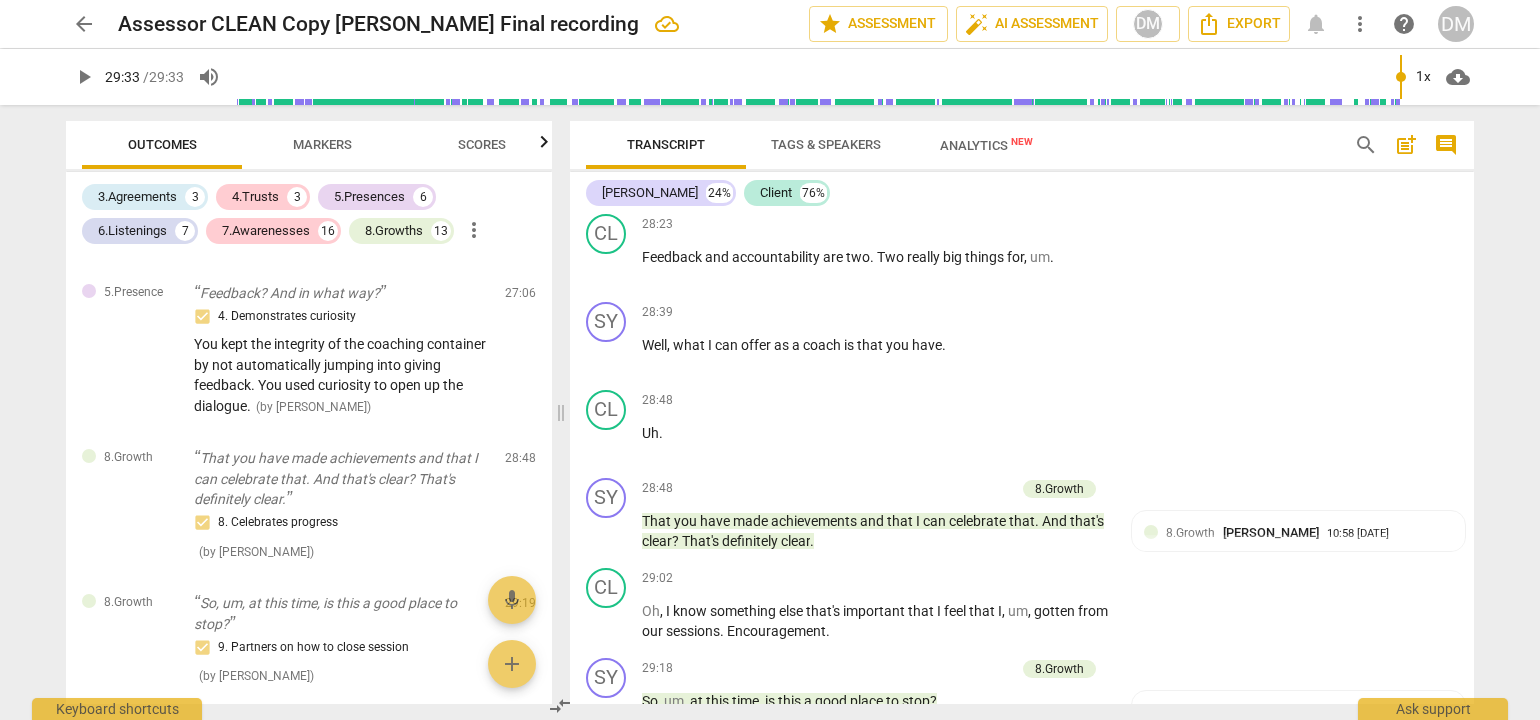 scroll, scrollTop: 8736, scrollLeft: 0, axis: vertical 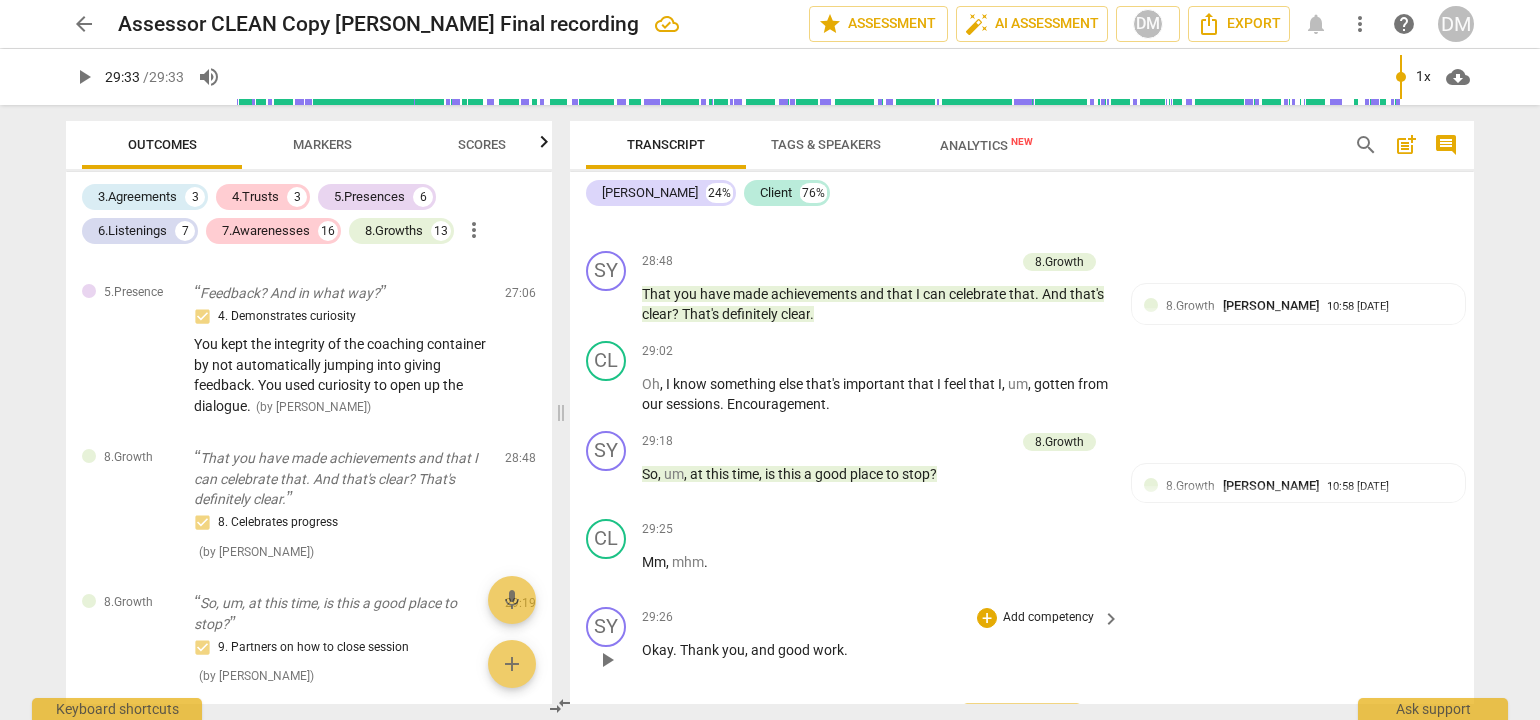 click on "Add competency" at bounding box center (1048, 618) 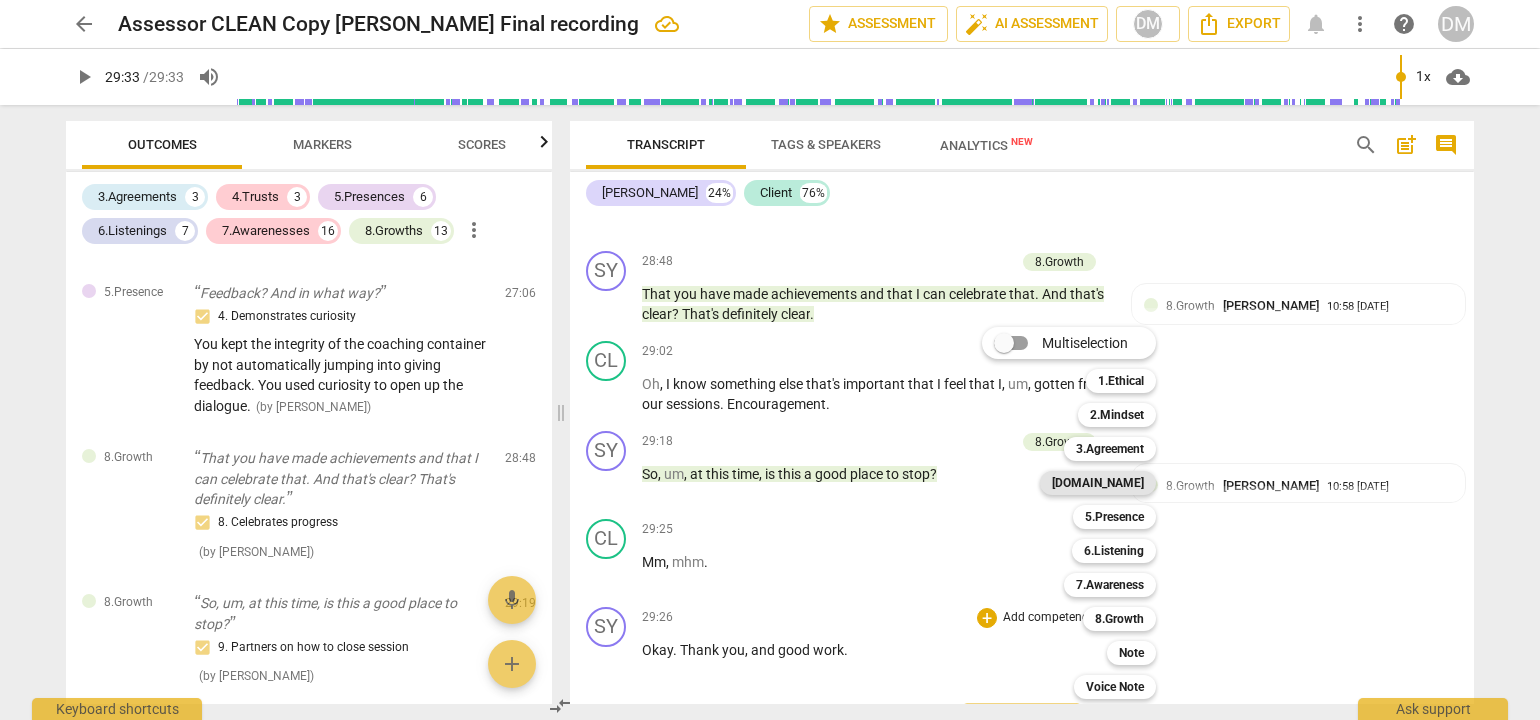 click on "[DOMAIN_NAME]" at bounding box center (1098, 483) 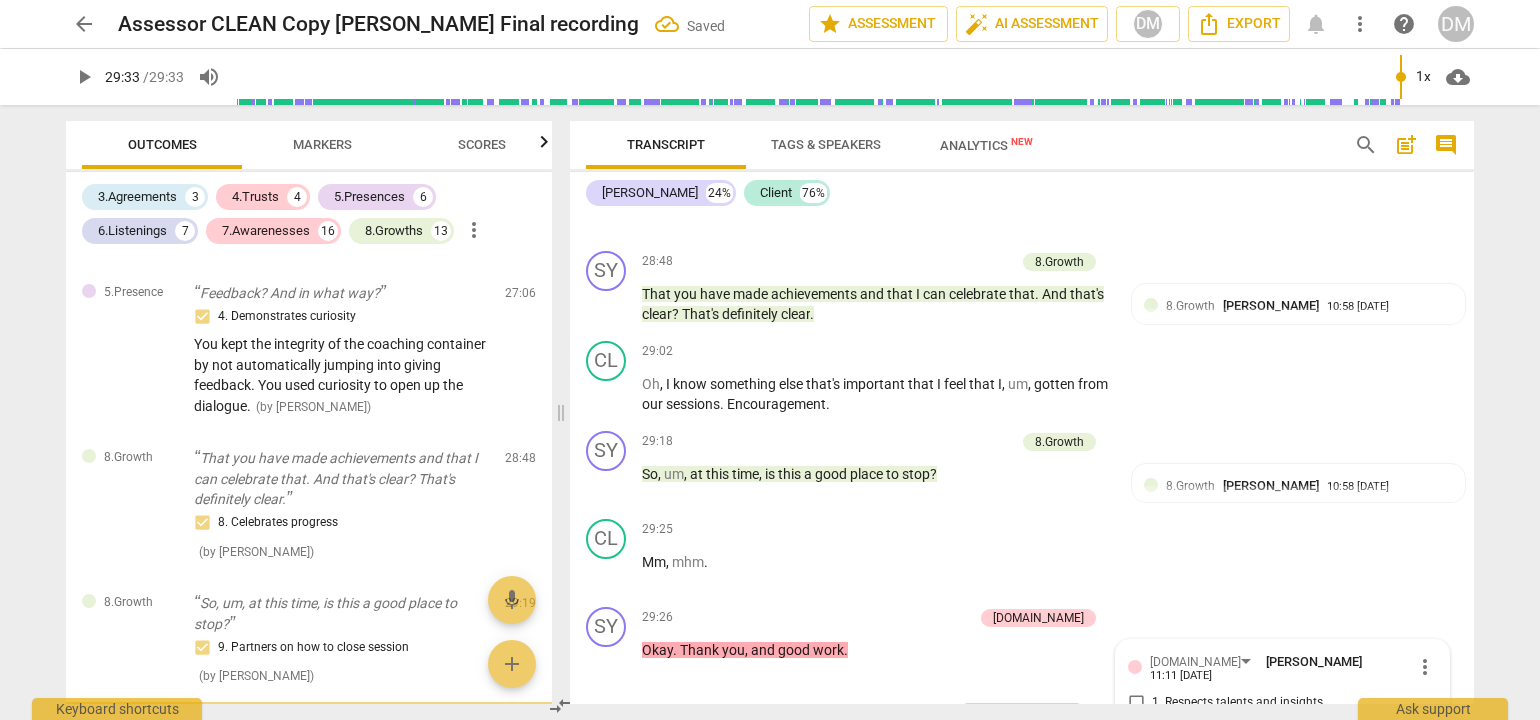 scroll, scrollTop: 8837, scrollLeft: 0, axis: vertical 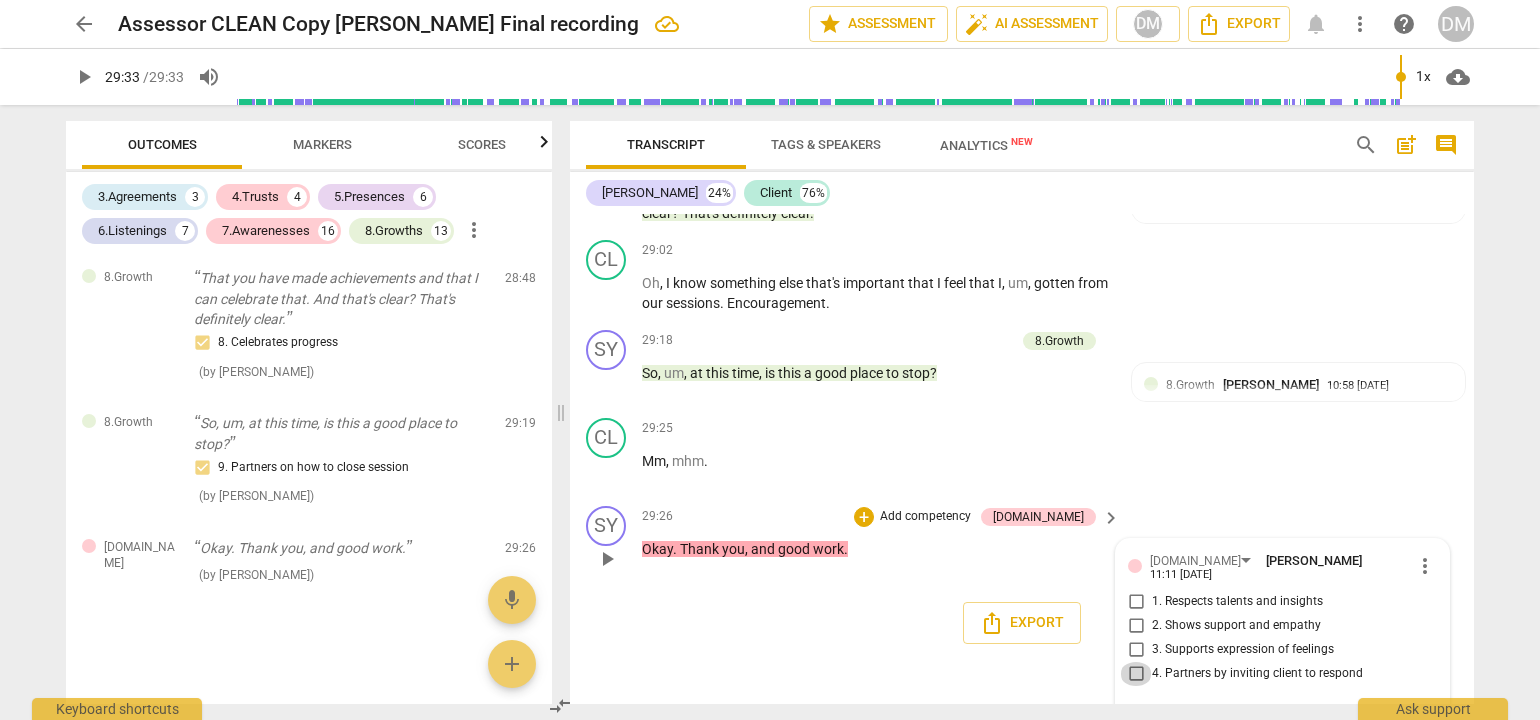 click on "4. Partners by inviting client to respond" at bounding box center [1136, 674] 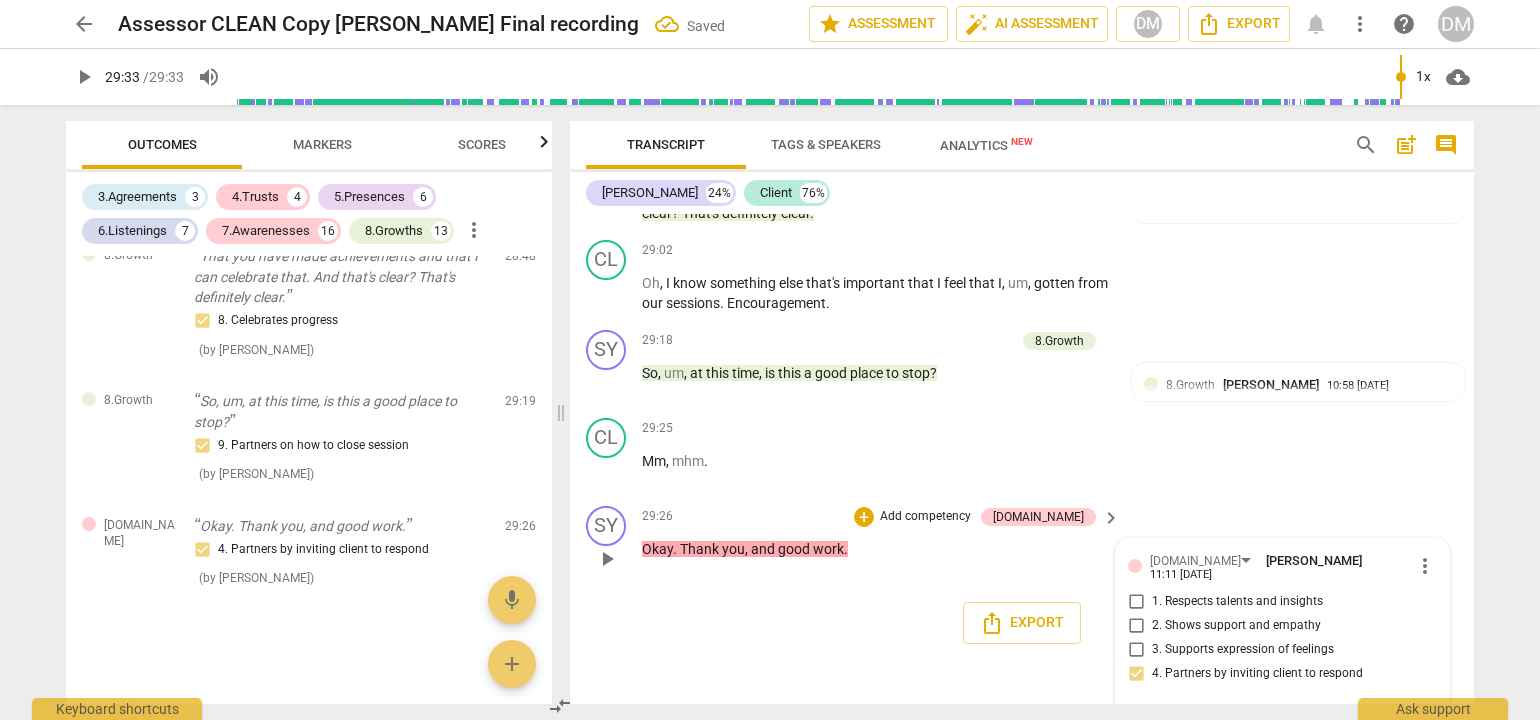 click at bounding box center (1266, 719) 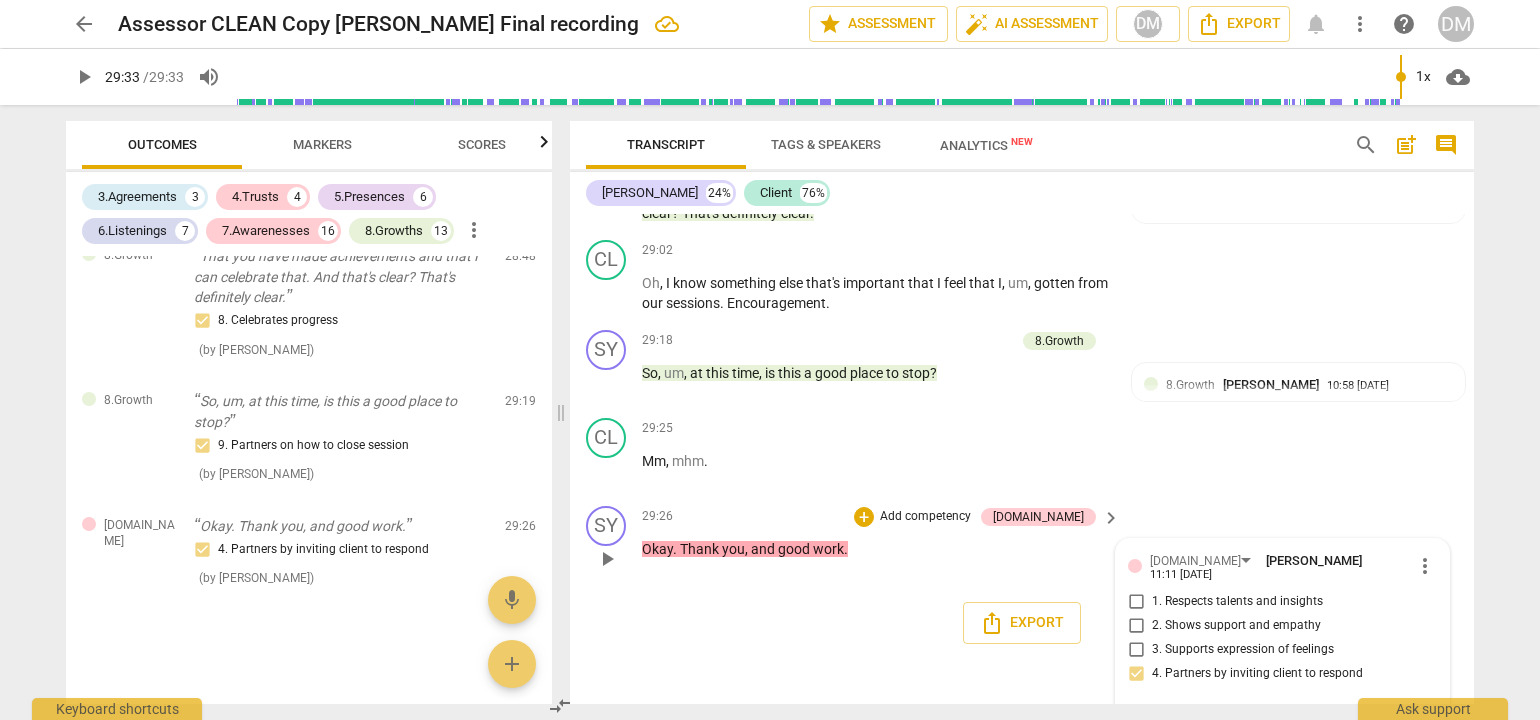 click on "send" at bounding box center (1423, 719) 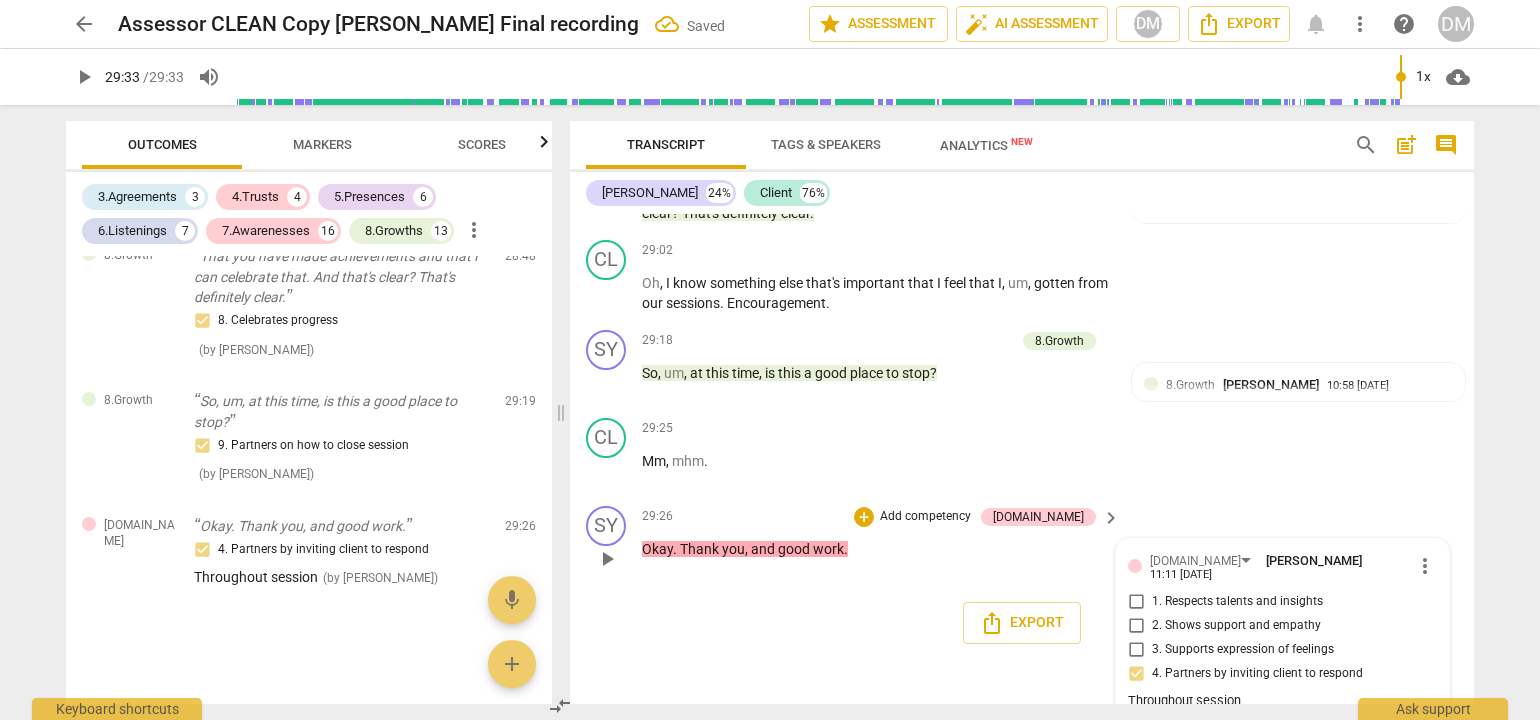 click on "Add competency" at bounding box center [925, 517] 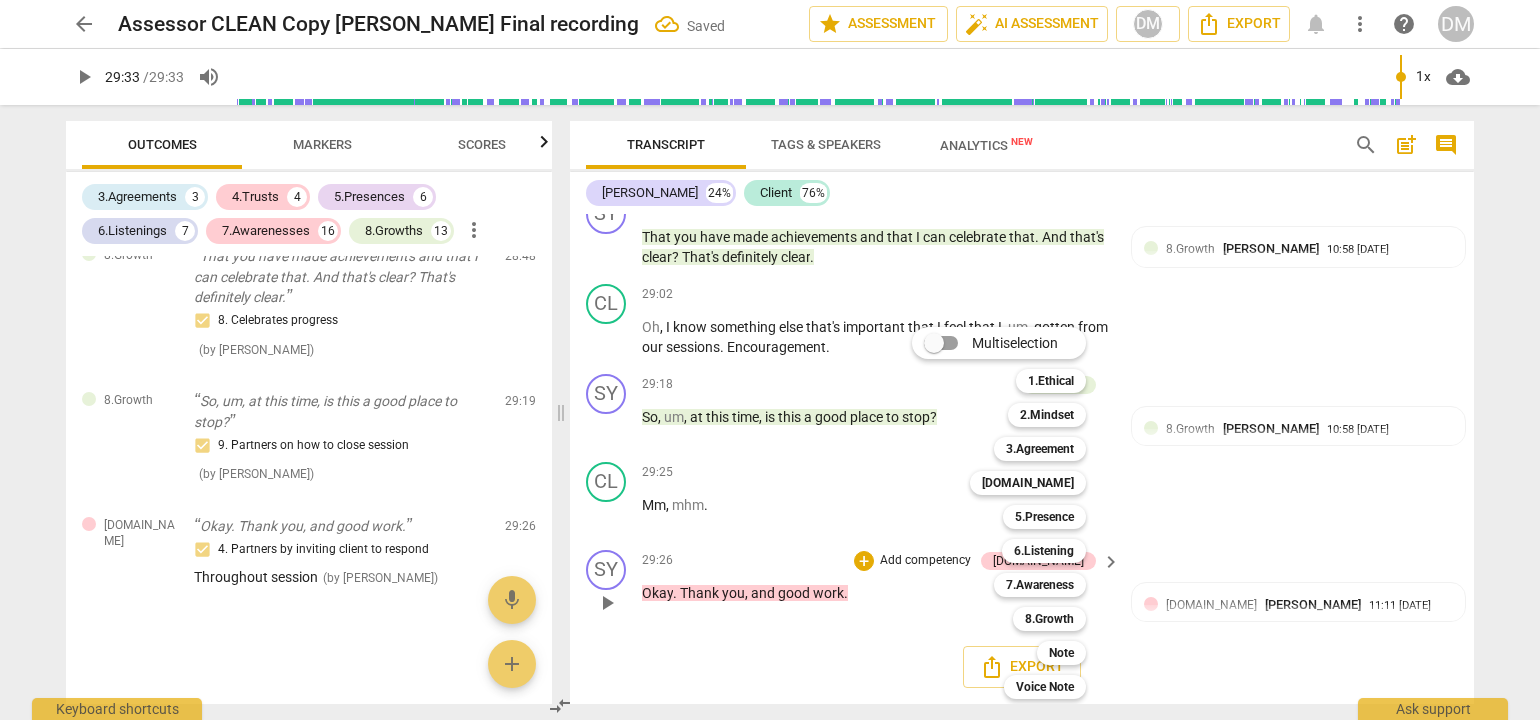 scroll, scrollTop: 8751, scrollLeft: 0, axis: vertical 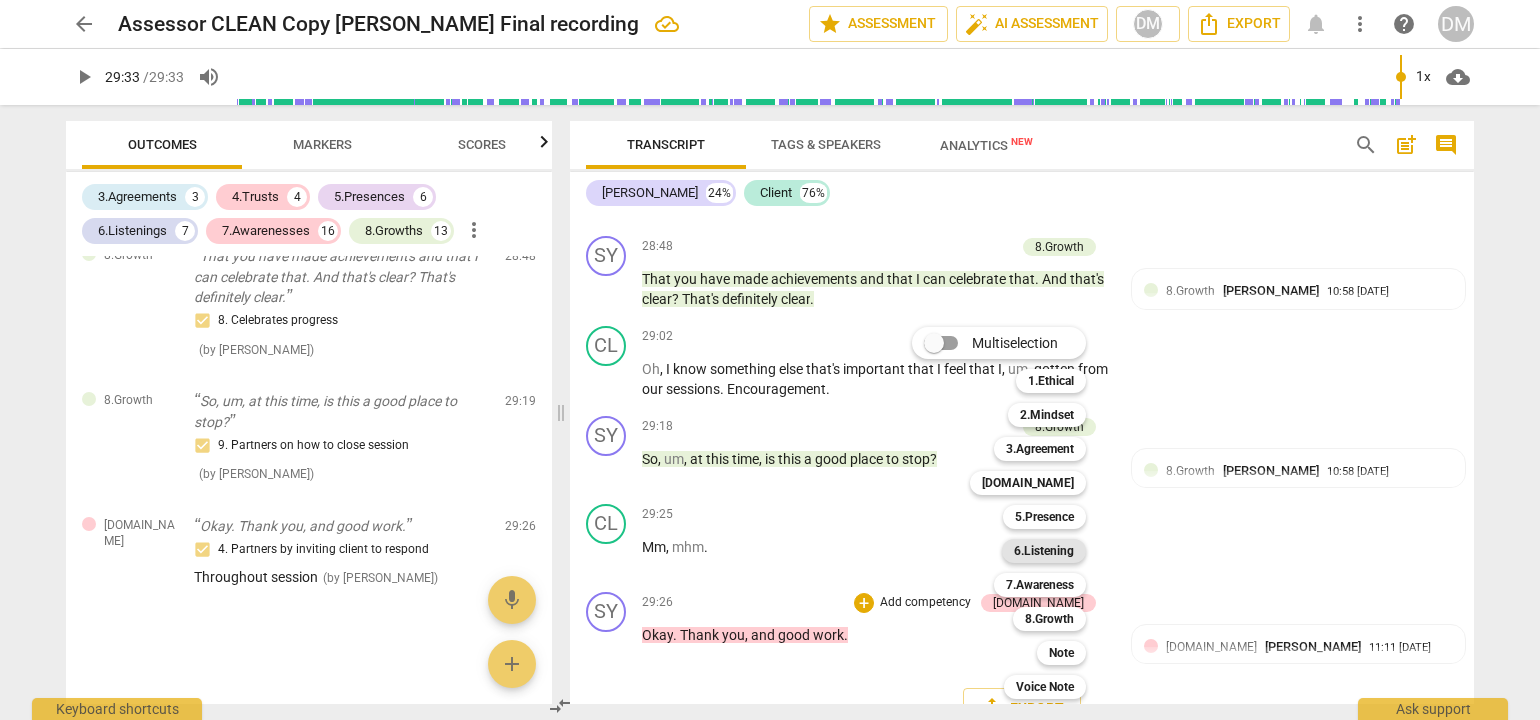 click on "6.Listening" at bounding box center (1044, 551) 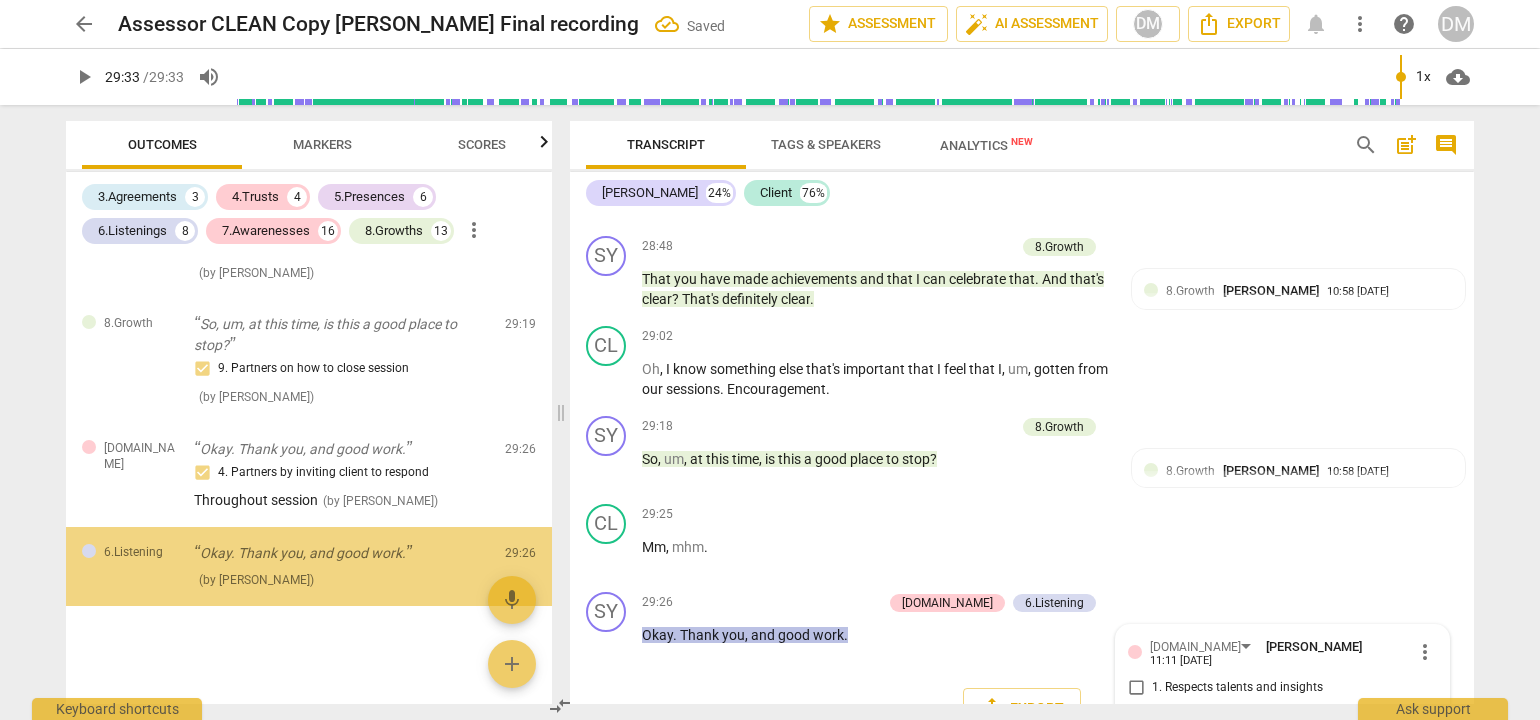 scroll, scrollTop: 8837, scrollLeft: 0, axis: vertical 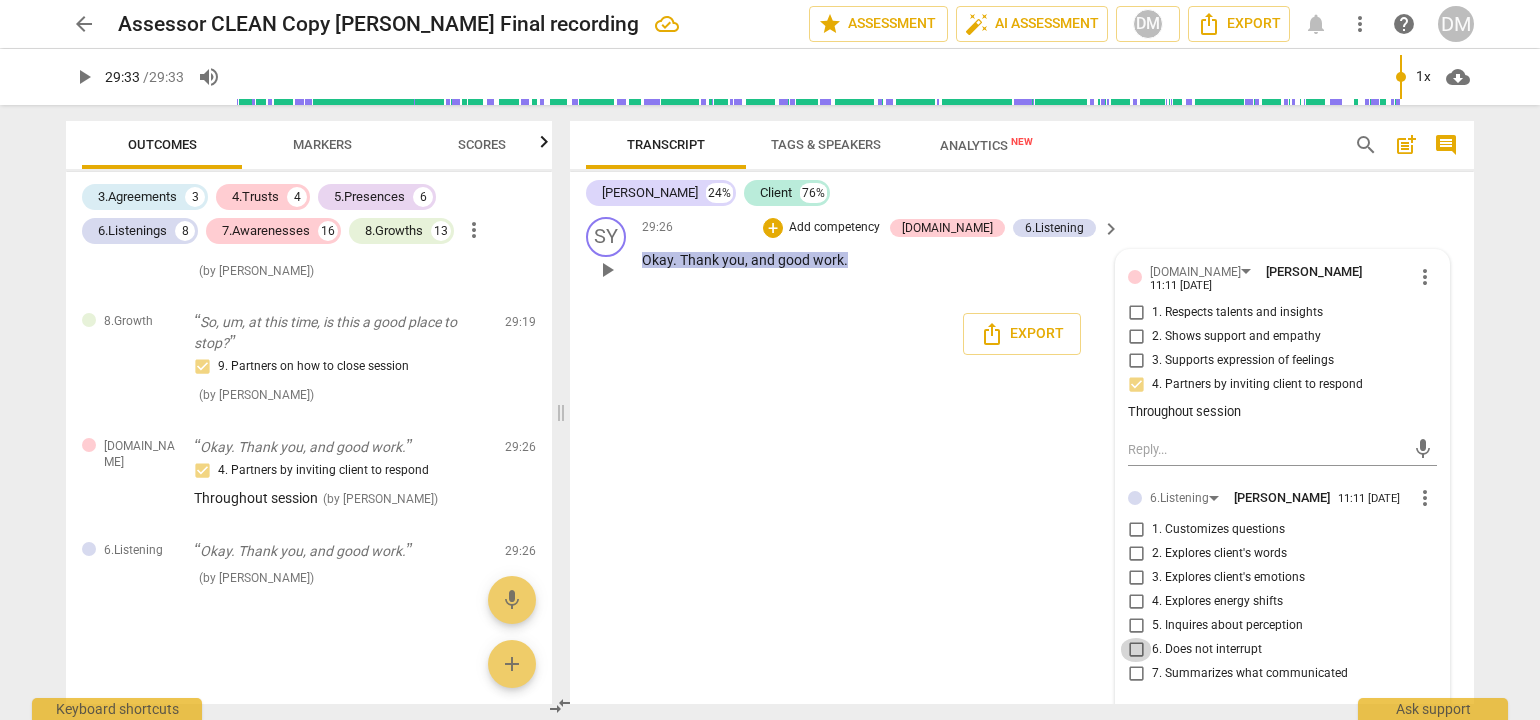 click on "6. Does not interrupt" at bounding box center (1136, 650) 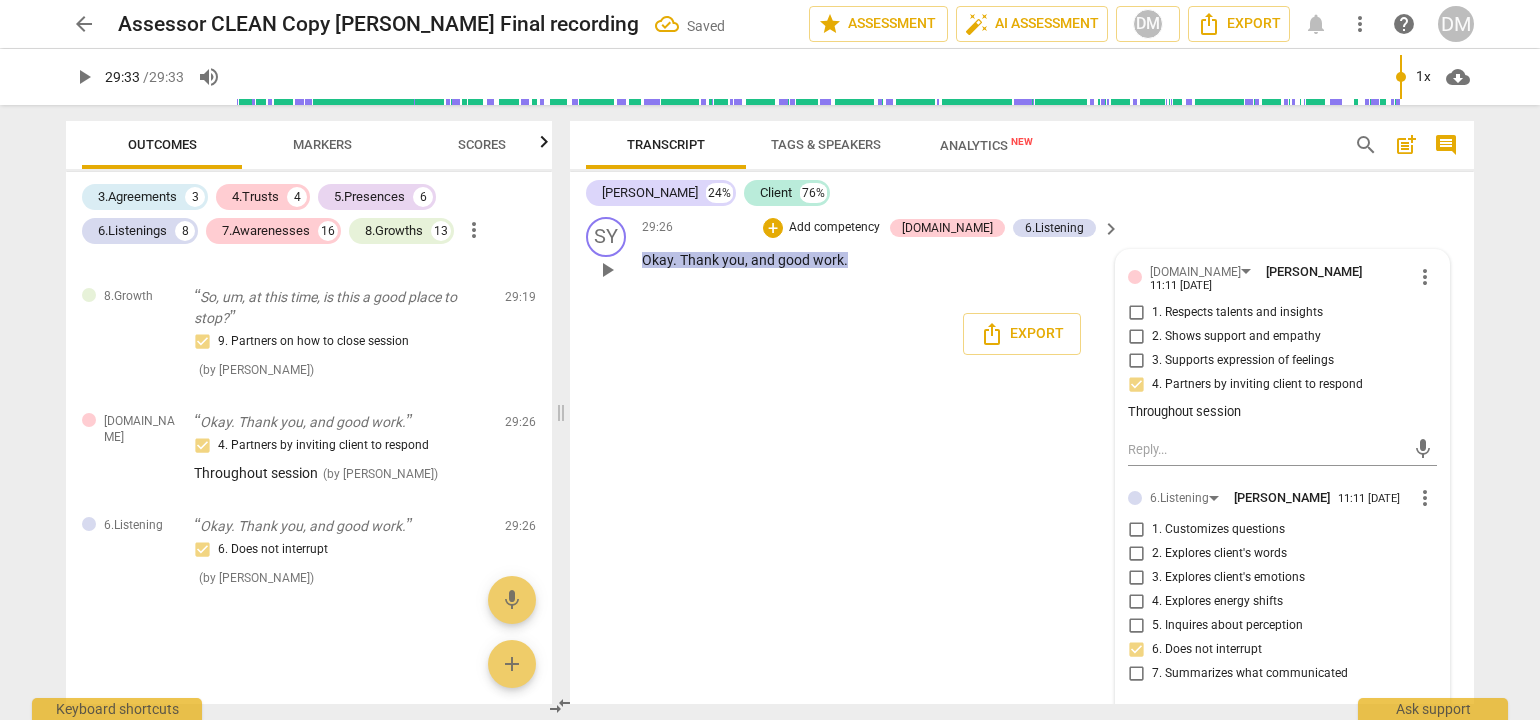 click at bounding box center [1266, 719] 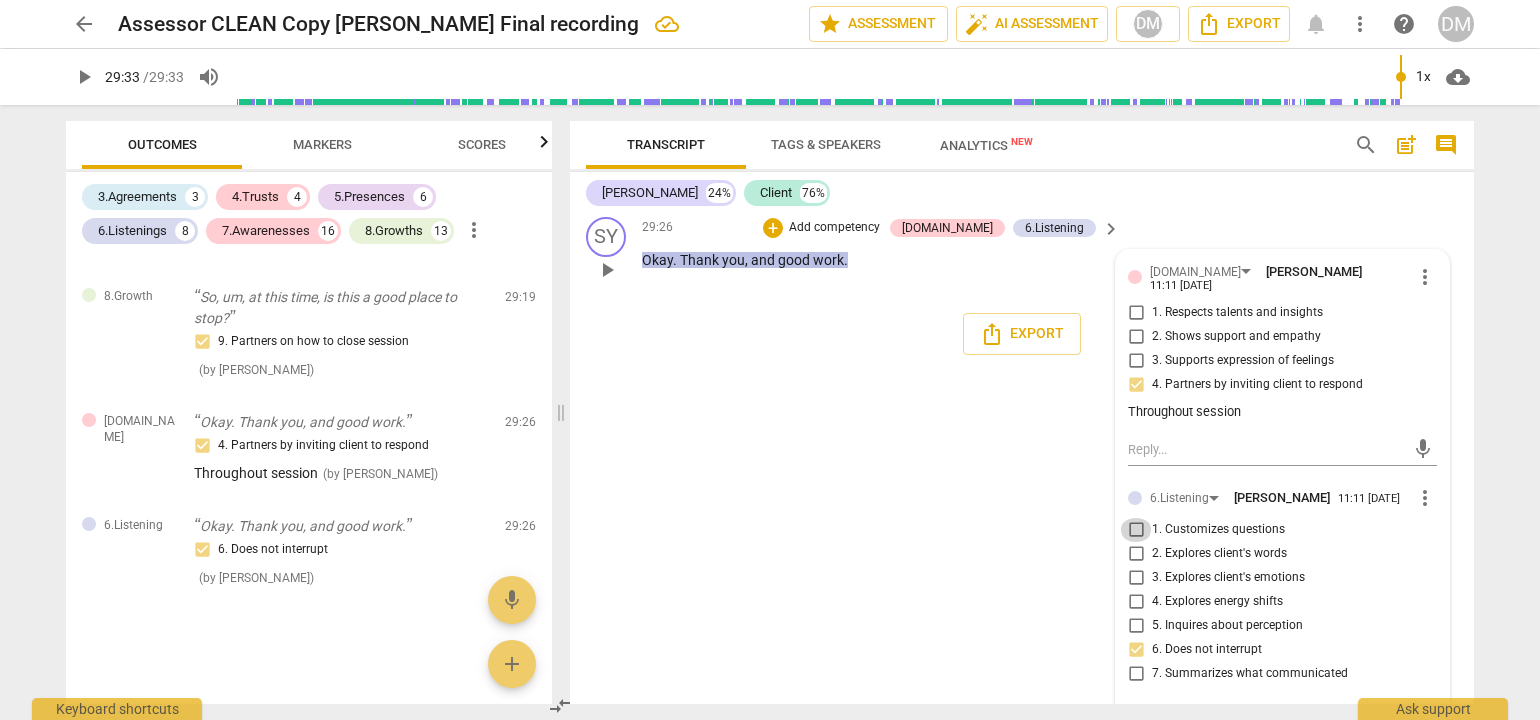 drag, startPoint x: 1132, startPoint y: 475, endPoint x: 1164, endPoint y: 499, distance: 40 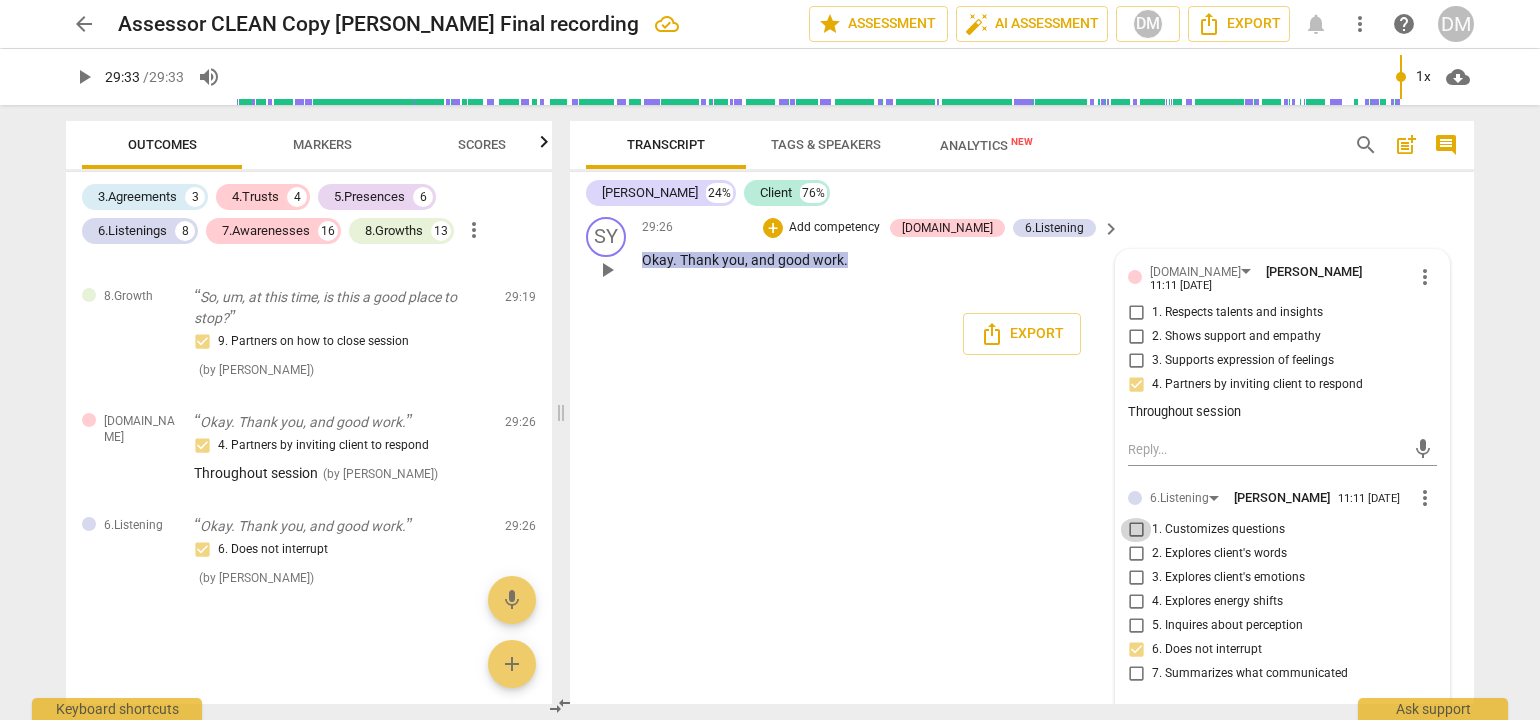 click on "1. Customizes questions" at bounding box center (1136, 530) 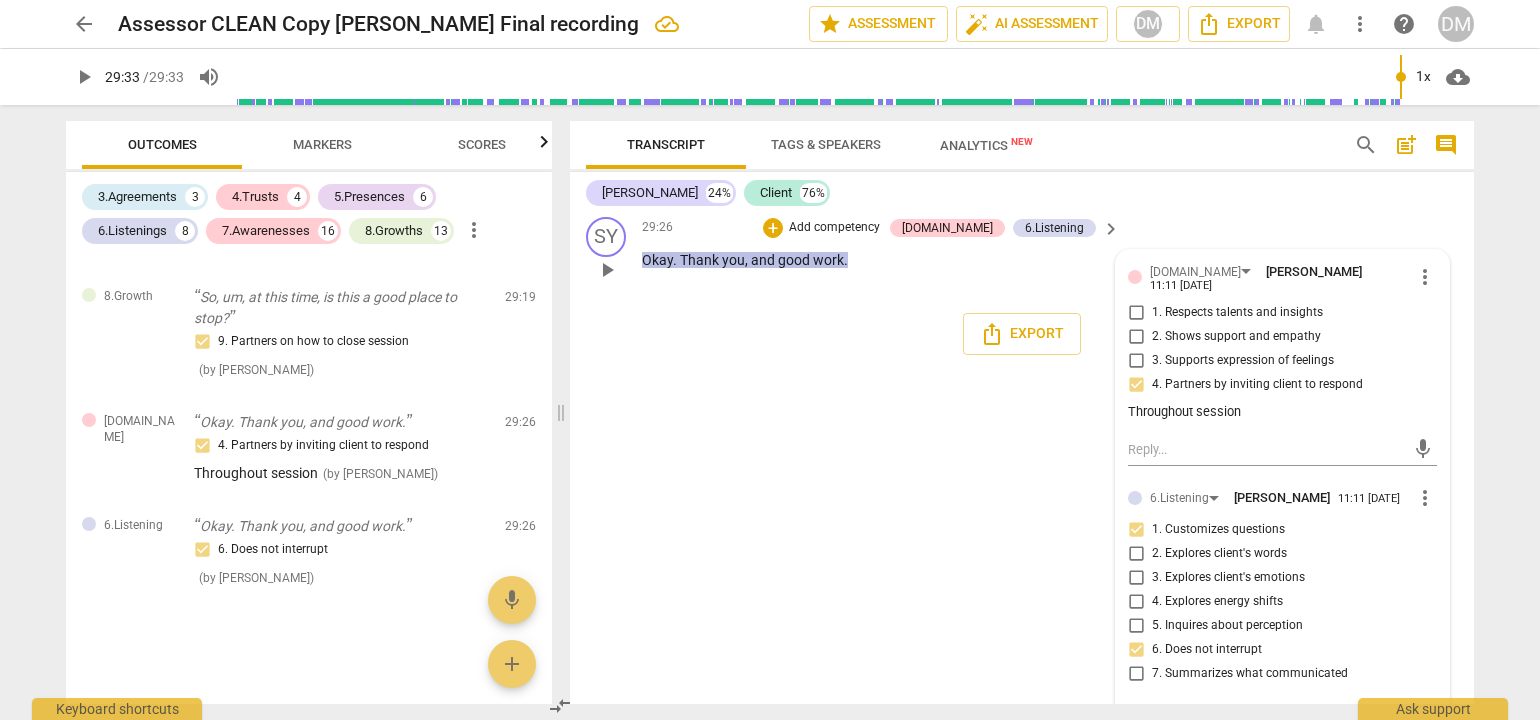 click at bounding box center (1266, 719) 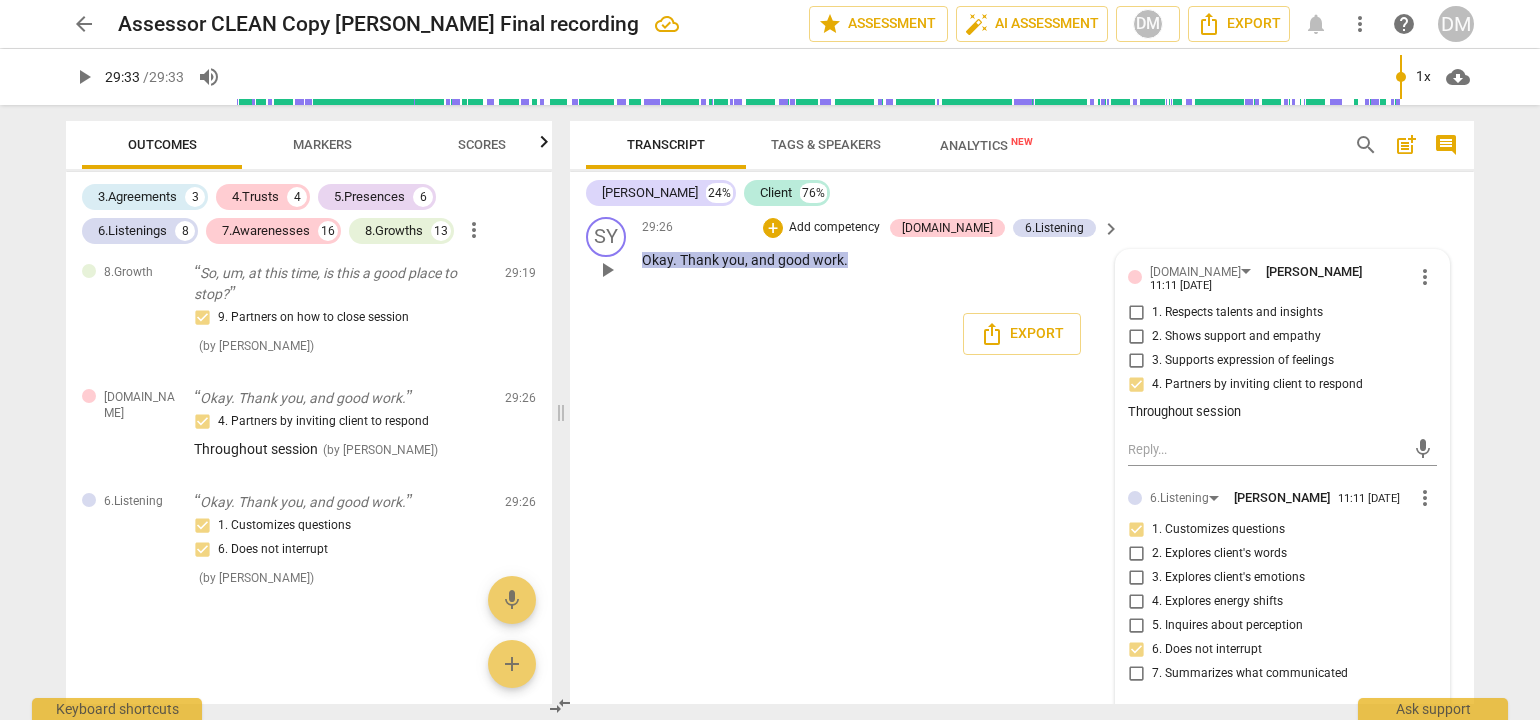 click on "send" at bounding box center [1423, 719] 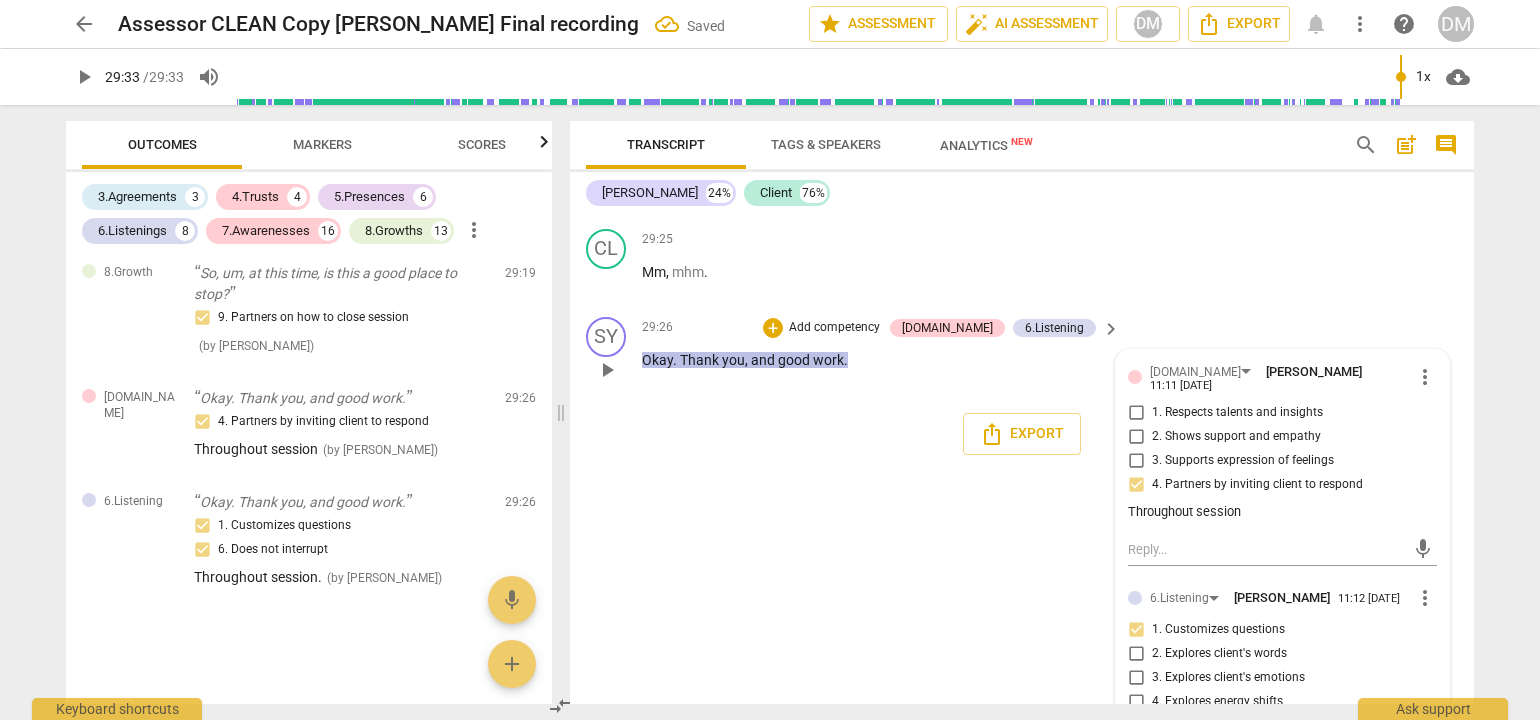 scroll, scrollTop: 8926, scrollLeft: 0, axis: vertical 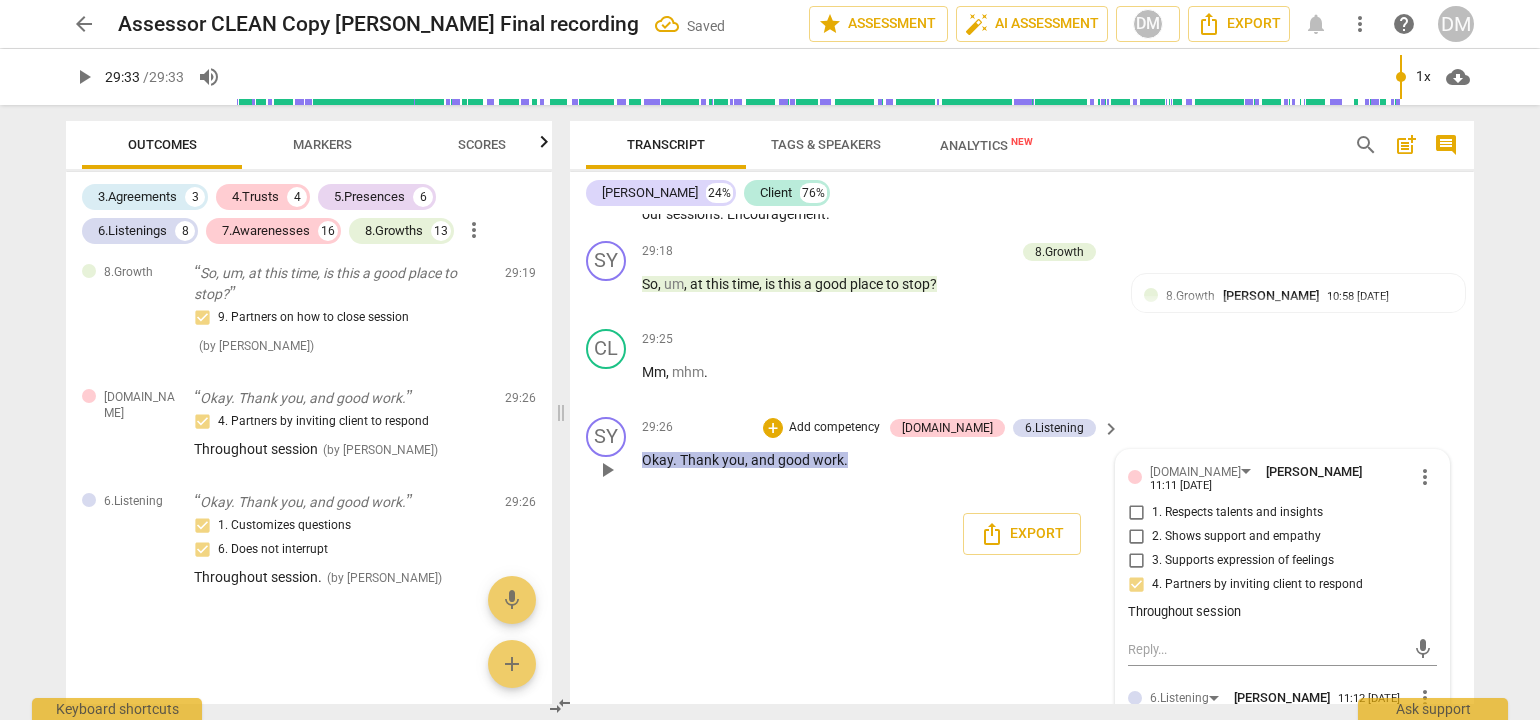 click on "Add competency" at bounding box center [834, 428] 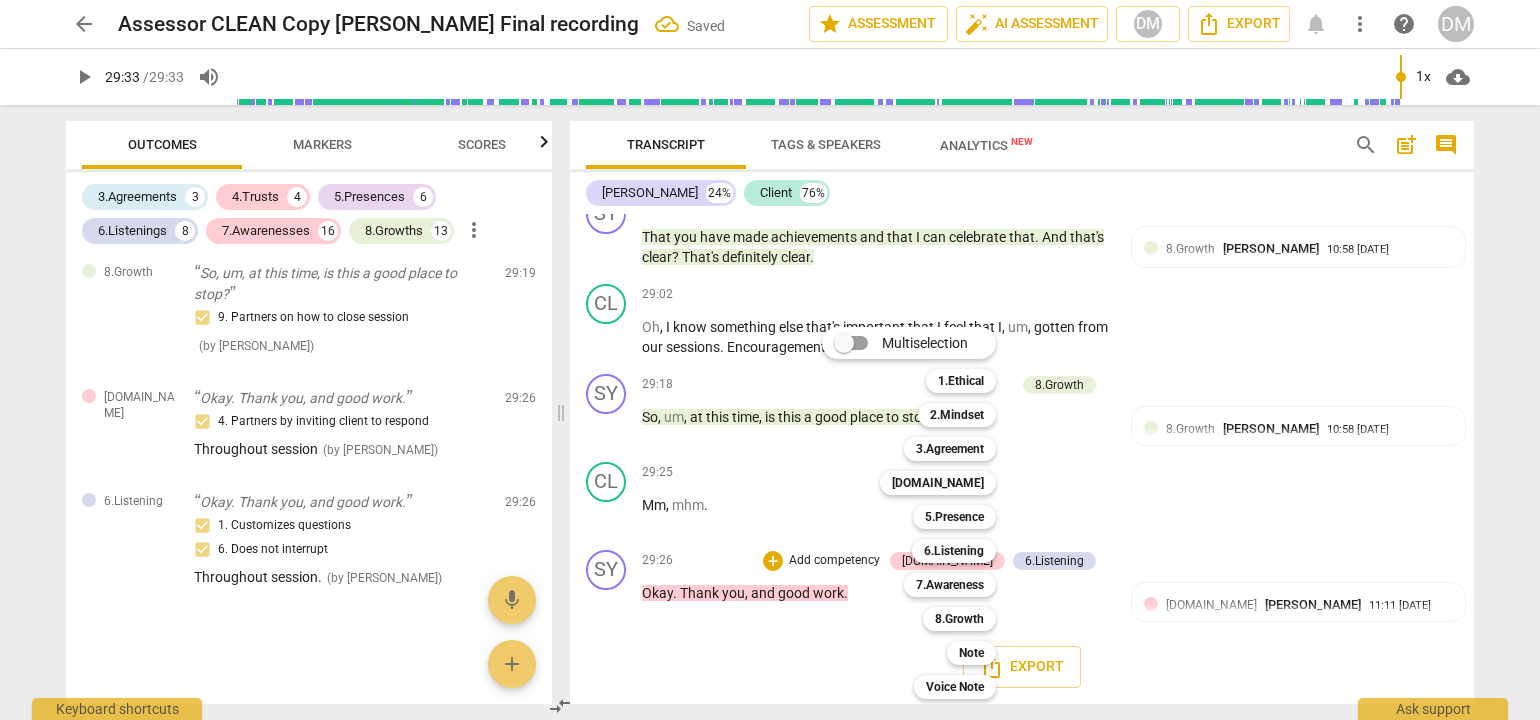 scroll, scrollTop: 8751, scrollLeft: 0, axis: vertical 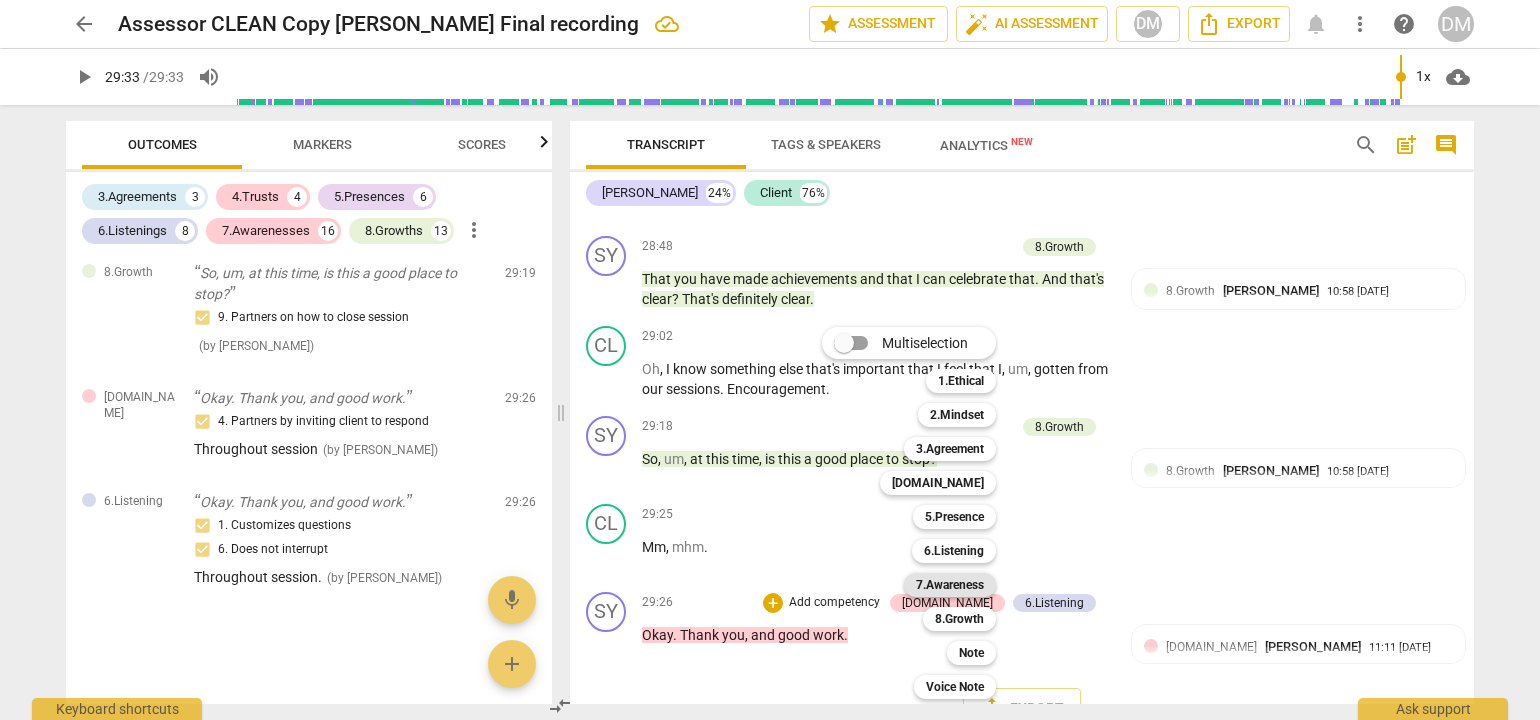 click on "7.Awareness" at bounding box center (950, 585) 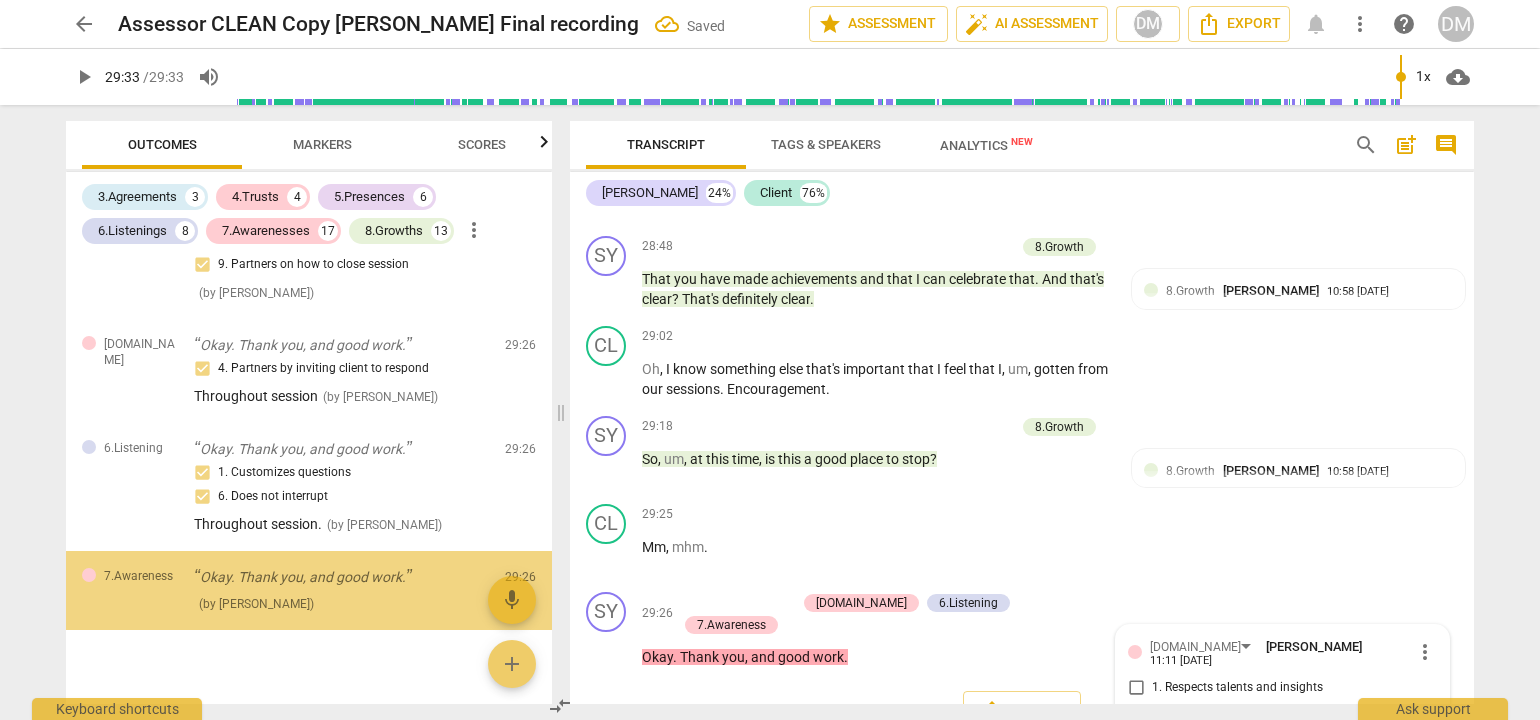scroll, scrollTop: 8926, scrollLeft: 0, axis: vertical 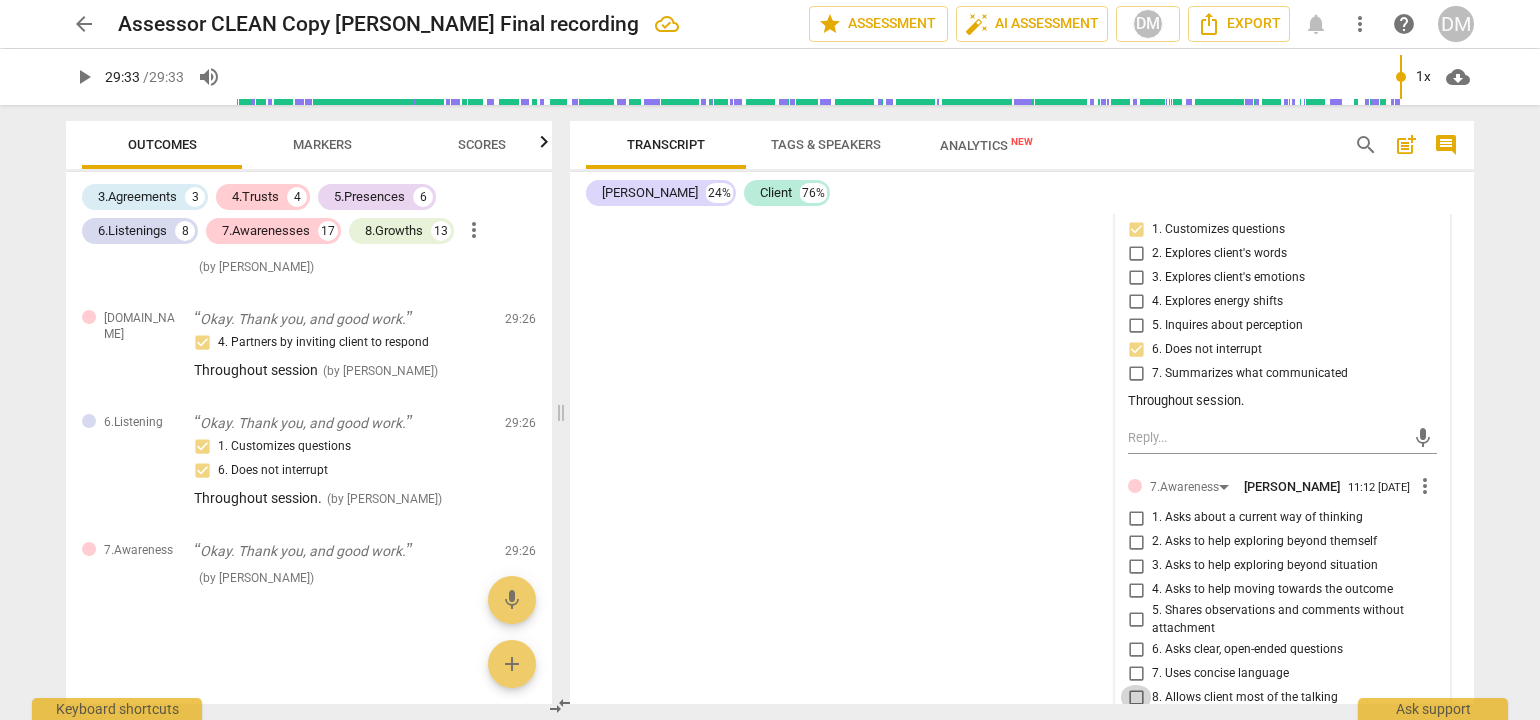 click on "8. Allows client most of the talking" at bounding box center (1136, 697) 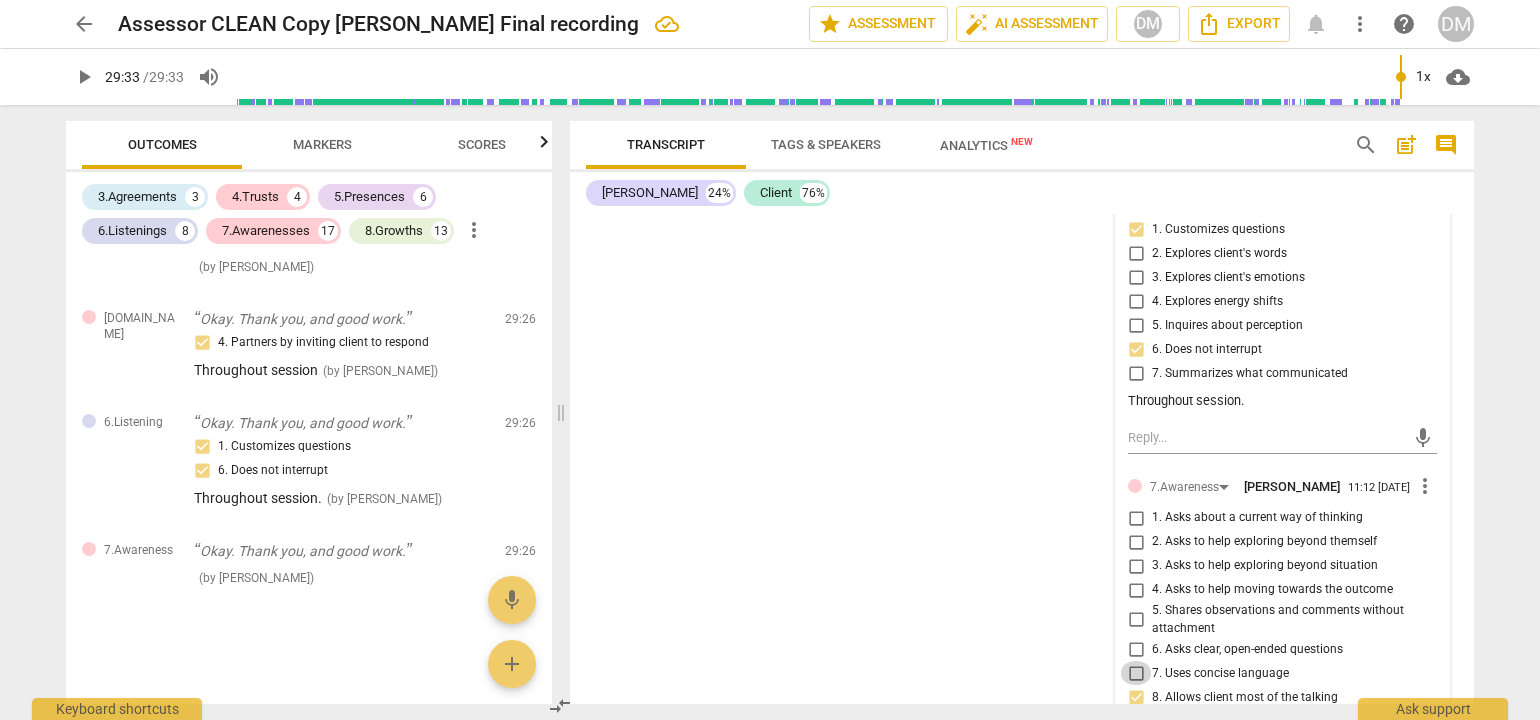 click on "7. Uses concise language" at bounding box center [1136, 673] 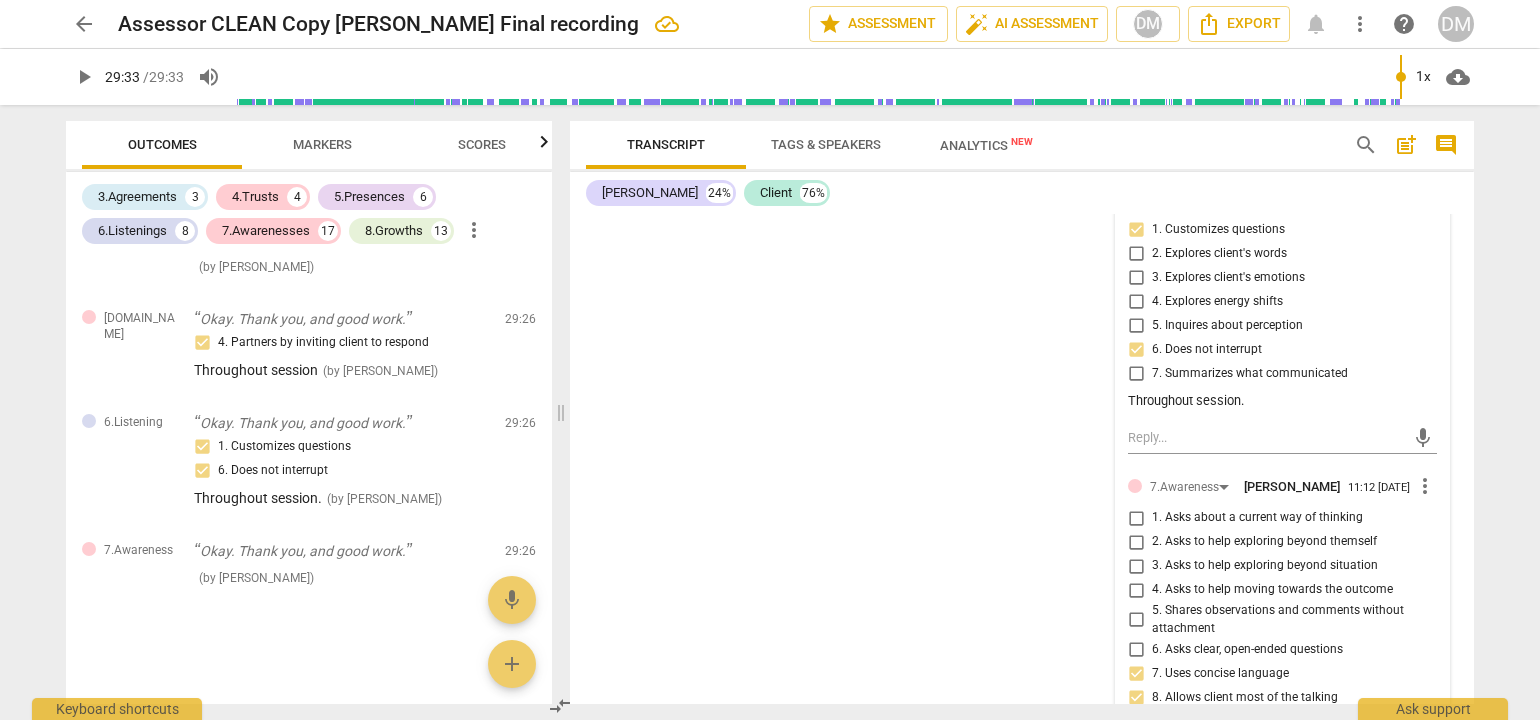 click on "6. Asks clear, open-ended questions" at bounding box center (1136, 649) 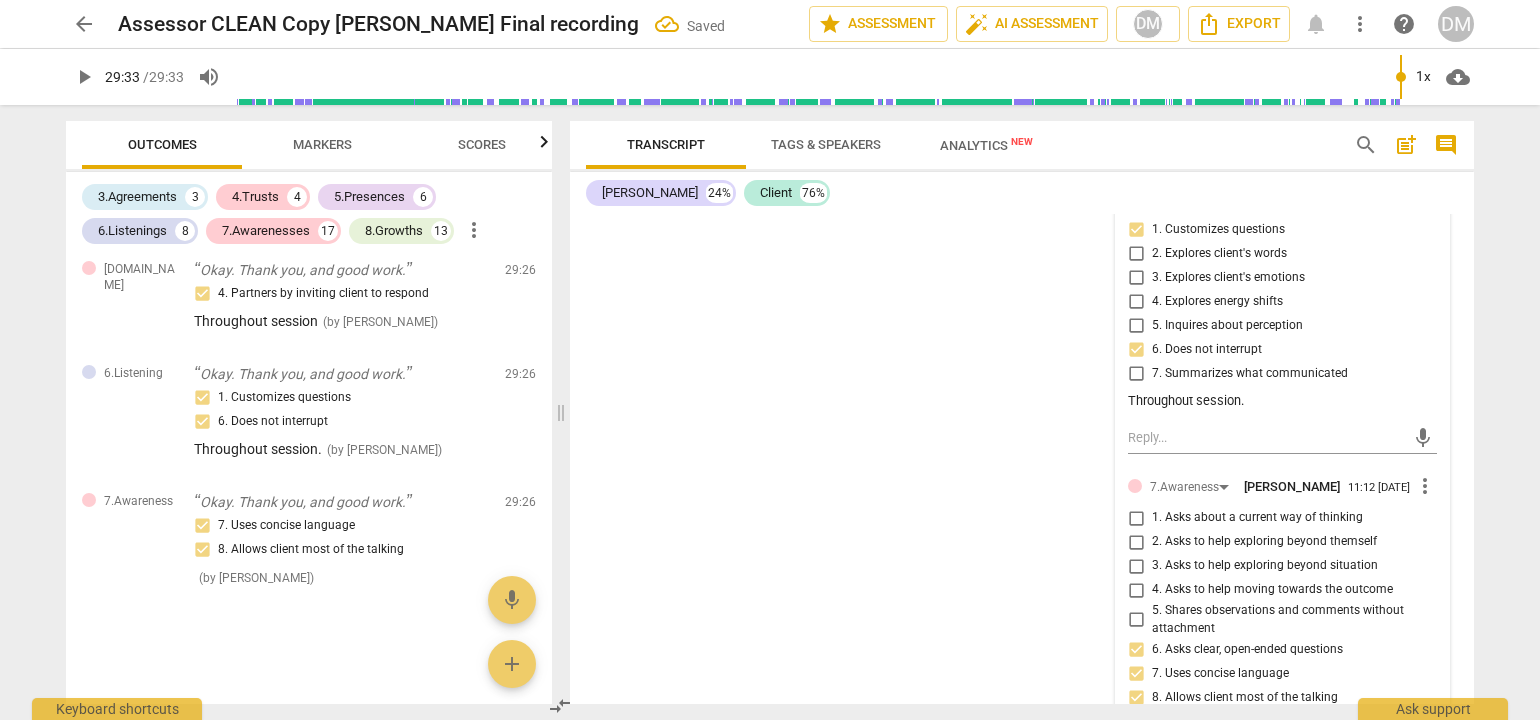 scroll, scrollTop: 9457, scrollLeft: 0, axis: vertical 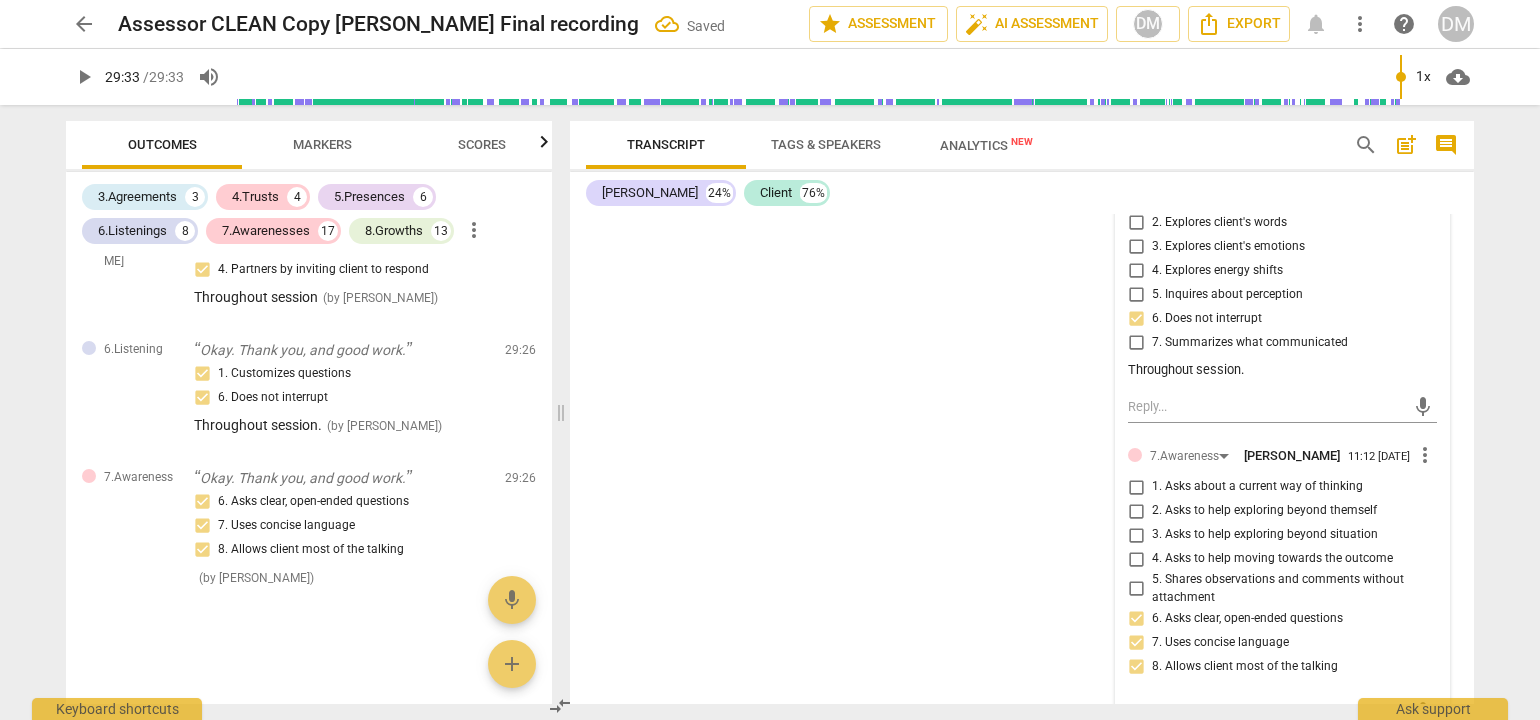 click at bounding box center [1266, 711] 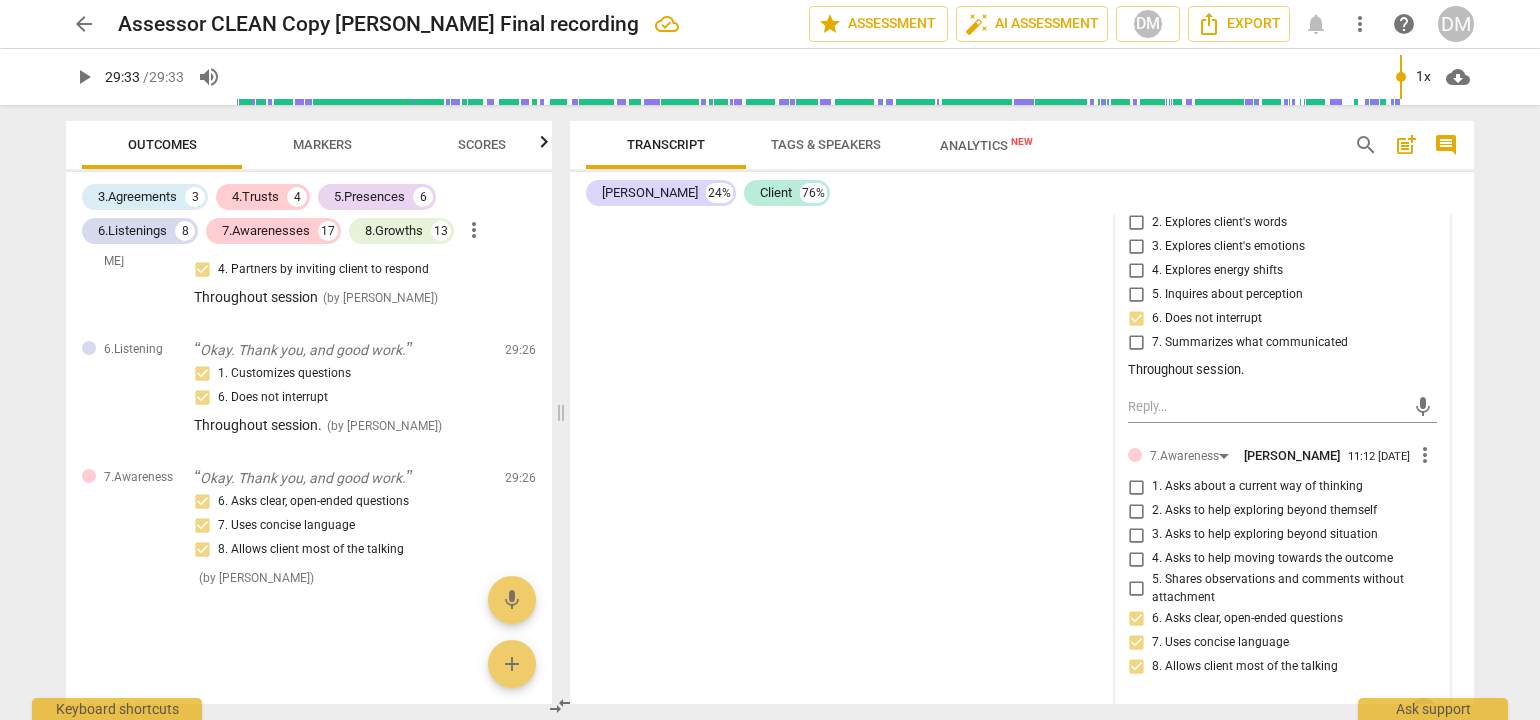 click on "send" at bounding box center (1423, 712) 